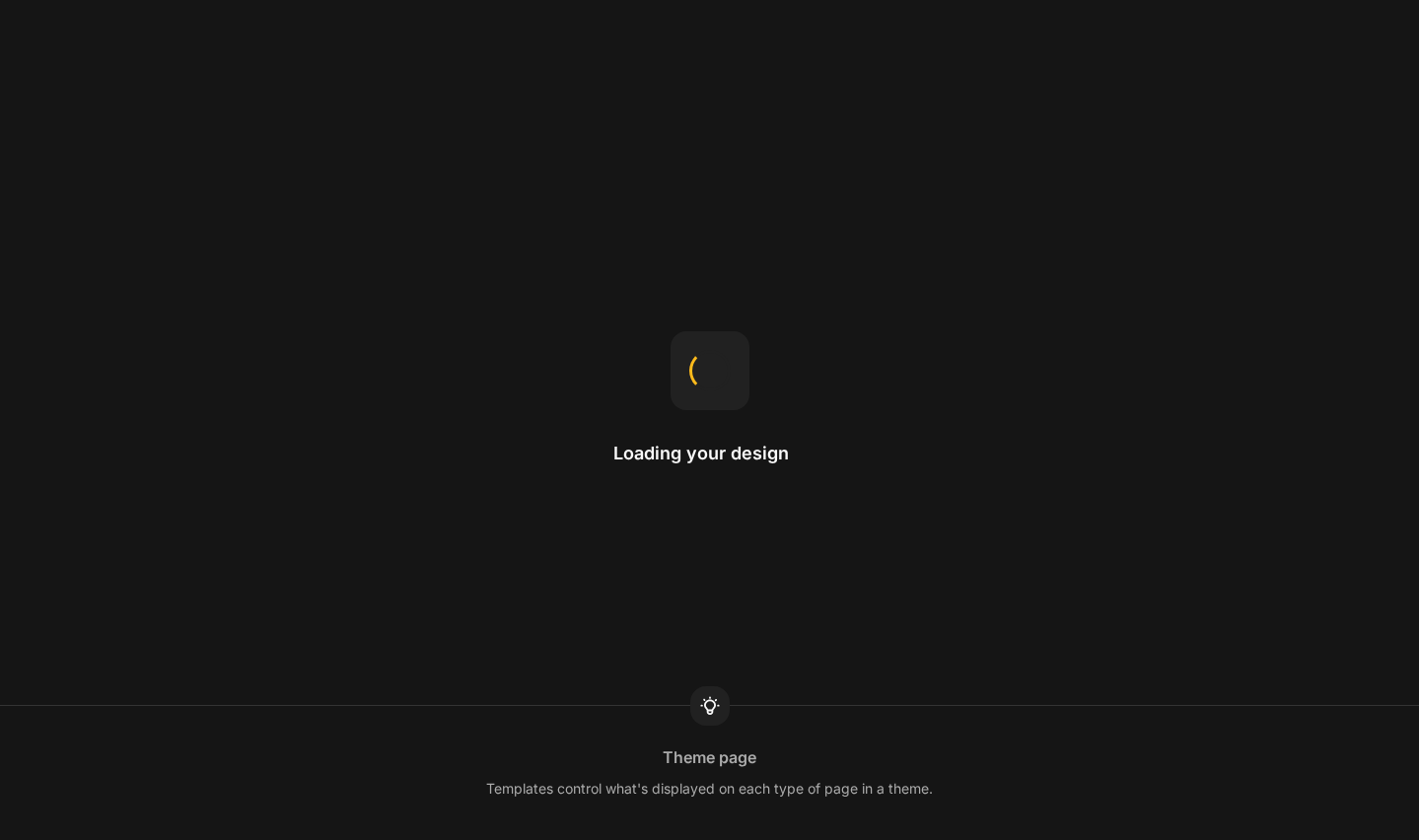 scroll, scrollTop: 0, scrollLeft: 0, axis: both 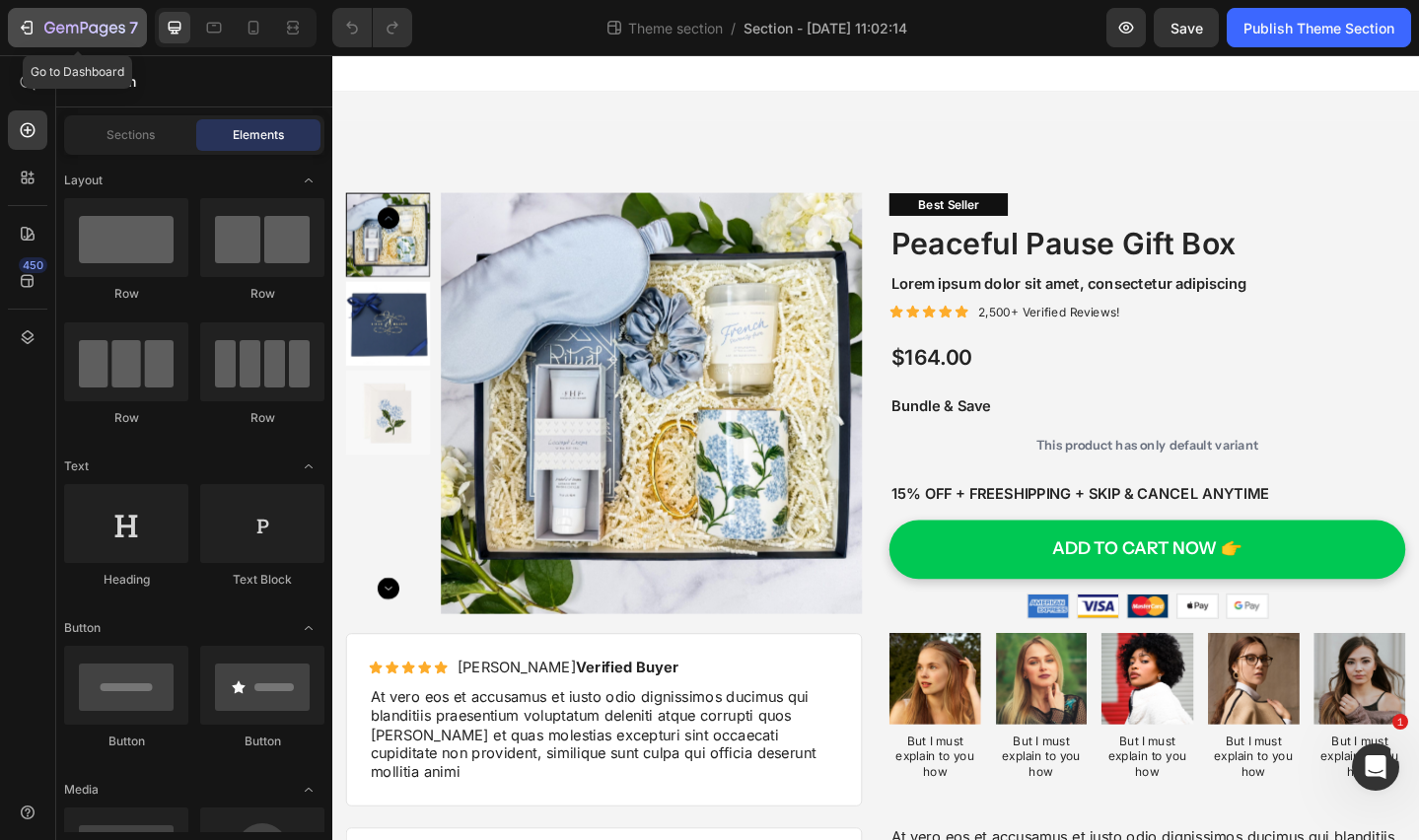 click on "7" at bounding box center [77, 28] 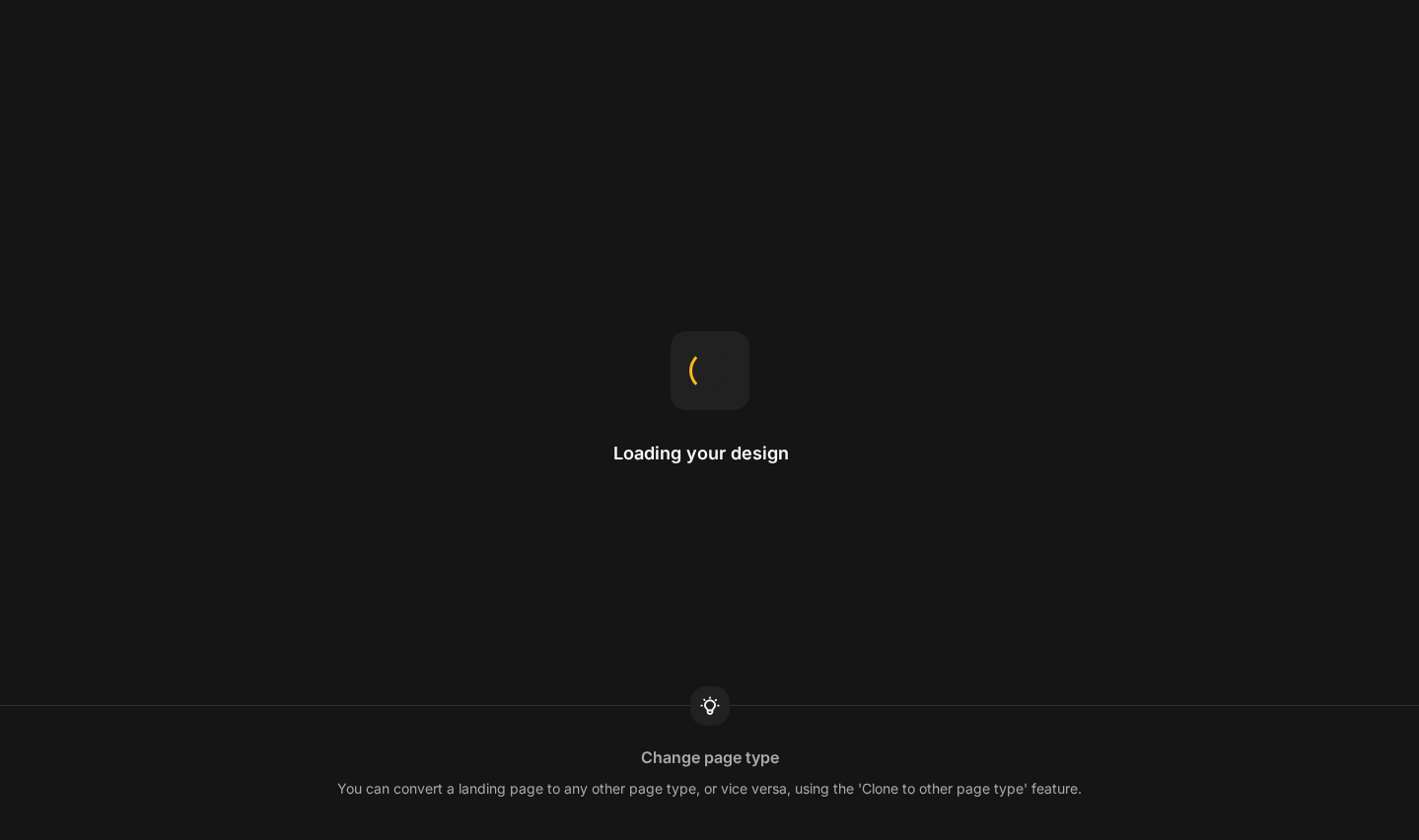 scroll, scrollTop: 0, scrollLeft: 0, axis: both 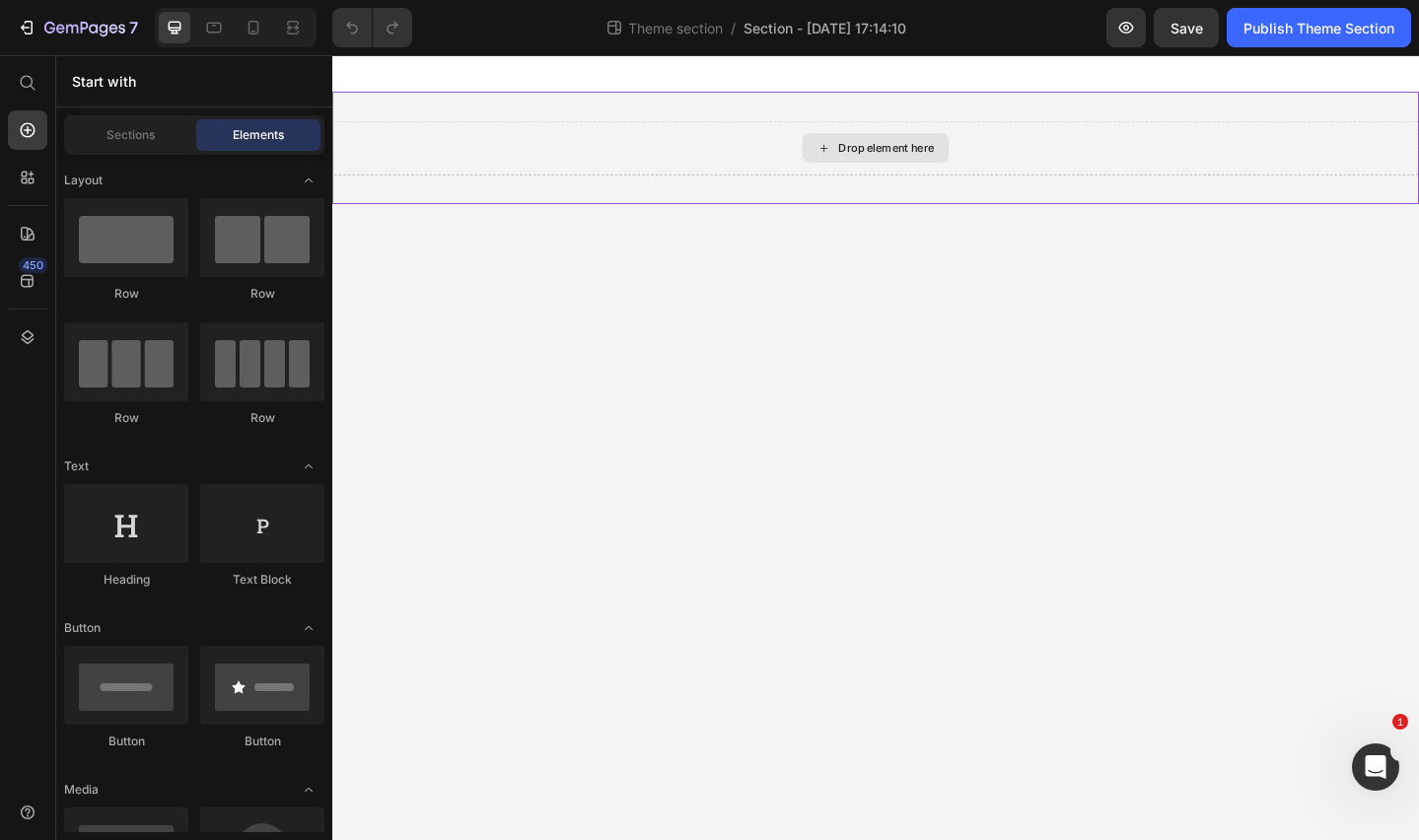 click on "Drop element here" at bounding box center [936, 156] 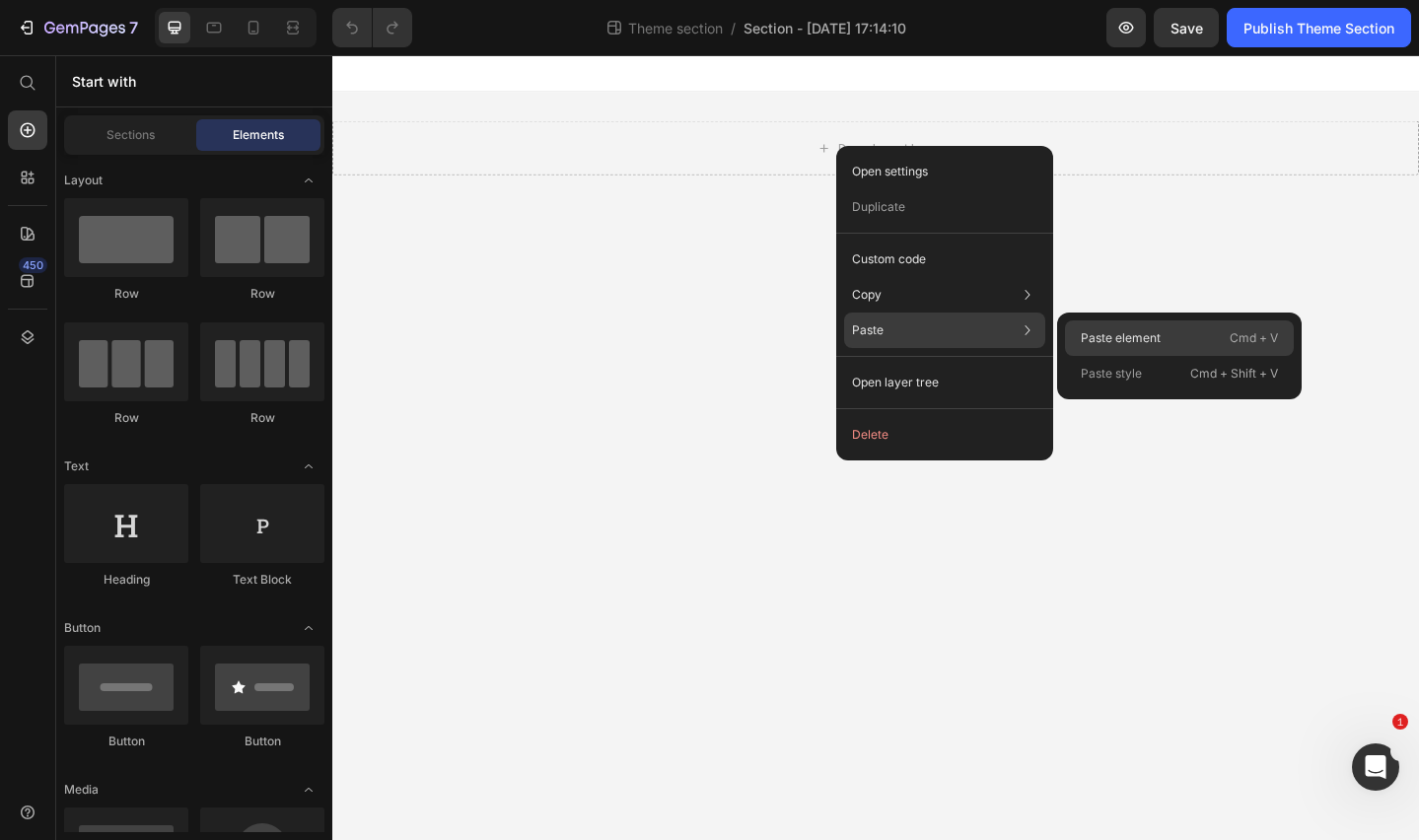 click on "Paste element" at bounding box center [1120, 338] 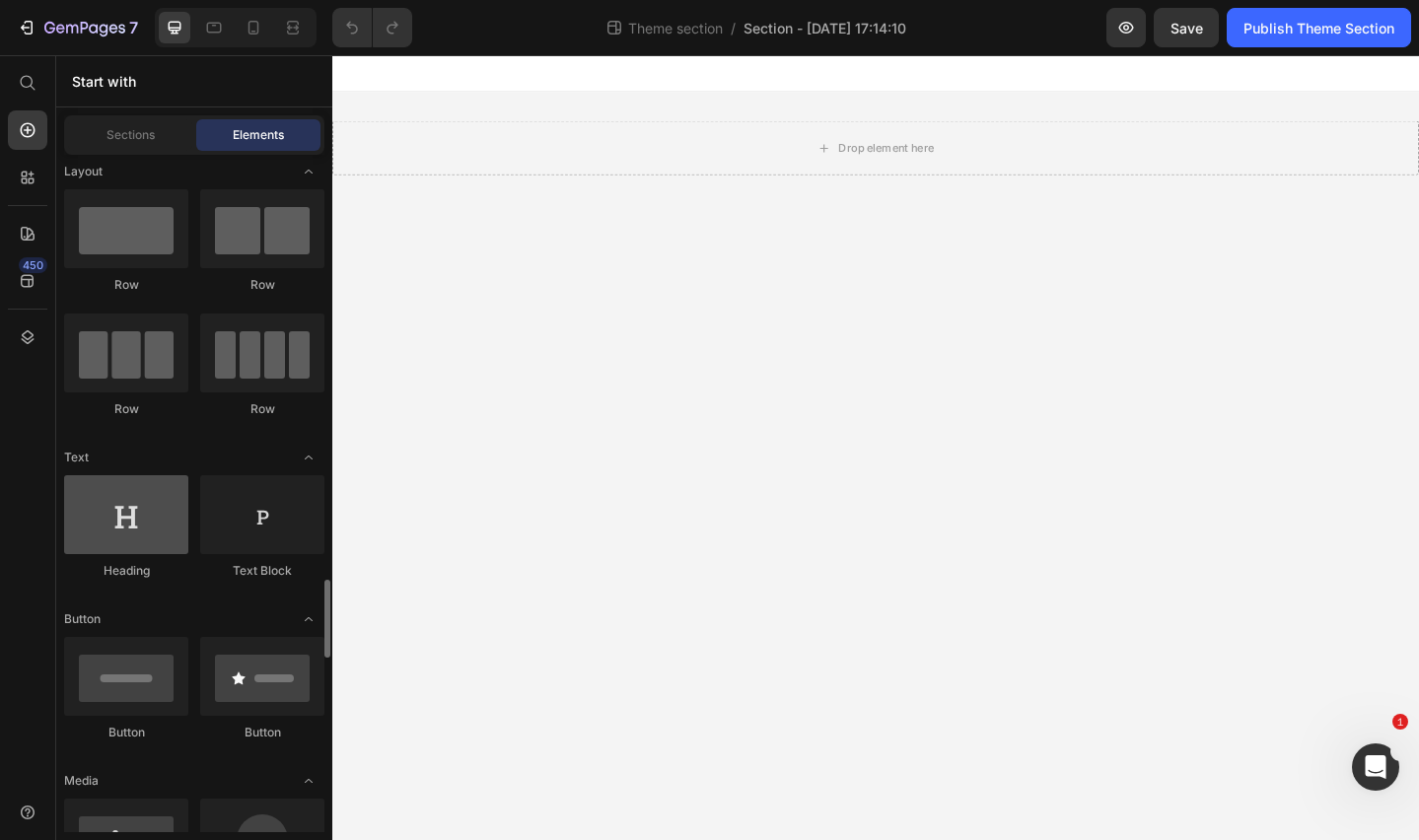 scroll, scrollTop: 0, scrollLeft: 0, axis: both 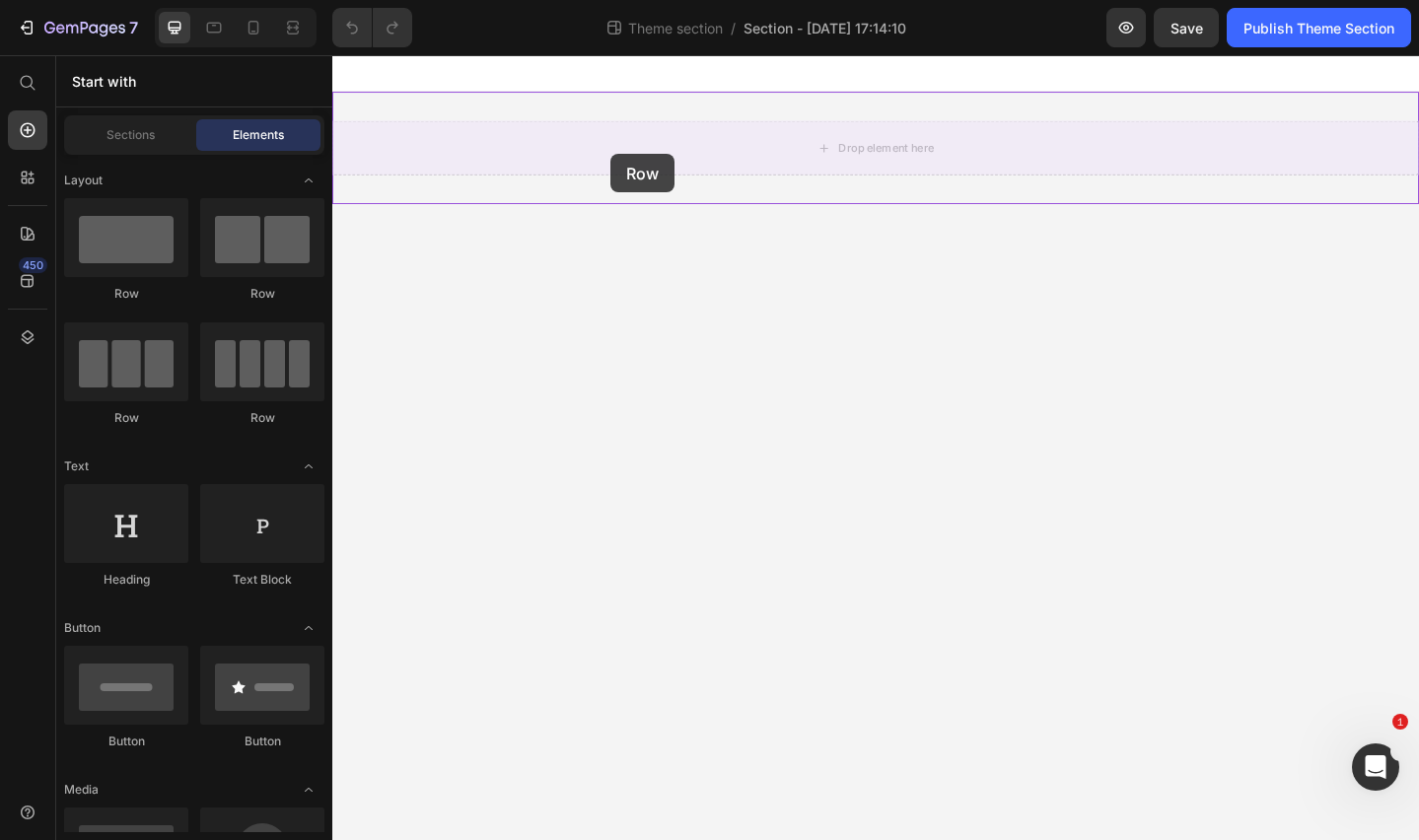 drag, startPoint x: 441, startPoint y: 310, endPoint x: 635, endPoint y: 163, distance: 243.40296 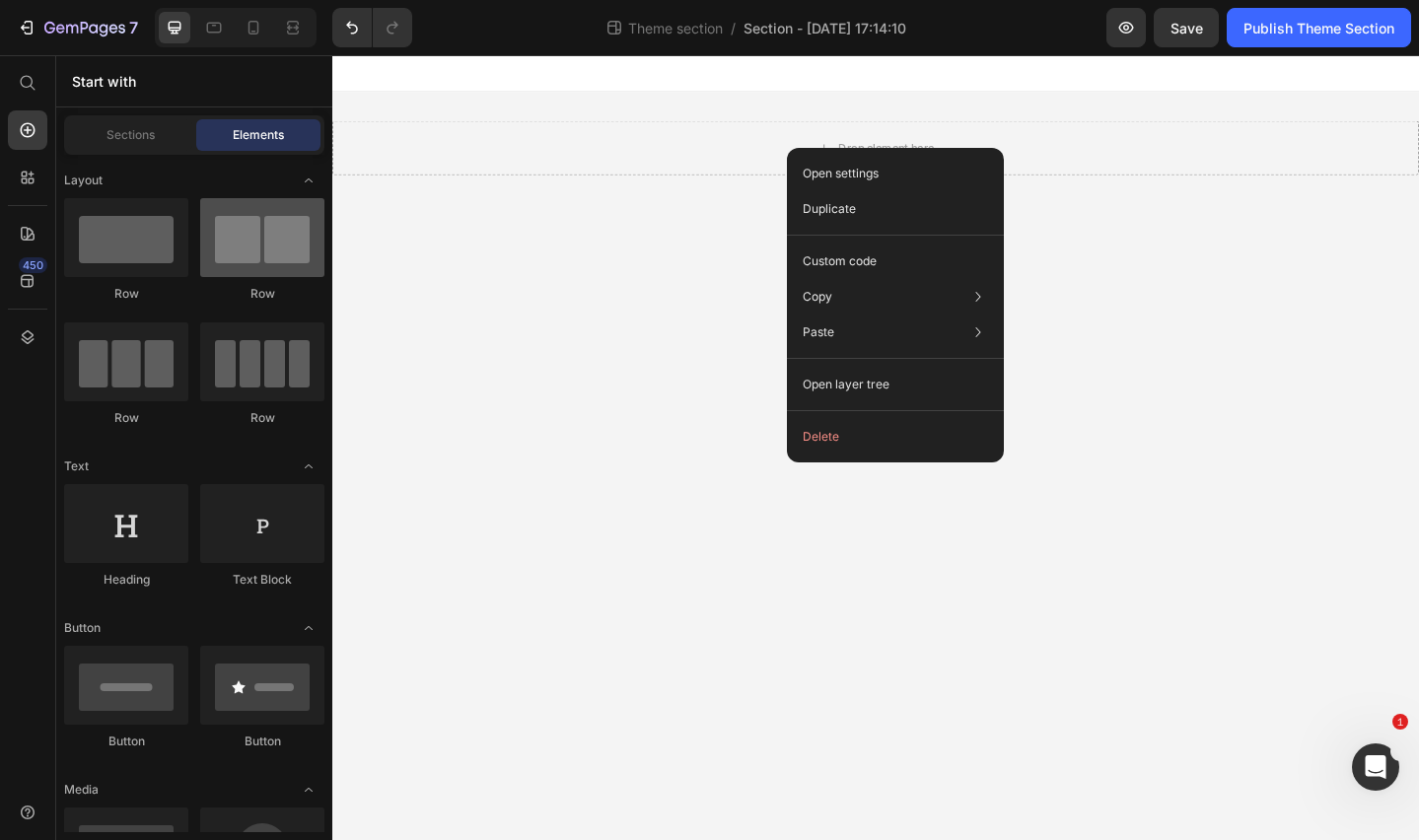 click at bounding box center [262, 238] 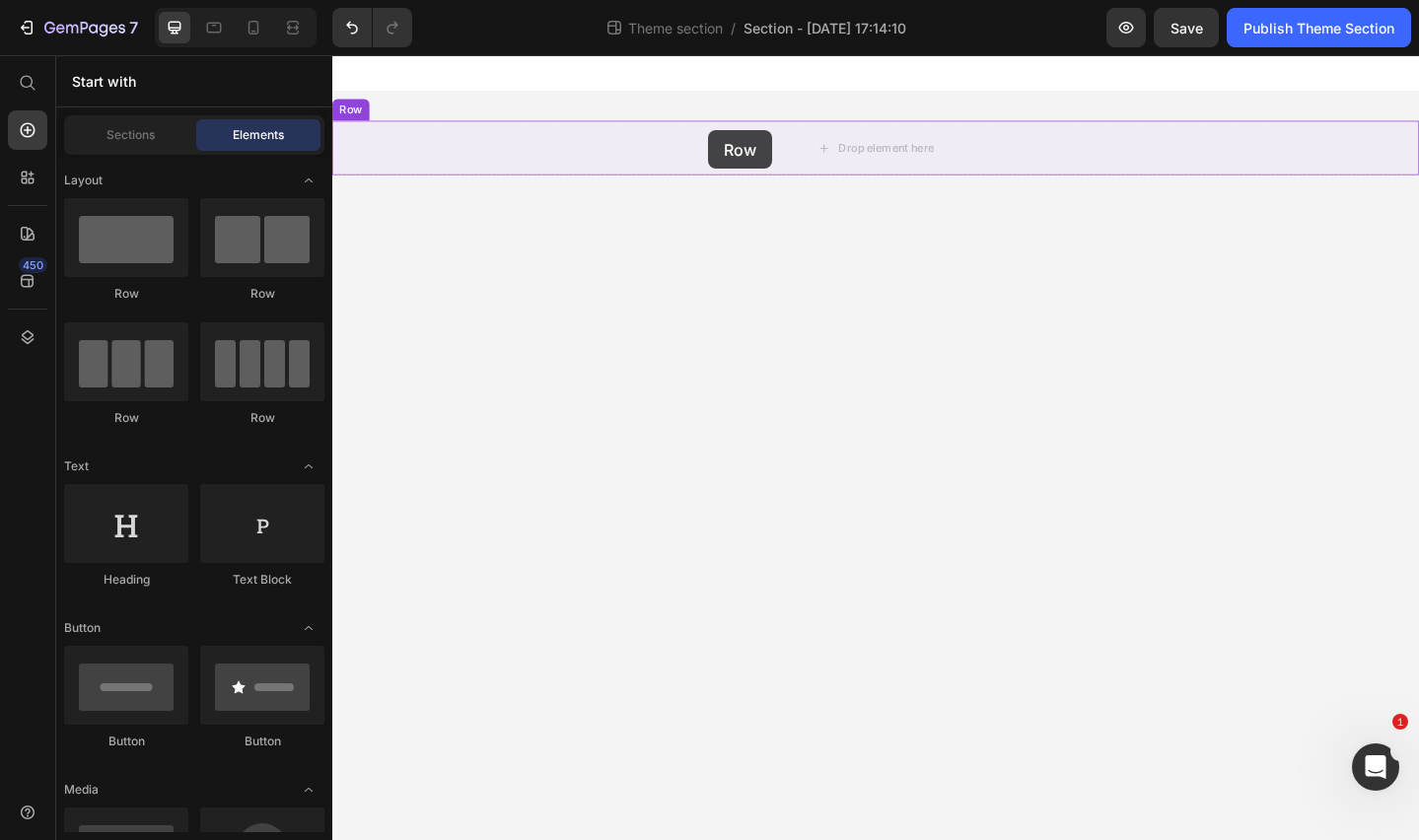 drag, startPoint x: 586, startPoint y: 309, endPoint x: 742, endPoint y: 137, distance: 232.2068 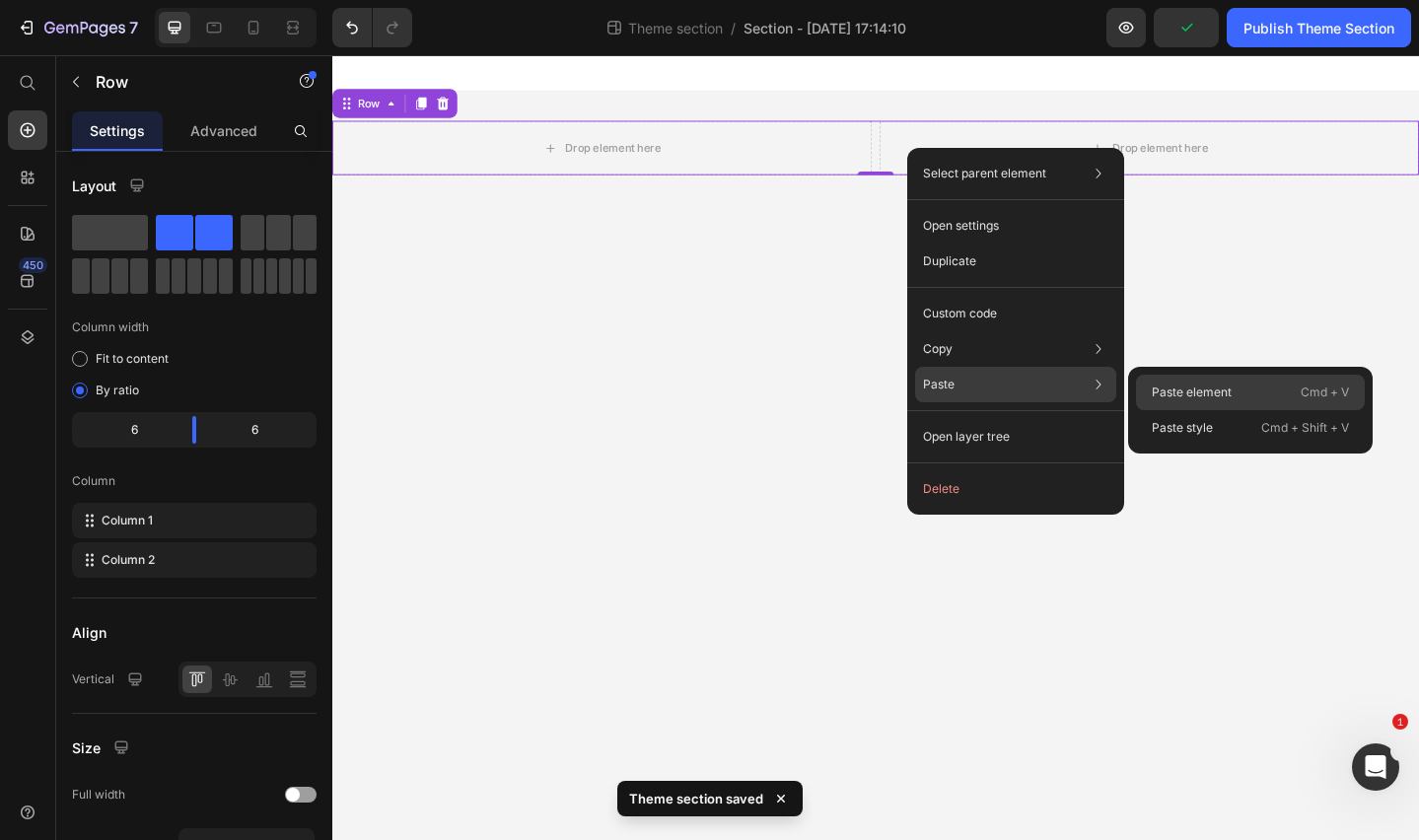 click on "Paste element" at bounding box center [1191, 392] 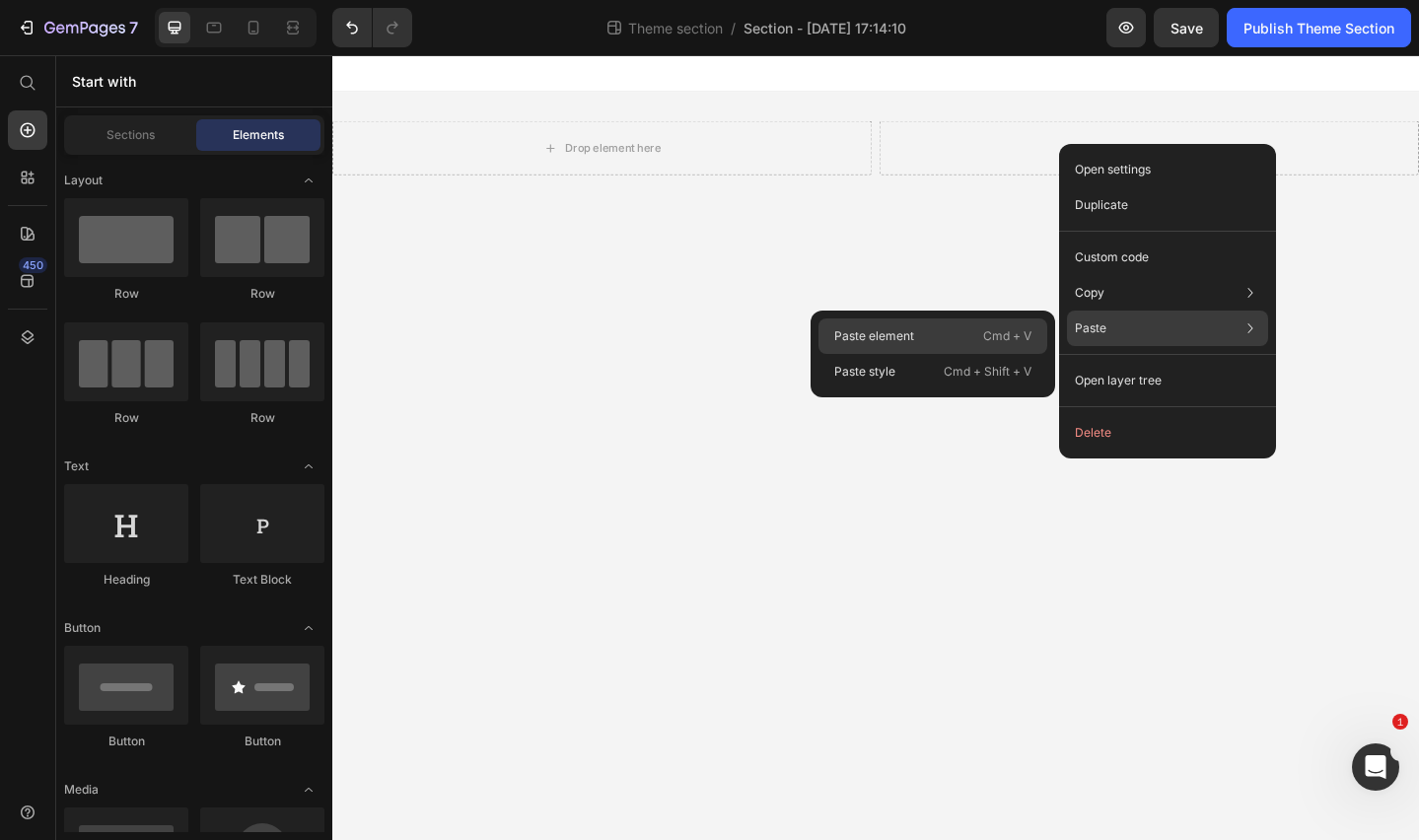drag, startPoint x: 926, startPoint y: 335, endPoint x: 641, endPoint y: 307, distance: 286.3721 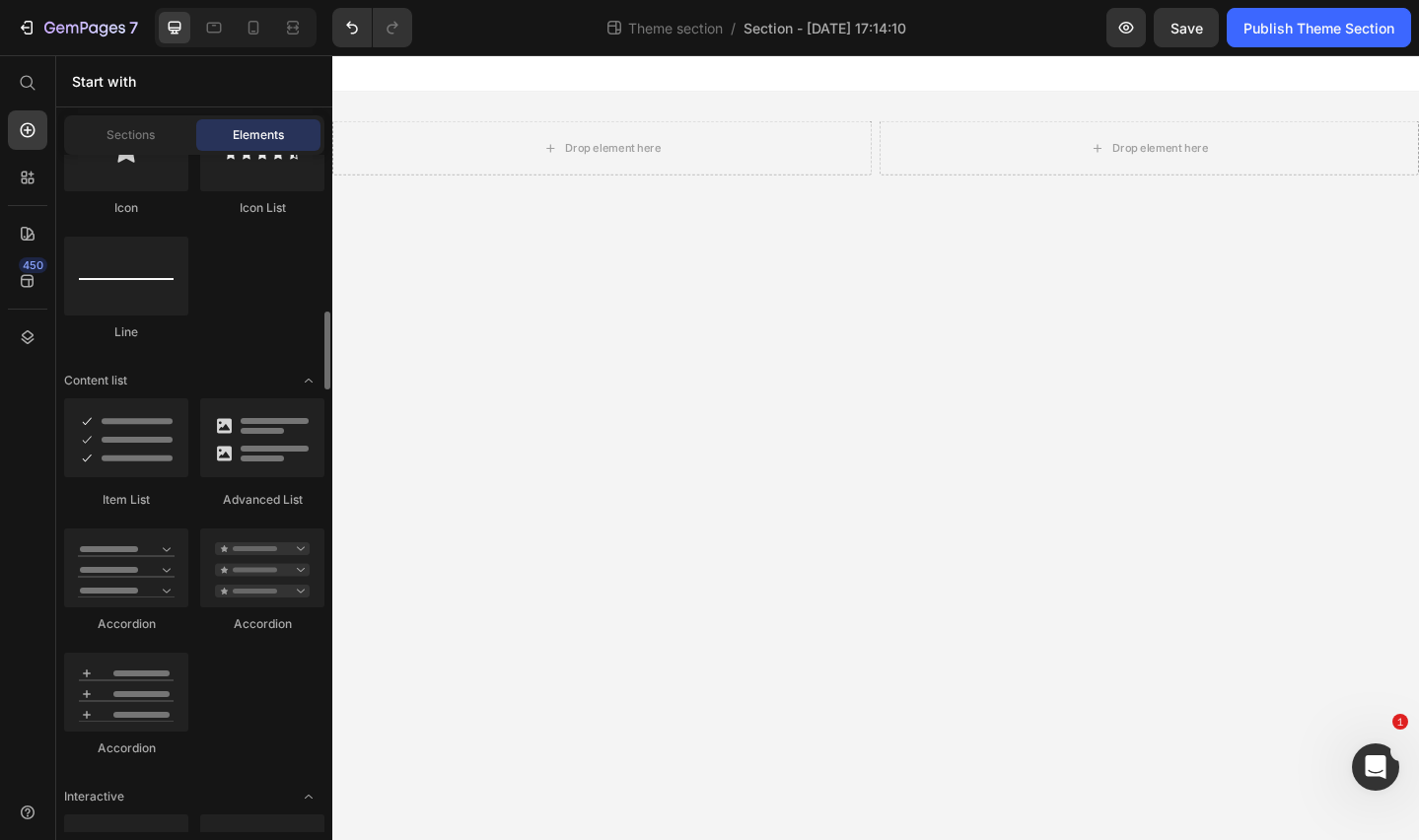 scroll, scrollTop: 1422, scrollLeft: 0, axis: vertical 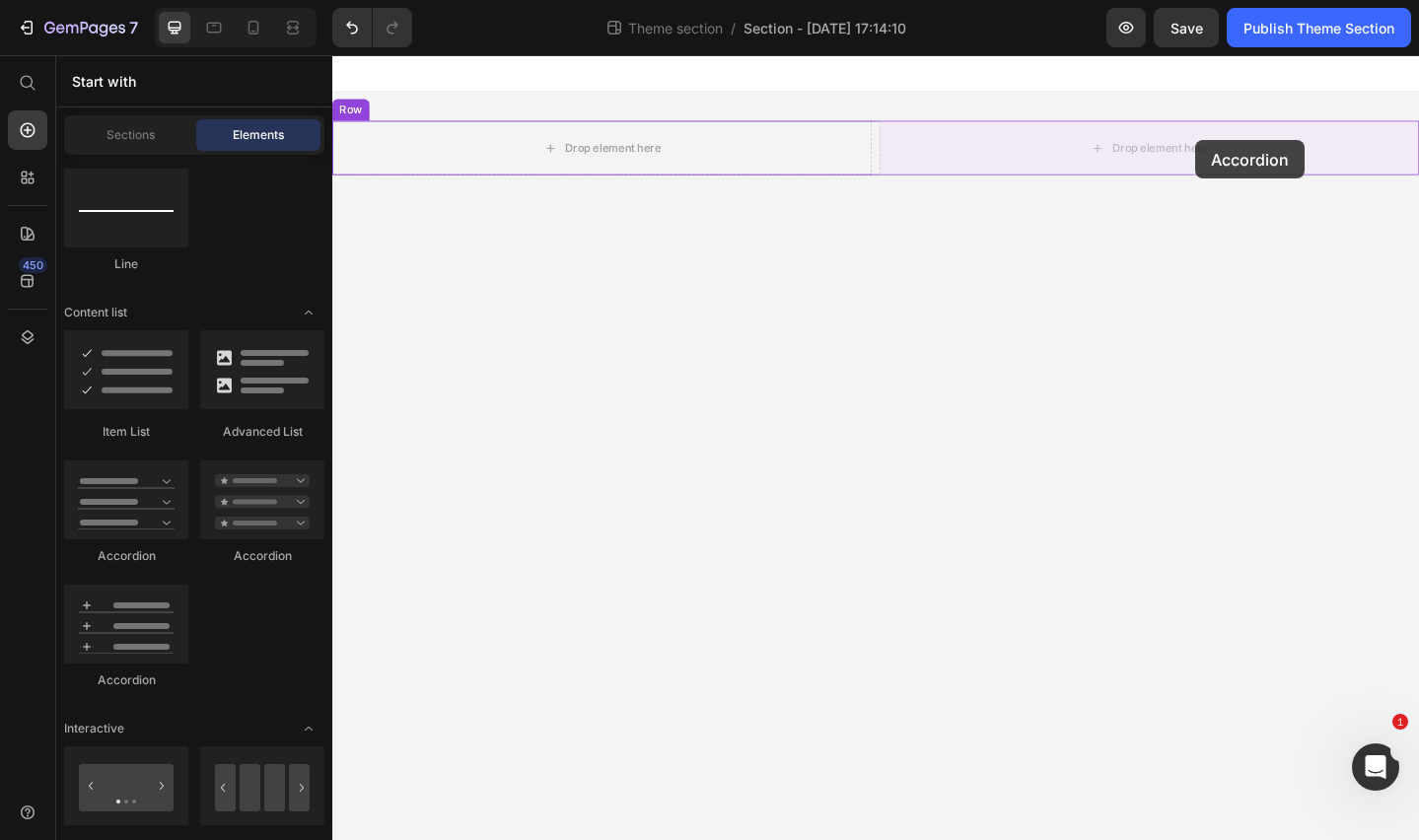 drag, startPoint x: 466, startPoint y: 579, endPoint x: 1272, endPoint y: 148, distance: 914.0005 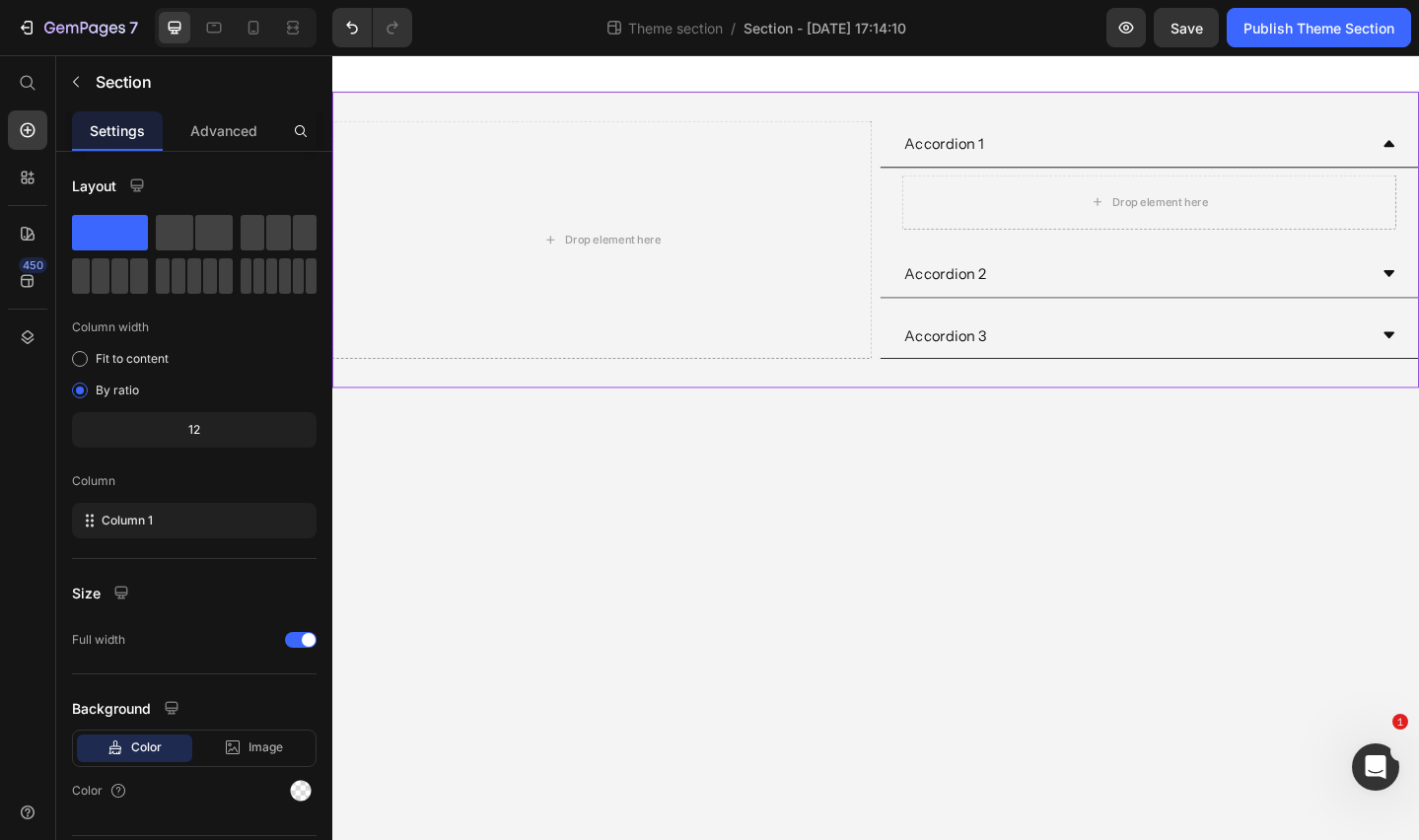click on "Drop element here
Accordion 1
Drop element here
Accordion 2
Accordion 3 Accordion Row Row" at bounding box center (924, 255) 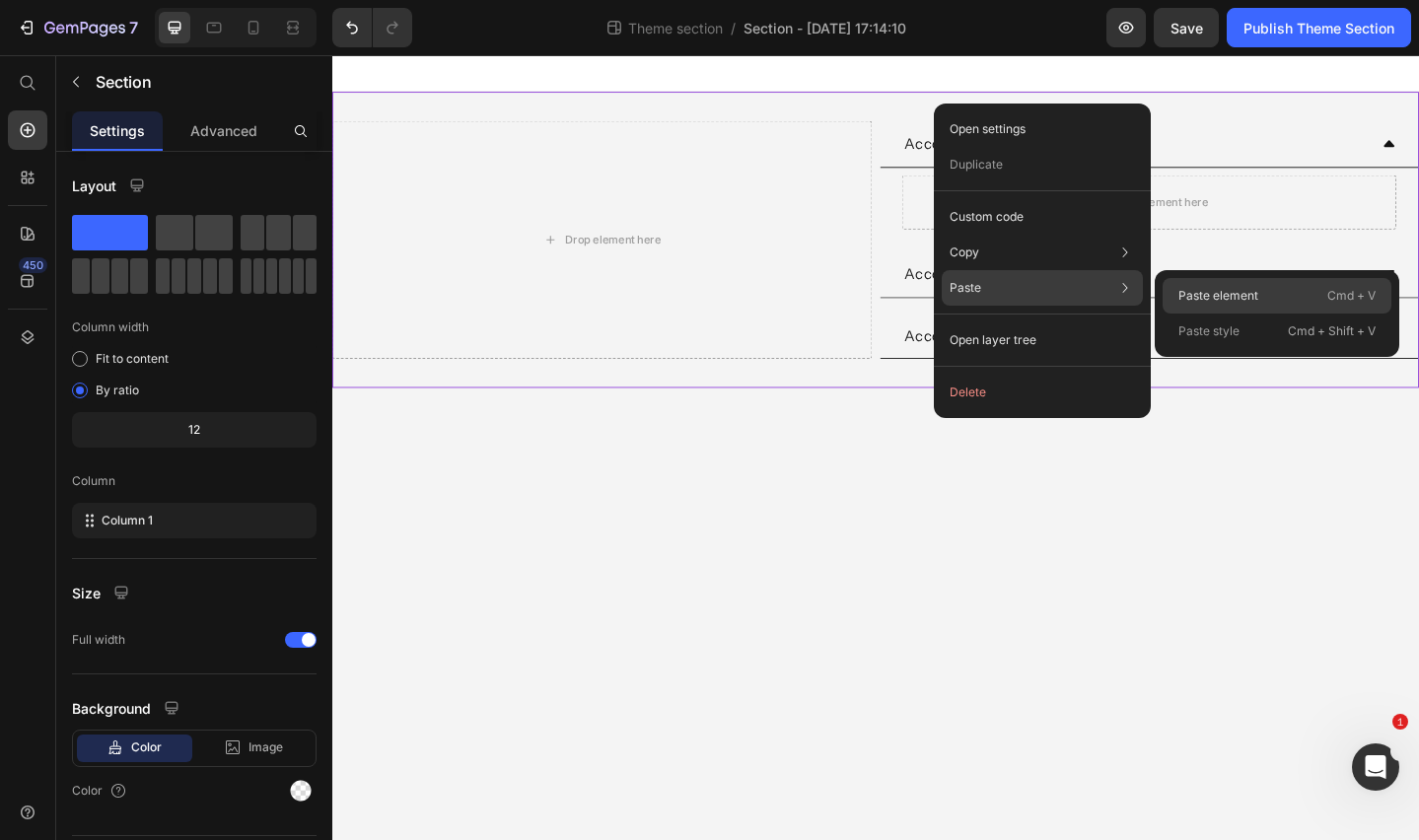 click on "Paste element" at bounding box center (1218, 296) 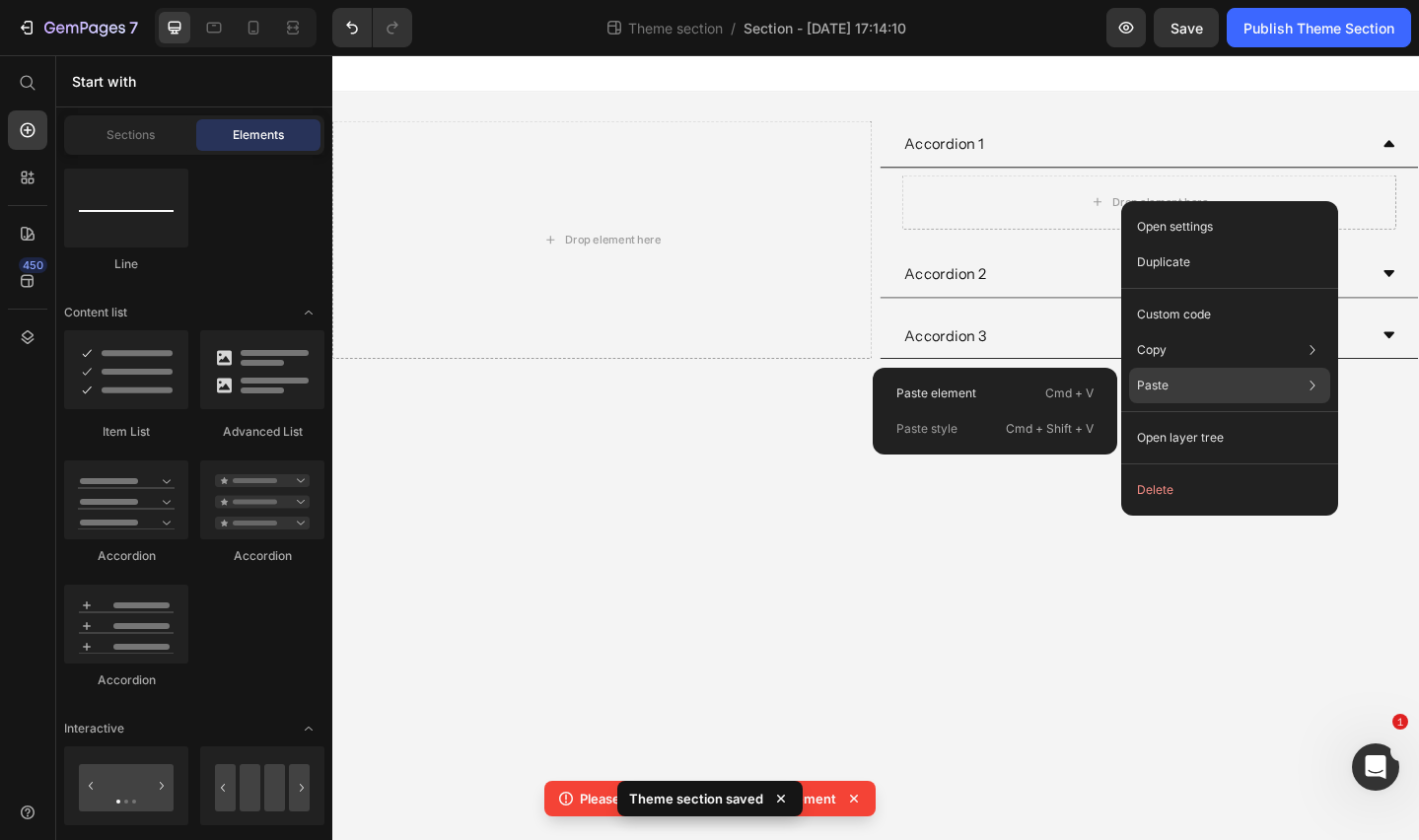 click on "Paste Paste element  Cmd + V Paste style  Cmd + Shift + V" 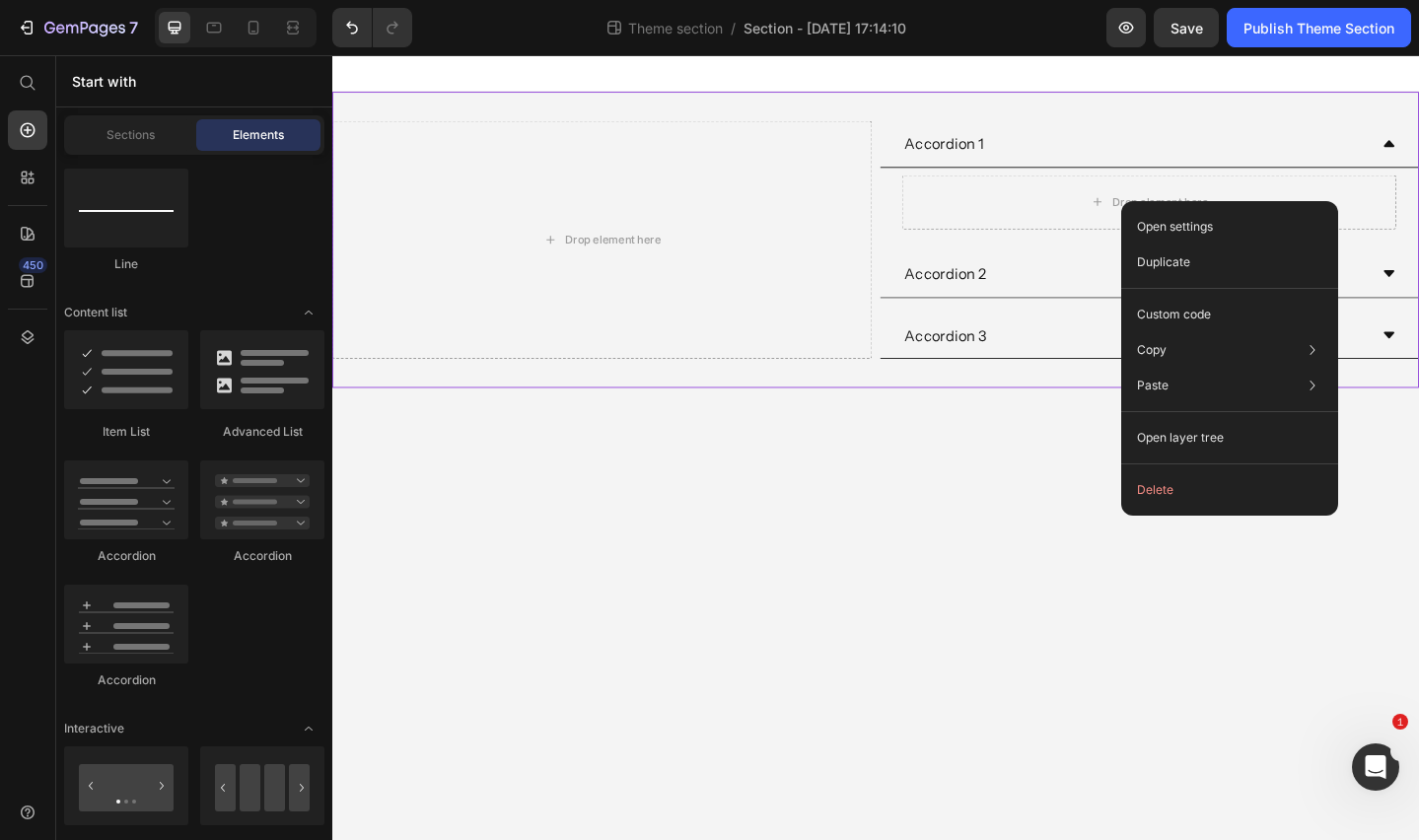 click on "Drop element here
Accordion 1
Drop element here
Accordion 2
Accordion 3 Accordion Row Row" at bounding box center [924, 255] 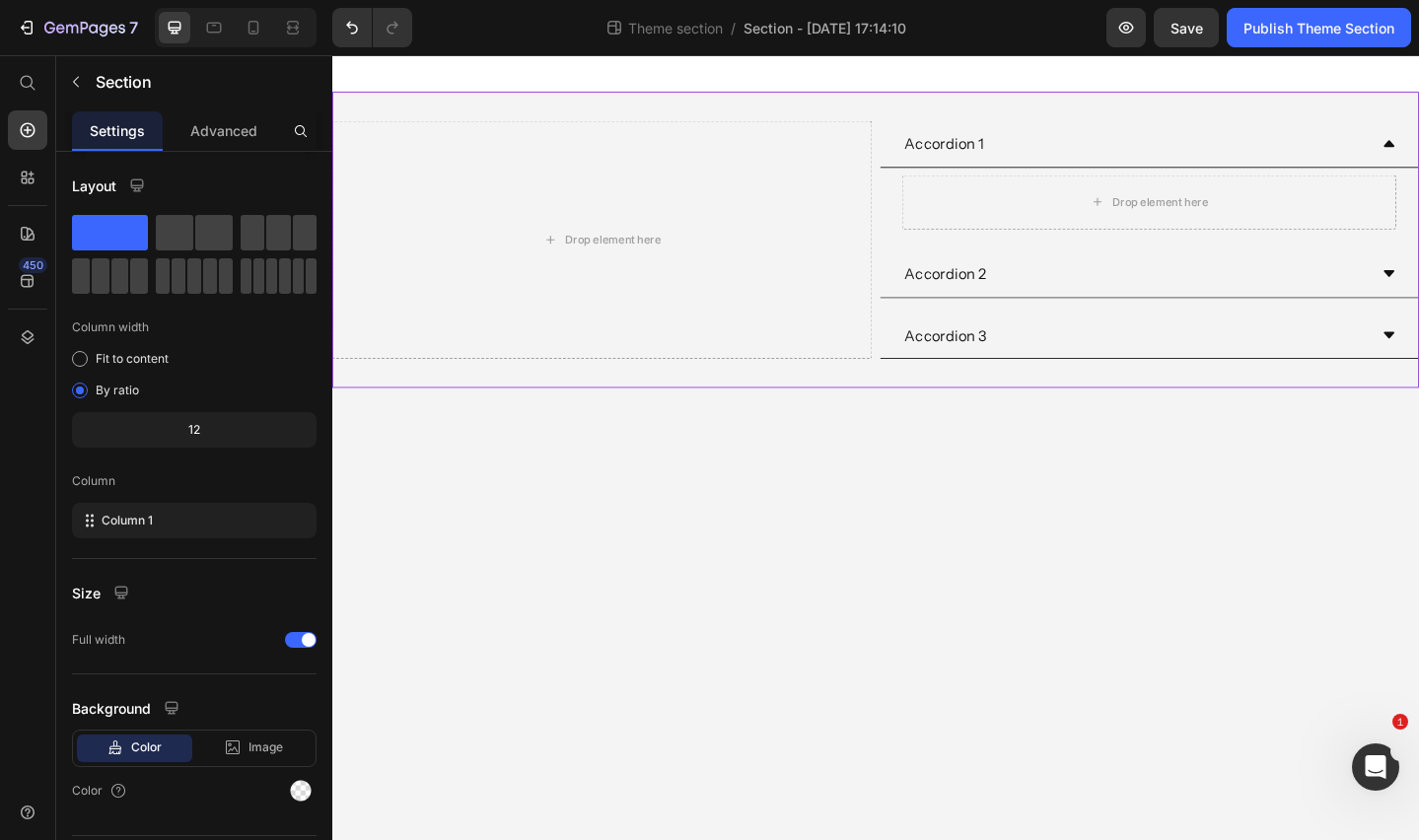 click on "Drop element here
Accordion 1
Drop element here
Accordion 2
Accordion 3 Accordion Row Row" at bounding box center [924, 255] 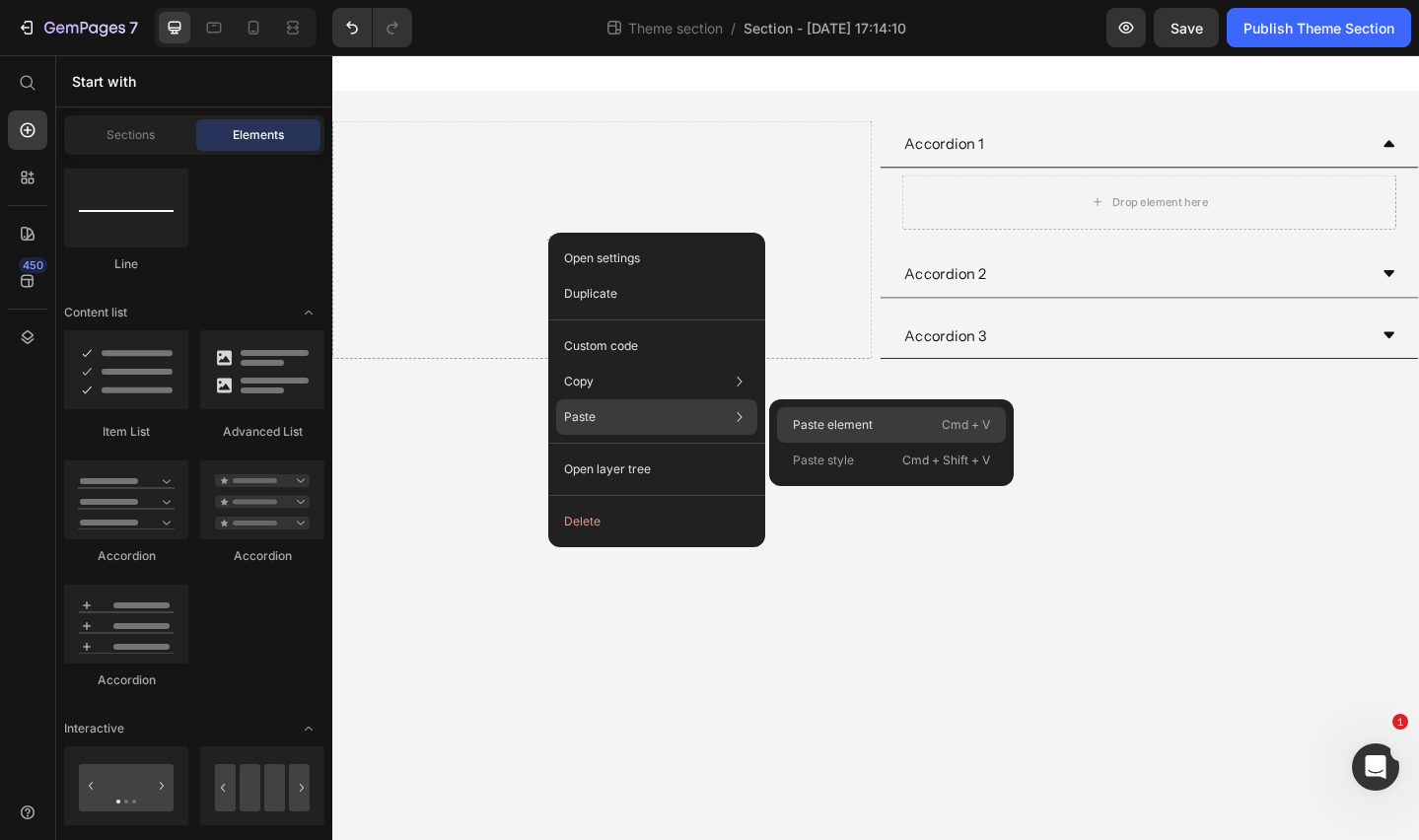 click on "Paste element" at bounding box center (832, 425) 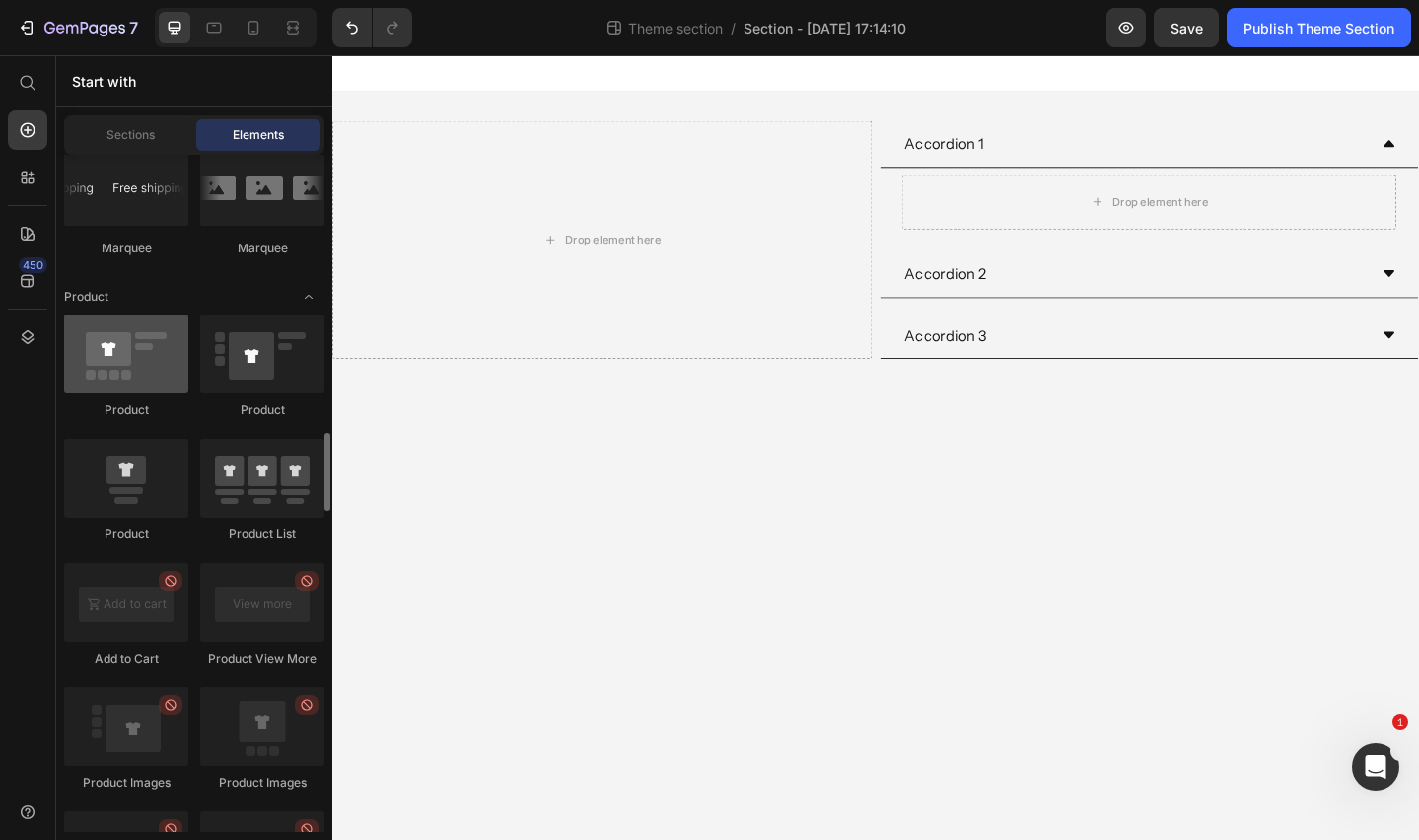 scroll, scrollTop: 2396, scrollLeft: 0, axis: vertical 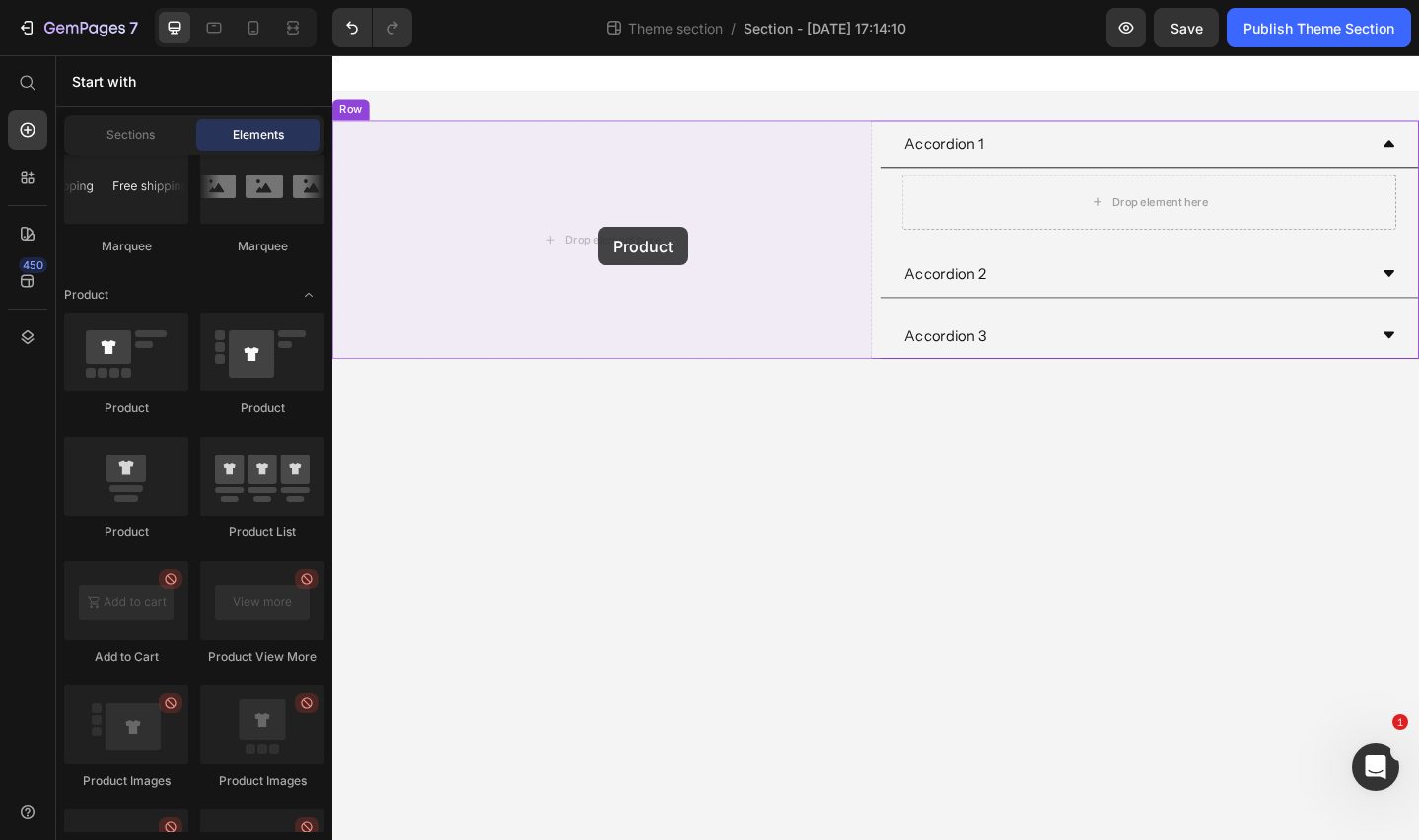 drag, startPoint x: 461, startPoint y: 422, endPoint x: 621, endPoint y: 243, distance: 240.0854 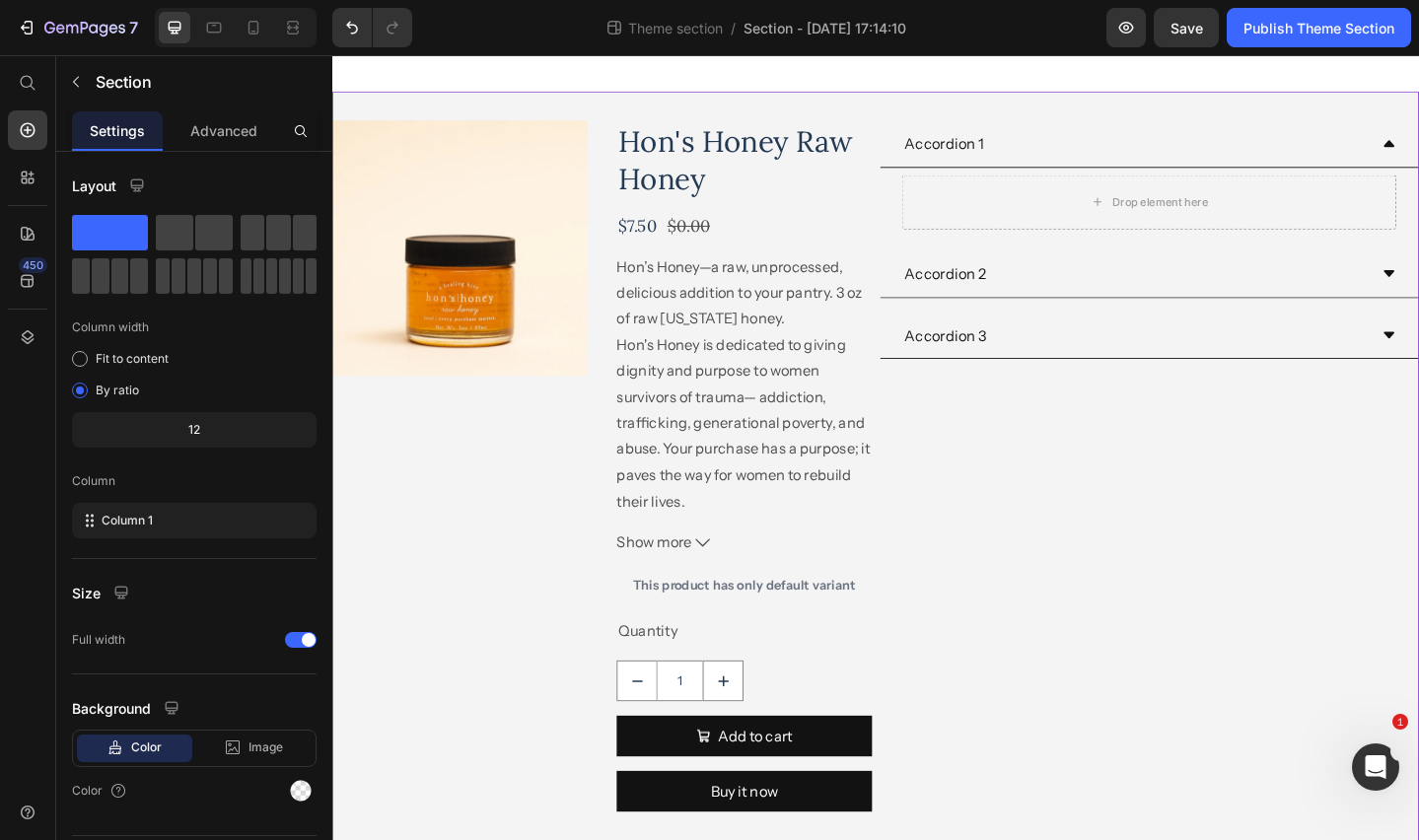 click on "Product Images Hon's Honey Raw Honey Product Title $7.50 Product Price $0.00 Product Price Row Hon’s Honey—a raw, unprocessed, delicious addition to your pantry. 3 oz of raw Maryland honey.
Hon's Honey is dedicated to giving dignity and purpose to women survivors of trauma— addiction, trafficking, generational poverty, and abuse. Your purchase has a purpose; it paves the way for women to rebuild their lives. Show more Product Description This product has only default variant Product Variants & Swatches Quantity Text Block 1 Product Quantity
Add to cart Add to Cart Buy it now Dynamic Checkout Product
Accordion 1
Drop element here
Accordion 2
Accordion 3 Accordion Row Row" at bounding box center [924, 510] 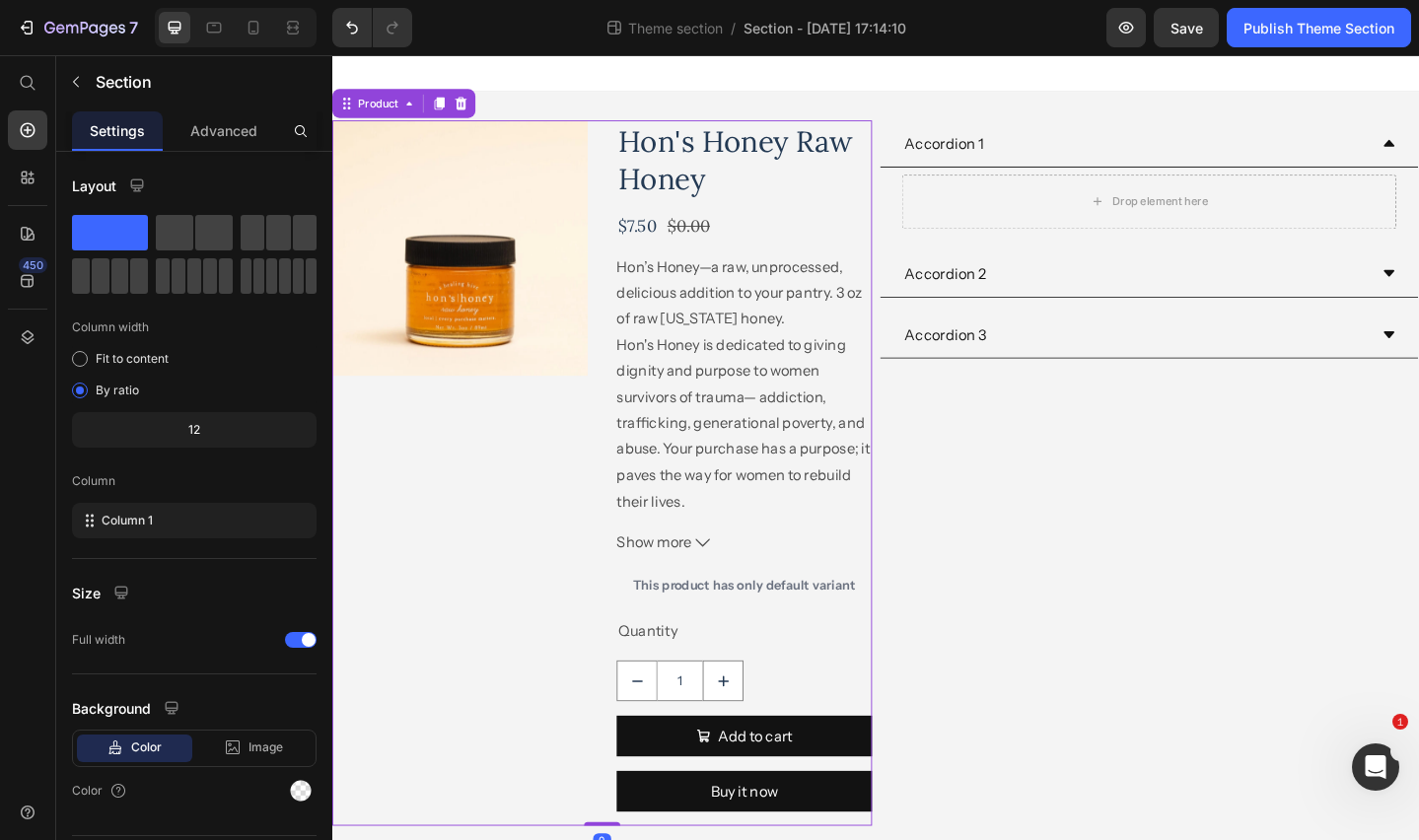 click on "Product Images" at bounding box center [471, 510] 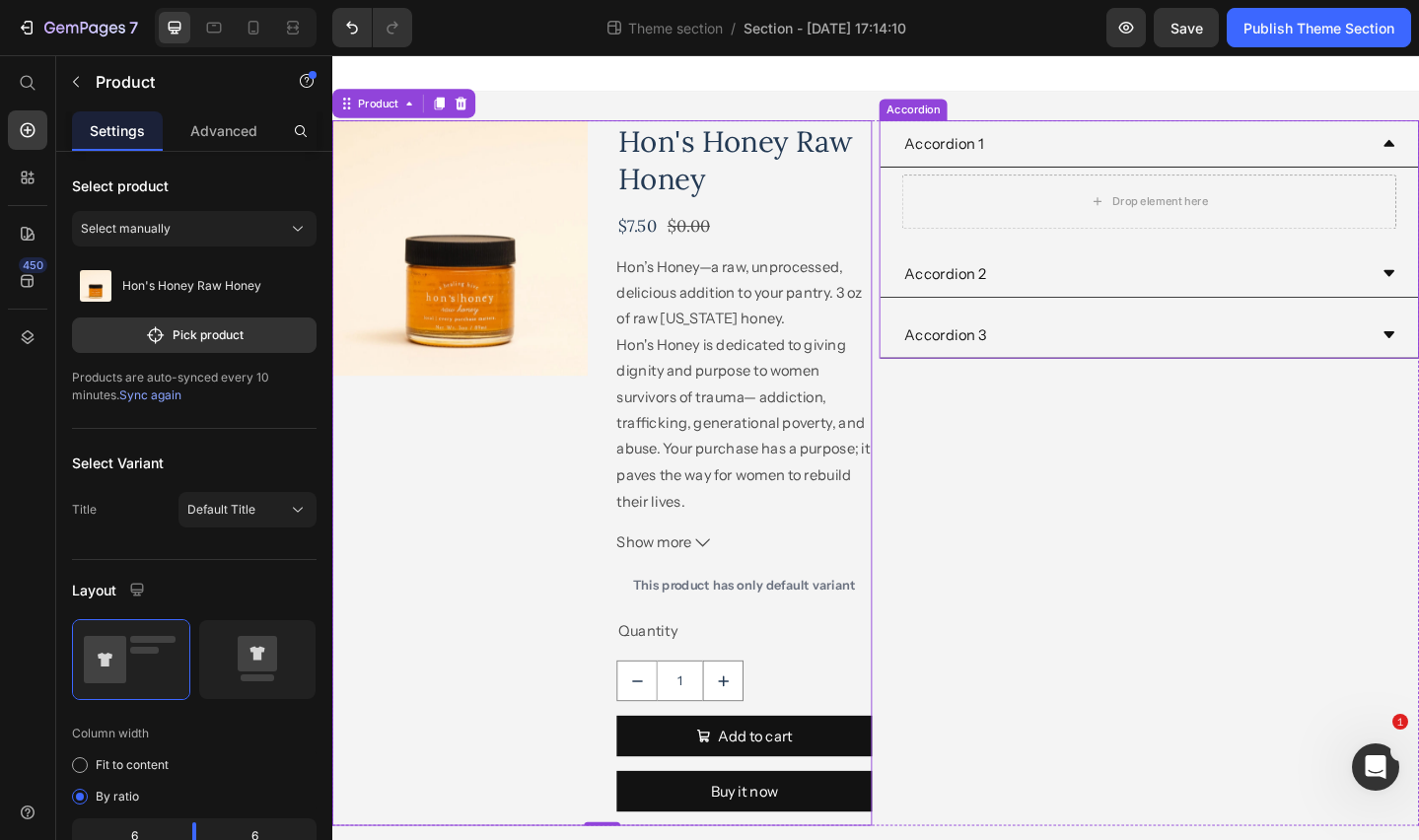 click on "Accordion 1" at bounding box center (1222, 152) 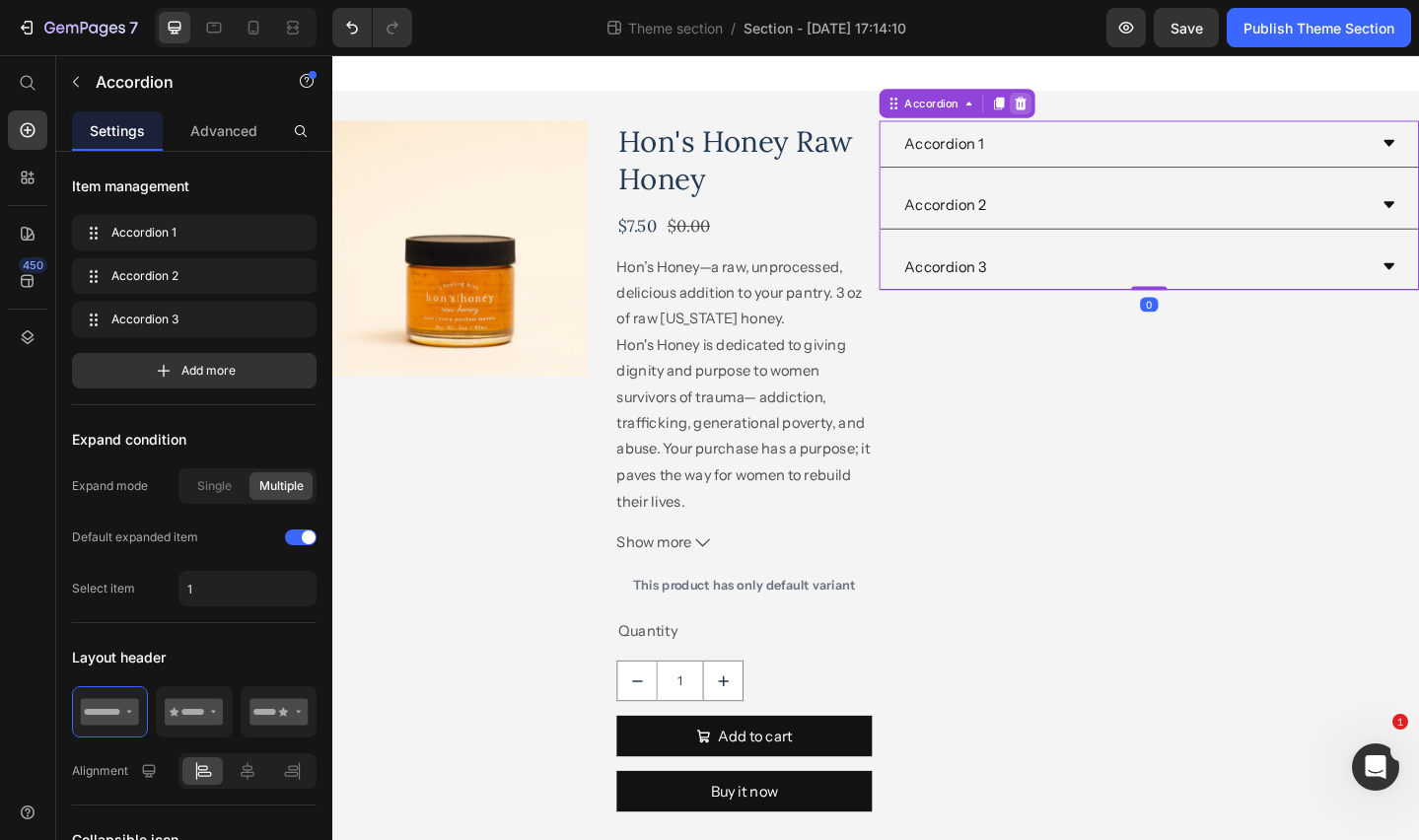 click 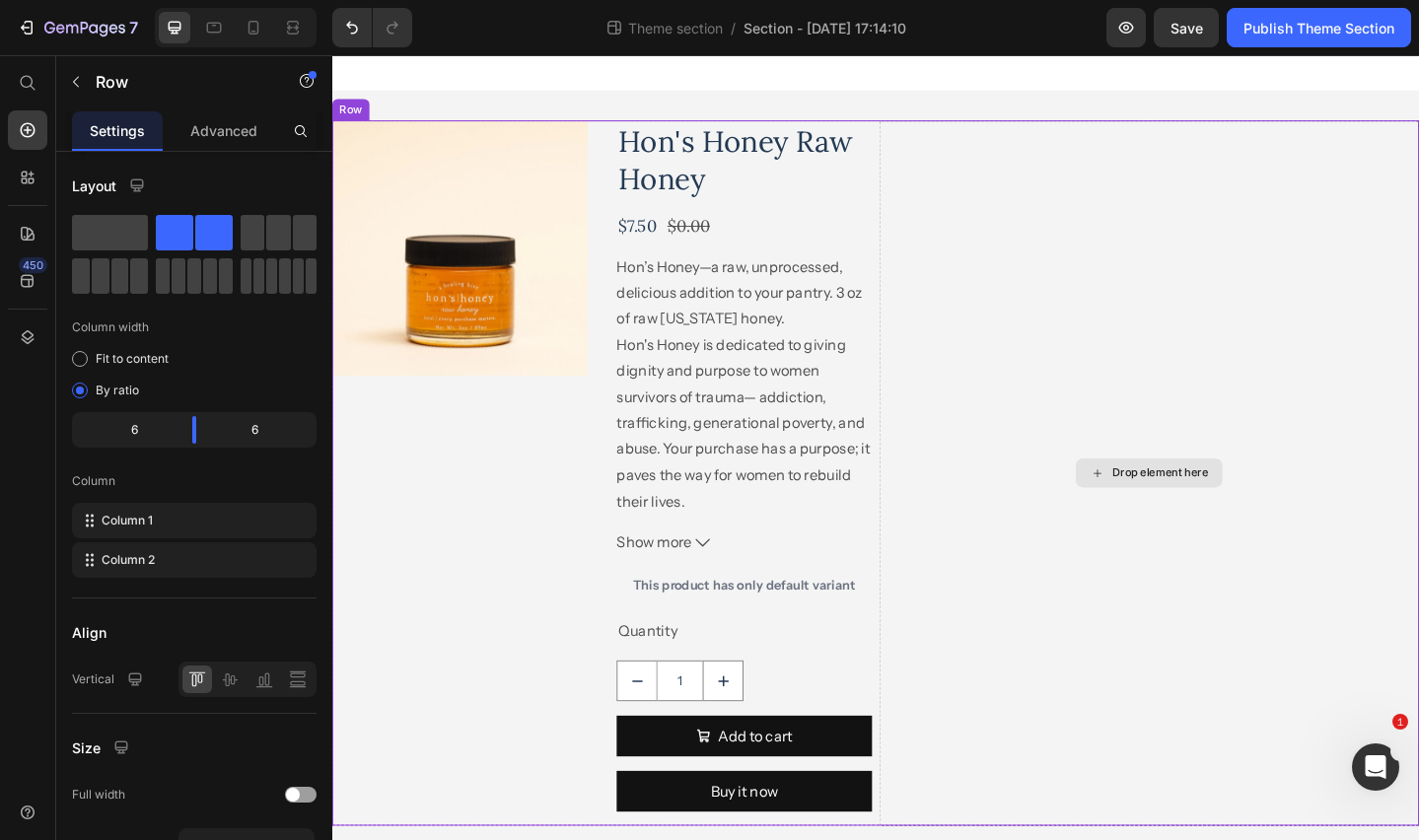 click on "Drop element here" at bounding box center (1222, 510) 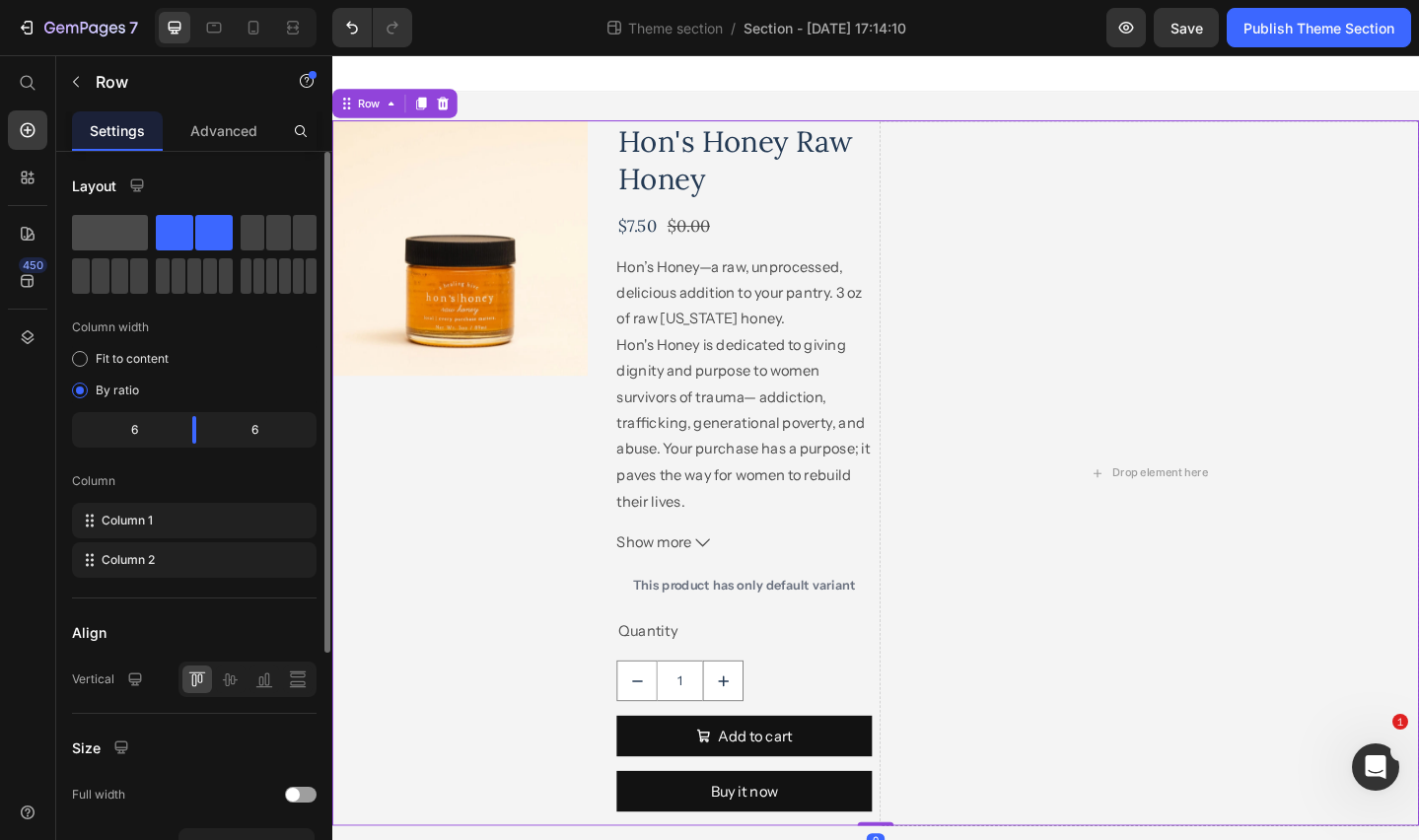 click 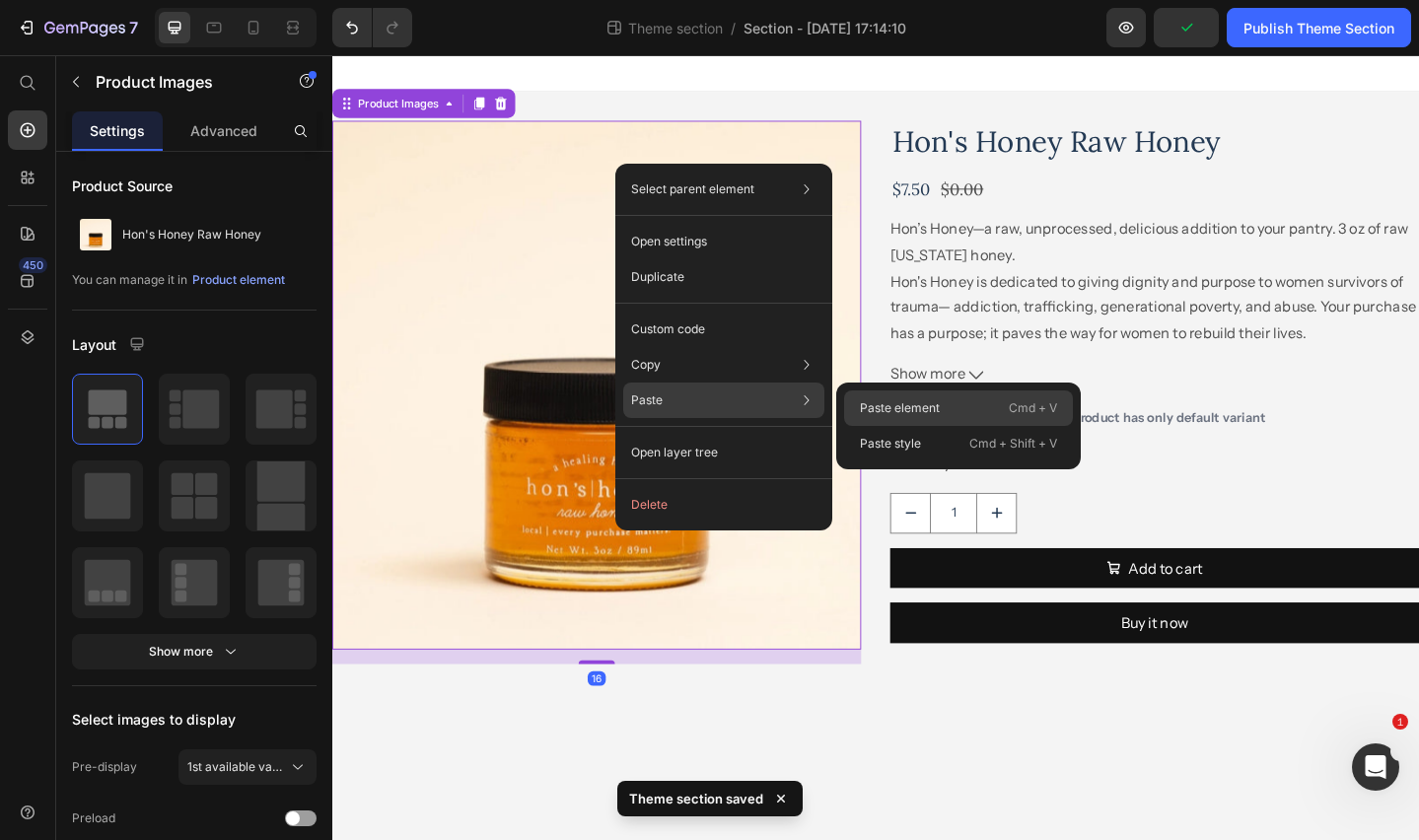 click on "Paste element" at bounding box center (899, 408) 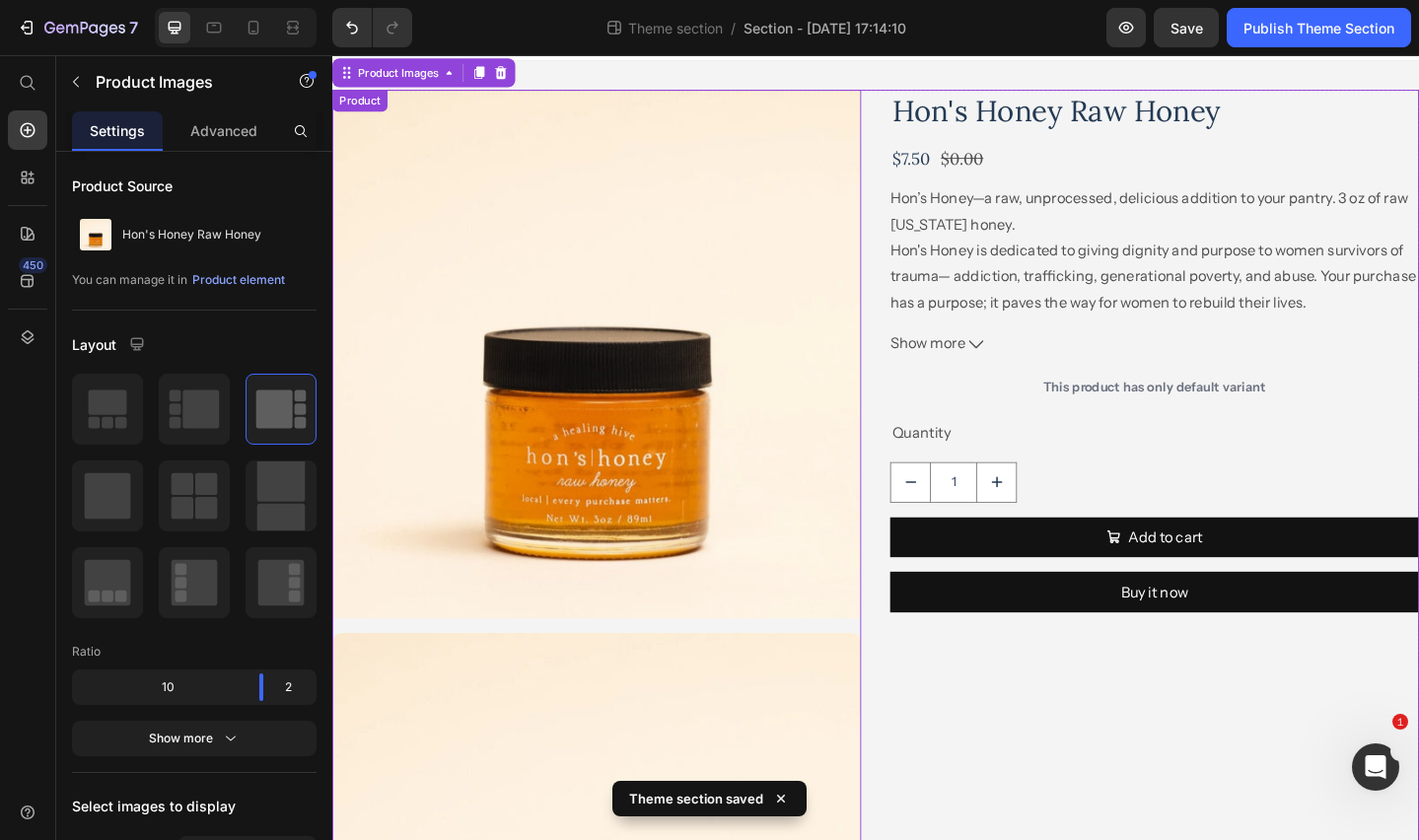 scroll, scrollTop: 0, scrollLeft: 0, axis: both 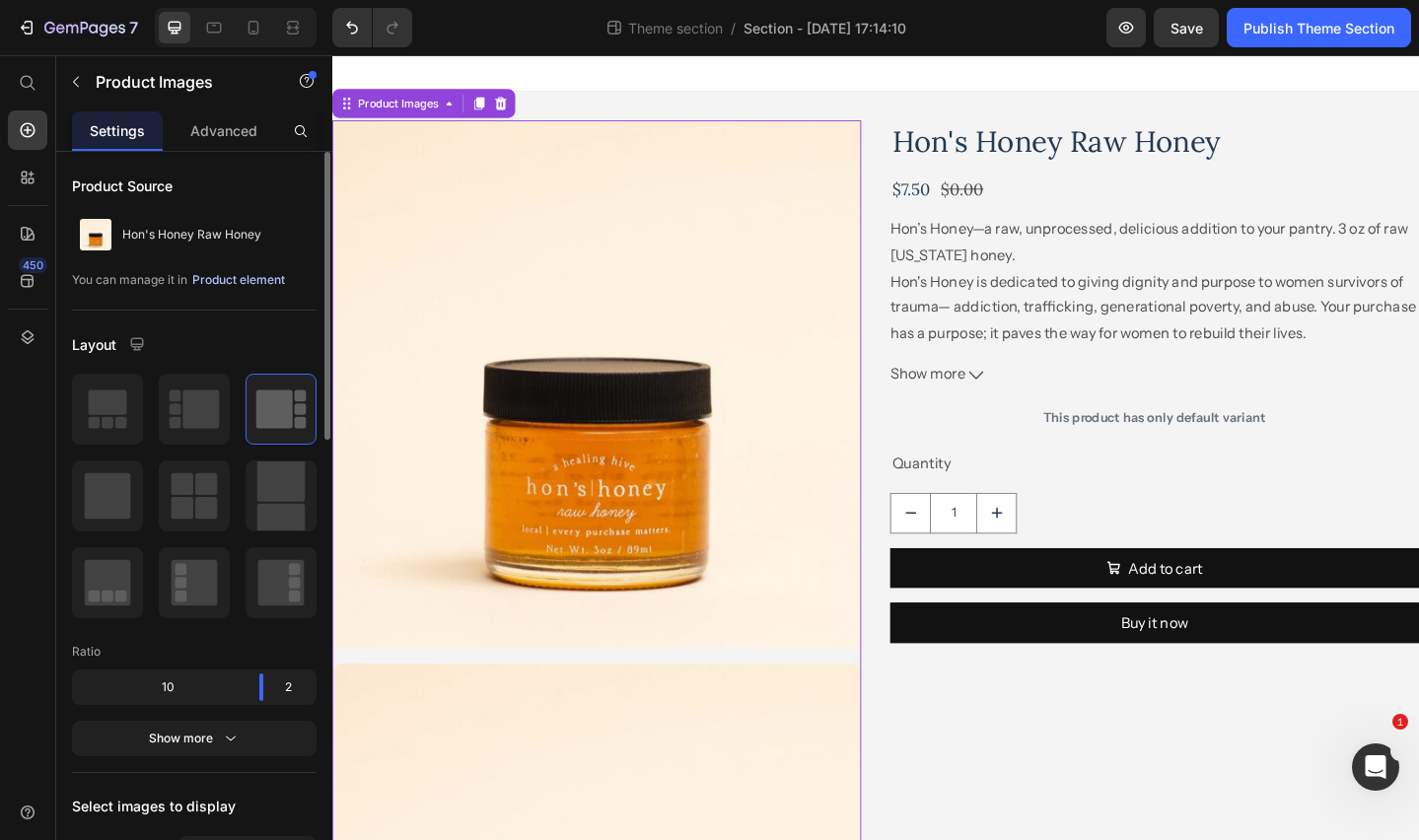 click on "Product element" at bounding box center (239, 280) 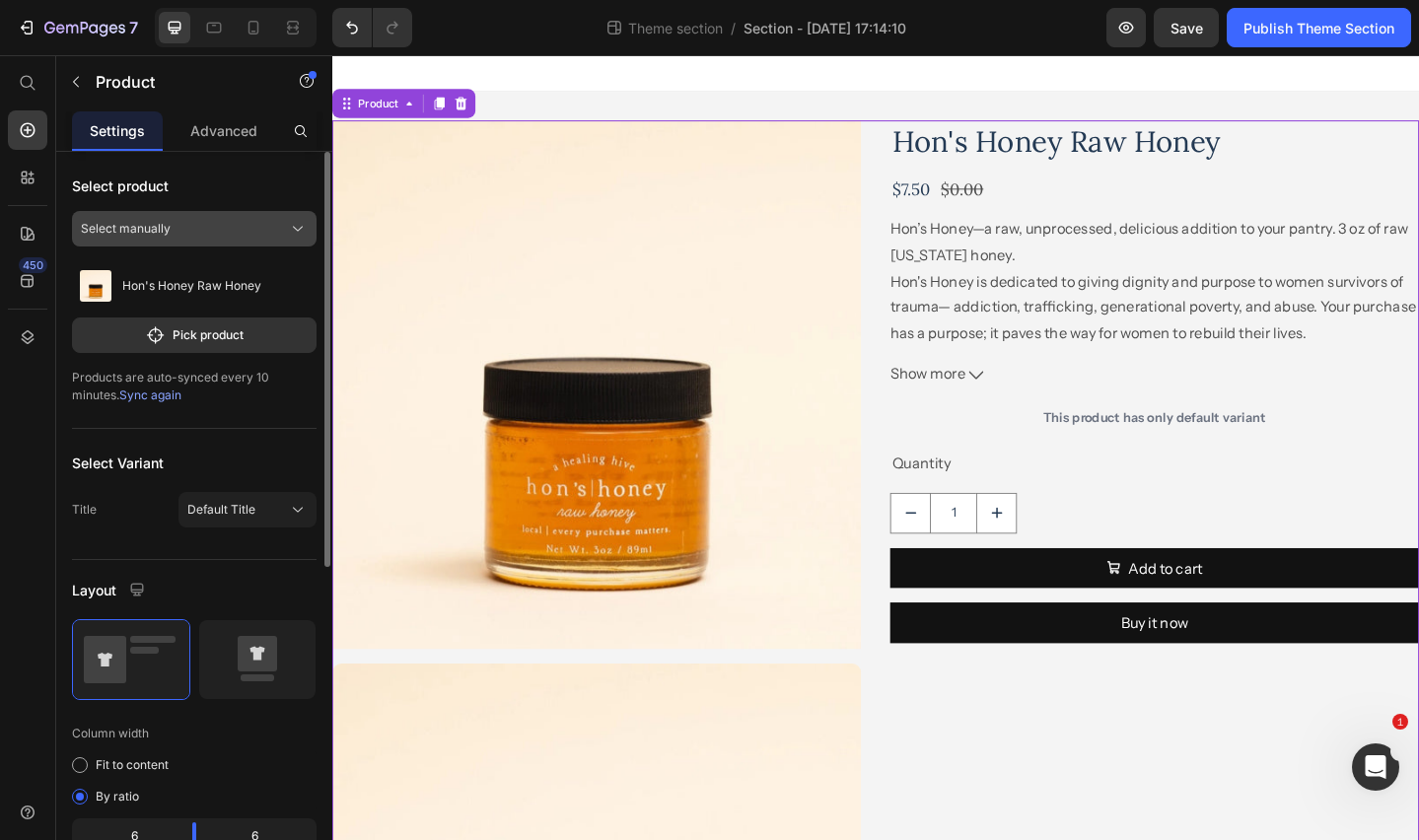 click 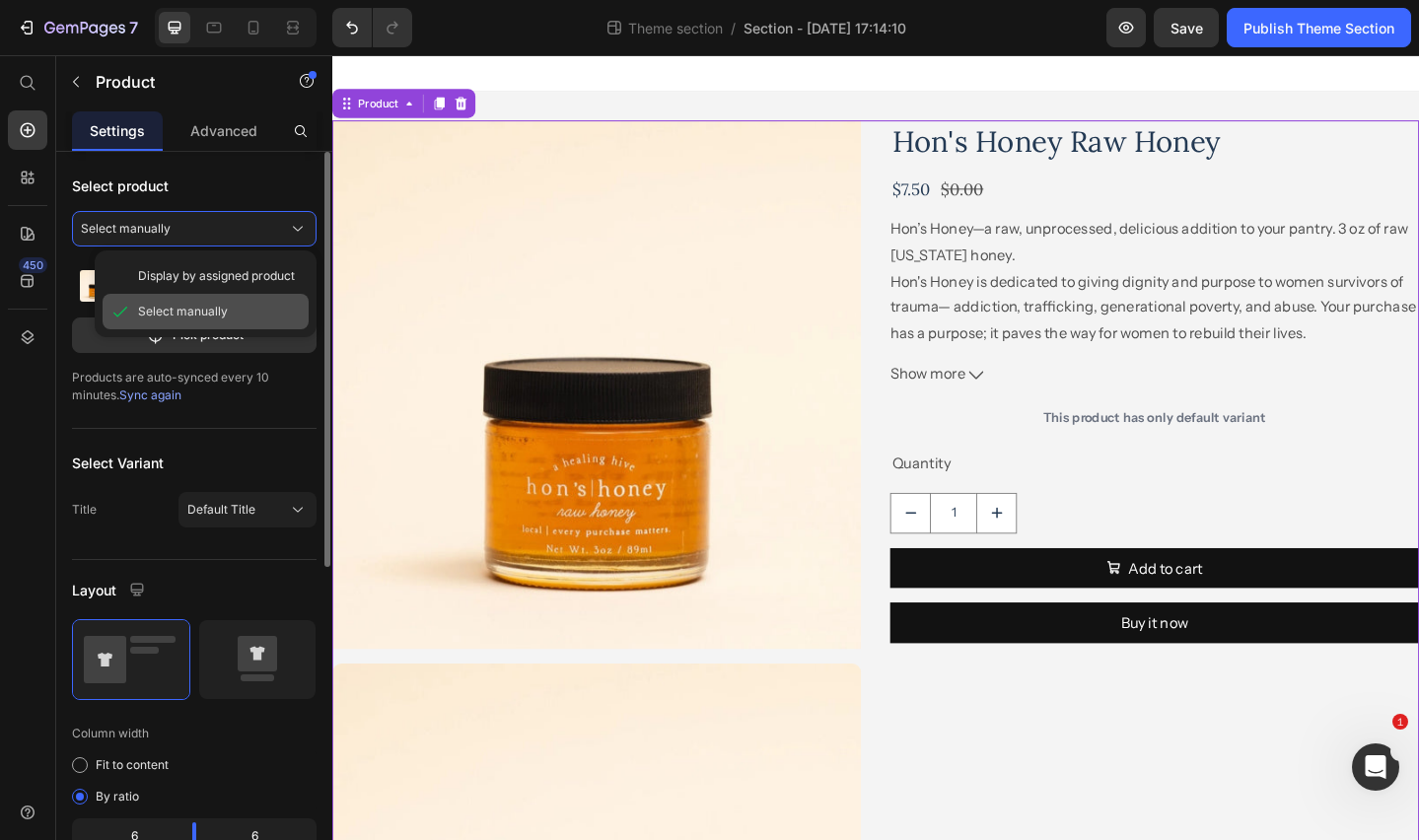 click on "Select manually" at bounding box center (182, 312) 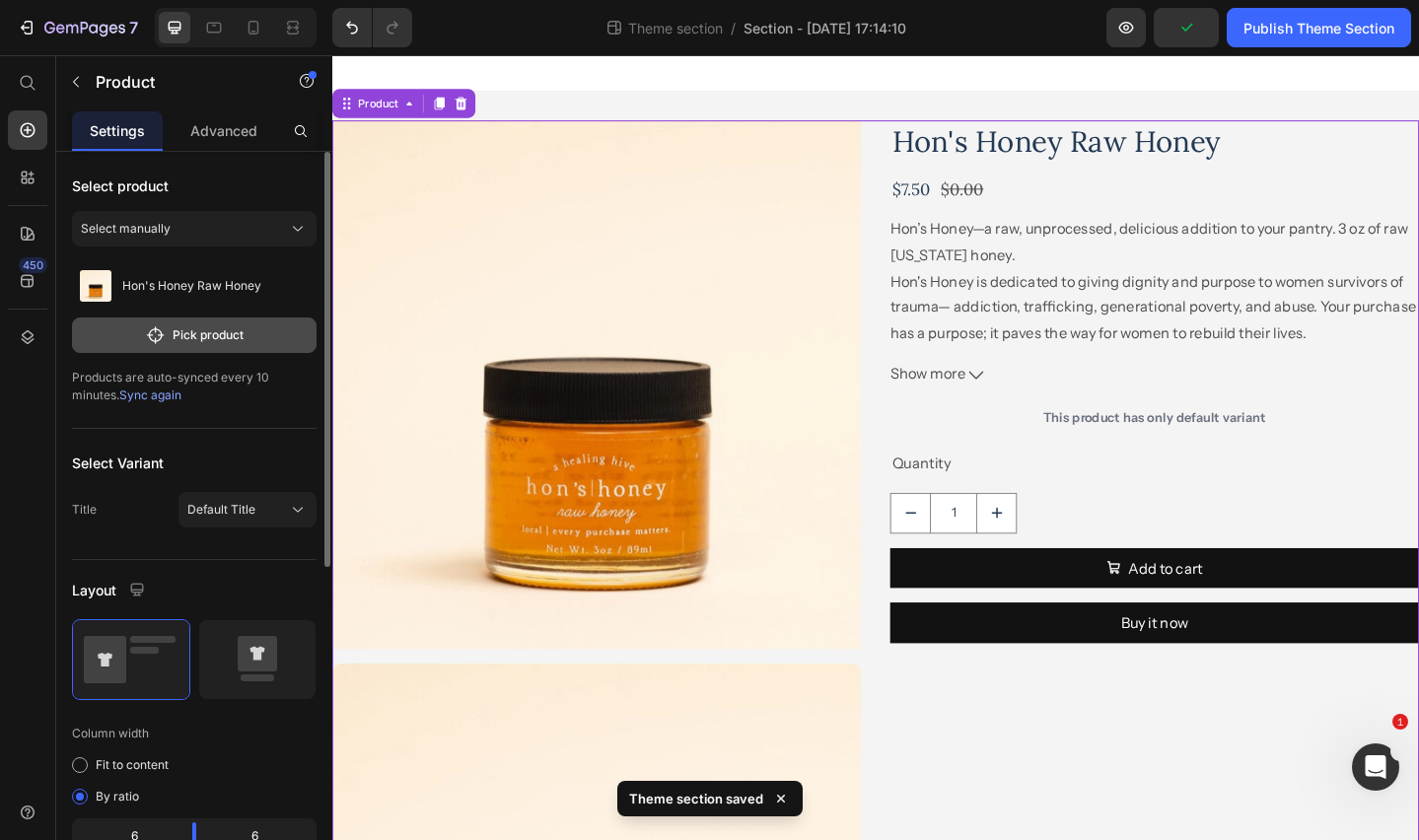 click on "Pick product" 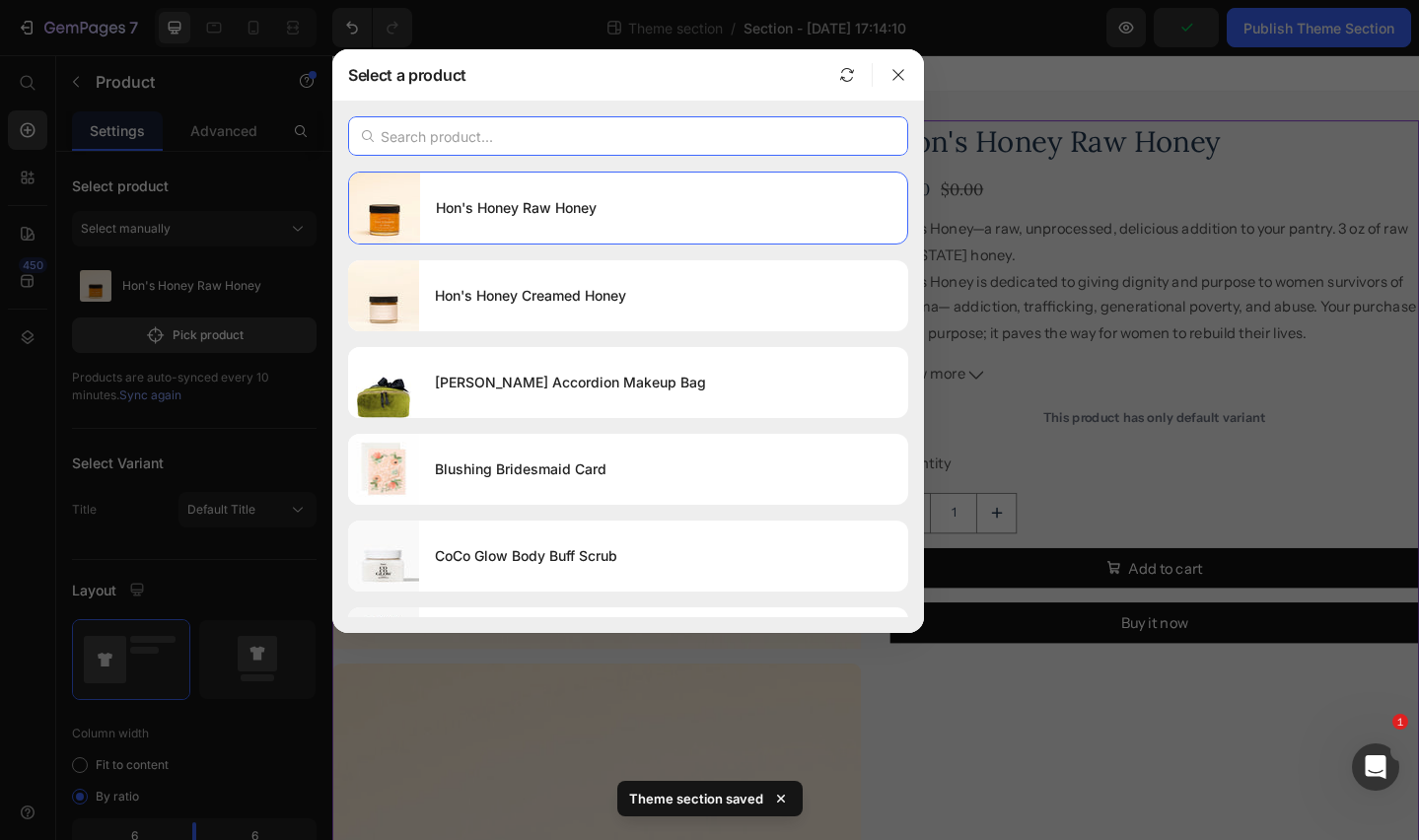 click at bounding box center [628, 136] 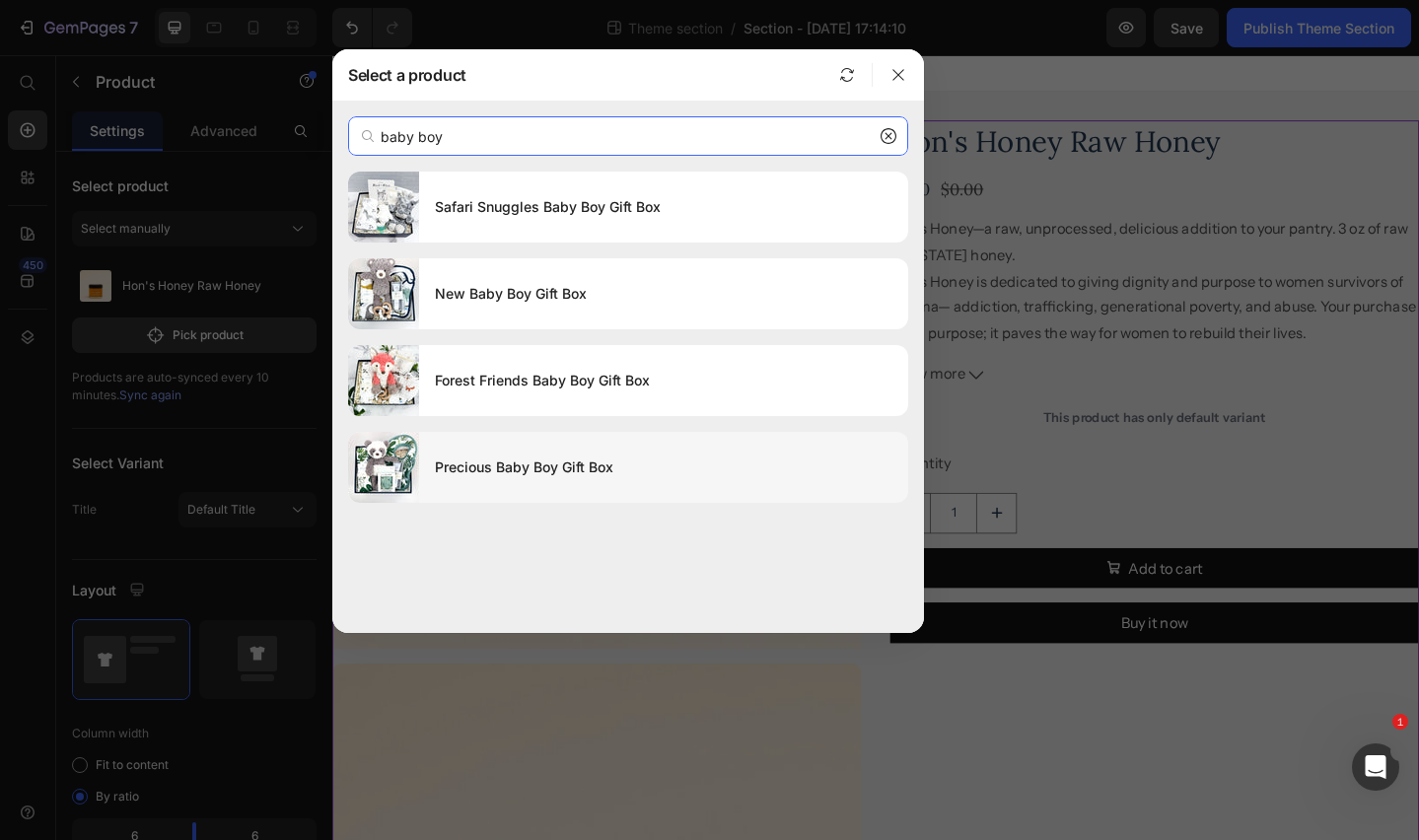 type on "baby boy" 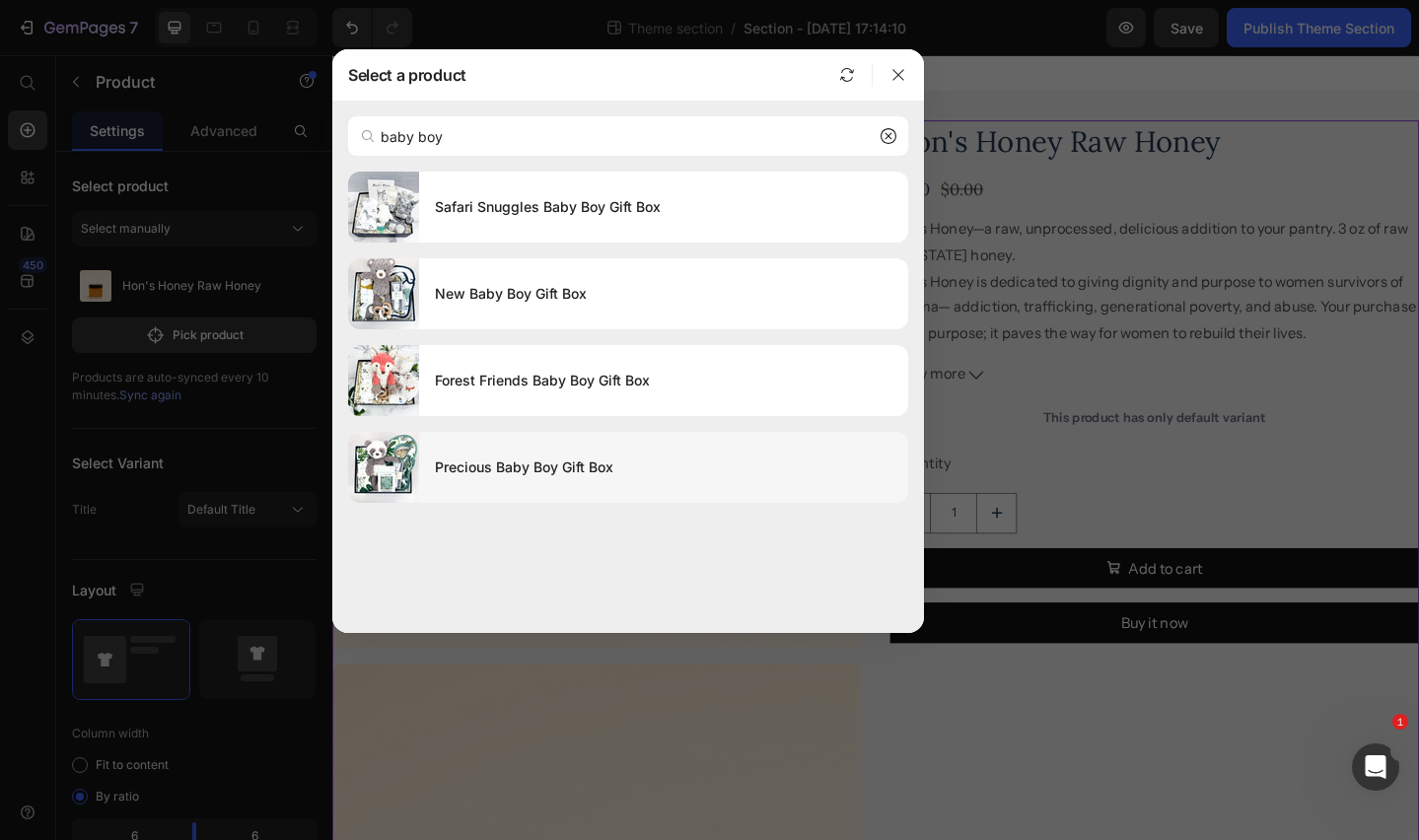 click on "Precious Baby Boy Gift Box" at bounding box center [664, 467] 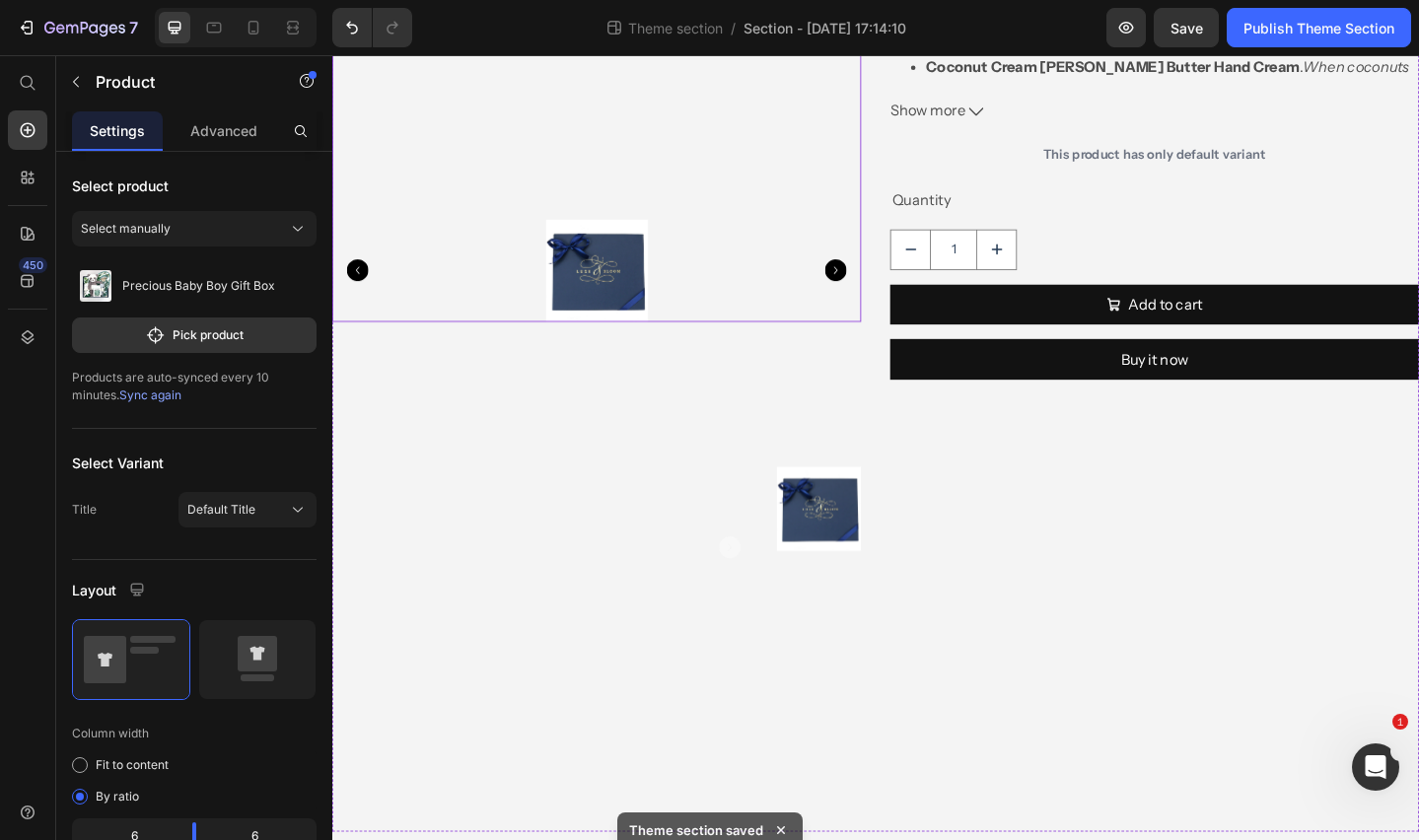 scroll, scrollTop: 498, scrollLeft: 0, axis: vertical 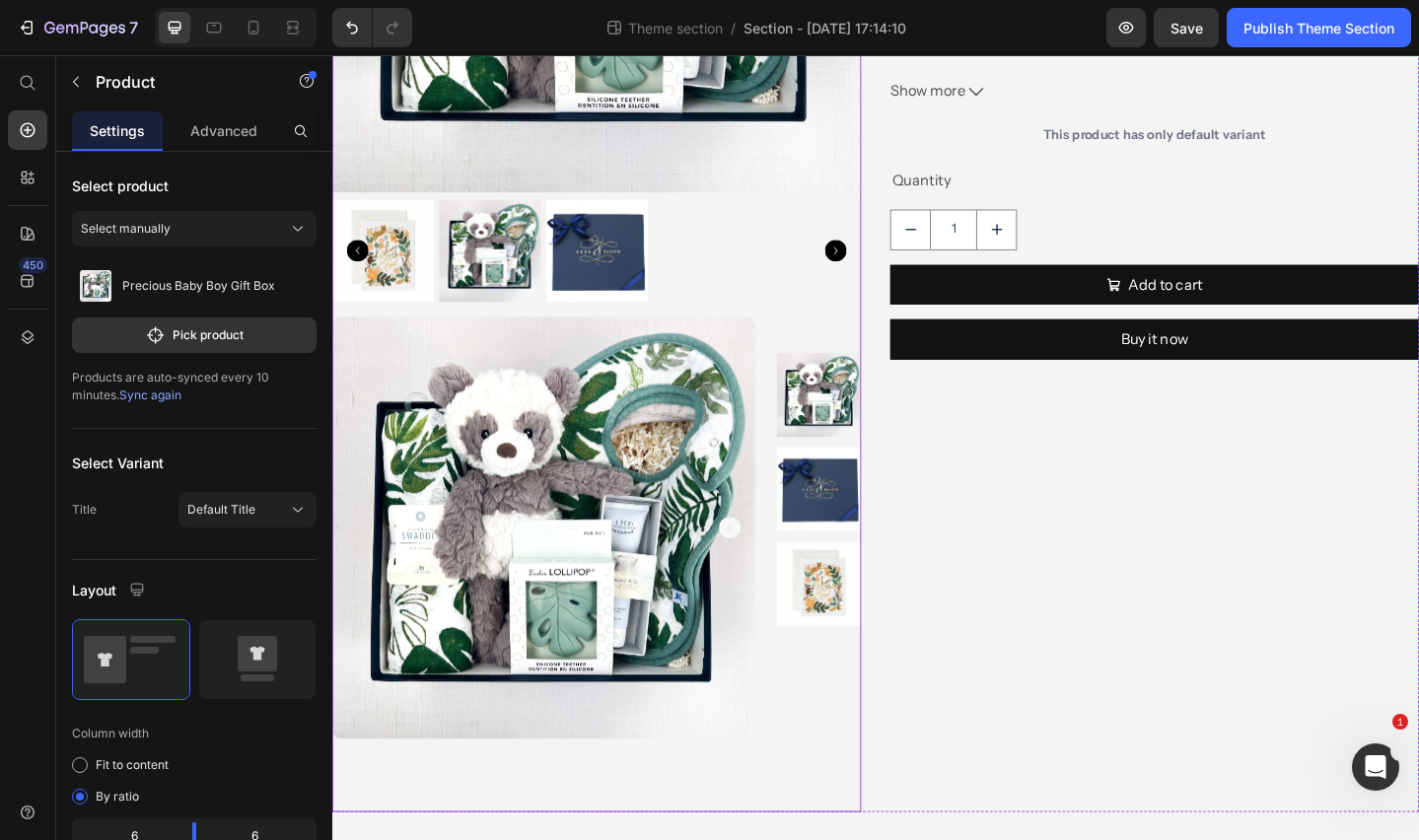 click at bounding box center (562, 569) 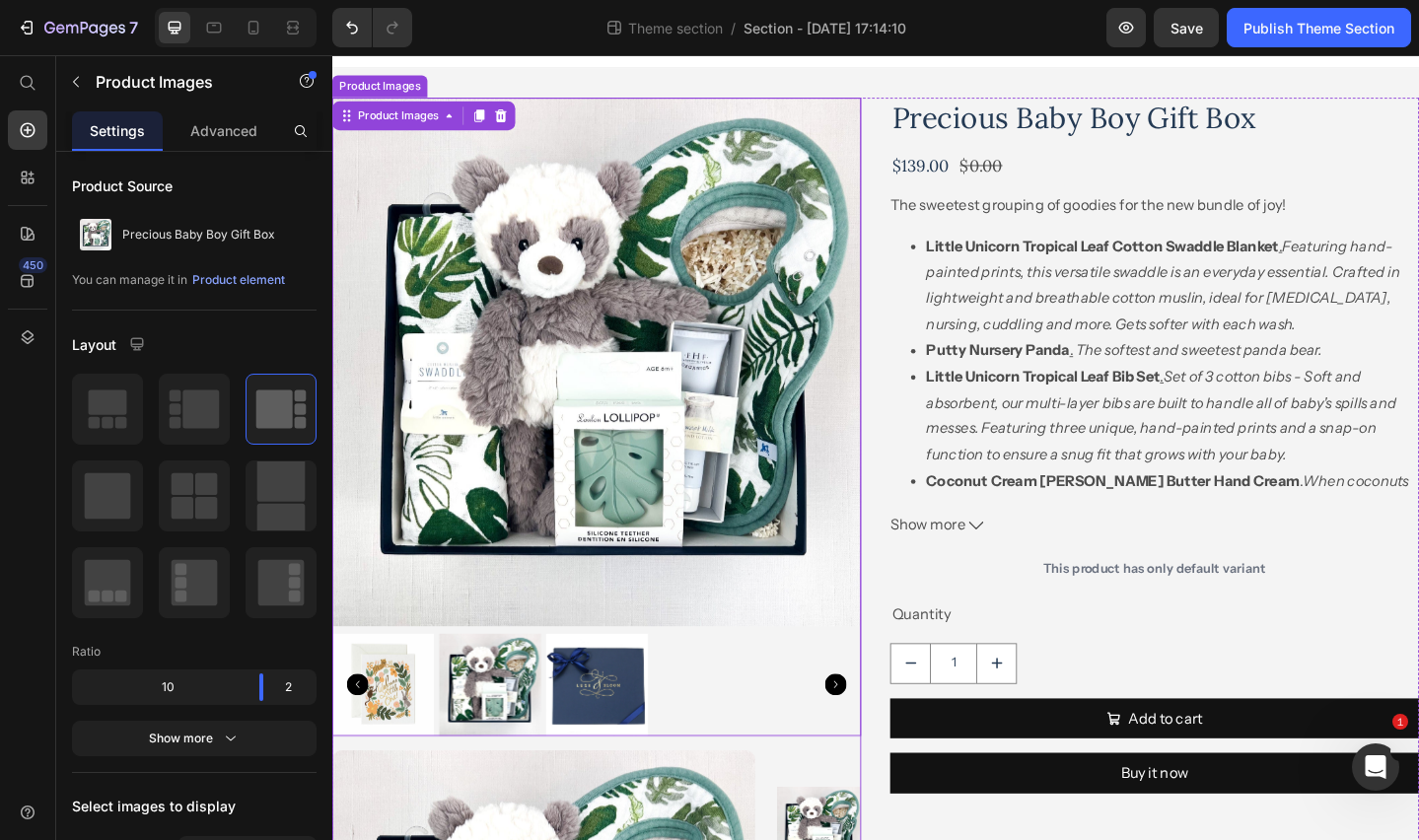 scroll, scrollTop: 0, scrollLeft: 0, axis: both 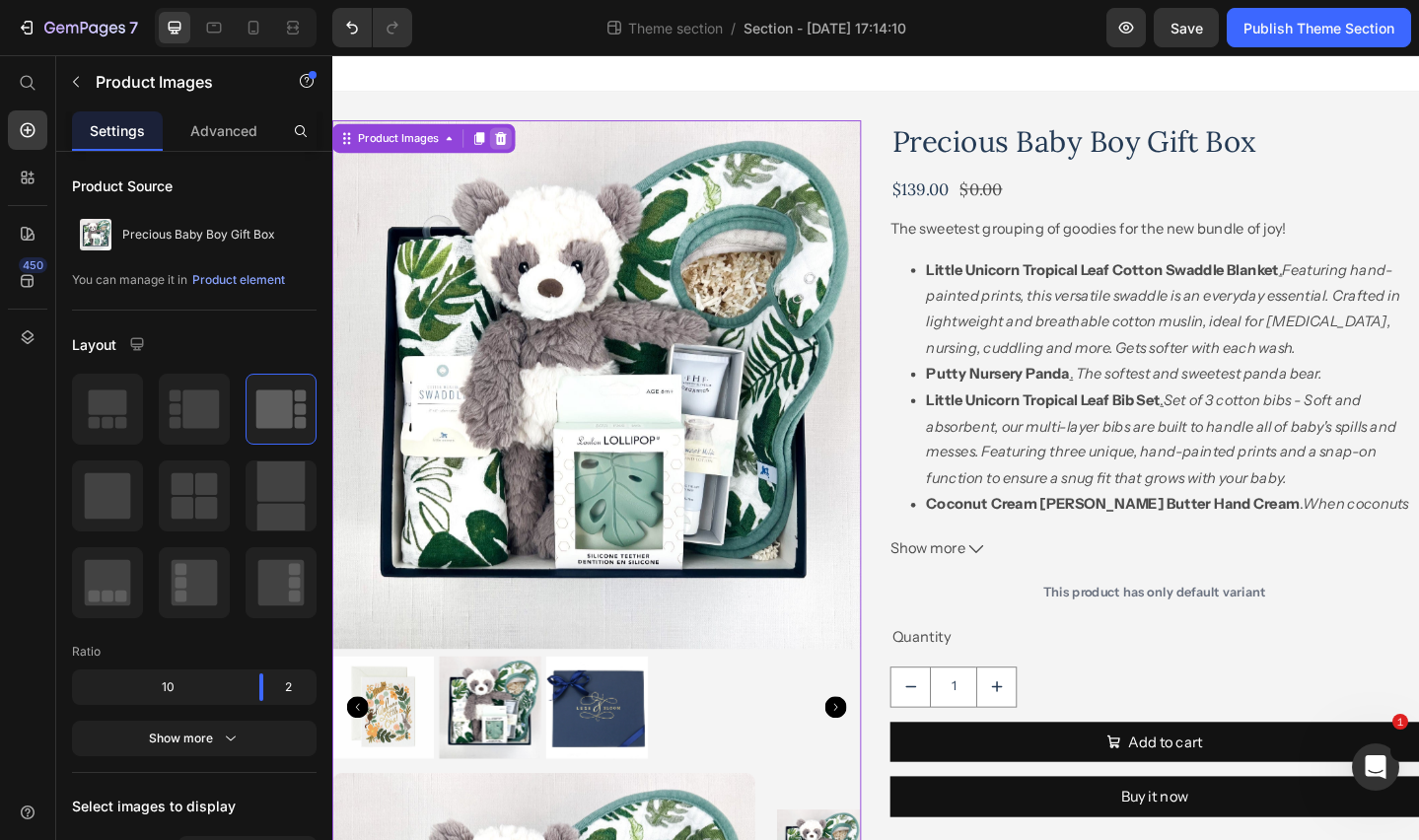 click 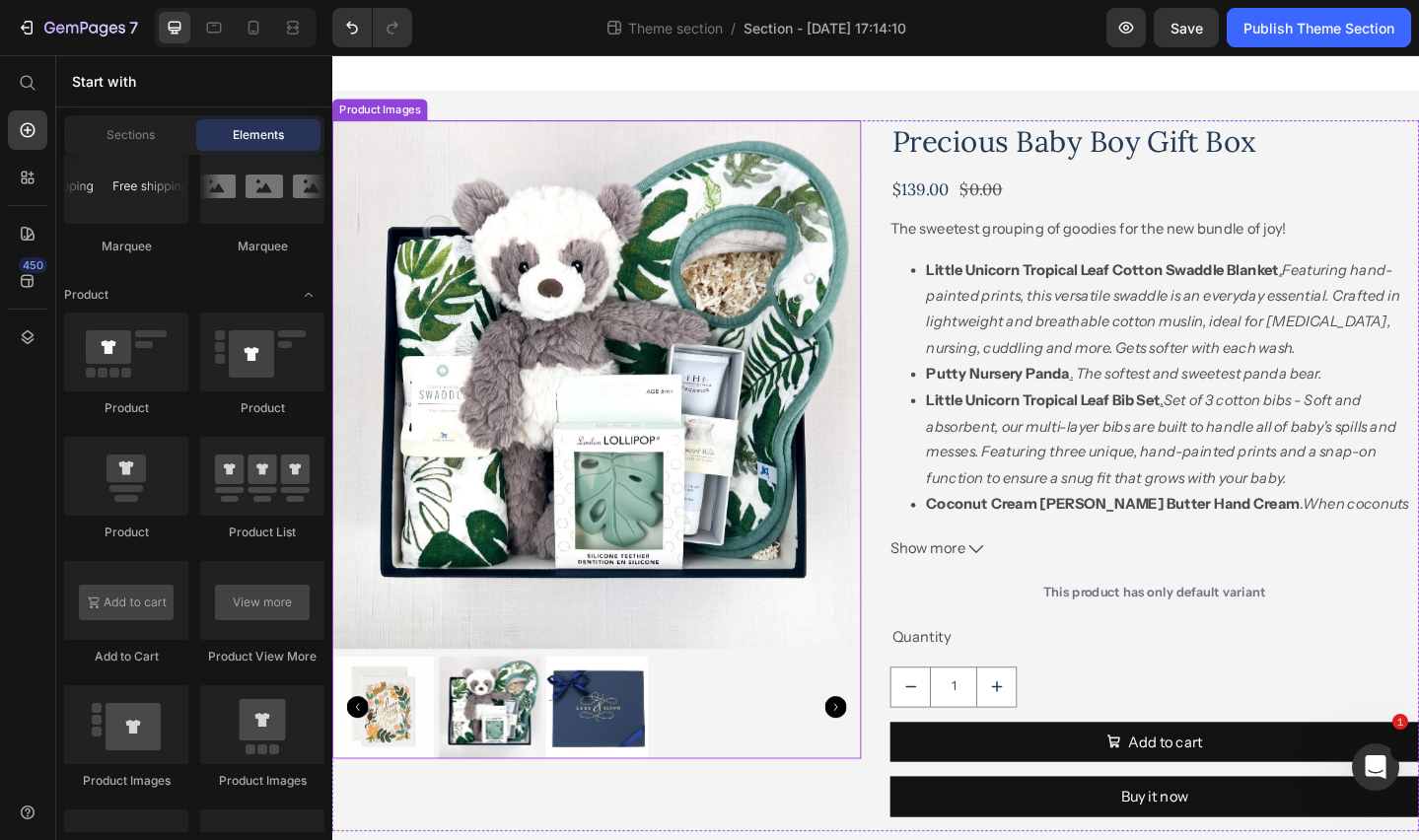 click at bounding box center [620, 414] 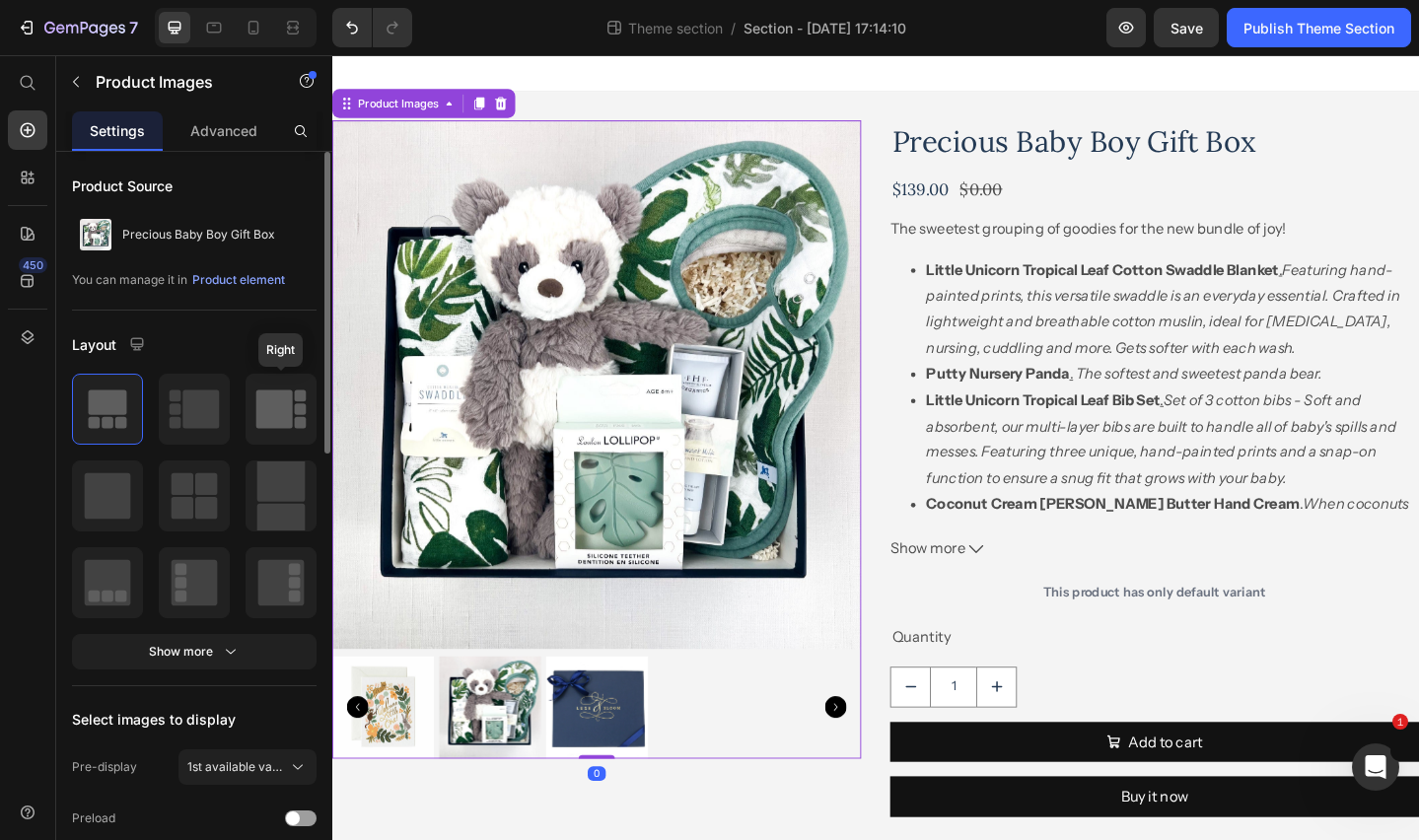 drag, startPoint x: 285, startPoint y: 423, endPoint x: 7, endPoint y: 432, distance: 278.1456 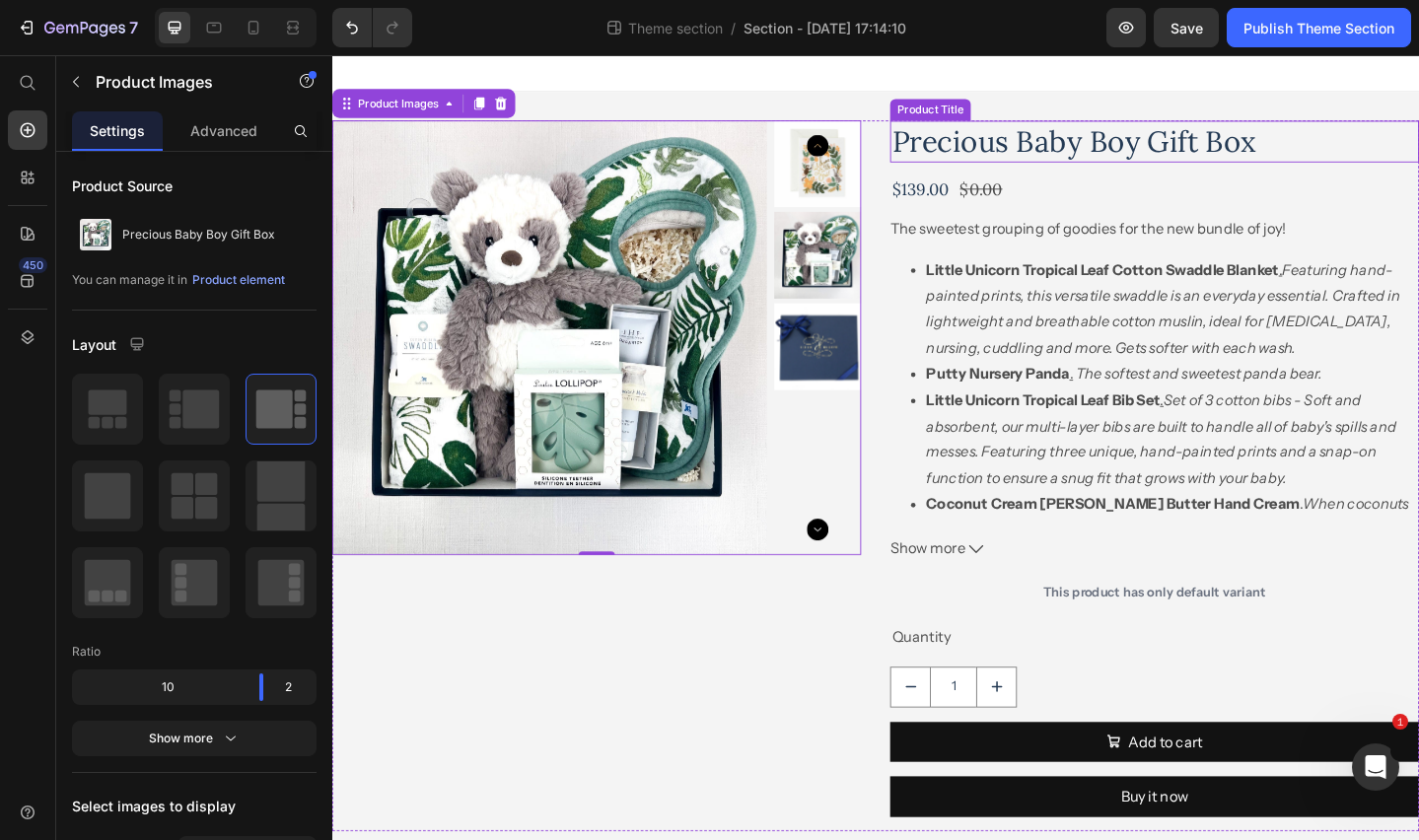 click on "Precious Baby Boy Gift Box" at bounding box center [1228, 149] 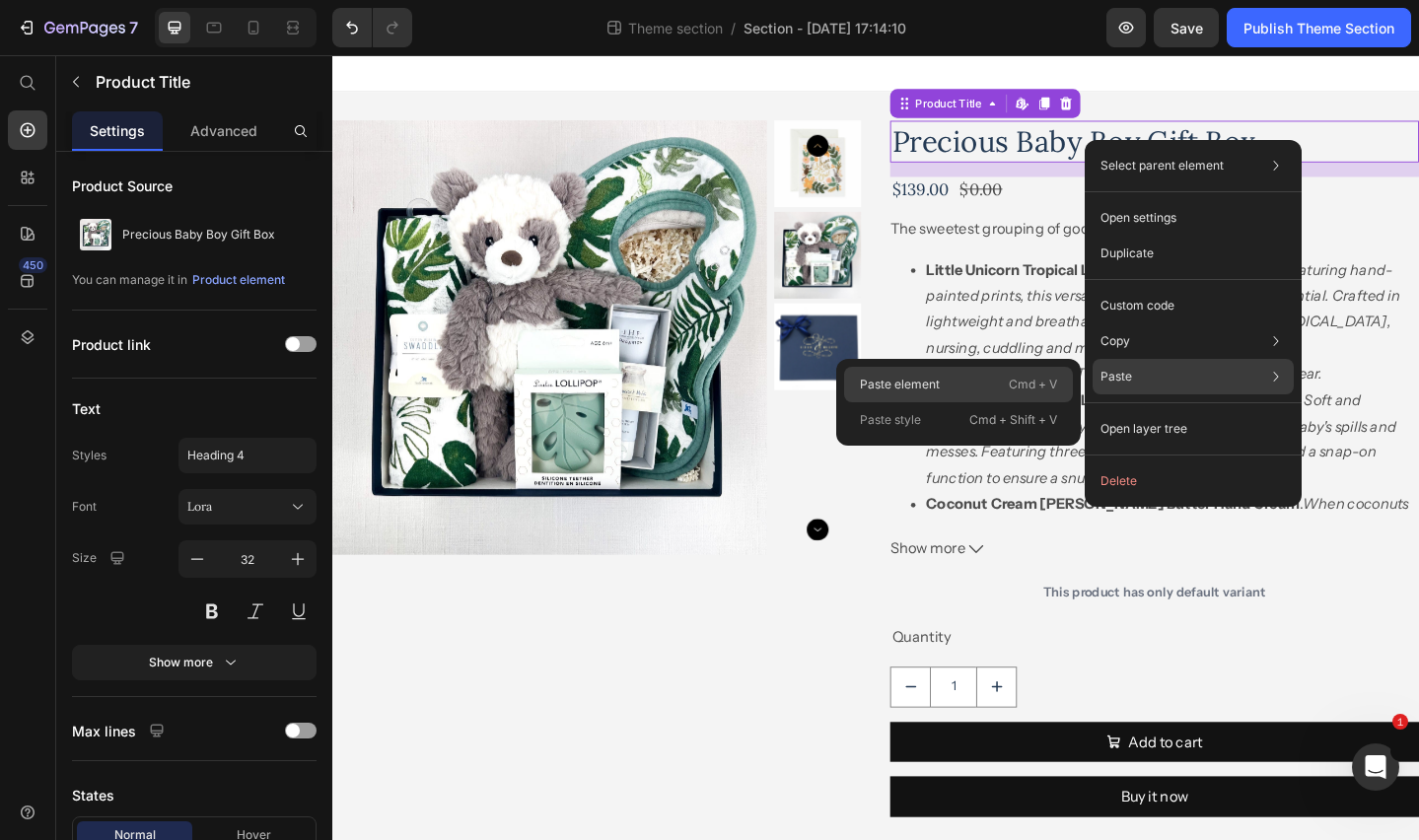 click on "Paste element  Cmd + V" 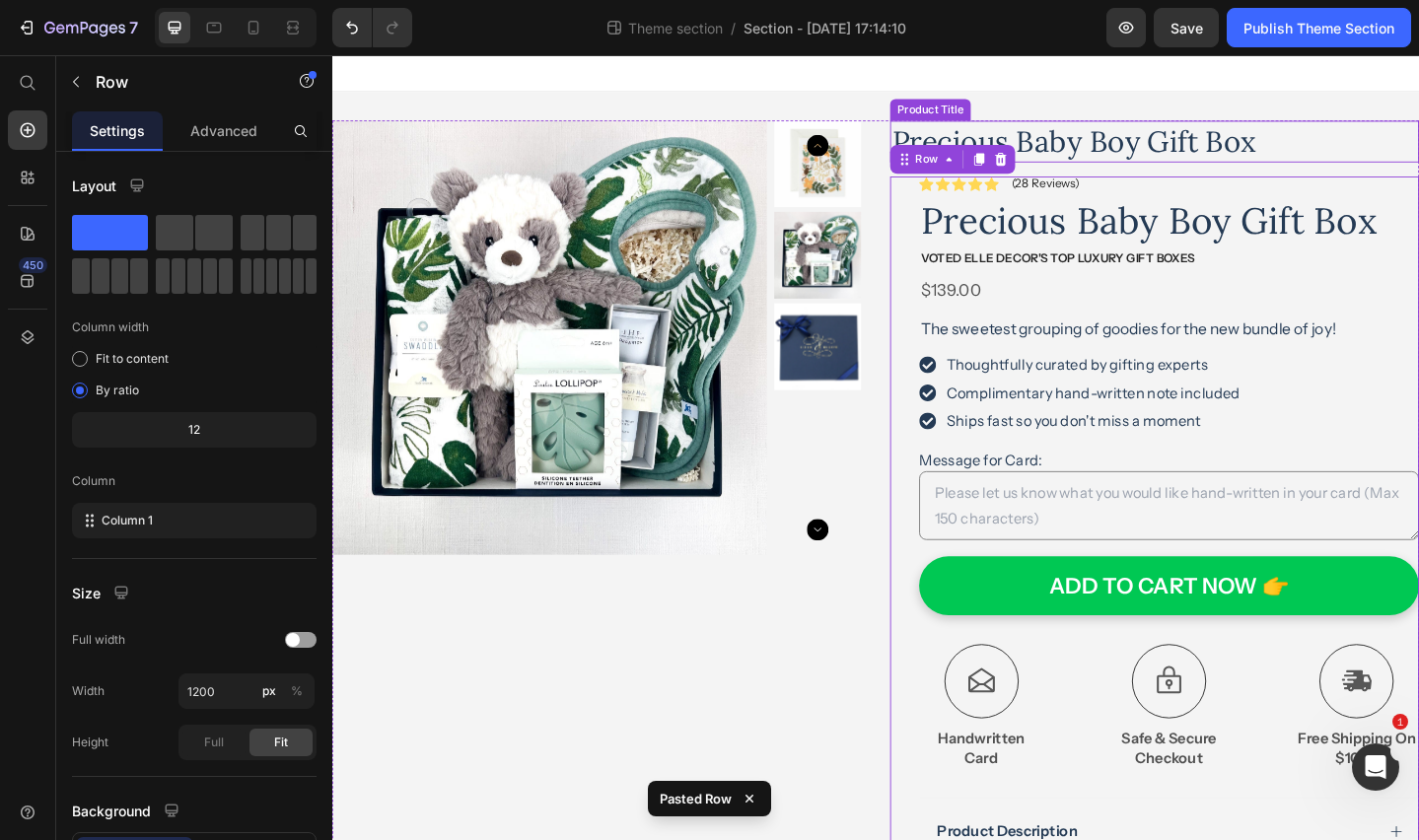 click on "Precious Baby Boy Gift Box" at bounding box center [1228, 149] 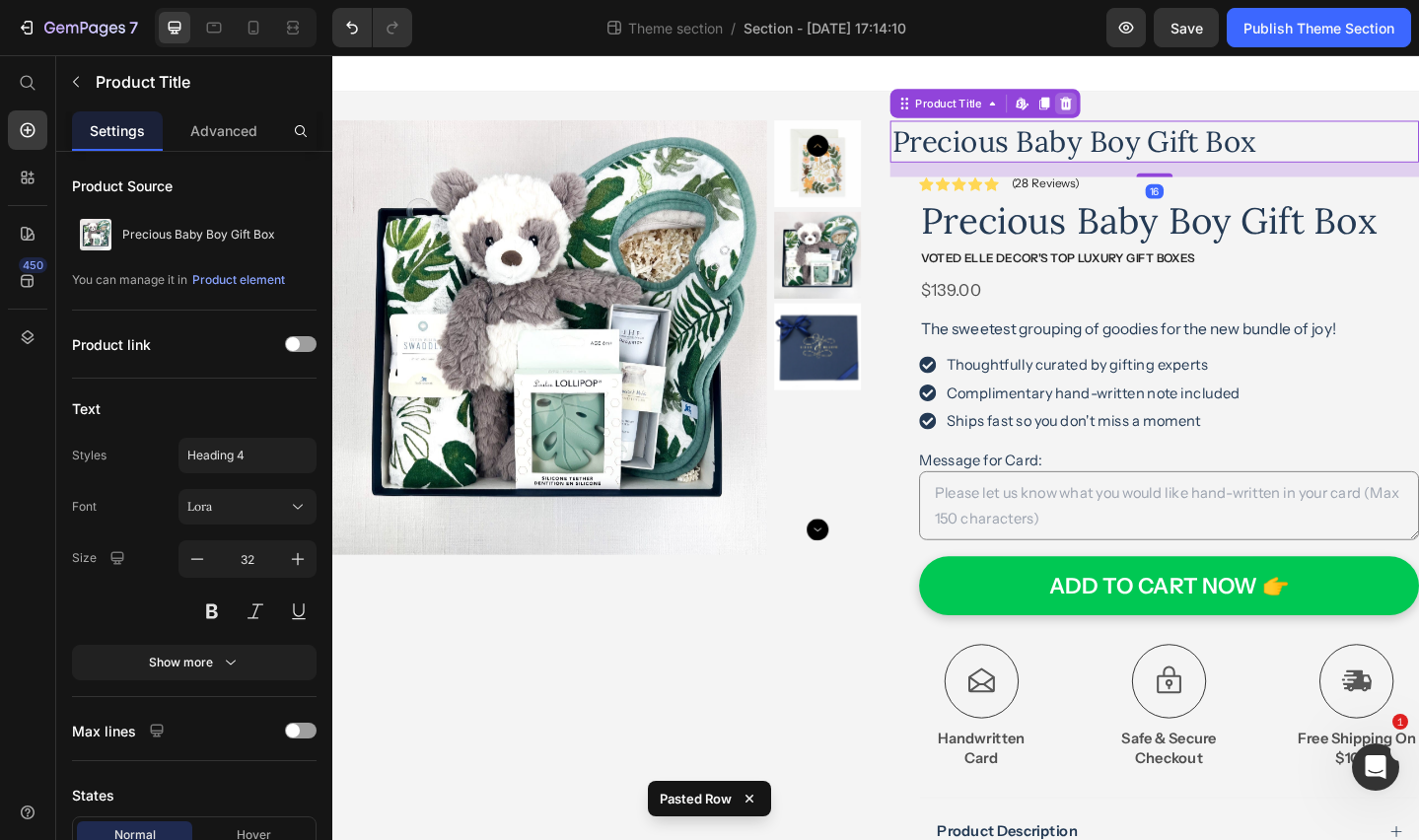 click 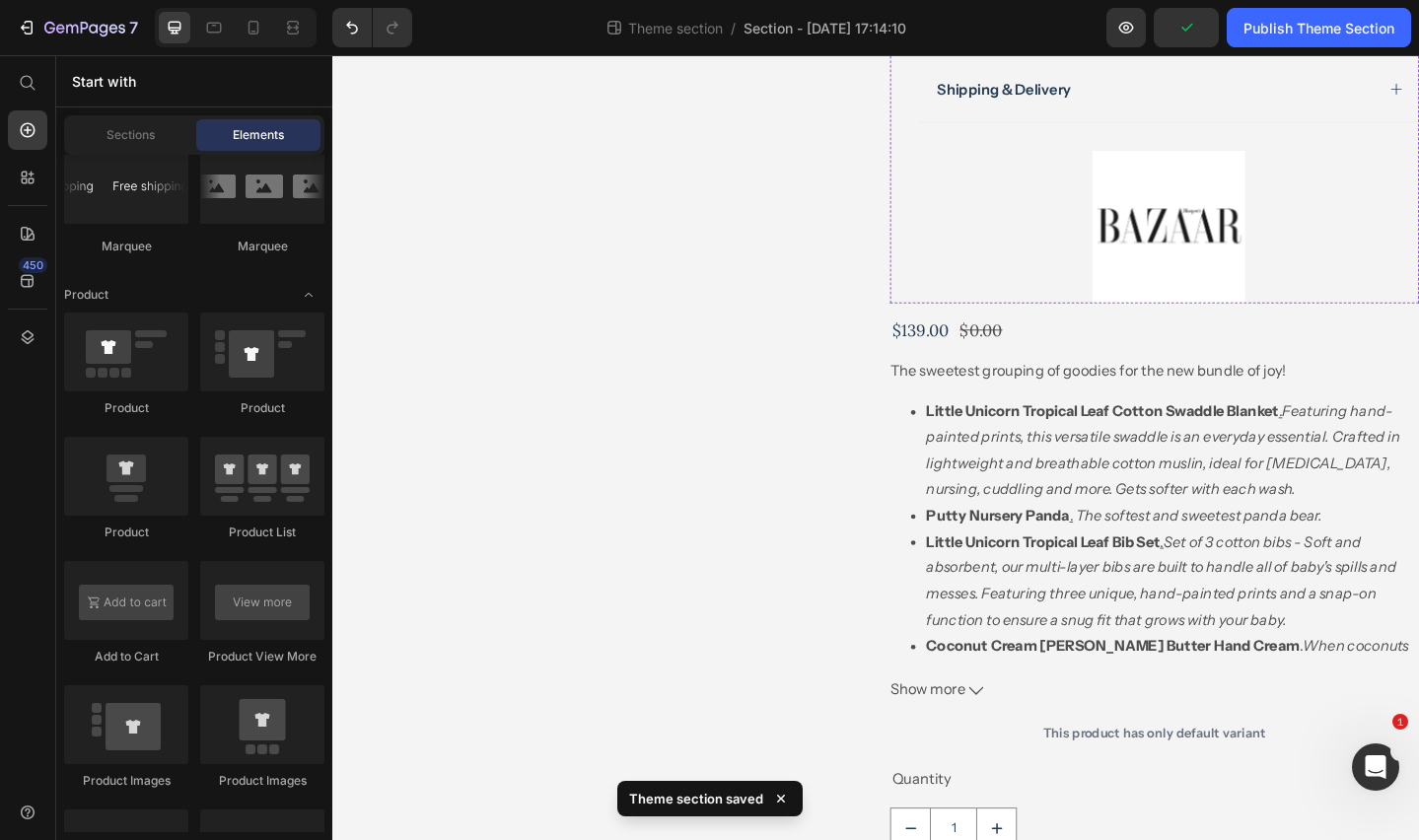 scroll, scrollTop: 941, scrollLeft: 0, axis: vertical 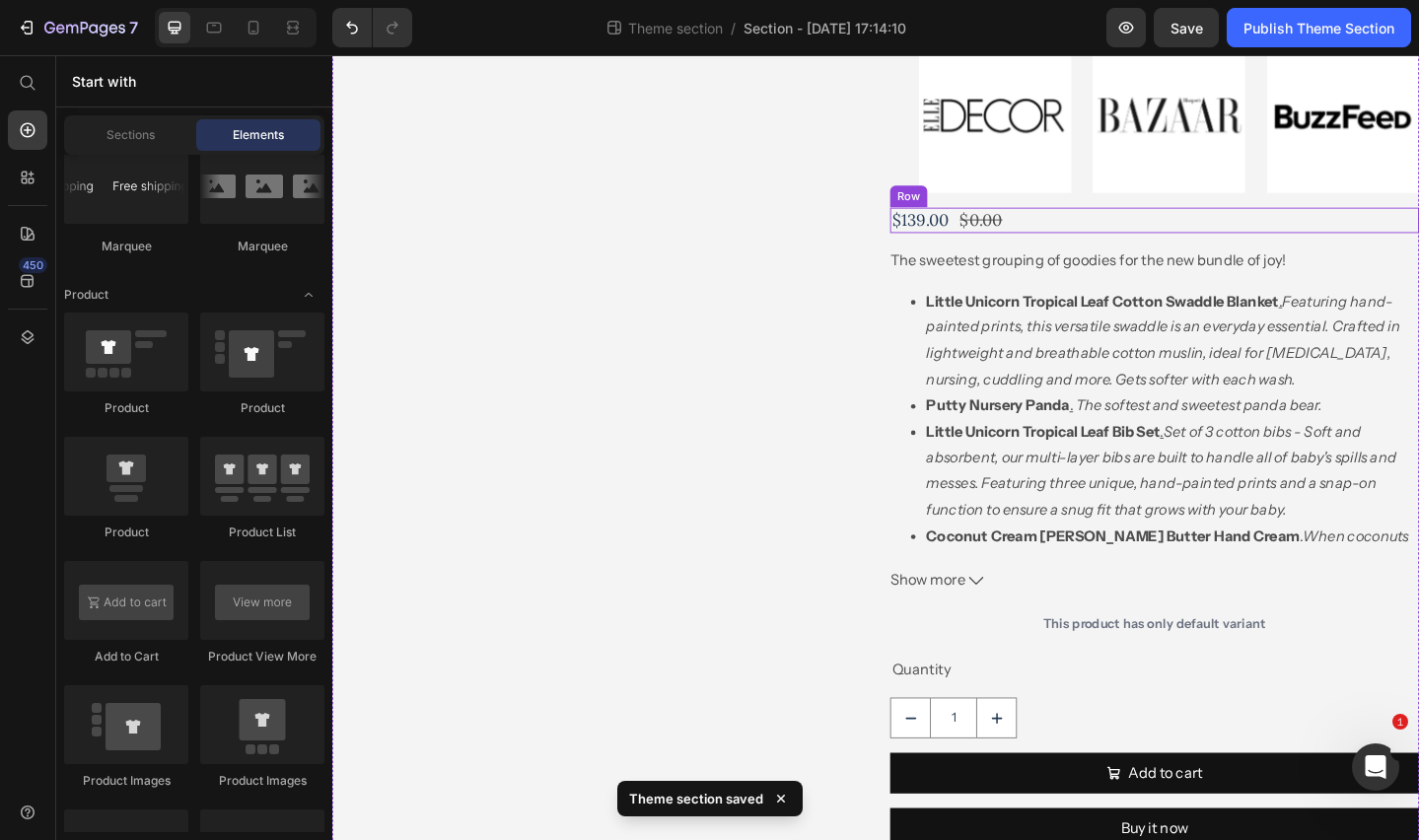 click on "$139.00 Product Price $0.00 Product Price Row" at bounding box center [1228, 234] 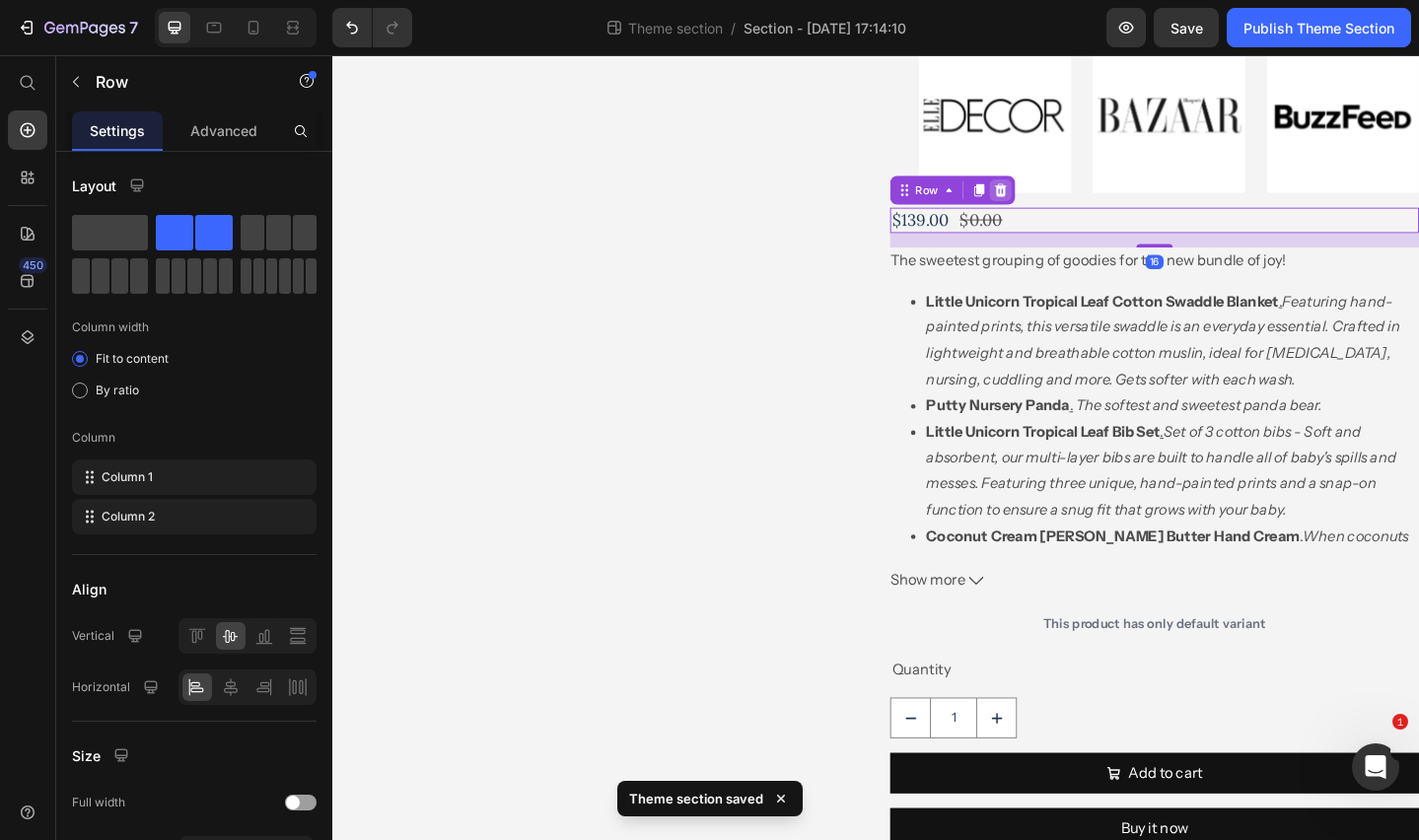 click 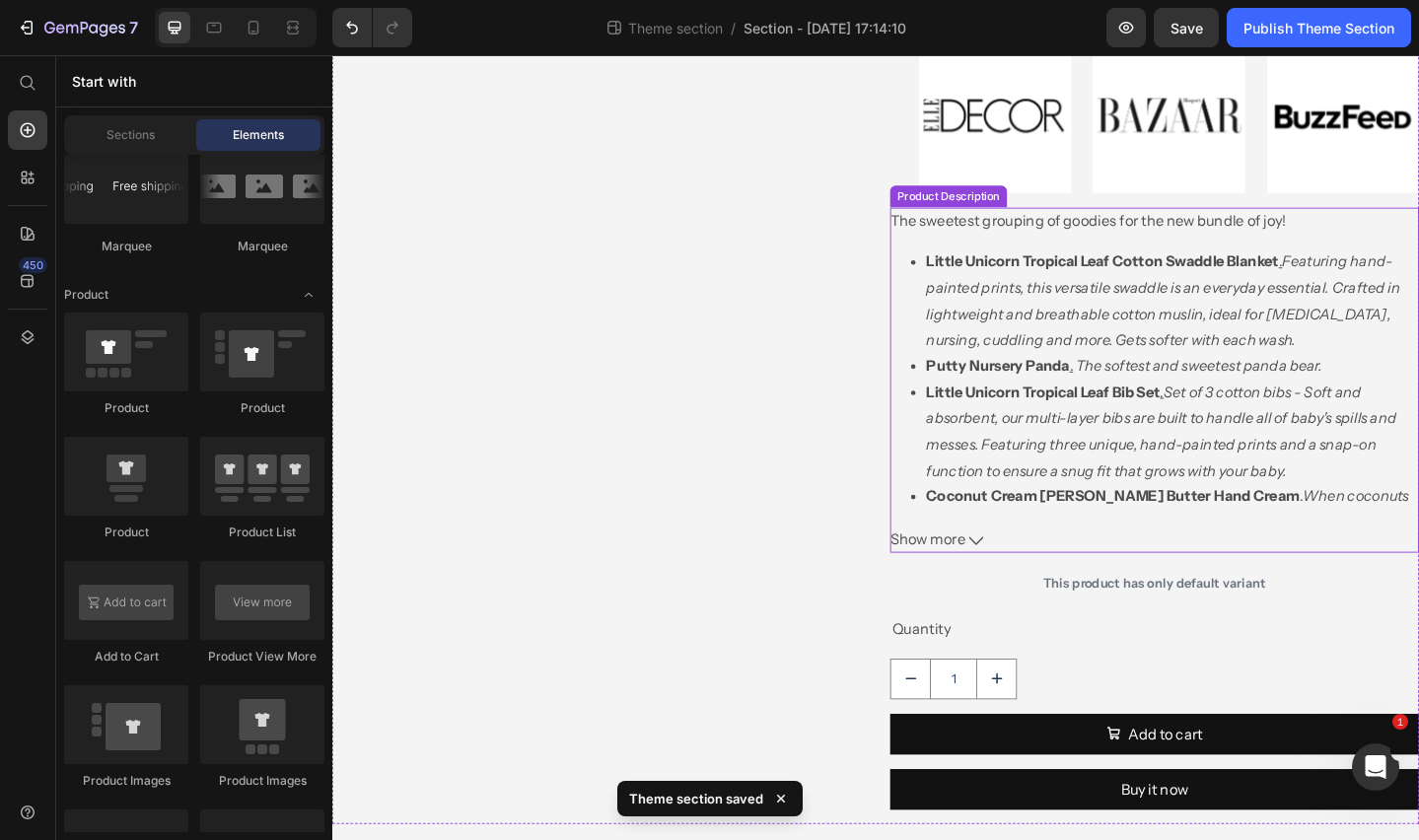 click on "The sweetest grouping of goodies for the new bundle of joy!
Little Unicorn Tropical Leaf Cotton Swaddle Blanket .  Featuring hand-painted prints, this versatile swaddle is an everyday essential. Crafted in lightweight and breathable cotton muslin, ideal for swaddling, nursing, cuddling and more. Gets softer with each wash.
Putty Nursery Panda .   The softest and sweetest panda bear.
Little Unicorn Tropical Leaf Bib Set .  Set of 3 cotton bibs - Soft and absorbent, our multi-layer bibs are built to handle all of baby's spills and messes. Featuring three unique, hand-painted prints and a snap-on function to ensure a snug fit that grows with your baby.
Coconut Cream Shea Butter Hand Cream .  When coconuts dream, they dream of this specially blended shea butter – wouldn’t you? Deliciously scented with notes of heavy cream & fresh coconut. Blended with Vitamin E and Omega-6 rich U.S.-Grown non-GMO Soybean oil to calm even the severest of dry skin, without a hint of a greasy feel." at bounding box center [1228, 386] 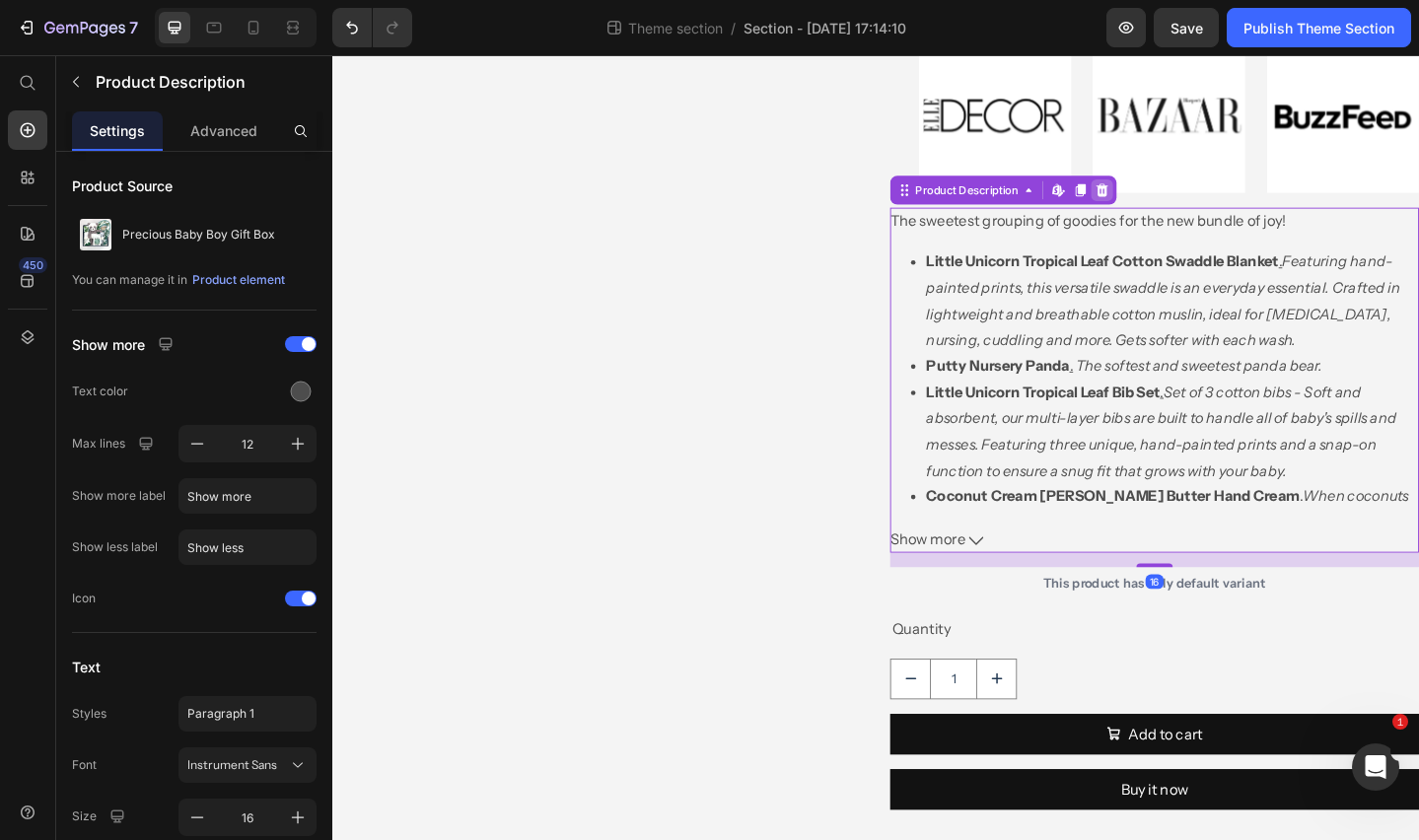 click 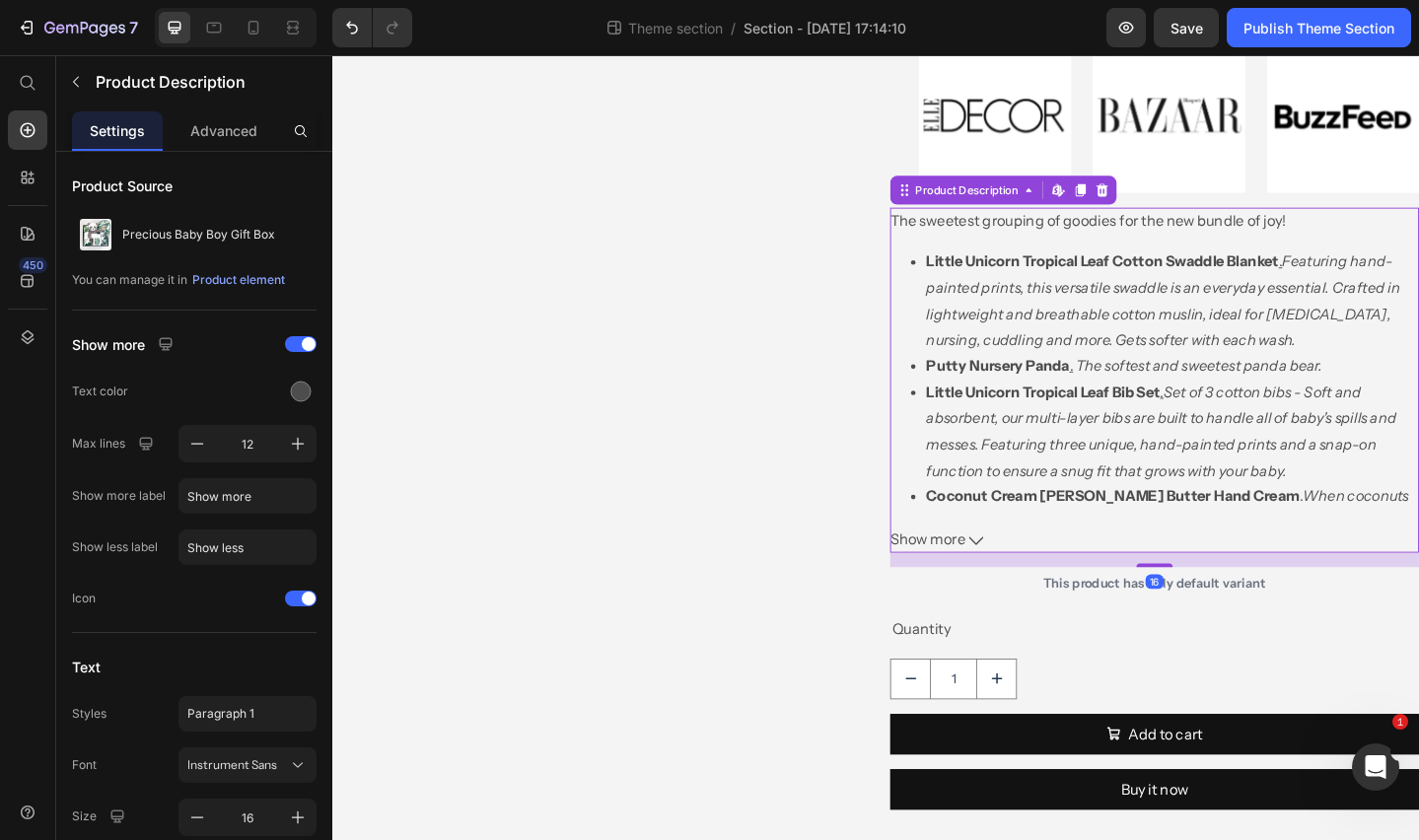 scroll, scrollTop: 563, scrollLeft: 0, axis: vertical 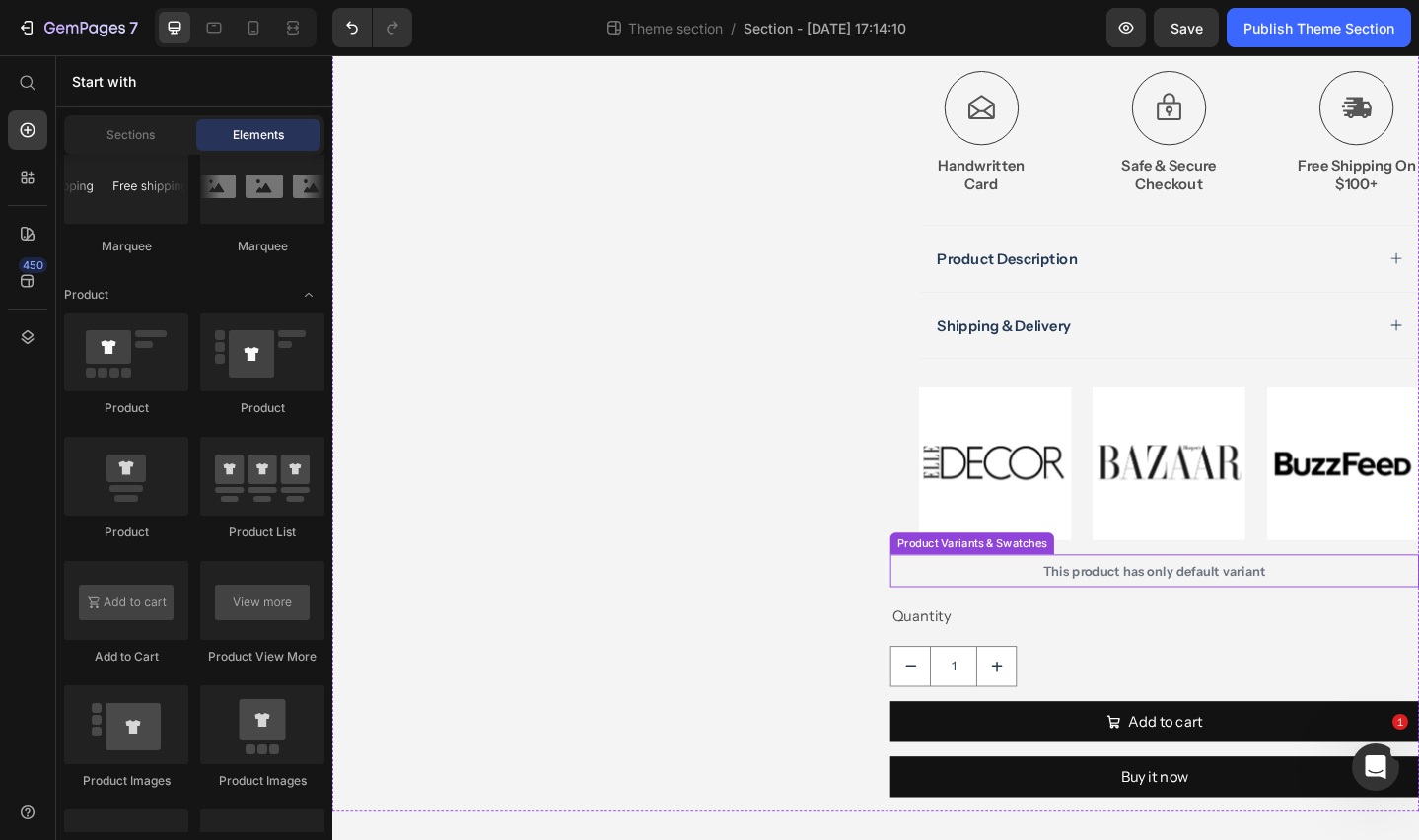 click on "This product has only default variant" at bounding box center [1228, 616] 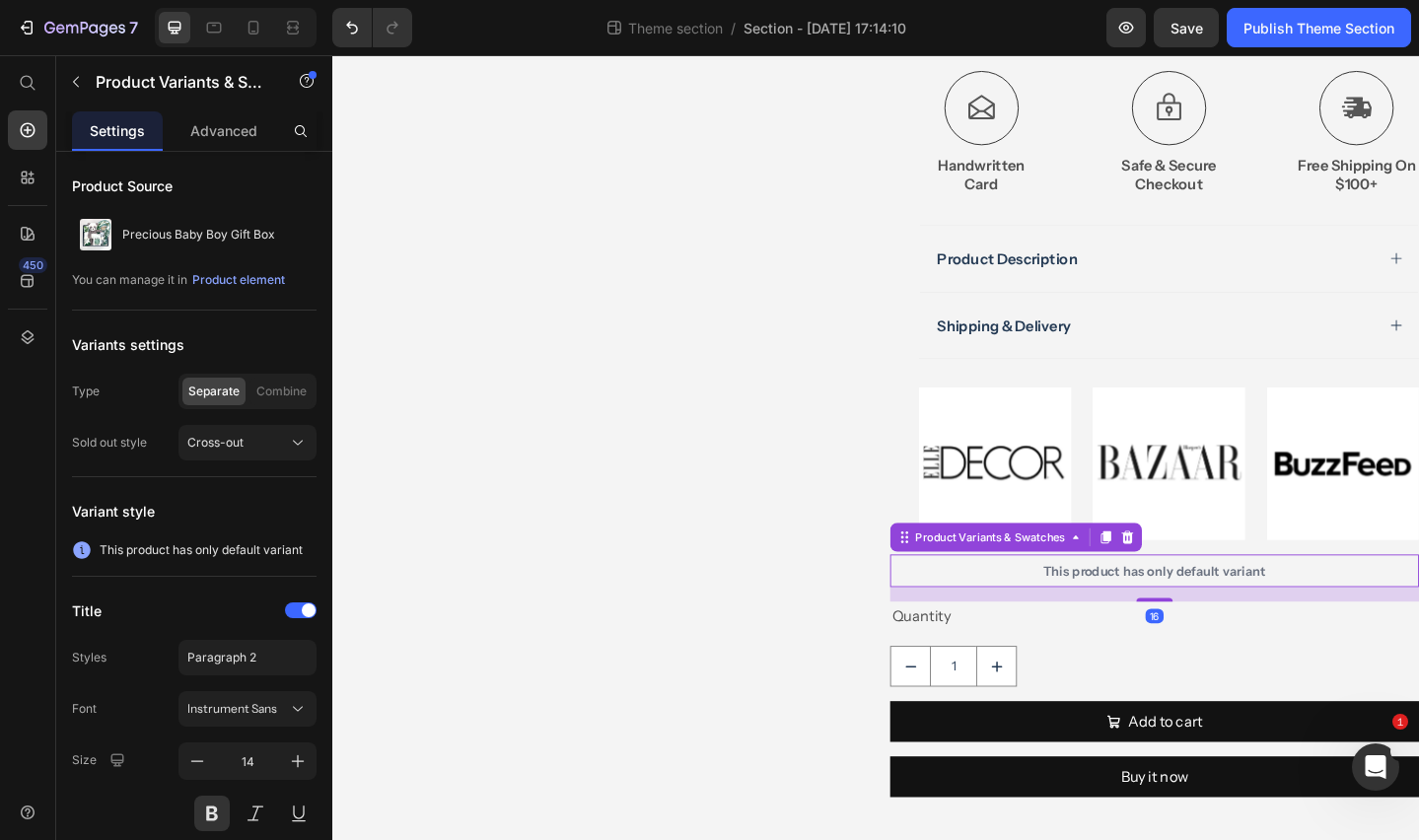 drag, startPoint x: 1200, startPoint y: 584, endPoint x: 1139, endPoint y: 628, distance: 75.213 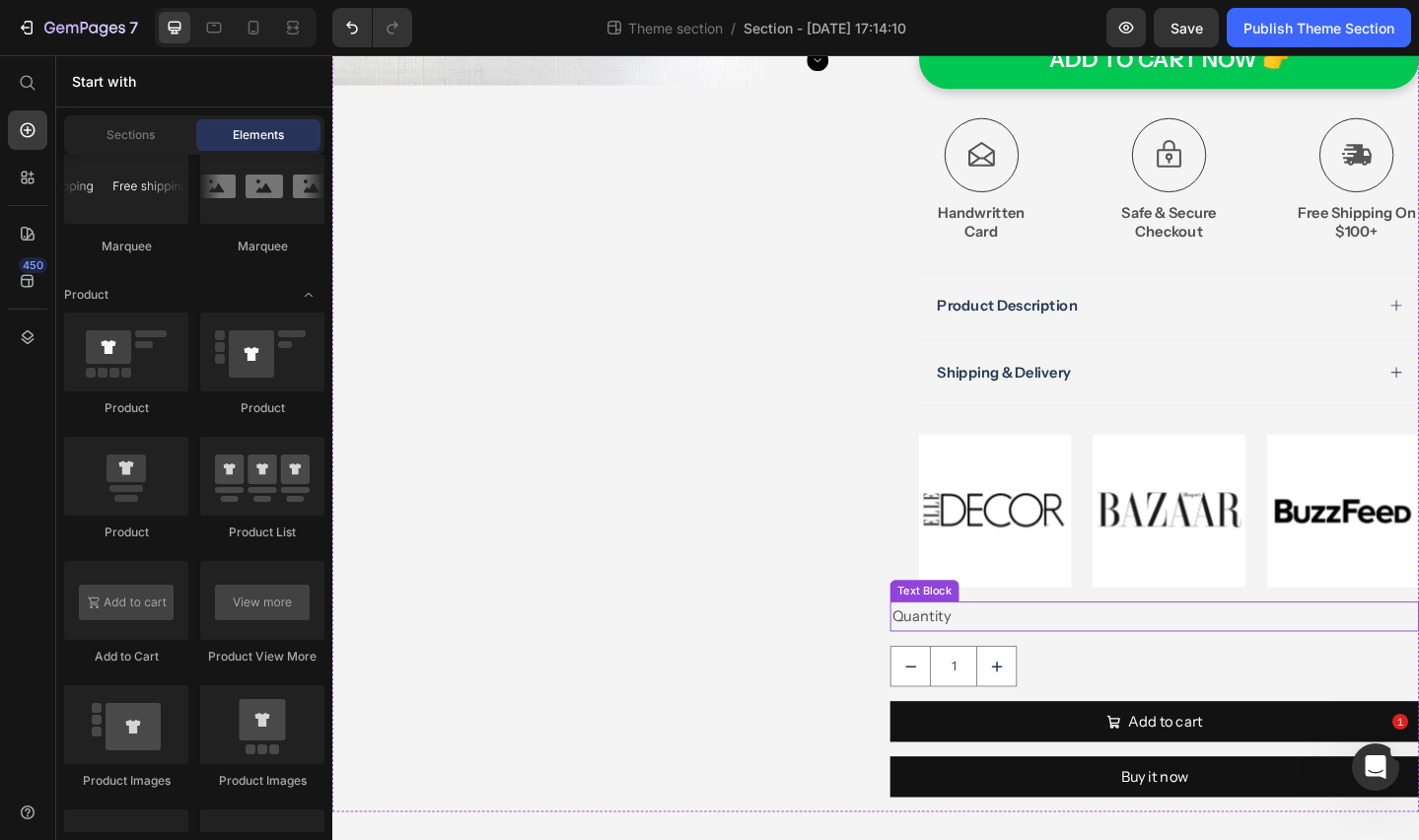 click on "Quantity" at bounding box center [1228, 665] 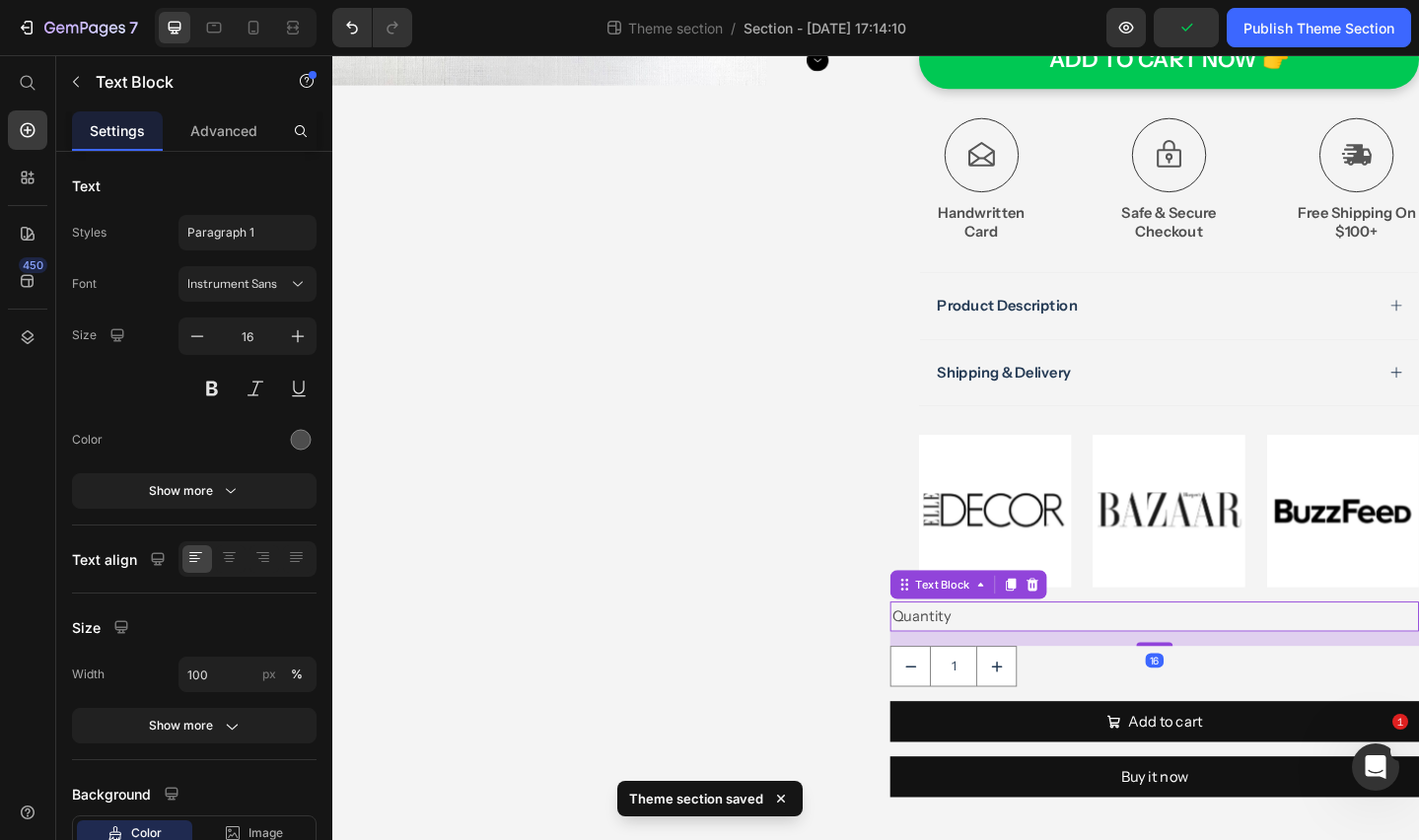 drag, startPoint x: 1099, startPoint y: 635, endPoint x: 1097, endPoint y: 646, distance: 11.18034 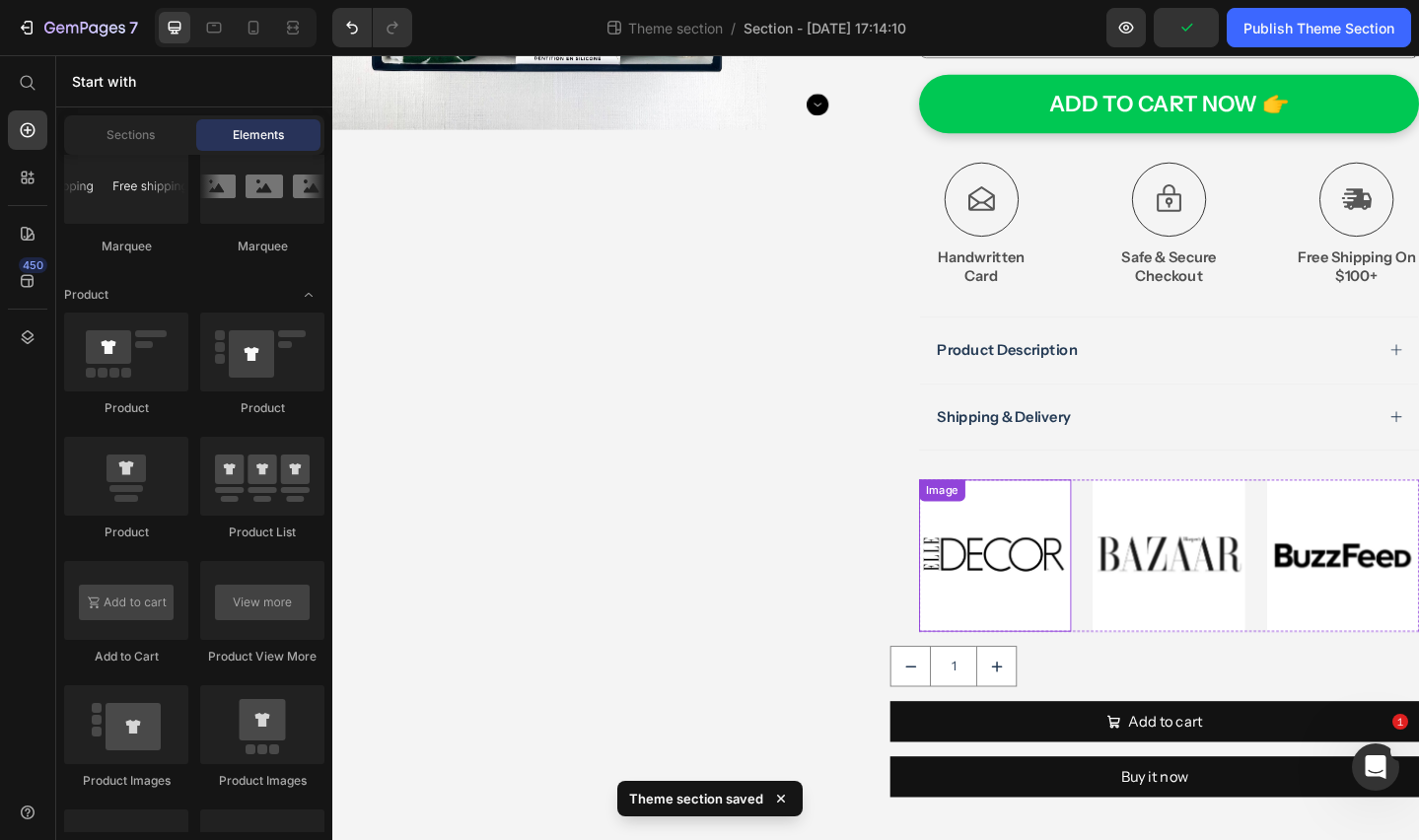 scroll, scrollTop: 463, scrollLeft: 0, axis: vertical 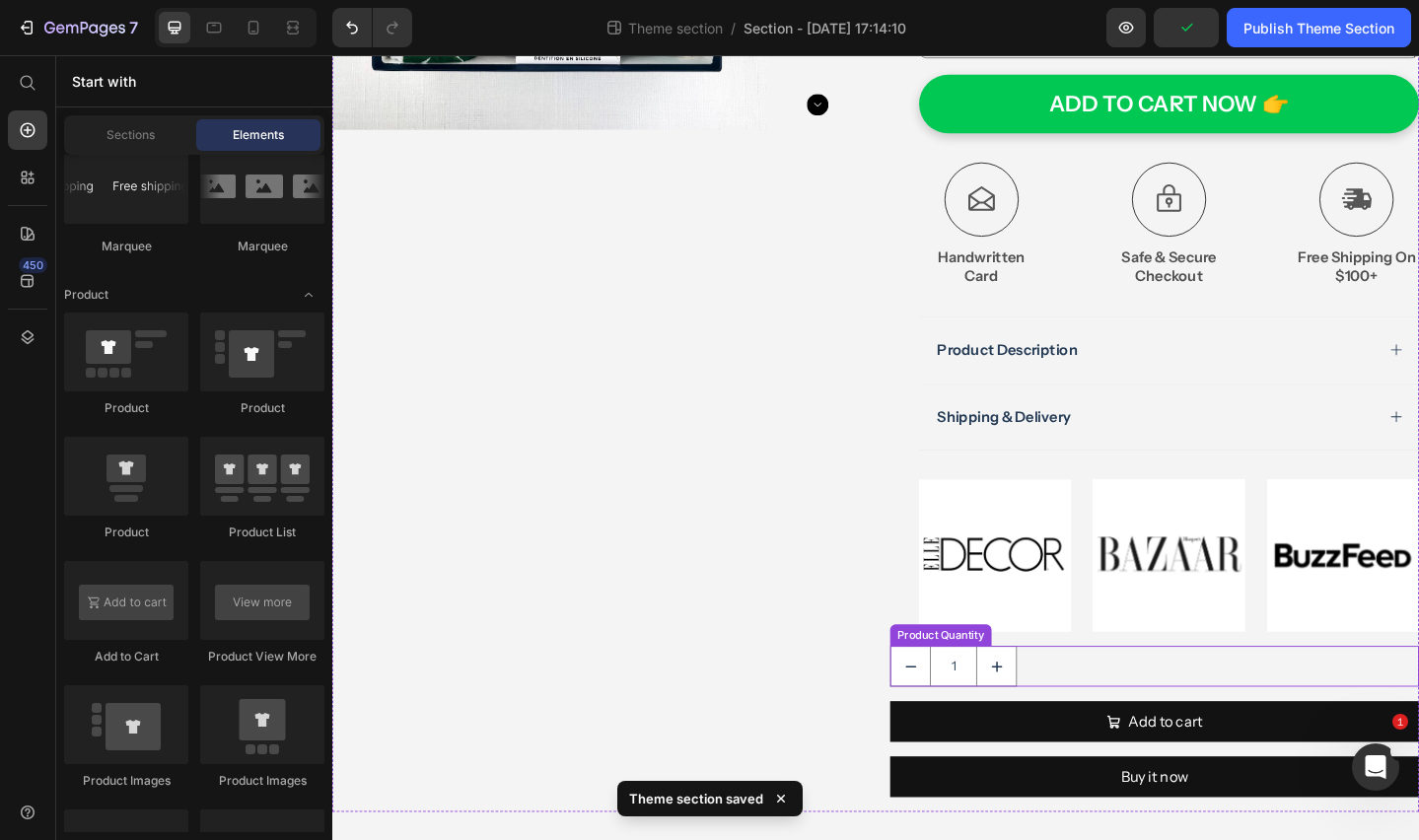 click on "1" at bounding box center (1228, 720) 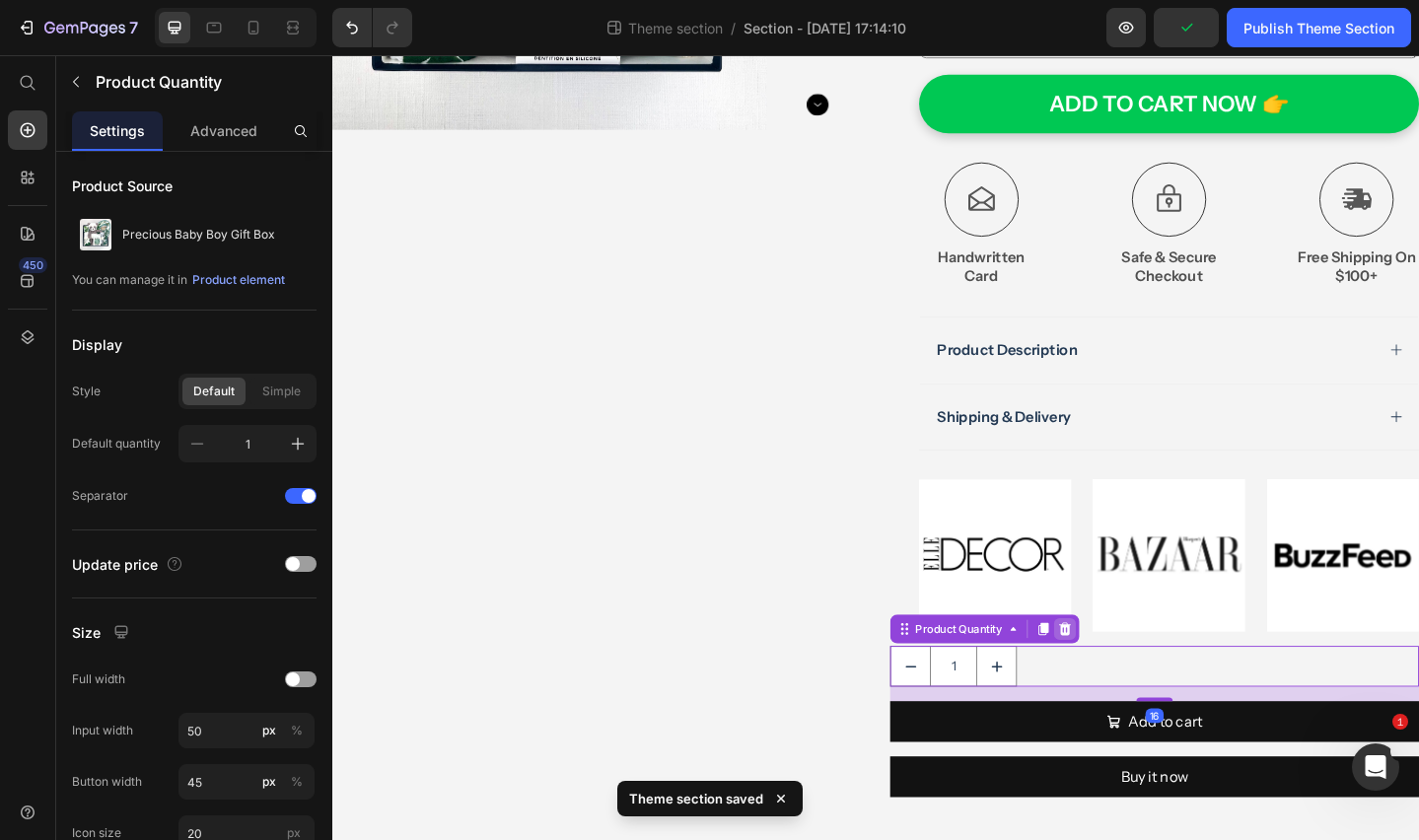 click 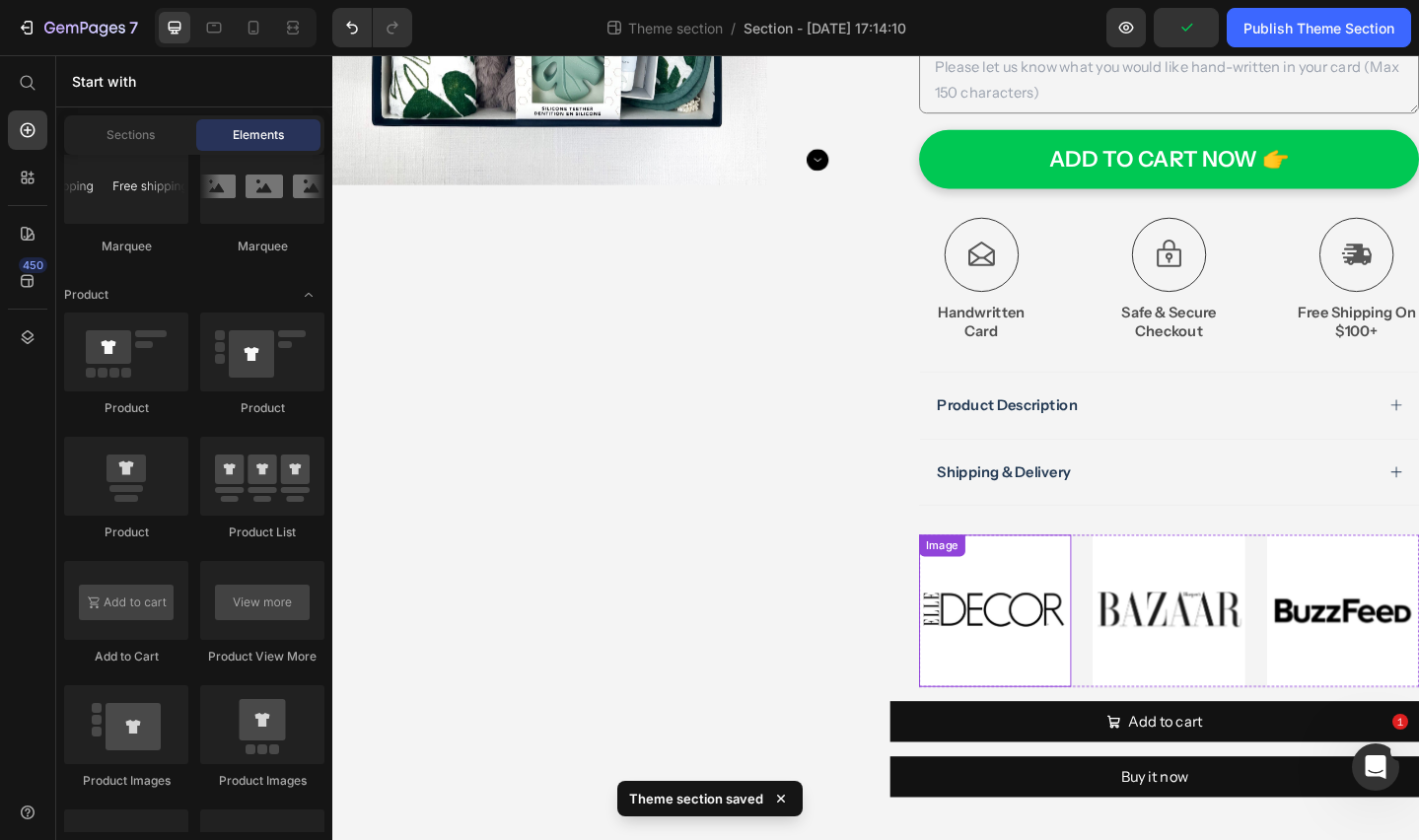 scroll, scrollTop: 403, scrollLeft: 0, axis: vertical 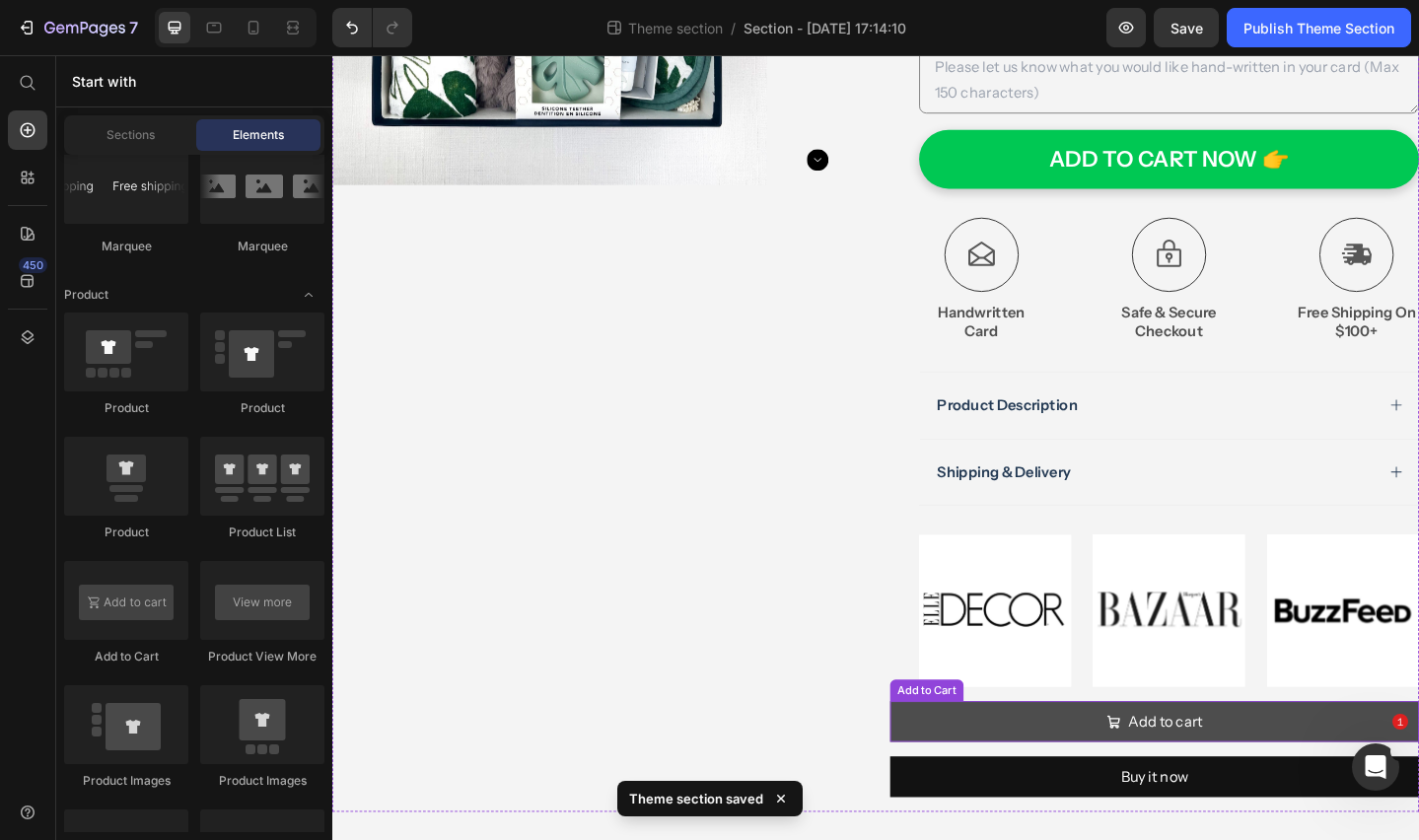 click on "Add to cart" at bounding box center [1228, 780] 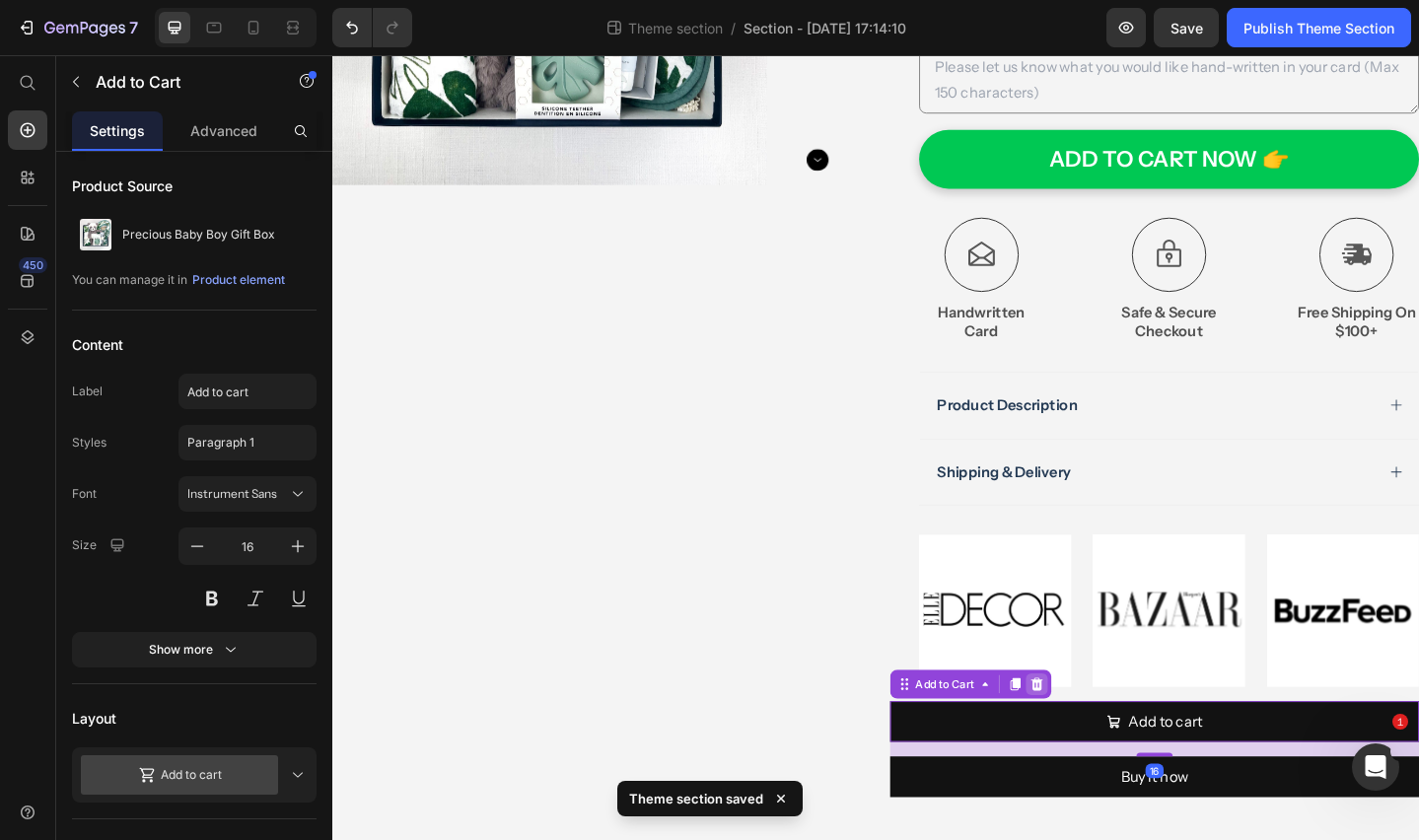click 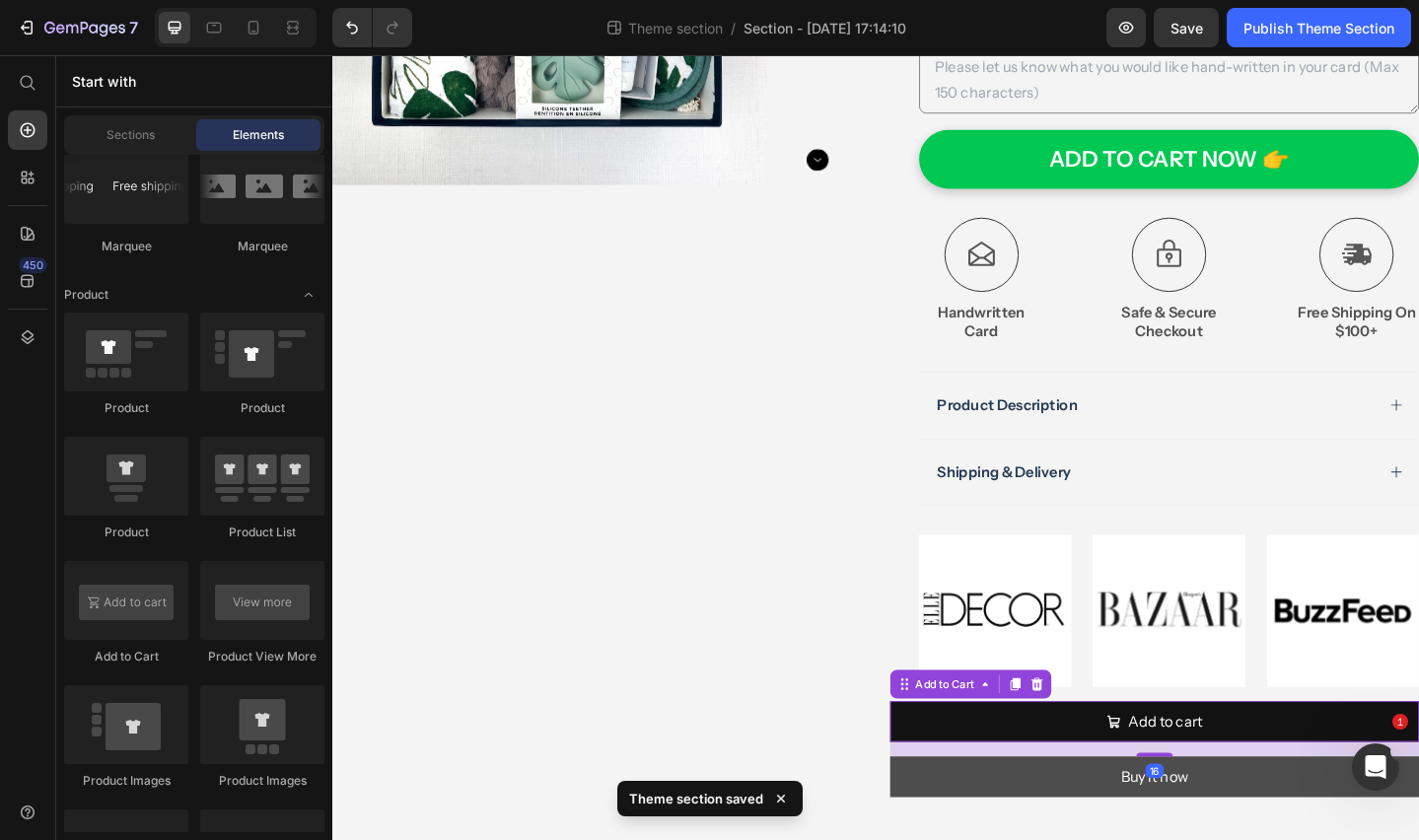 scroll, scrollTop: 343, scrollLeft: 0, axis: vertical 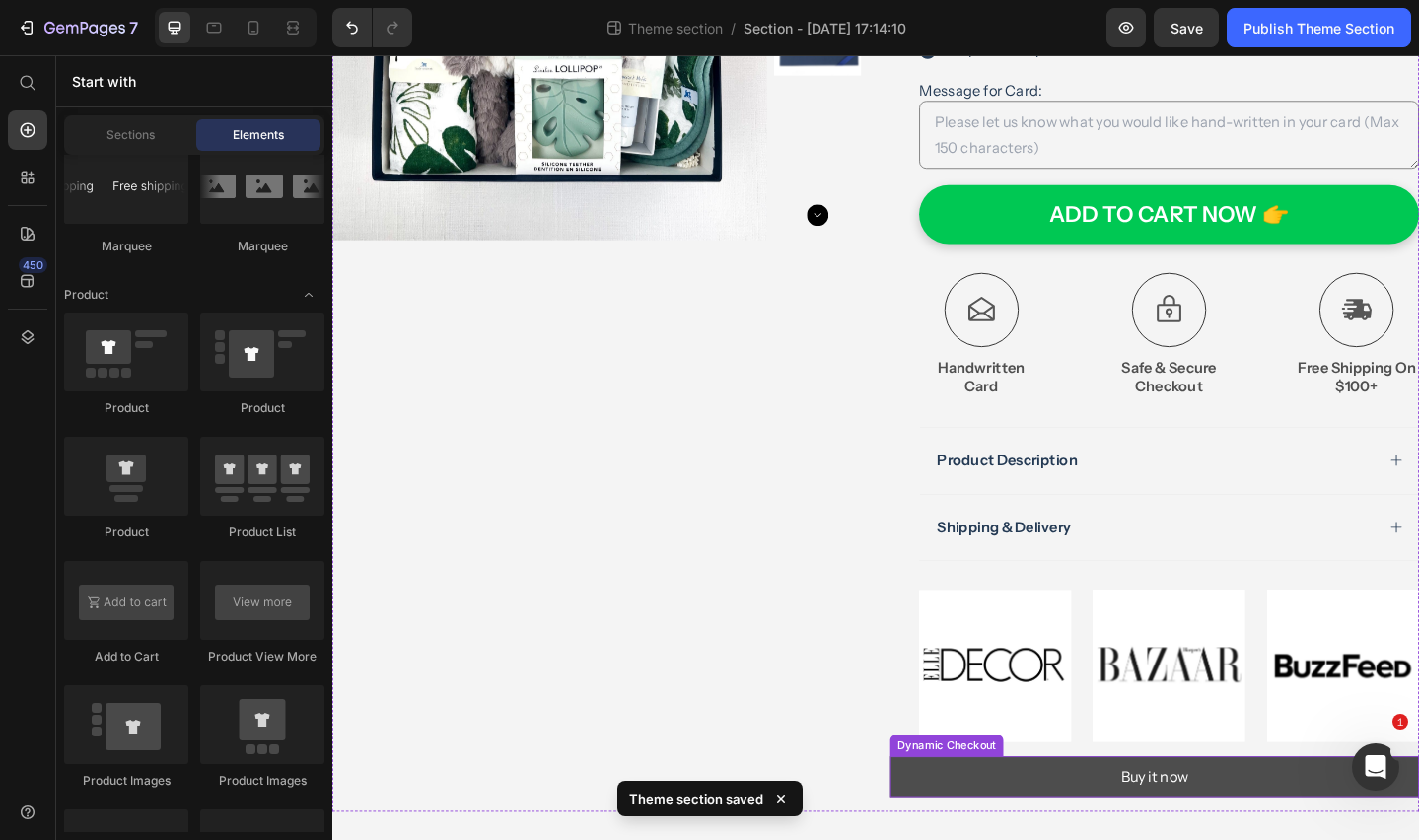 click on "Buy it now" at bounding box center (1228, 840) 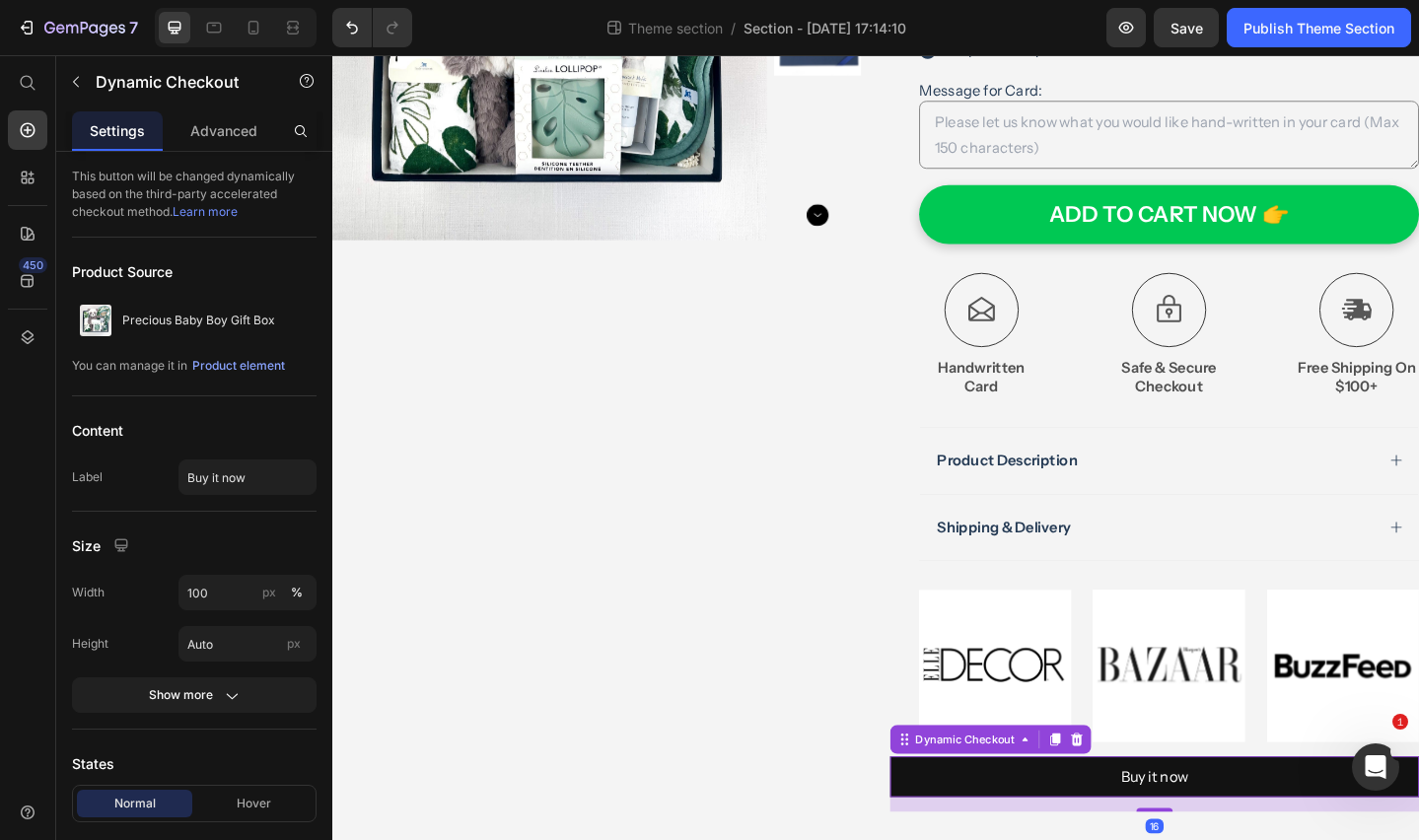 click 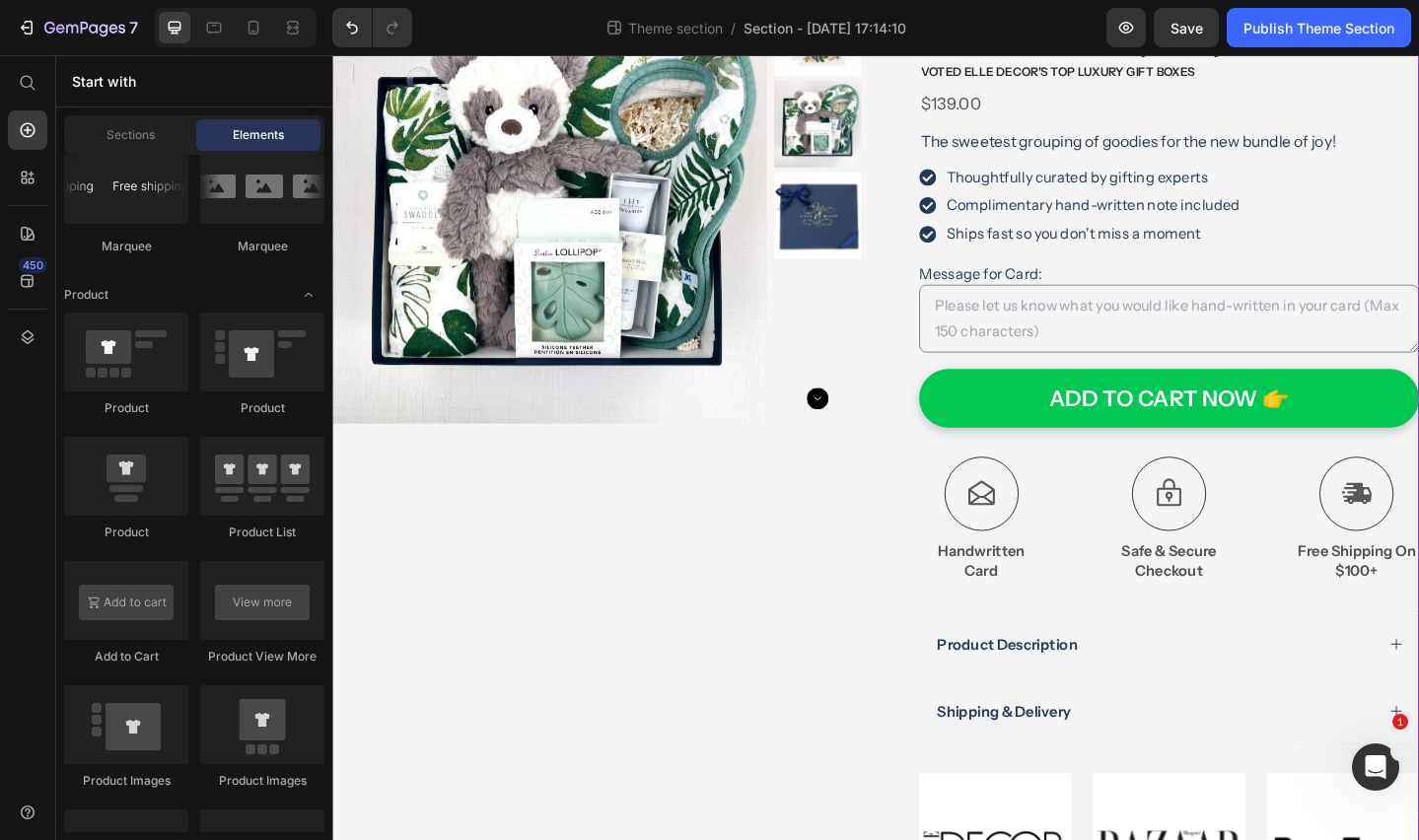 scroll, scrollTop: 0, scrollLeft: 0, axis: both 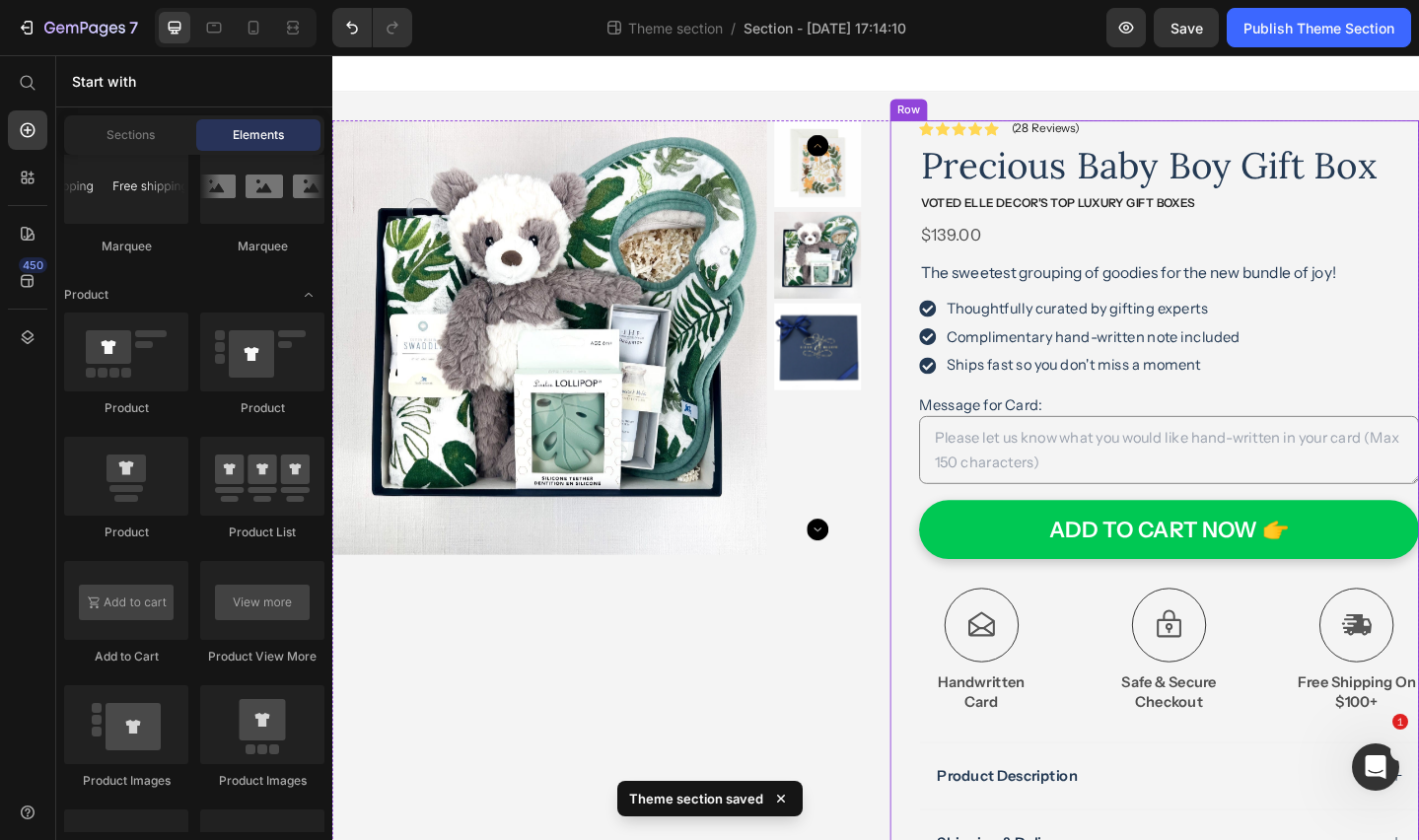 click on "Icon Icon Icon Icon Icon Icon List (28 Reviews) Text Block Row Precious Baby Boy Gift Box Product Title VOTED ELLE Decor's Top Luxury gift boxes Text Block $139.00 Product Price The sweetest grouping of goodies for the new bundle of joy! Text Block Thoughtfully curated by gifting experts Complimentary hand-written note included Ships fast so you don't miss a moment Item List Message for Card: Product Custom Field ADD TO CART NOW 👉 Add to Cart
Icon Free Shipping On $100+ Text Block
Icon  Handwritten Card Text Block
Icon Safe & Secure Checkout Text Block Row Image Icon Icon Icon Icon Icon Icon List “I ordered two curated boxes for my friends. They loved it! They were impressed with the quality of items and the beautiful packaging. I will def be ordering again....maybe even for myself!” Text Block
Icon Jennifer R. (Seattle, USA) Text Block Row Row
Product Description
Accordion" at bounding box center [1228, 636] 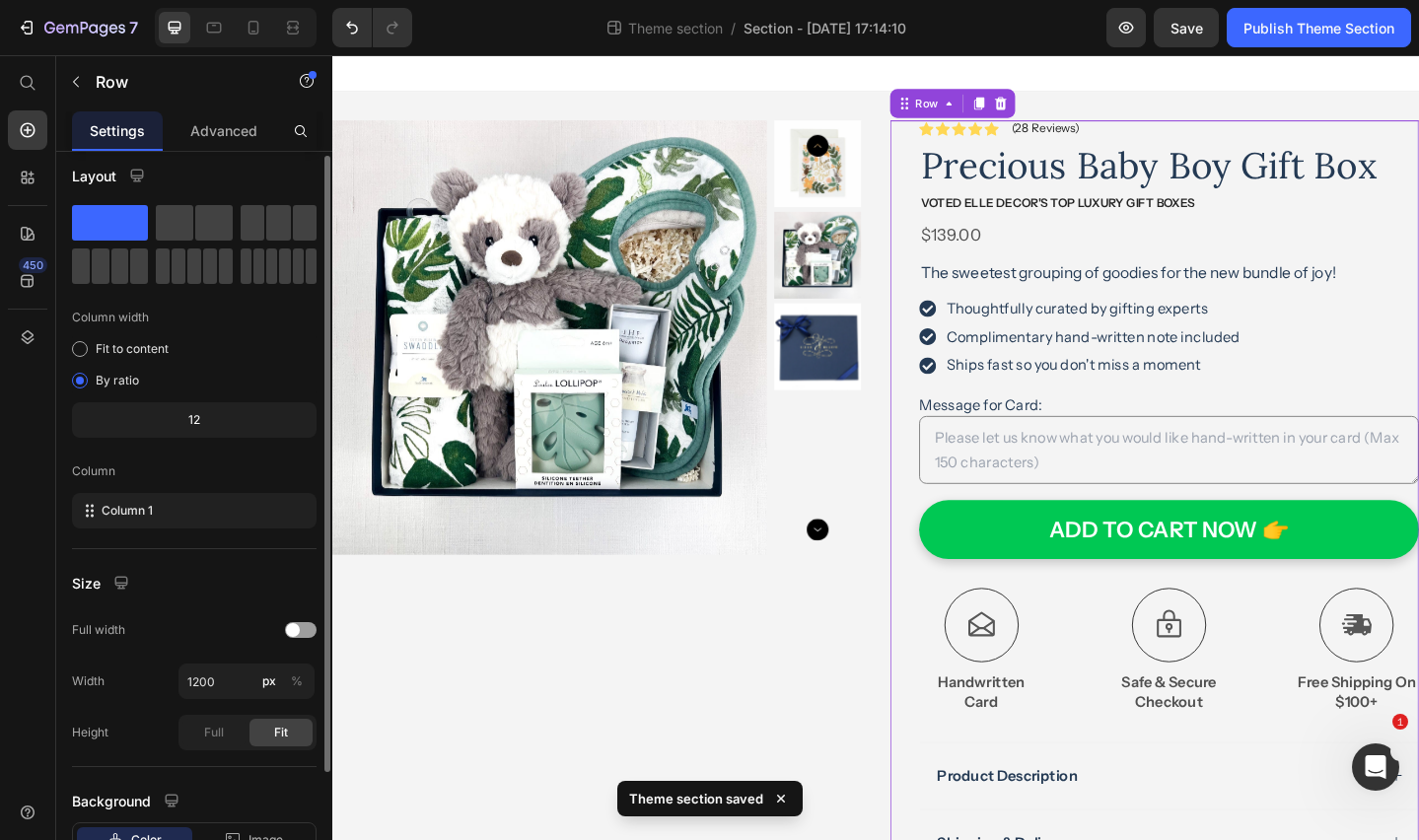 scroll, scrollTop: 11, scrollLeft: 0, axis: vertical 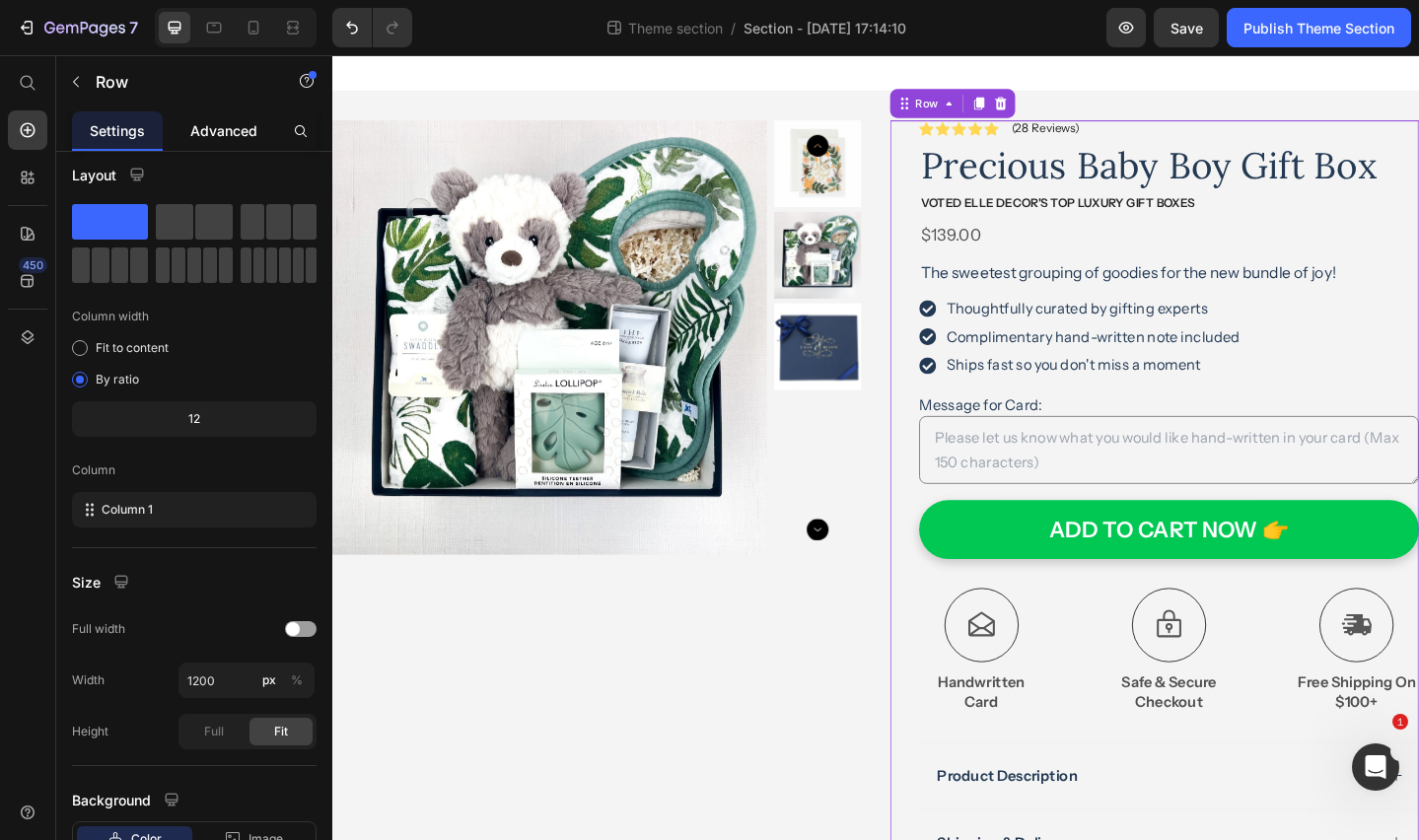 click on "Advanced" at bounding box center (224, 130) 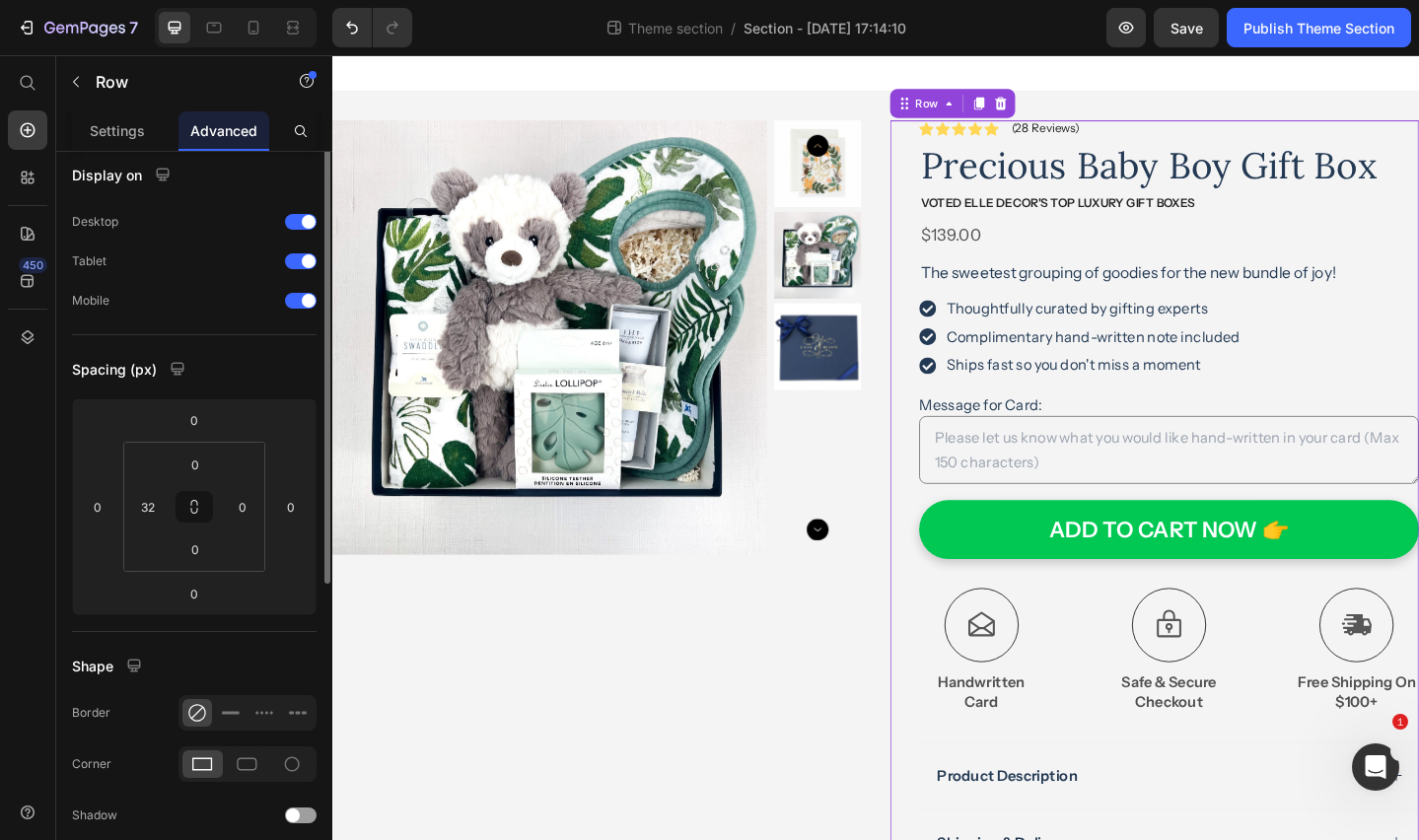 scroll, scrollTop: 0, scrollLeft: 0, axis: both 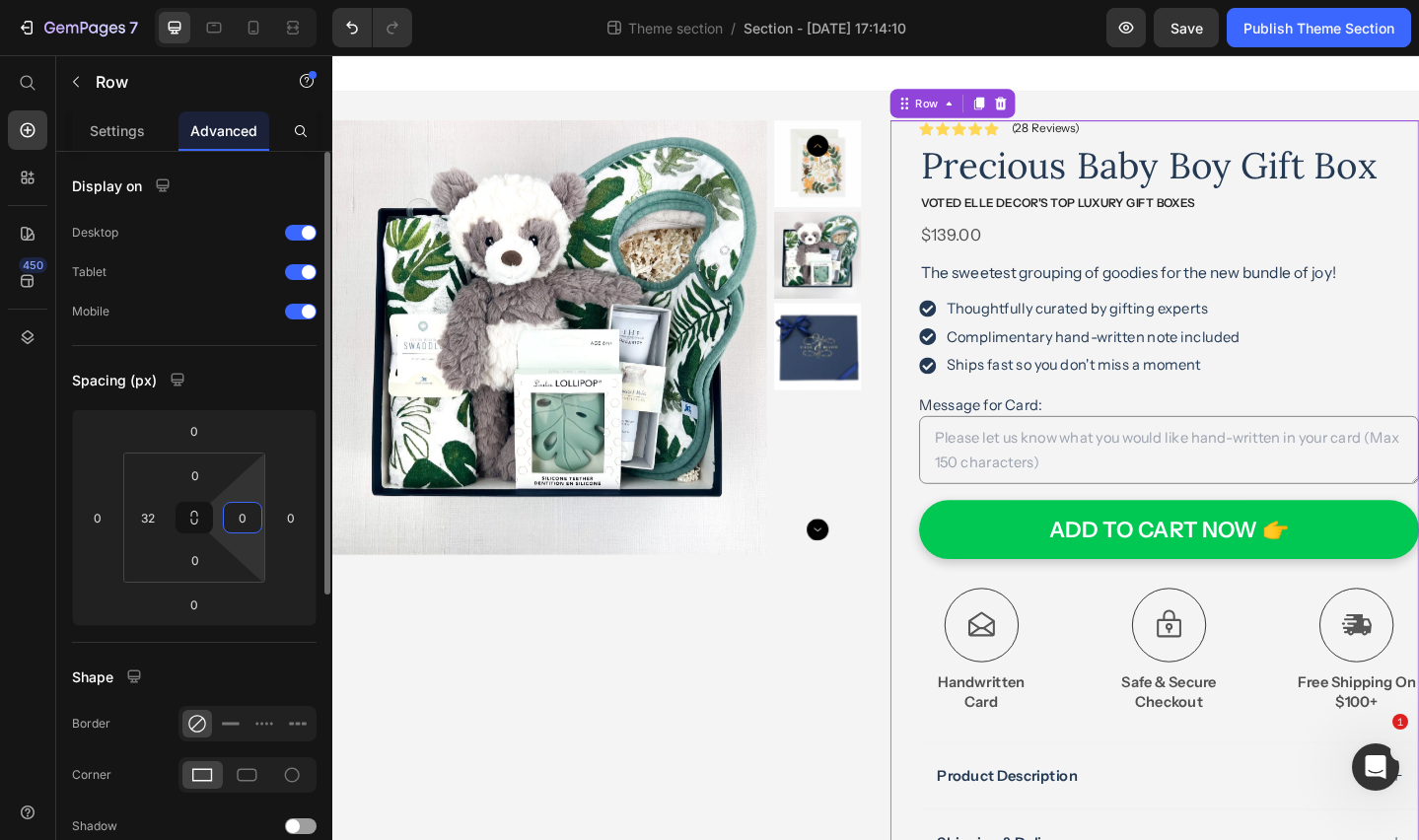 click on "0" at bounding box center (243, 518) 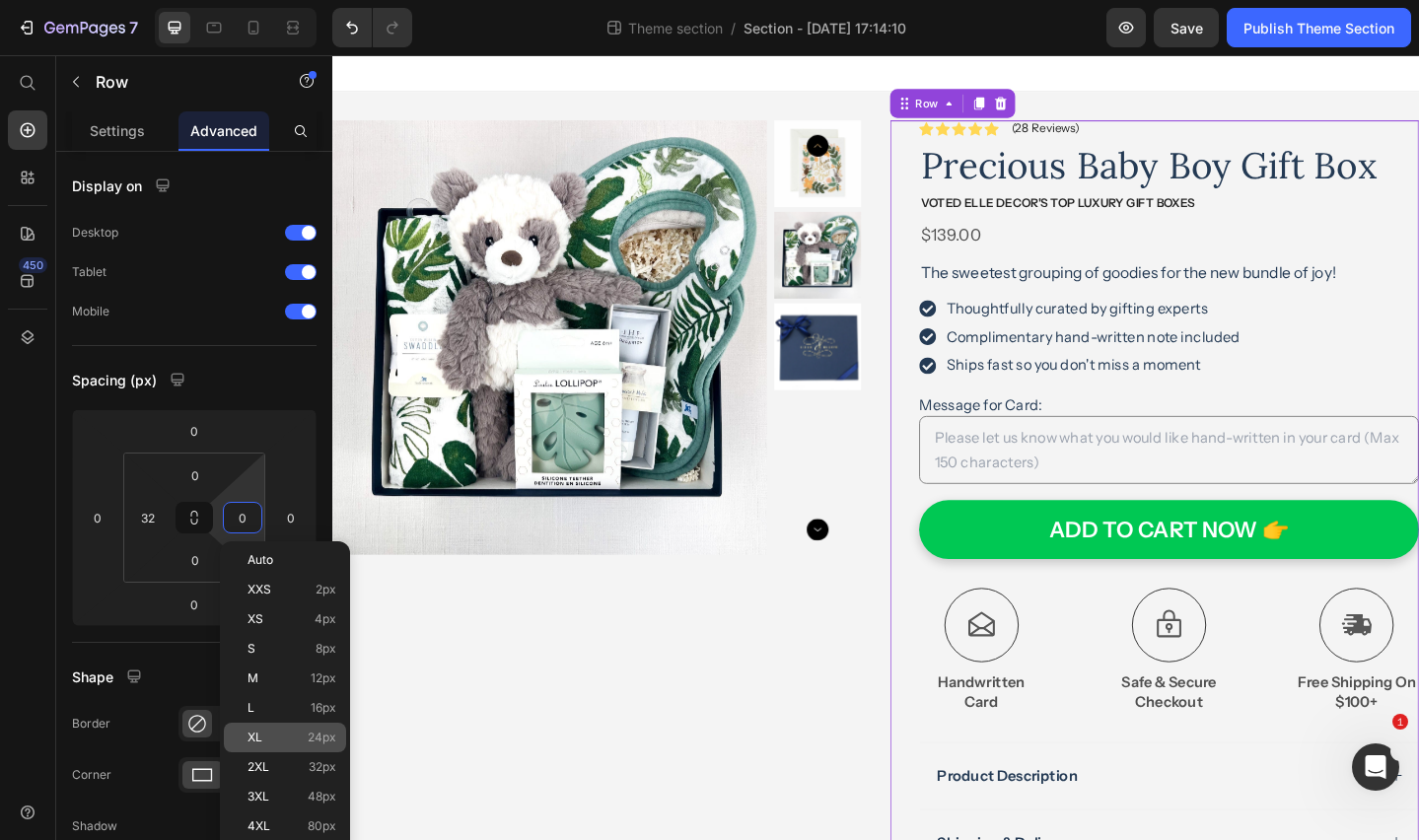 click on "24px" at bounding box center (321, 737) 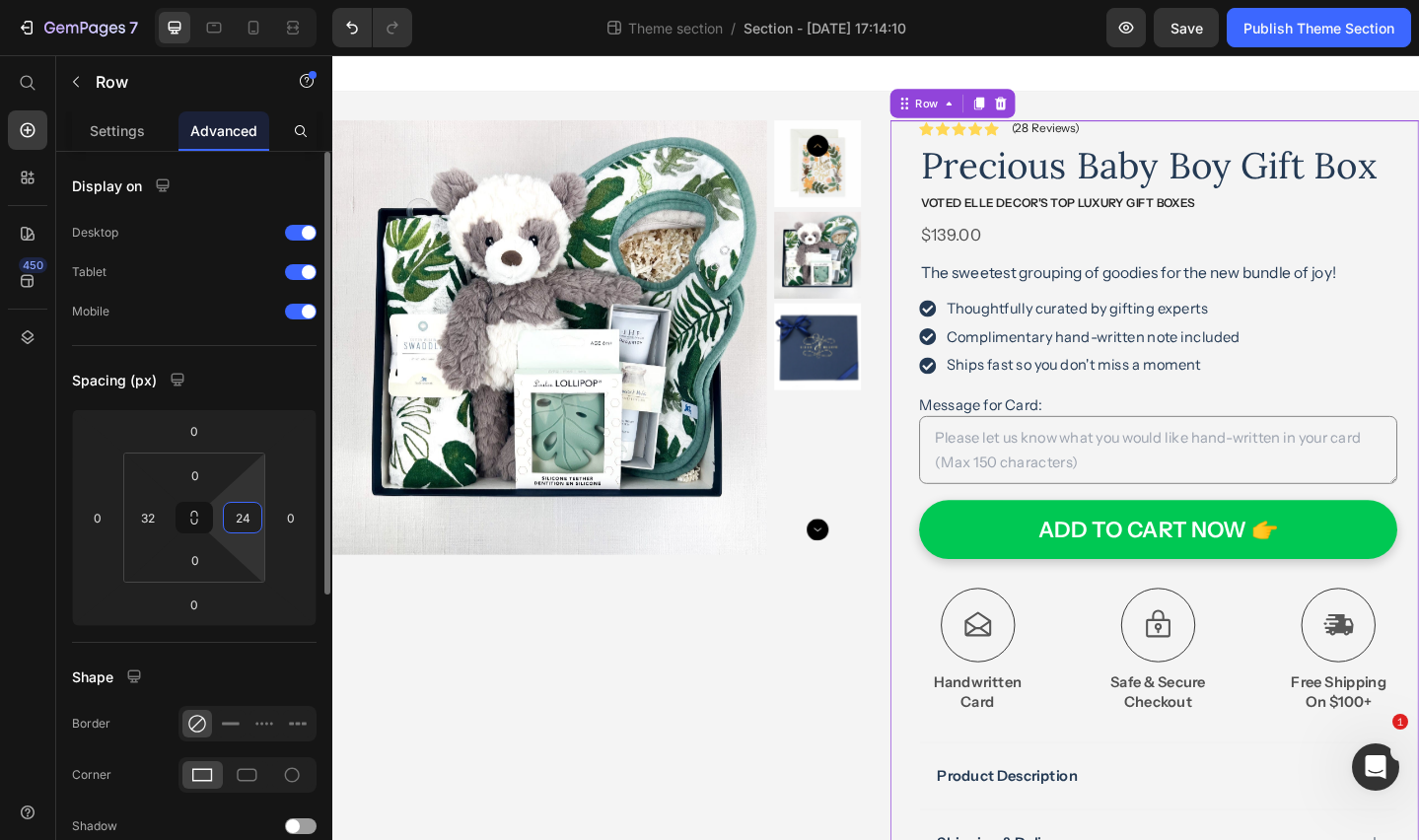 click on "24" at bounding box center (243, 518) 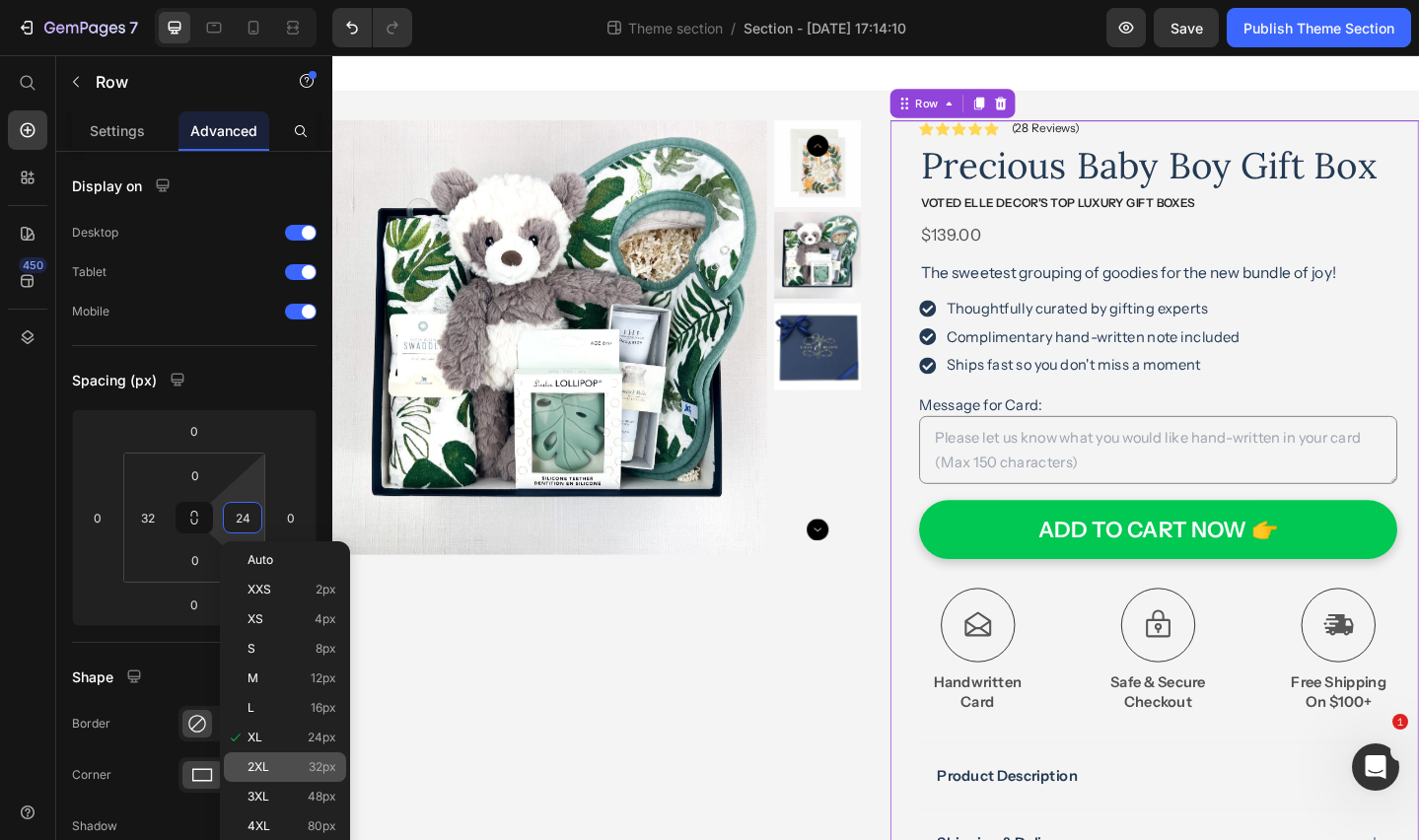 click on "2XL 32px" at bounding box center [292, 767] 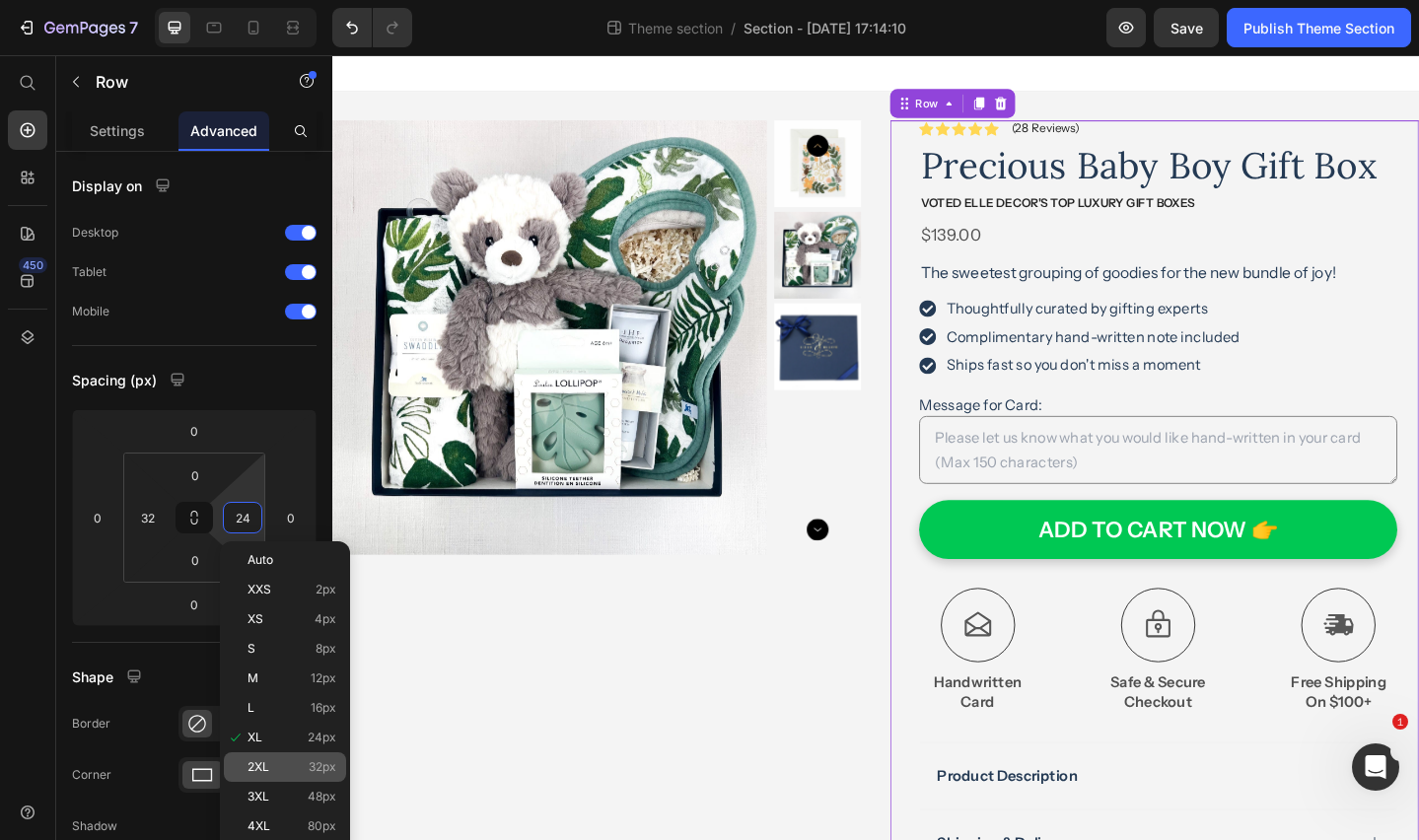 type on "32" 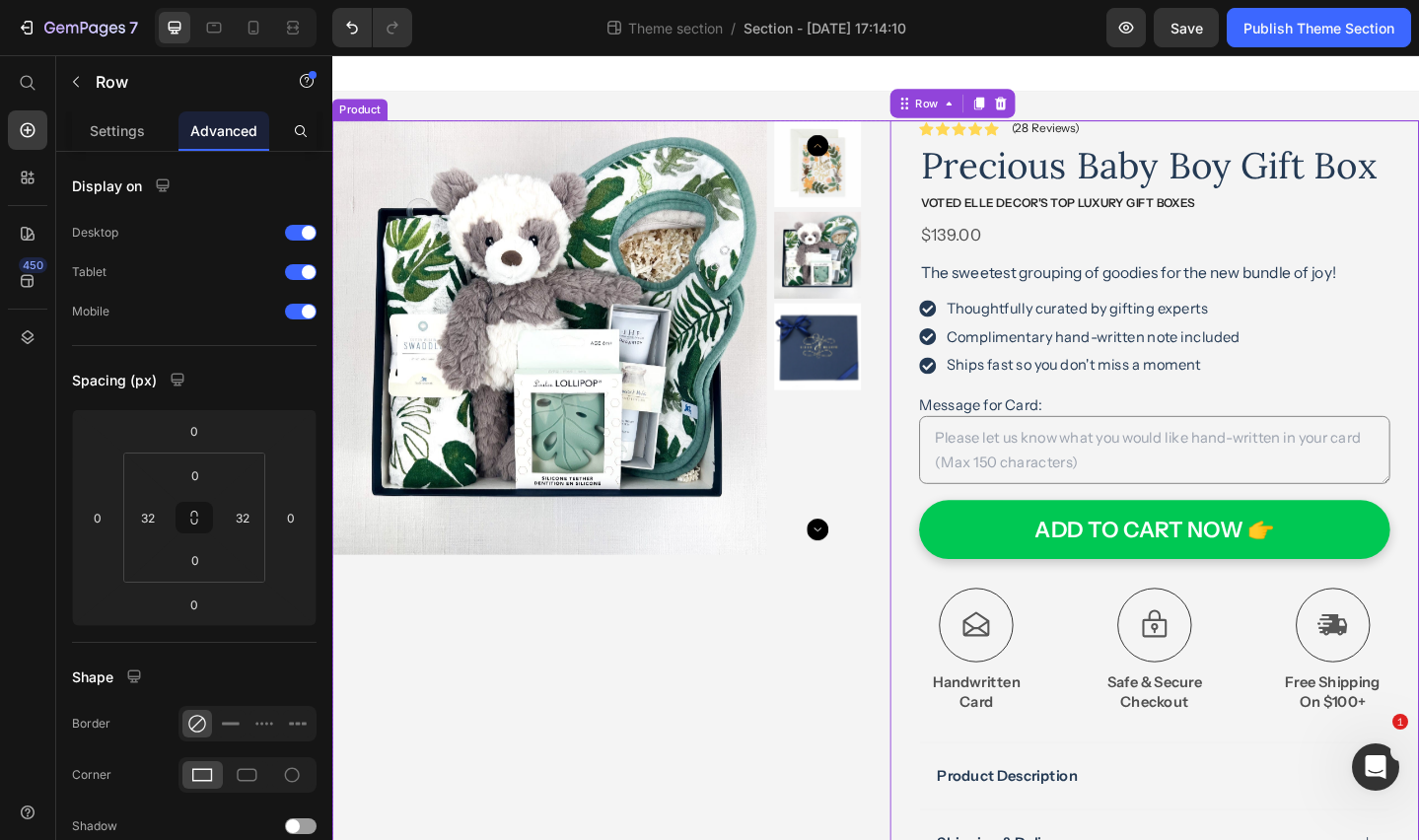click on "Product Images" at bounding box center [620, 631] 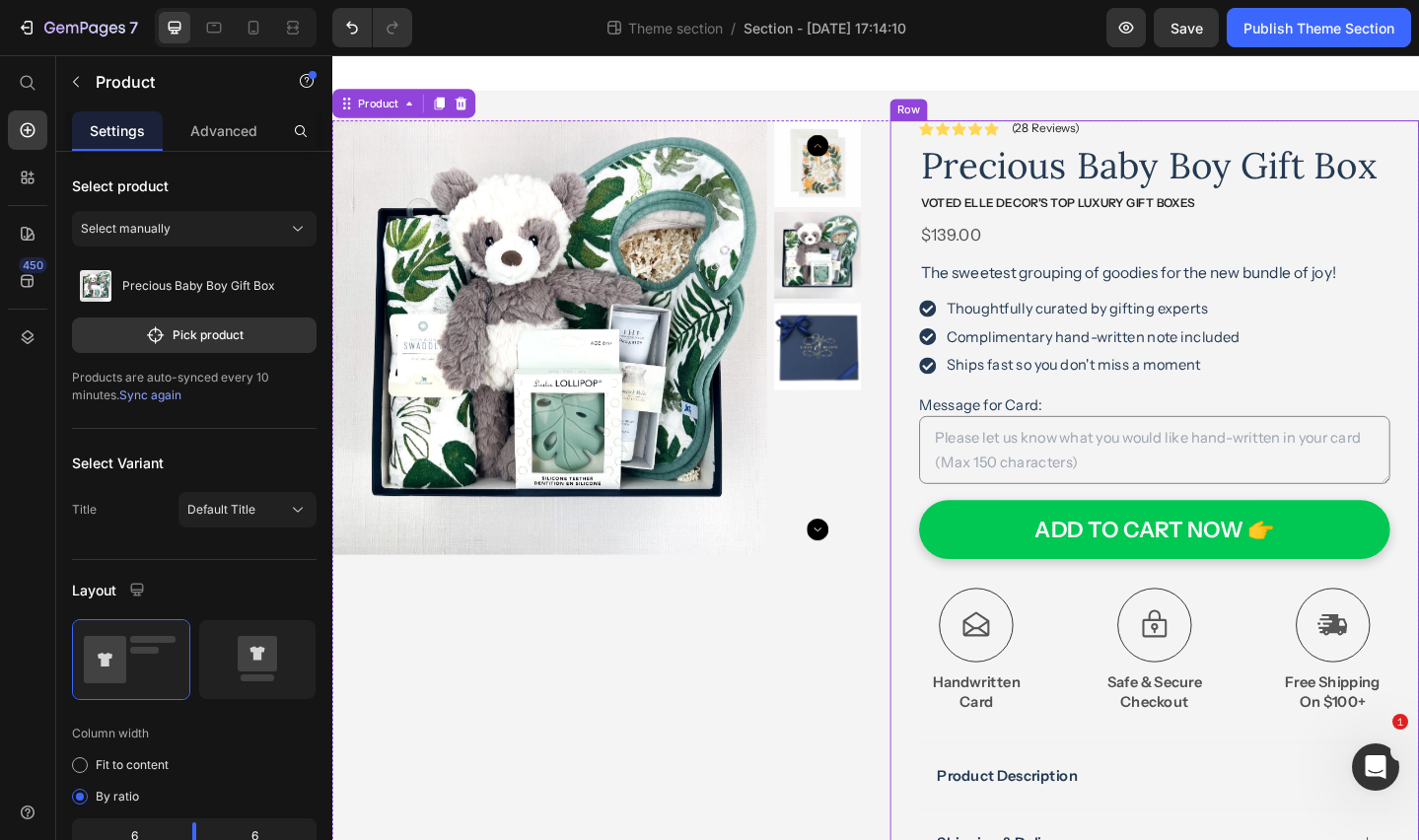 click on "Icon Icon Icon Icon Icon Icon List (28 Reviews) Text Block Row Precious Baby Boy Gift Box Product Title VOTED ELLE Decor's Top Luxury gift boxes Text Block $139.00 Product Price The sweetest grouping of goodies for the new bundle of joy! Text Block Thoughtfully curated by gifting experts Complimentary hand-written note included Ships fast so you don't miss a moment Item List Message for Card: Product Custom Field ADD TO CART NOW 👉 Add to Cart
Icon Free Shipping On $100+ Text Block
Icon  Handwritten Card Text Block
Icon Safe & Secure Checkout Text Block Row Image Icon Icon Icon Icon Icon Icon List “I ordered two curated boxes for my friends. They loved it! They were impressed with the quality of items and the beautiful packaging. I will def be ordering again....maybe even for myself!” Text Block
Icon Jennifer R. (Seattle, USA) Text Block Row Row
Product Description
Accordion" at bounding box center [1228, 631] 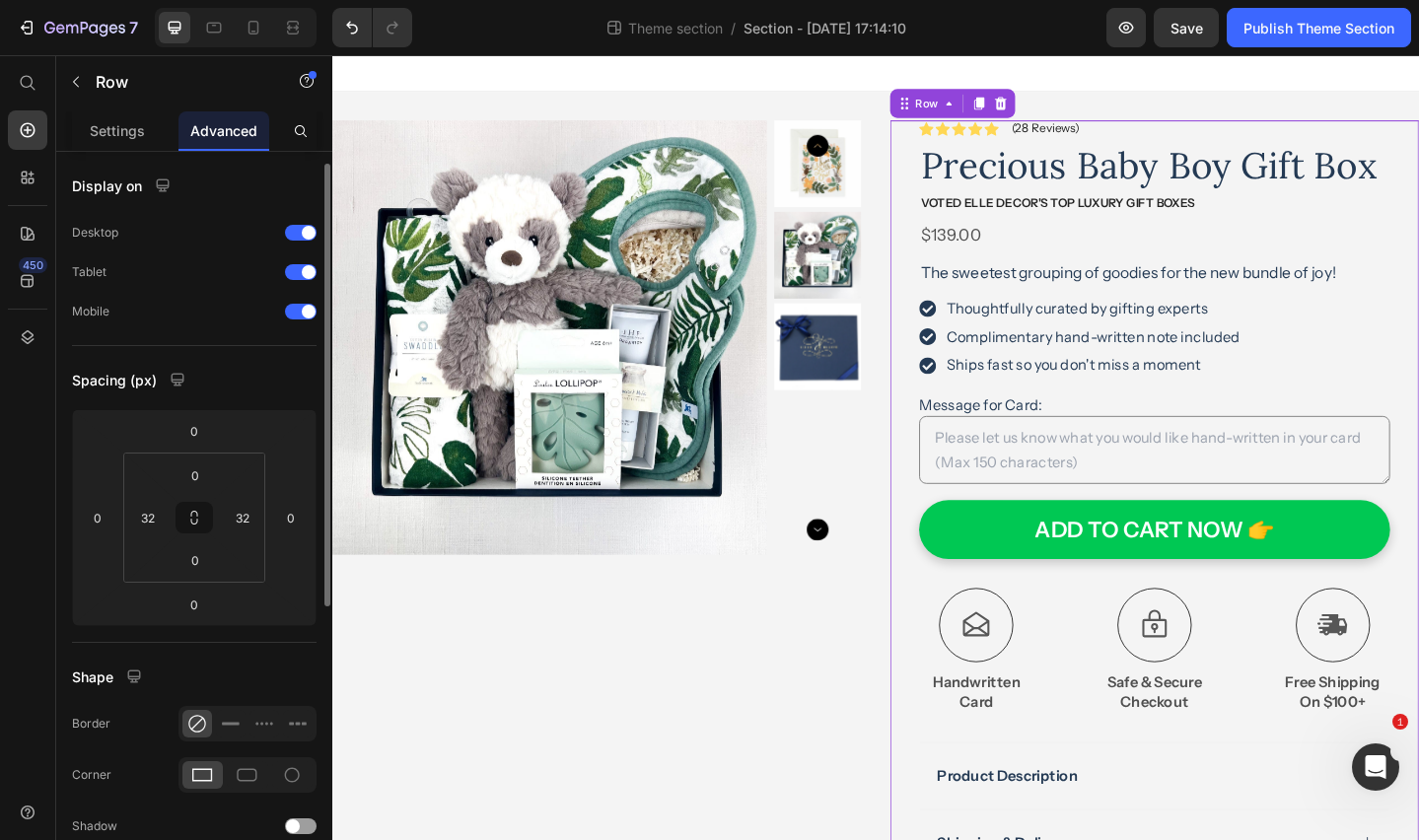 scroll, scrollTop: 507, scrollLeft: 0, axis: vertical 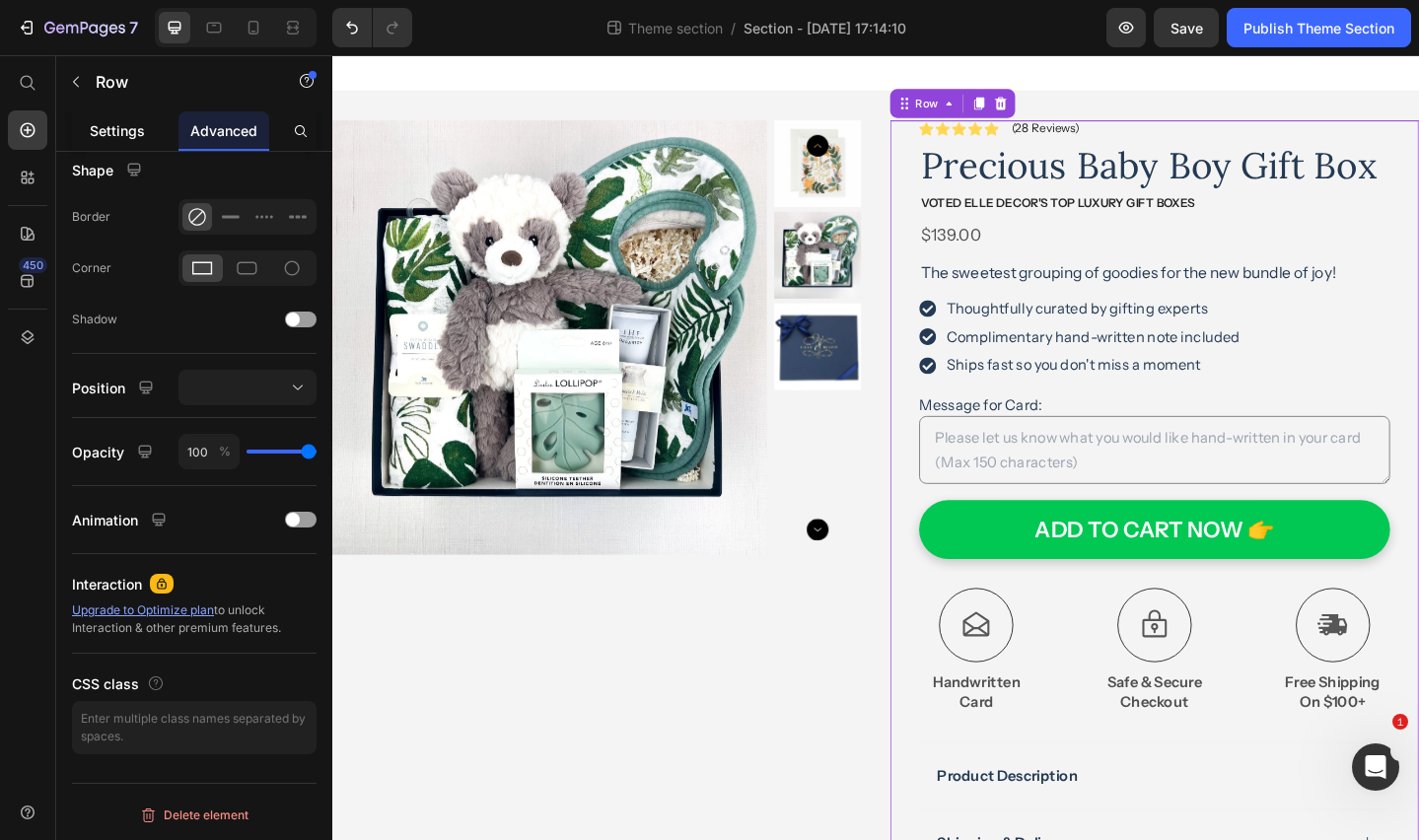 click on "Settings" at bounding box center (117, 130) 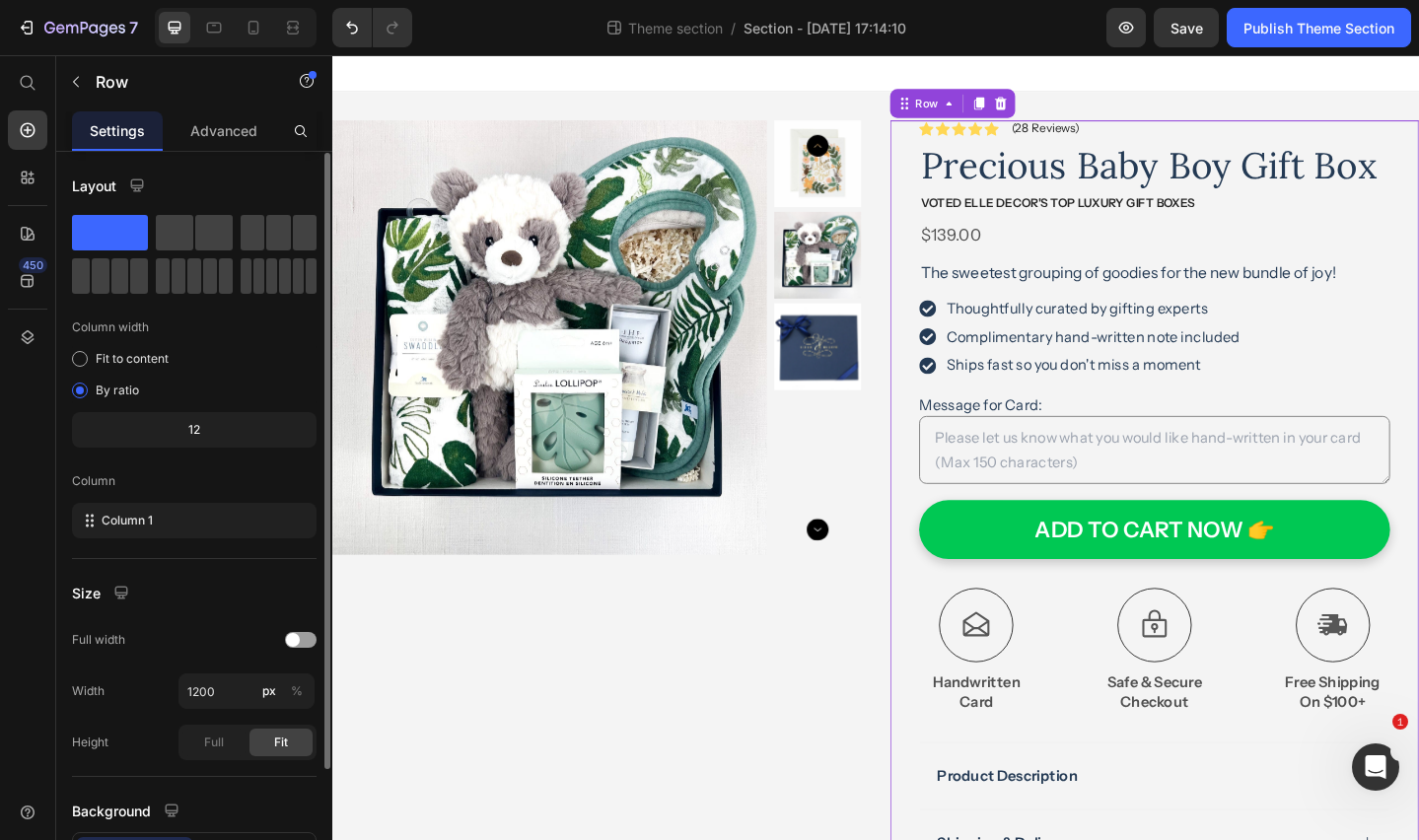 scroll, scrollTop: 155, scrollLeft: 0, axis: vertical 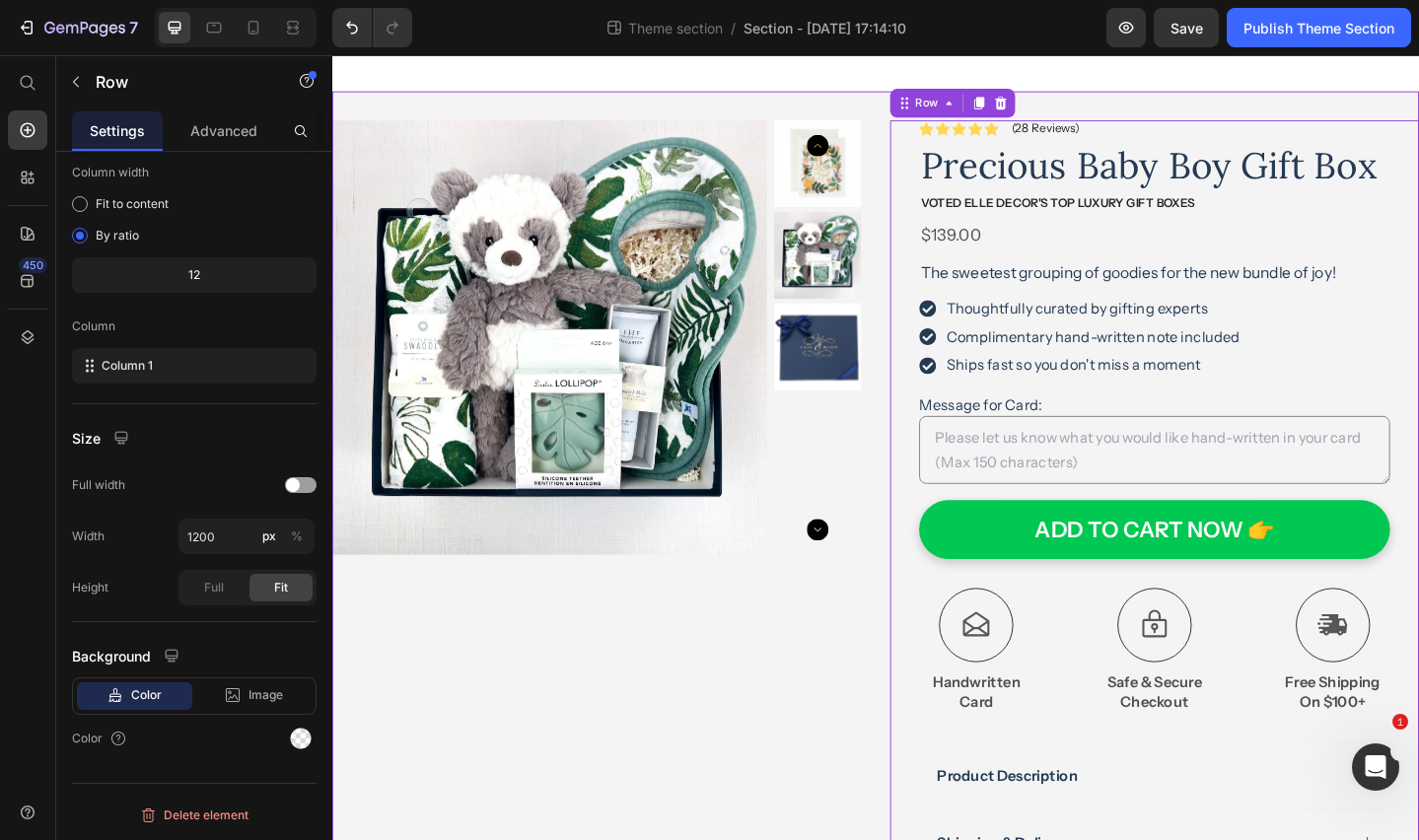 click on "Product Images Icon Icon Icon Icon Icon Icon List (28 Reviews) Text Block Row Precious Baby Boy Gift Box Product Title VOTED ELLE Decor's Top Luxury gift boxes Text Block $139.00 Product Price The sweetest grouping of goodies for the new bundle of joy! Text Block Thoughtfully curated by gifting experts Complimentary hand-written note included Ships fast so you don't miss a moment Item List Message for Card: Product Custom Field ADD TO CART NOW 👉 Add to Cart
Icon Free Shipping On $100+ Text Block
Icon  Handwritten Card Text Block
Icon Safe & Secure Checkout Text Block Row Image Icon Icon Icon Icon Icon Icon List “I ordered two curated boxes for my friends. They loved it! They were impressed with the quality of items and the beautiful packaging. I will def be ordering again....maybe even for myself!” Text Block
Icon Jennifer R. (Seattle, USA) Text Block Row Row
Product Description" at bounding box center [924, 631] 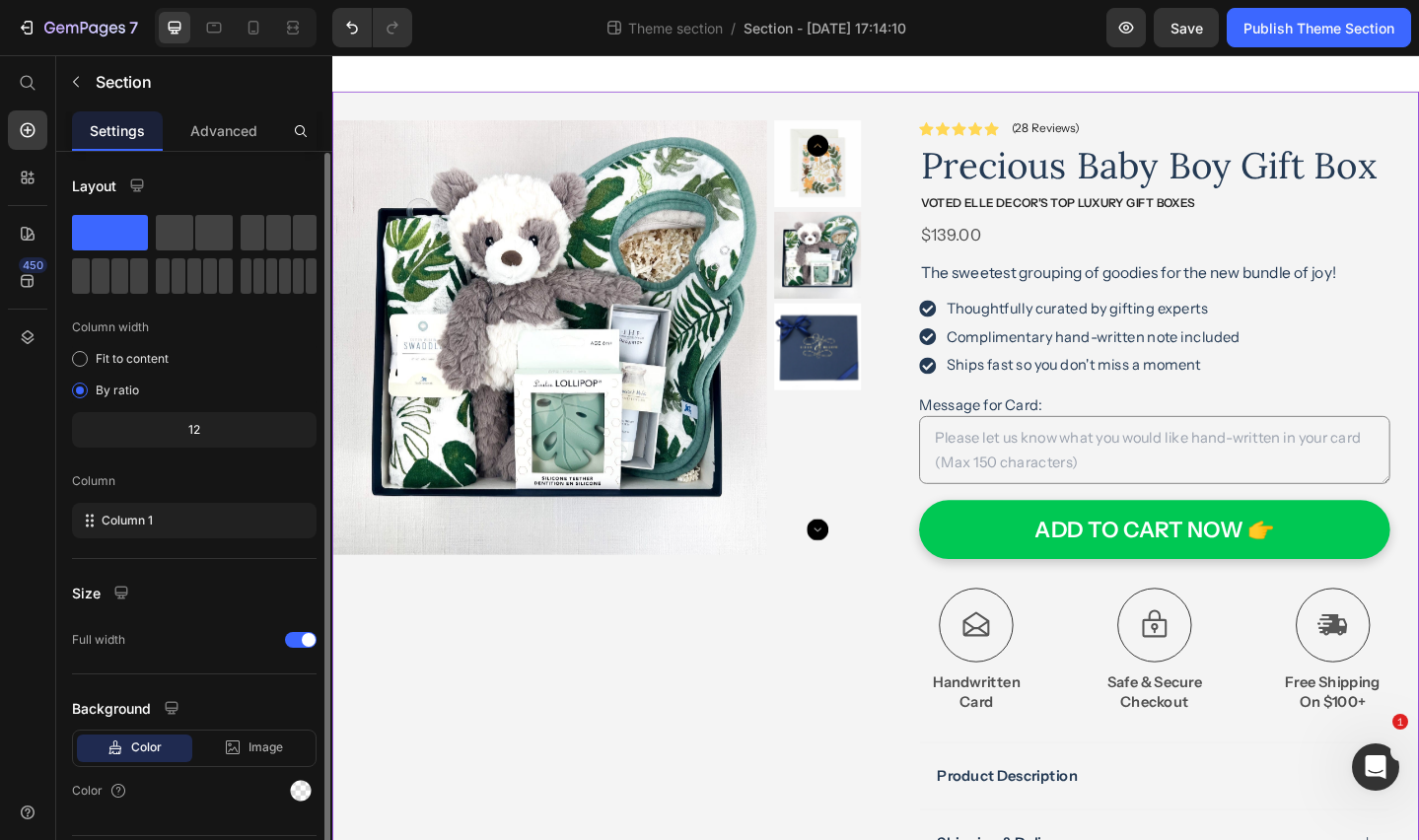 scroll, scrollTop: 52, scrollLeft: 0, axis: vertical 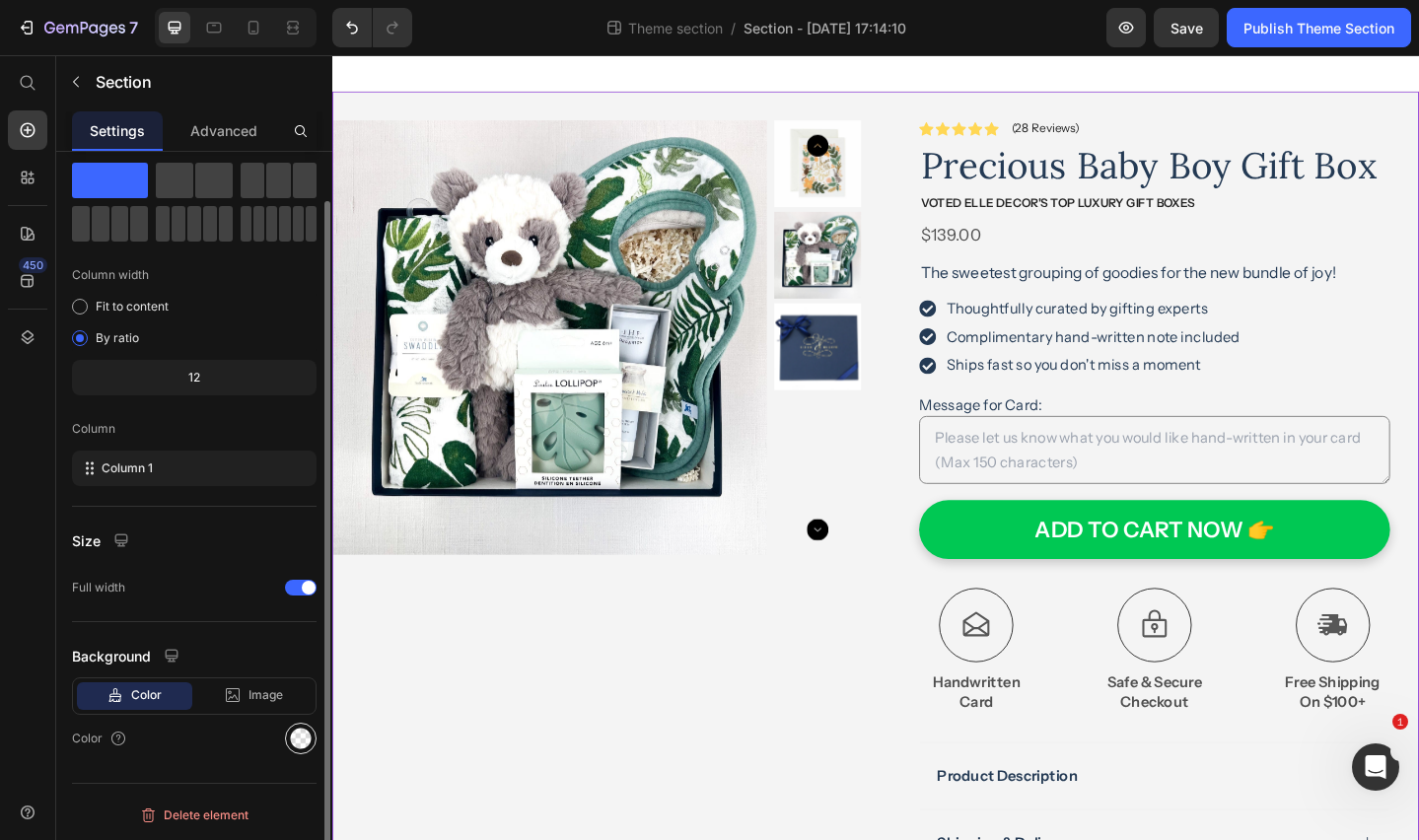 click at bounding box center [301, 738] 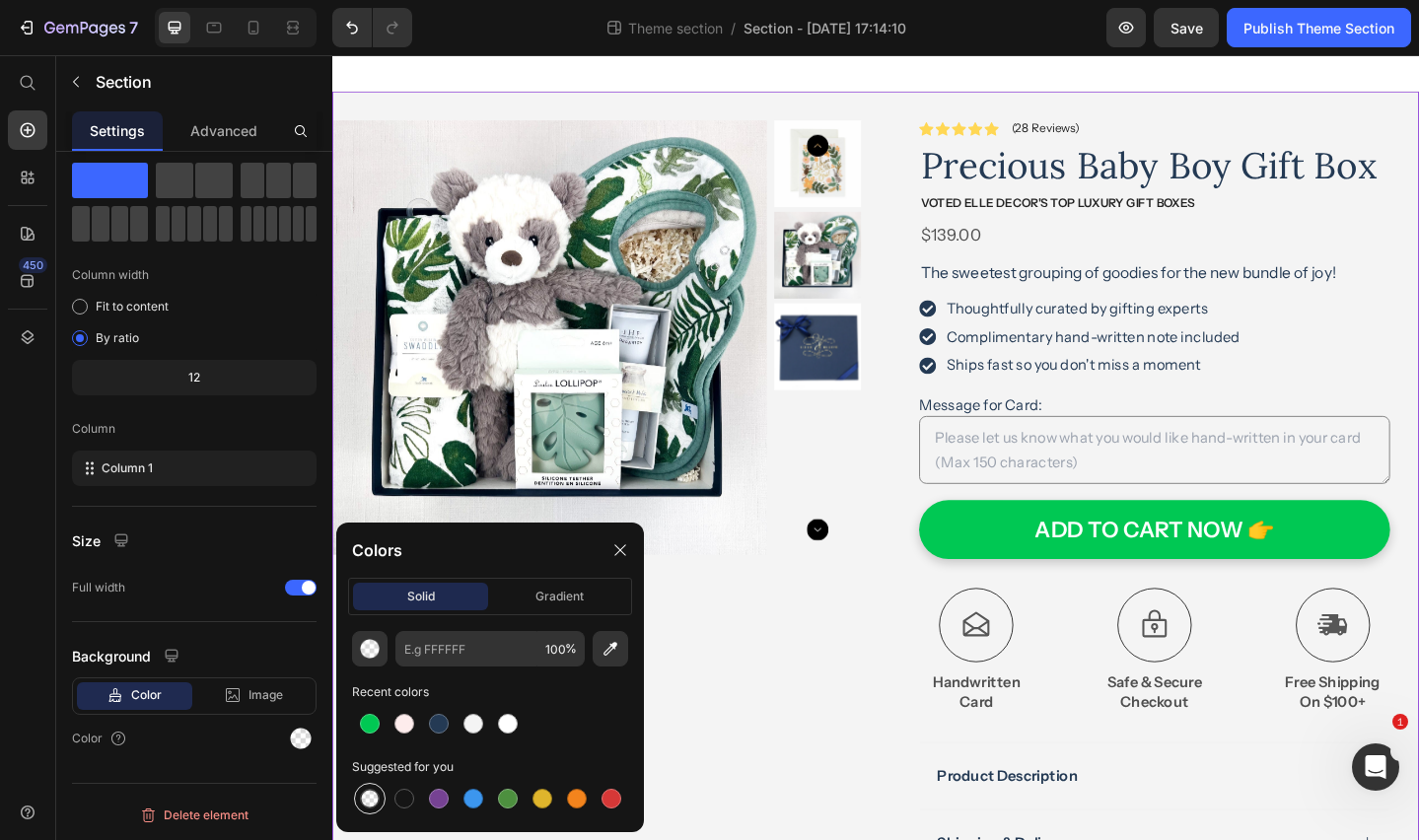 click at bounding box center [370, 799] 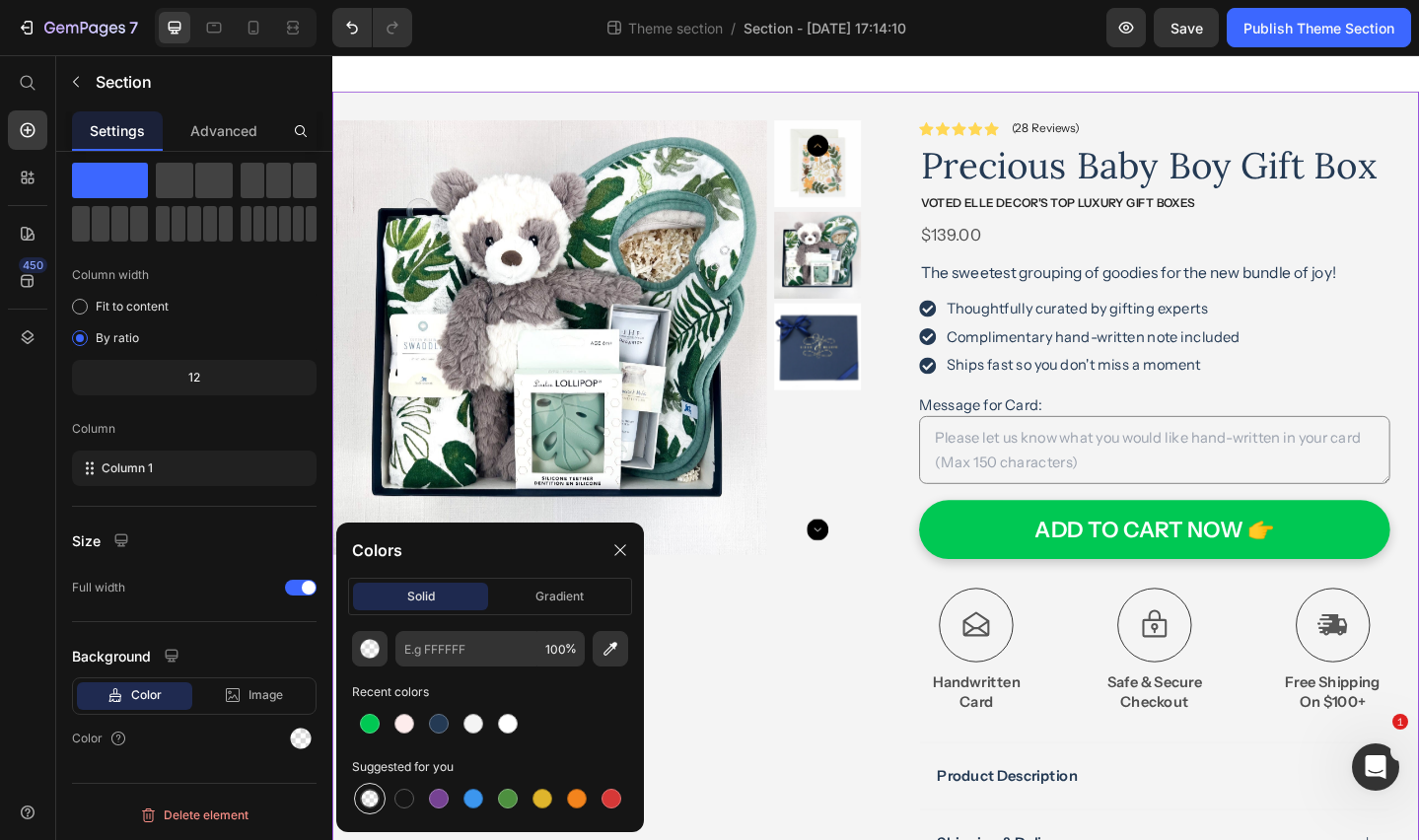 type on "000000" 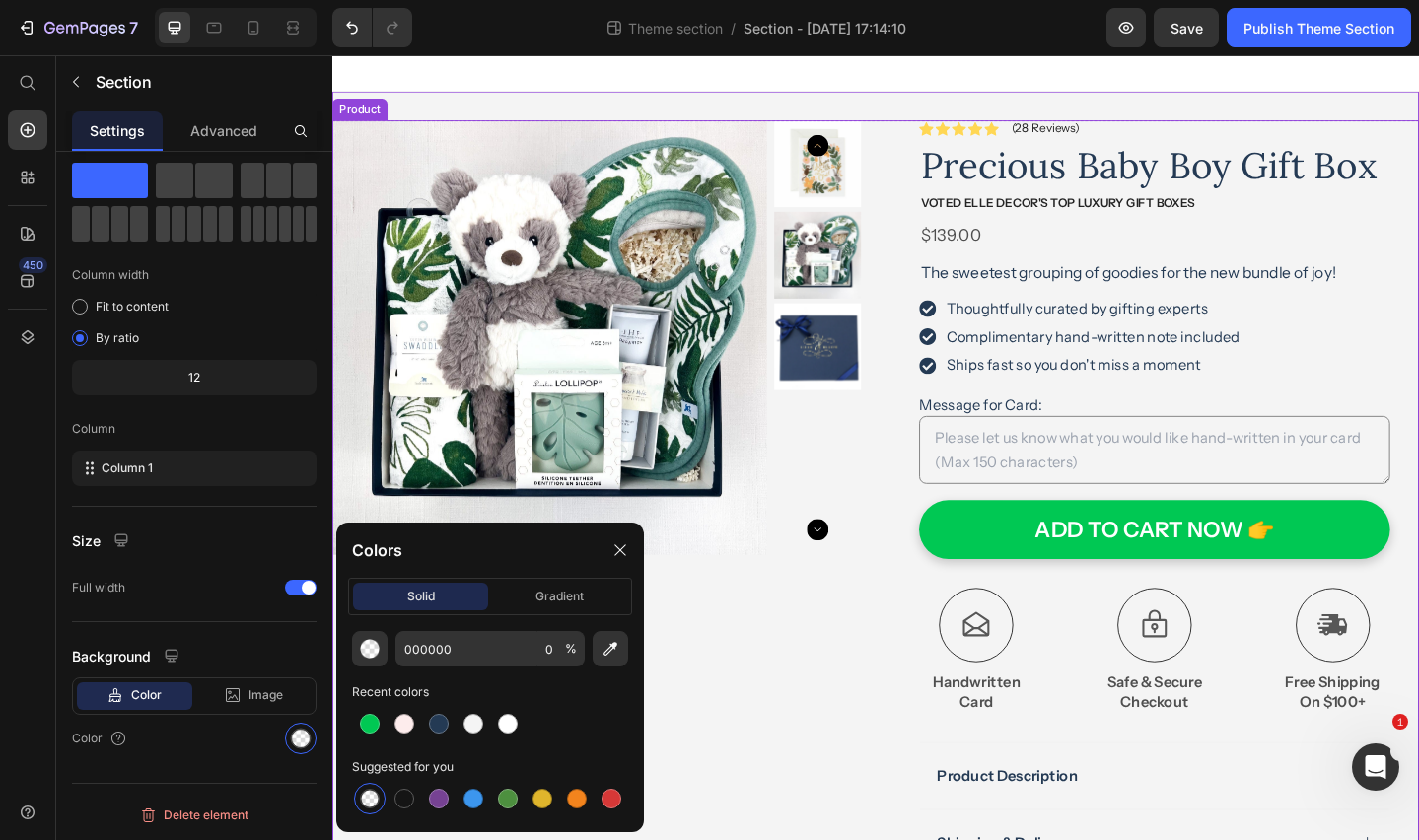 click on "Product Images" at bounding box center [620, 631] 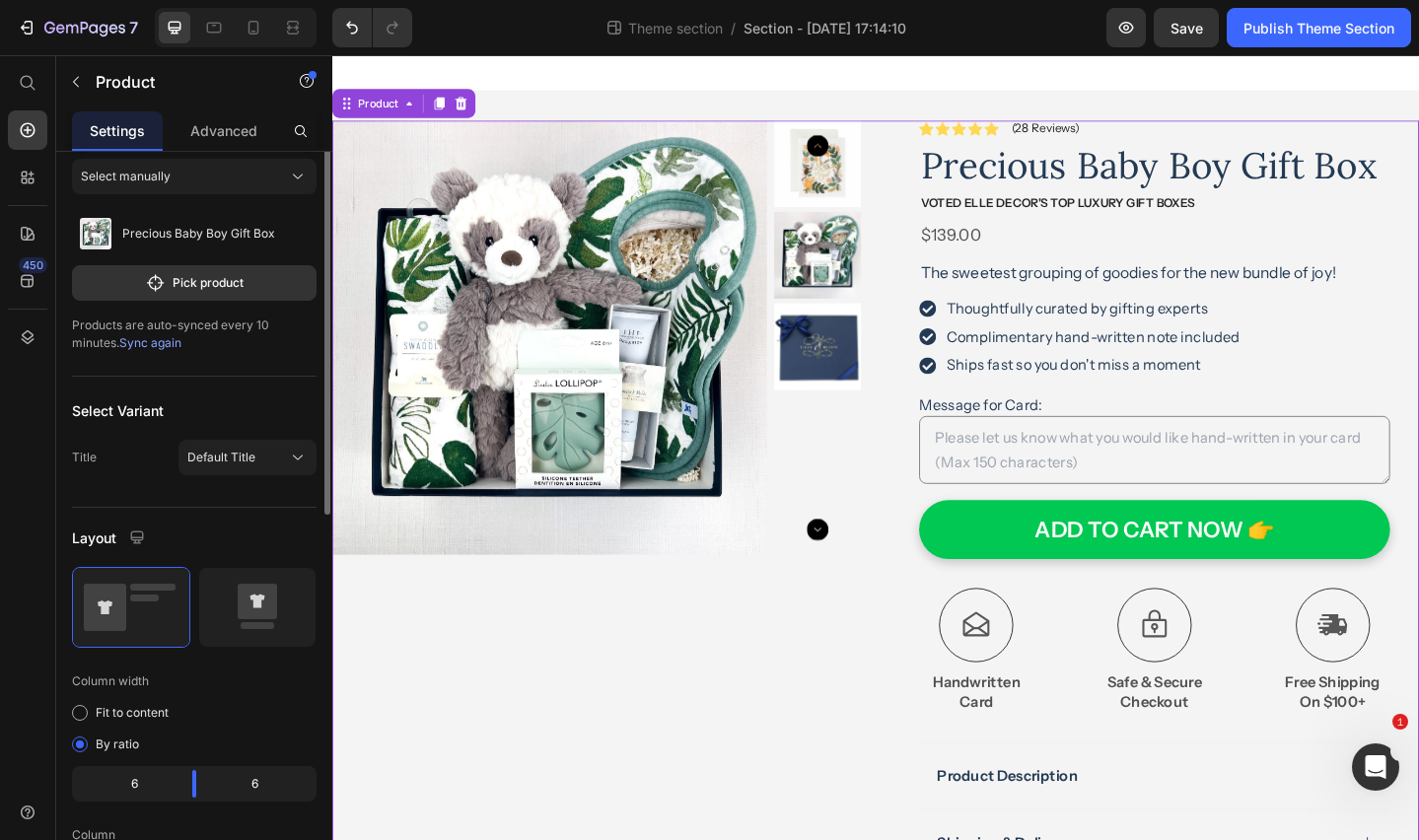scroll, scrollTop: 0, scrollLeft: 0, axis: both 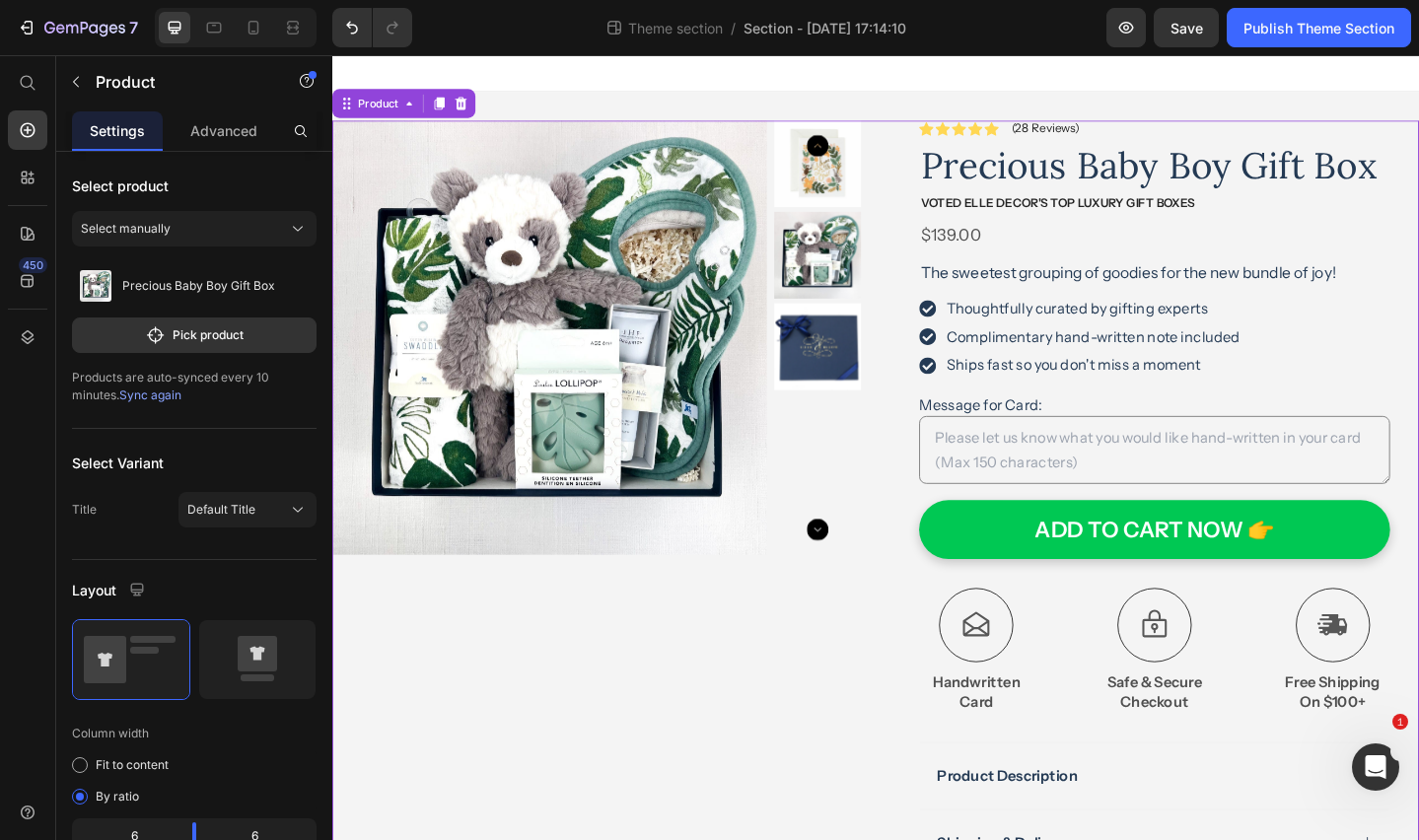 click on "Product Images" at bounding box center (620, 631) 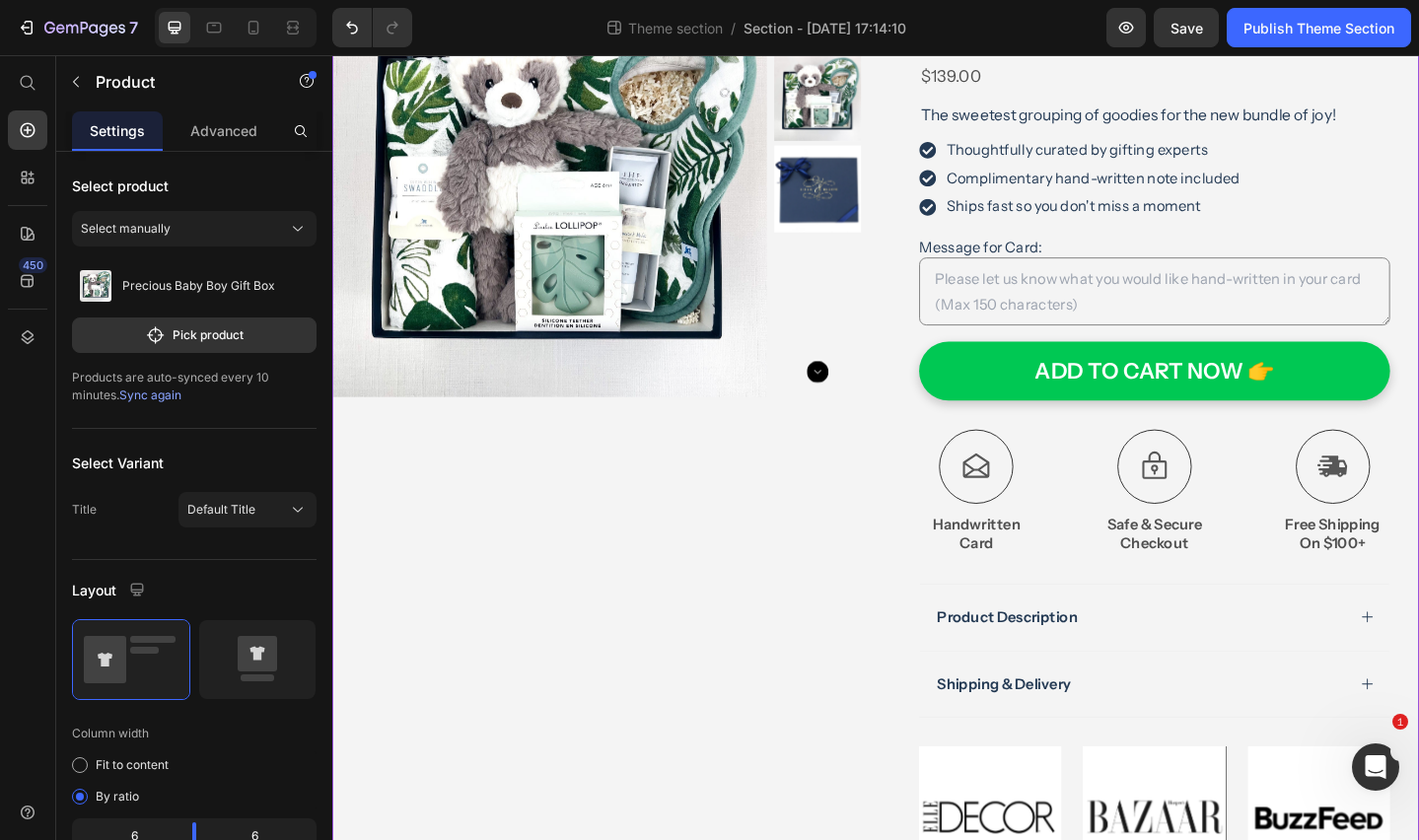 scroll, scrollTop: 199, scrollLeft: 0, axis: vertical 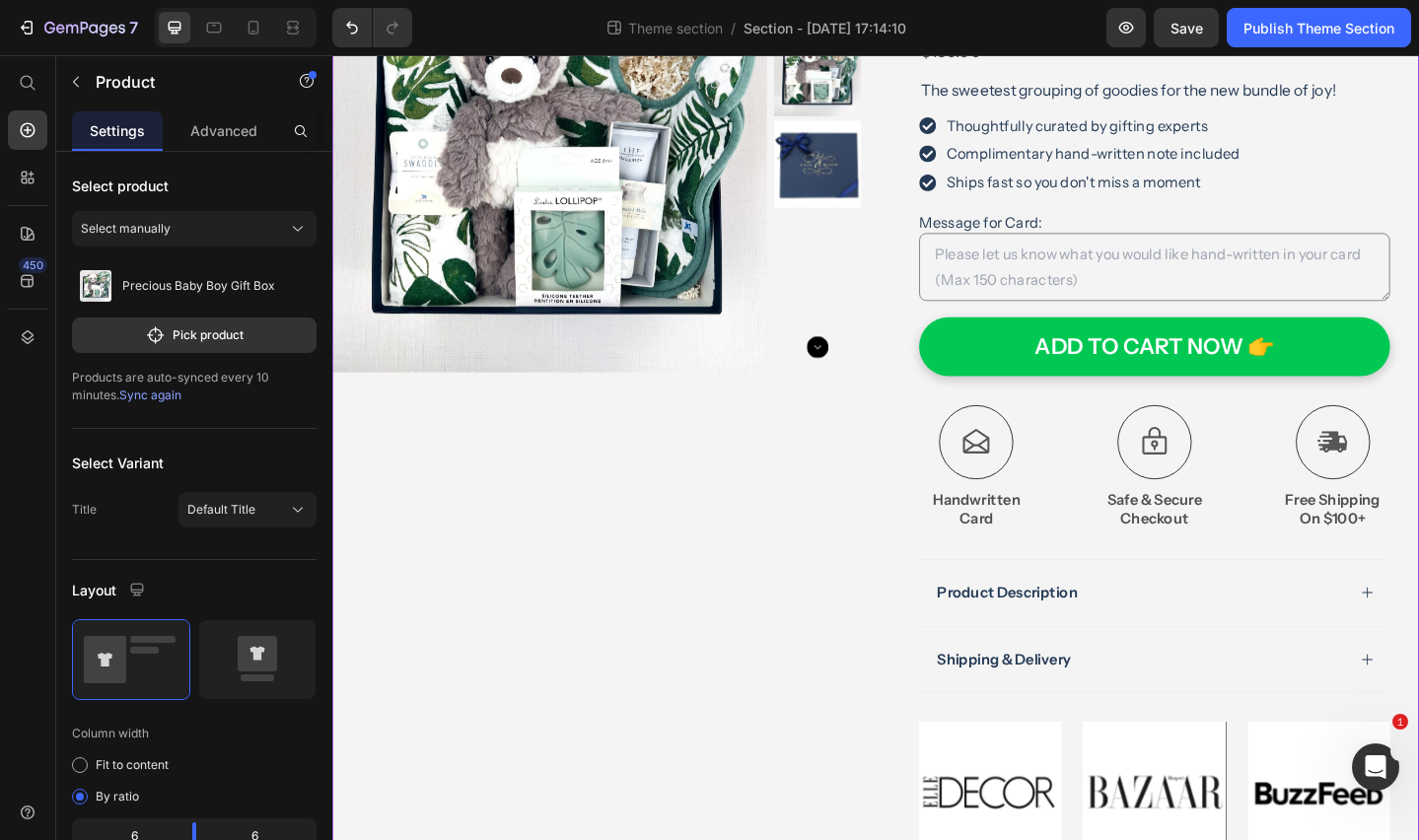 click on "Product Images" at bounding box center [620, 432] 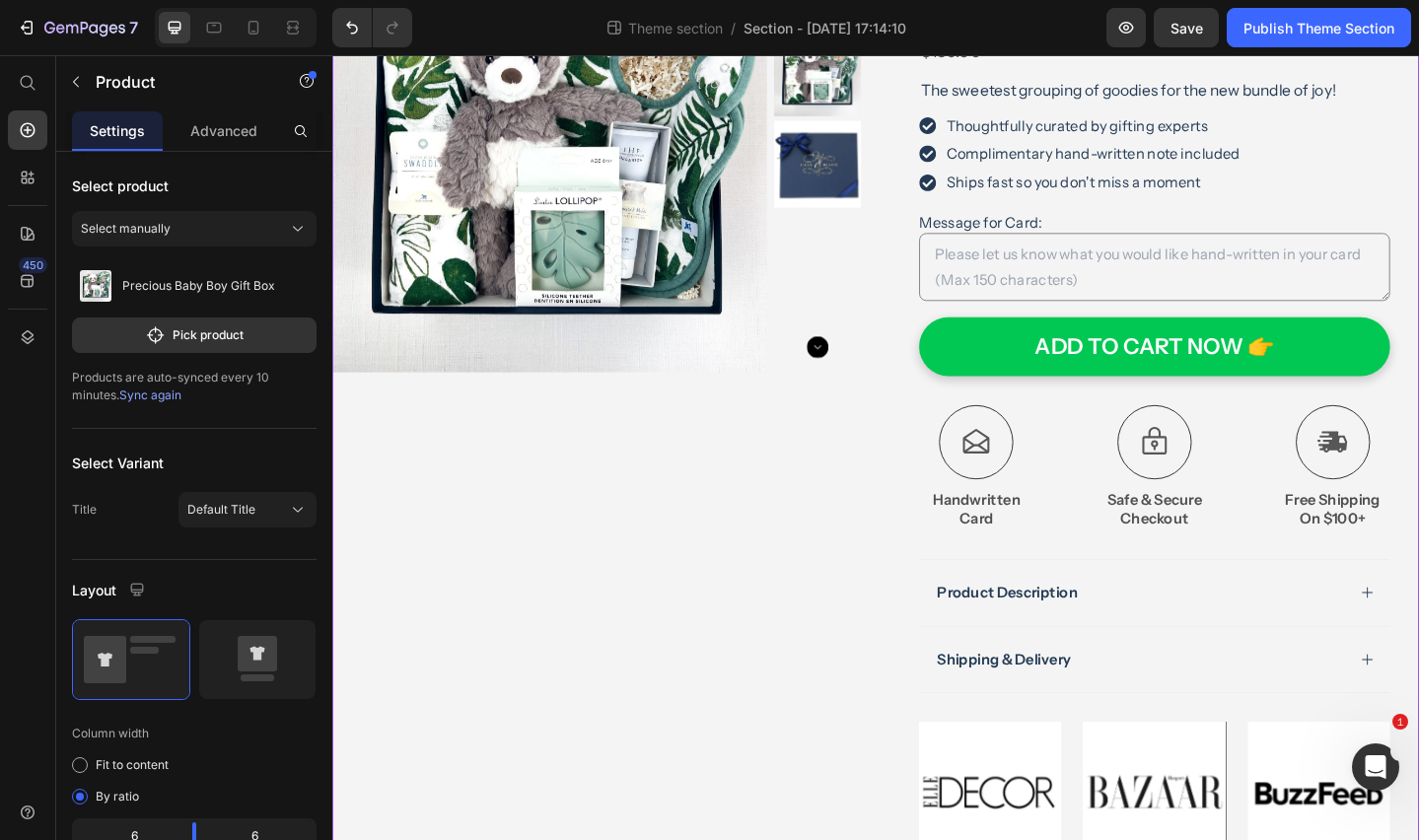 click on "Product Images" at bounding box center (620, 432) 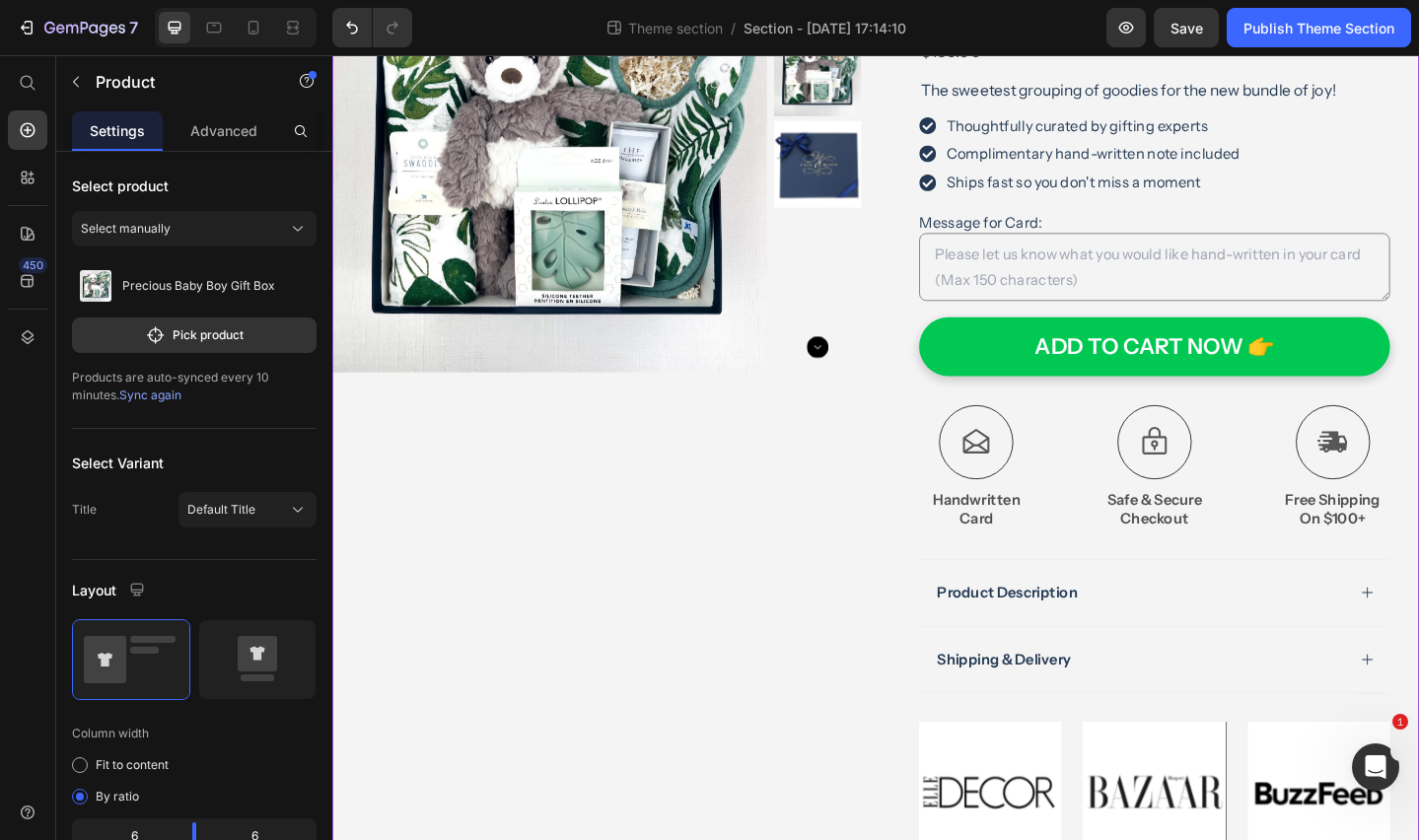 scroll, scrollTop: 0, scrollLeft: 0, axis: both 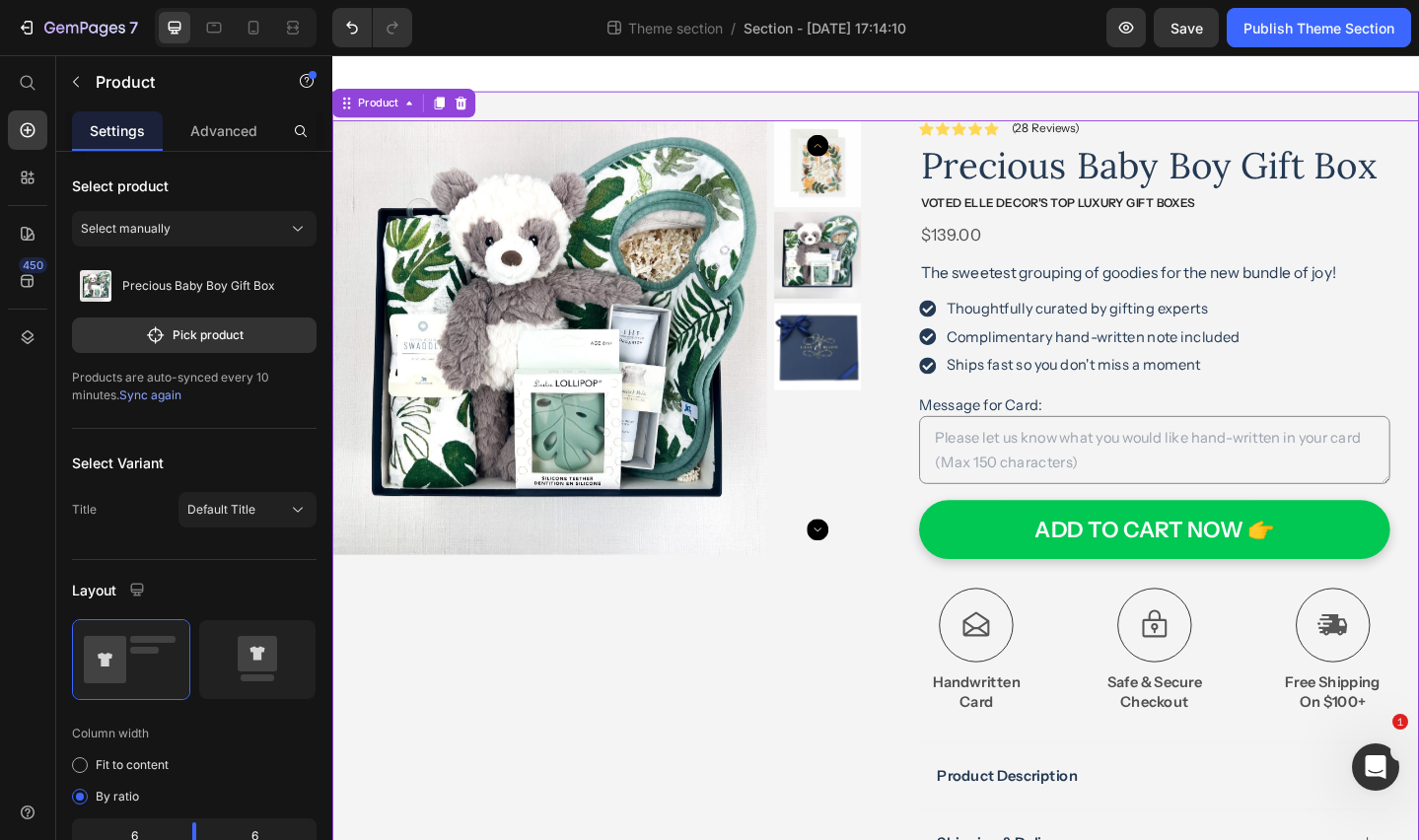click on "Product Images Icon Icon Icon Icon Icon Icon List (28 Reviews) Text Block Row Precious Baby Boy Gift Box Product Title VOTED ELLE Decor's Top Luxury gift boxes Text Block $139.00 Product Price The sweetest grouping of goodies for the new bundle of joy! Text Block Thoughtfully curated by gifting experts Complimentary hand-written note included Ships fast so you don't miss a moment Item List Message for Card: Product Custom Field ADD TO CART NOW 👉 Add to Cart
Icon Free Shipping On $100+ Text Block
Icon  Handwritten Card Text Block
Icon Safe & Secure Checkout Text Block Row Image Icon Icon Icon Icon Icon Icon List “I ordered two curated boxes for my friends. They loved it! They were impressed with the quality of items and the beautiful packaging. I will def be ordering again....maybe even for myself!” Text Block
Icon Jennifer R. (Seattle, USA) Text Block Row Row
Product Description" at bounding box center (924, 631) 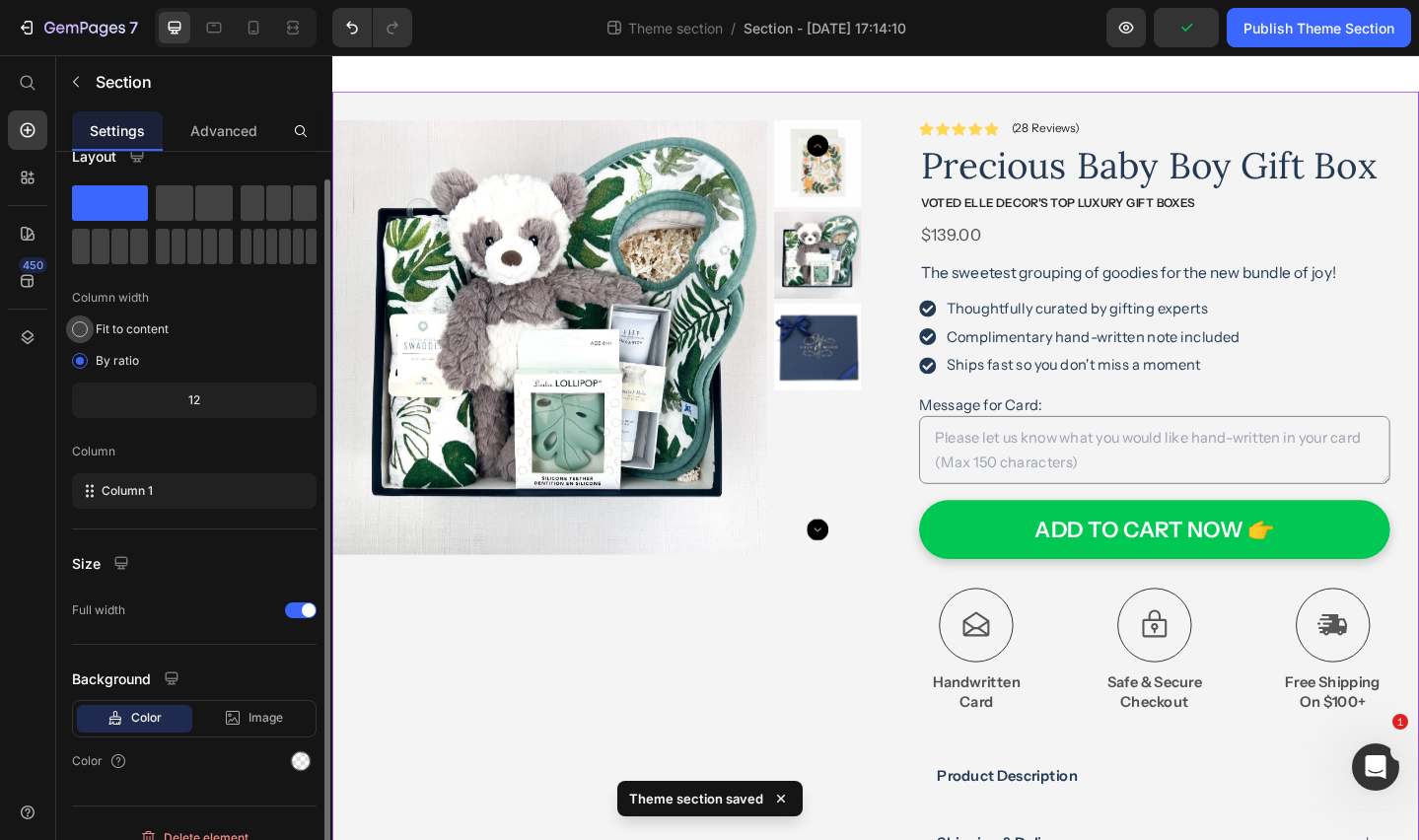 scroll, scrollTop: 0, scrollLeft: 0, axis: both 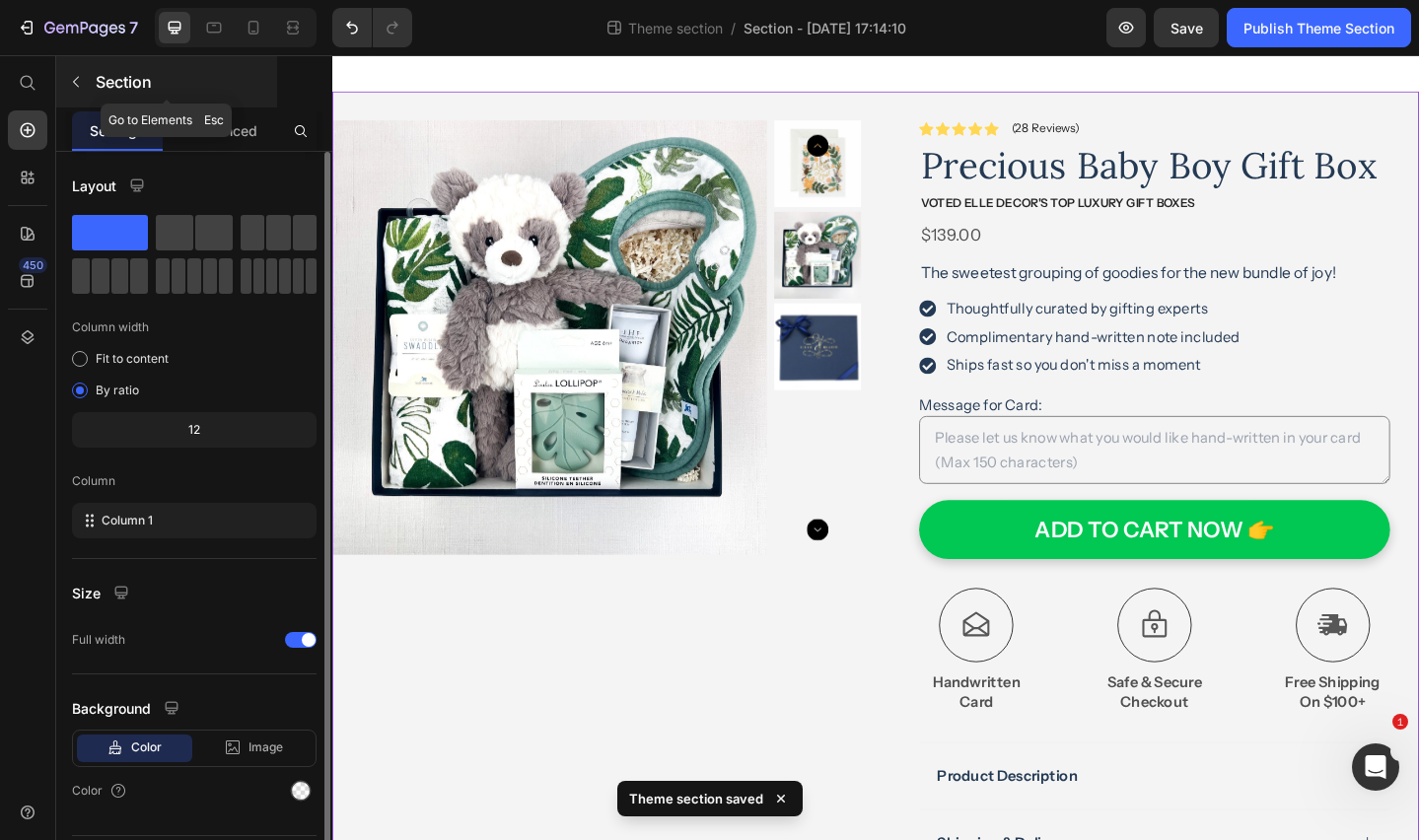 click at bounding box center (76, 82) 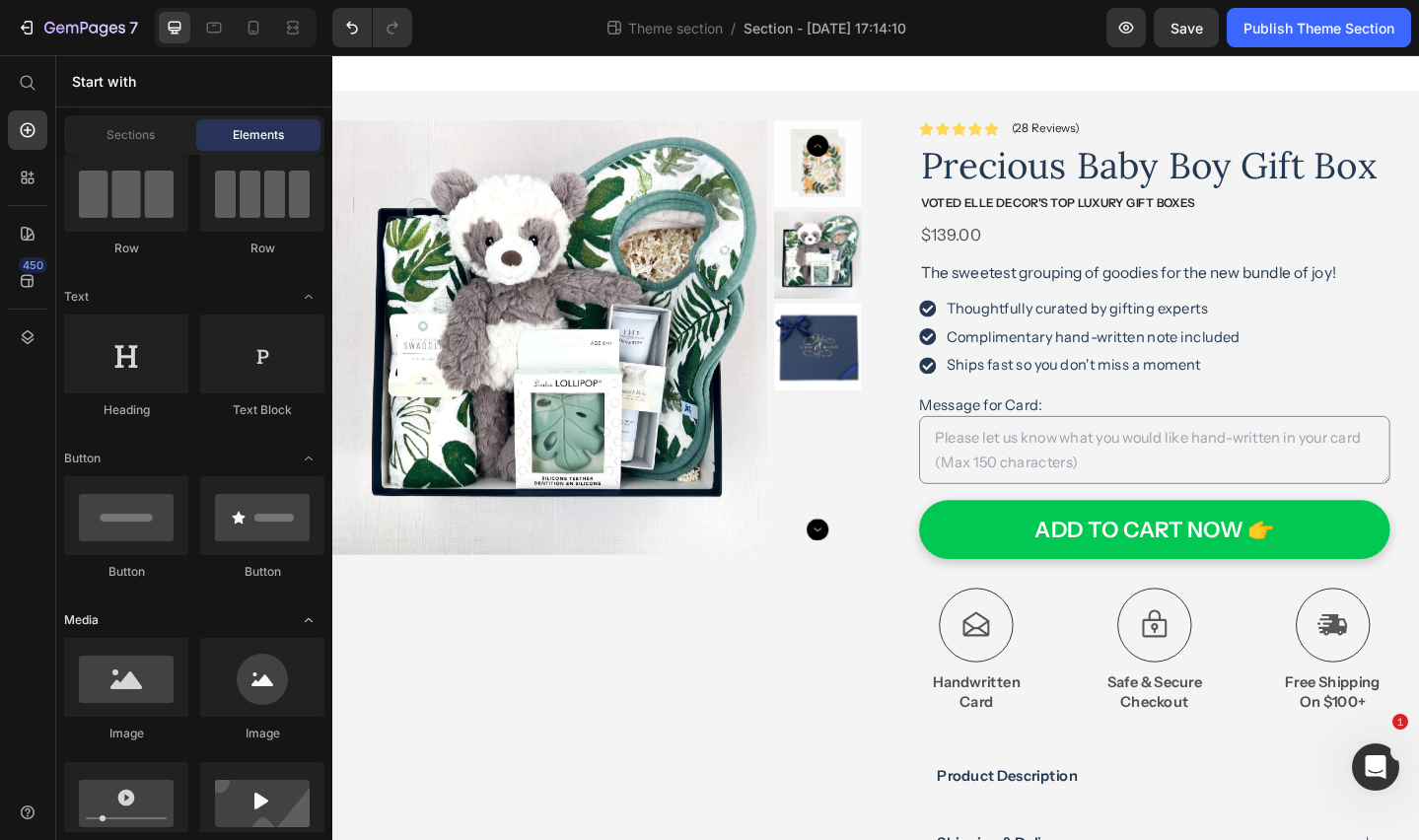scroll, scrollTop: 0, scrollLeft: 0, axis: both 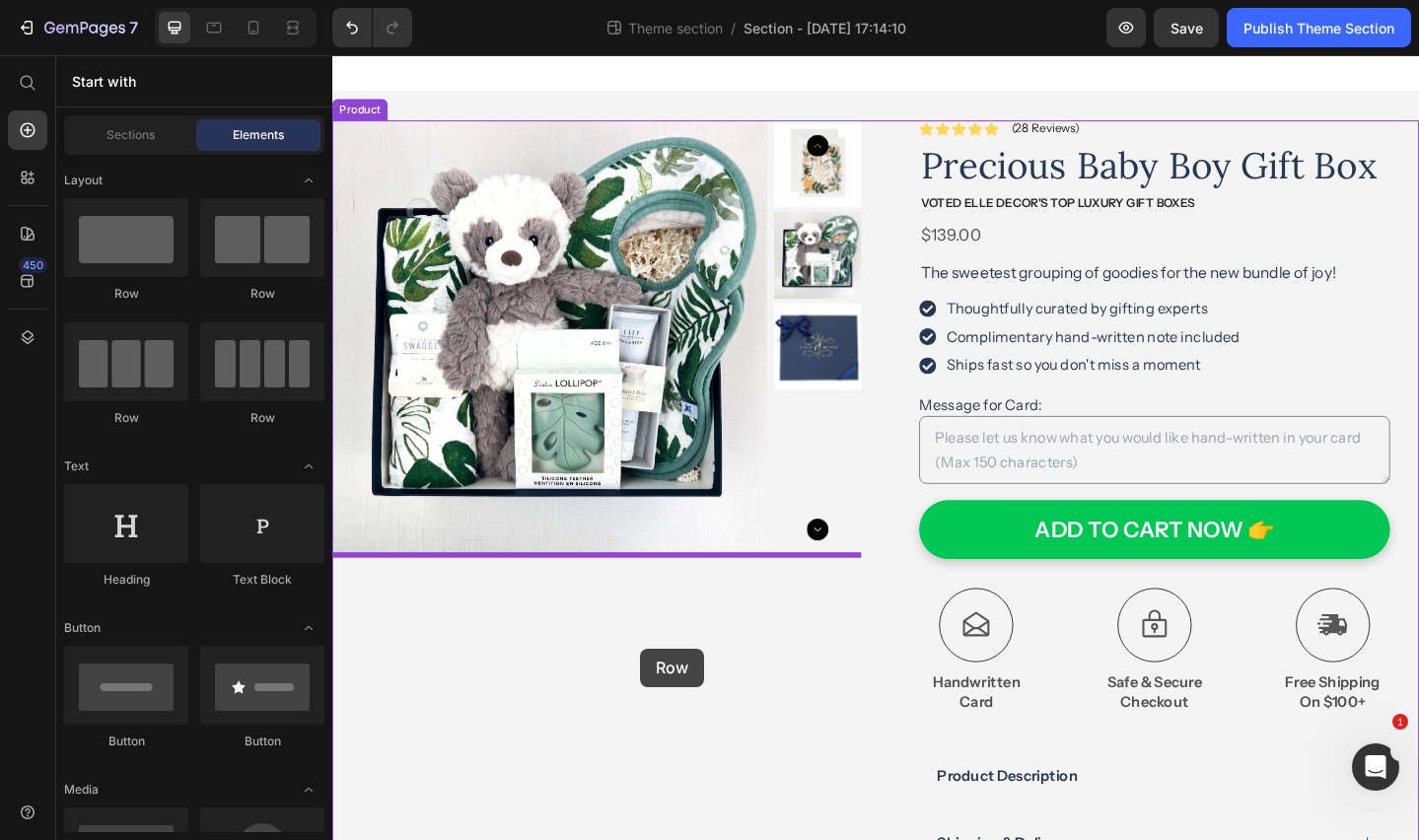 drag, startPoint x: 445, startPoint y: 303, endPoint x: 667, endPoint y: 697, distance: 452.239 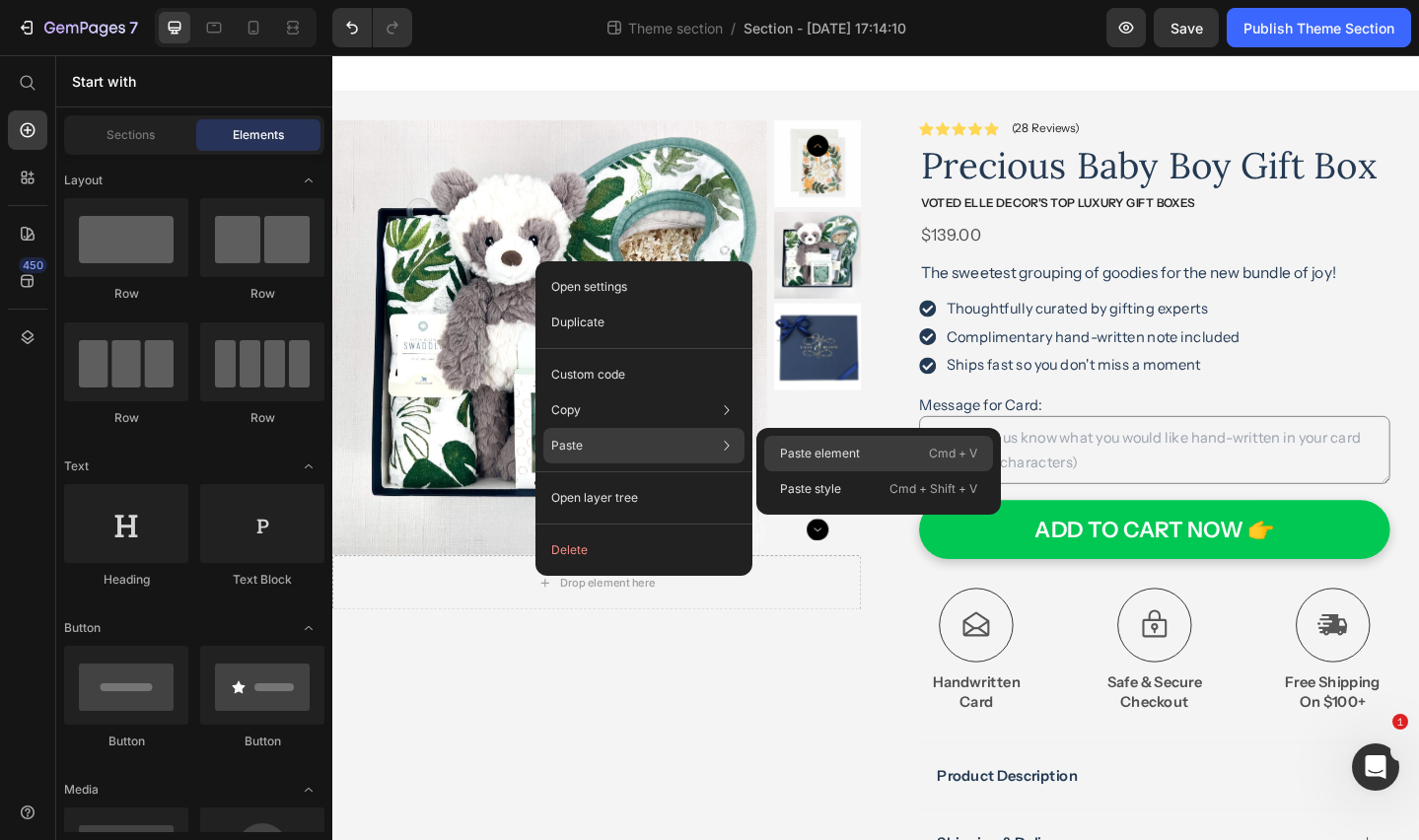 click on "Paste element" at bounding box center [819, 454] 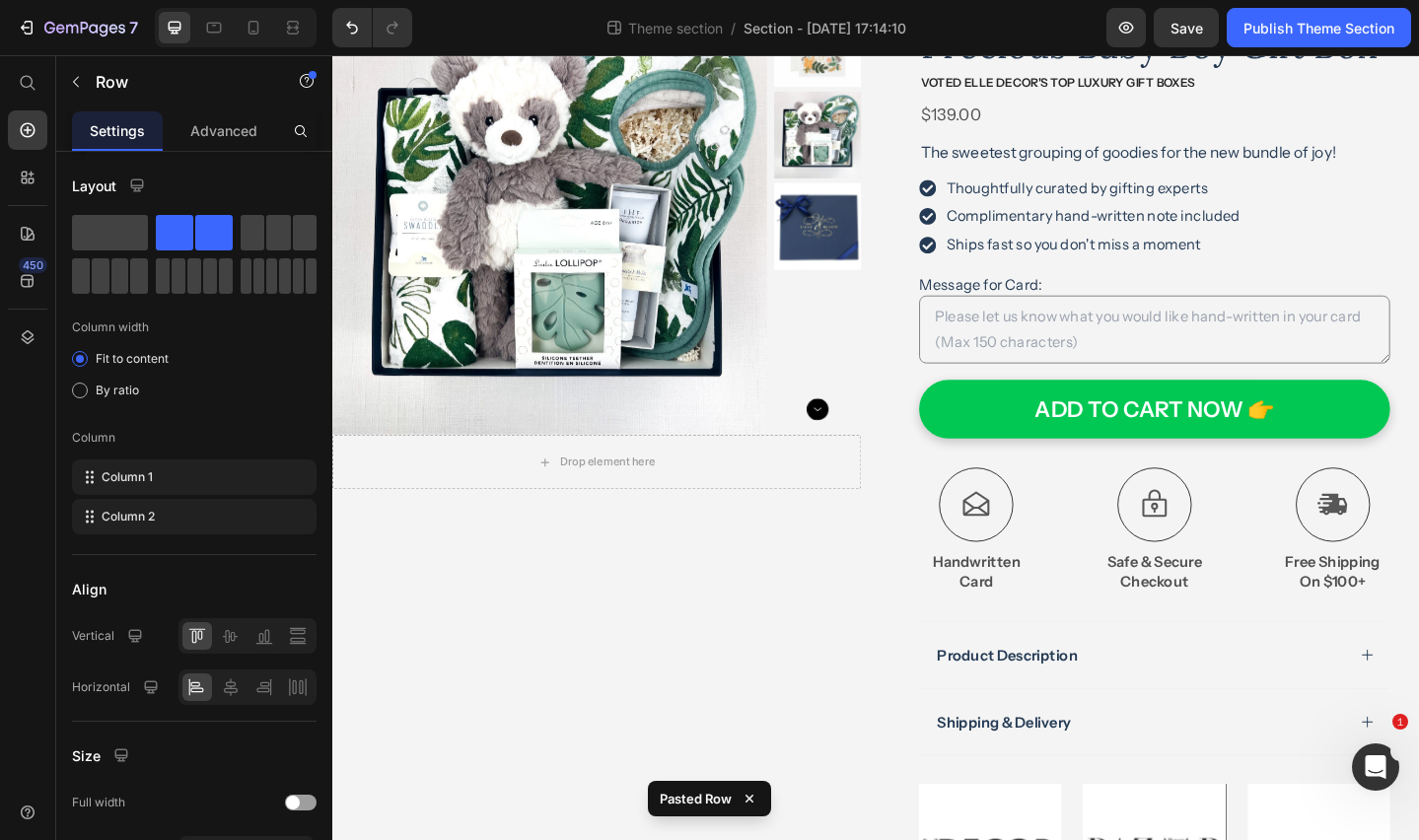 scroll, scrollTop: 484, scrollLeft: 0, axis: vertical 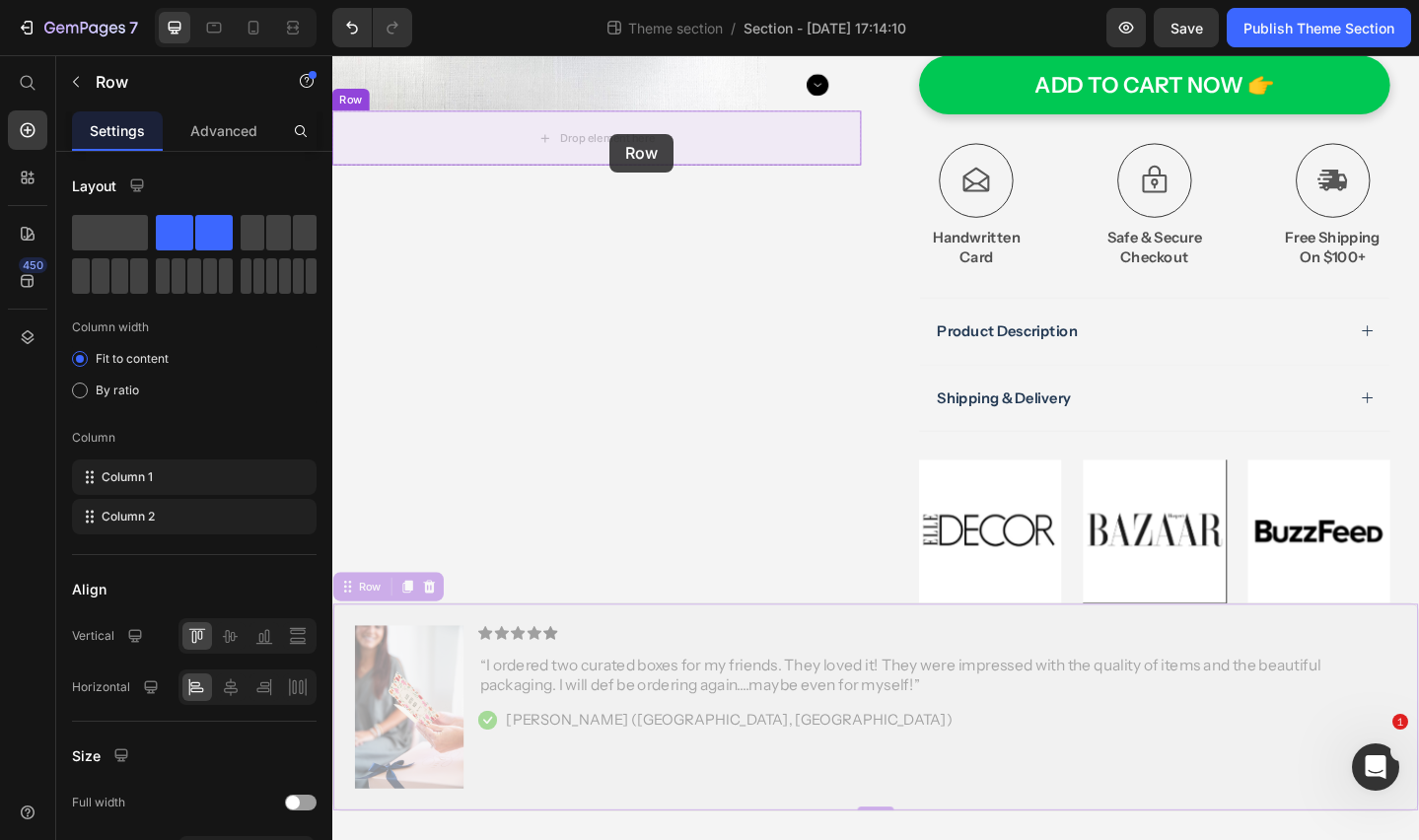 drag, startPoint x: 726, startPoint y: 670, endPoint x: 634, endPoint y: 141, distance: 536.9404 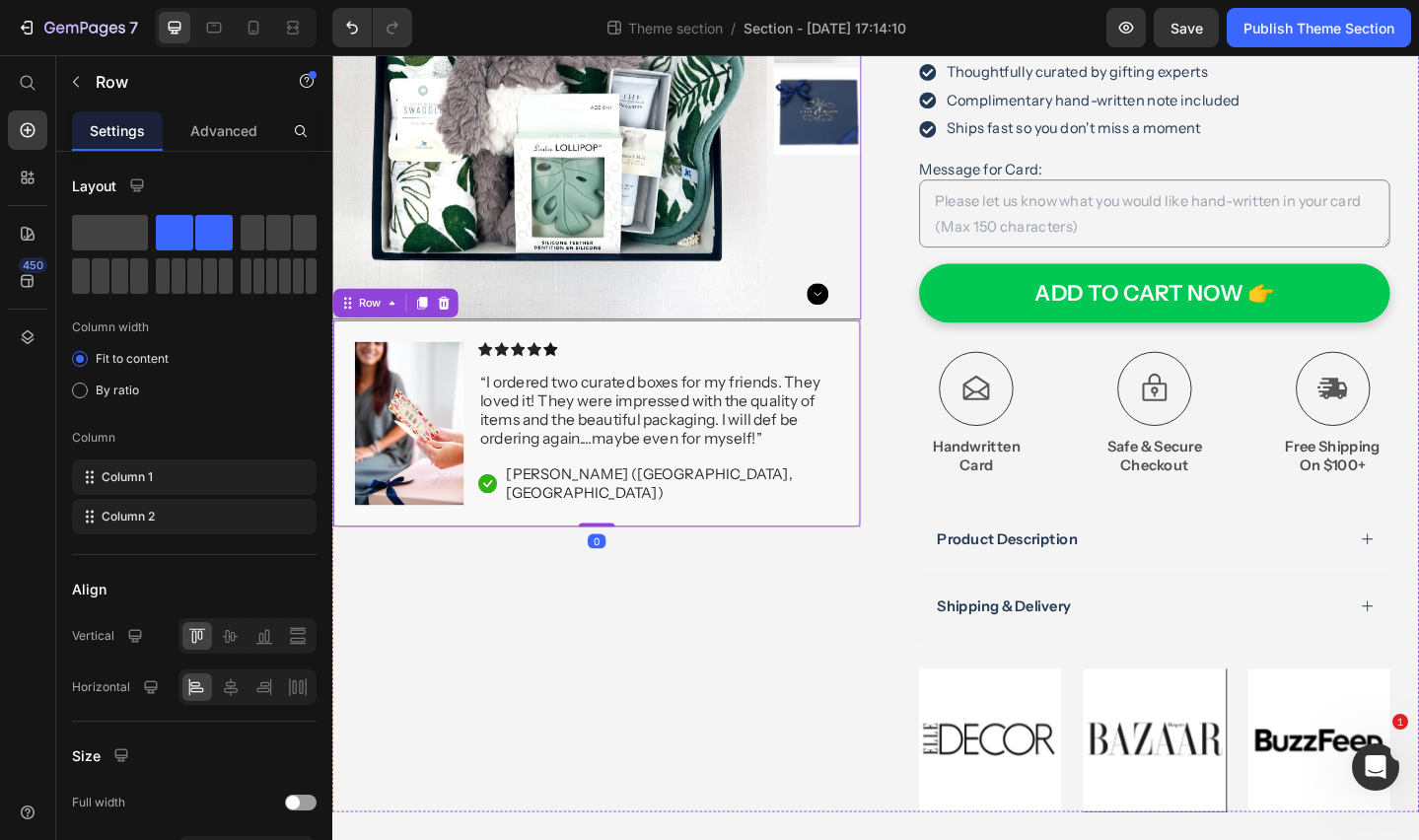 scroll, scrollTop: 257, scrollLeft: 0, axis: vertical 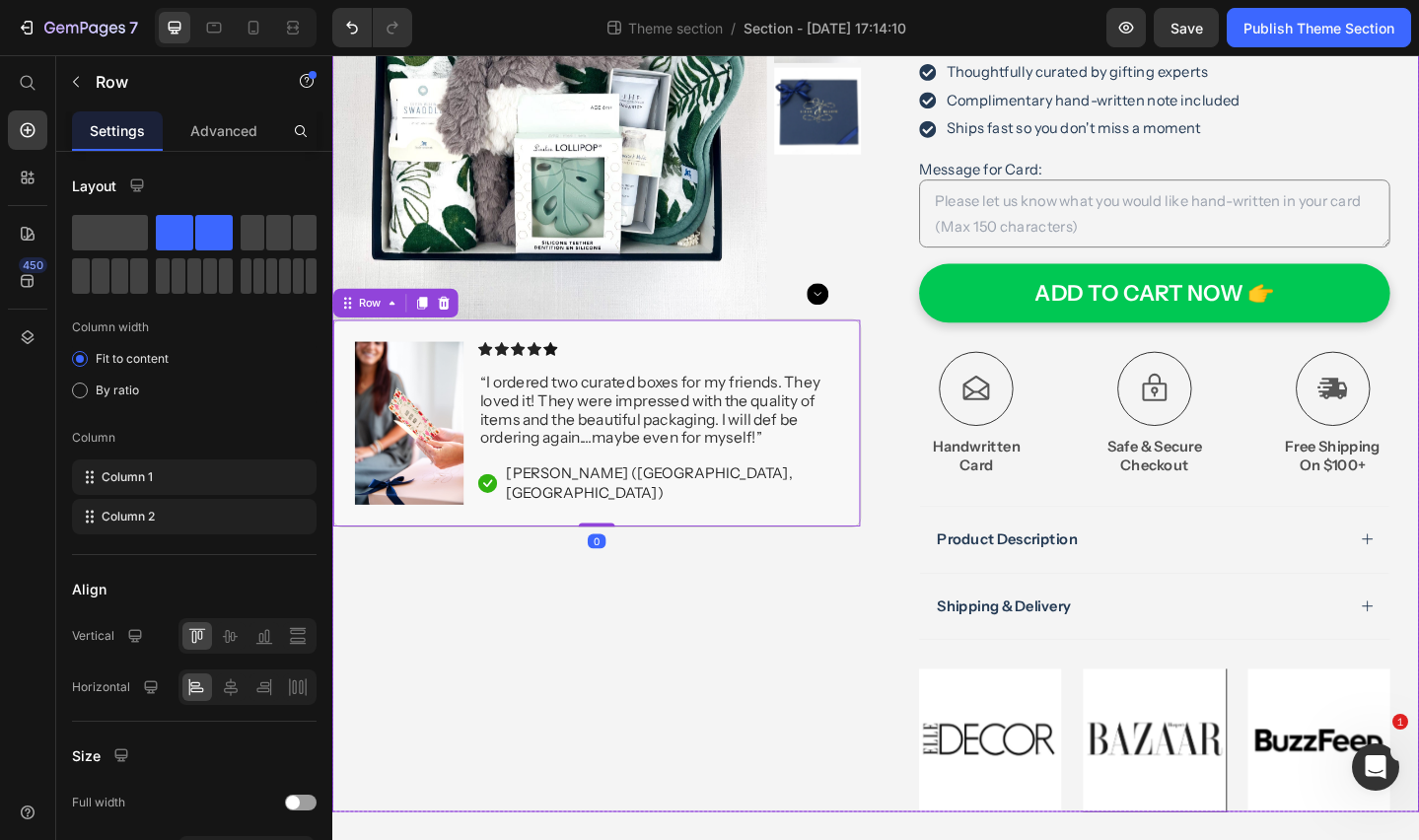 click on "Product Images Image Icon Icon Icon Icon Icon Icon List “ I ordered two curated boxes for my friends. They loved it! They were impressed with the quality of items and the beautiful packaging. I will def be ordering again....maybe even for myself! ” Text Block
Icon Jennifer R. (Seattle, USA) Text Block Row Row   0 Row" at bounding box center (620, 374) 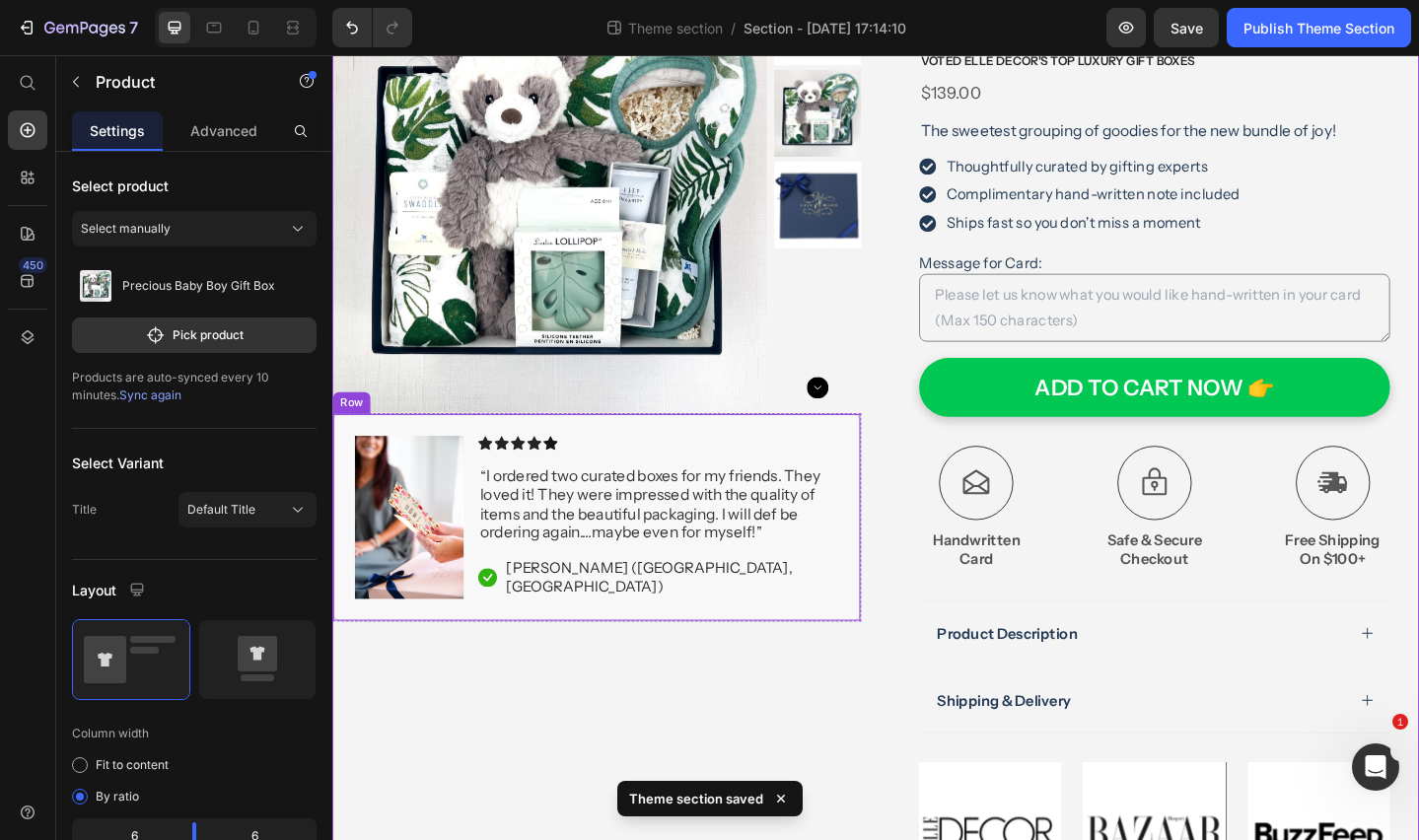 scroll, scrollTop: 257, scrollLeft: 0, axis: vertical 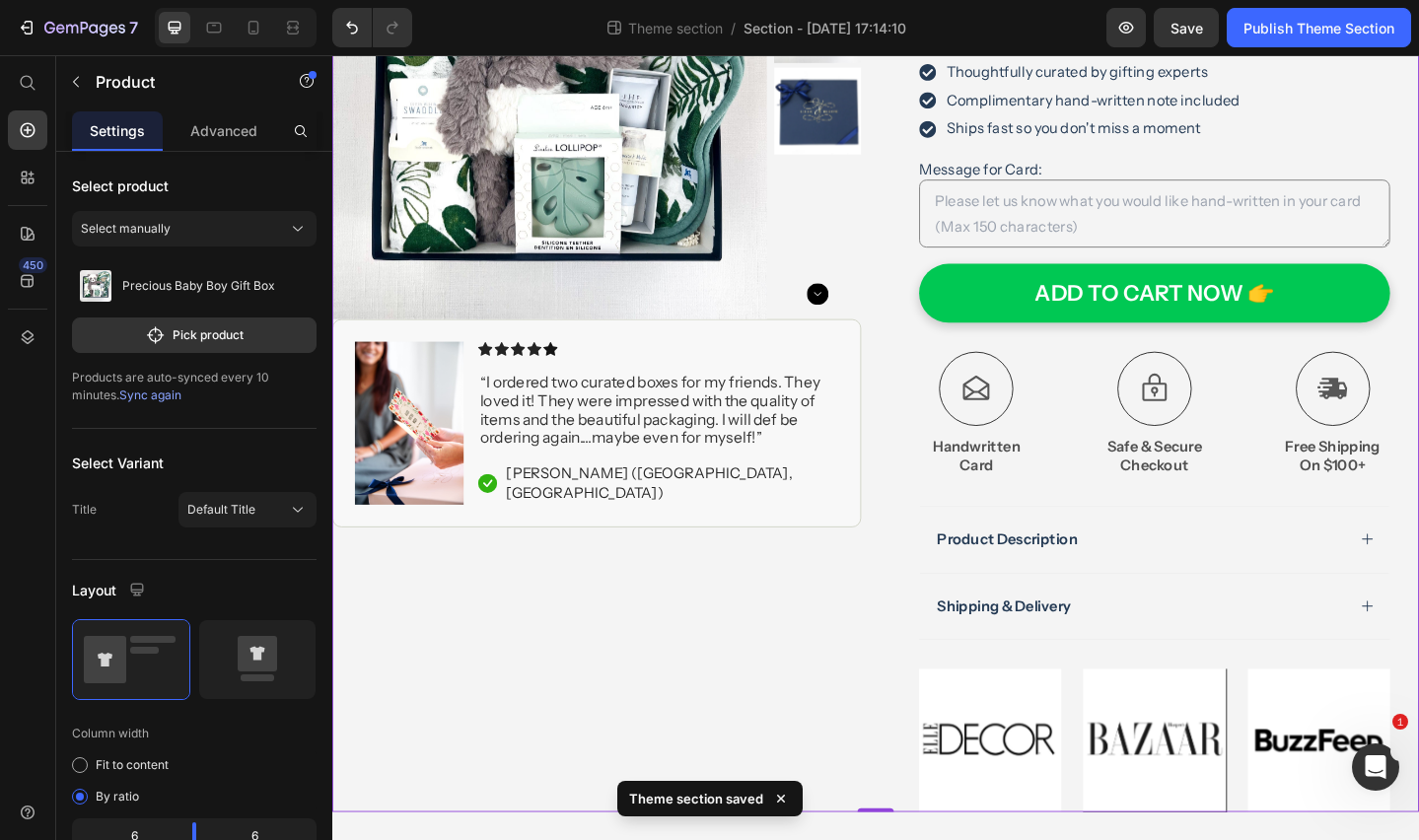 click on "Product Images Image Icon Icon Icon Icon Icon Icon List “ I ordered two curated boxes for my friends. They loved it! They were impressed with the quality of items and the beautiful packaging. I will def be ordering again....maybe even for myself! ” Text Block
Icon Jennifer R. (Seattle, USA) Text Block Row Row Row" at bounding box center (620, 374) 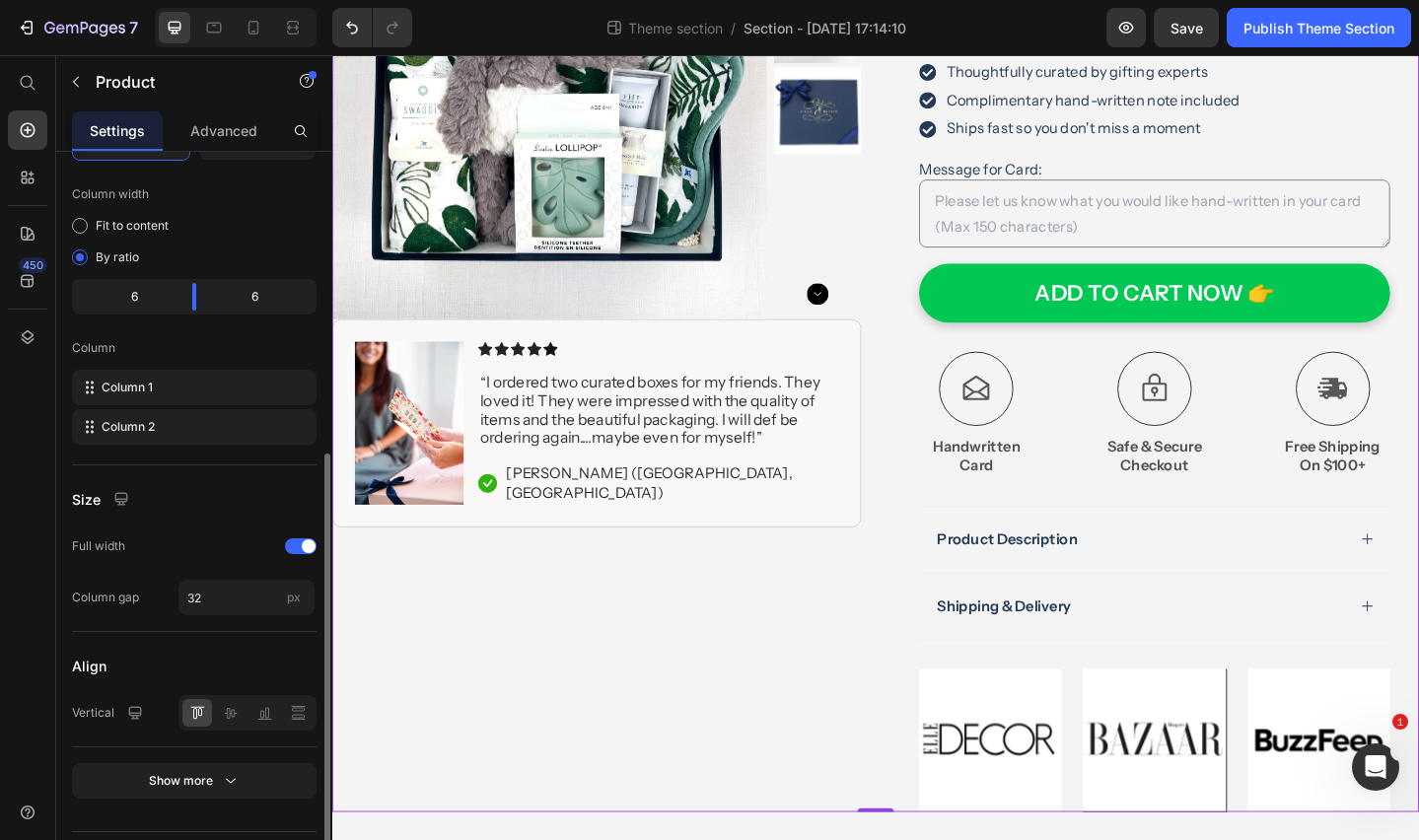 scroll, scrollTop: 588, scrollLeft: 0, axis: vertical 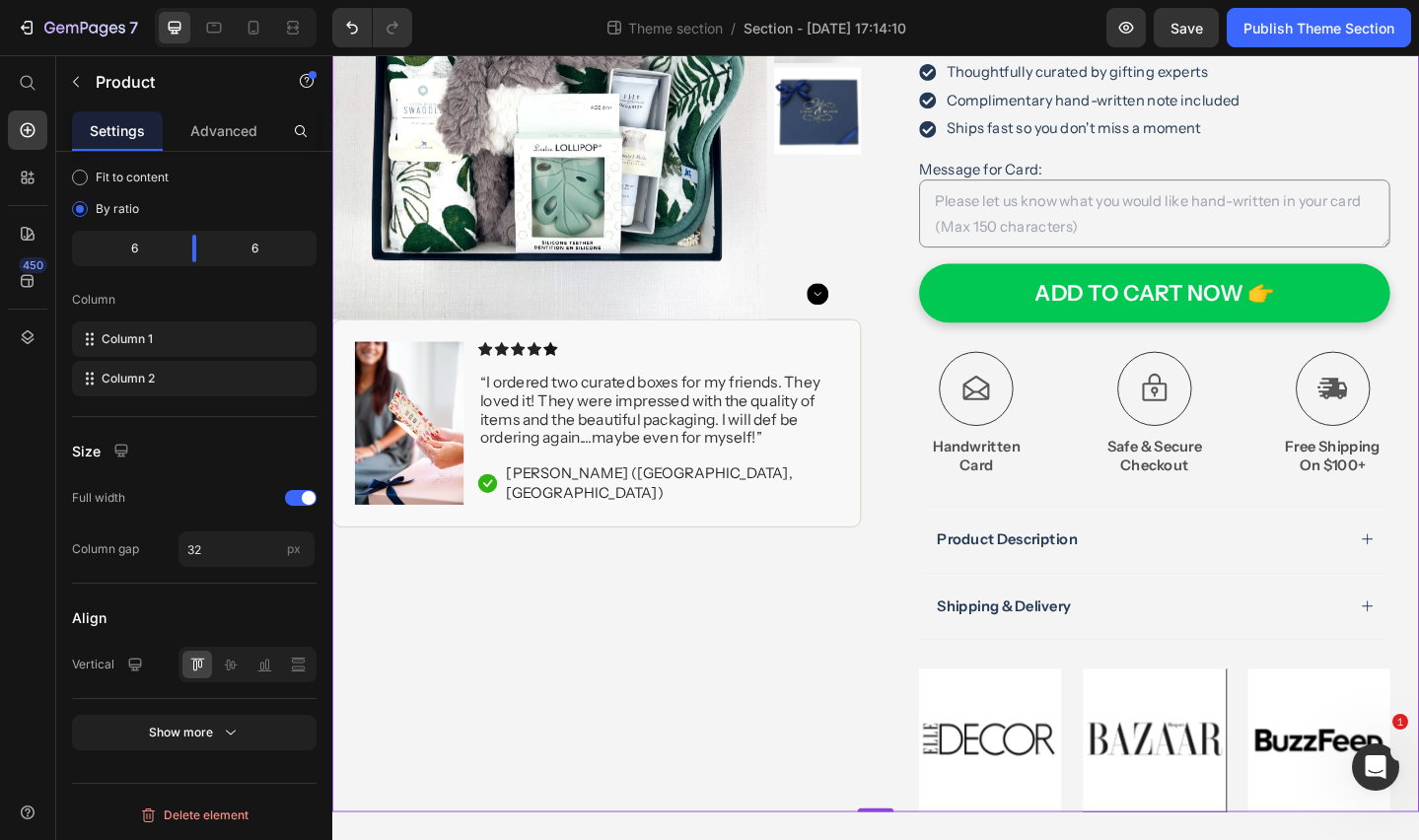 click on "Product Images Image Icon Icon Icon Icon Icon Icon List “ I ordered two curated boxes for my friends. They loved it! They were impressed with the quality of items and the beautiful packaging. I will def be ordering again....maybe even for myself! ” Text Block
Icon Jennifer R. (Seattle, USA) Text Block Row Row Row" at bounding box center (620, 374) 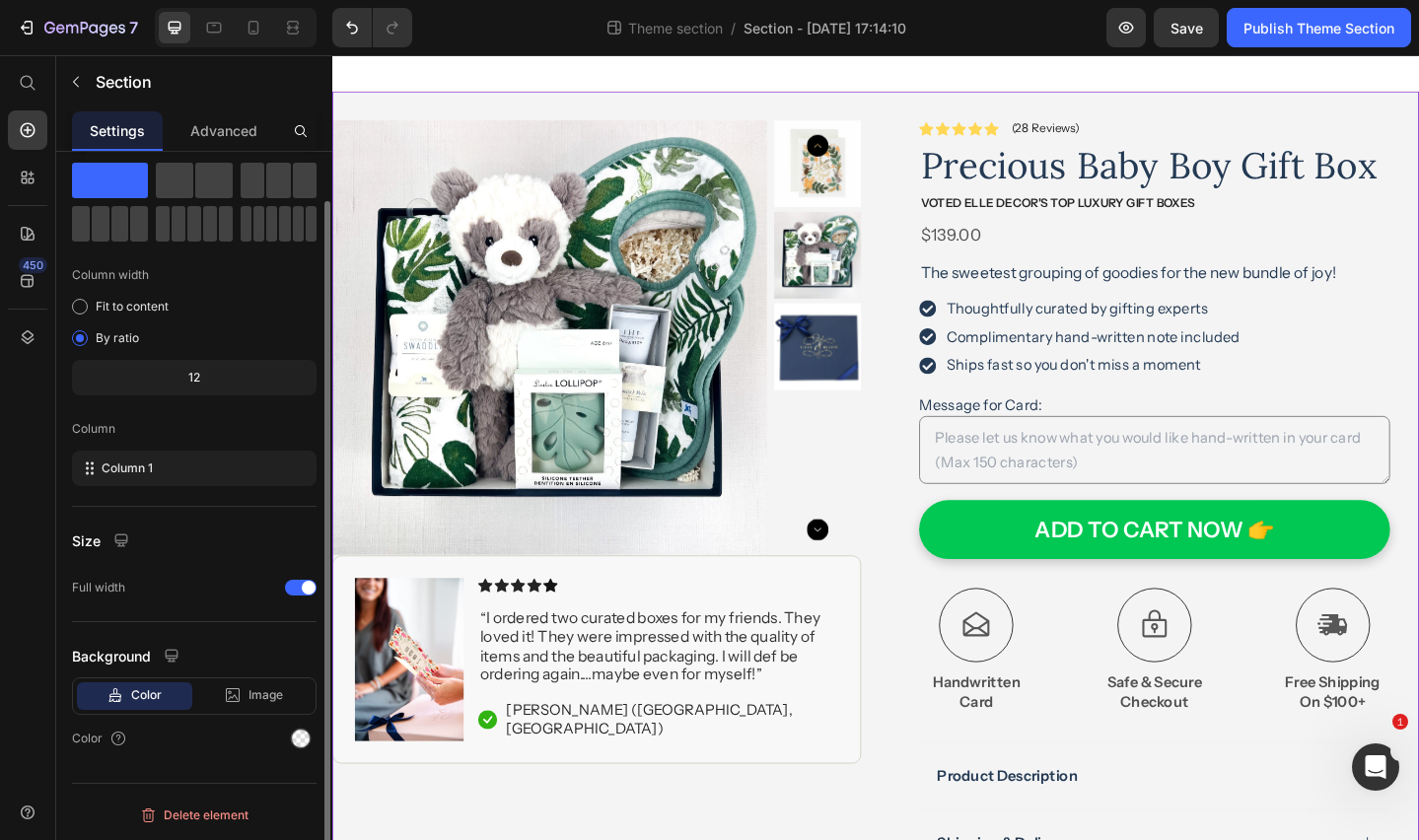 click on "Product Images Image Icon Icon Icon Icon Icon Icon List “ I ordered two curated boxes for my friends. They loved it! They were impressed with the quality of items and the beautiful packaging. I will def be ordering again....maybe even for myself! ” Text Block
Icon Jennifer R. (Seattle, USA) Text Block Row Row Row Icon Icon Icon Icon Icon Icon List (28 Reviews) Text Block Row Precious Baby Boy Gift Box Product Title VOTED ELLE Decor's Top Luxury gift boxes Text Block $139.00 Product Price The sweetest grouping of goodies for the new bundle of joy! Text Block Thoughtfully curated by gifting experts Complimentary hand-written note included Ships fast so you don't miss a moment Item List Message for Card: Product Custom Field ADD TO CART NOW 👉 Add to Cart
Icon Free Shipping On $100+ Text Block
Icon  Handwritten Card Text Block
Icon Safe & Secure Checkout Text Block Row Image Icon Icon Icon Icon Icon Icon List Text Block" at bounding box center [924, 631] 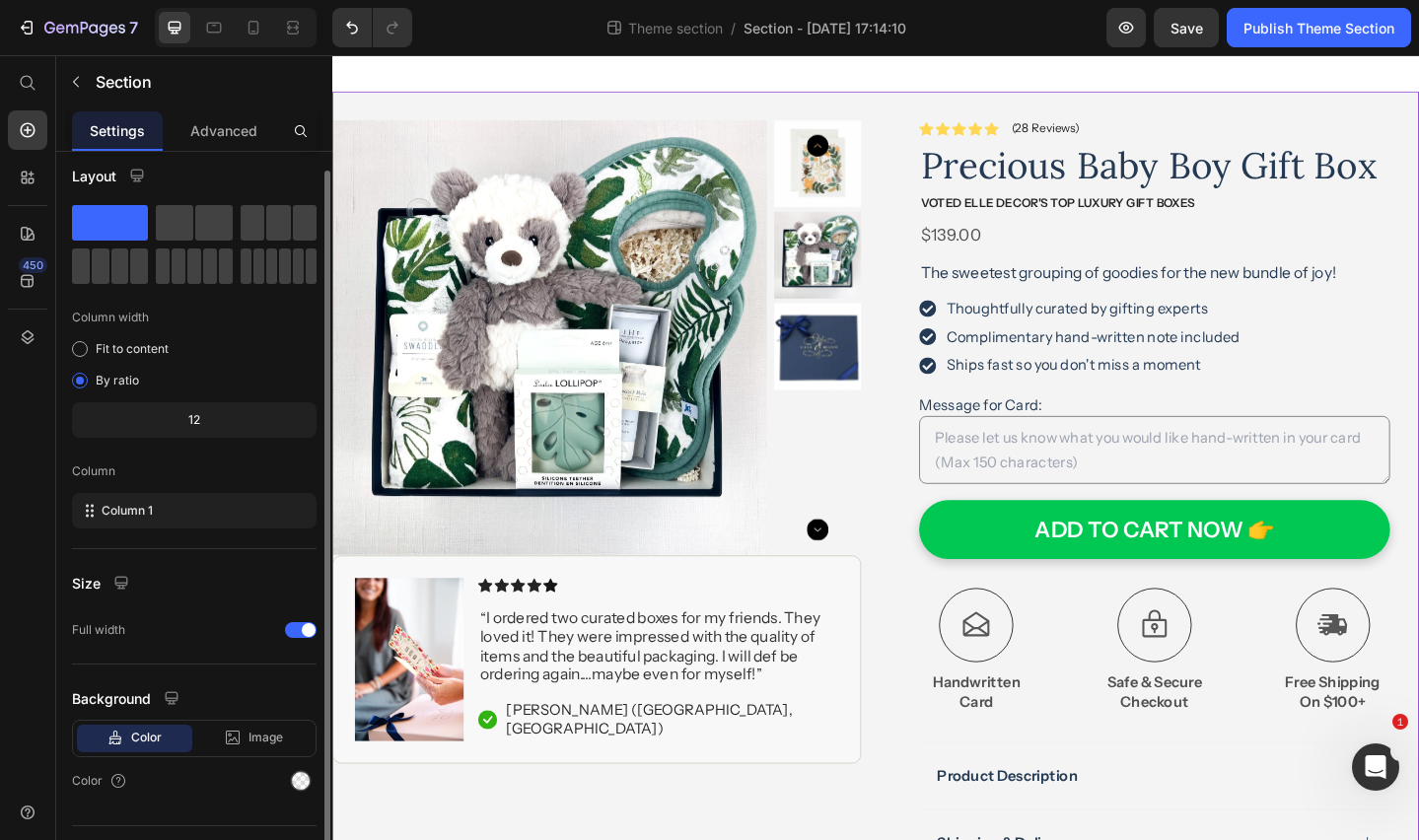scroll, scrollTop: 52, scrollLeft: 0, axis: vertical 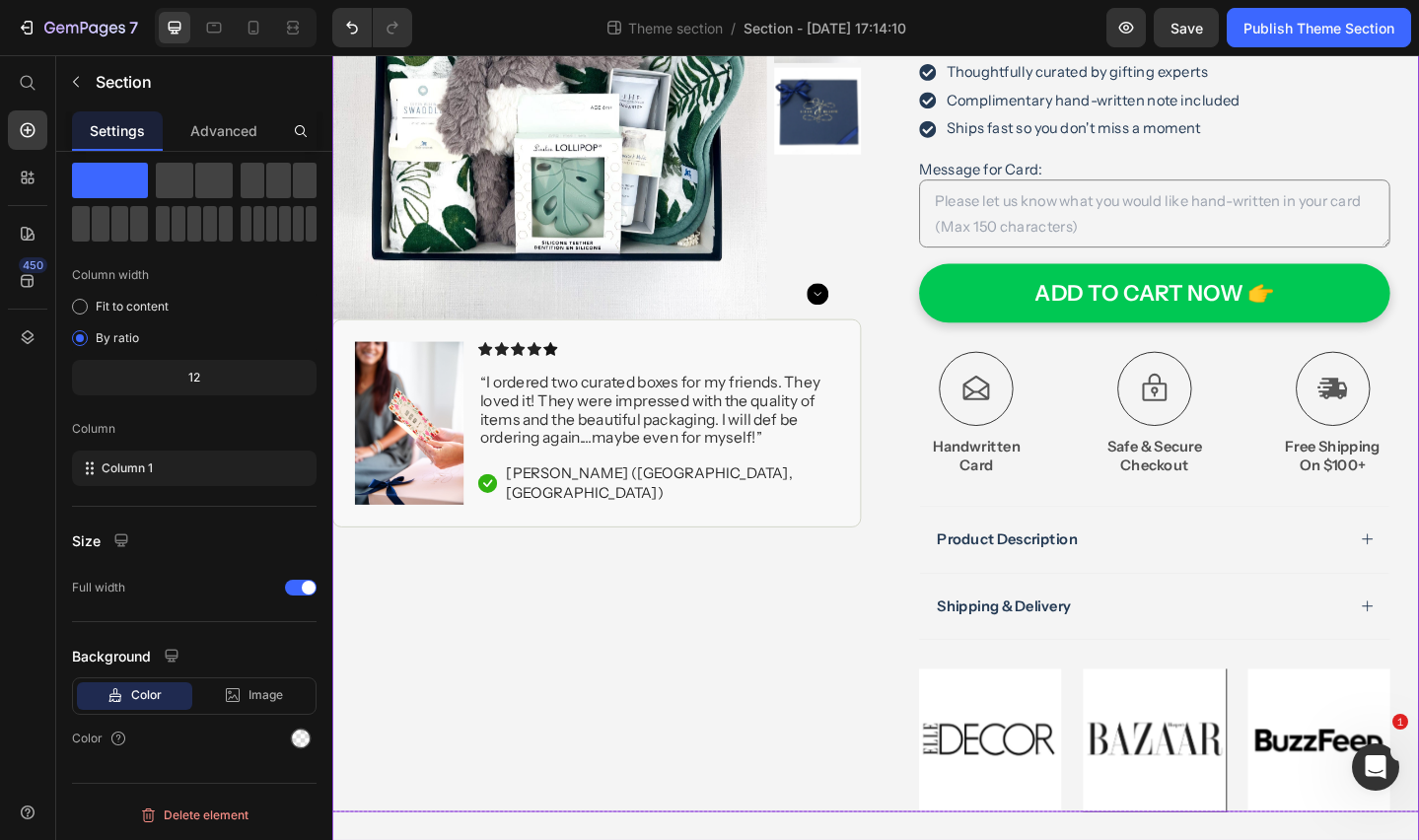 click on "Product Images Image Icon Icon Icon Icon Icon Icon List “ I ordered two curated boxes for my friends. They loved it! They were impressed with the quality of items and the beautiful packaging. I will def be ordering again....maybe even for myself! ” Text Block
Icon Jennifer R. (Seattle, USA) Text Block Row Row Row" at bounding box center [620, 374] 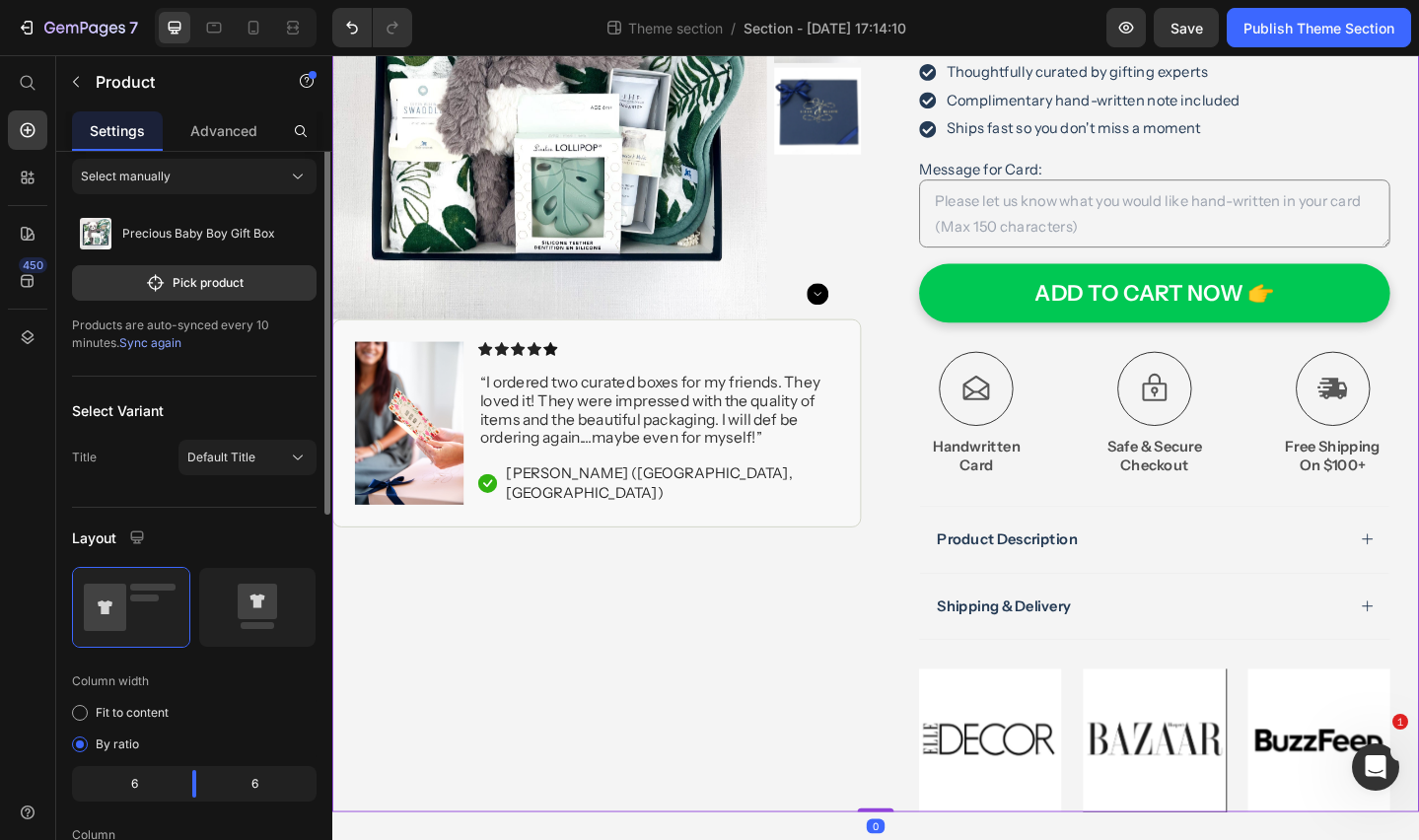 scroll, scrollTop: 0, scrollLeft: 0, axis: both 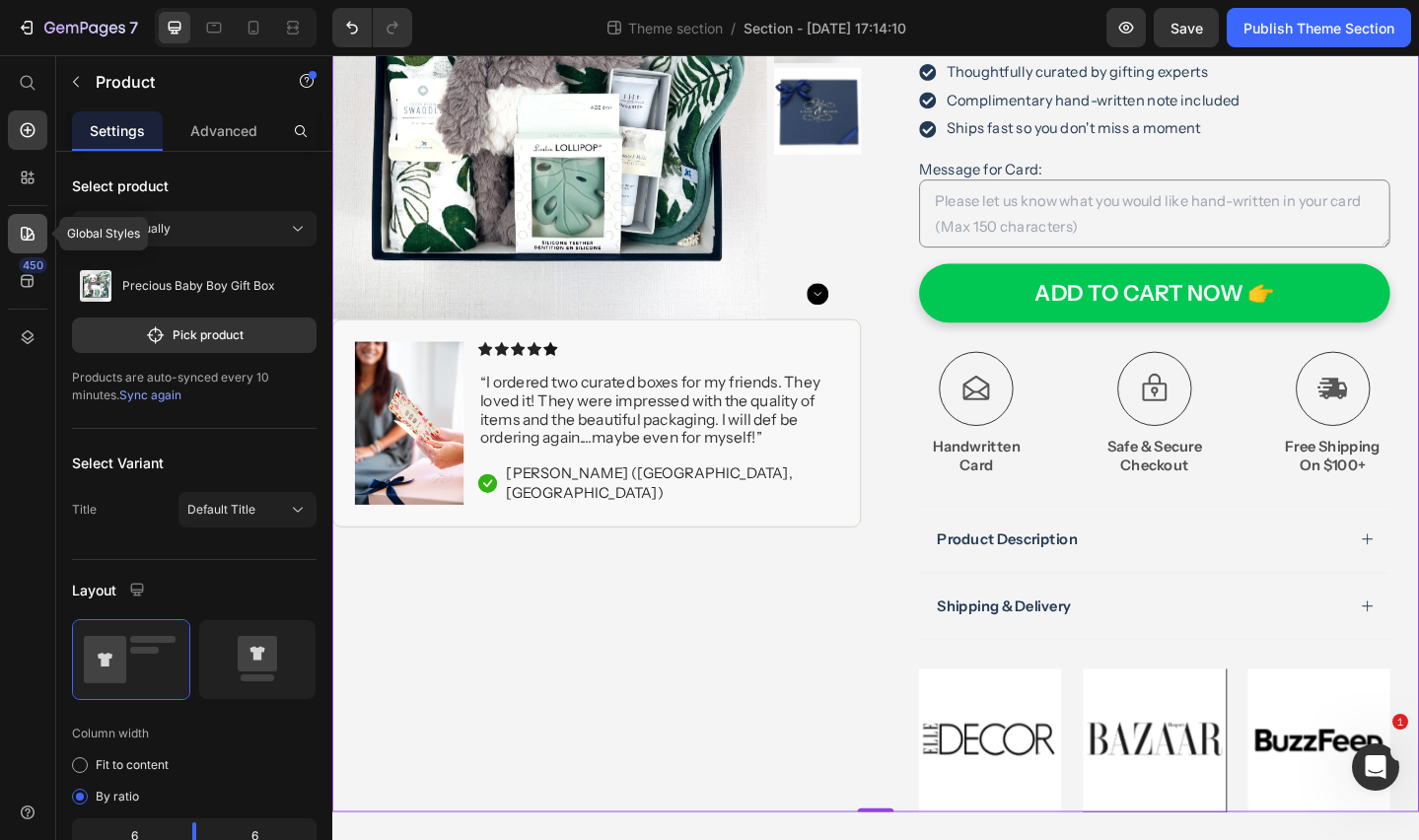 click 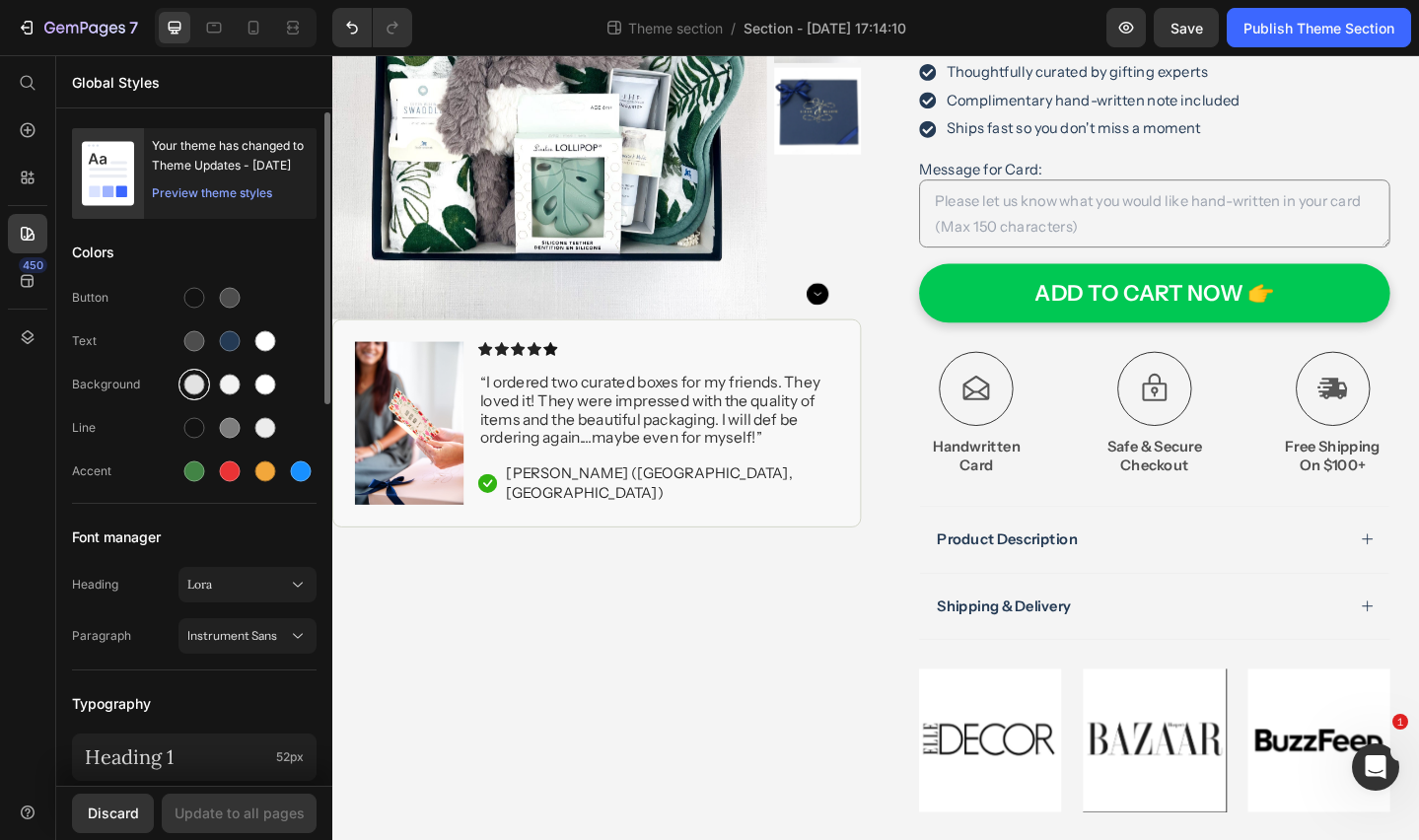 click at bounding box center (194, 385) 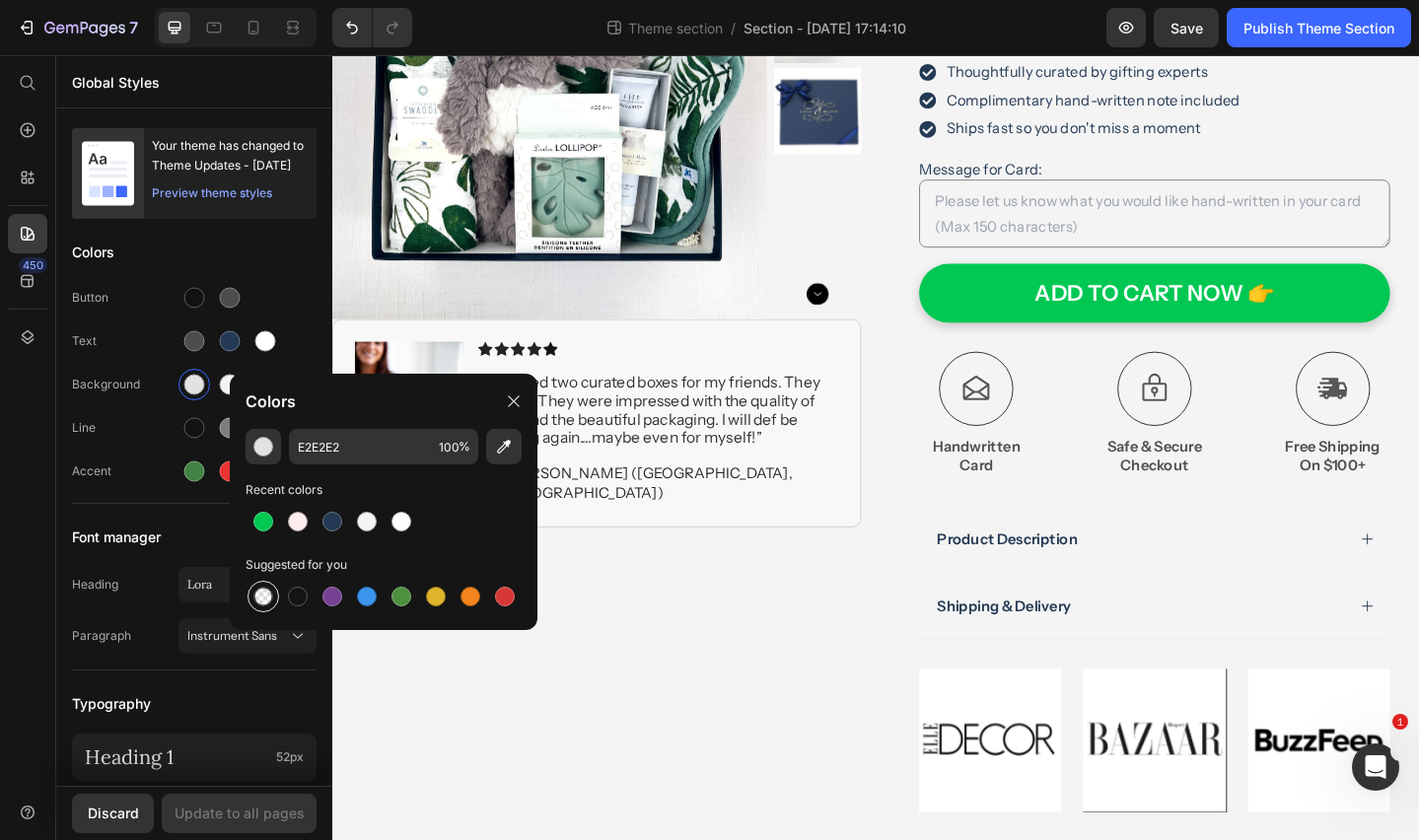 click at bounding box center [263, 596] 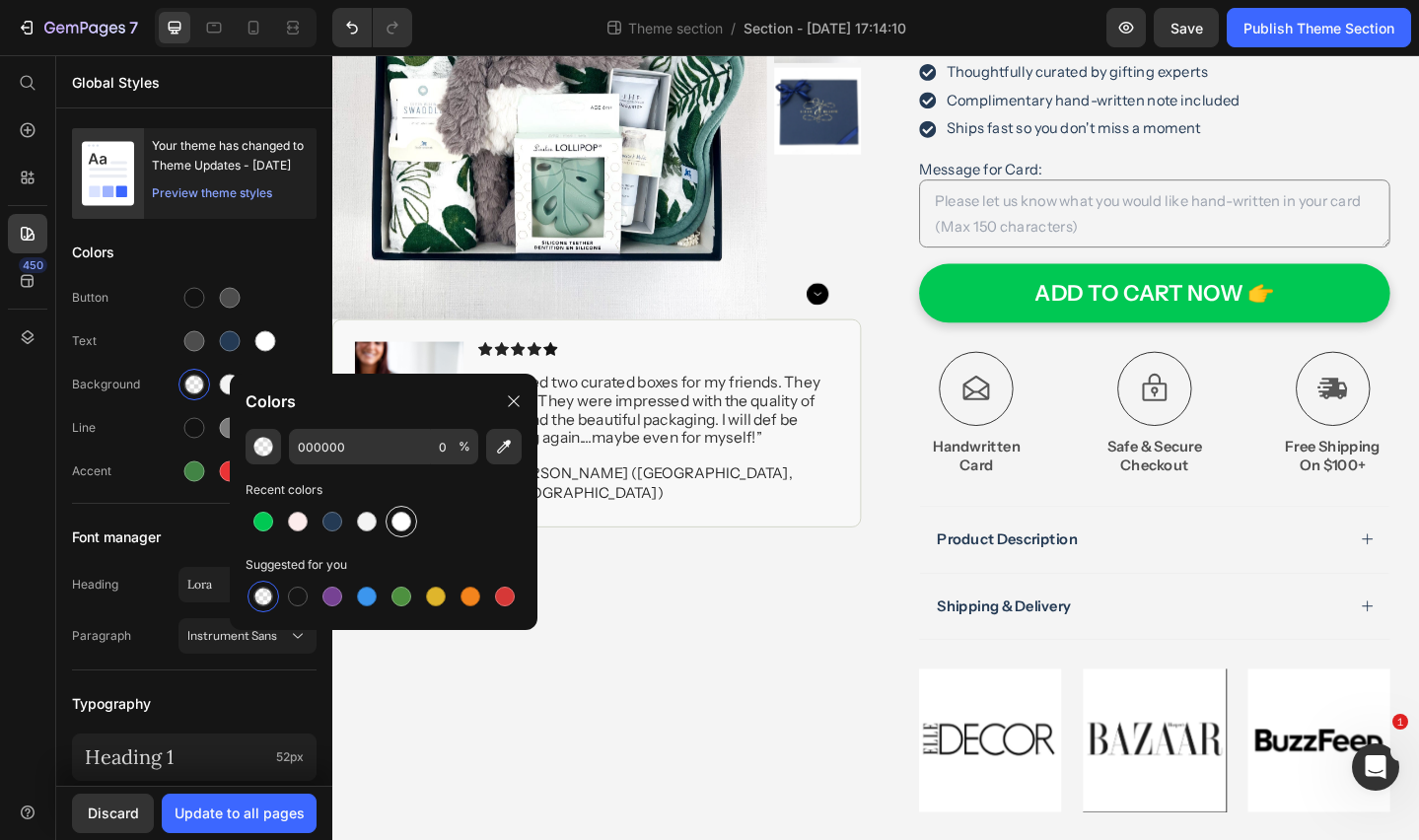 click at bounding box center [401, 522] 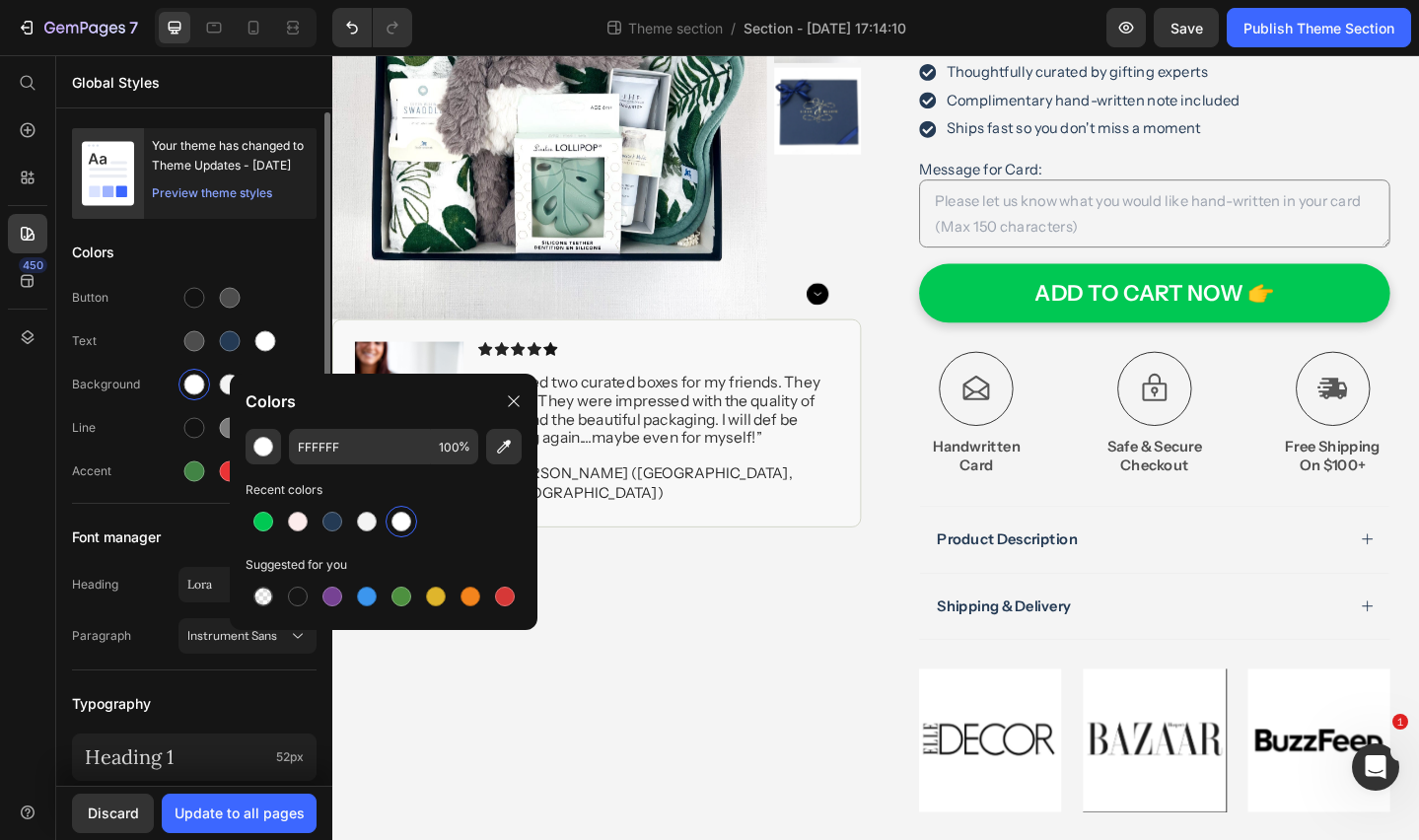click on "Button Text Background Line Accent" 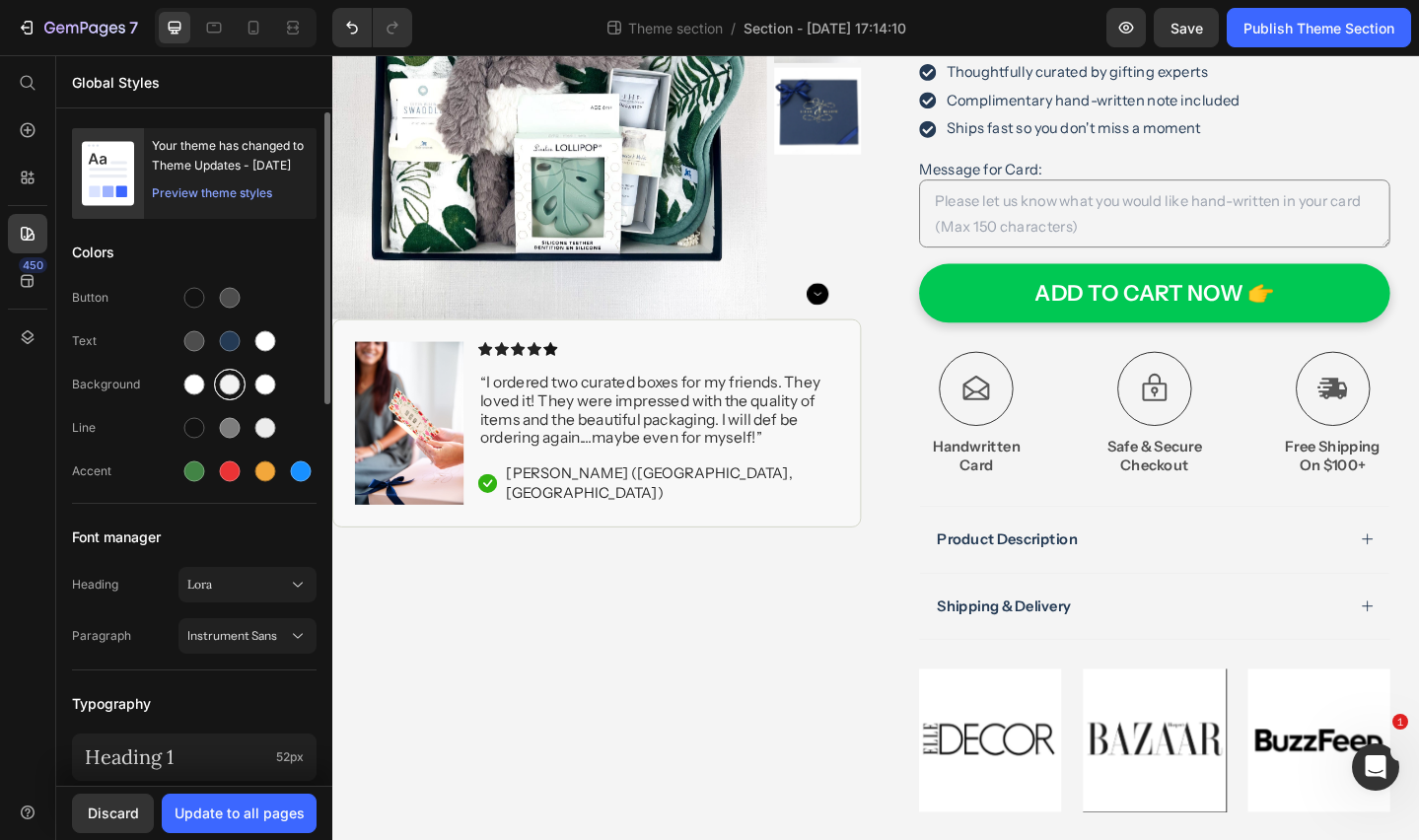 click at bounding box center (230, 385) 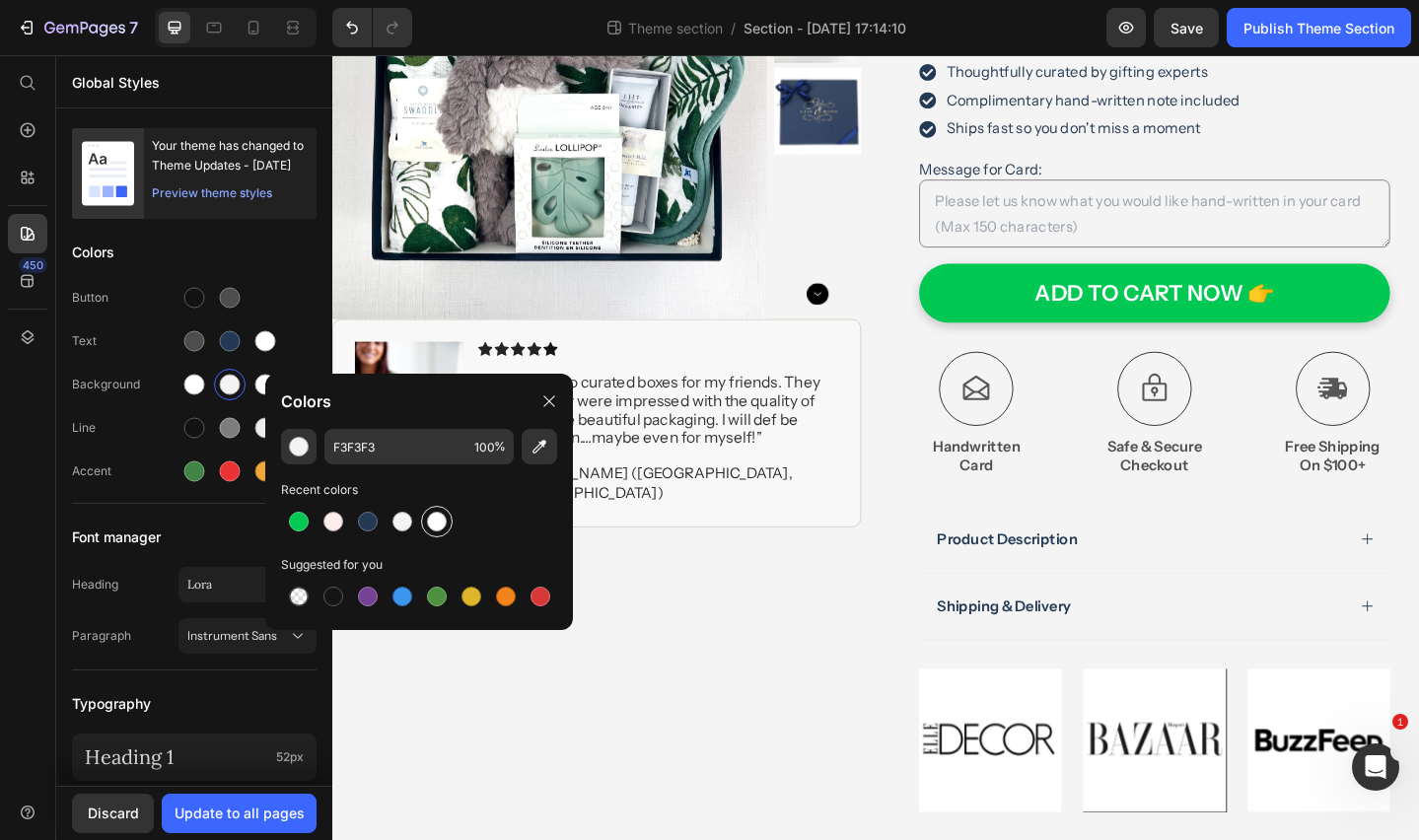 click at bounding box center [437, 522] 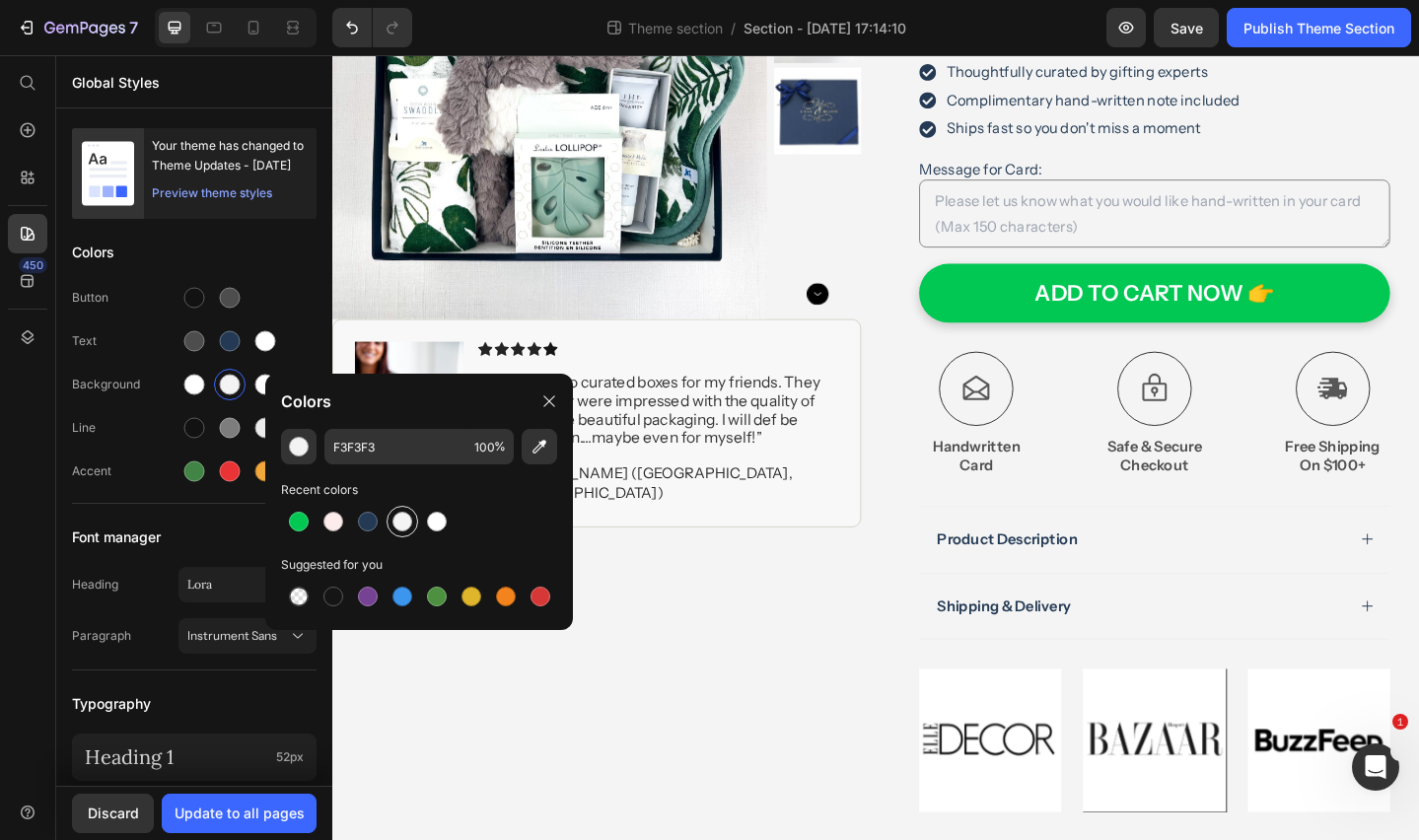 type on "FFFFFF" 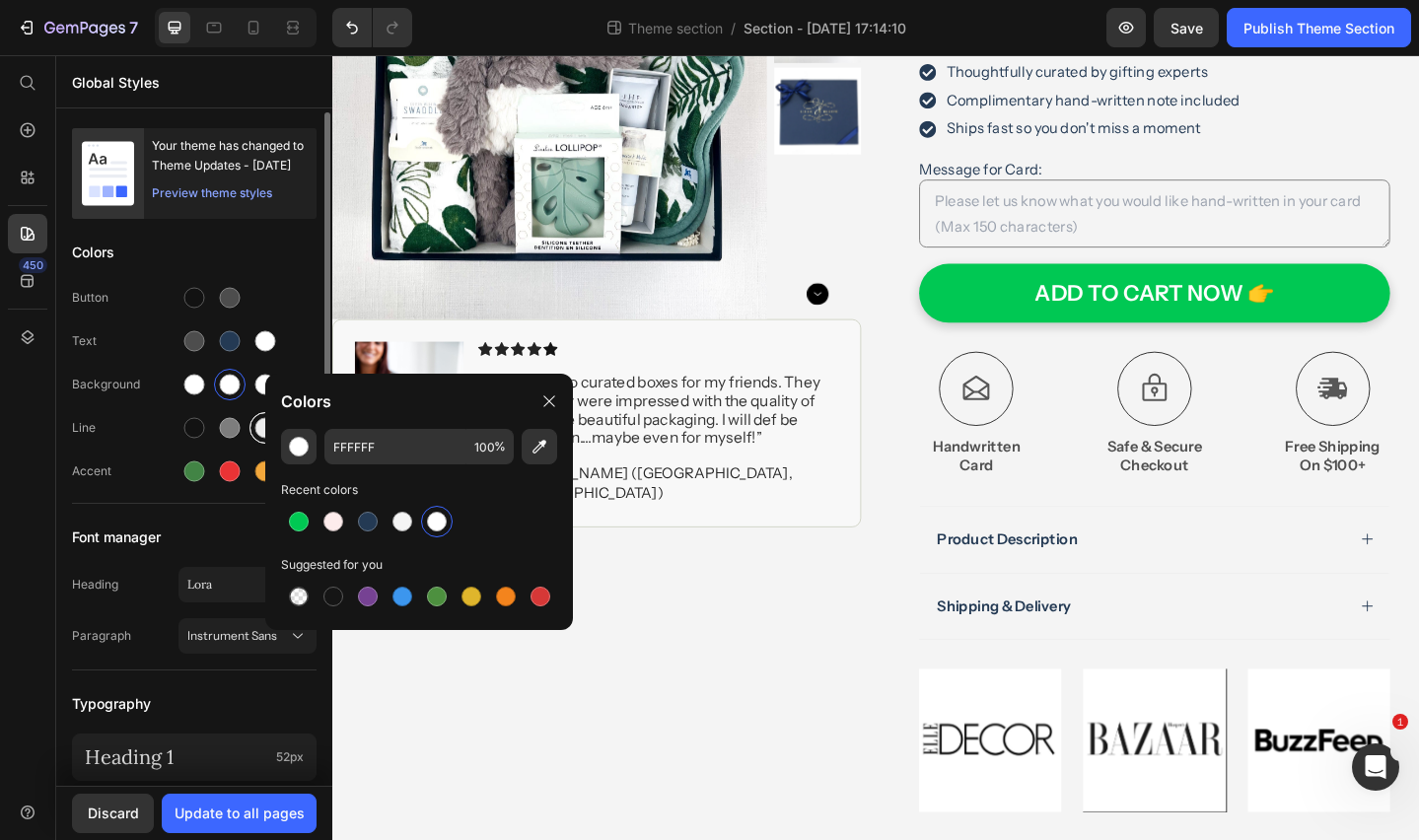 drag, startPoint x: 259, startPoint y: 382, endPoint x: 271, endPoint y: 430, distance: 49.477268 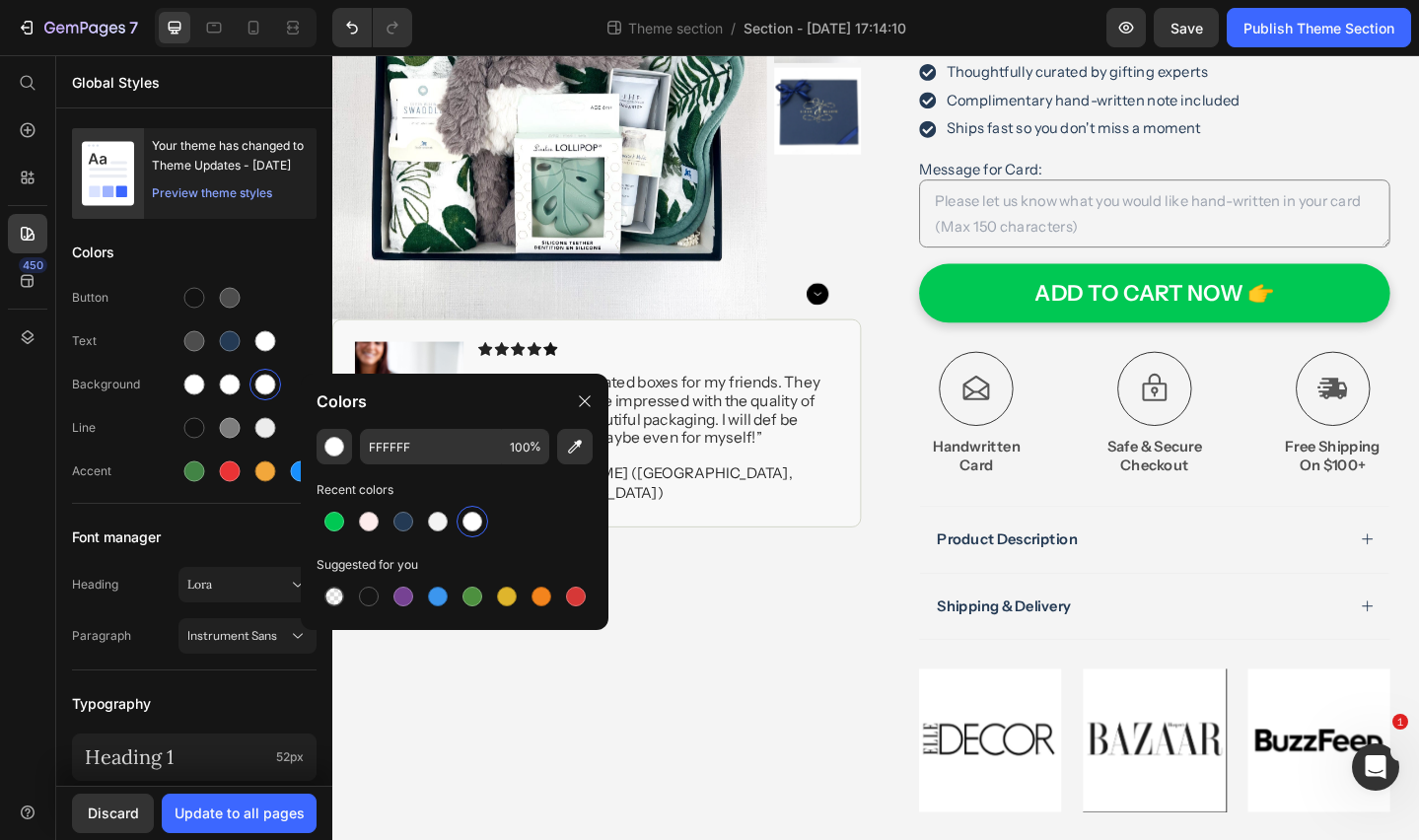 click at bounding box center [472, 522] 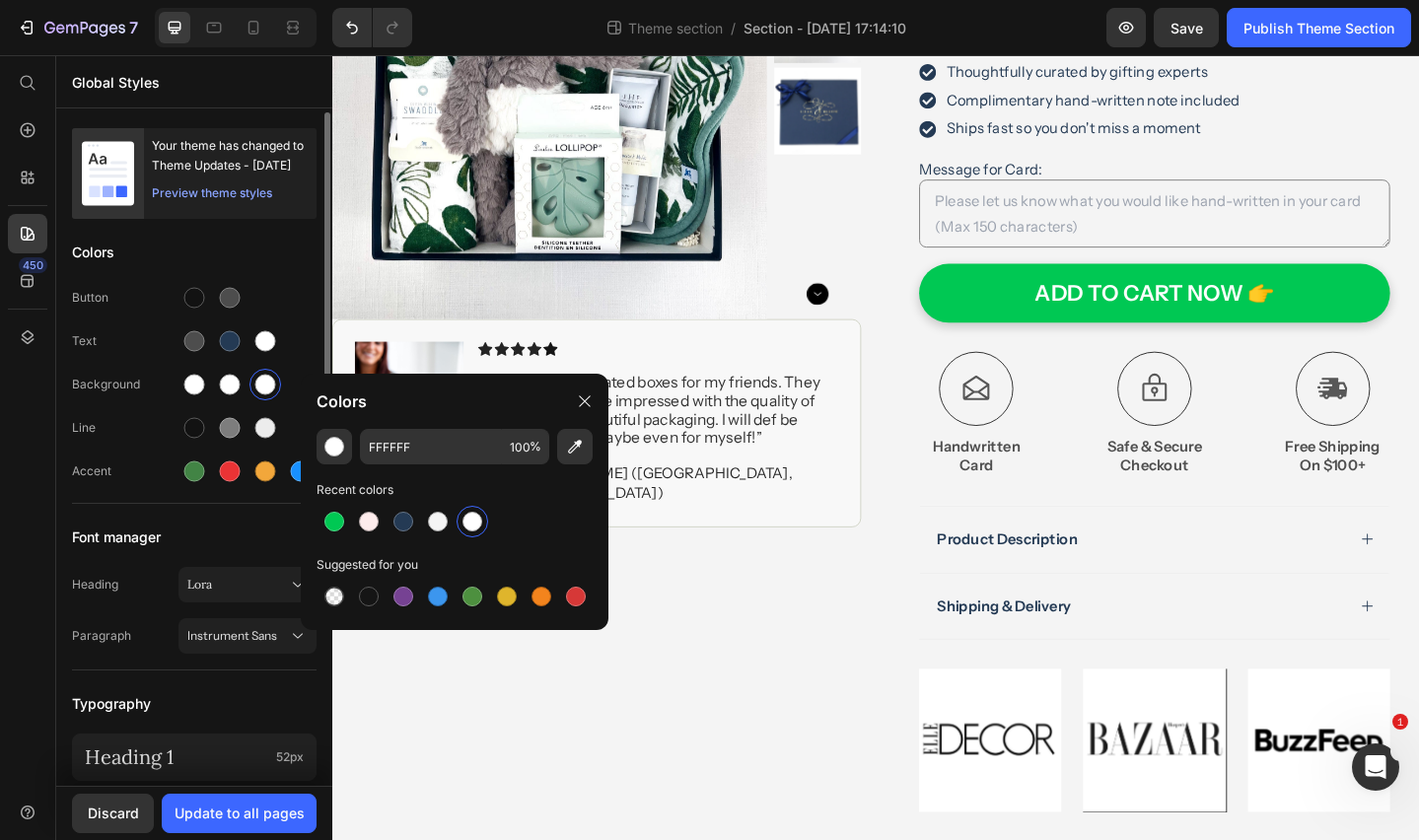 drag, startPoint x: 125, startPoint y: 417, endPoint x: 139, endPoint y: 429, distance: 18.439089 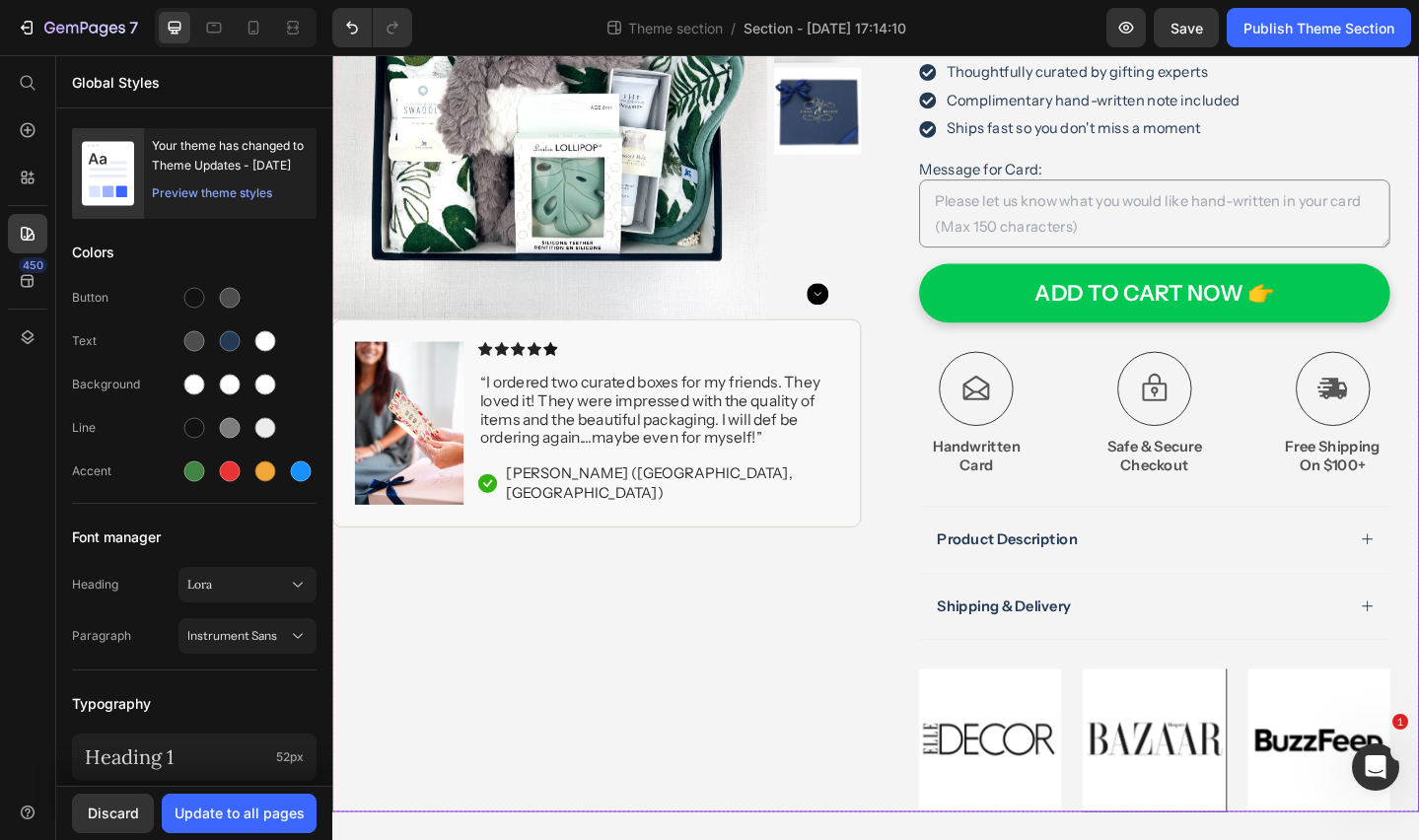 click on "Product Images Image Icon Icon Icon Icon Icon Icon List “ I ordered two curated boxes for my friends. They loved it! They were impressed with the quality of items and the beautiful packaging. I will def be ordering again....maybe even for myself! ” Text Block
Icon Jennifer R. (Seattle, USA) Text Block Row Row Row" at bounding box center (620, 374) 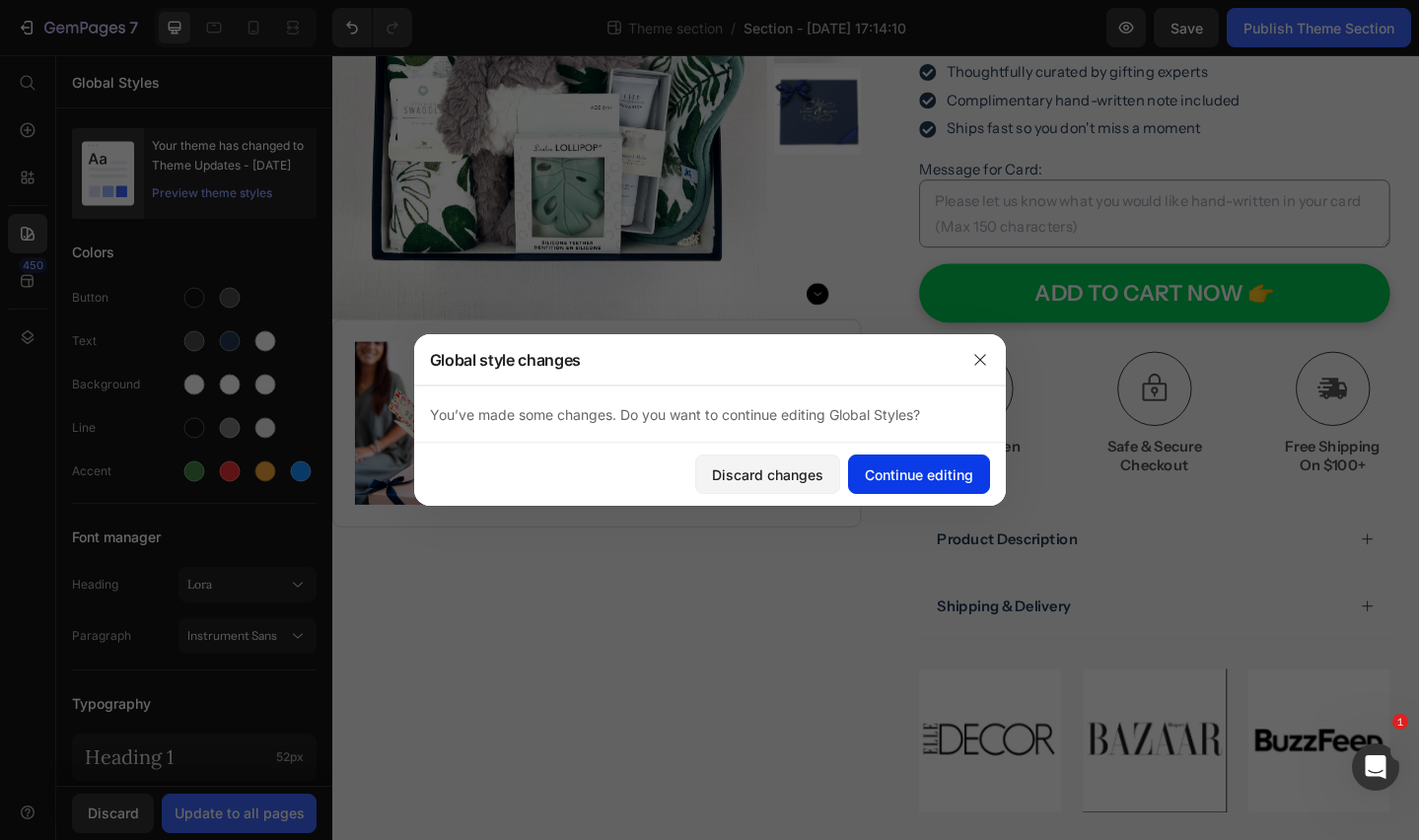 click on "Continue editing" at bounding box center (919, 474) 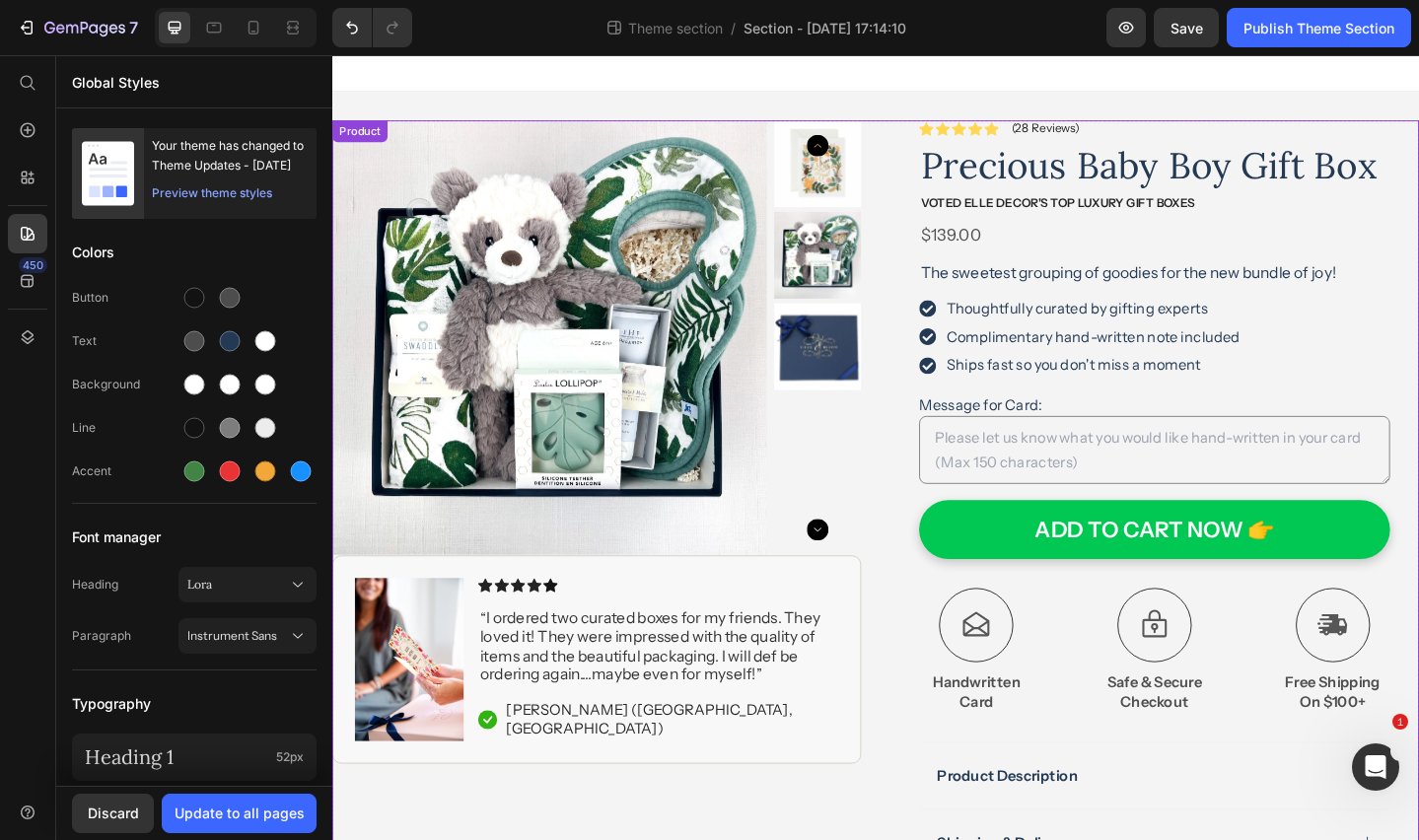 scroll, scrollTop: 257, scrollLeft: 0, axis: vertical 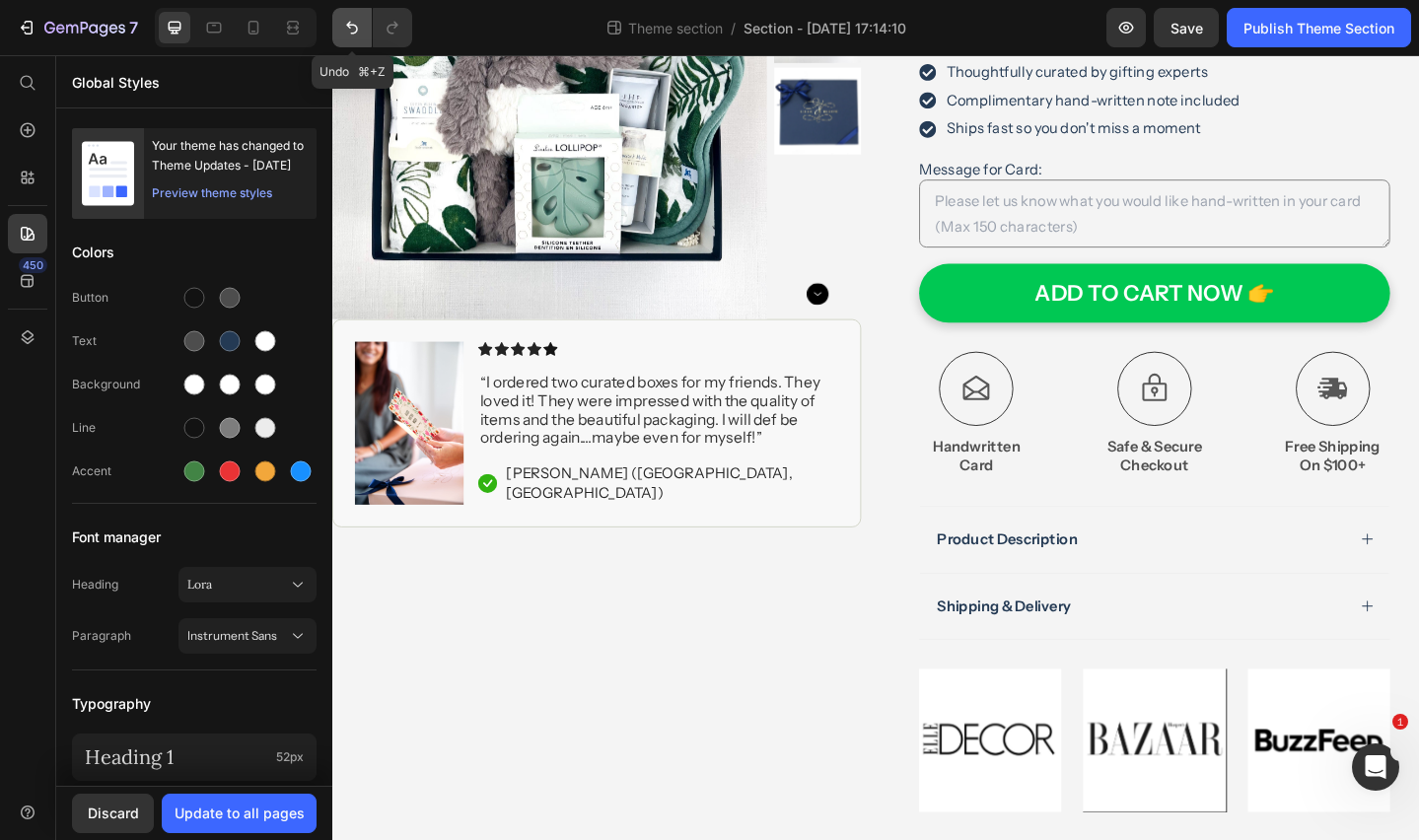 click 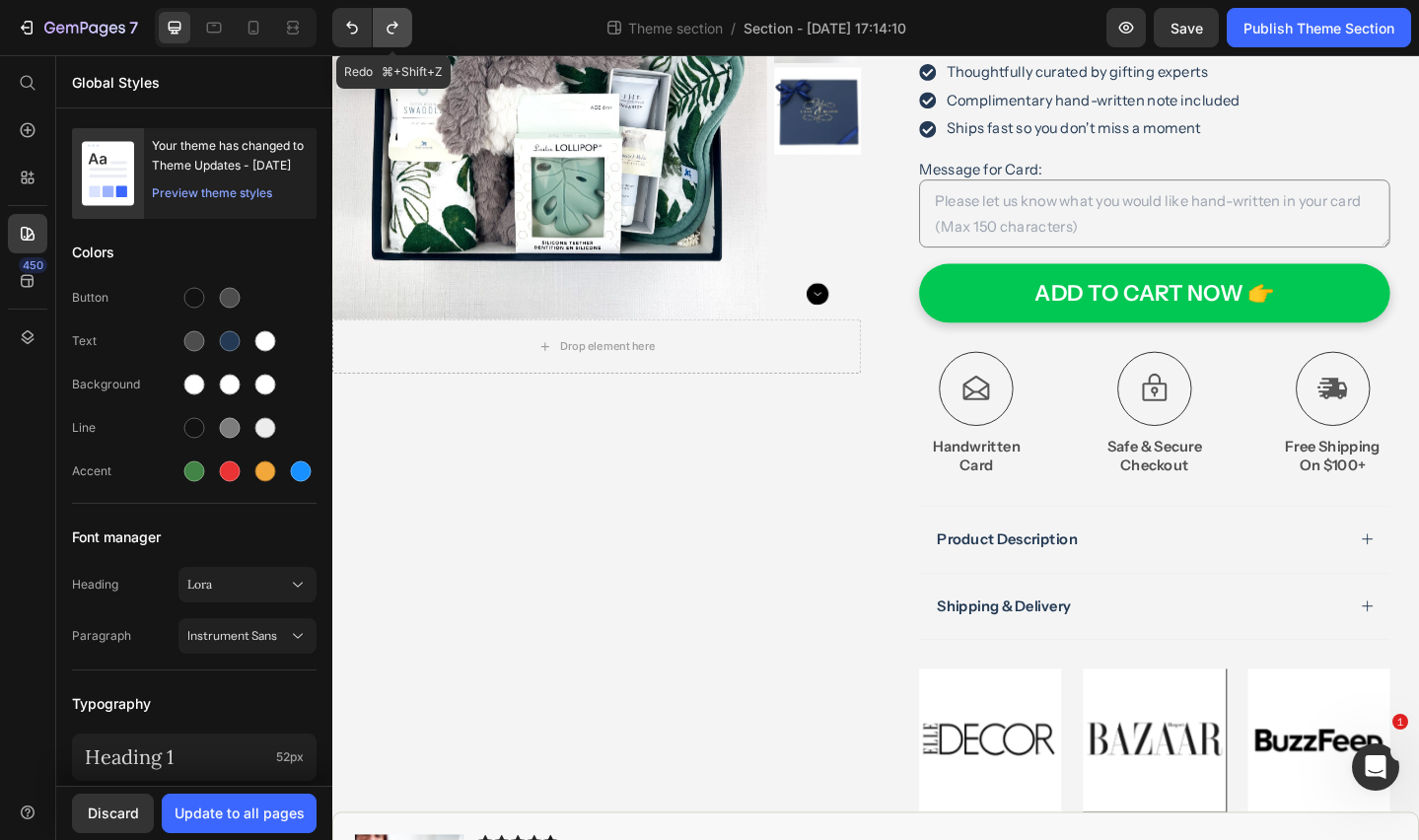 drag, startPoint x: 404, startPoint y: 33, endPoint x: 70, endPoint y: 20, distance: 334.2529 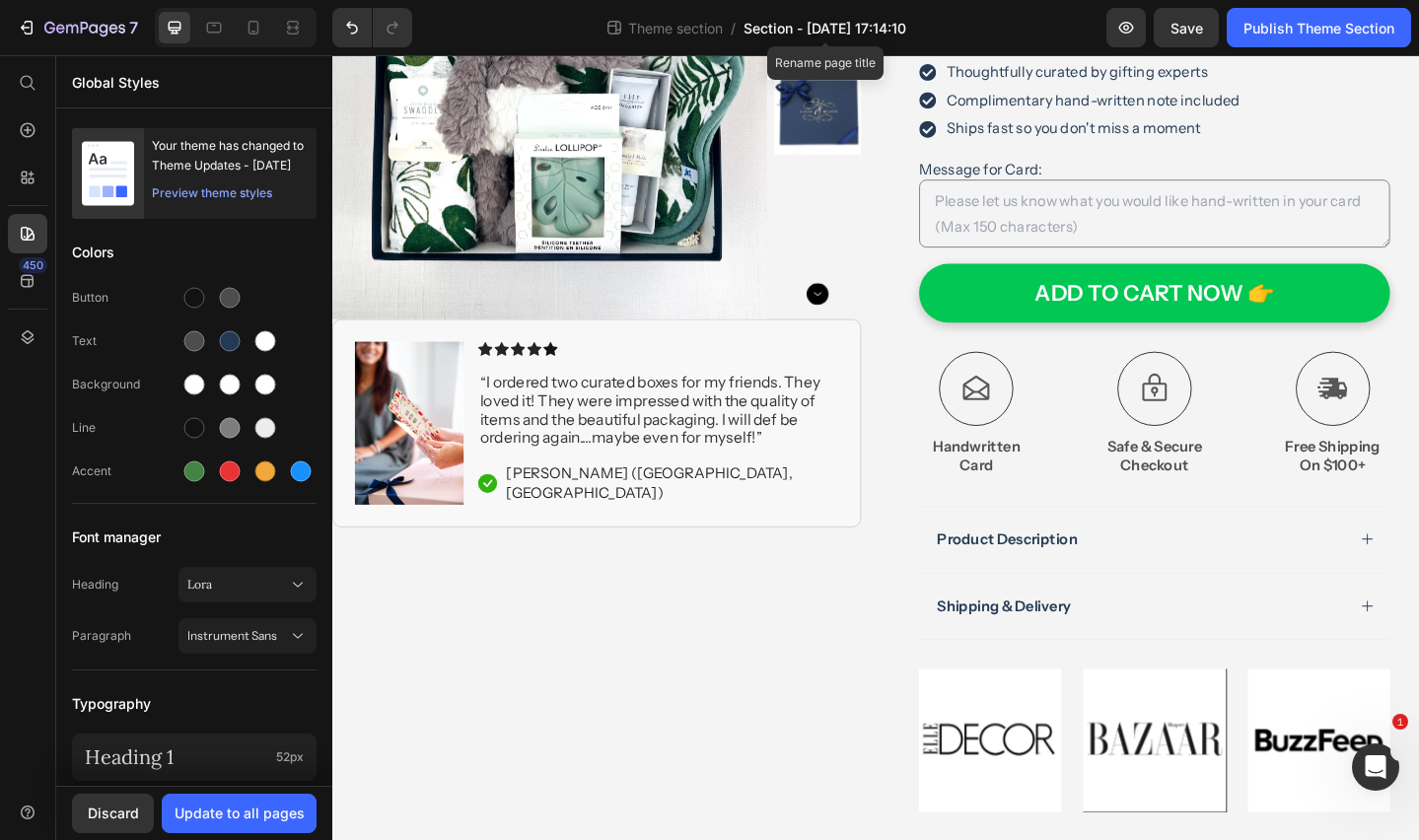 click on "Section - Jul 10 17:14:10" 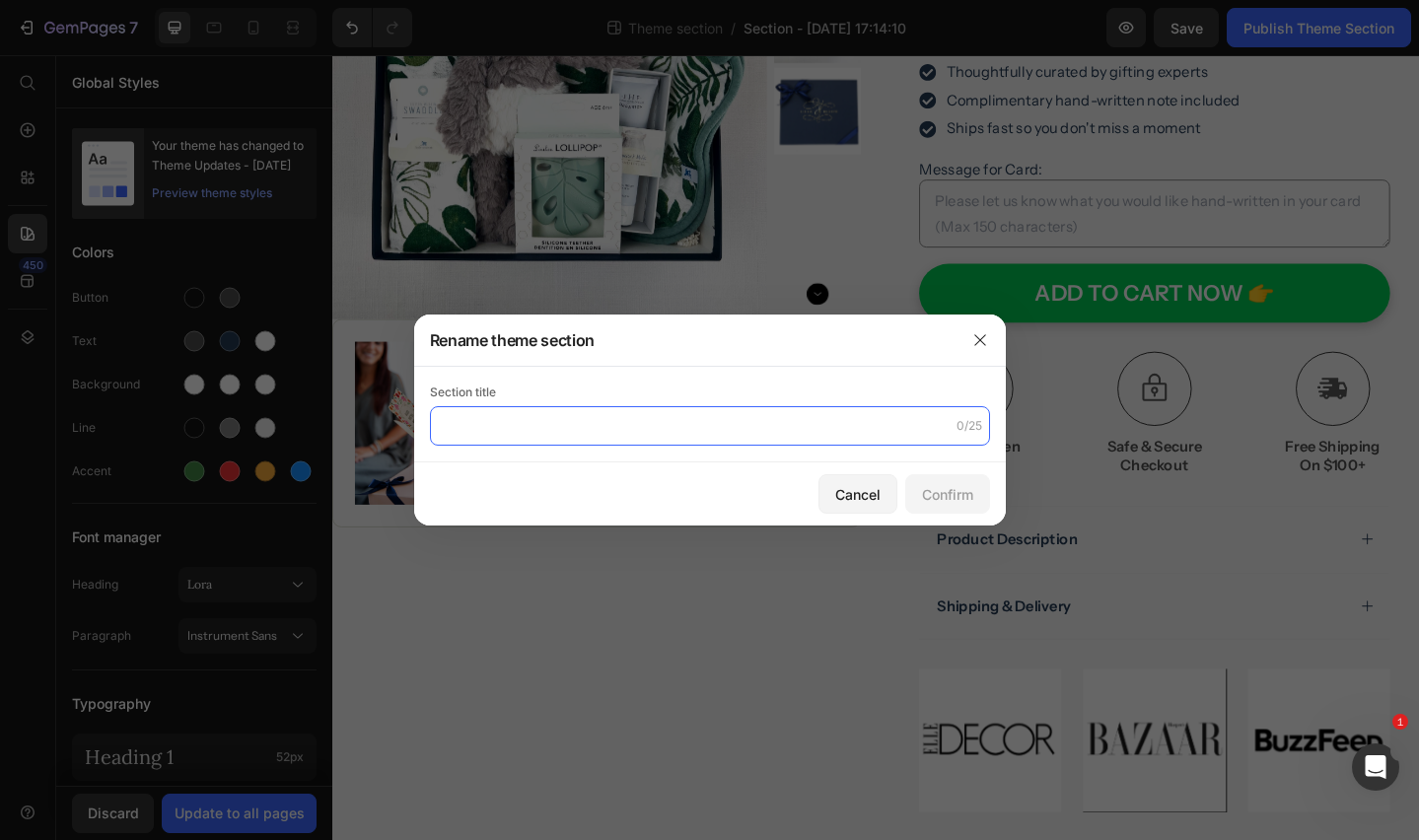 click 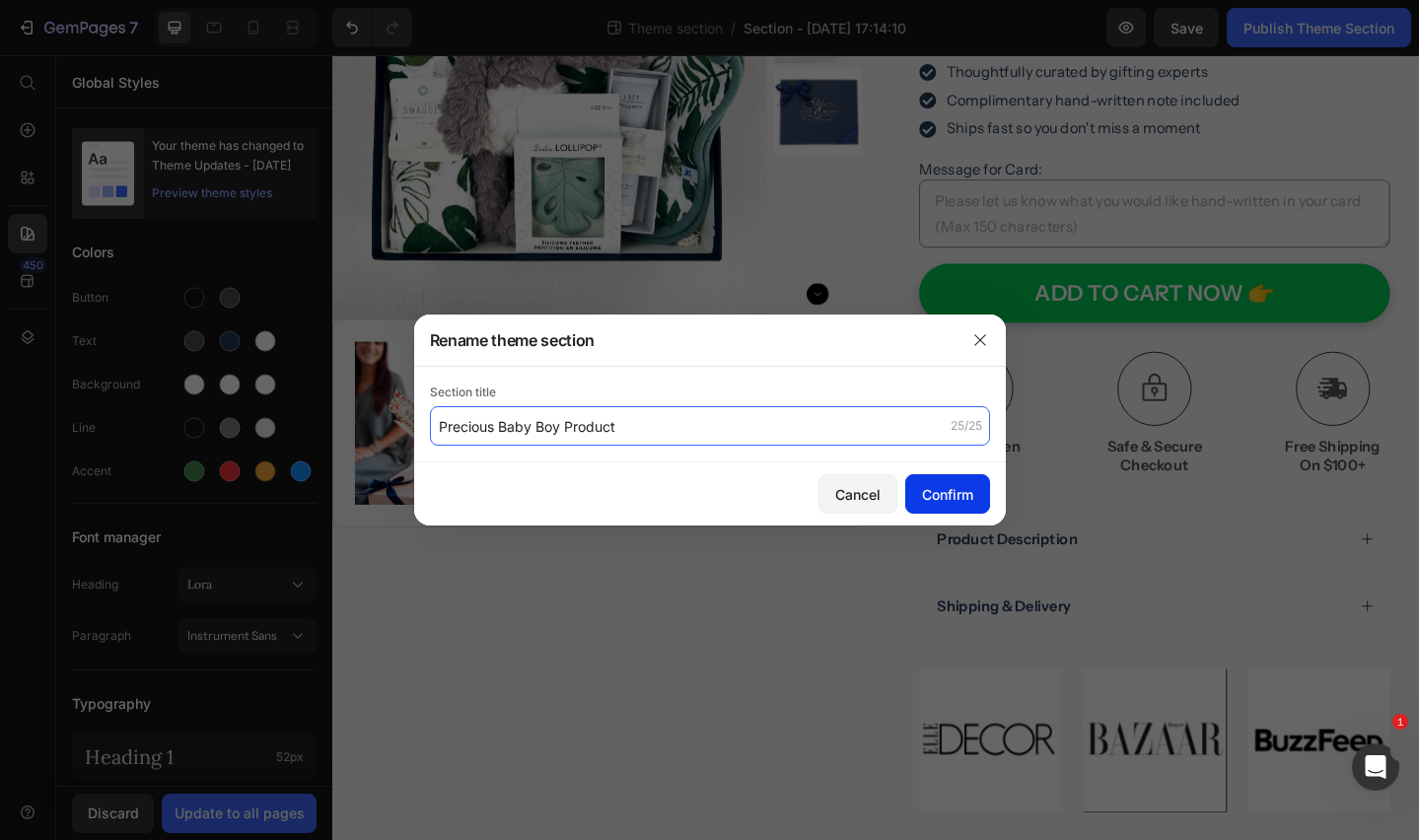 type on "Precious Baby Boy Product" 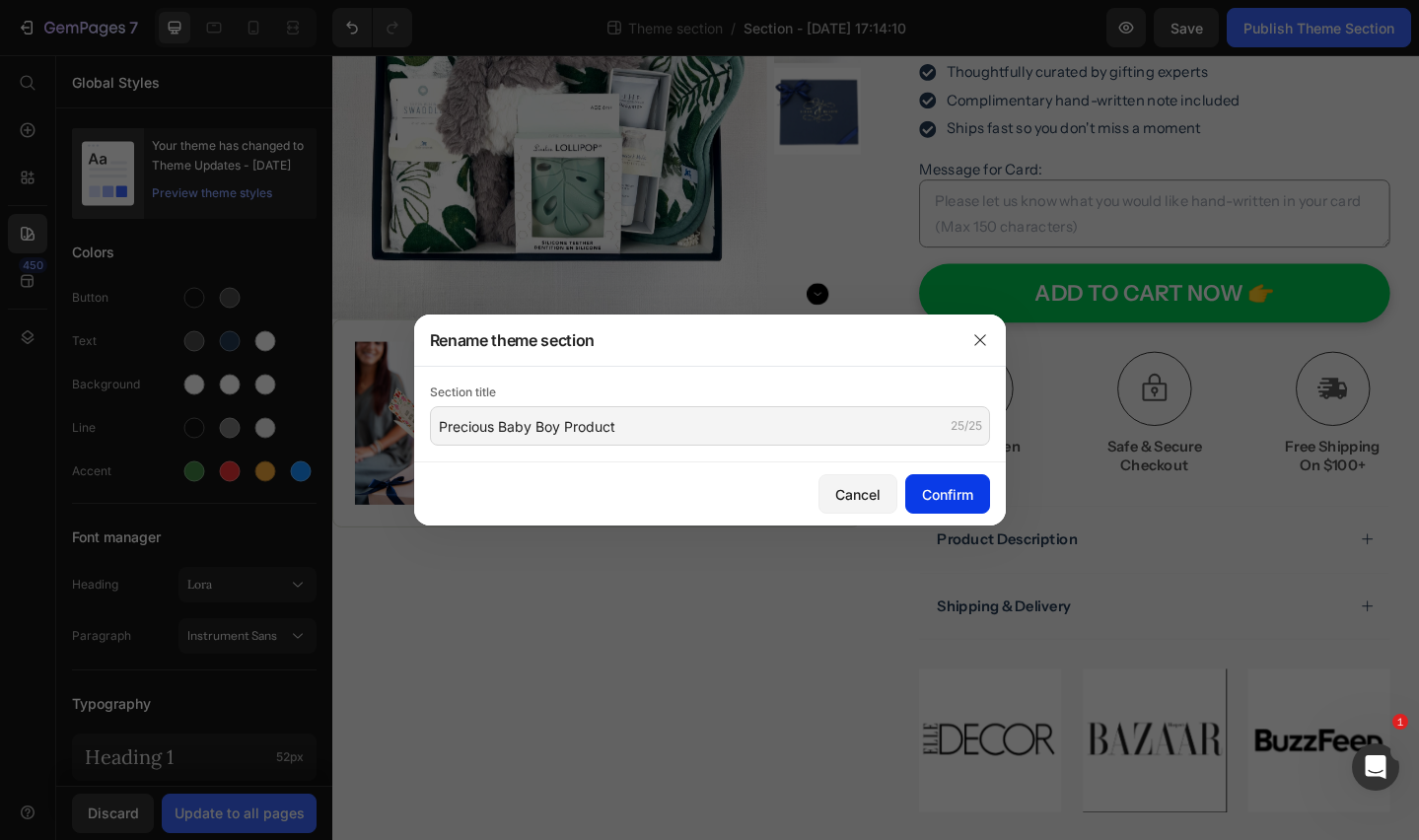 click on "Confirm" at bounding box center (948, 494) 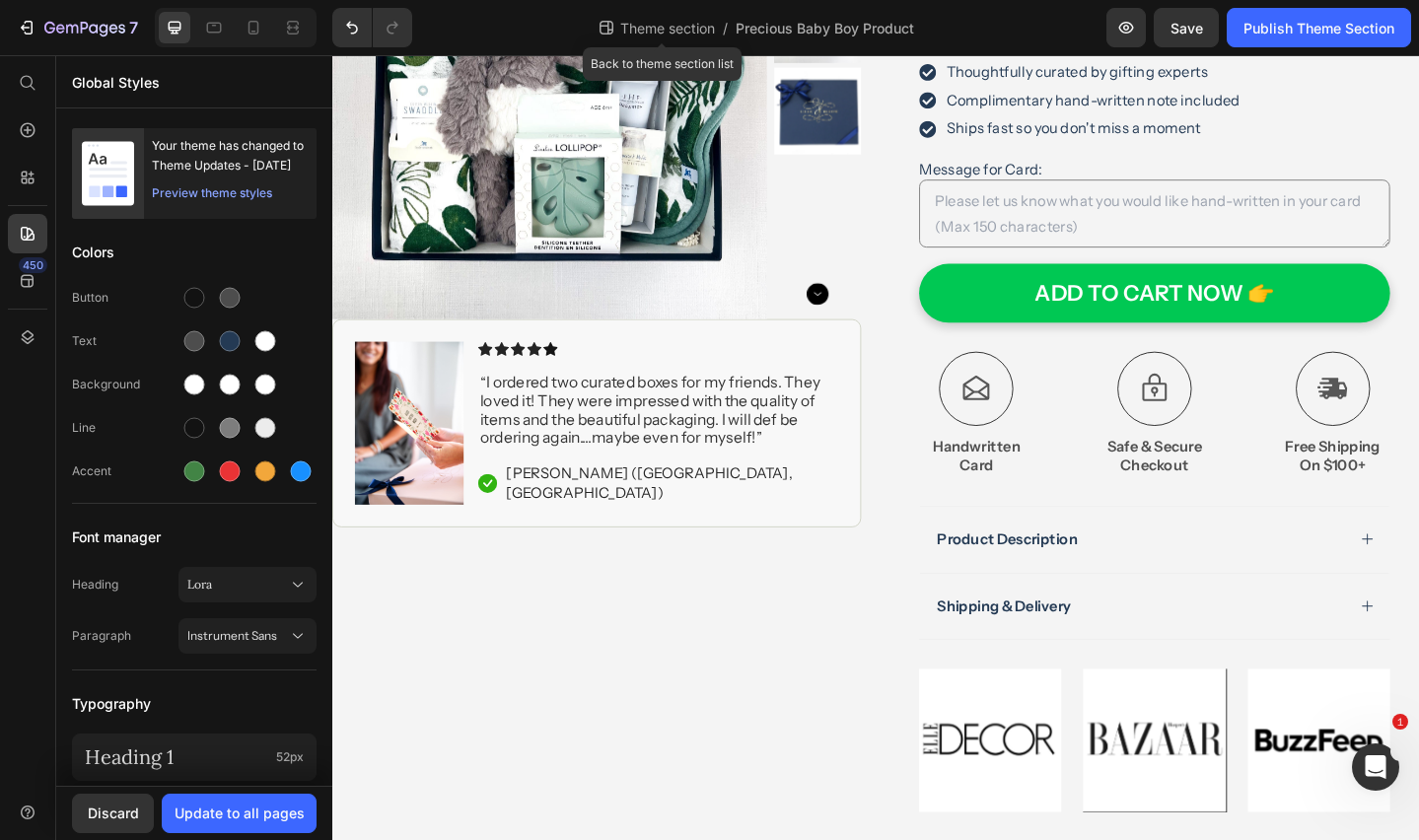click on "Theme section" at bounding box center [668, 28] 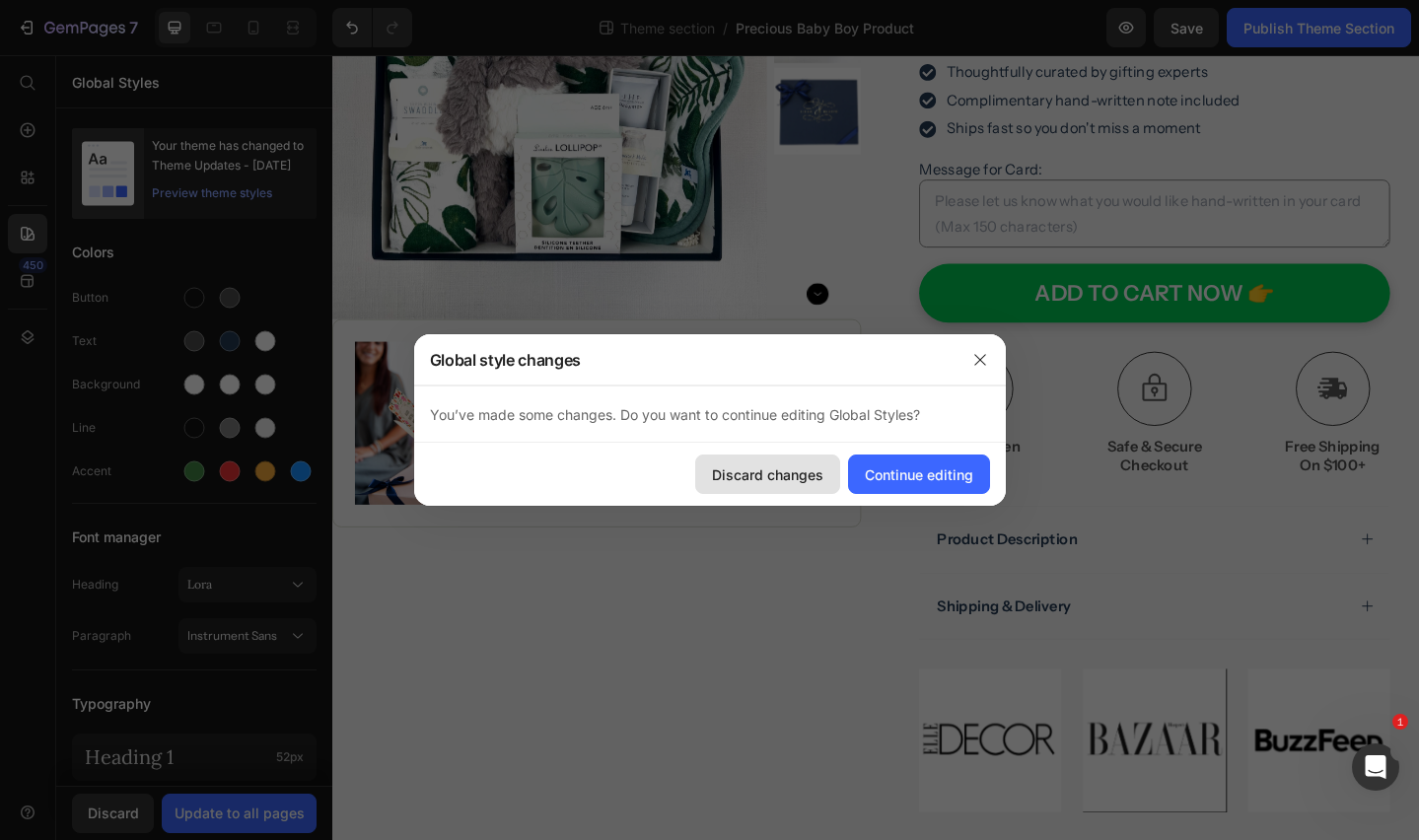 click on "Discard changes" at bounding box center (767, 474) 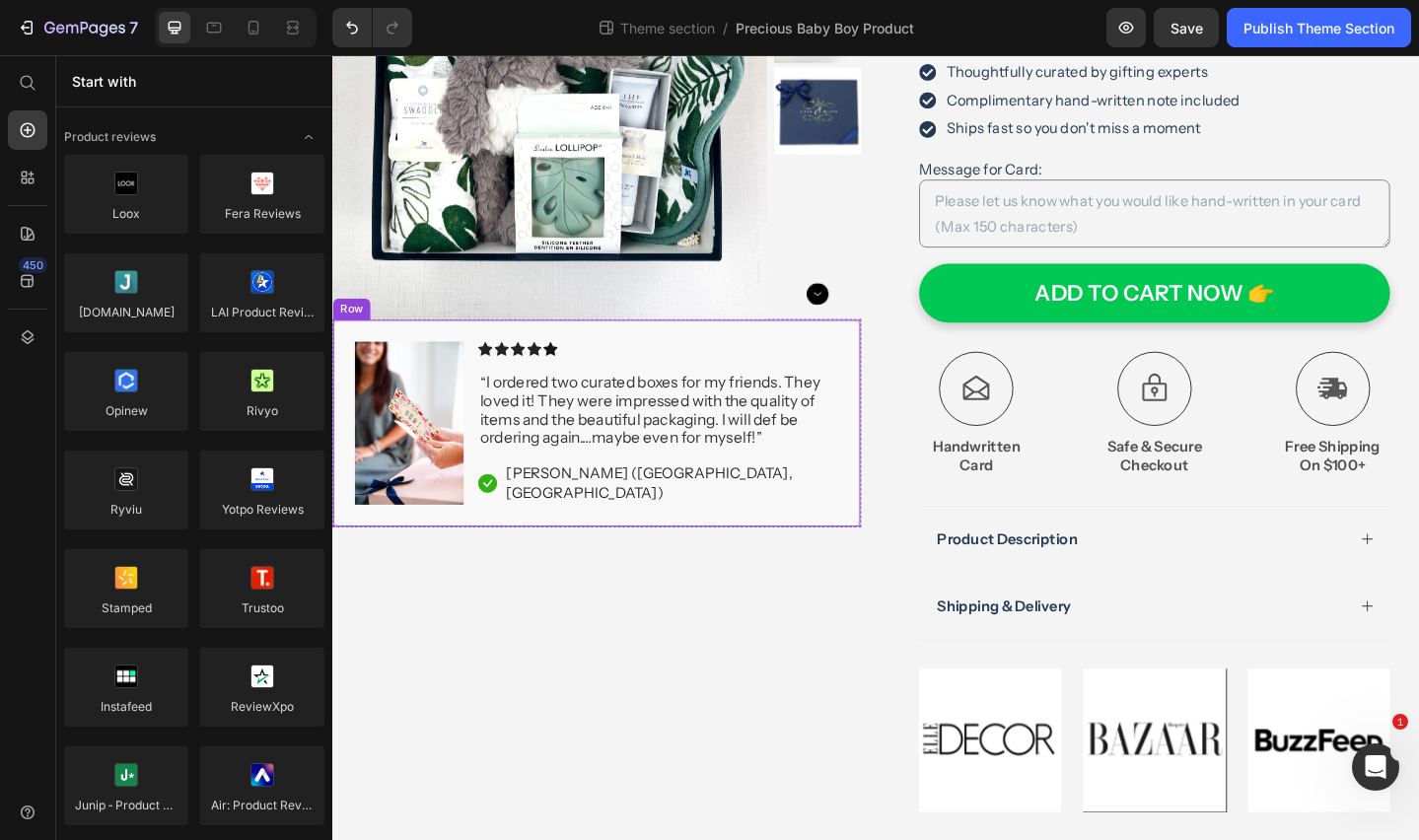 scroll, scrollTop: 0, scrollLeft: 0, axis: both 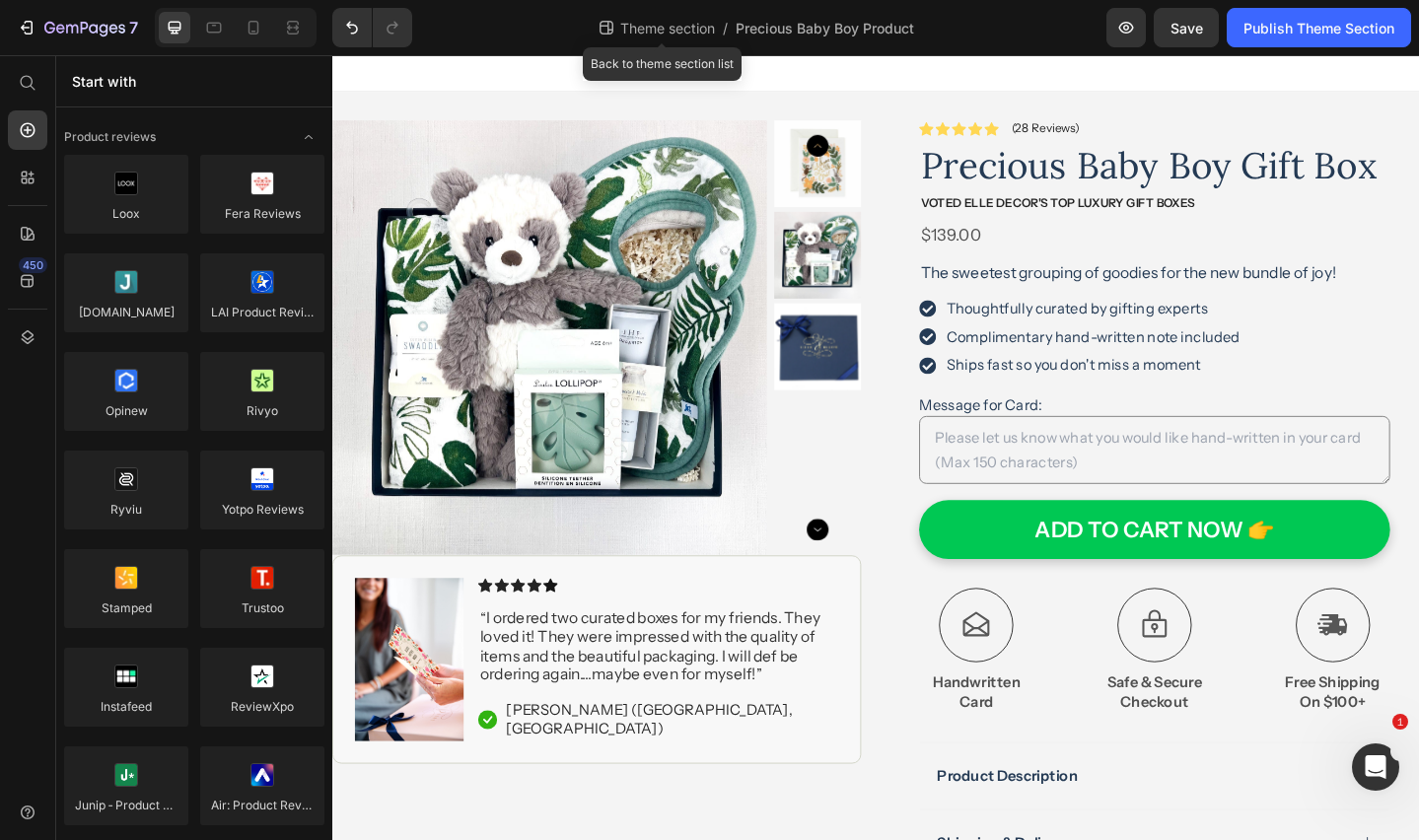 click on "Theme section  /" 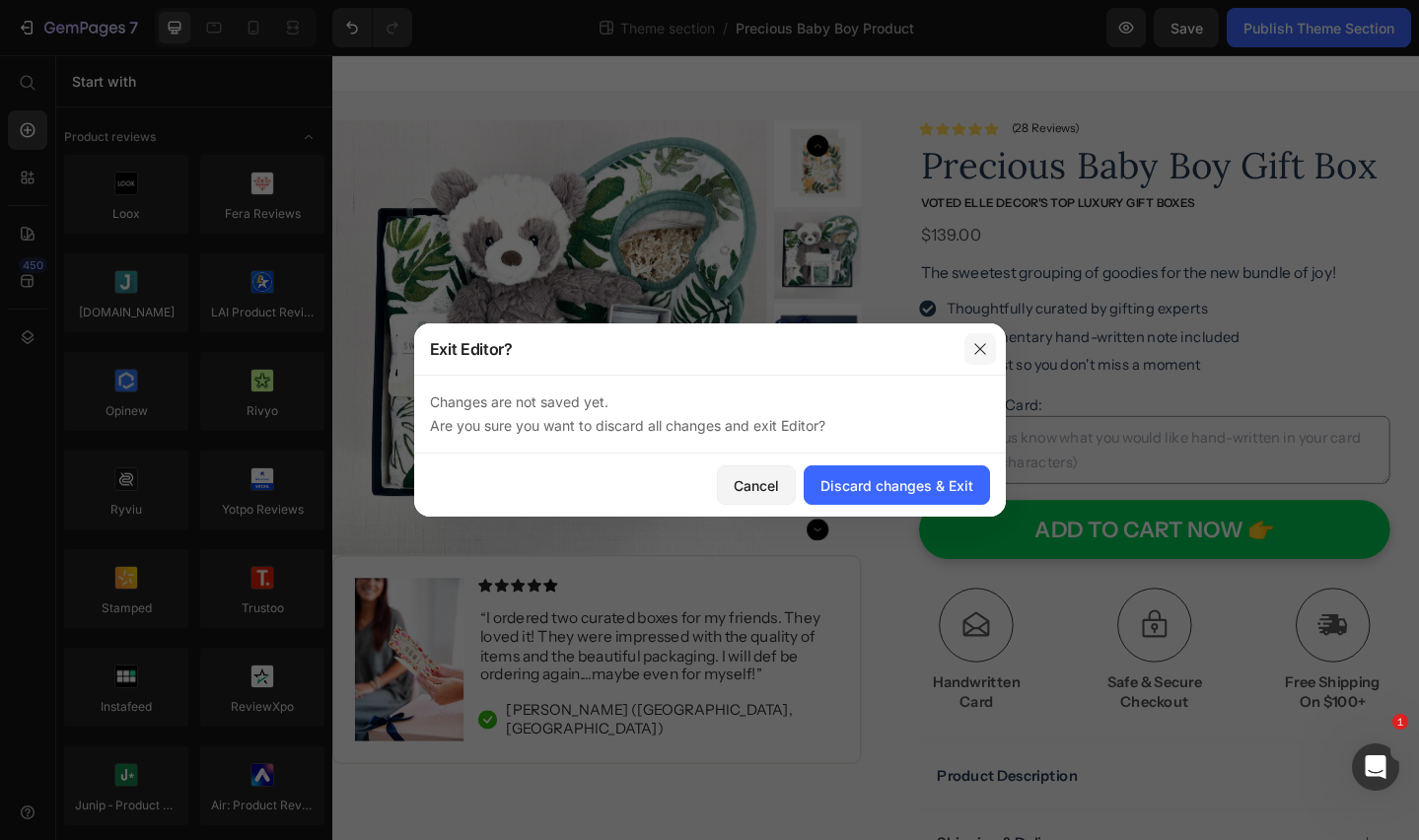 drag, startPoint x: 977, startPoint y: 345, endPoint x: 687, endPoint y: 375, distance: 291.54759 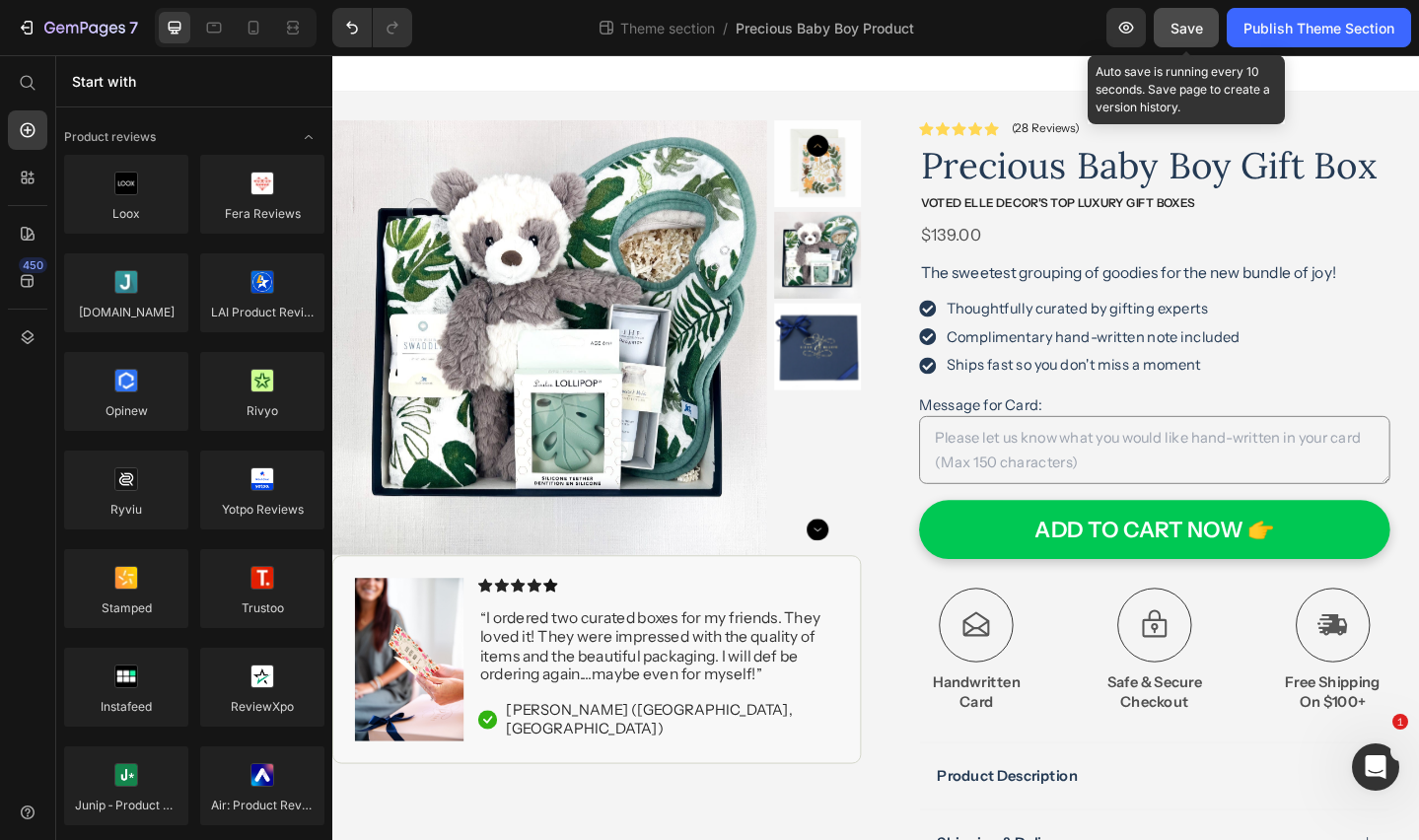 drag, startPoint x: 871, startPoint y: 31, endPoint x: 1184, endPoint y: 30, distance: 313.0016 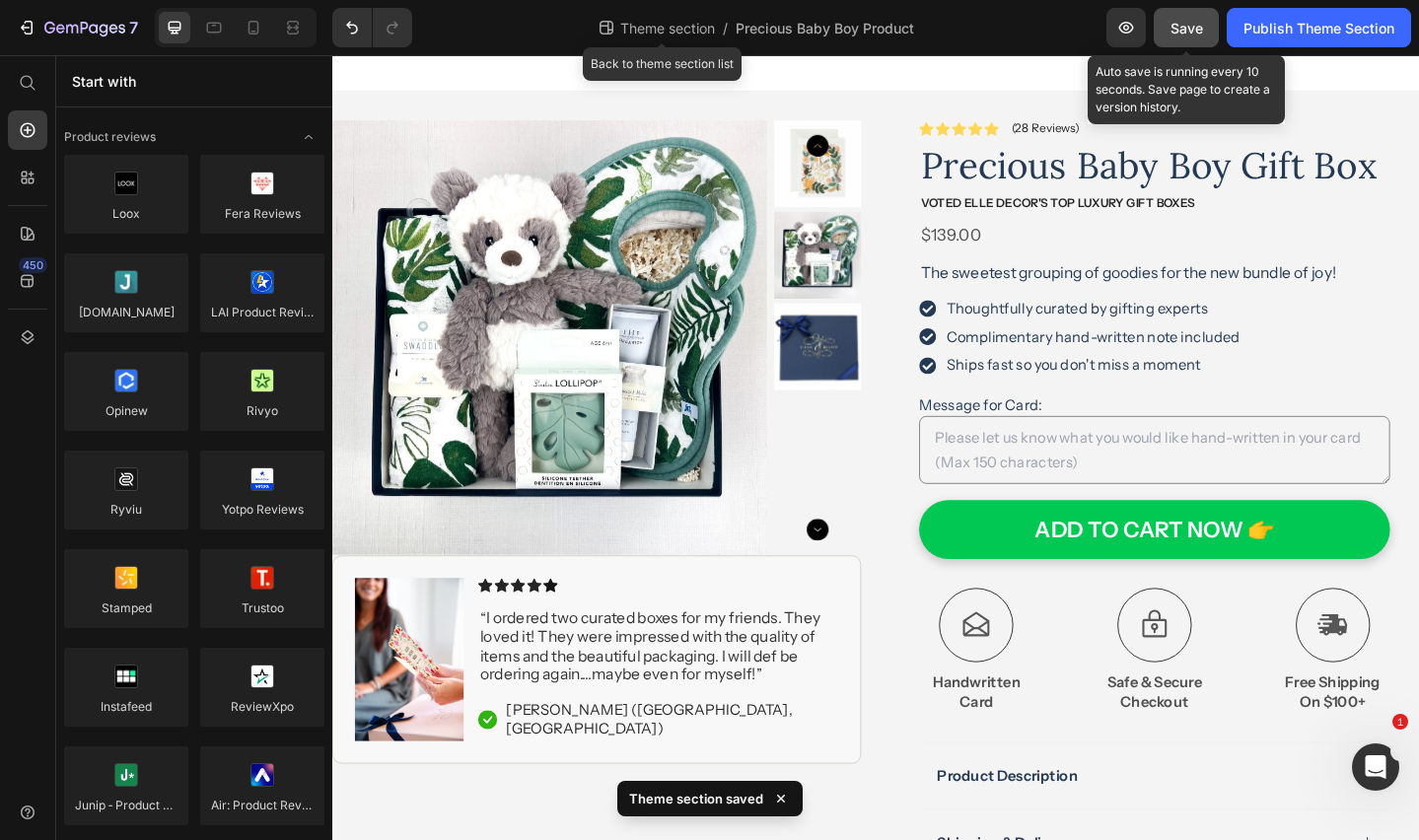 click on "Theme section" at bounding box center [668, 28] 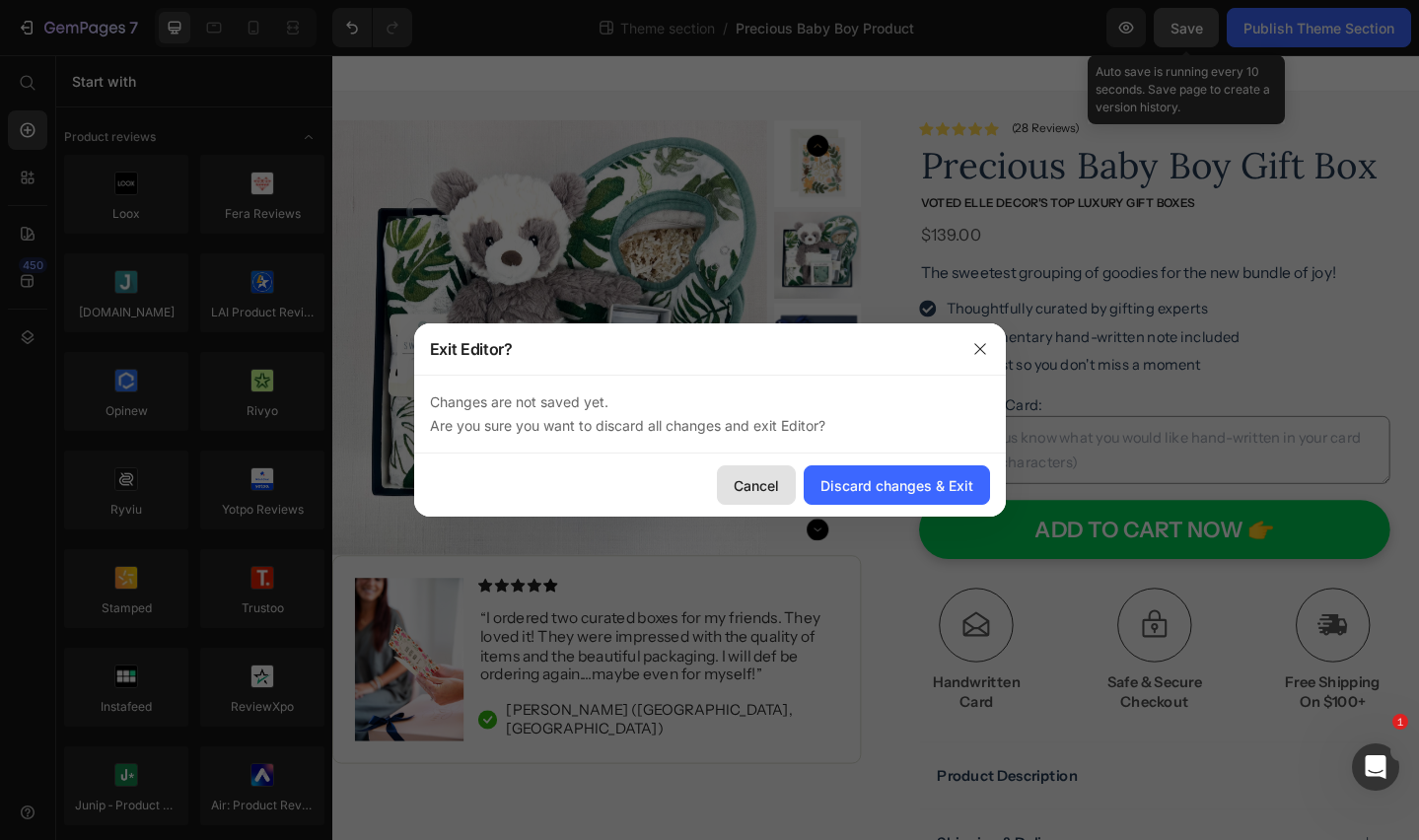 click on "Cancel" at bounding box center (756, 485) 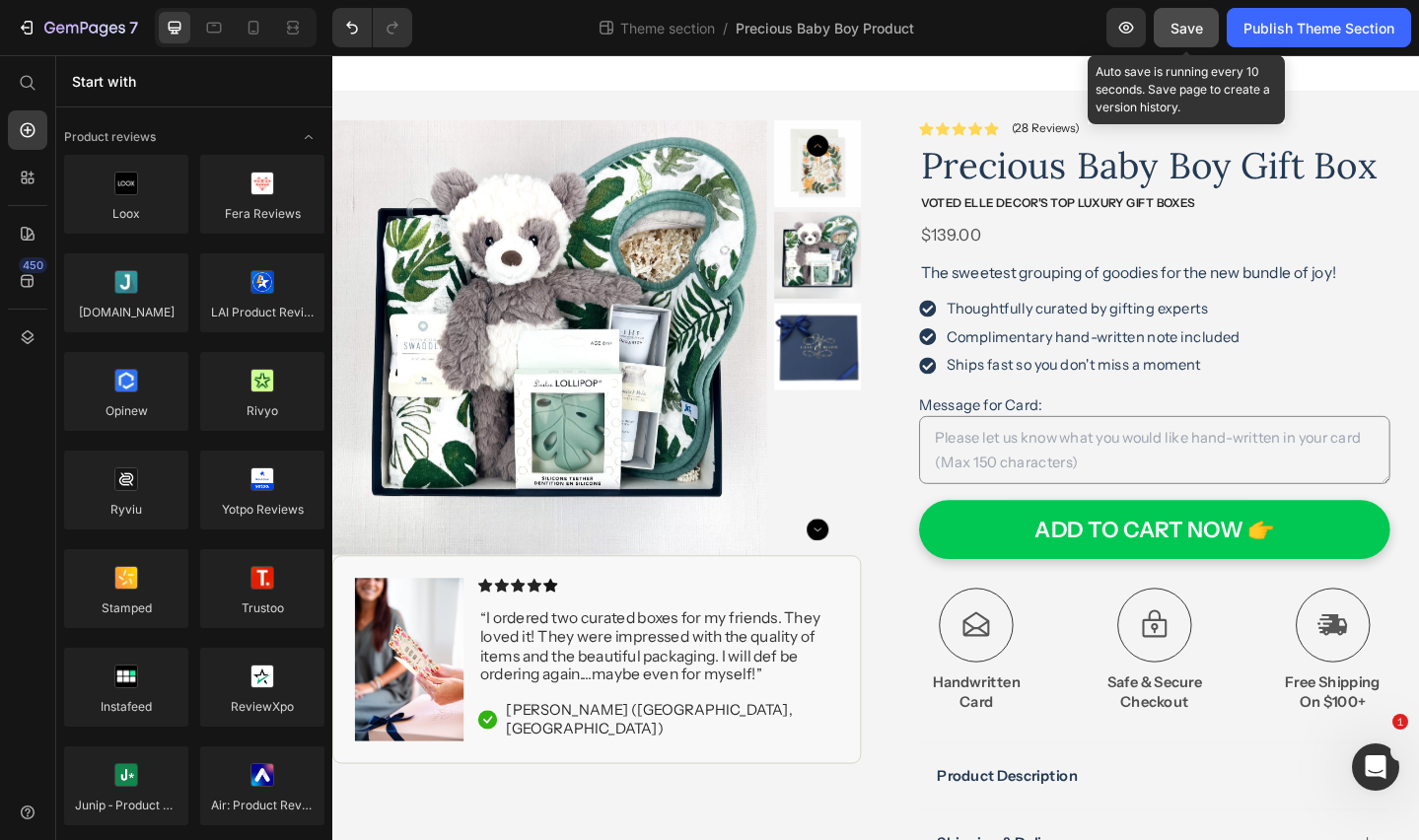 click on "Save" at bounding box center (1186, 28) 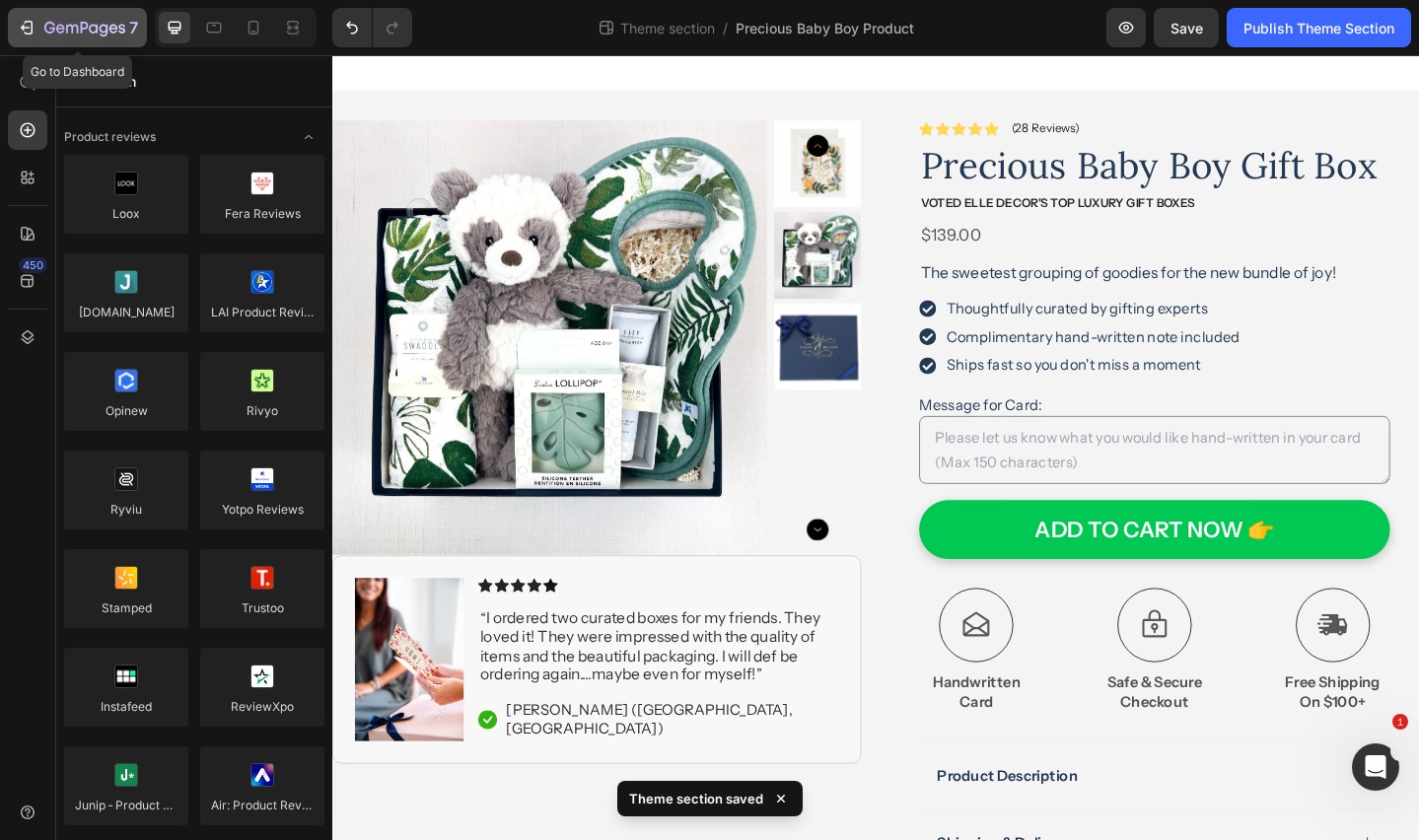 click 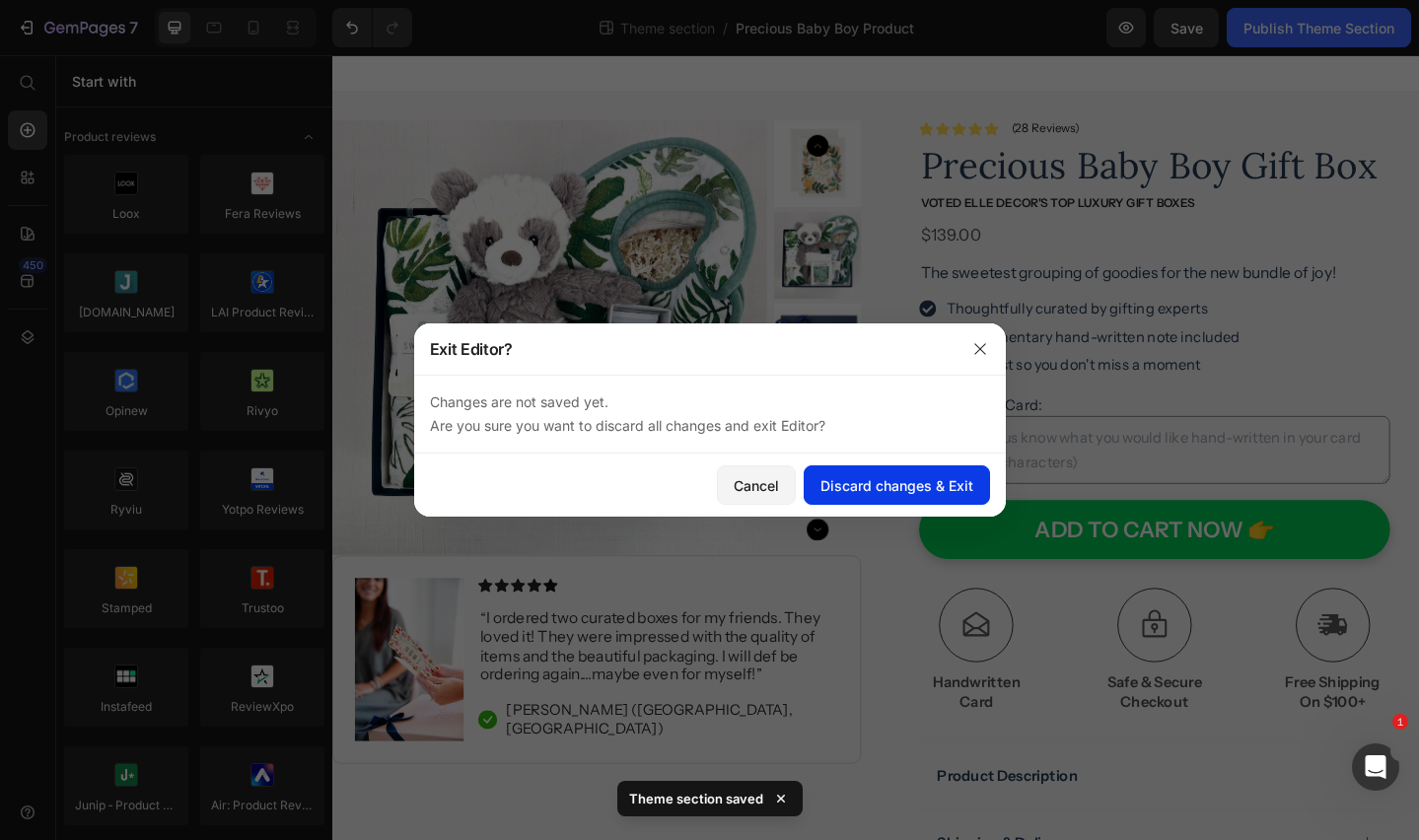 click on "Discard changes & Exit" at bounding box center (896, 485) 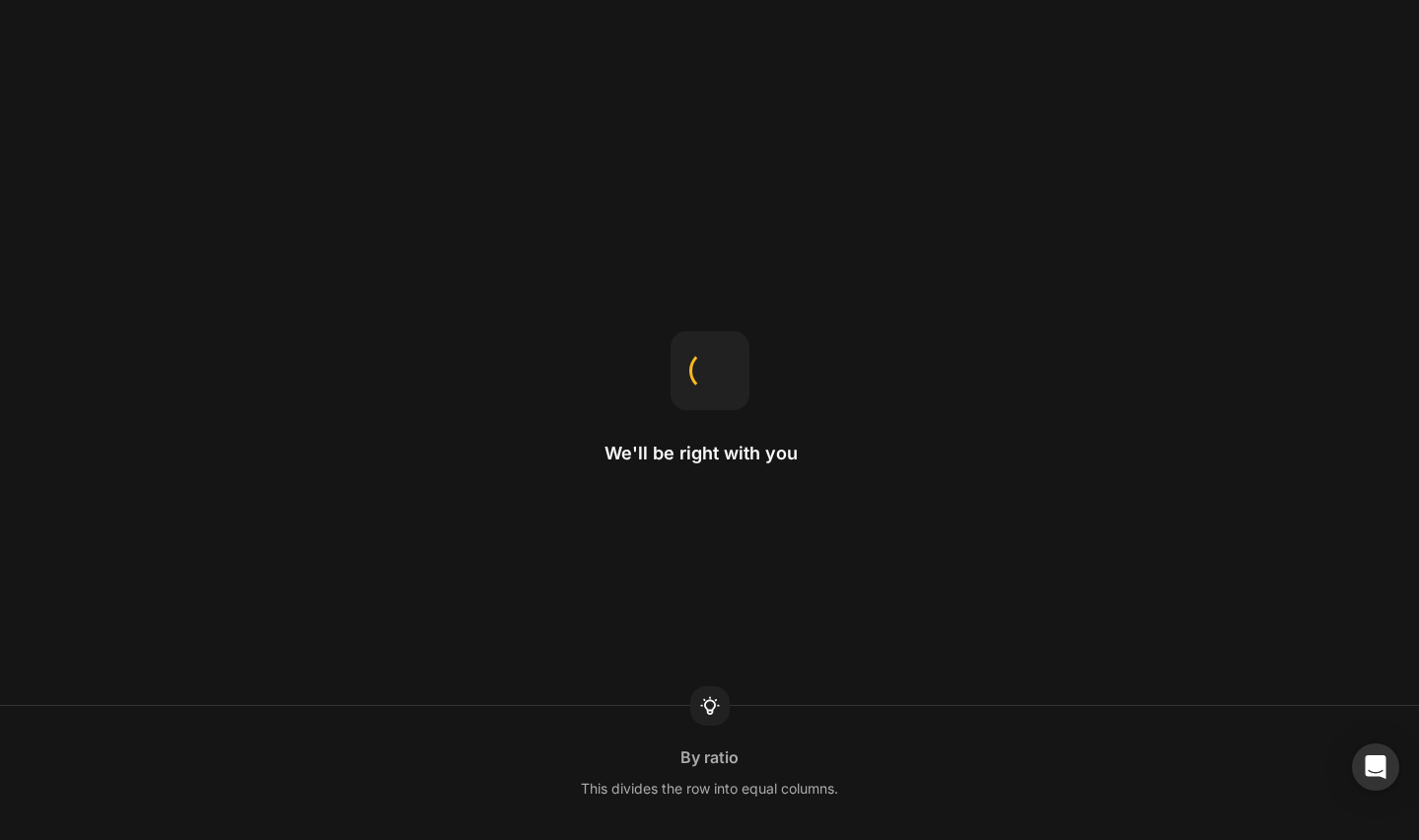 scroll, scrollTop: 0, scrollLeft: 0, axis: both 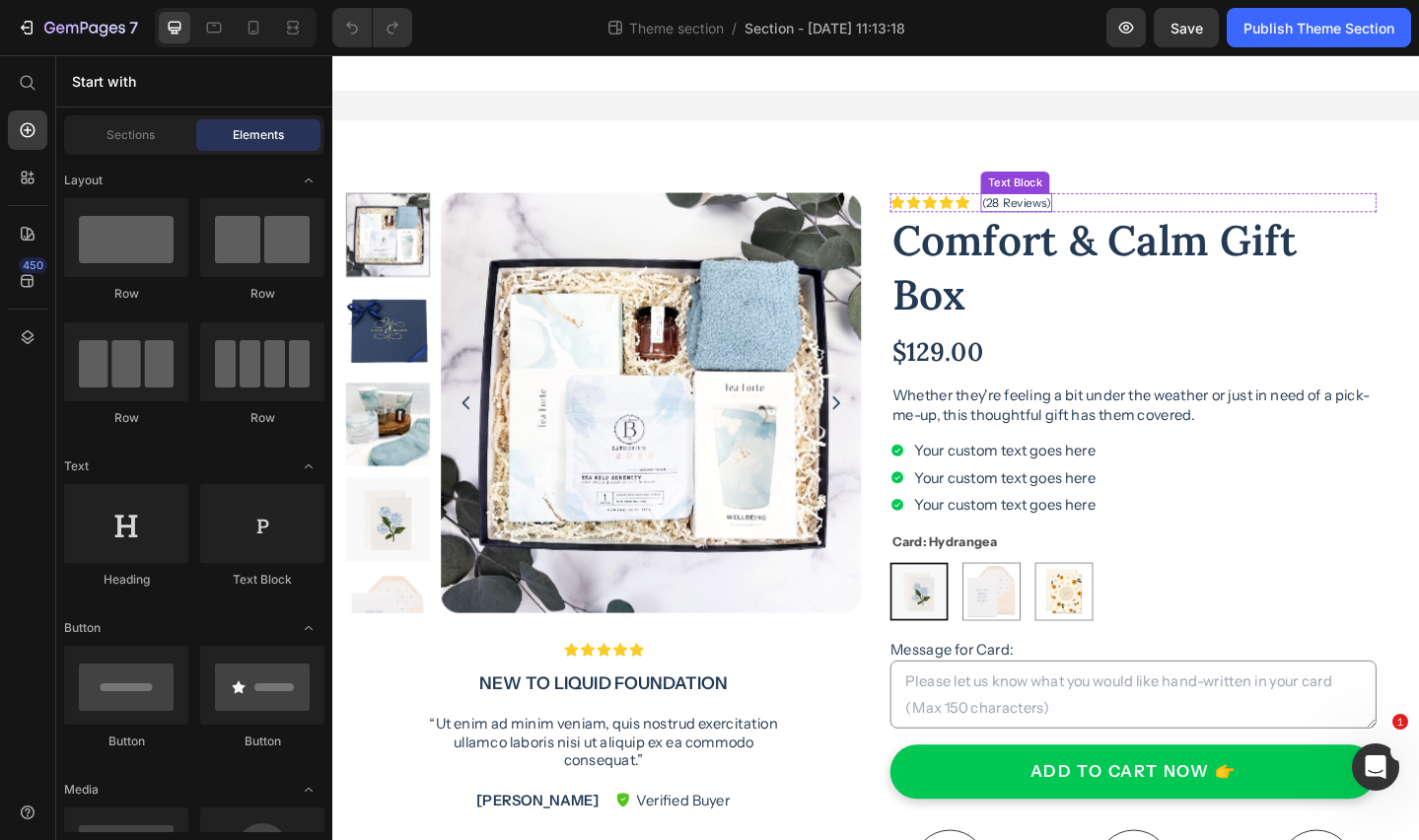 click on "(28 Reviews)" at bounding box center [1077, 215] 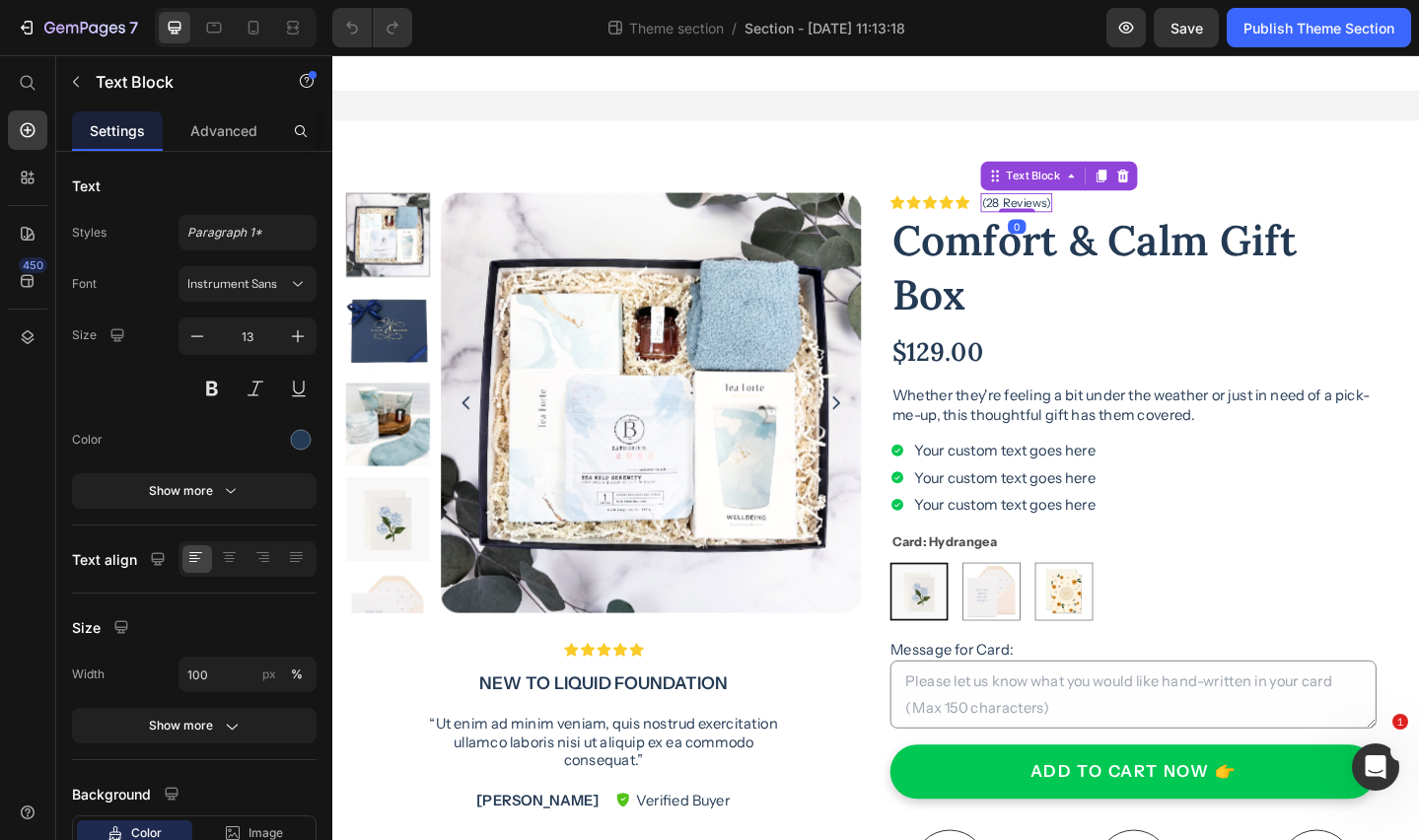click on "(28 Reviews)" at bounding box center (1077, 215) 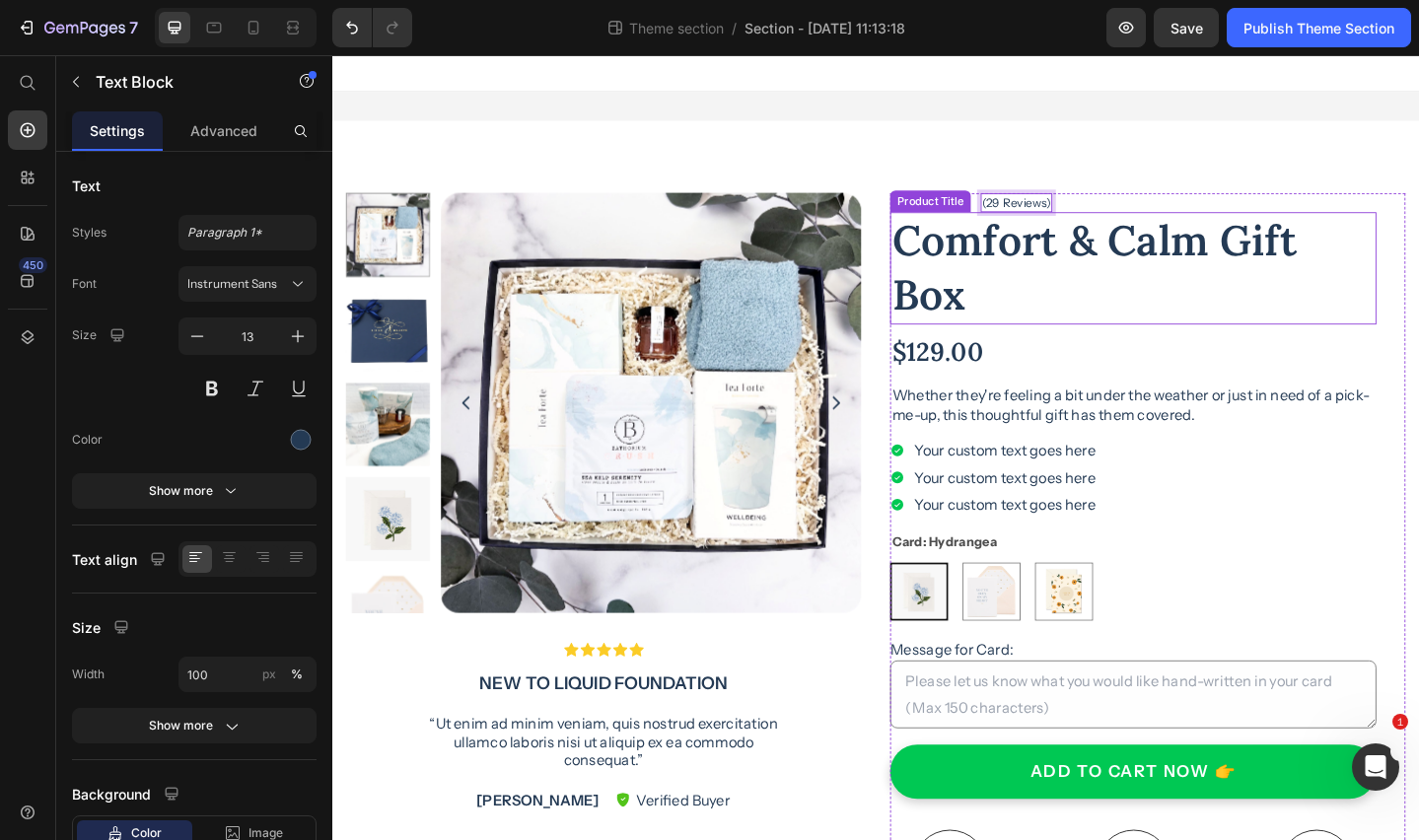 click on "Comfort & Calm Gift Box" at bounding box center [1204, 287] 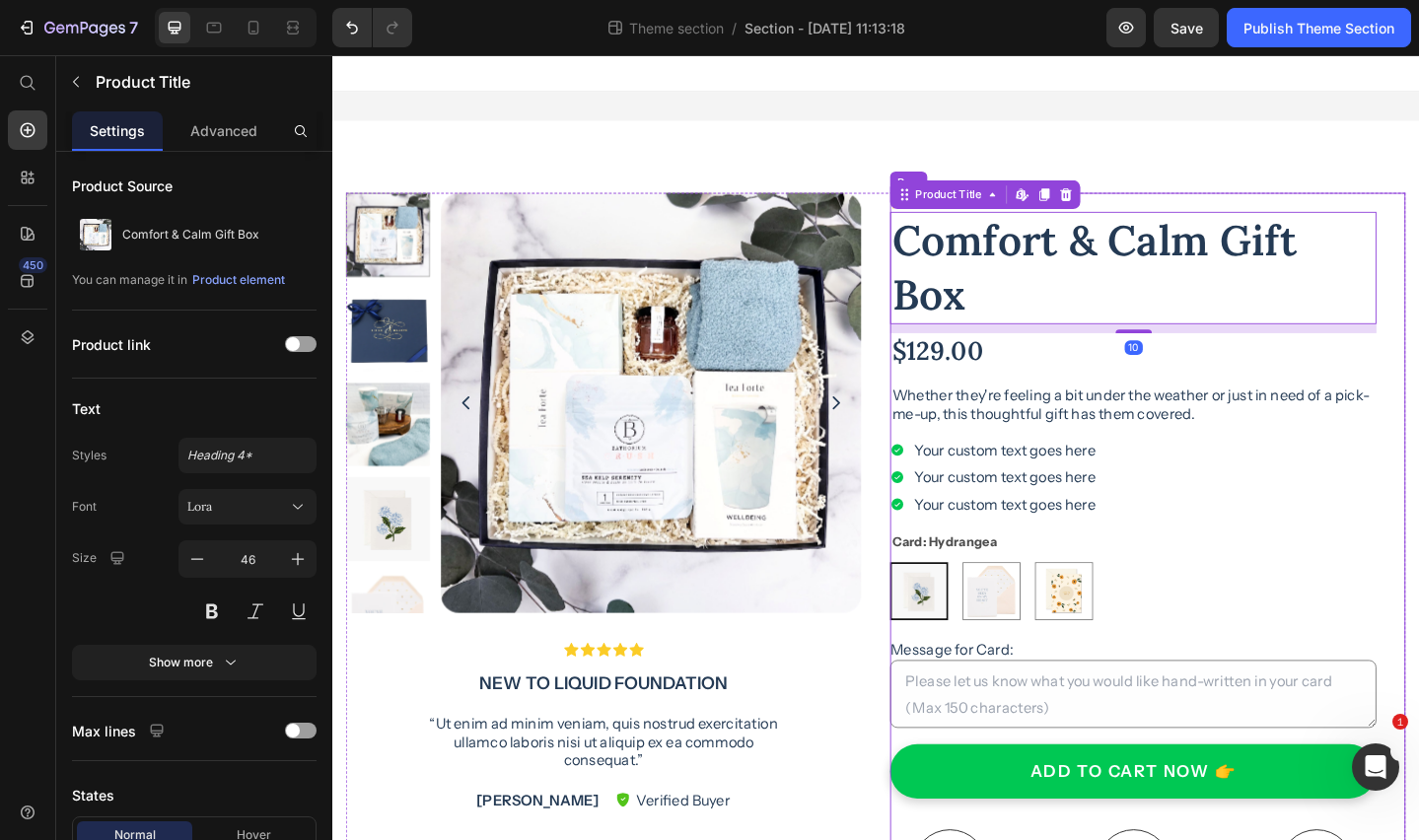 click on "Icon Icon Icon Icon Icon Icon List (29 Reviews) Text Block Row Comfort & Calm Gift Box Product Title   Edit content in Shopify 10 $129.00 Product Price Whether they're feeling a bit under the weather or just in need of a pick-me-up, this thoughtful gift has them covered. Text Block Your custom text goes here Your custom text goes here Your custom text goes here Item List Card: Hydrangea Hydrangea Hydrangea You've Been On My Heart You've Been On My Heart Sending Hugs Sending Hugs Product Variants & Swatches Message for Card: Product Custom Field ADD TO CART NOW 👉 Add to Cart
Icon Free Shipping On $100+ Text Block
Icon  Handwritten Card Text Block
Icon Safe & Secure Checkout Text Block Row                Title Line Row
Product Description
SHIPPING Accordion Row" at bounding box center [1204, 700] 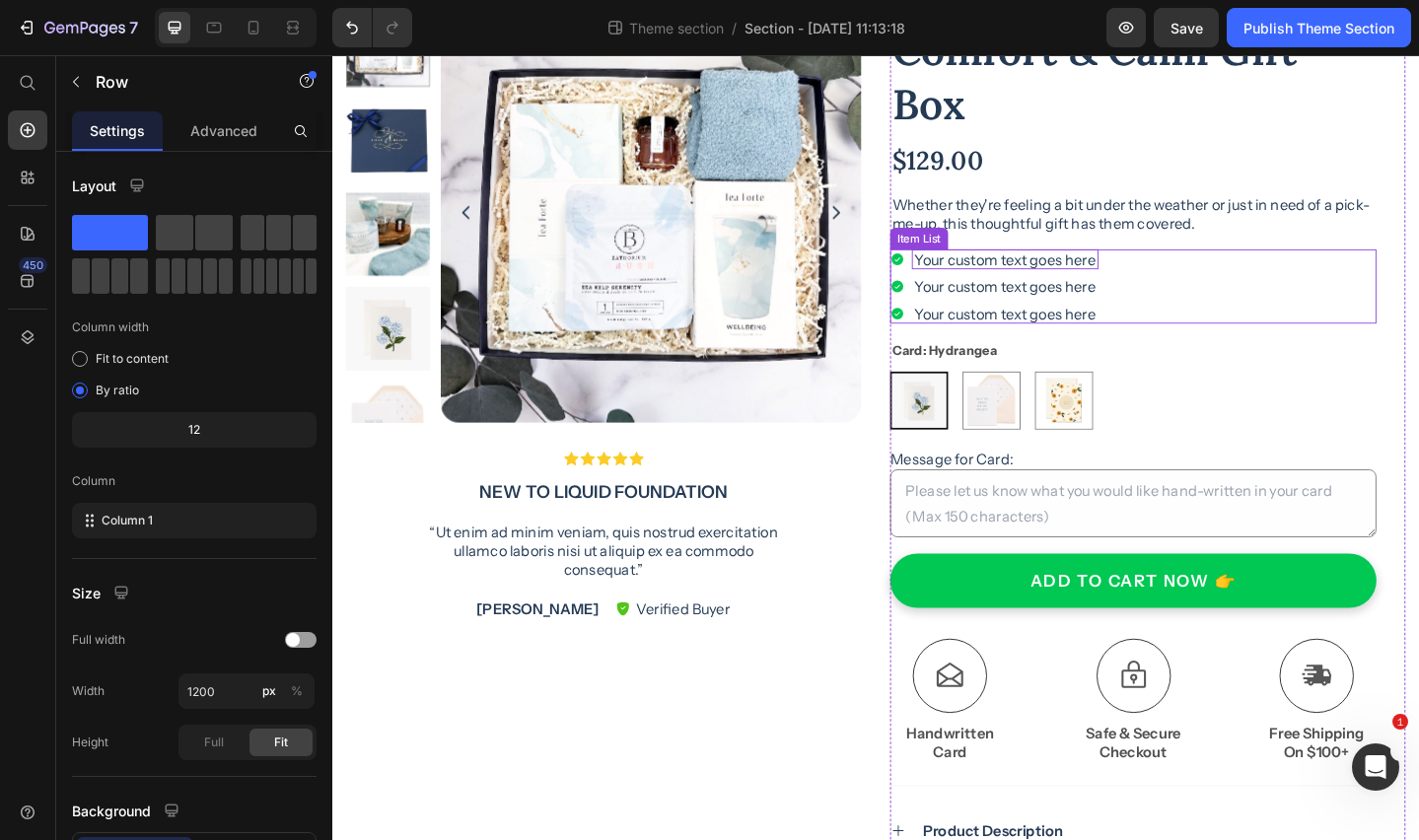 scroll, scrollTop: 396, scrollLeft: 0, axis: vertical 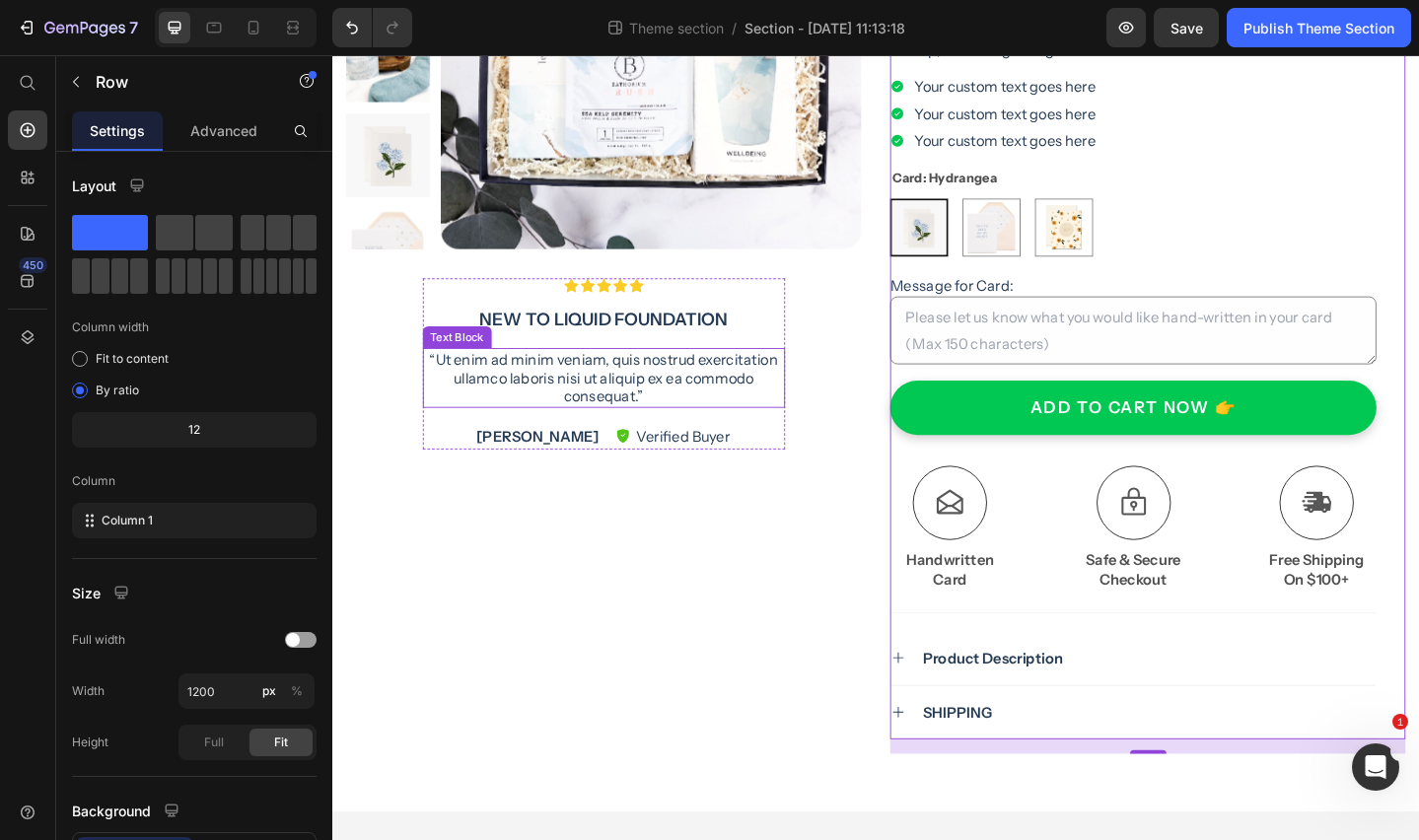 click on "“Ut enim ad minim veniam, quis nostrud exercitation ullamco laboris nisi ut aliquip ex ea commodo consequat.”" at bounding box center [628, 406] 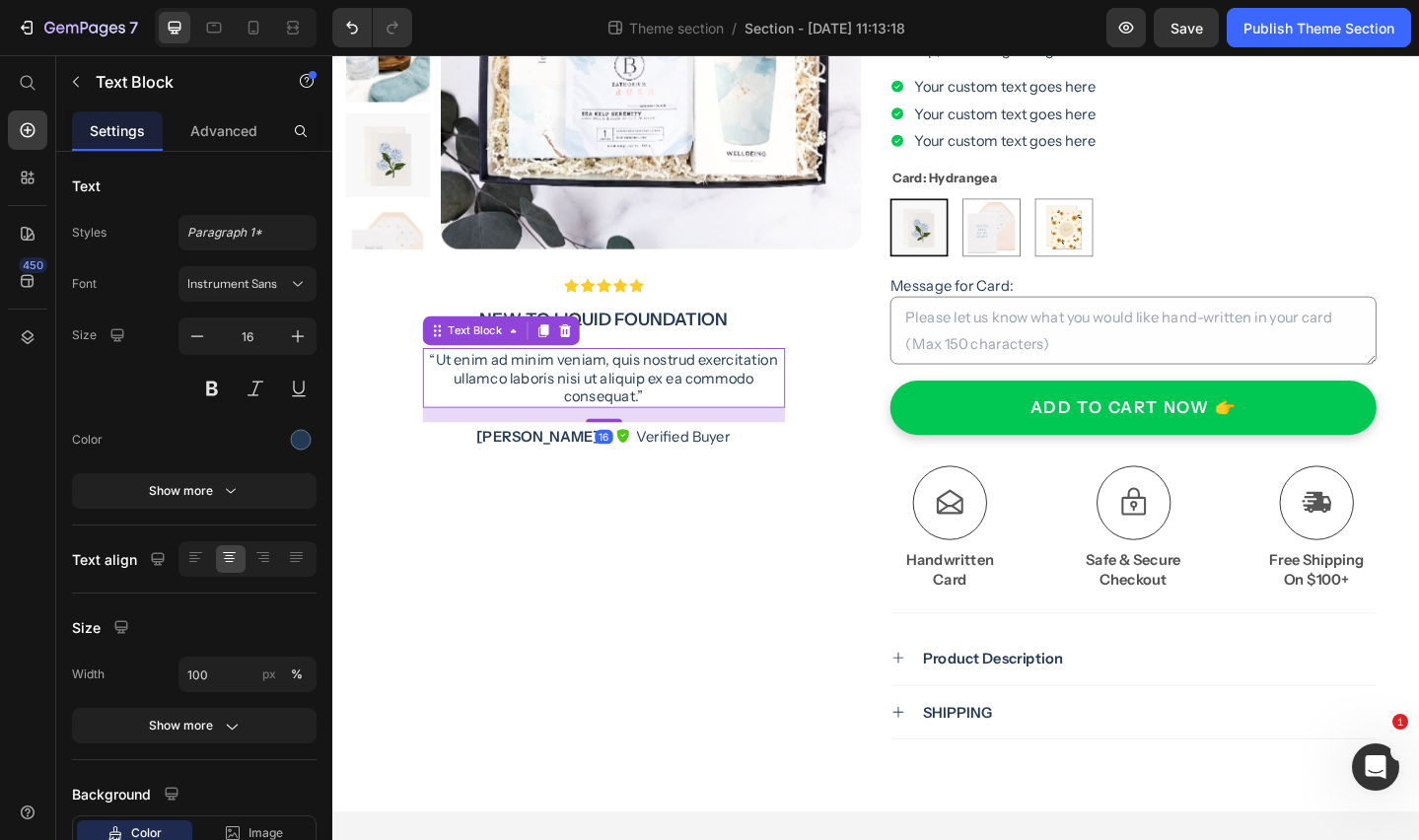 click on "“Ut enim ad minim veniam, quis nostrud exercitation ullamco laboris nisi ut aliquip ex ea commodo consequat.”" at bounding box center (628, 406) 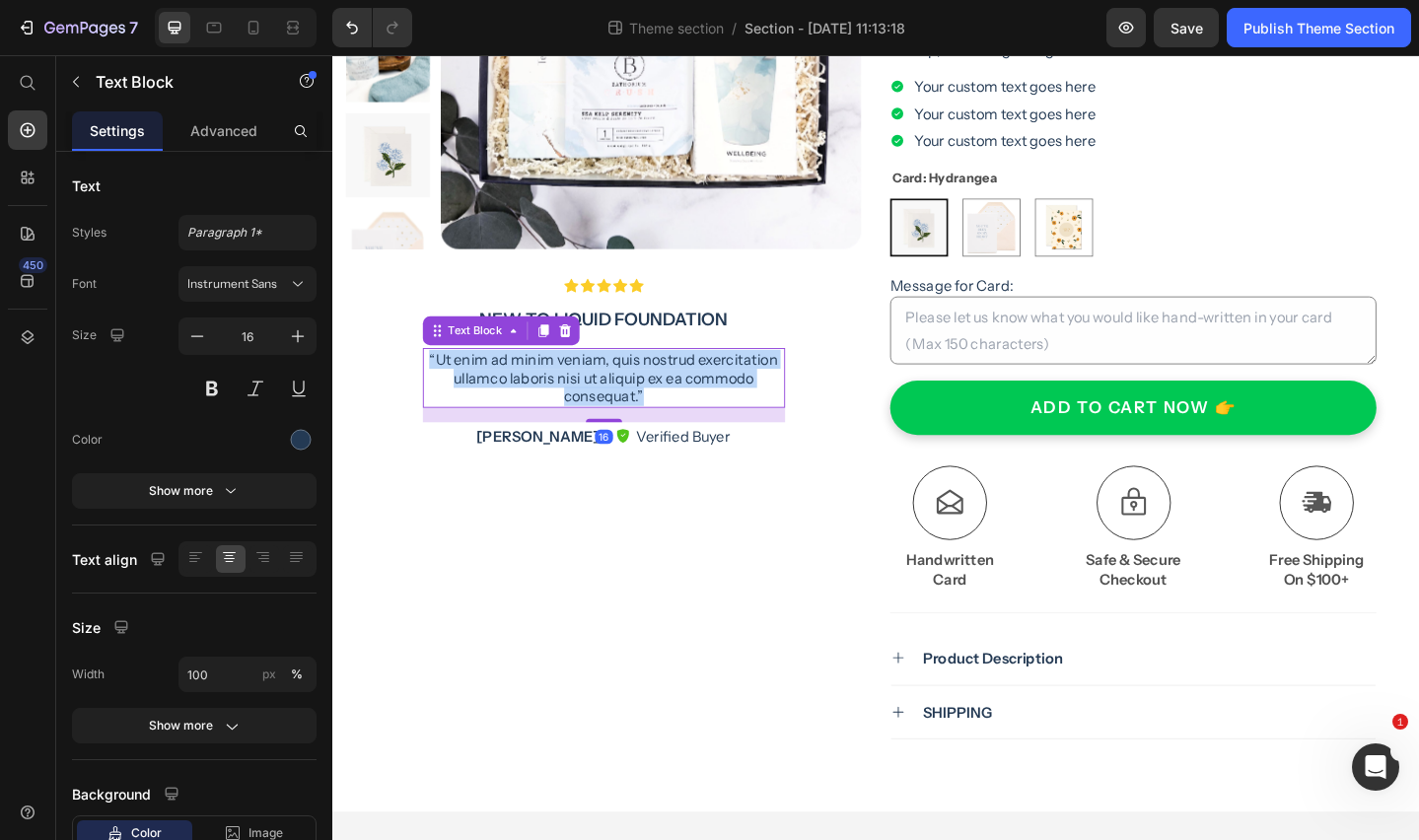 click on "“Ut enim ad minim veniam, quis nostrud exercitation ullamco laboris nisi ut aliquip ex ea commodo consequat.”" at bounding box center (628, 406) 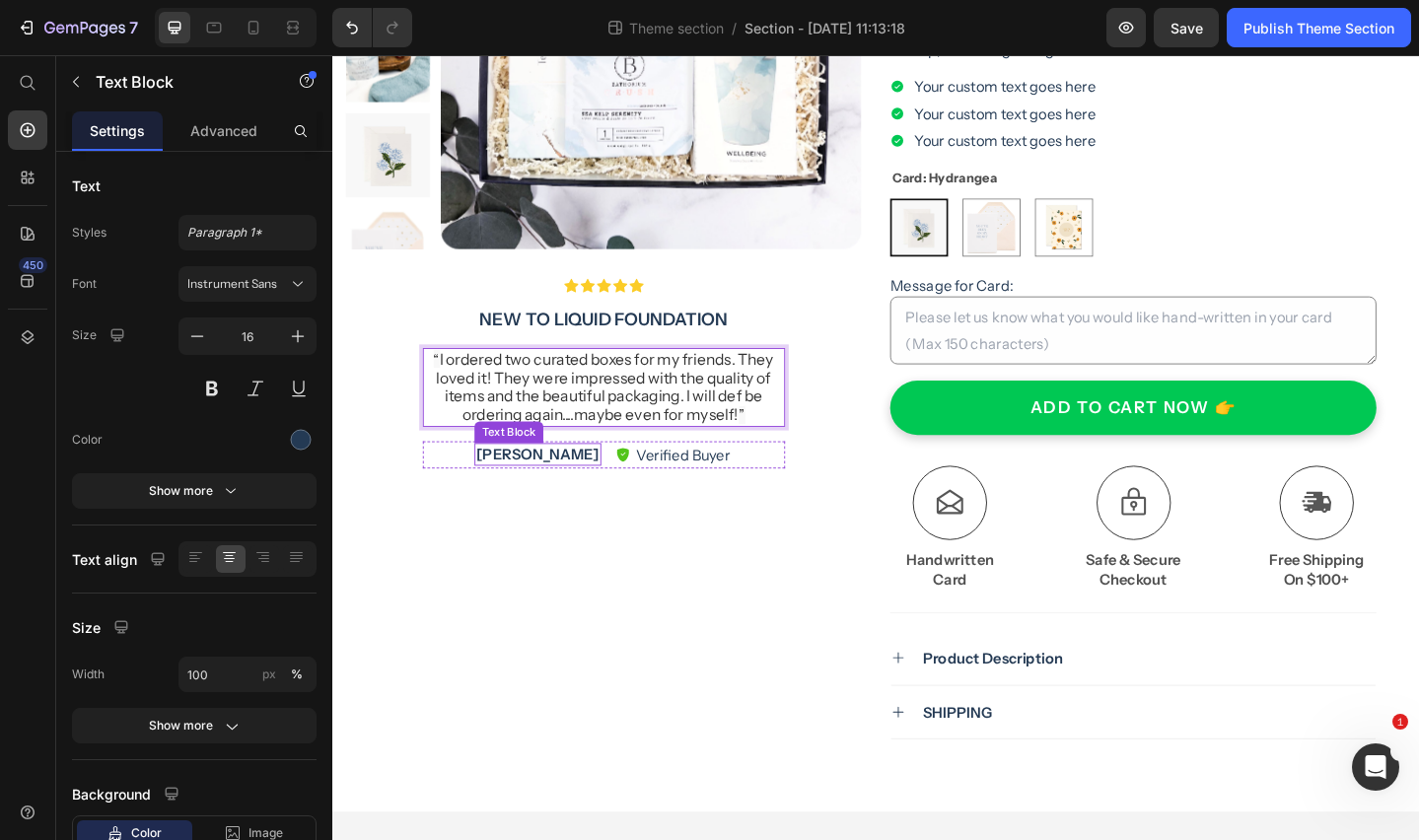 click on "Briana M." at bounding box center (556, 489) 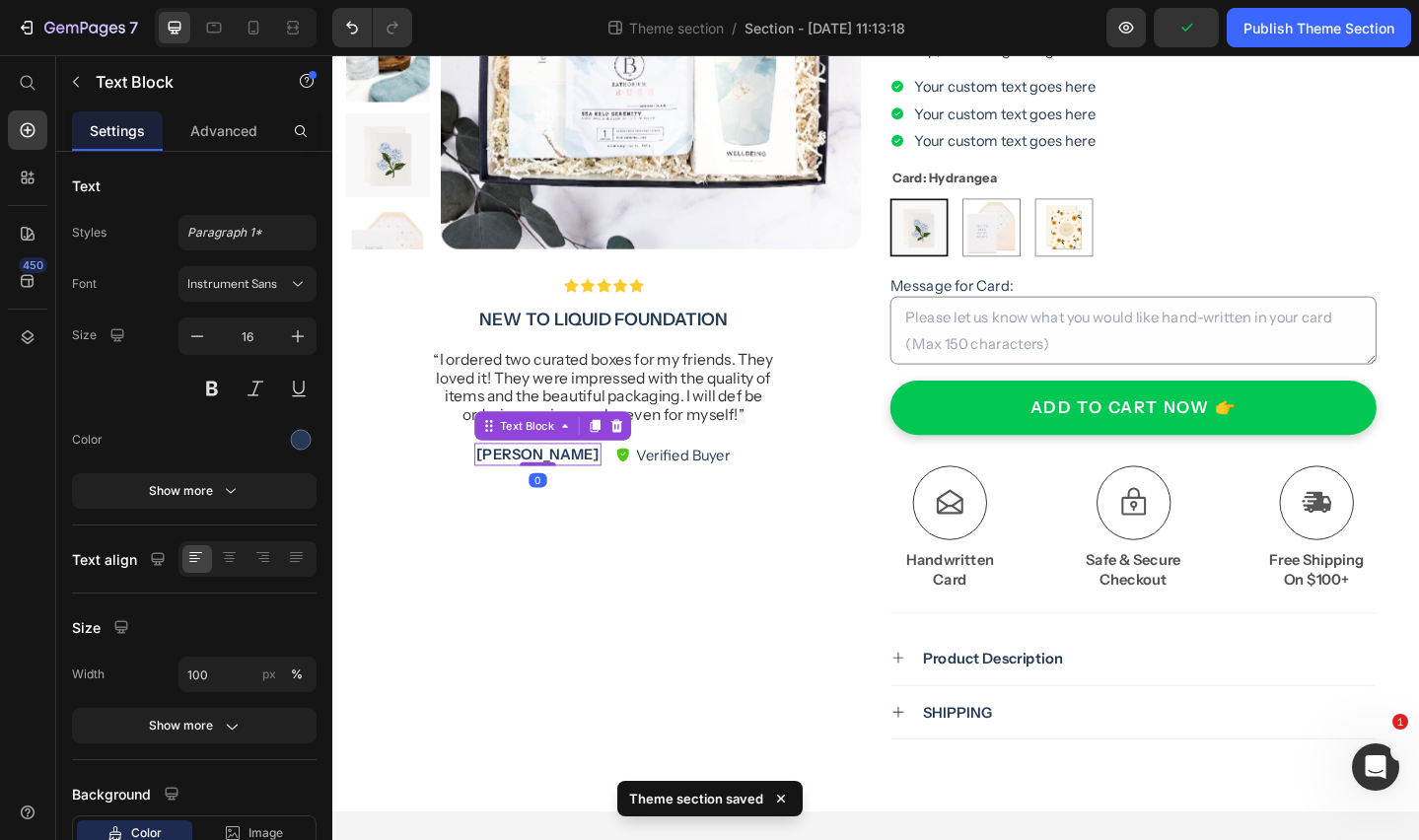 click on "Briana M." at bounding box center (556, 489) 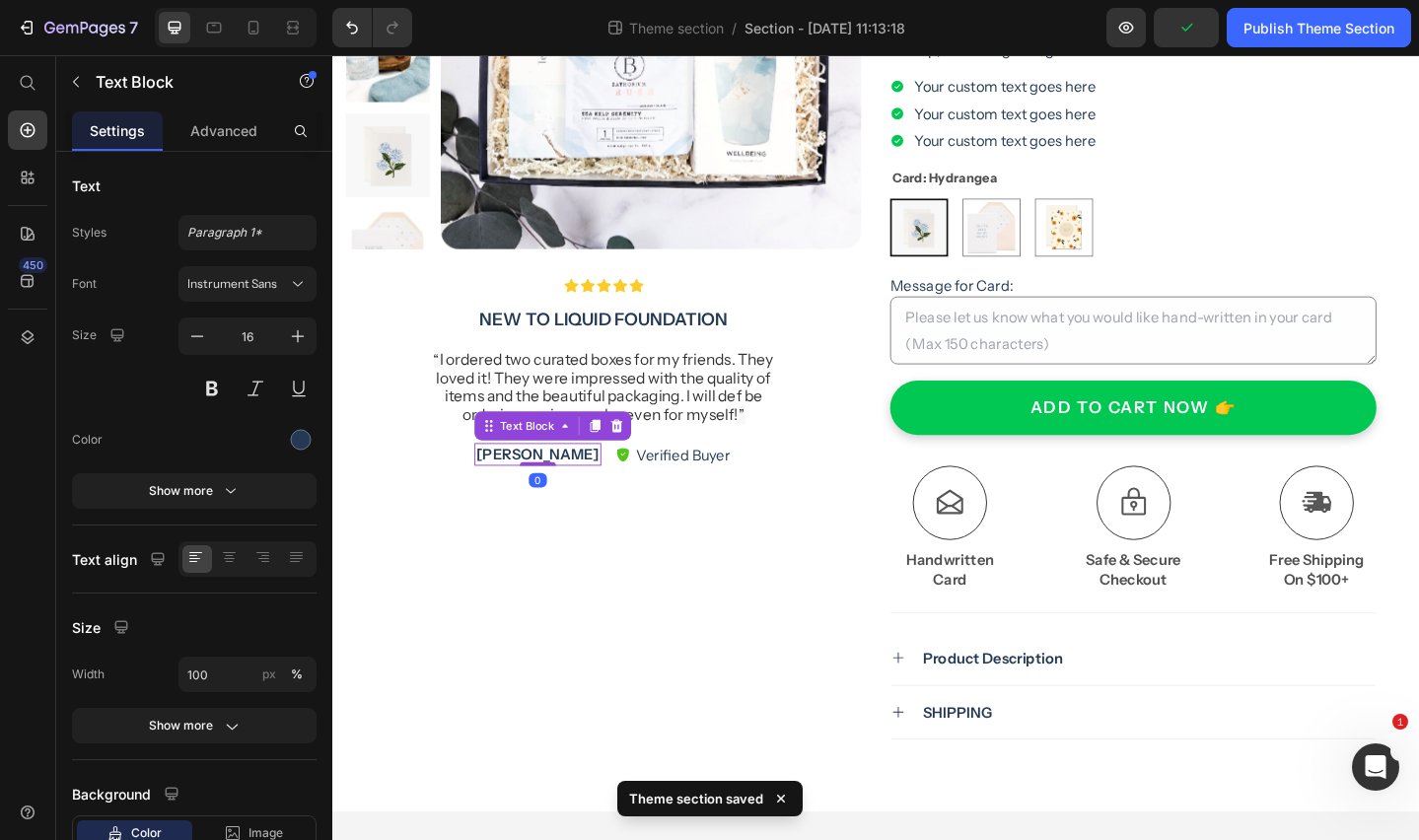click on "Briana M." at bounding box center [556, 489] 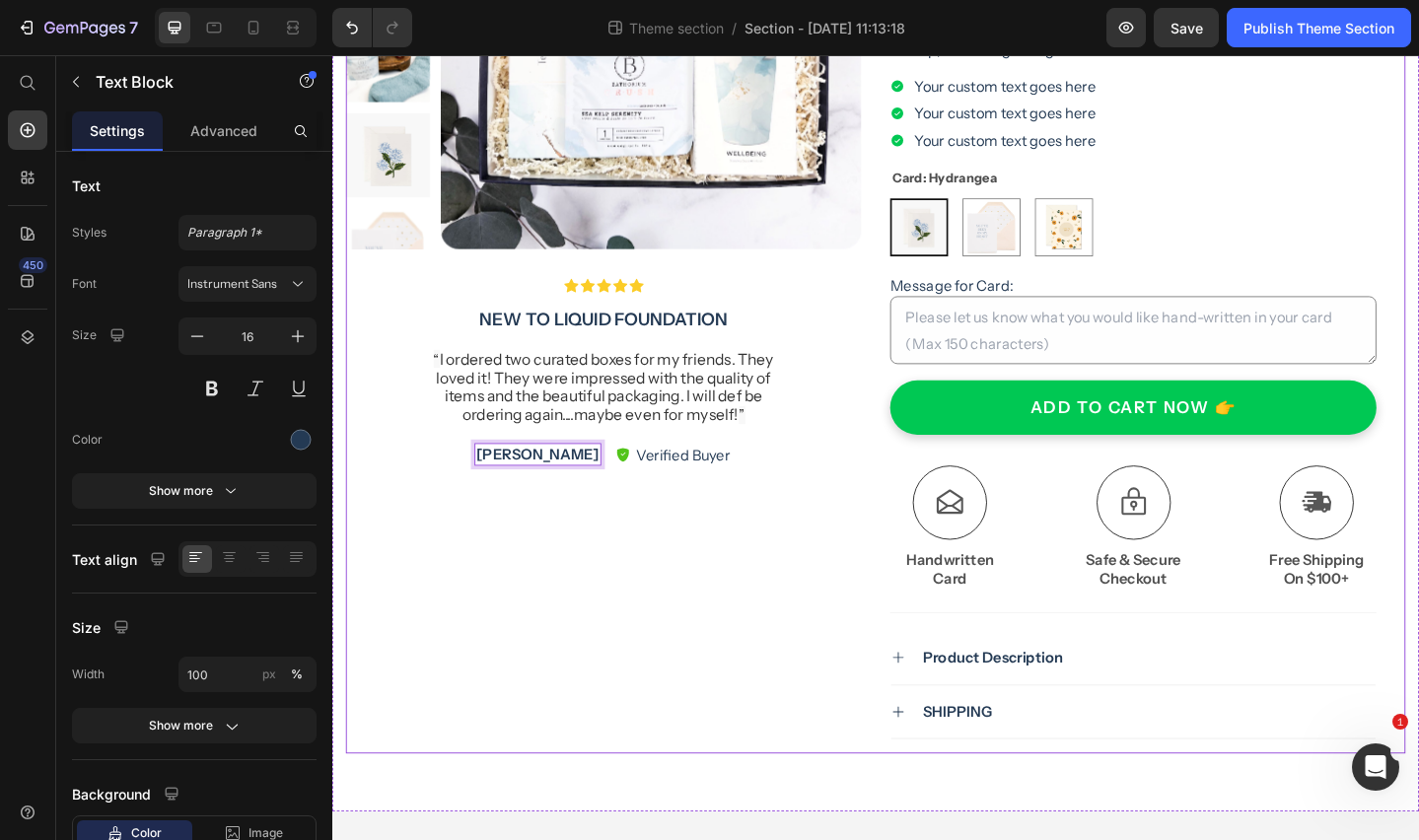 click on "Product Images Icon Icon Icon Icon Icon Icon List New to liquid foundation Text Block “ I ordered two curated boxes for my friends. They loved it! They were impressed with the quality of items and the beautiful packaging. I will def be ordering again....maybe even for myself! ” Text Block Jennifer R. Text Block   0
Verified Buyer Item List Row Row" at bounding box center (627, 312) 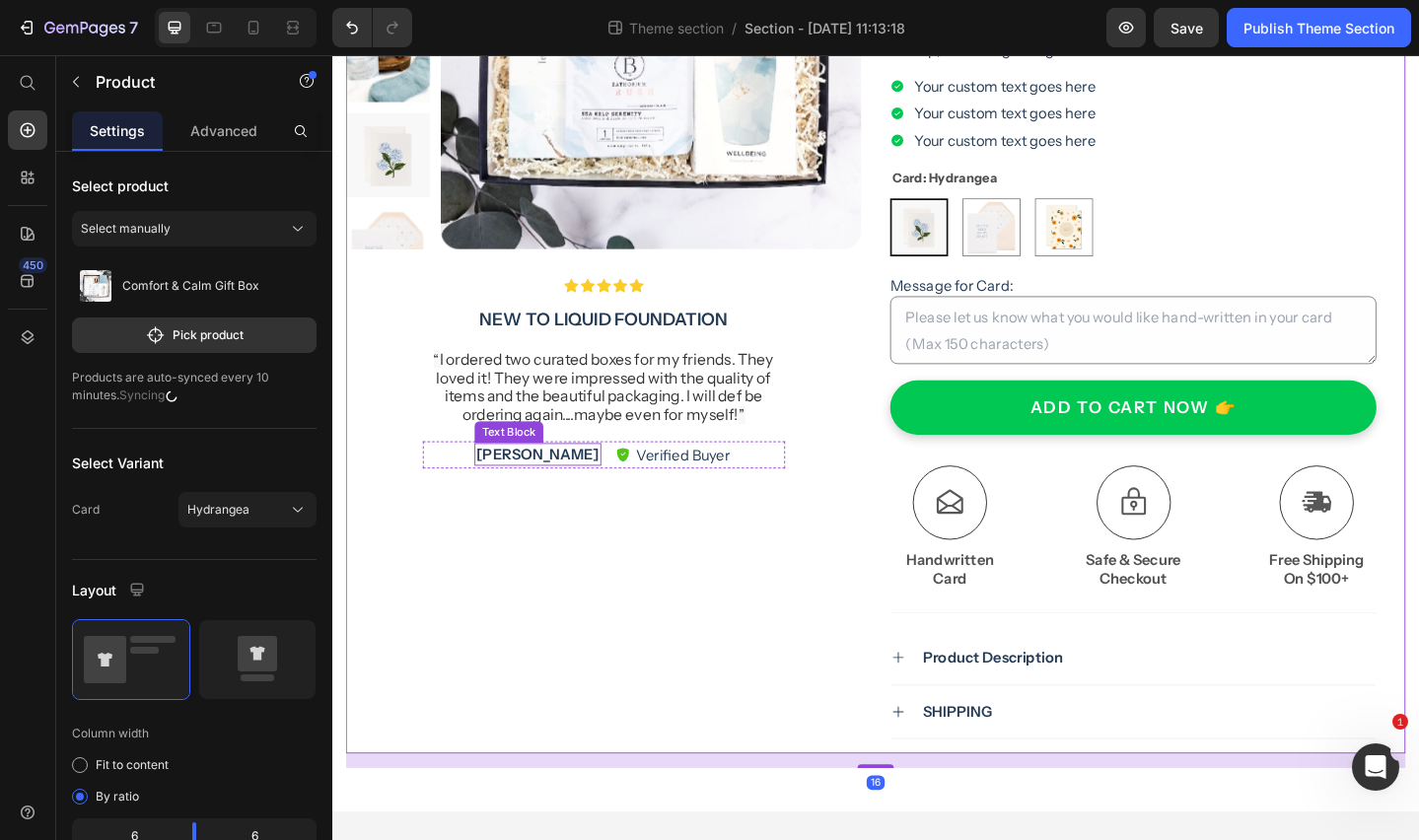 click on "[PERSON_NAME]" at bounding box center (556, 489) 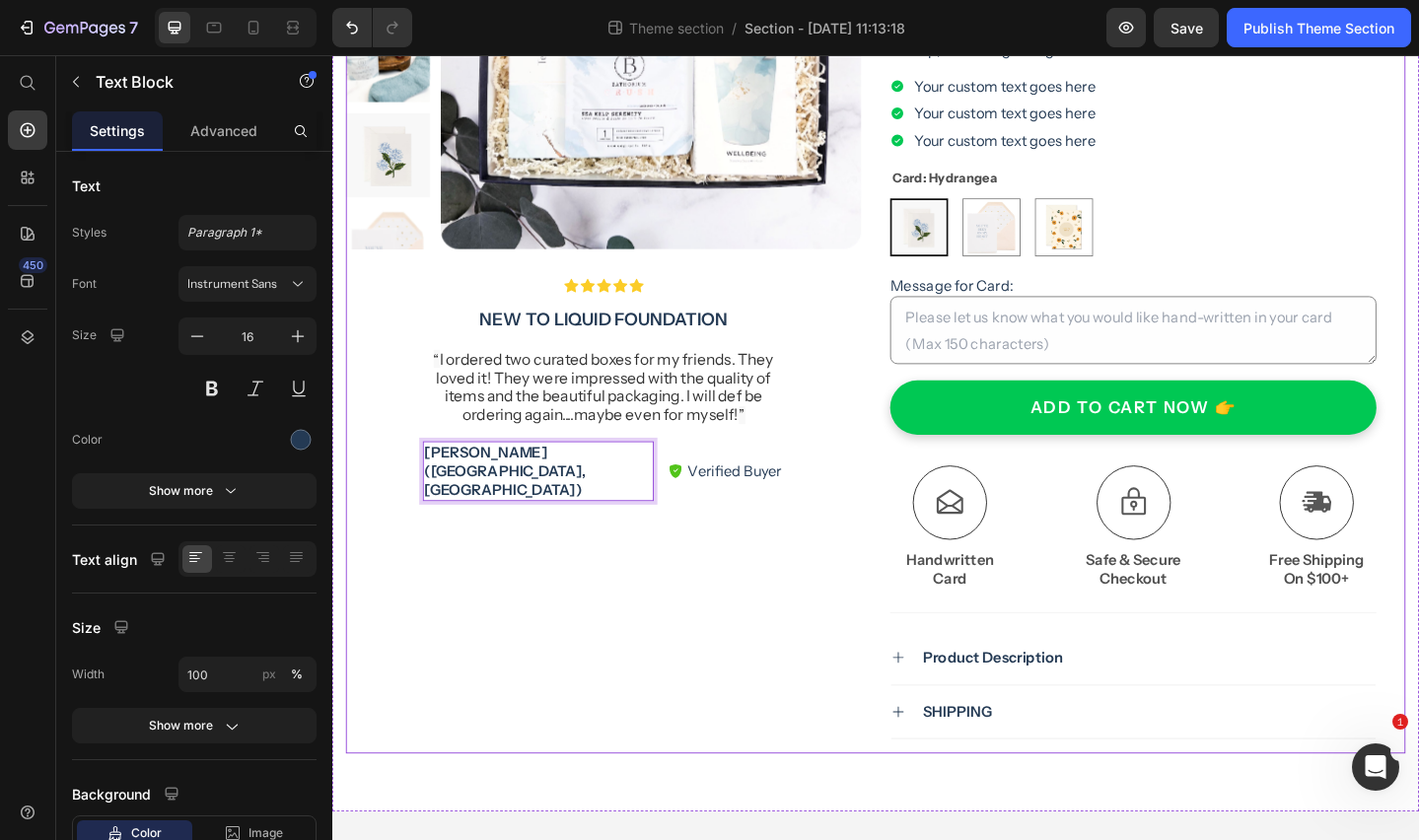 click on "Product Images Icon Icon Icon Icon Icon Icon List New to liquid foundation Text Block “ I ordered two curated boxes for my friends. They loved it! They were impressed with the quality of items and the beautiful packaging. I will def be ordering again....maybe even for myself! ” Text Block Jennifer R. (Seattle, US) Text Block   0
Verified Buyer Item List Row Row" at bounding box center (627, 312) 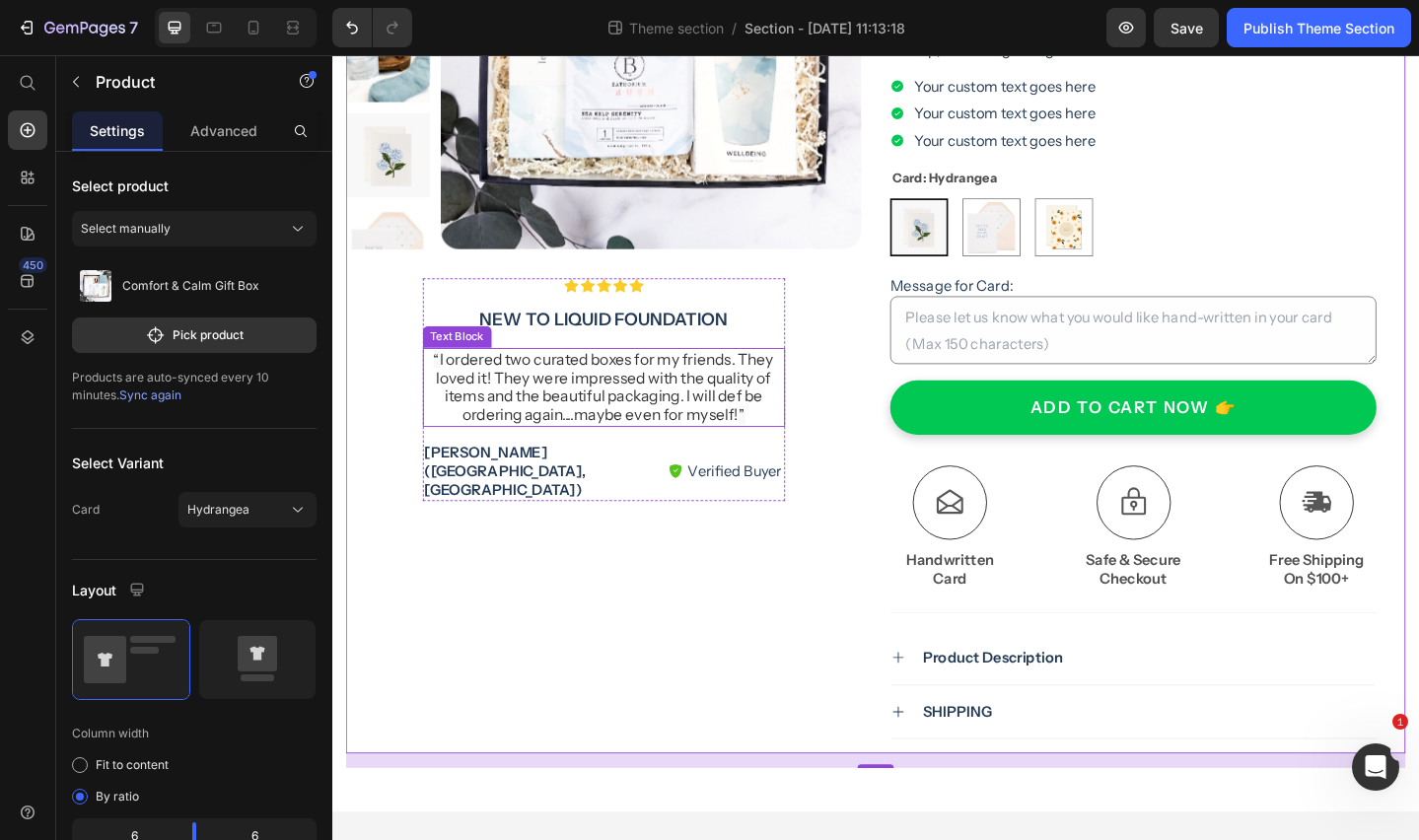 click on "I ordered two curated boxes for my friends. They loved it! They were impressed with the quality of items and the beautiful packaging. I will def be ordering again....maybe even for myself!" at bounding box center [629, 416] 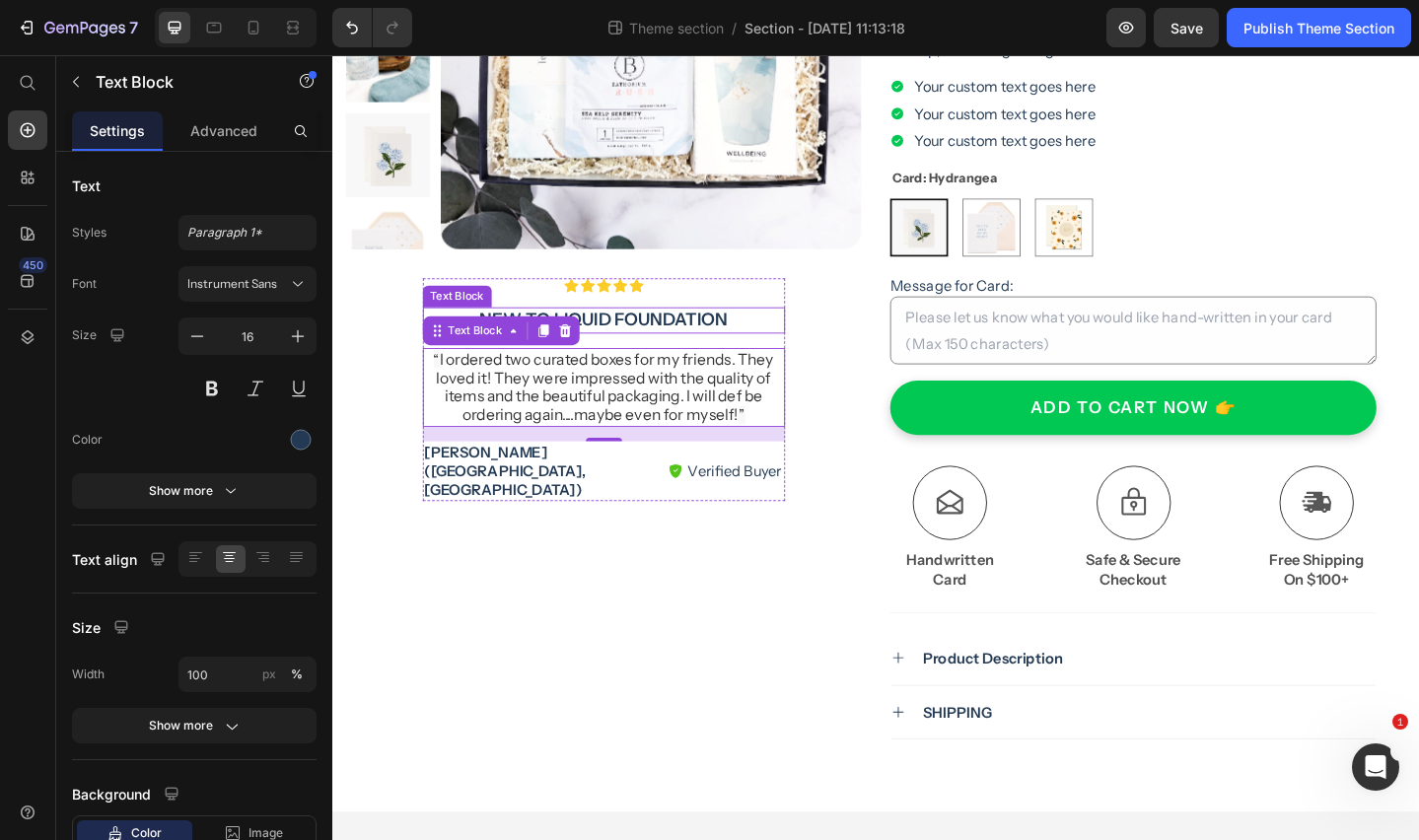 click on "New to liquid foundation" at bounding box center [628, 343] 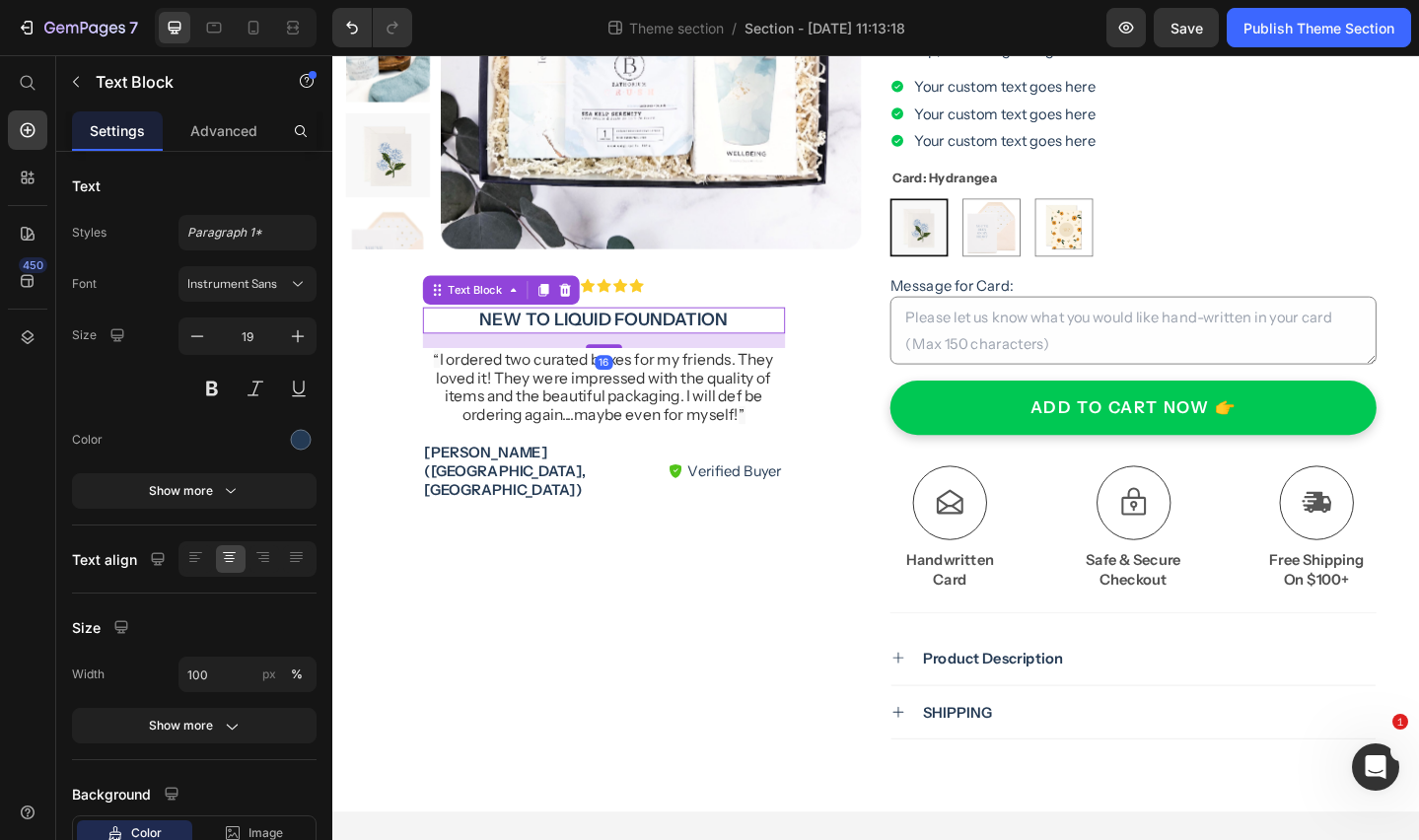 click on "New to liquid foundation" at bounding box center (628, 343) 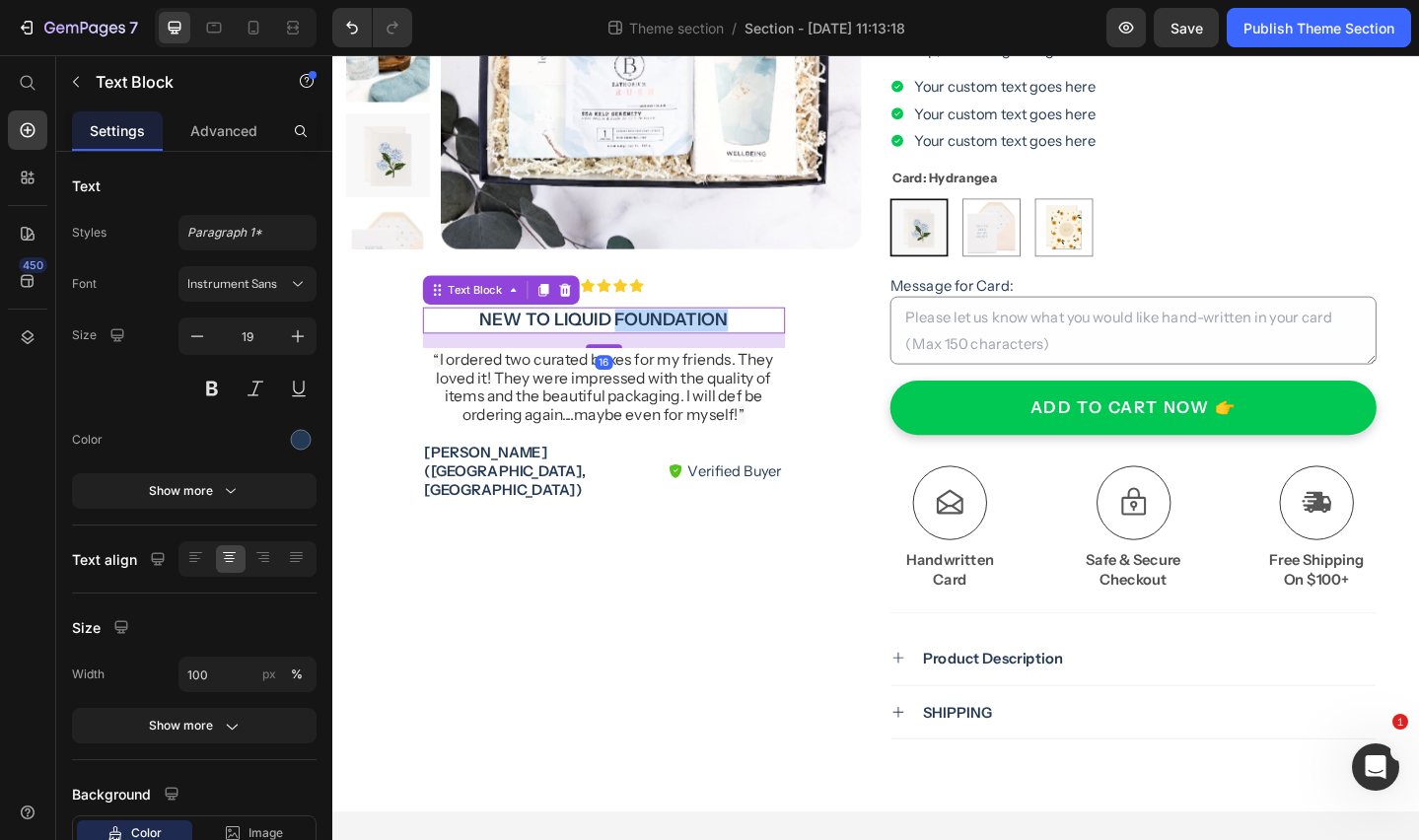 click on "New to liquid foundation" at bounding box center (628, 343) 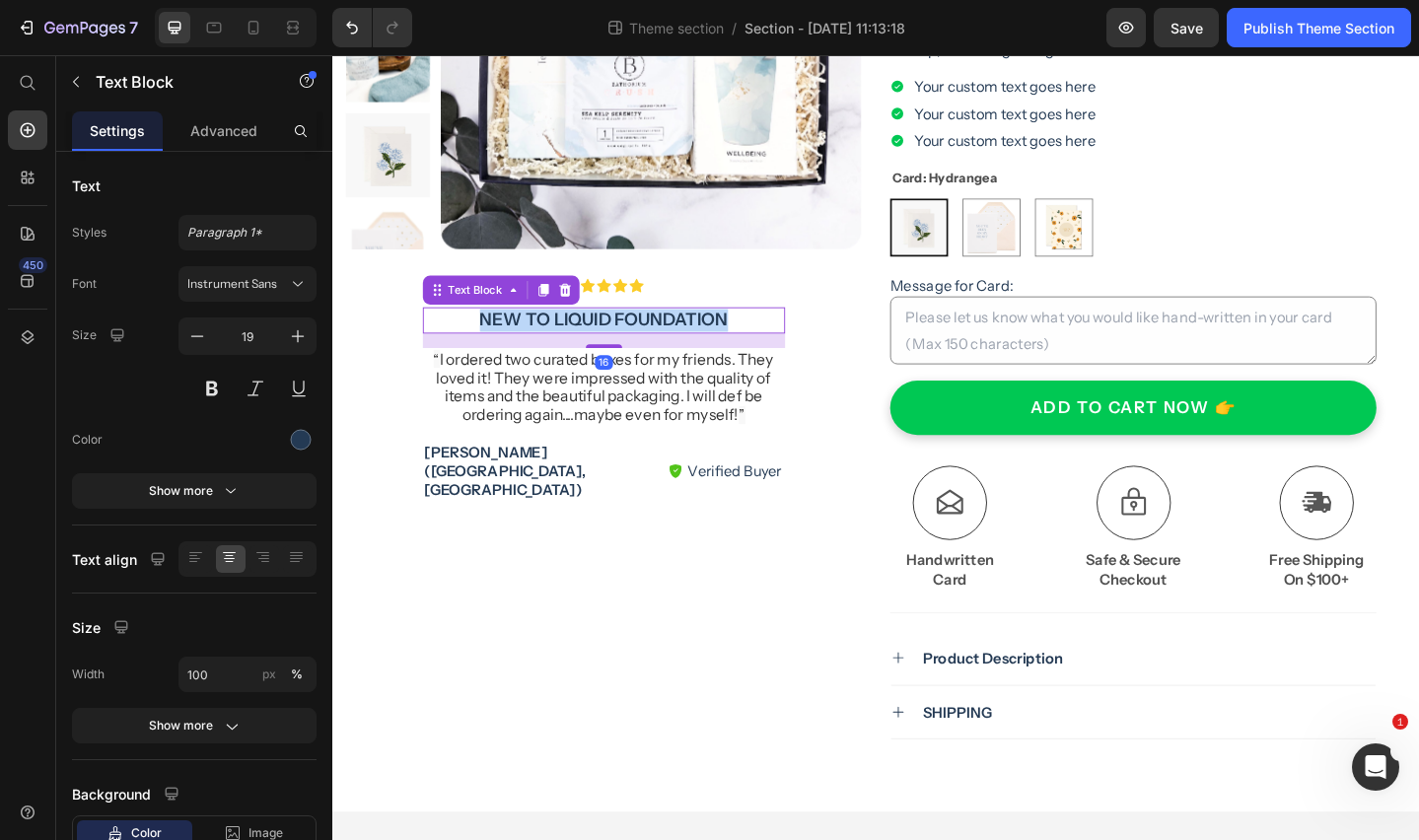 click on "New to liquid foundation" at bounding box center (628, 343) 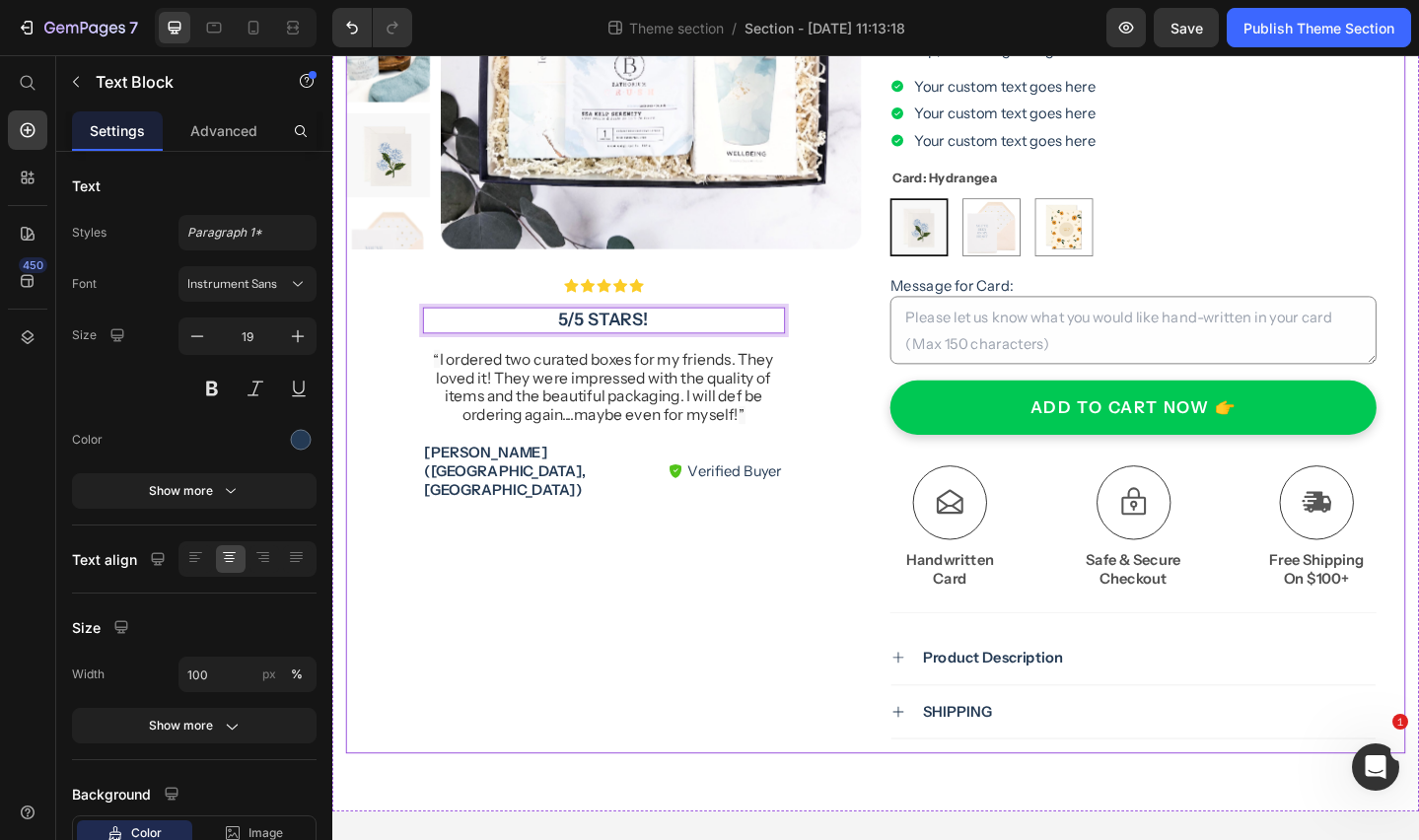 click on "Product Images Icon Icon Icon Icon Icon Icon List 5/5 stars! Text Block   16 “ I ordered two curated boxes for my friends. They loved it! They were impressed with the quality of items and the beautiful packaging. I will def be ordering again....maybe even for myself! ” Text Block Jennifer R. (Seattle, US) Text Block
Verified Buyer Item List Row Row" at bounding box center [627, 312] 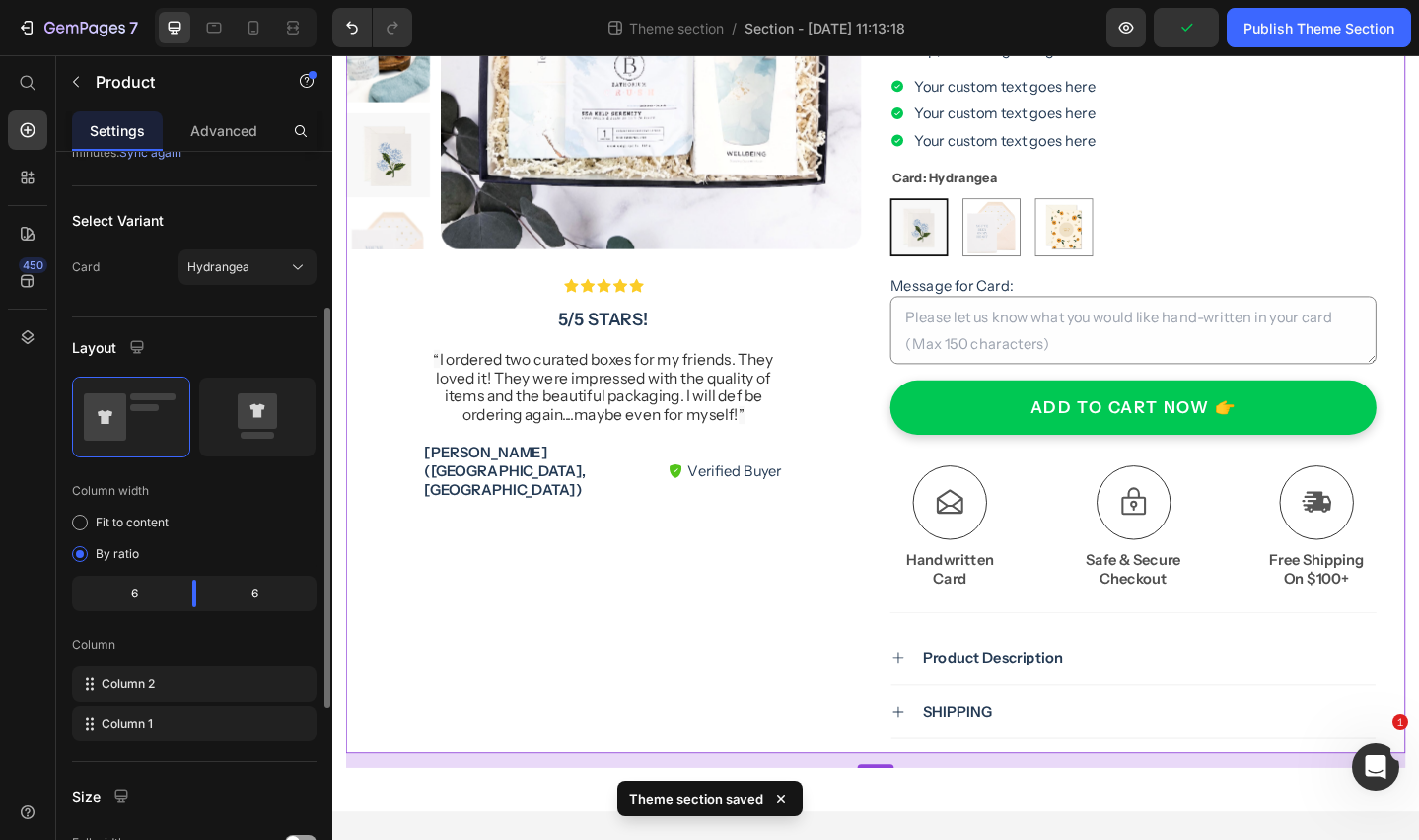 scroll, scrollTop: 267, scrollLeft: 0, axis: vertical 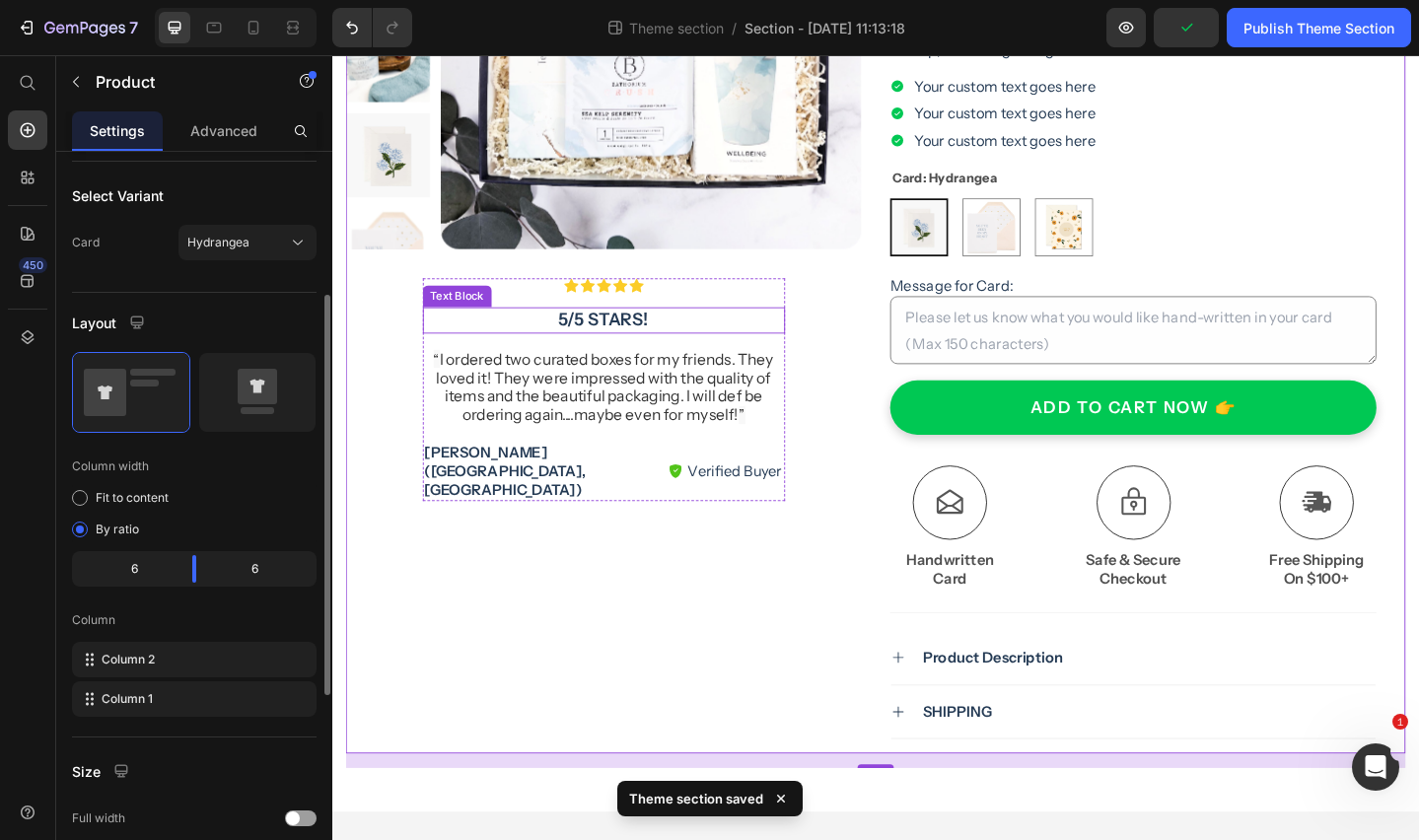 click on "5/5 stars!" at bounding box center [628, 343] 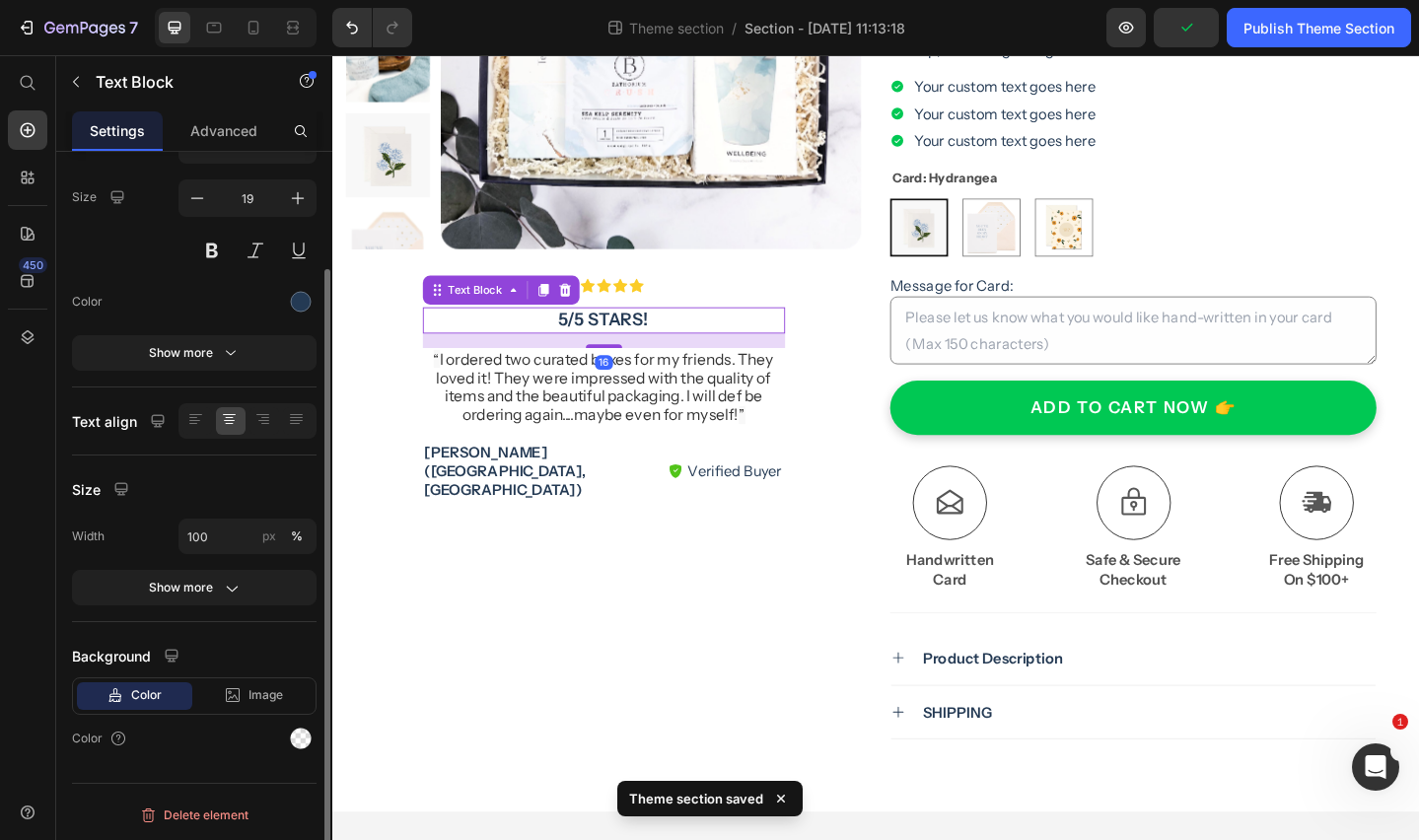 scroll, scrollTop: 0, scrollLeft: 0, axis: both 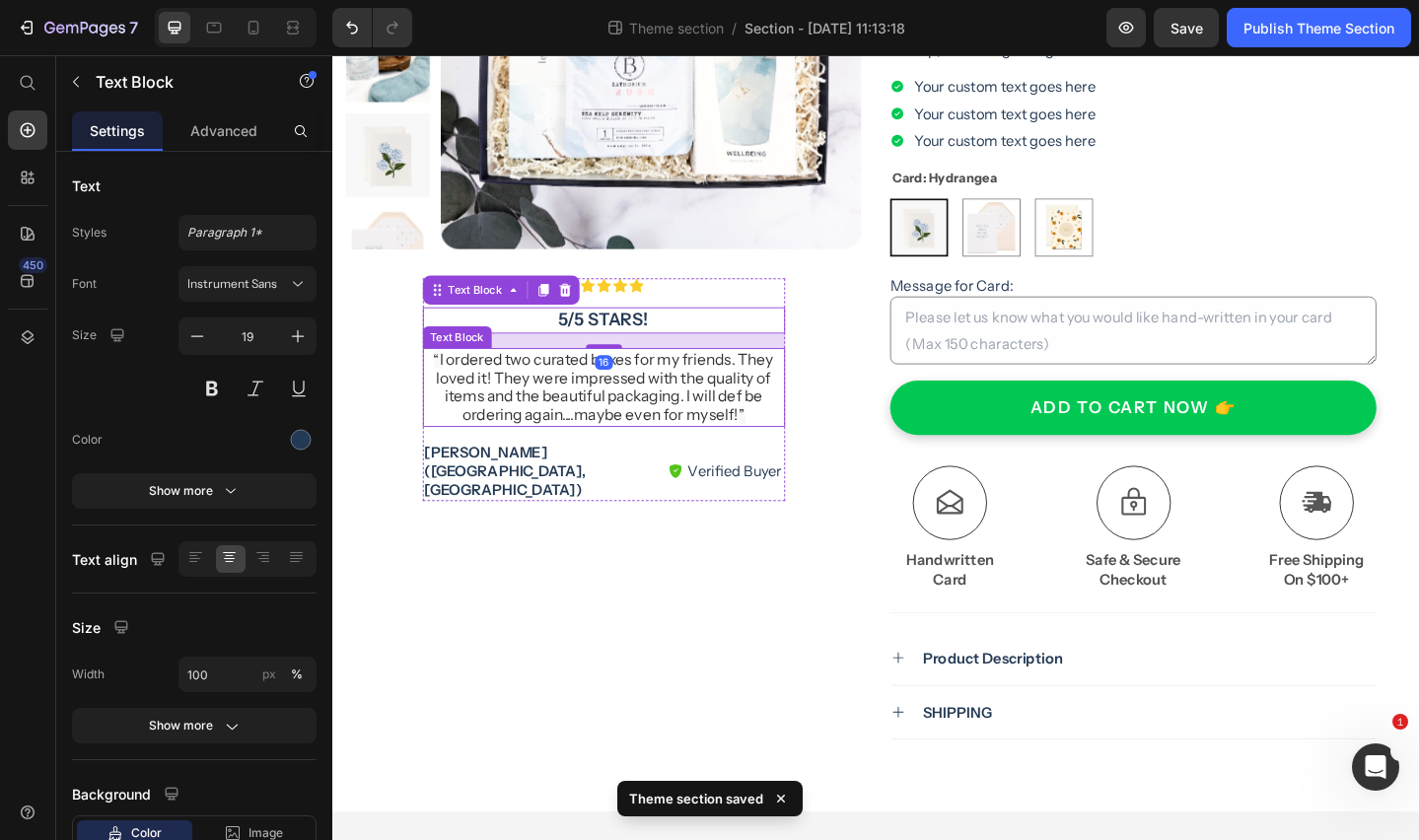 click on "“ I ordered two curated boxes for my friends. They loved it! They were impressed with the quality of items and the beautiful packaging. I will def be ordering again....maybe even for myself! ”" at bounding box center (628, 416) 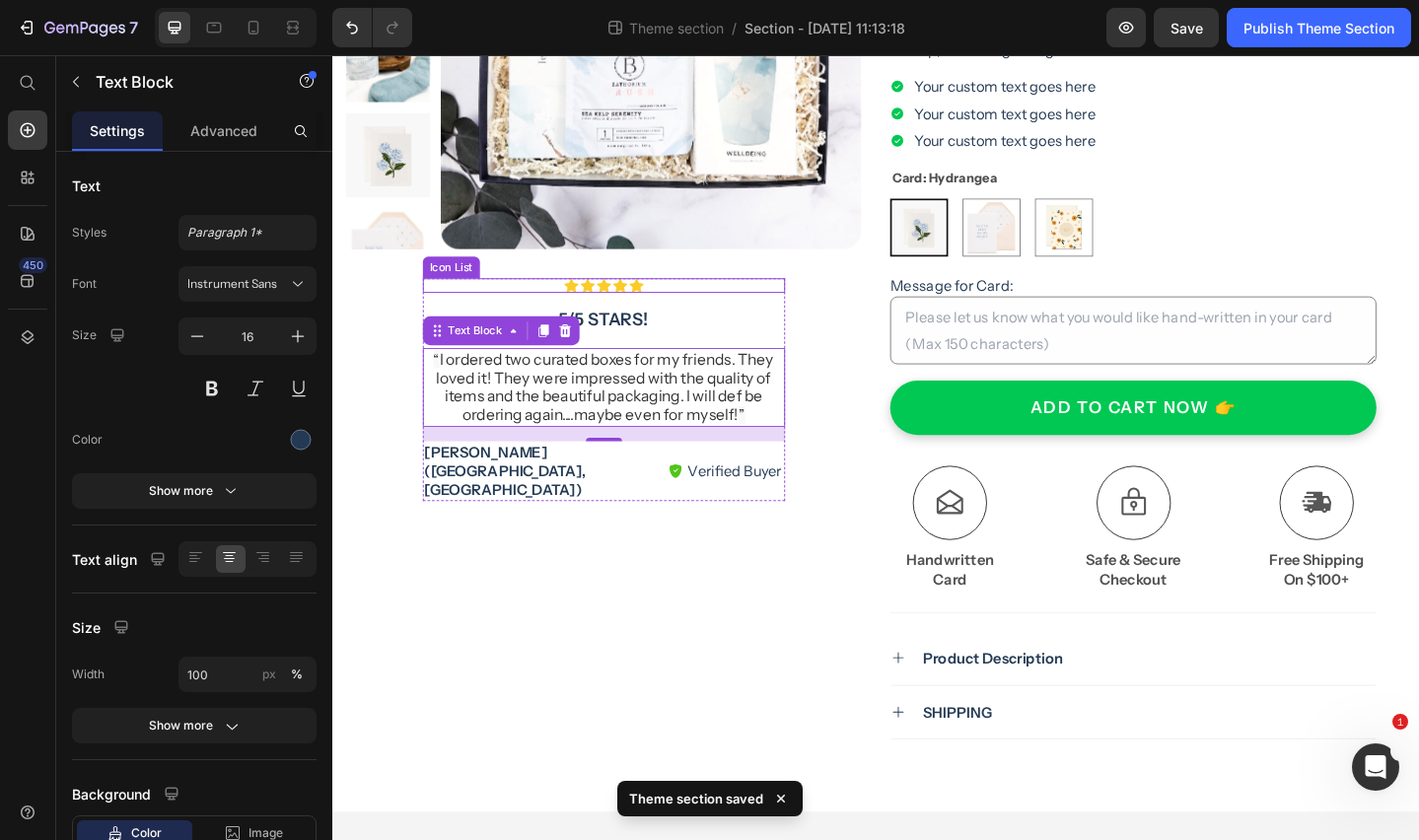 click on "Icon Icon Icon Icon Icon" at bounding box center [628, 306] 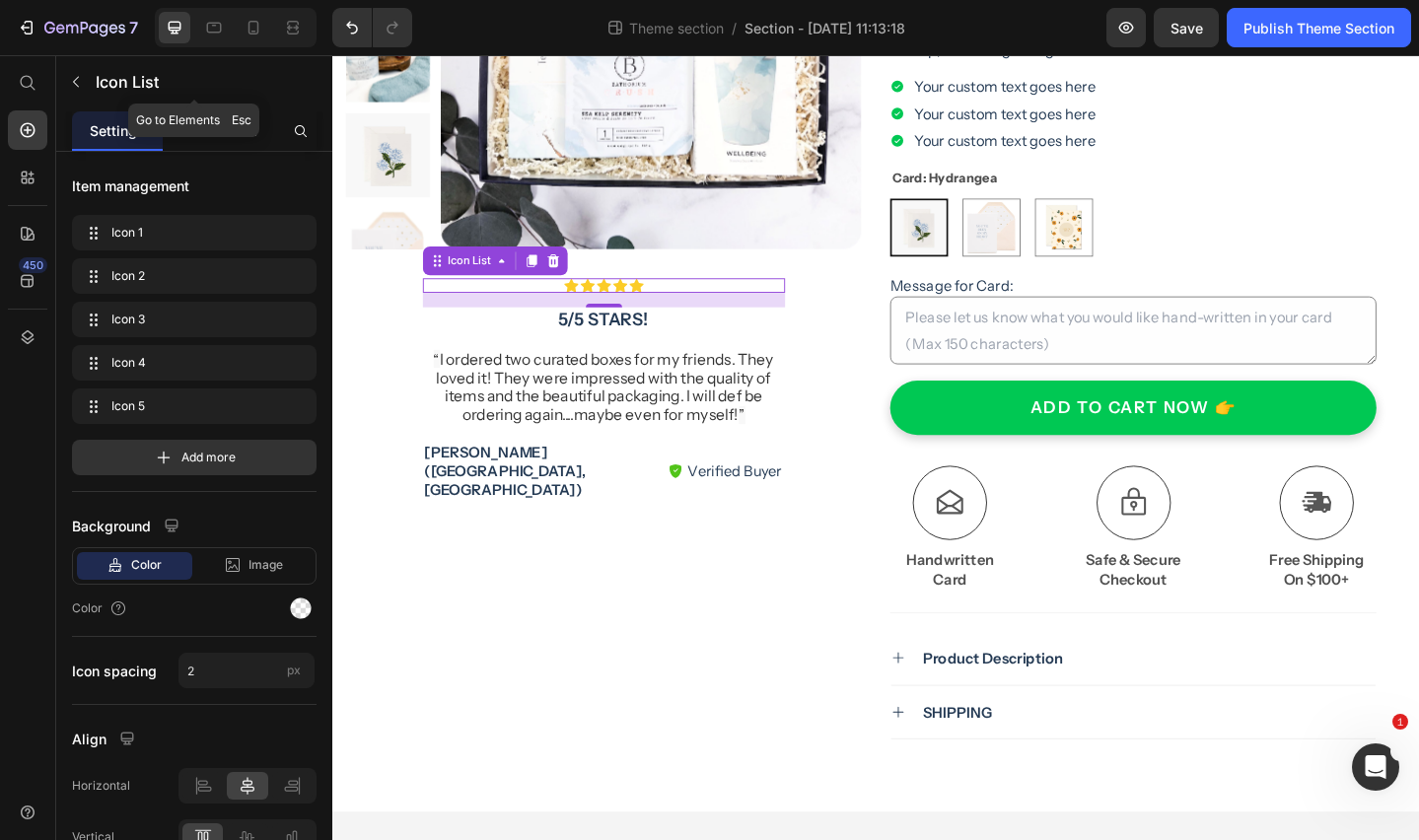 drag, startPoint x: 77, startPoint y: 80, endPoint x: 124, endPoint y: 313, distance: 237.6931 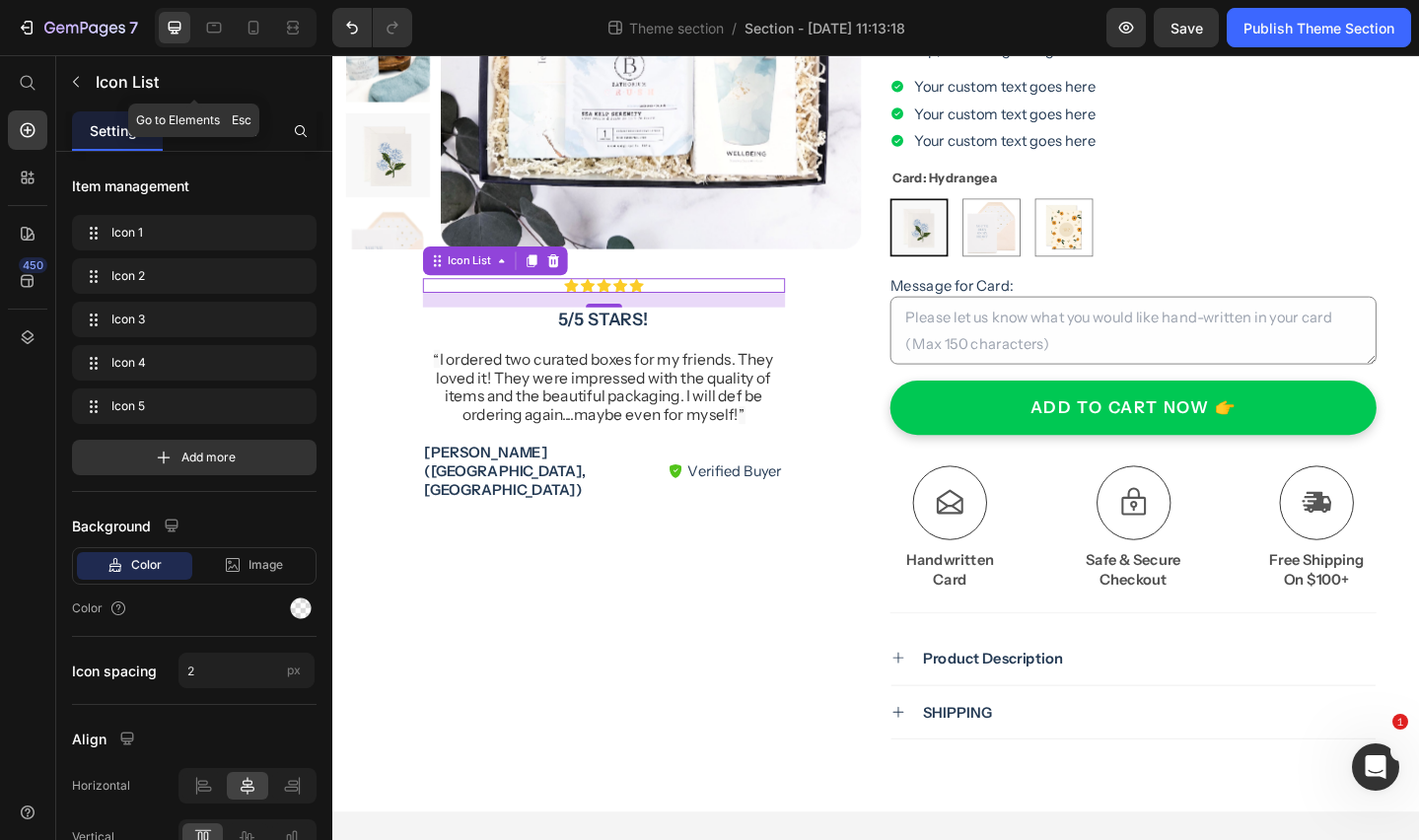 click 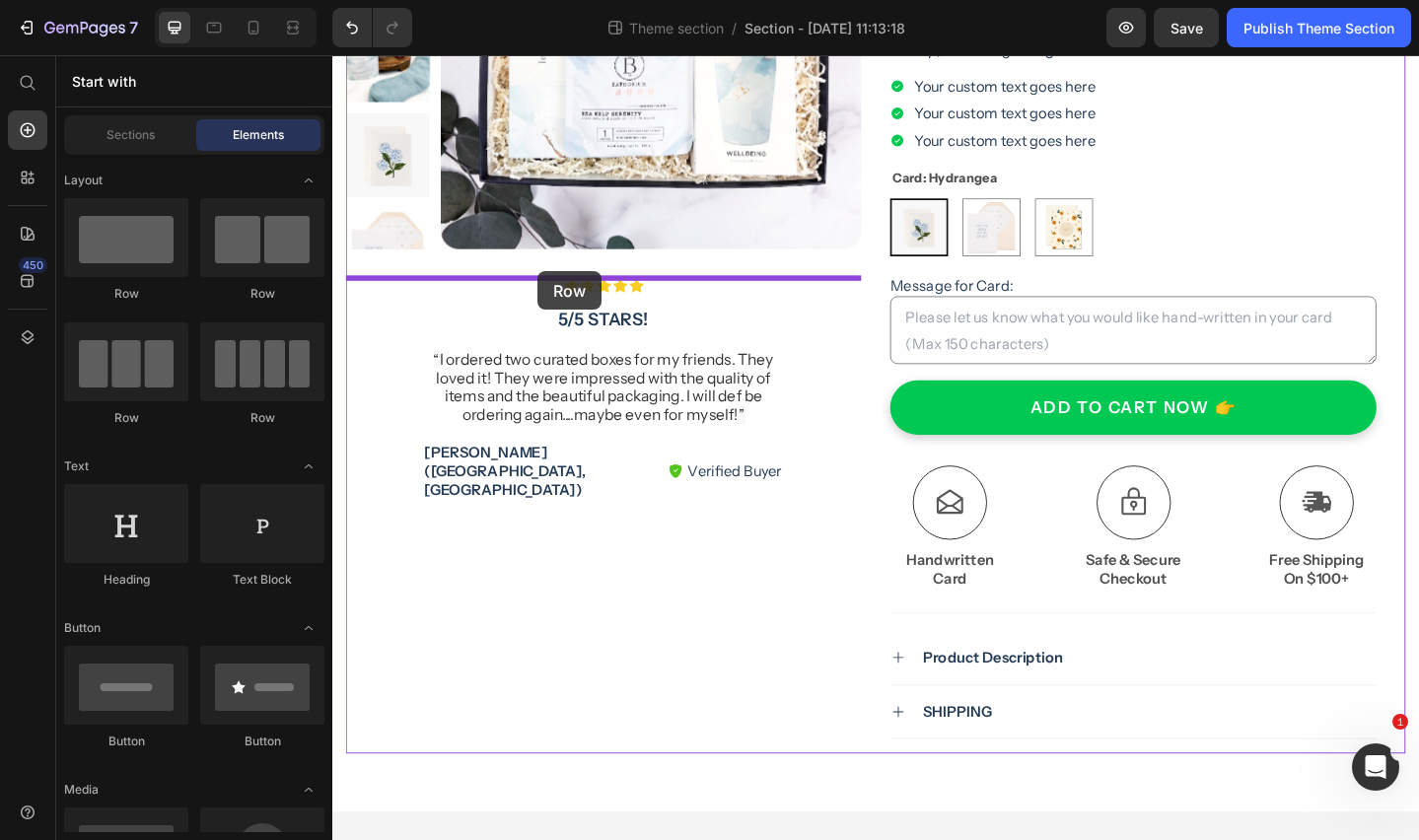 drag, startPoint x: 465, startPoint y: 308, endPoint x: 555, endPoint y: 291, distance: 91.591484 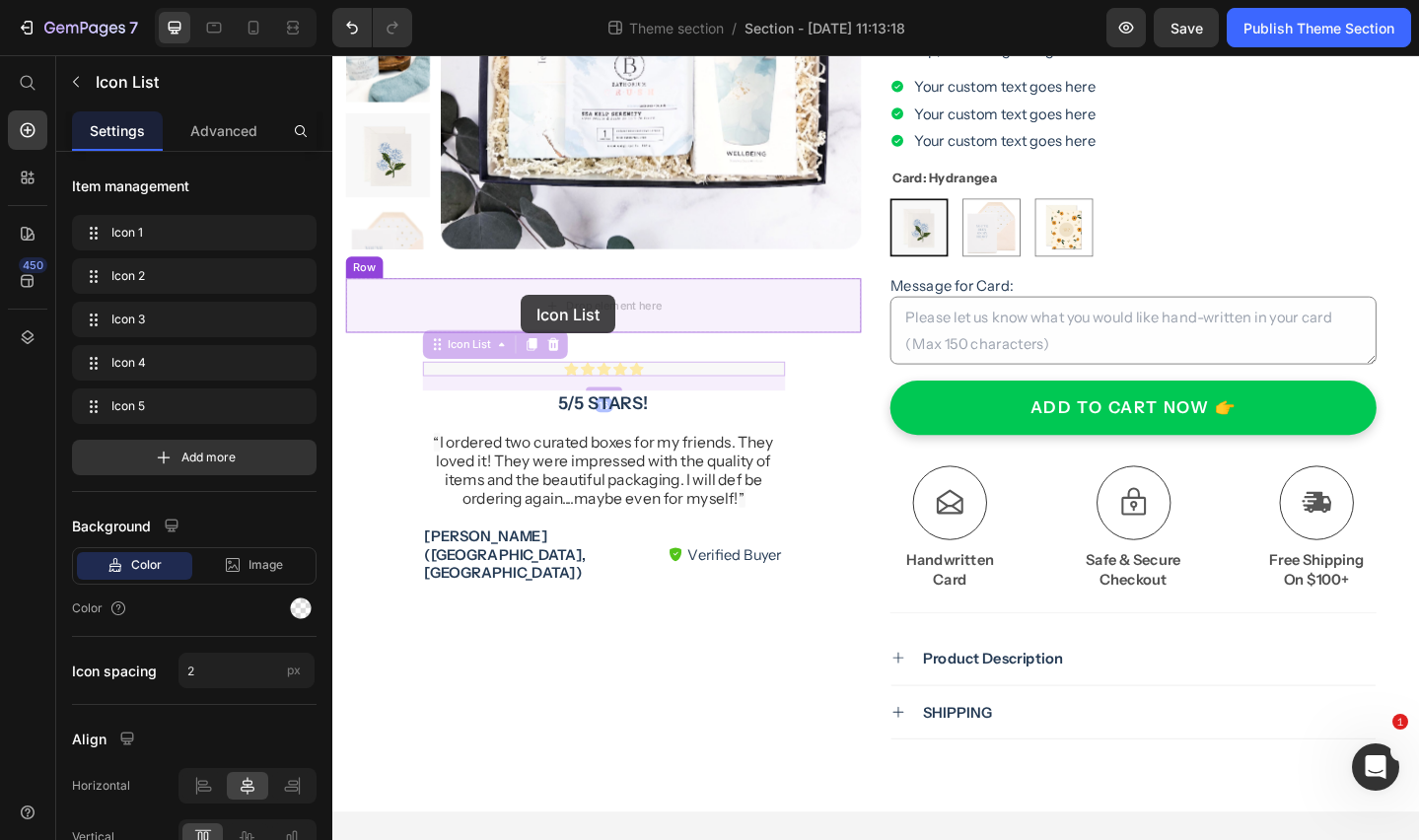 drag, startPoint x: 538, startPoint y: 398, endPoint x: 538, endPoint y: 317, distance: 81 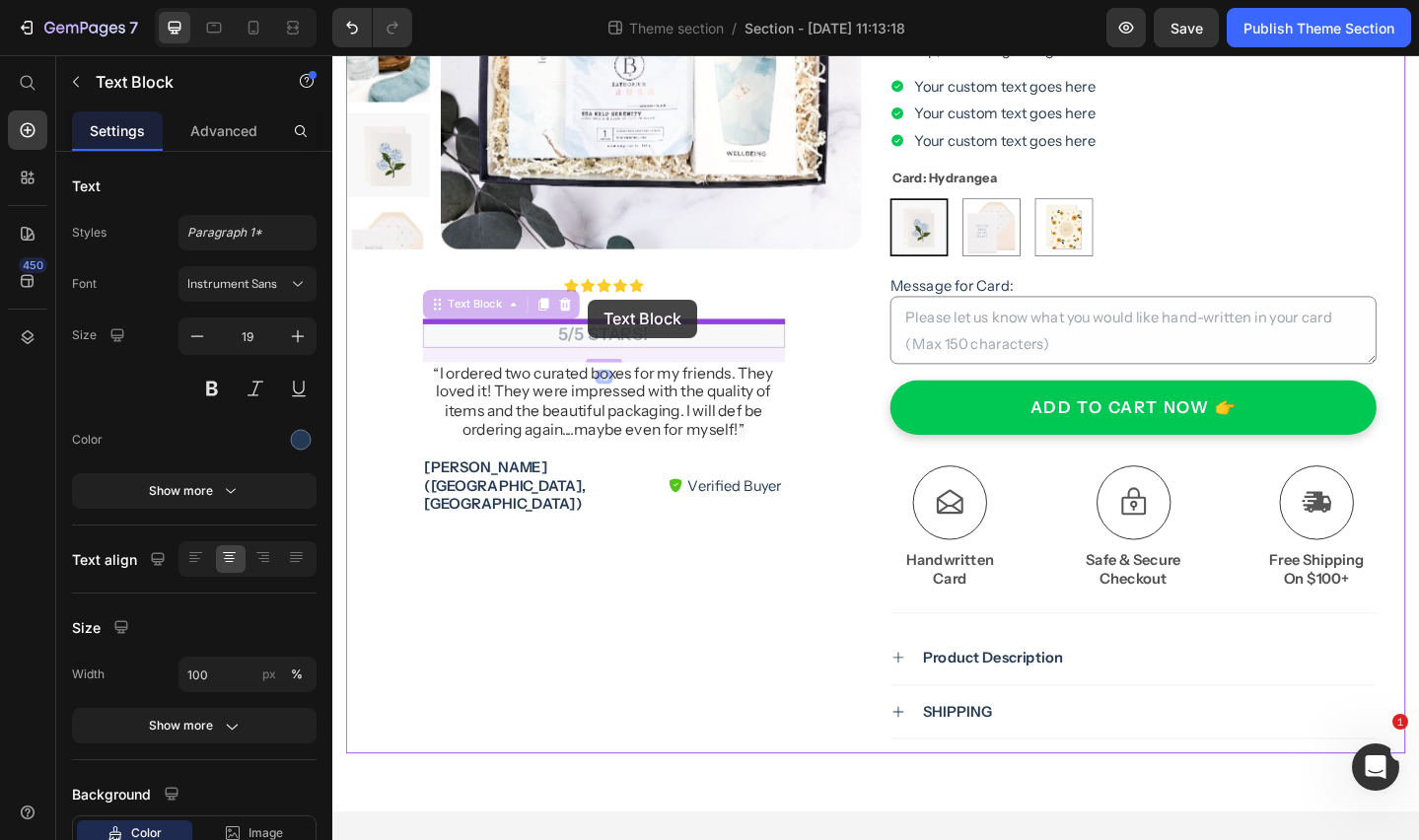 drag, startPoint x: 610, startPoint y: 369, endPoint x: 610, endPoint y: 321, distance: 48 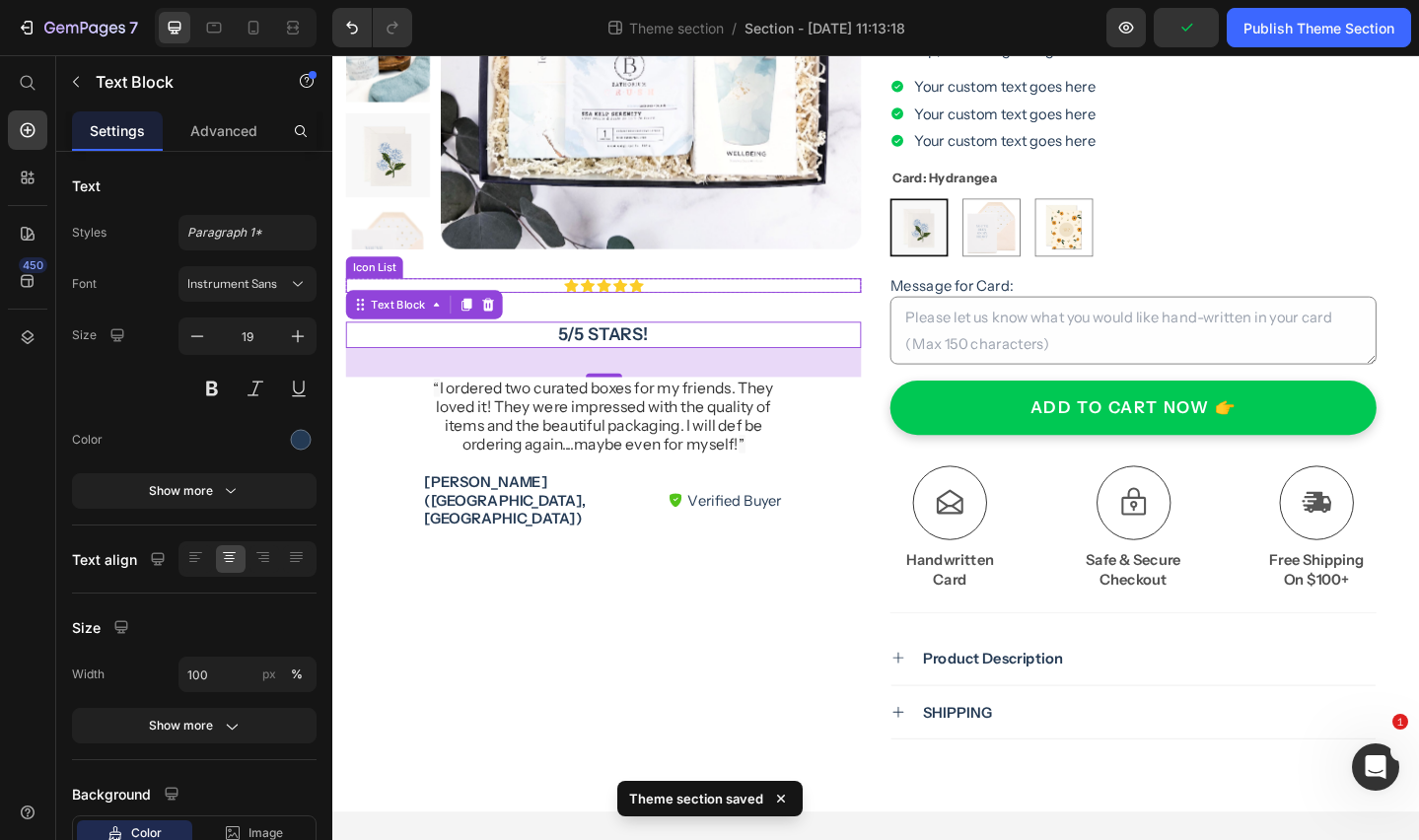 click on "Icon Icon Icon Icon Icon" at bounding box center (627, 306) 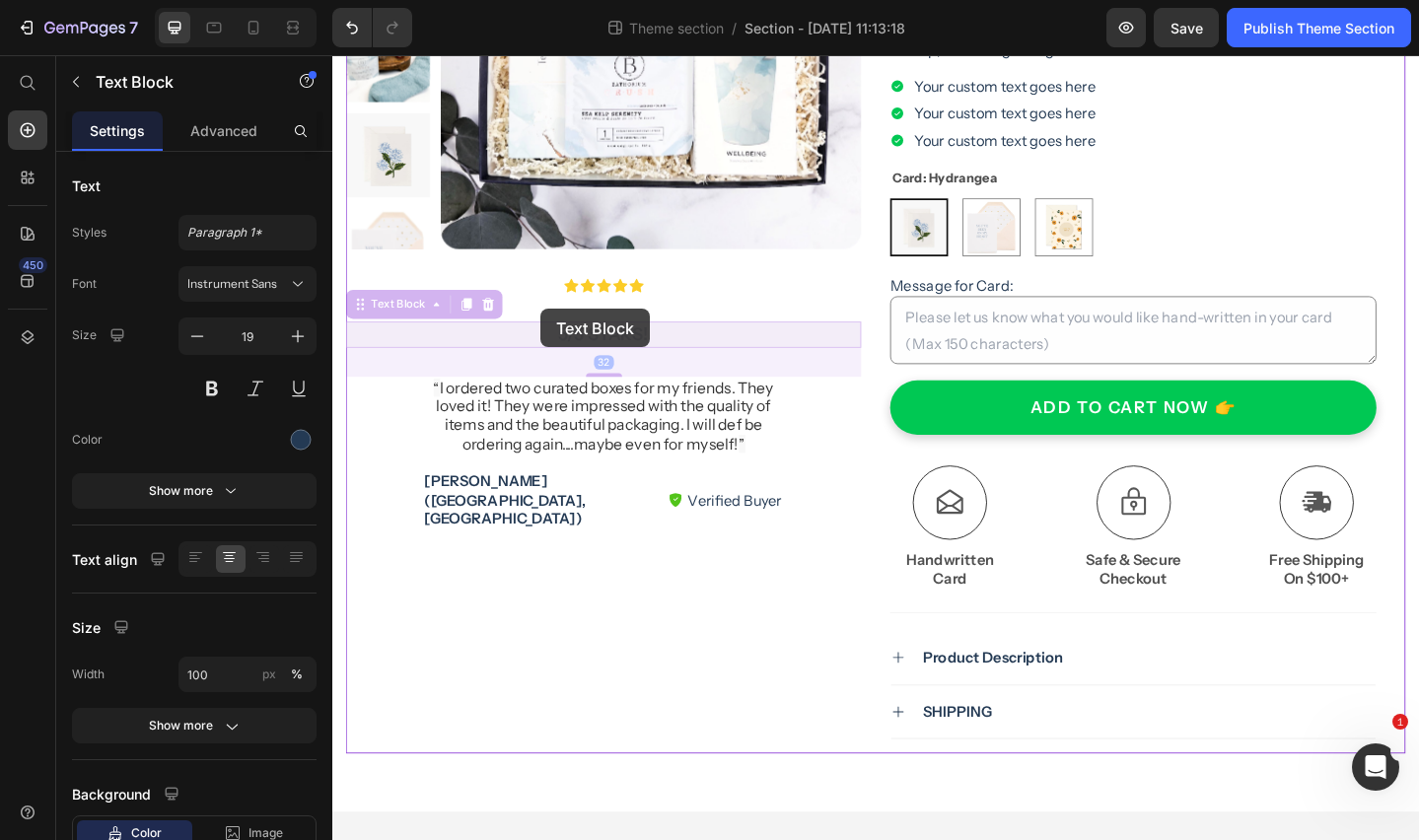 drag, startPoint x: 538, startPoint y: 360, endPoint x: 559, endPoint y: 331, distance: 35.805028 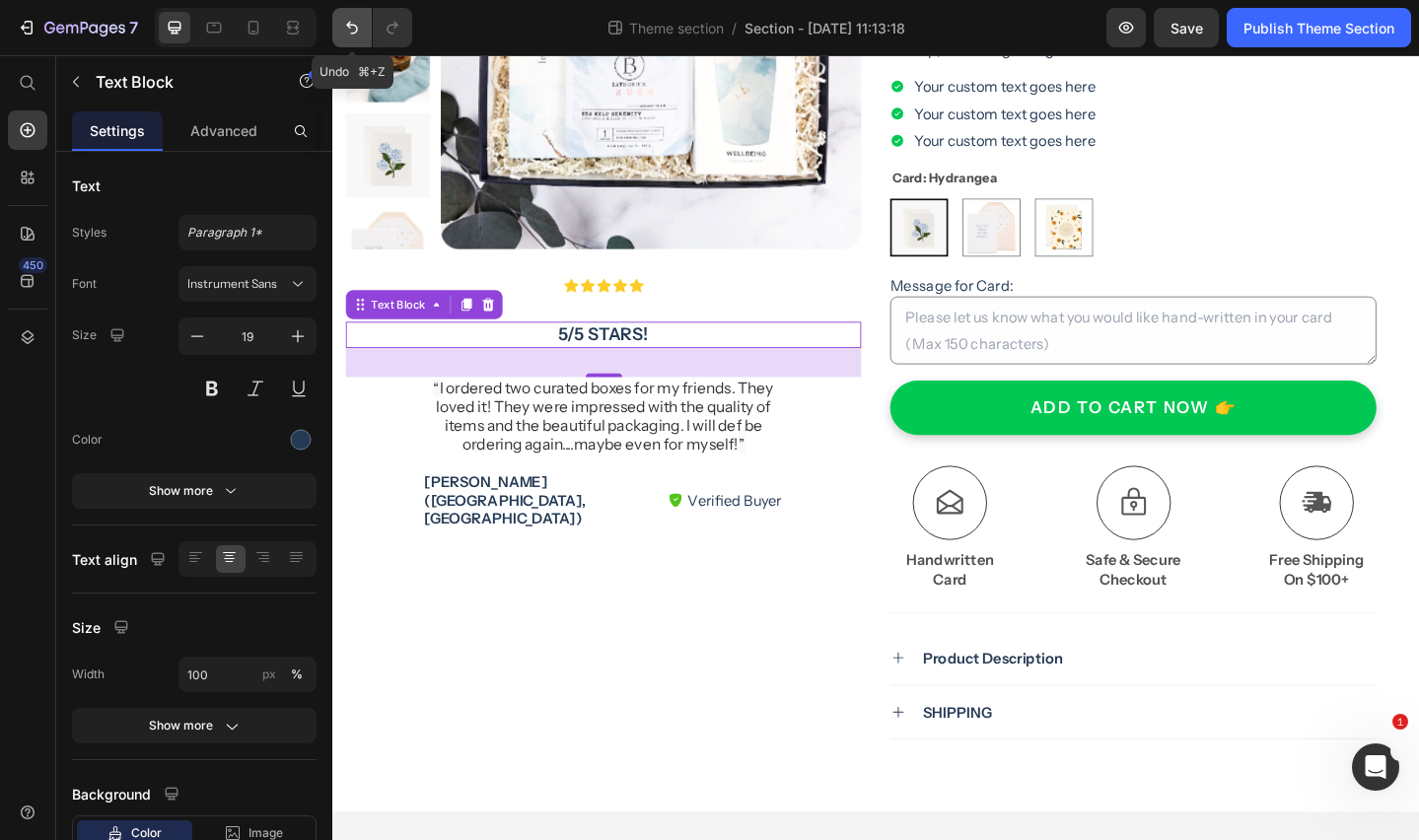 click 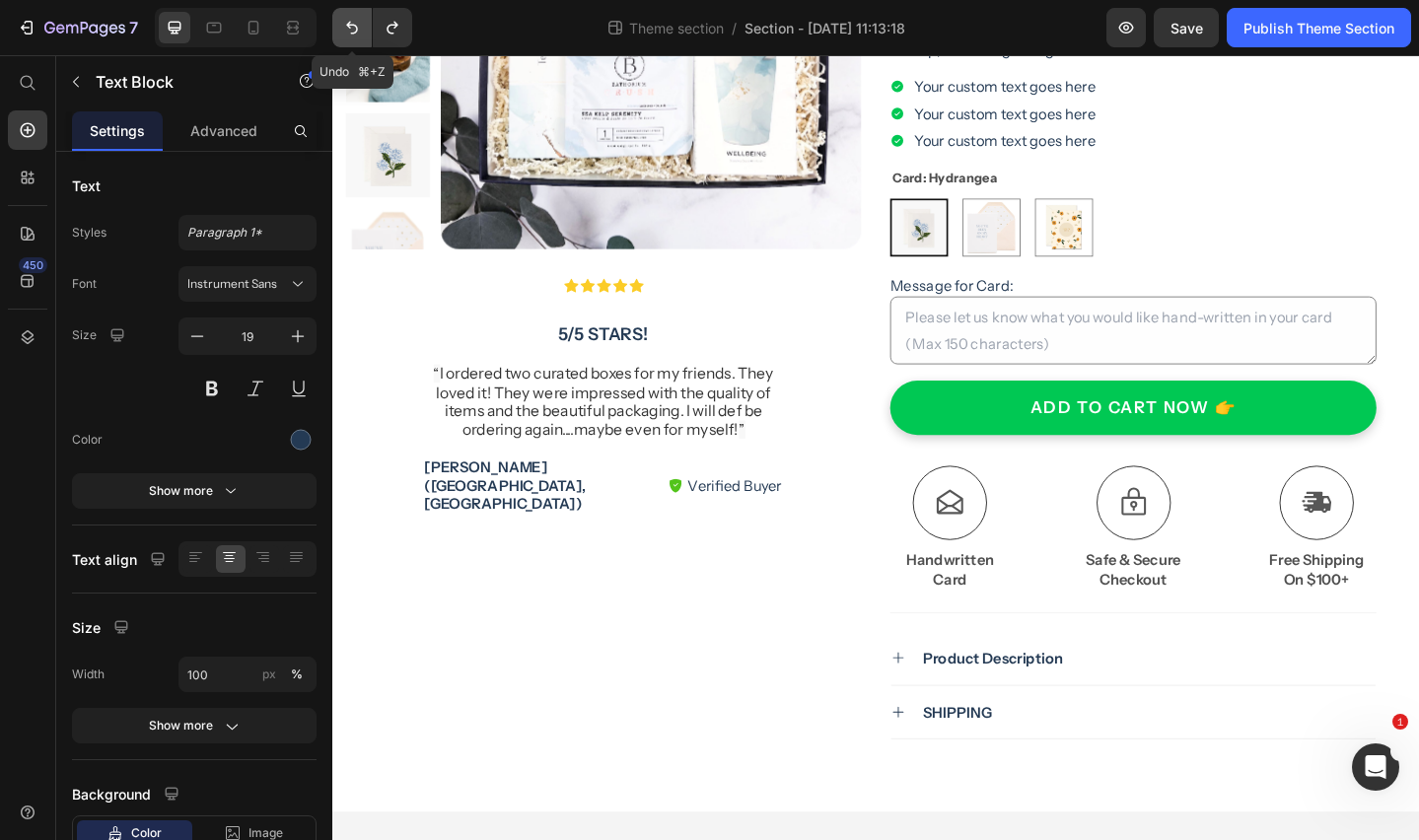click 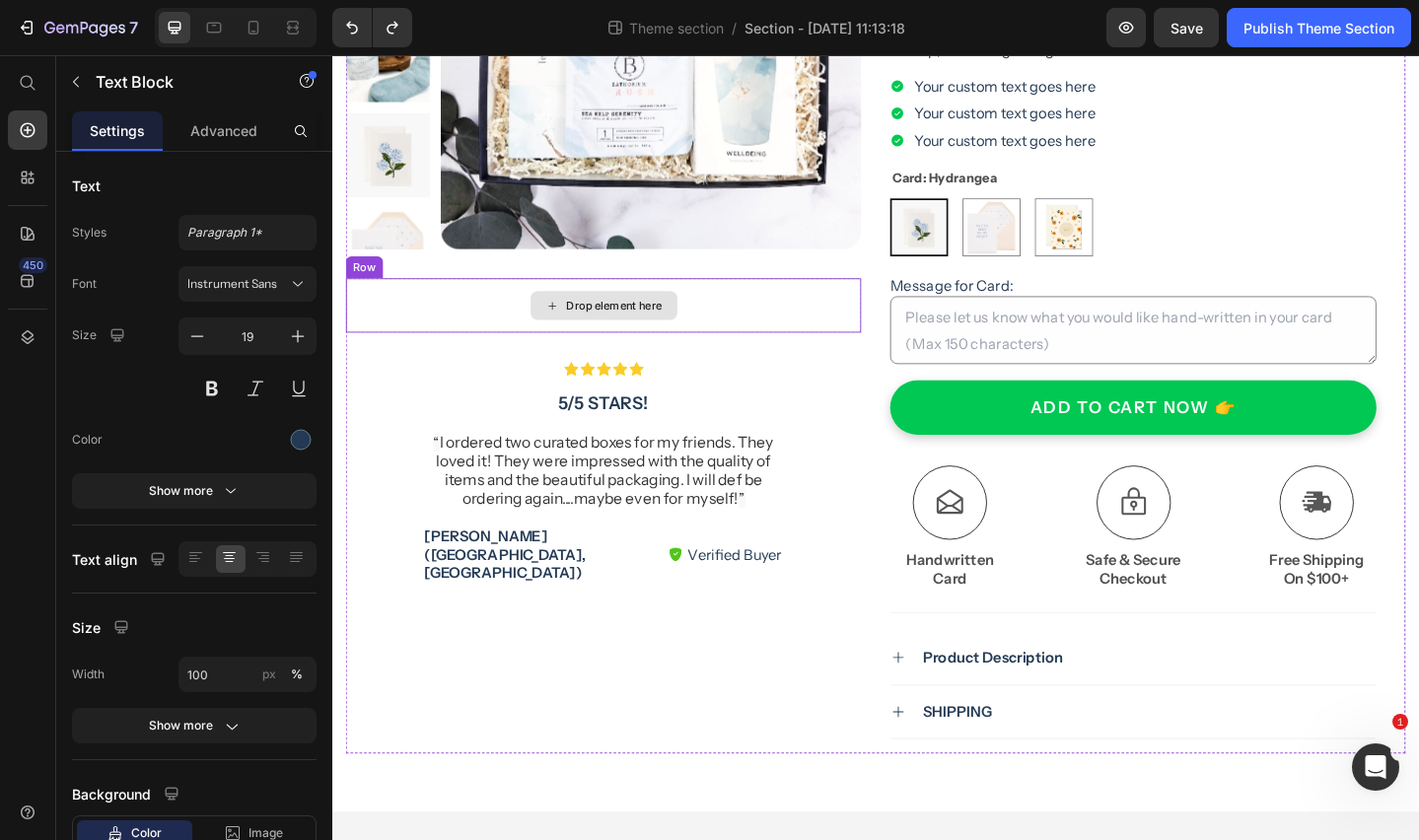 click on "Drop element here" at bounding box center [628, 327] 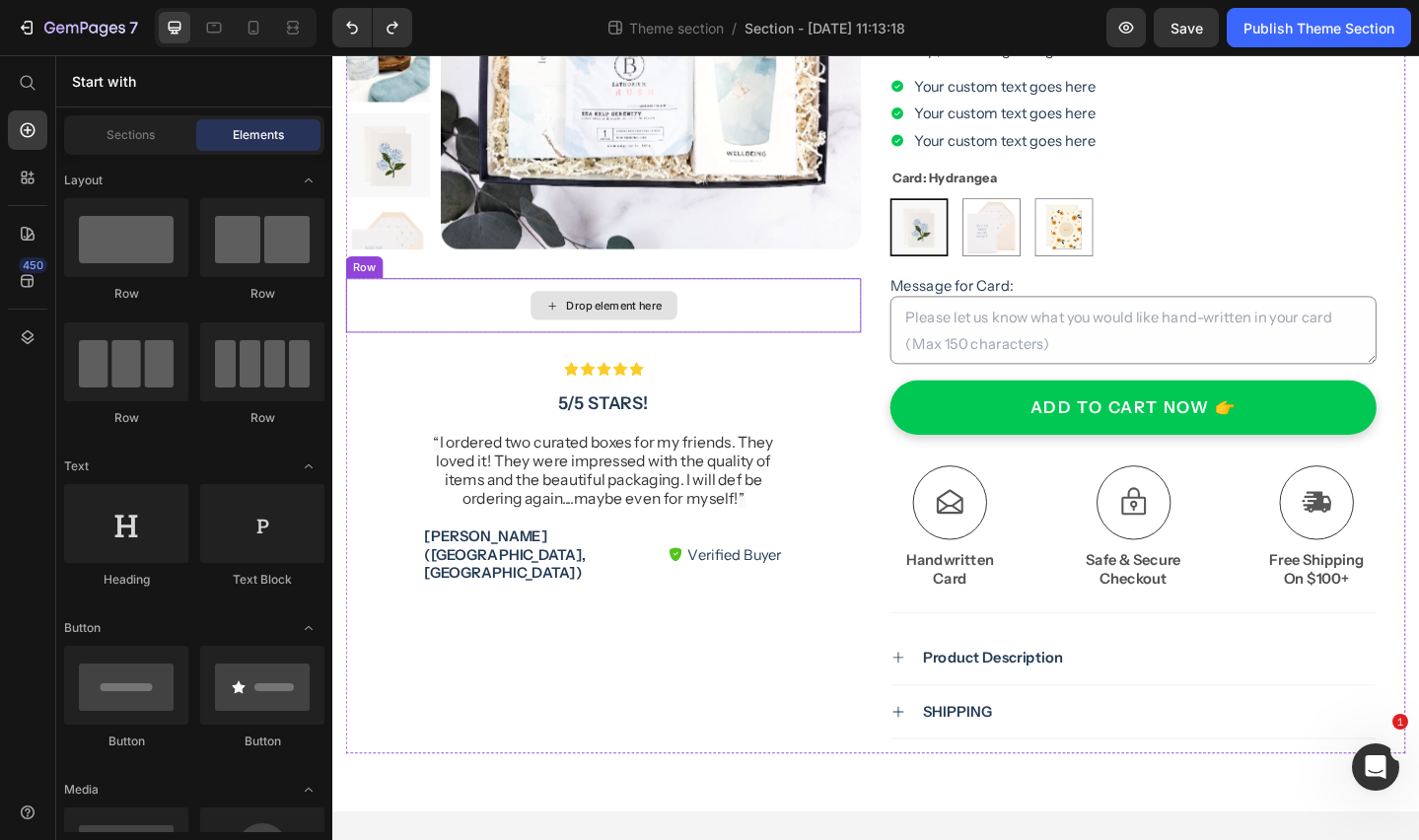click on "Drop element here" at bounding box center (627, 327) 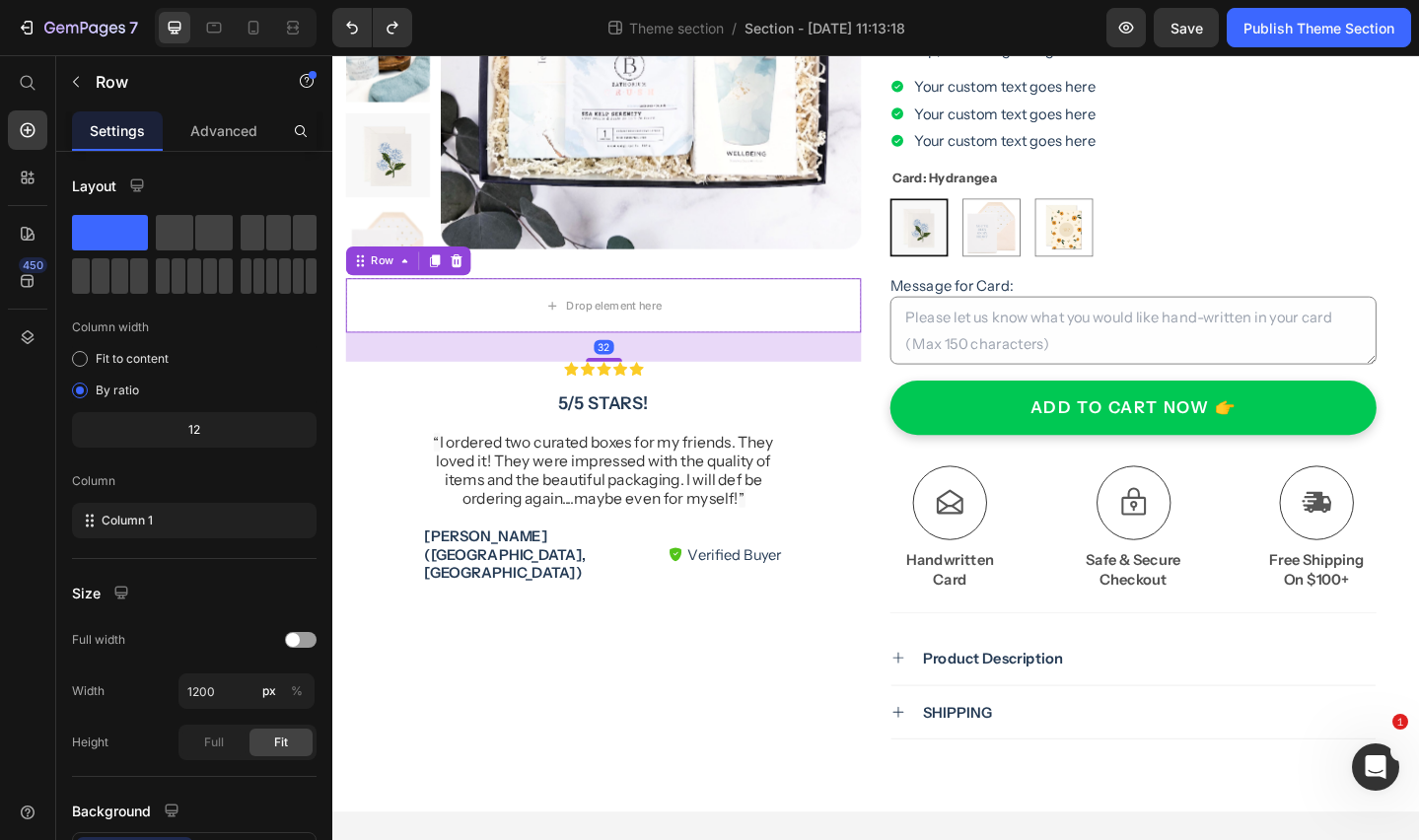 click 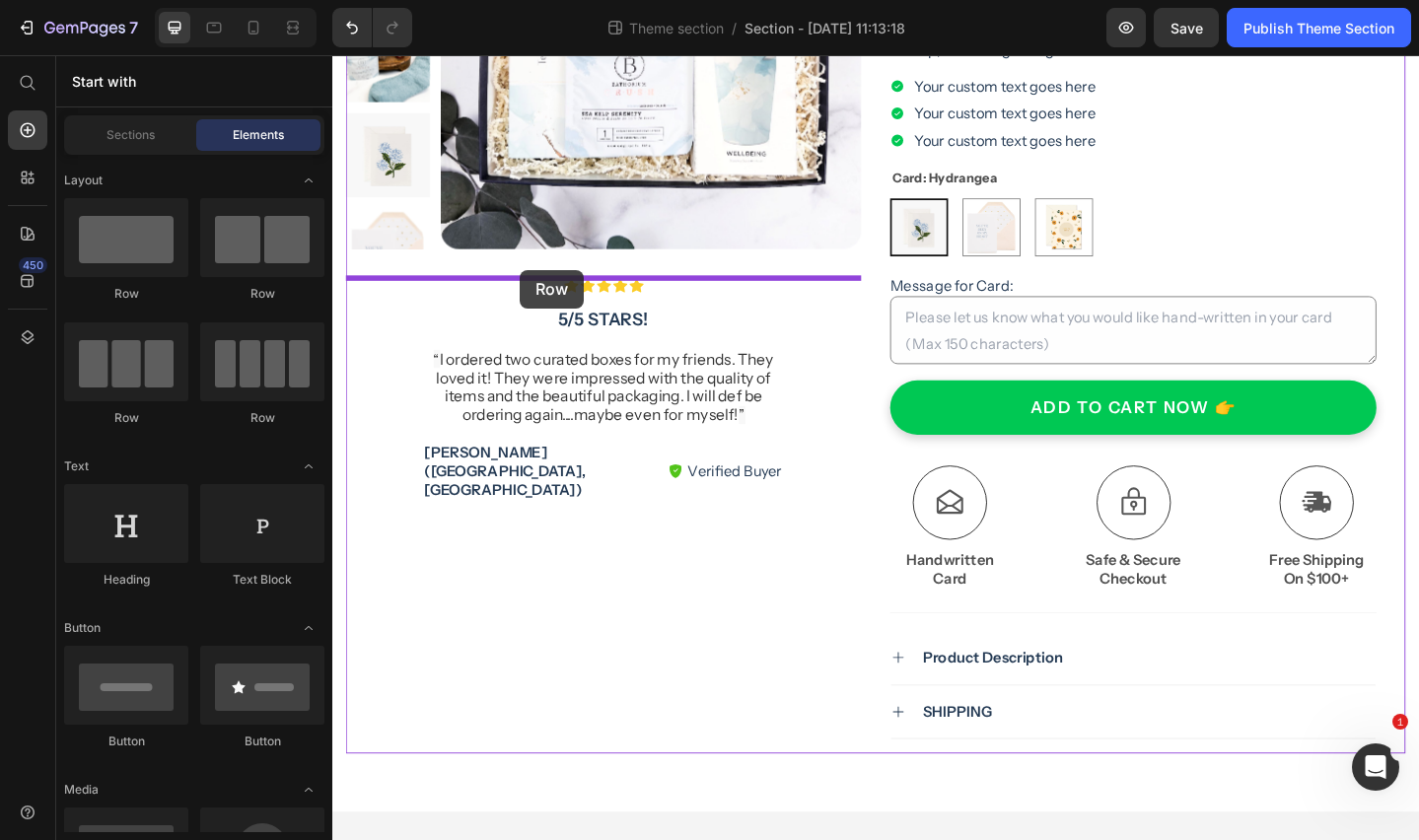 drag, startPoint x: 583, startPoint y: 313, endPoint x: 536, endPoint y: 289, distance: 52.773099 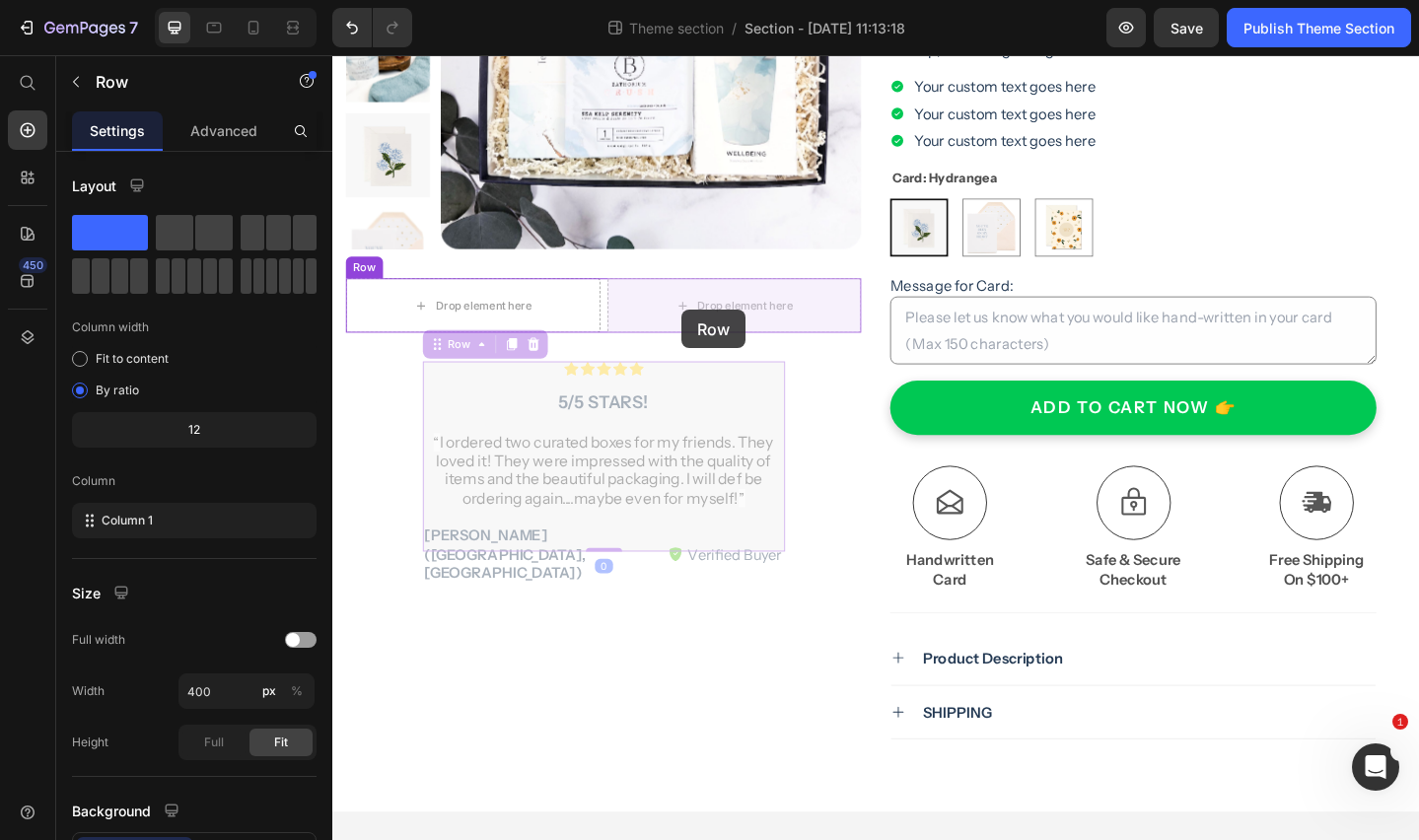 drag, startPoint x: 551, startPoint y: 404, endPoint x: 713, endPoint y: 332, distance: 177.27944 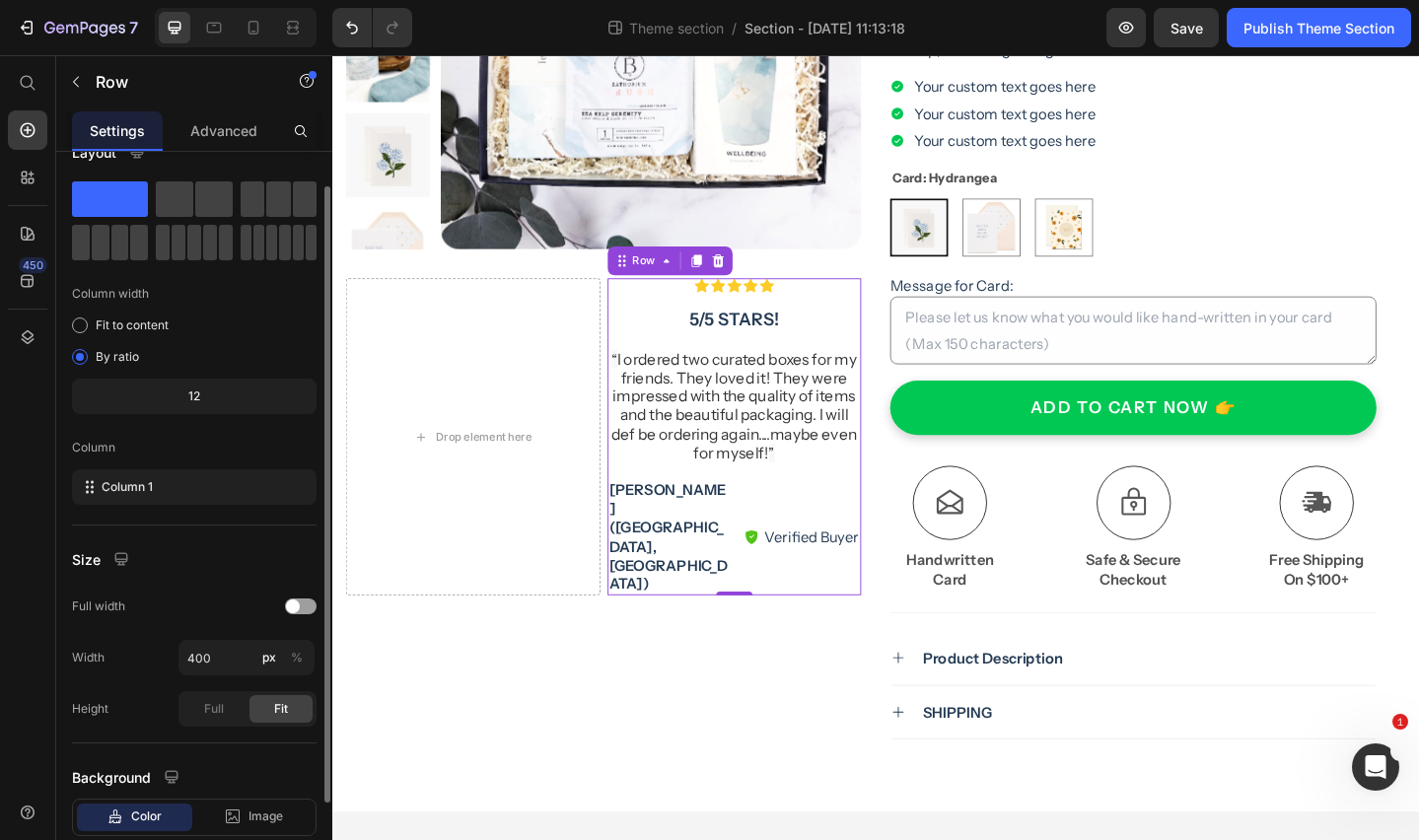 scroll, scrollTop: 44, scrollLeft: 0, axis: vertical 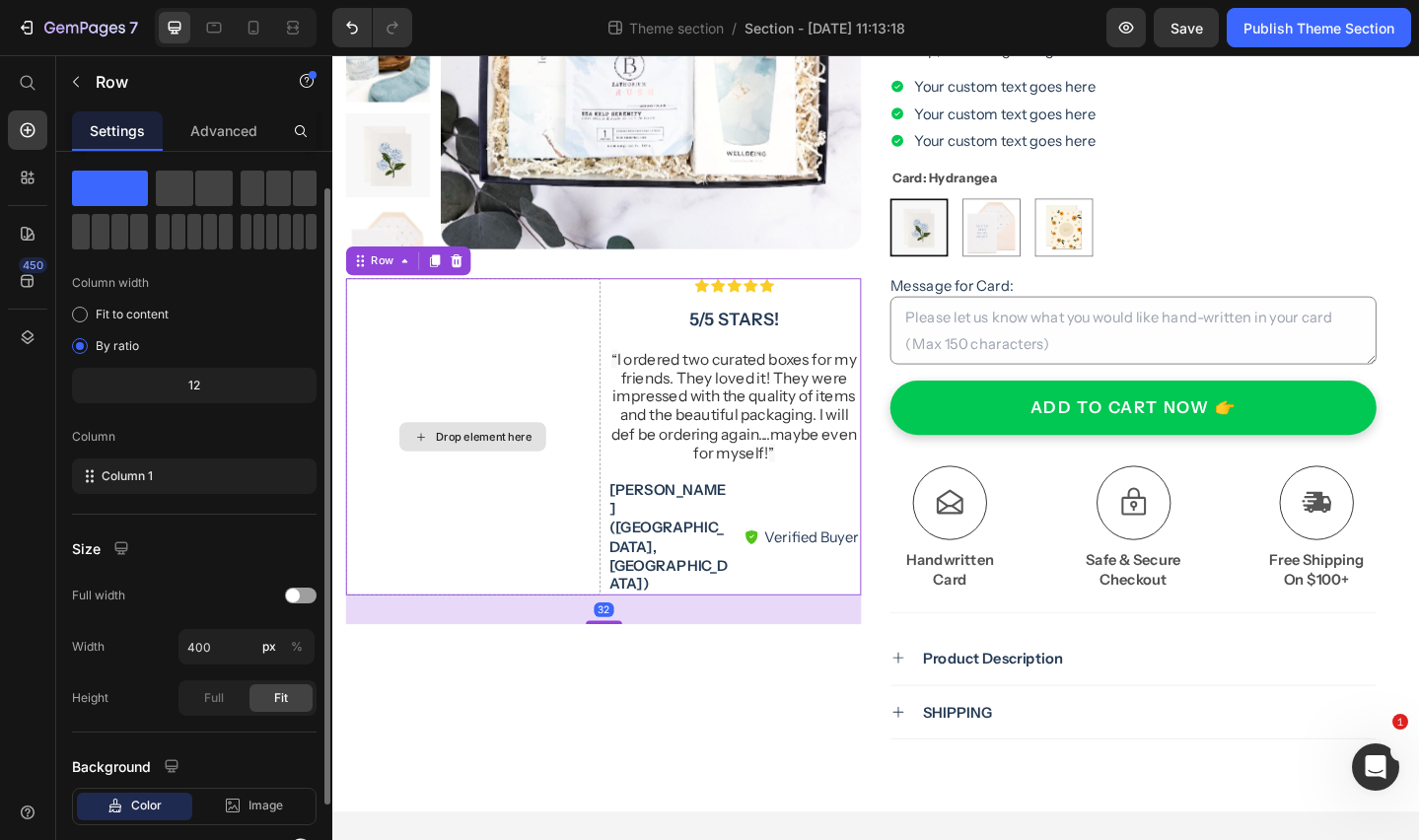 click on "Drop element here" at bounding box center [485, 470] 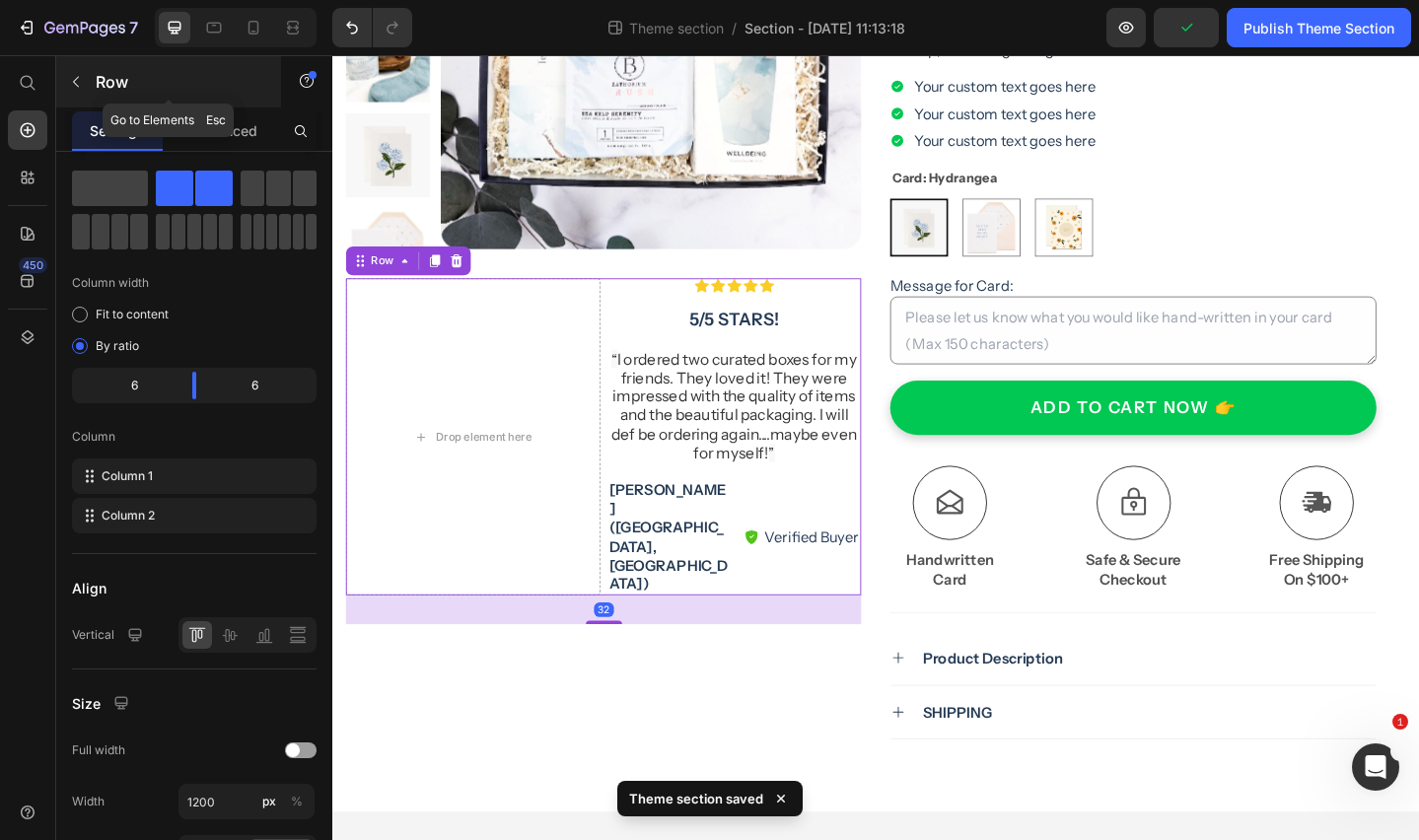 click at bounding box center (76, 82) 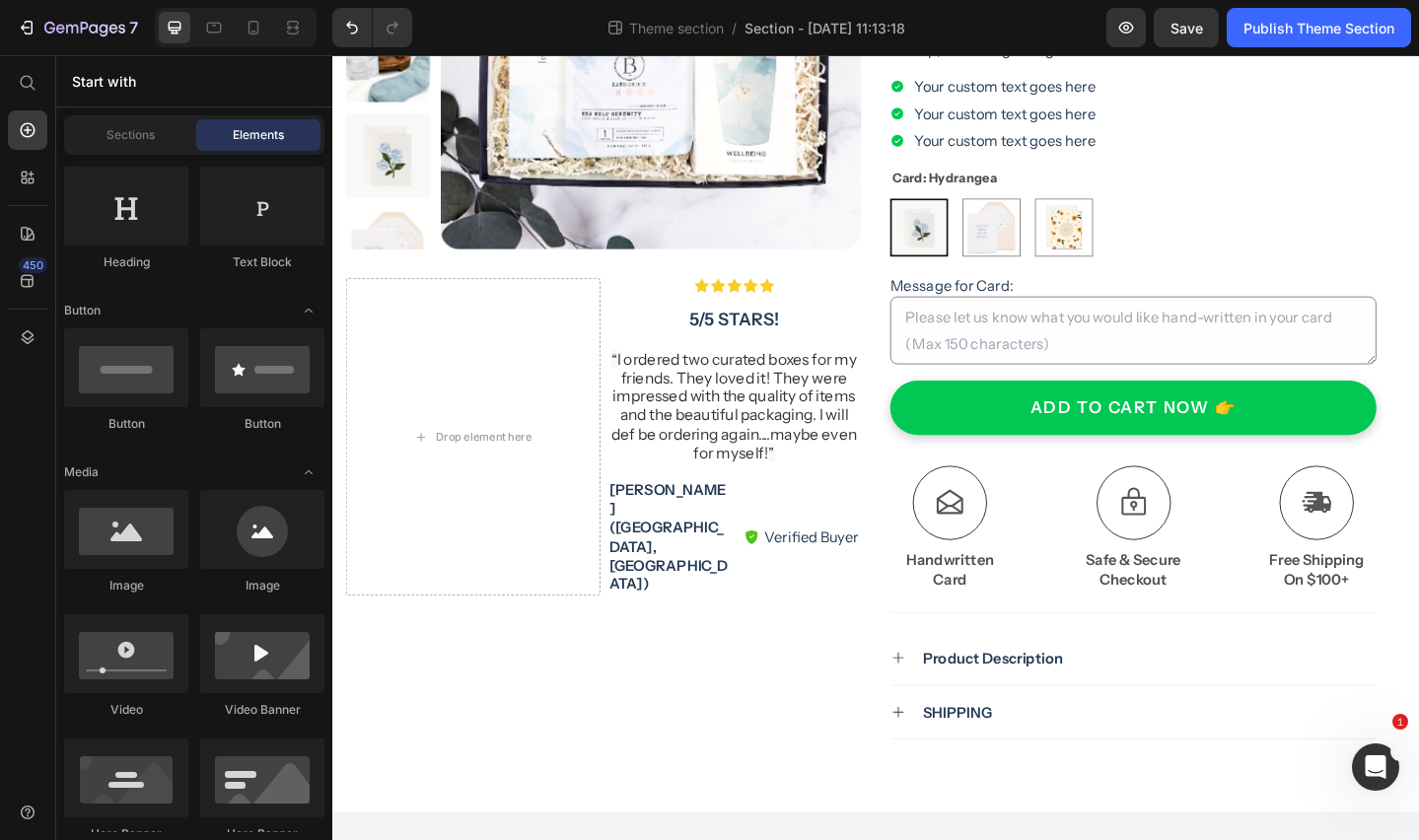 scroll, scrollTop: 0, scrollLeft: 0, axis: both 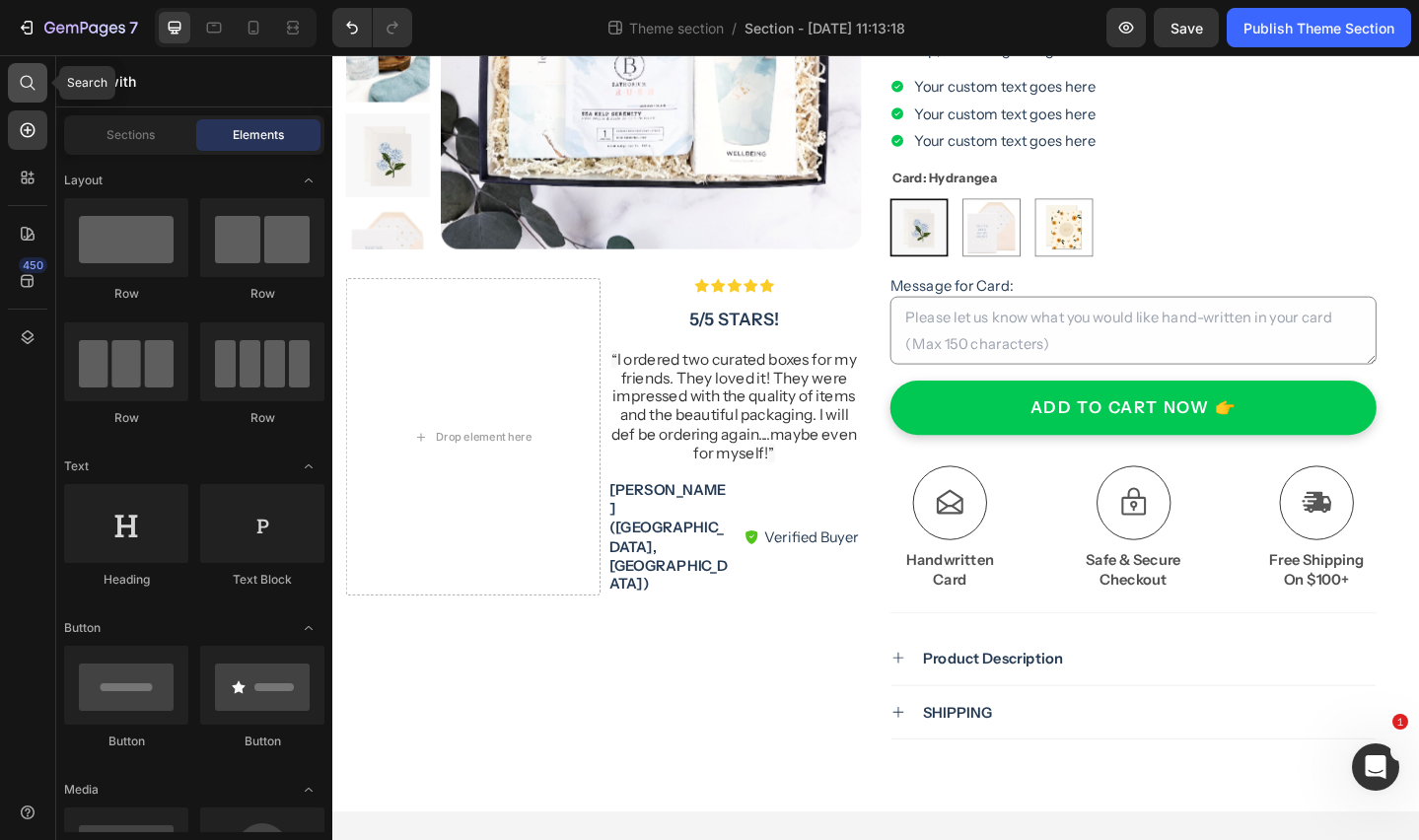 click 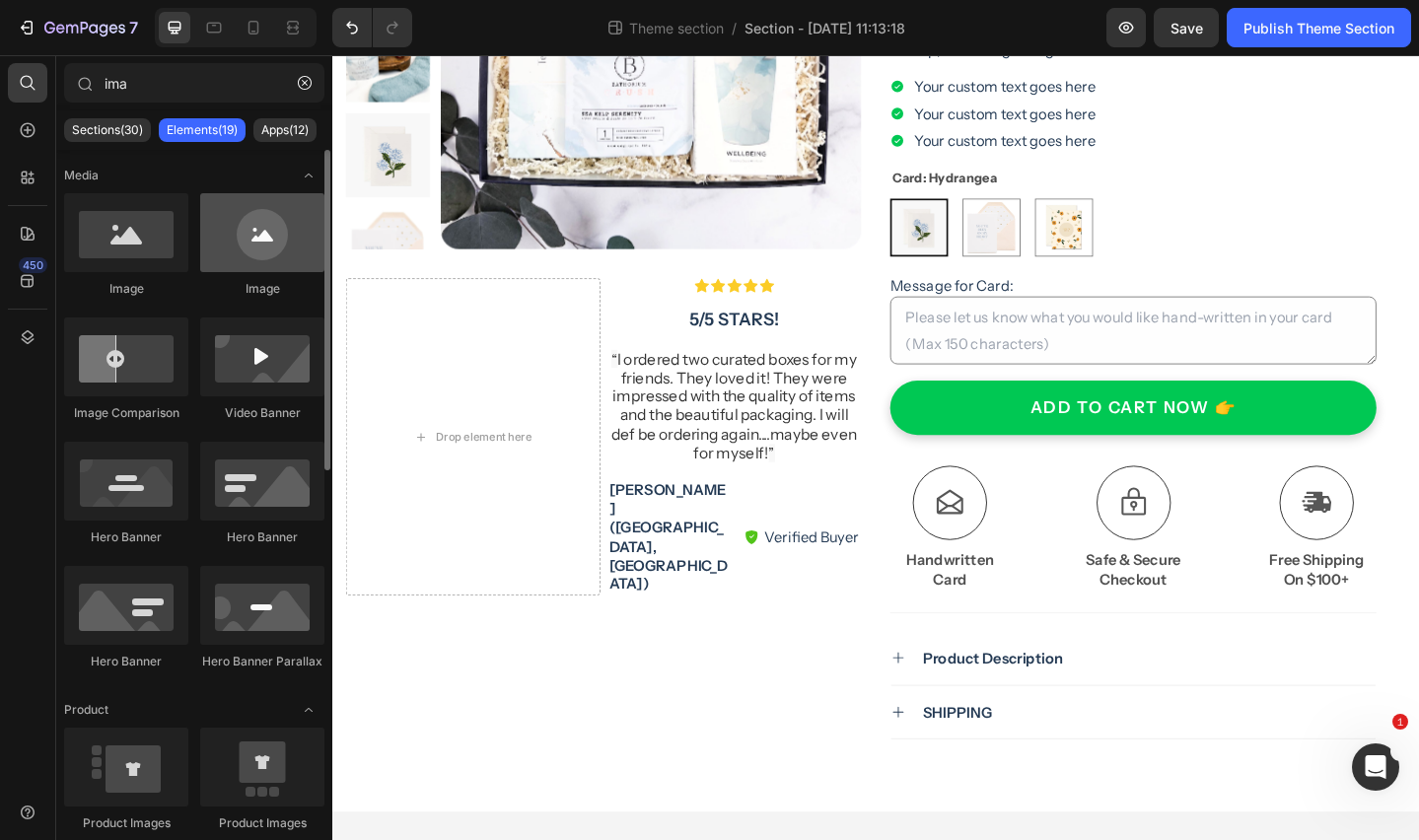type on "ima" 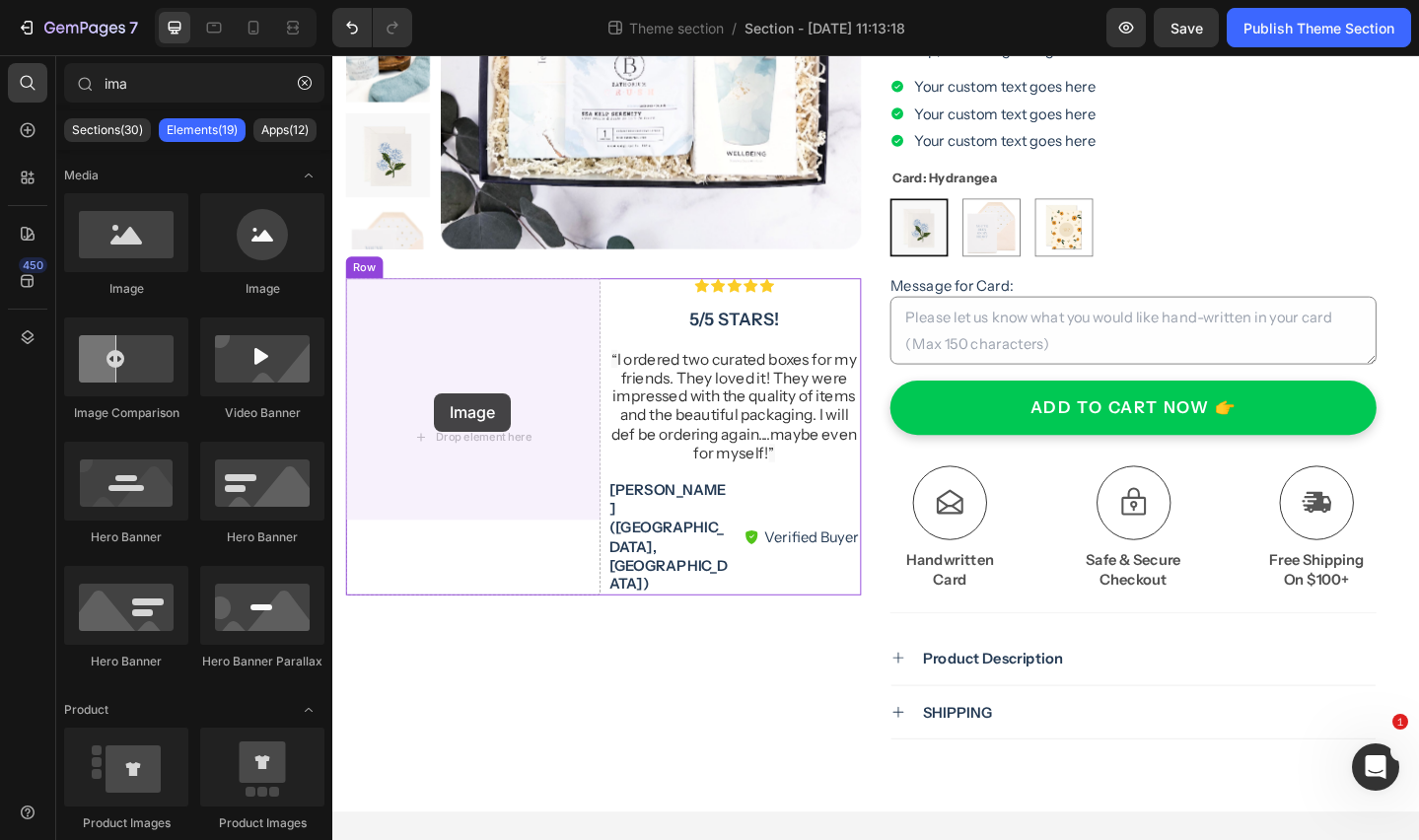 drag, startPoint x: 583, startPoint y: 300, endPoint x: 439, endPoint y: 418, distance: 186.17196 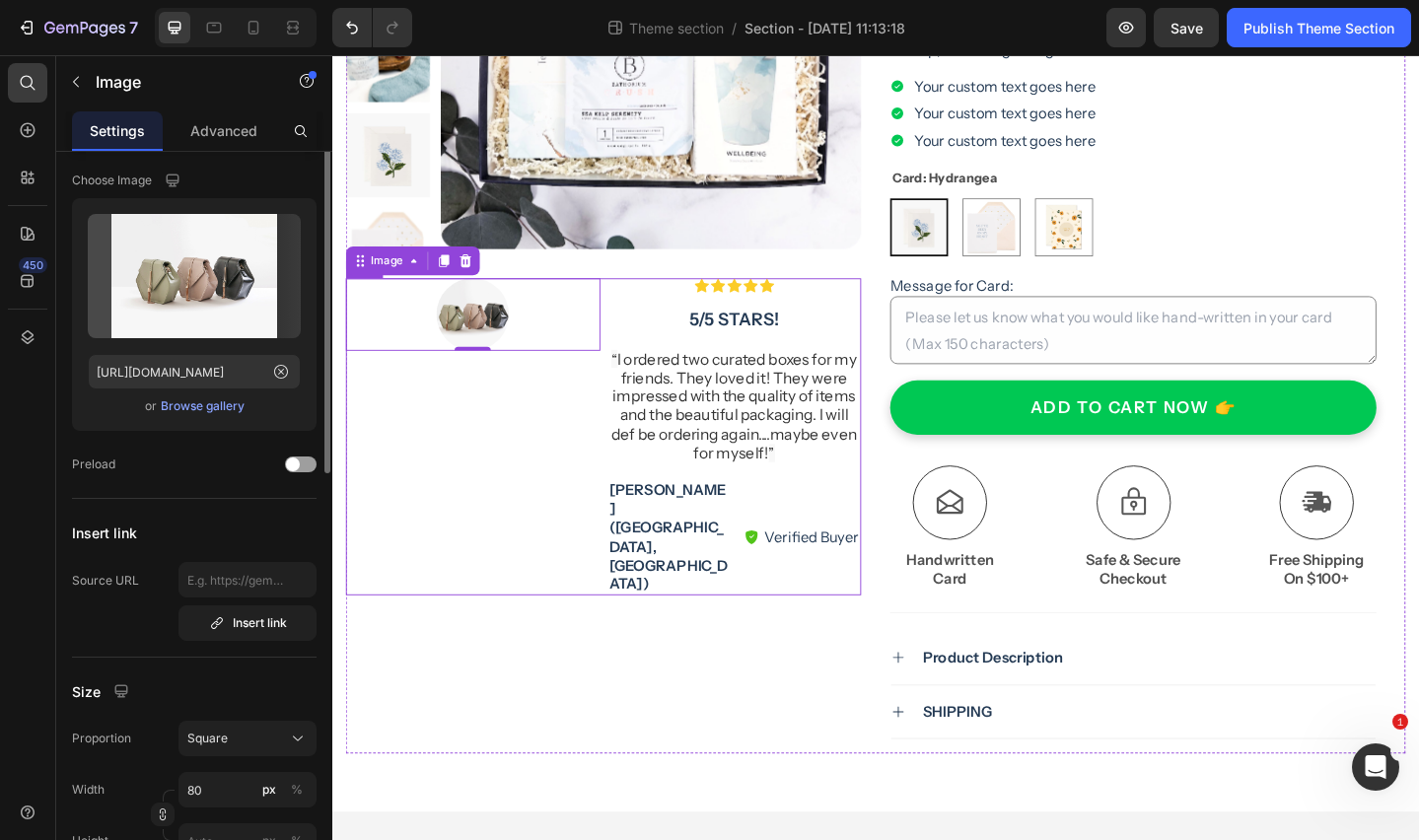 scroll, scrollTop: 0, scrollLeft: 0, axis: both 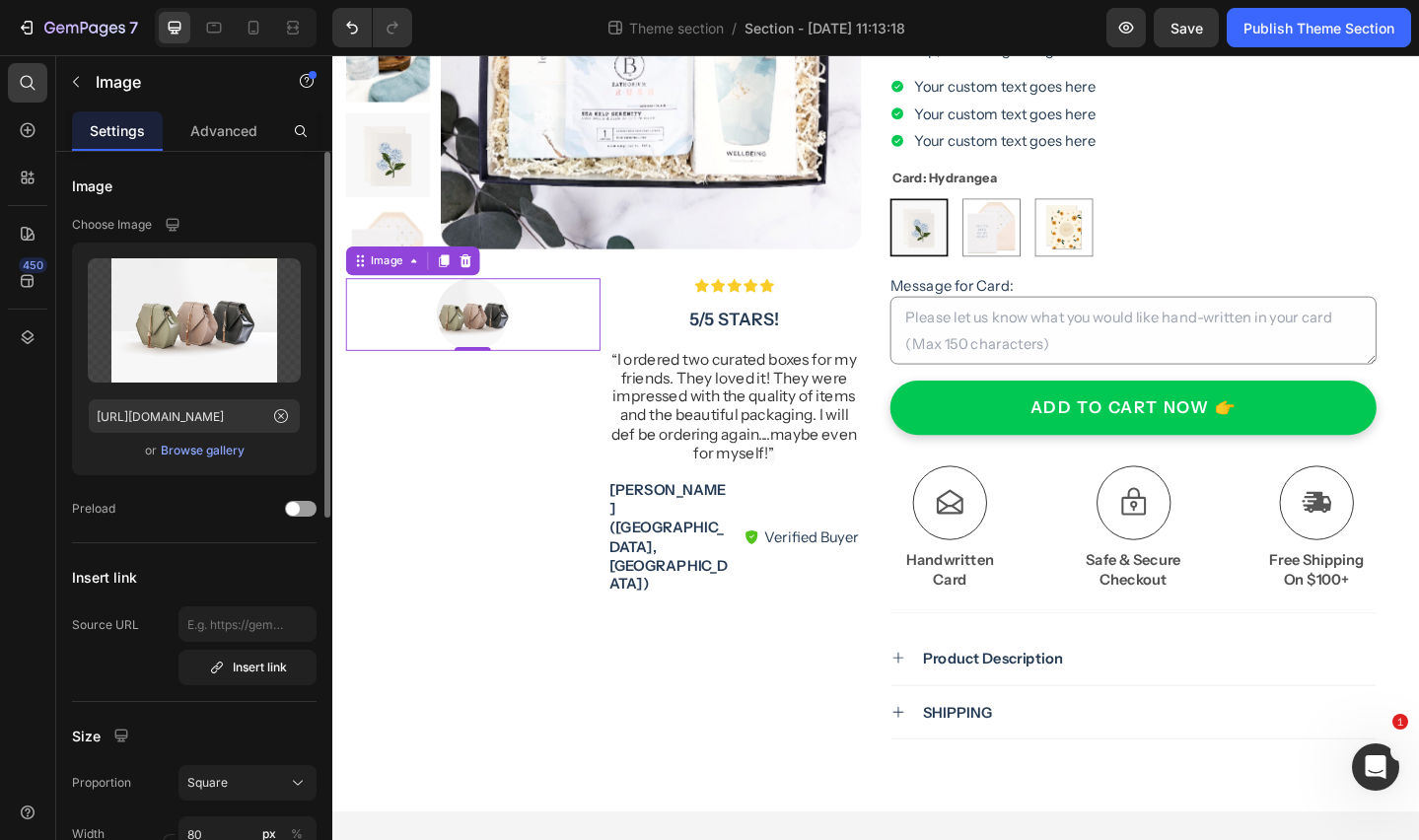 click on "Browse gallery" at bounding box center (202, 451) 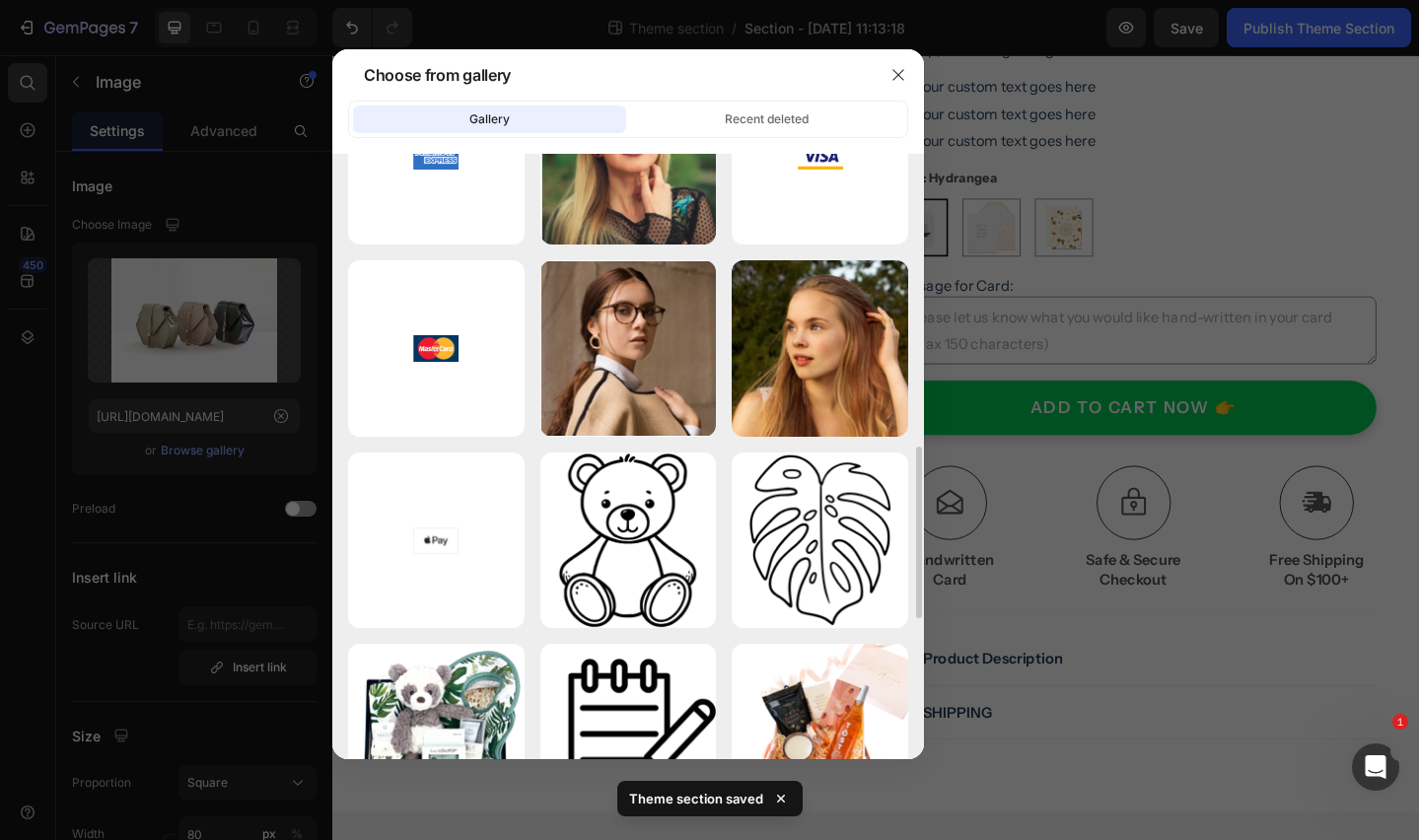 scroll, scrollTop: 1054, scrollLeft: 0, axis: vertical 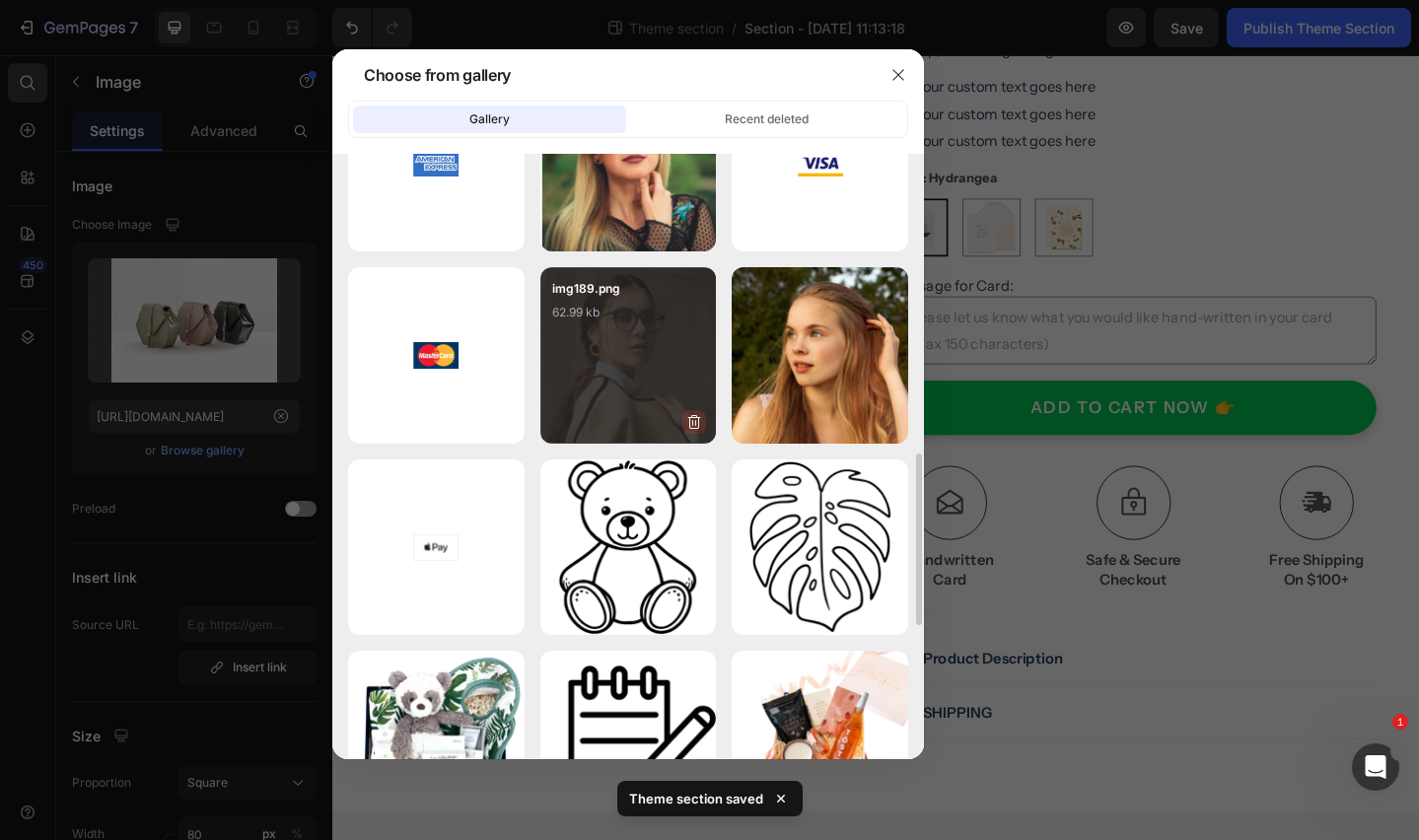 click 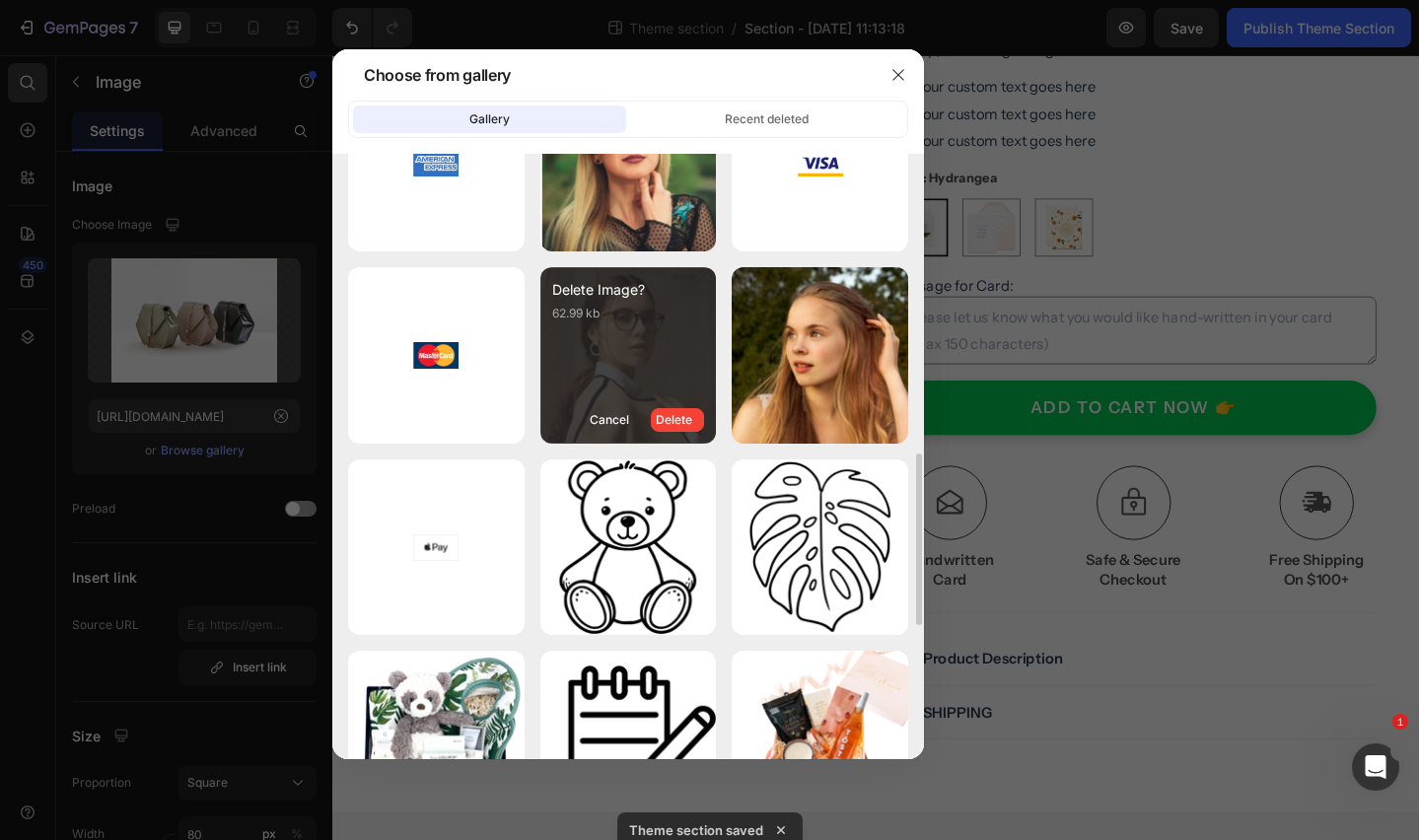 click on "Delete" at bounding box center [677, 420] 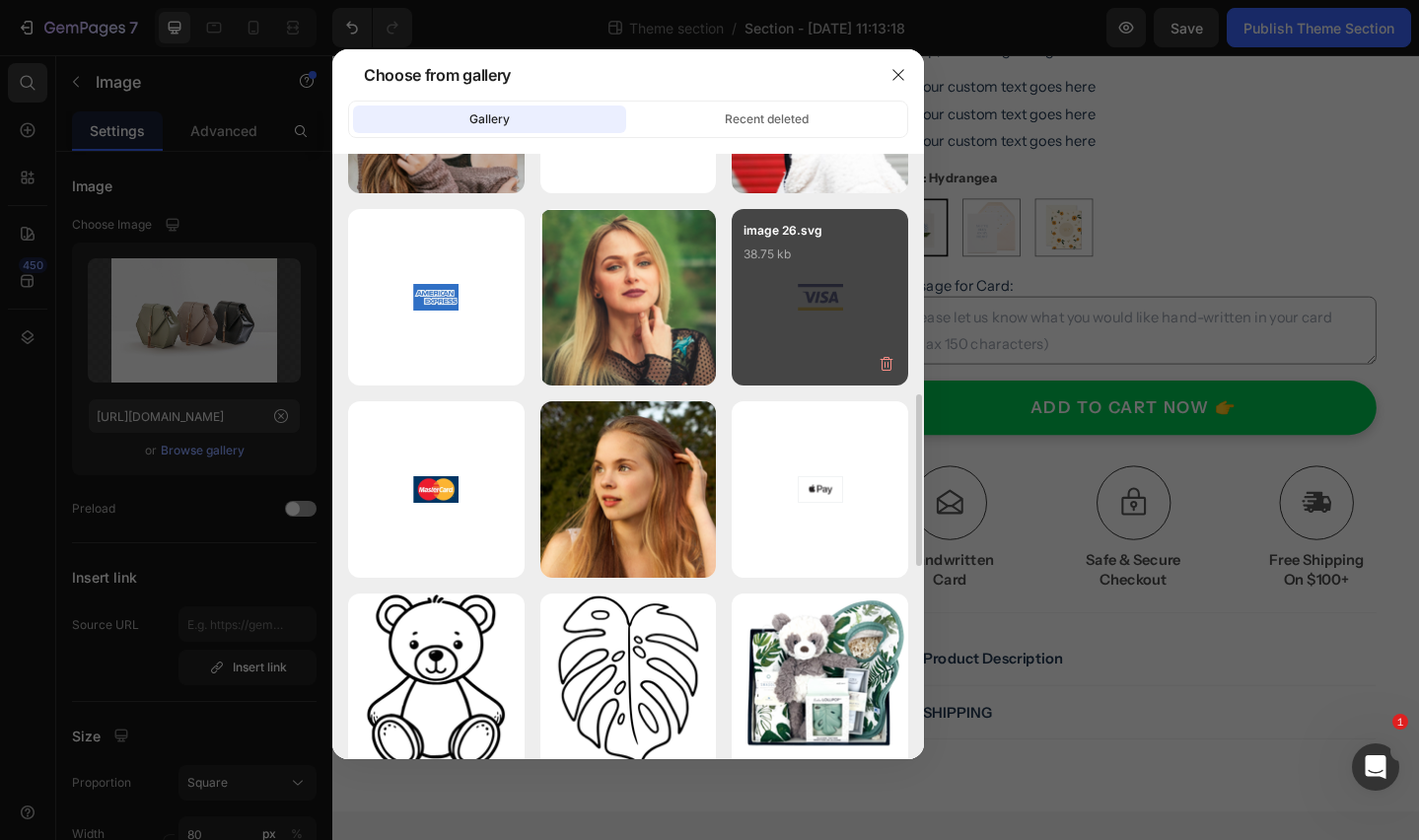 scroll, scrollTop: 888, scrollLeft: 0, axis: vertical 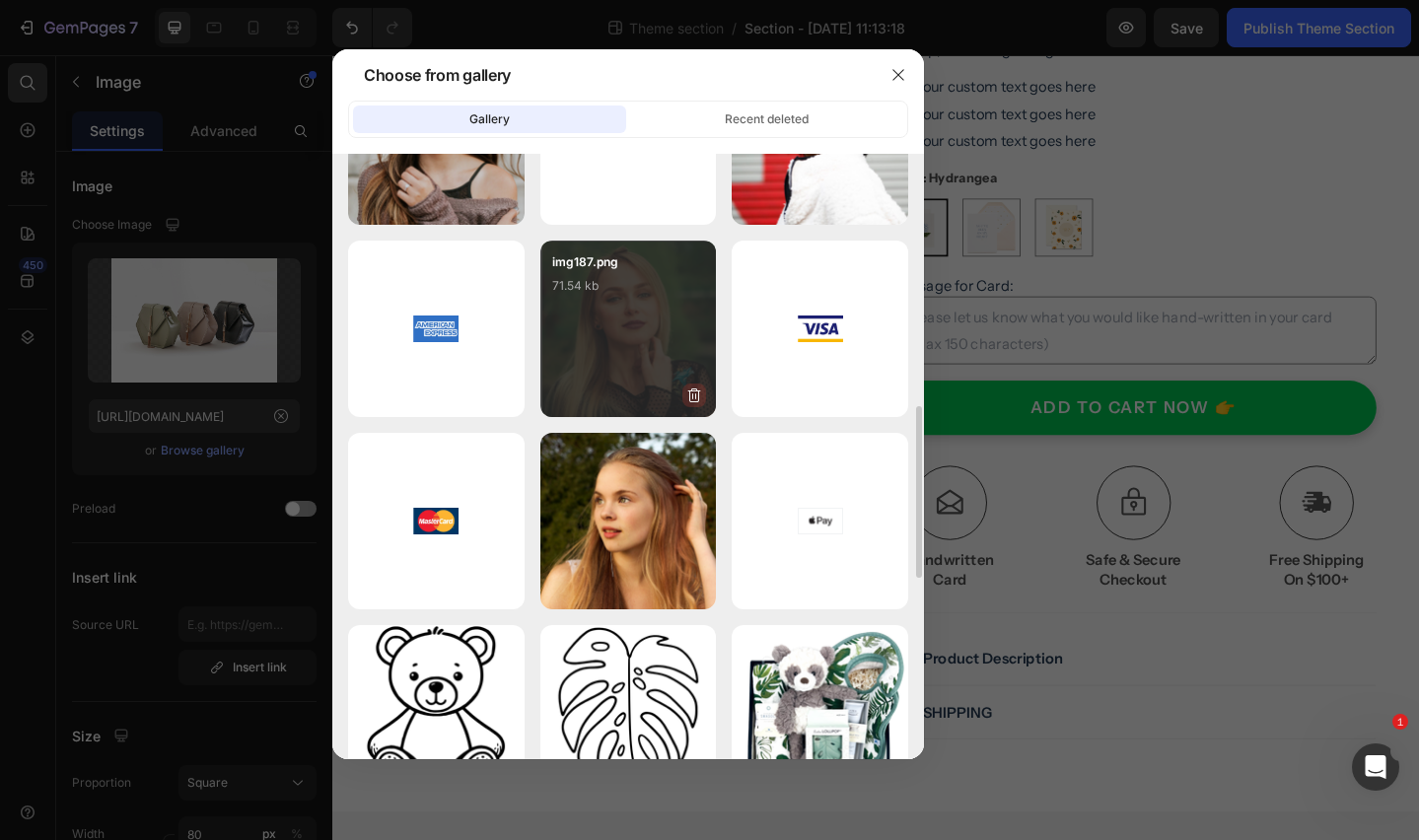 click 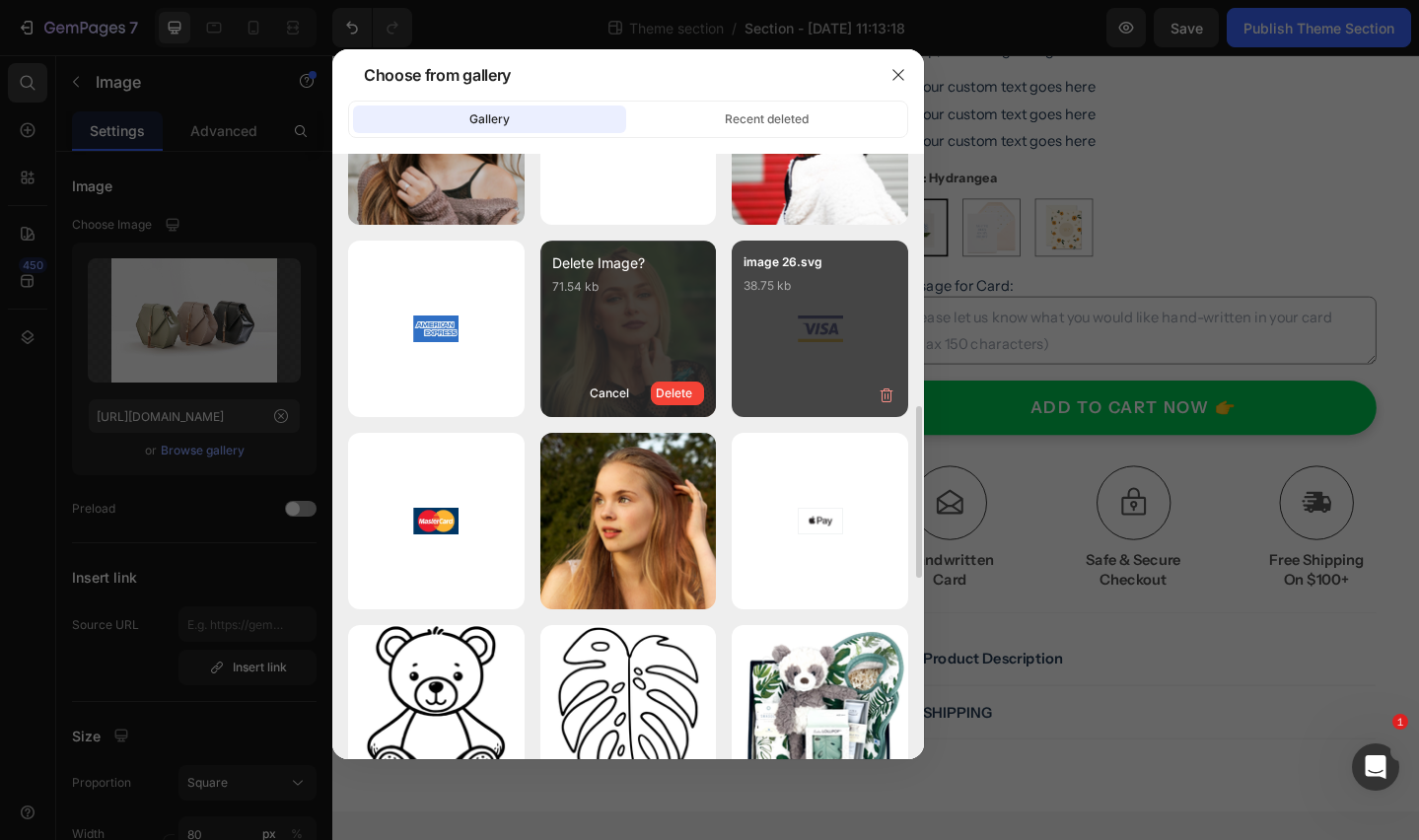 click on "Delete" at bounding box center [677, 393] 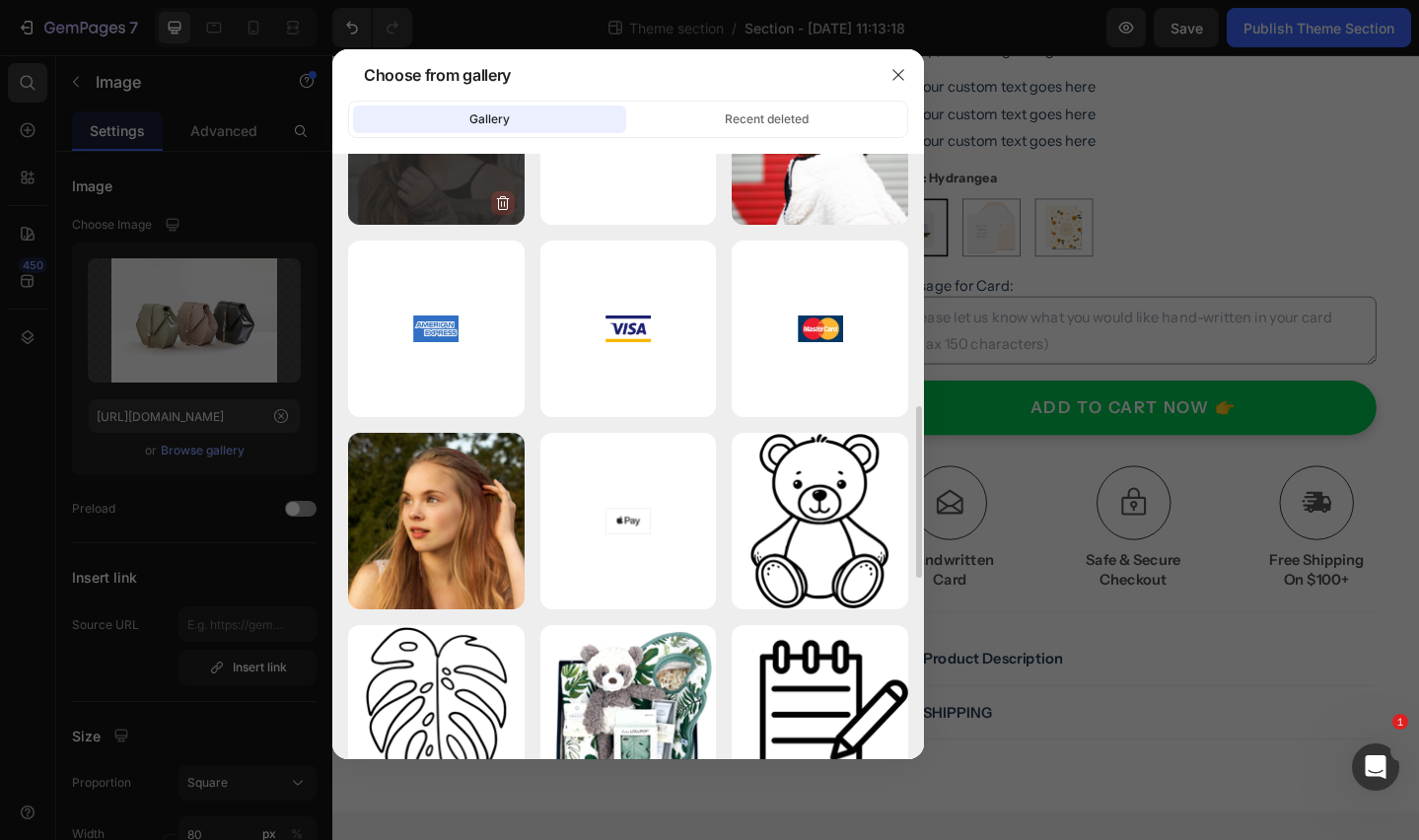 click 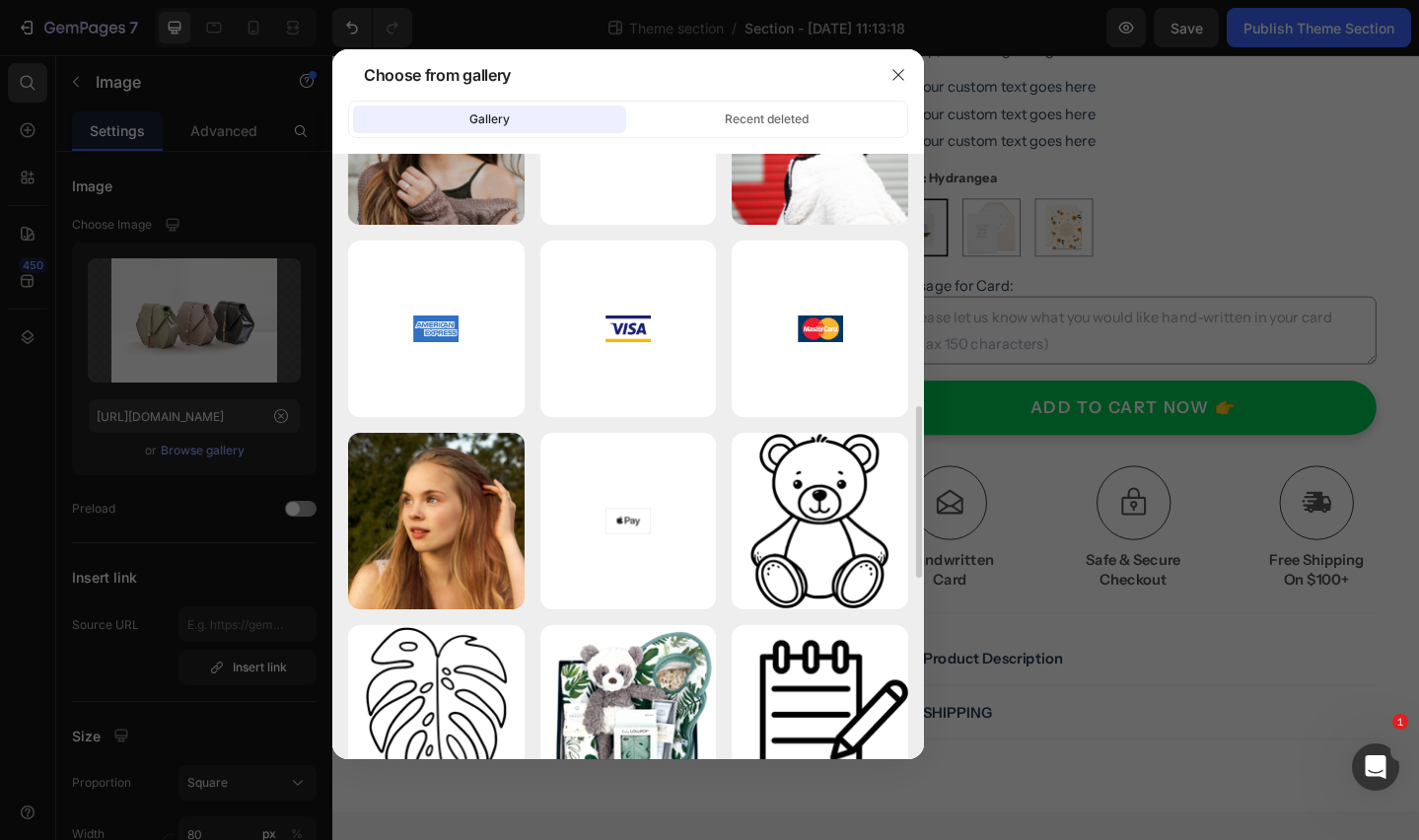 drag, startPoint x: 488, startPoint y: 195, endPoint x: 508, endPoint y: 228, distance: 38.587563 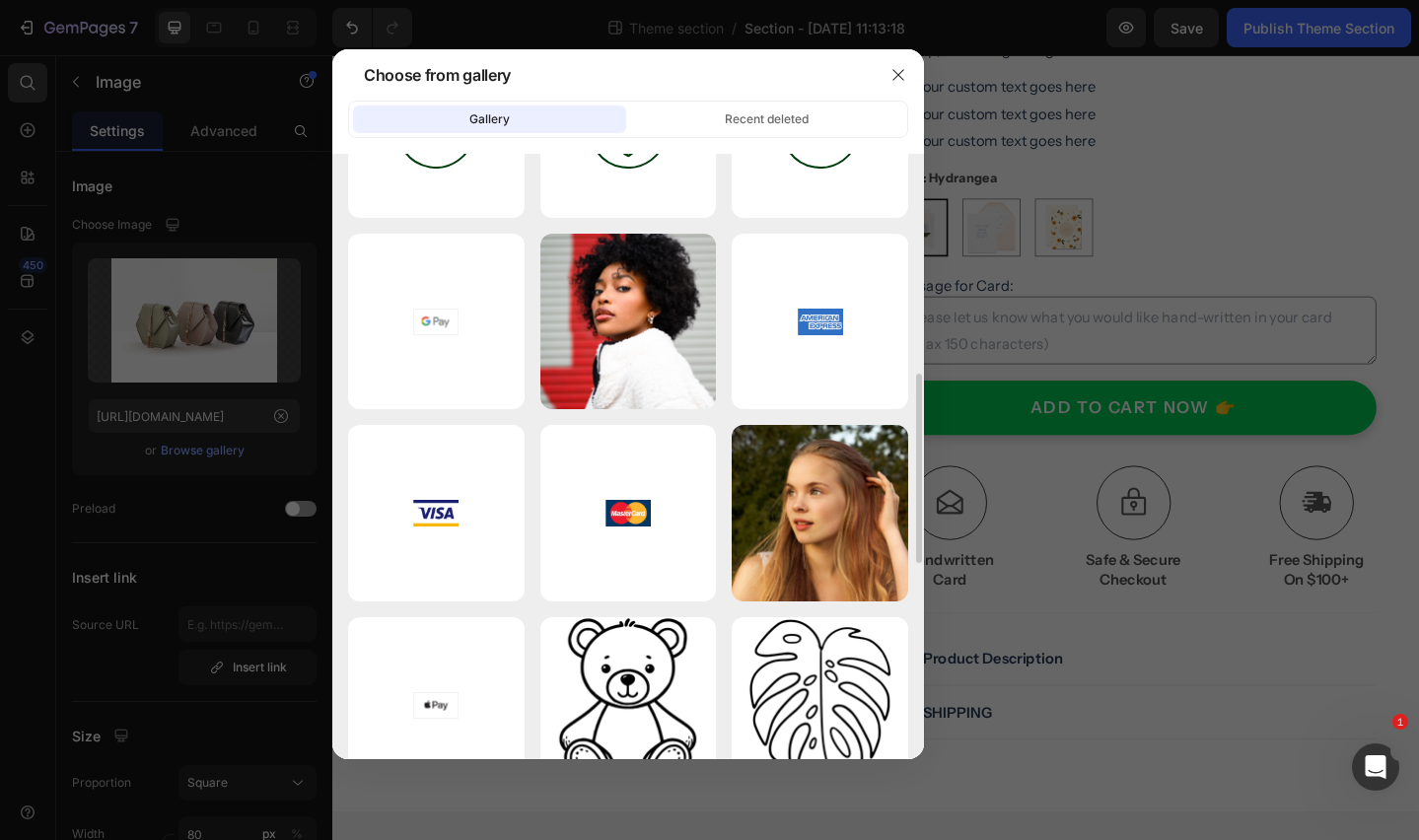 scroll, scrollTop: 687, scrollLeft: 0, axis: vertical 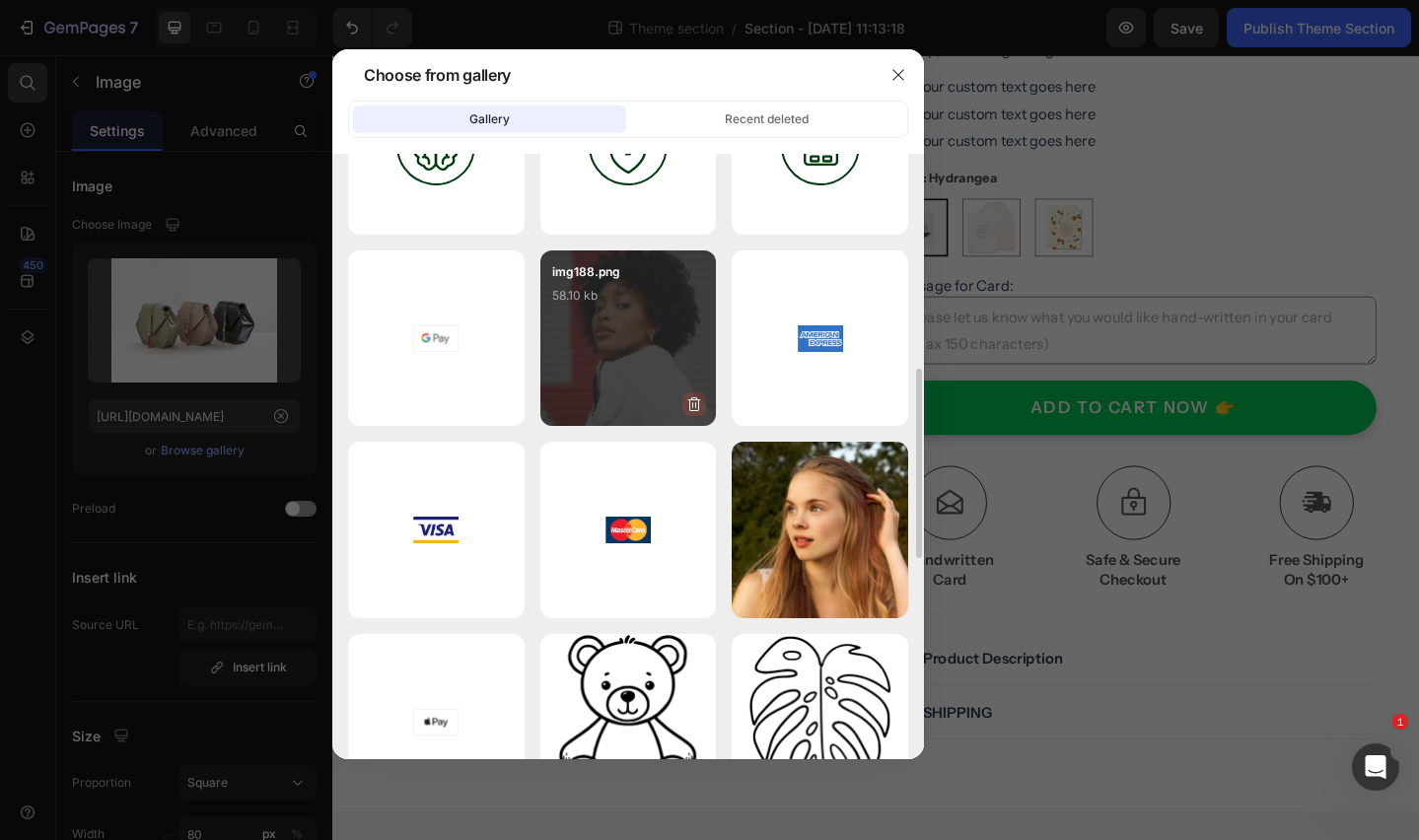 click 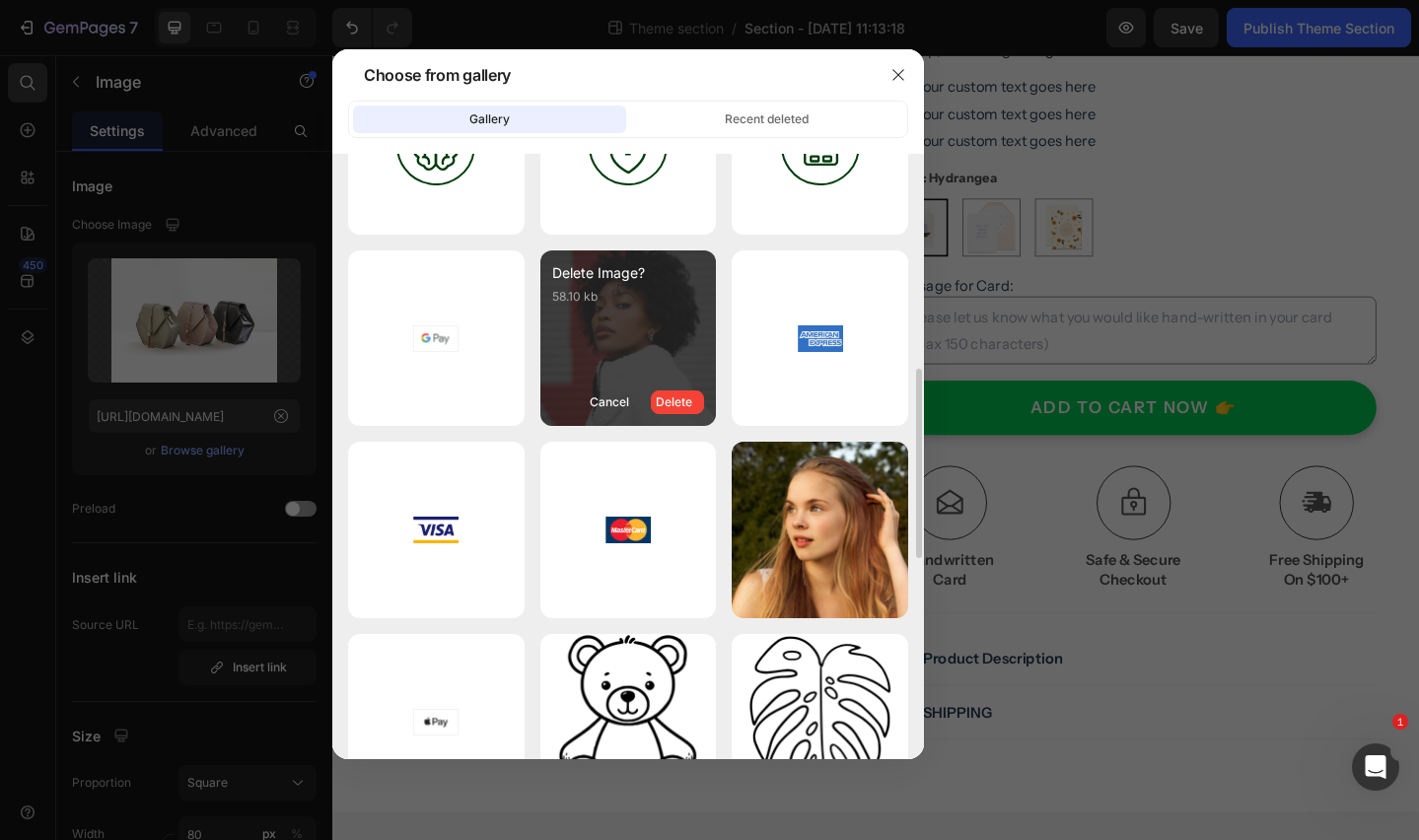 click on "Delete" at bounding box center (677, 402) 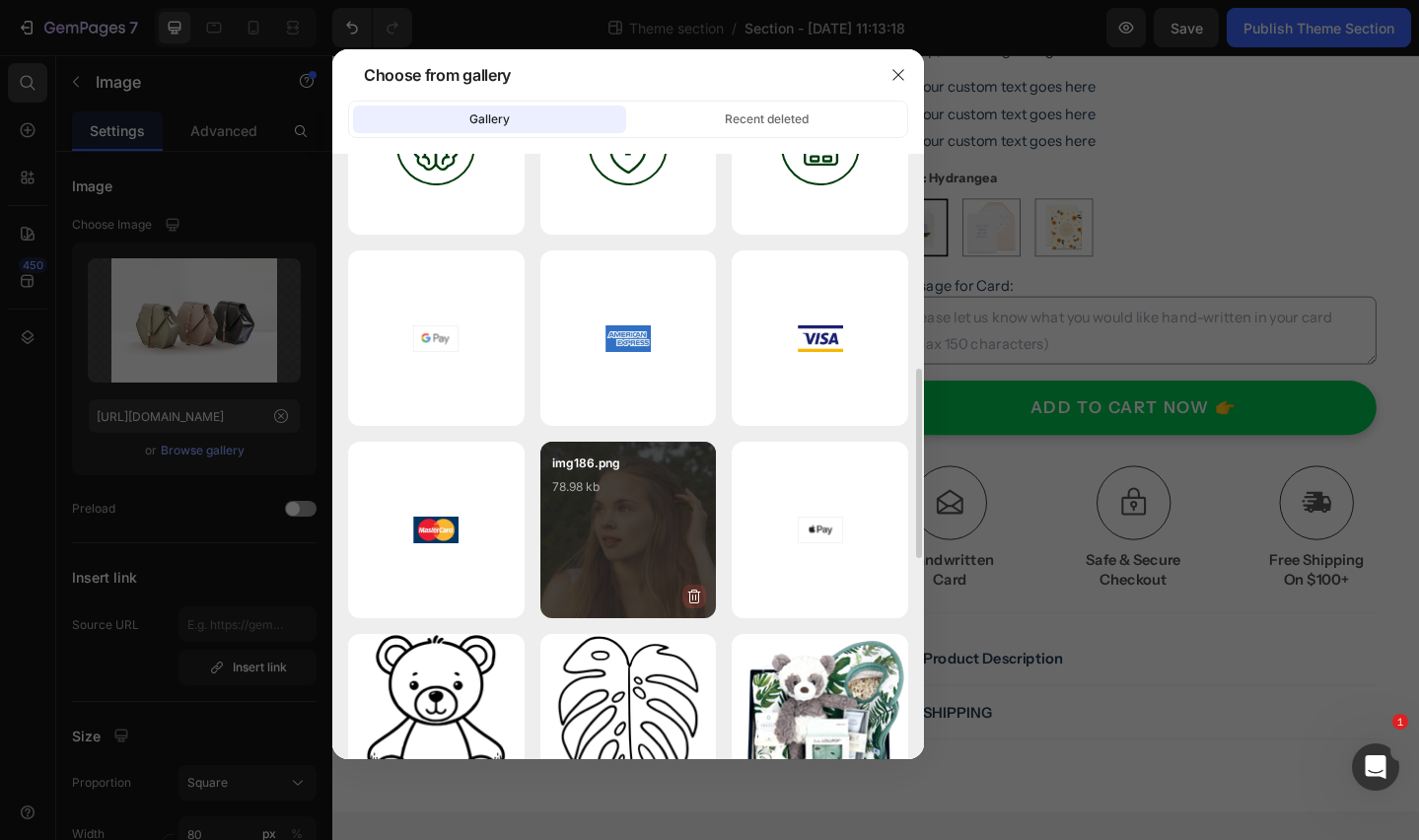 click 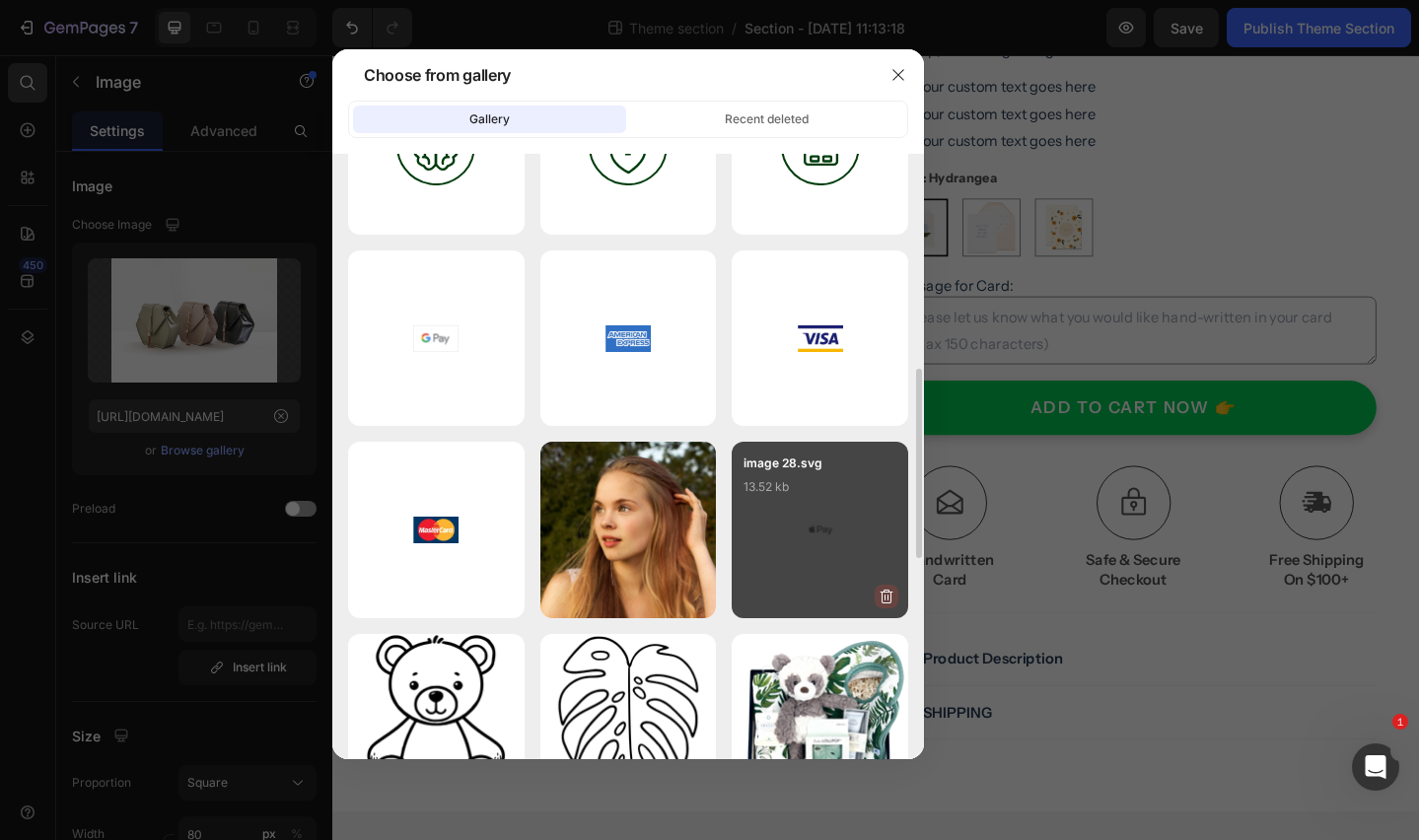 click on "Delete" at bounding box center [0, 0] 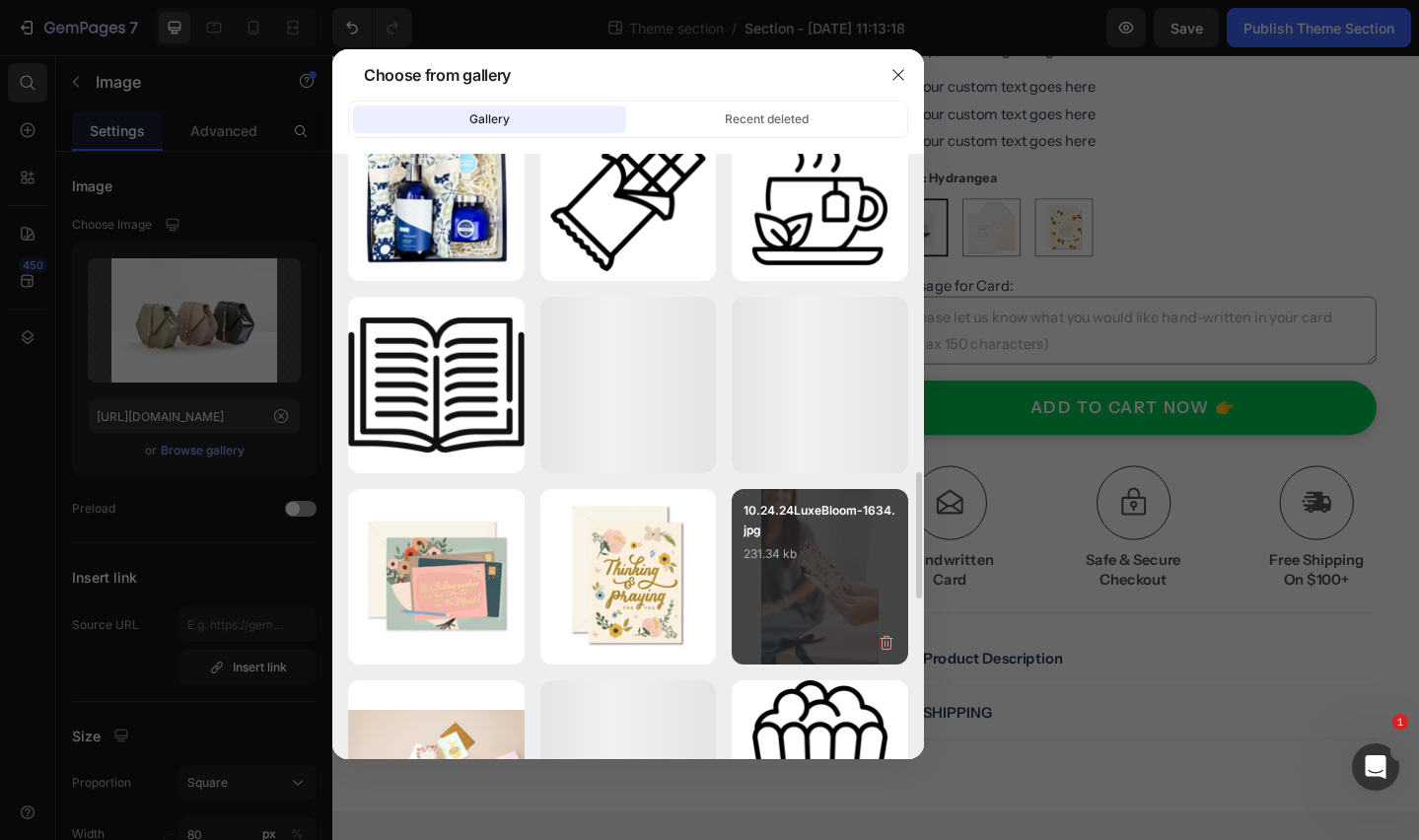 scroll, scrollTop: 1605, scrollLeft: 0, axis: vertical 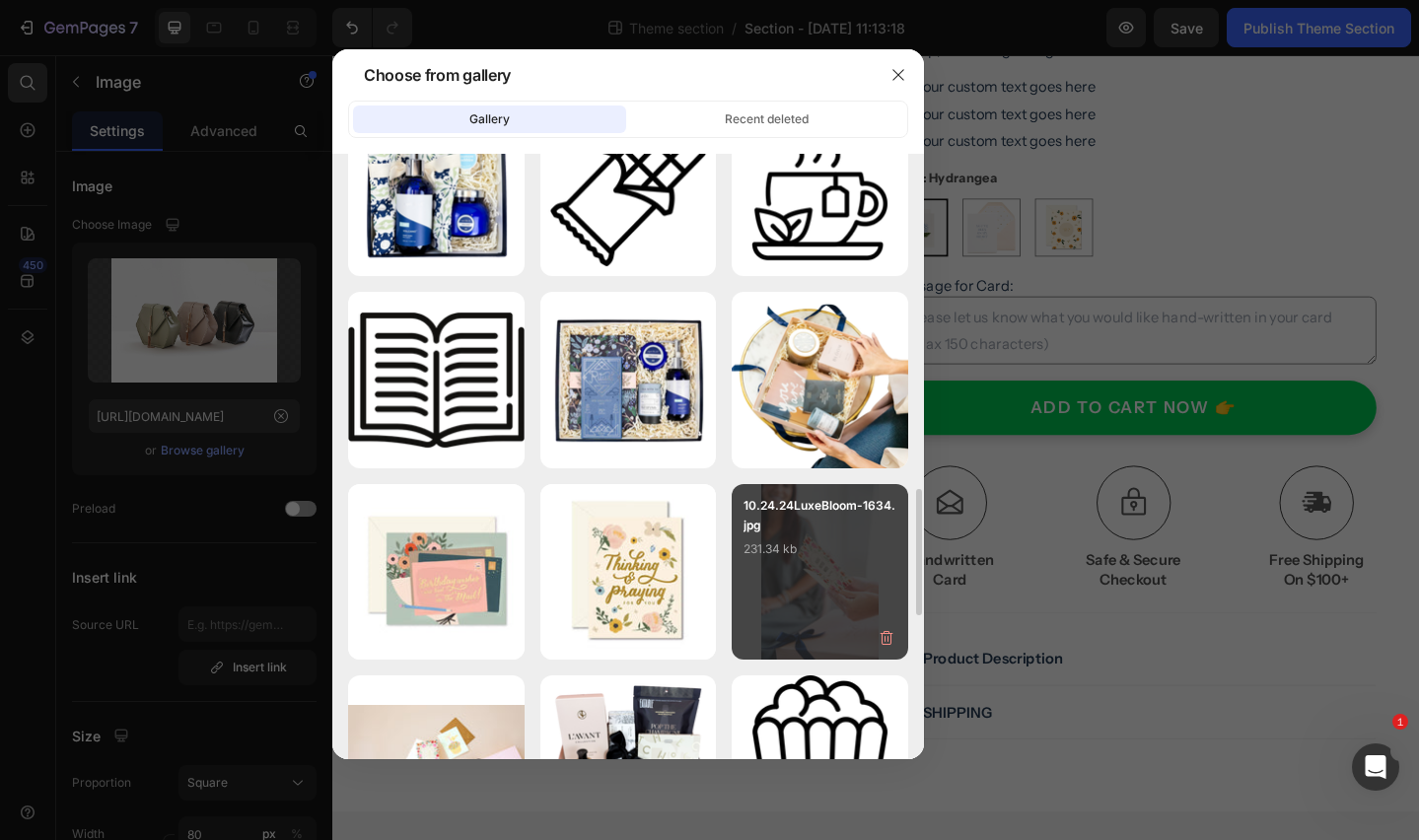 click on "10.24.24LuxeBloom-1634.jpg 231.34 kb" at bounding box center [819, 535] 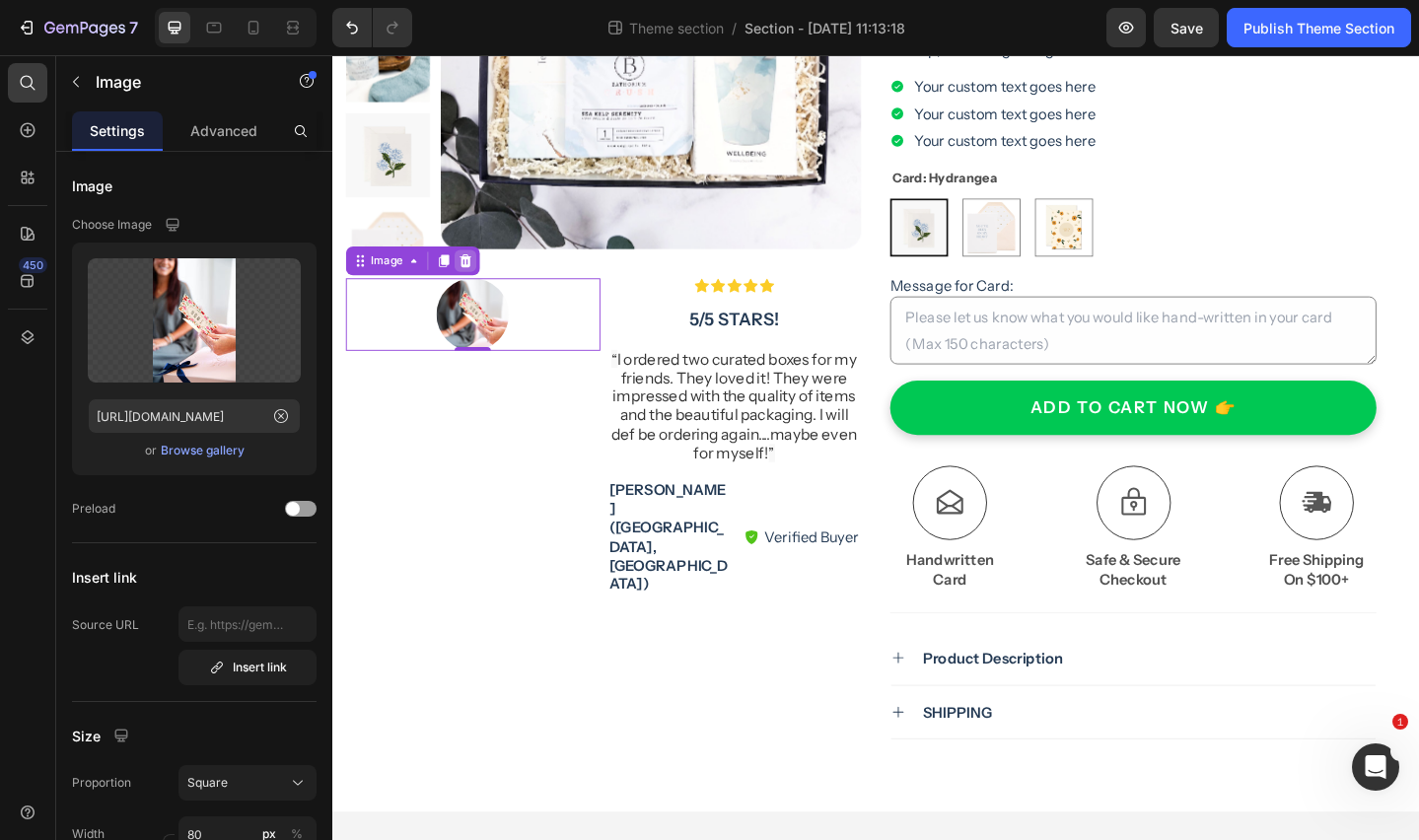 click 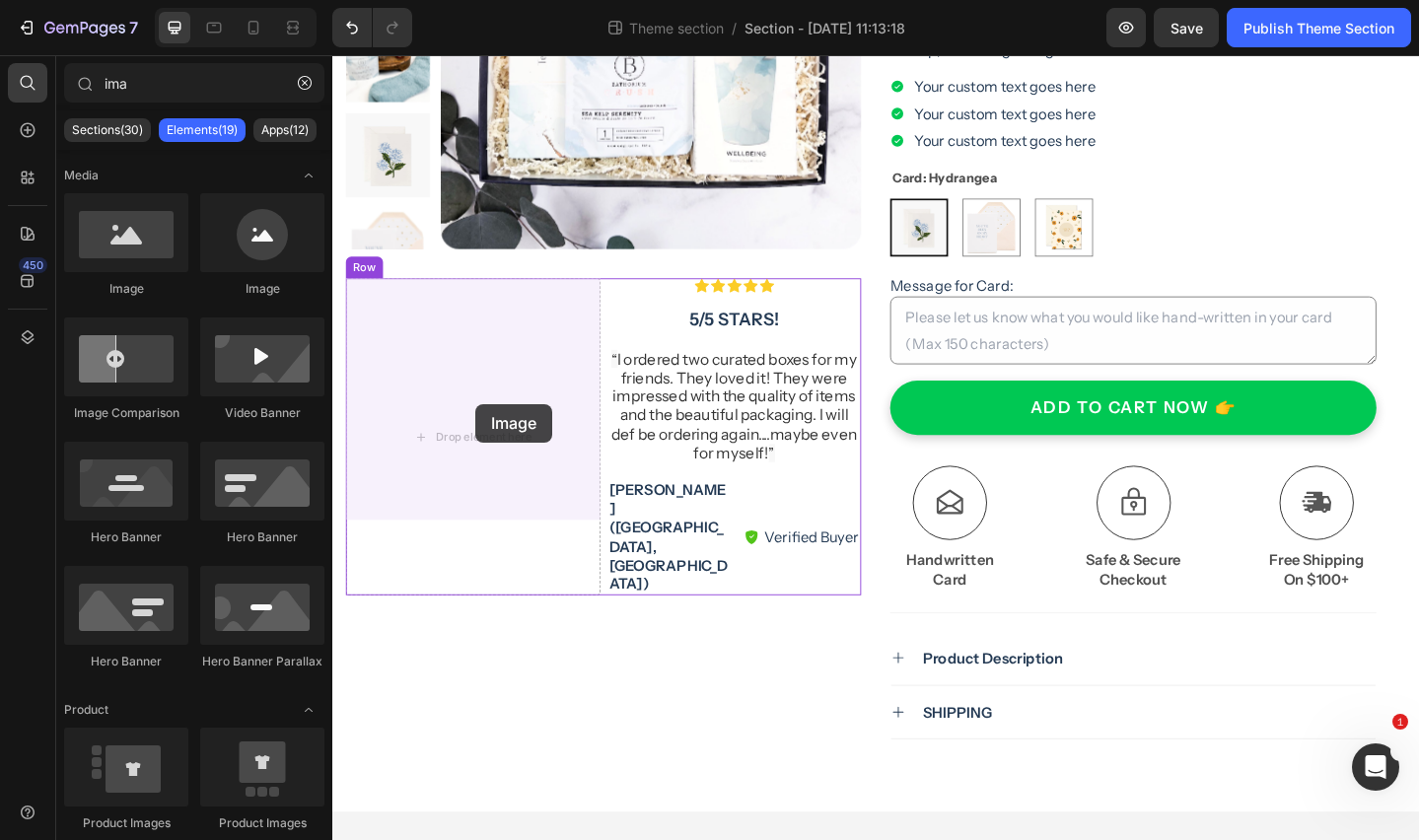 drag, startPoint x: 450, startPoint y: 306, endPoint x: 484, endPoint y: 432, distance: 130.5067 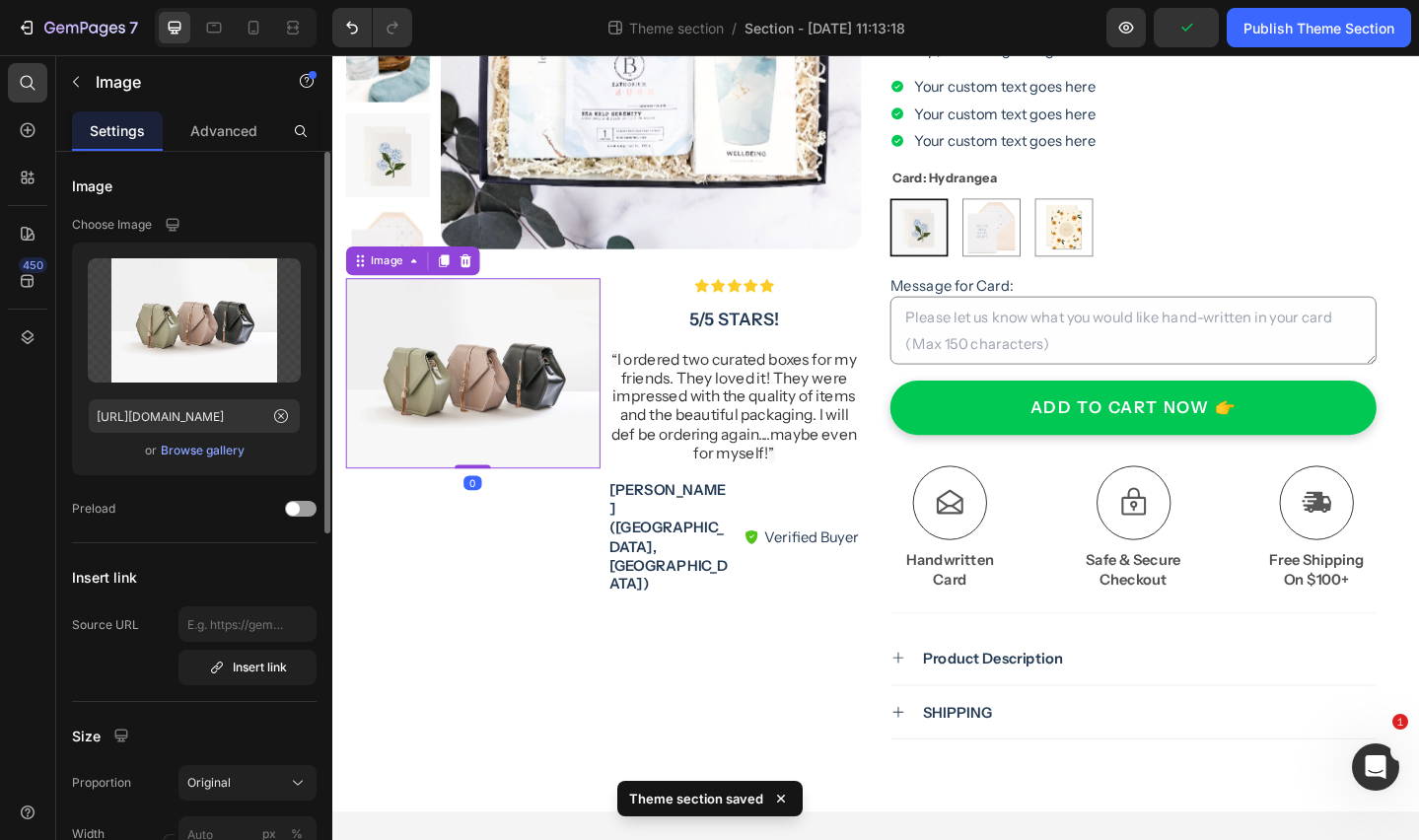 click on "Browse gallery" at bounding box center (202, 451) 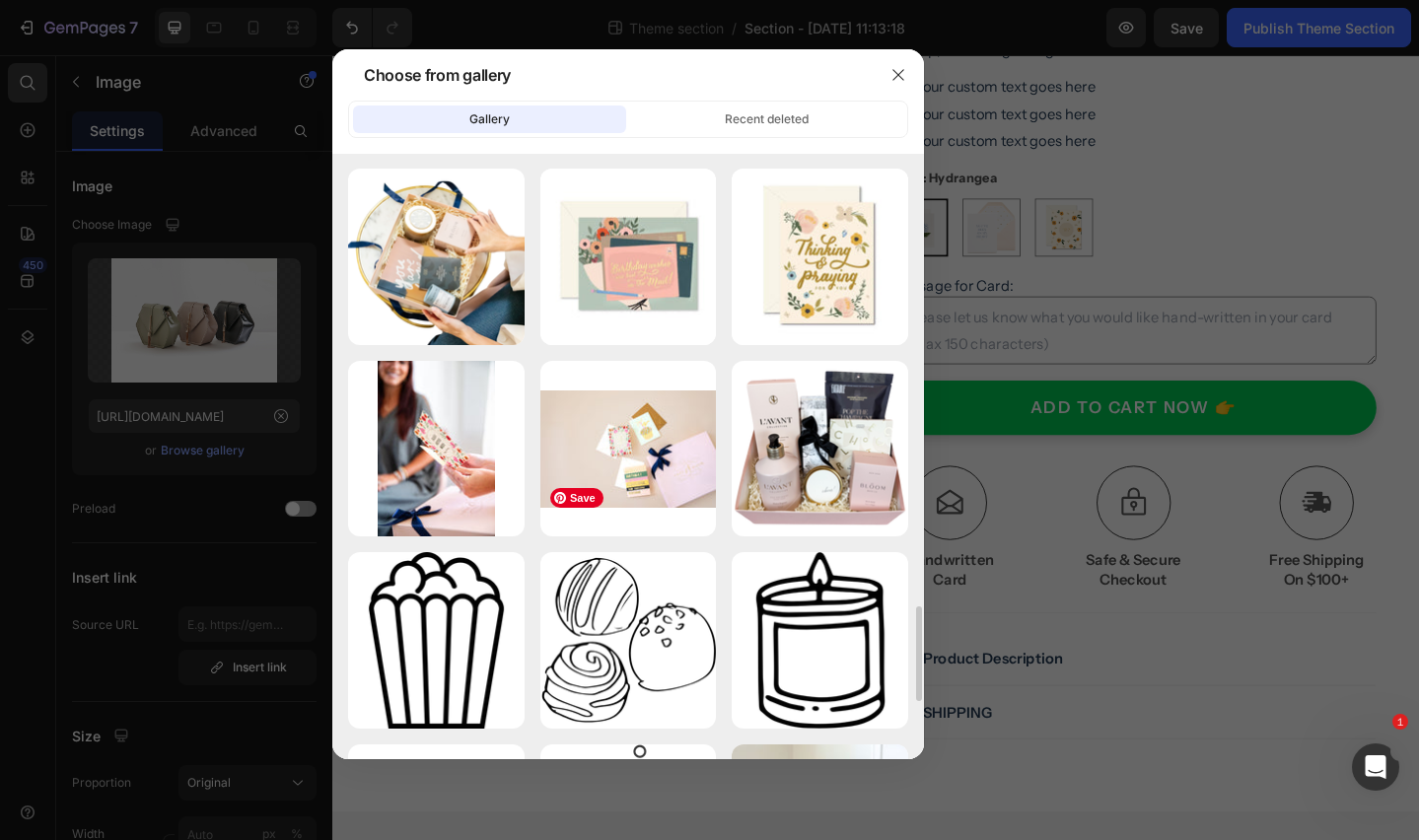 scroll, scrollTop: 2891, scrollLeft: 0, axis: vertical 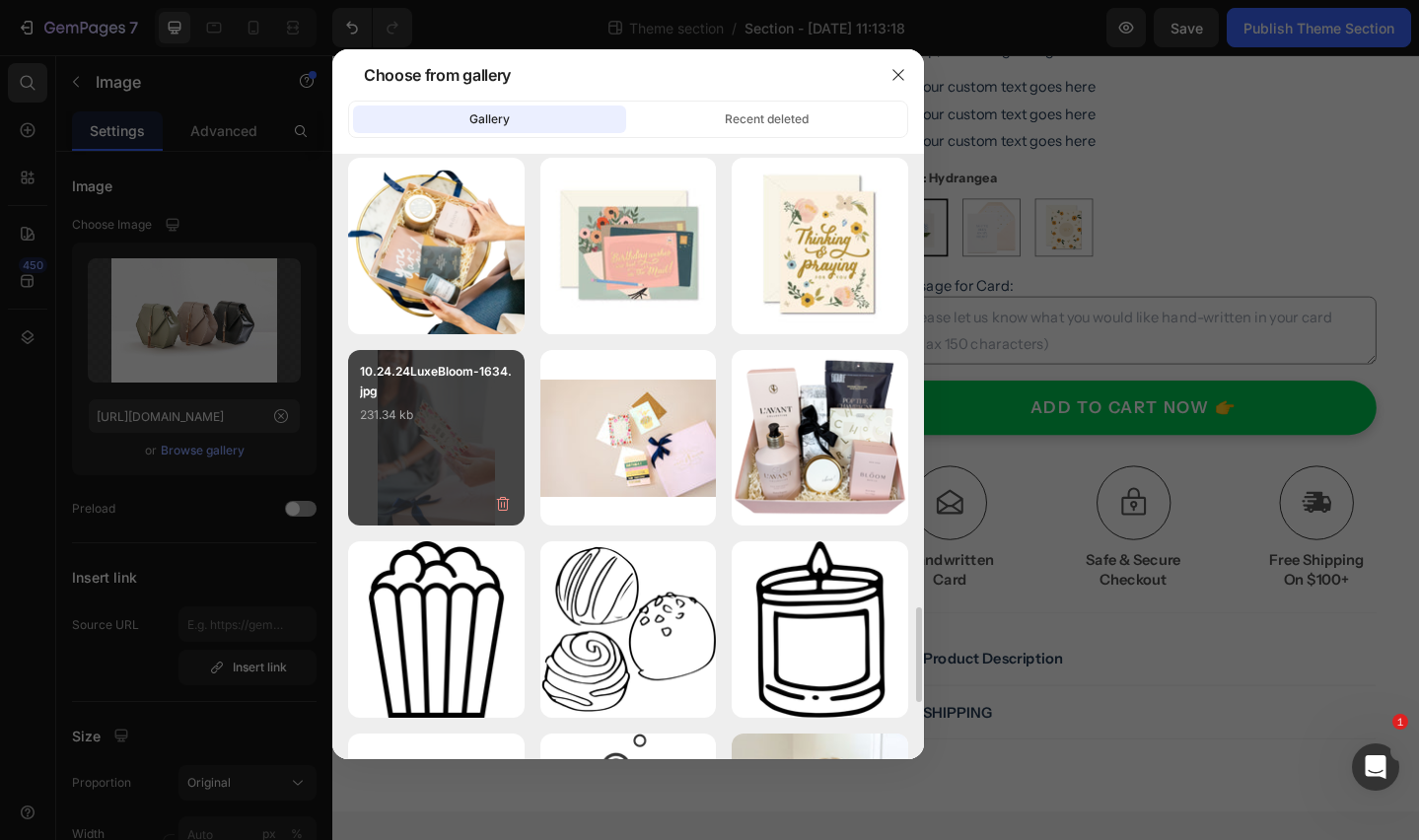 click on "10.24.24LuxeBloom-1634.jpg 231.34 kb" at bounding box center [436, 401] 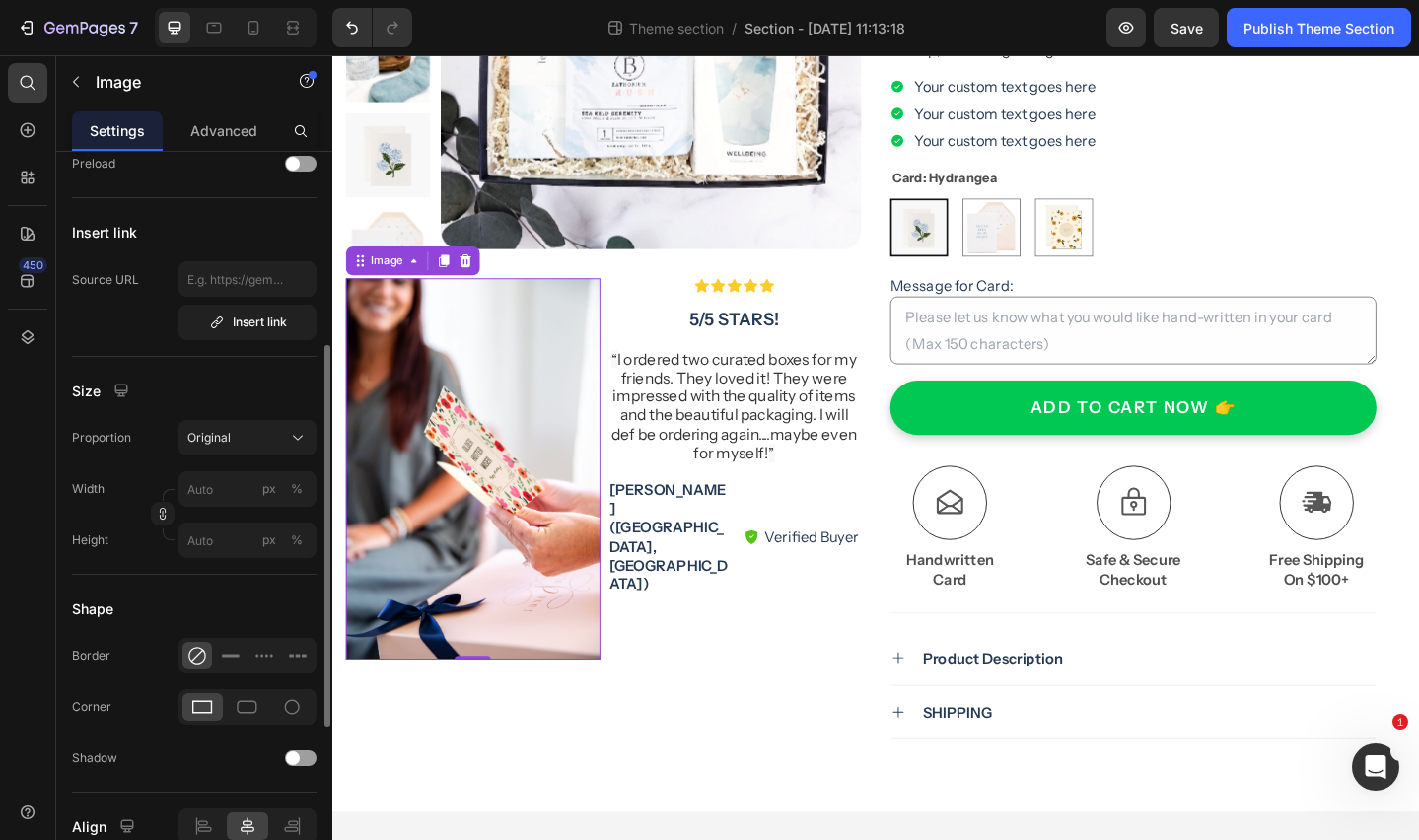 scroll, scrollTop: 359, scrollLeft: 0, axis: vertical 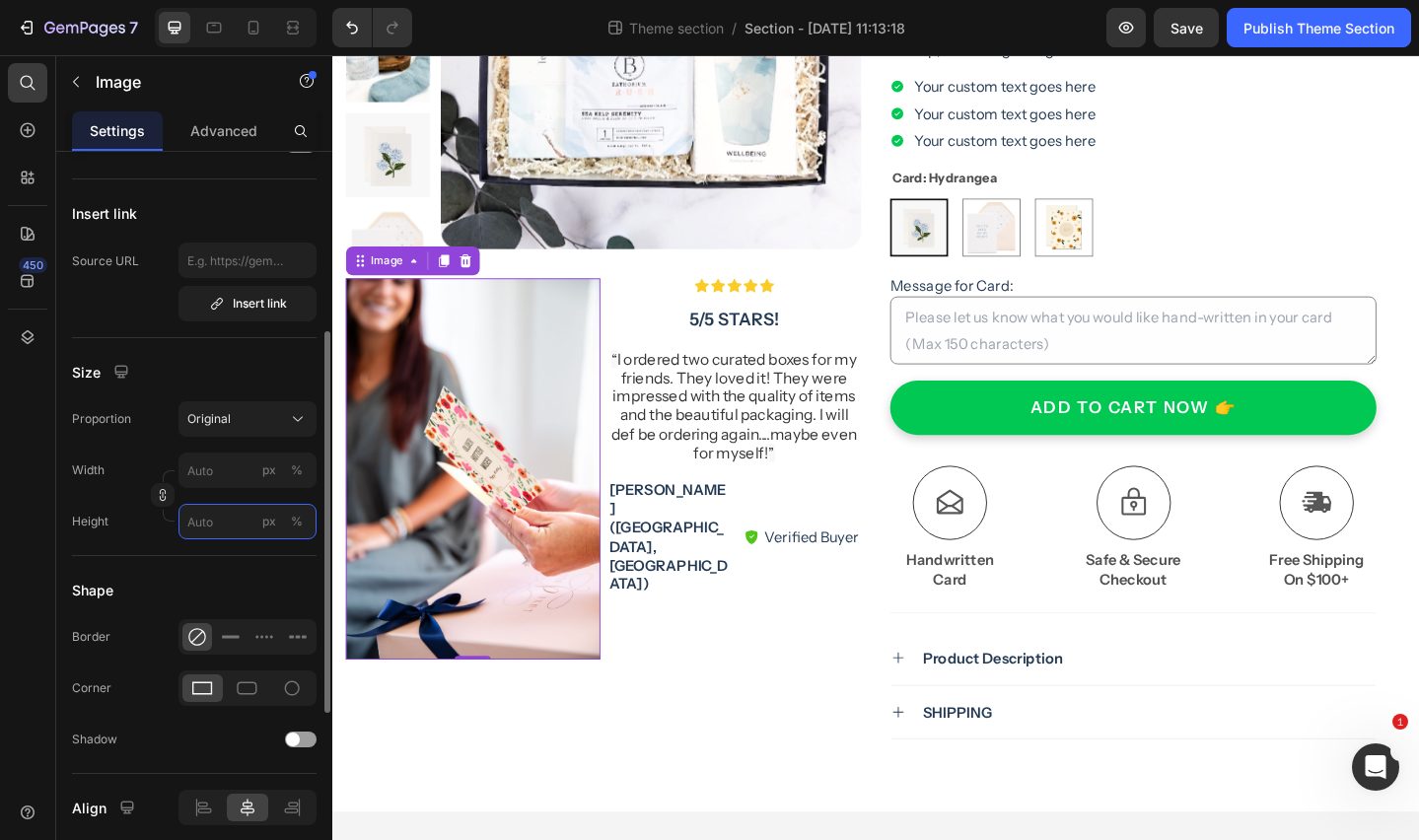 click on "px %" at bounding box center (248, 522) 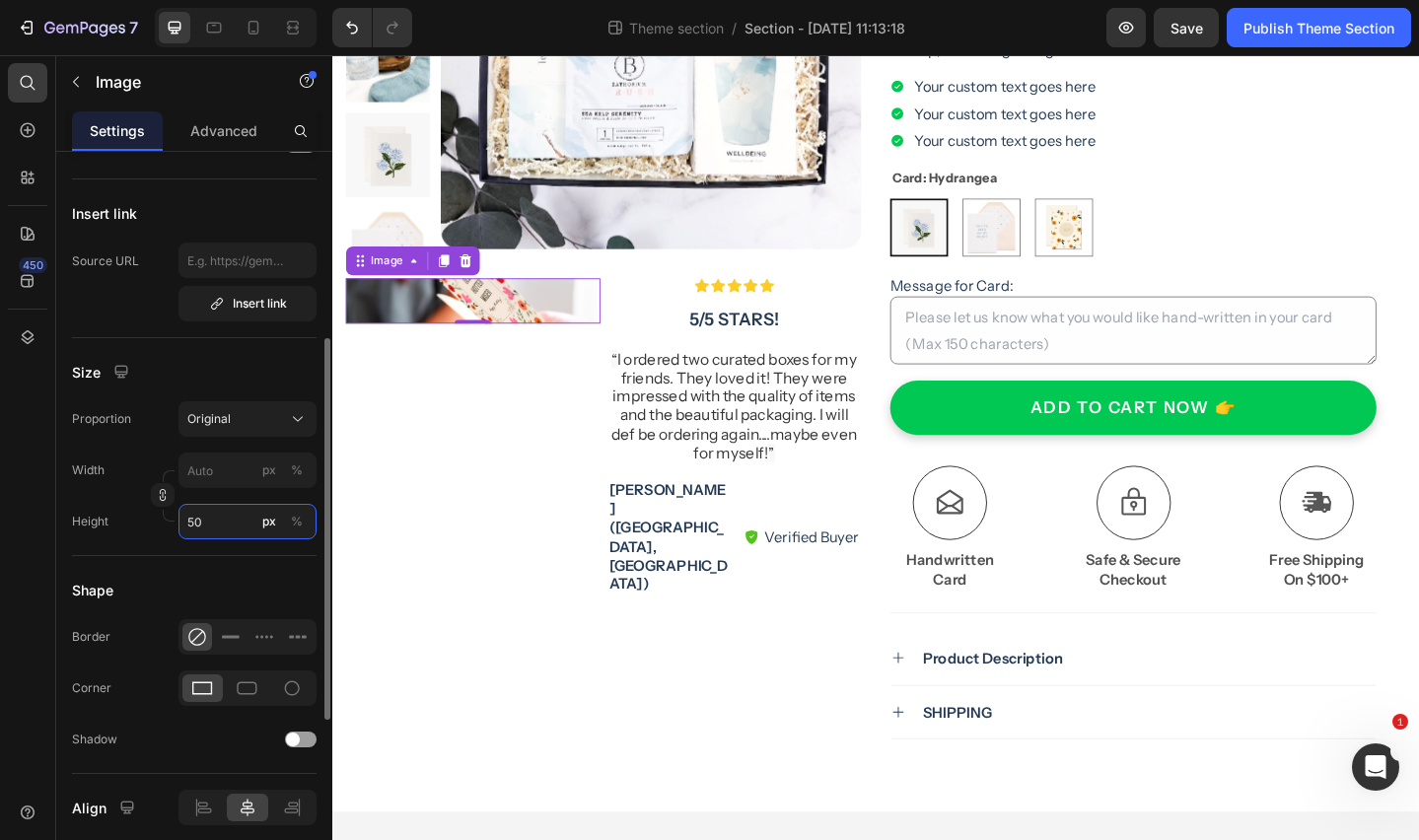 type on "5" 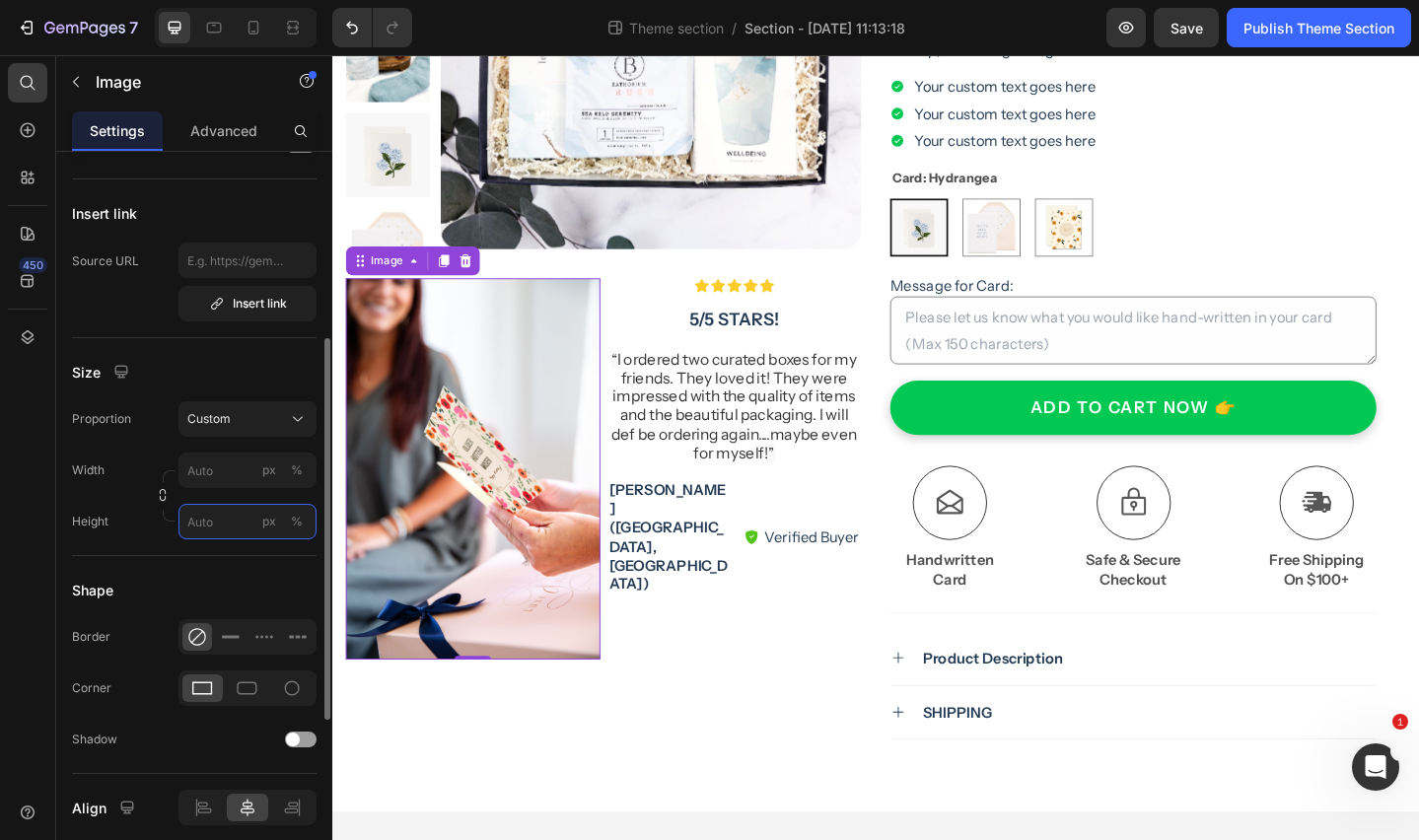 type on "5" 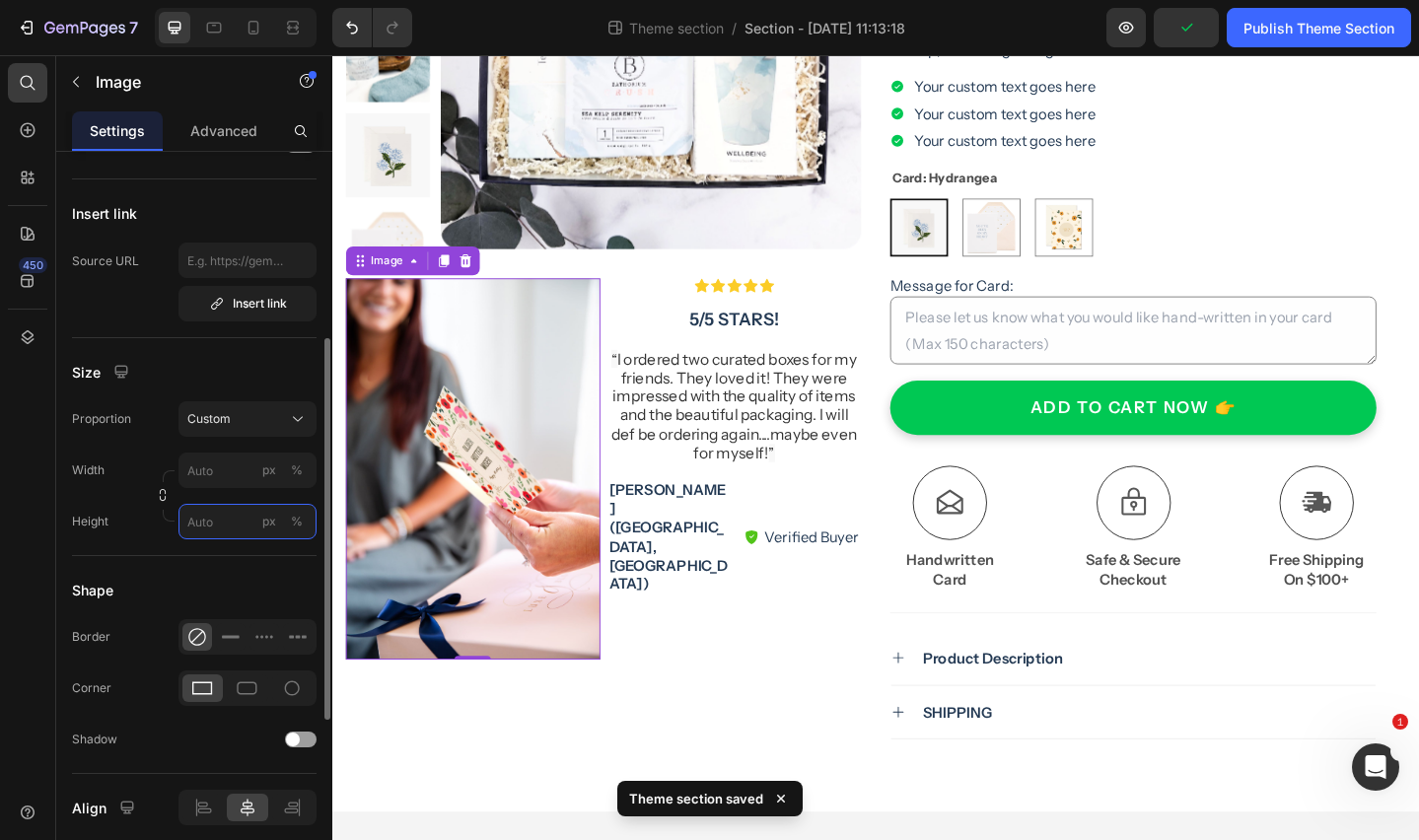 type 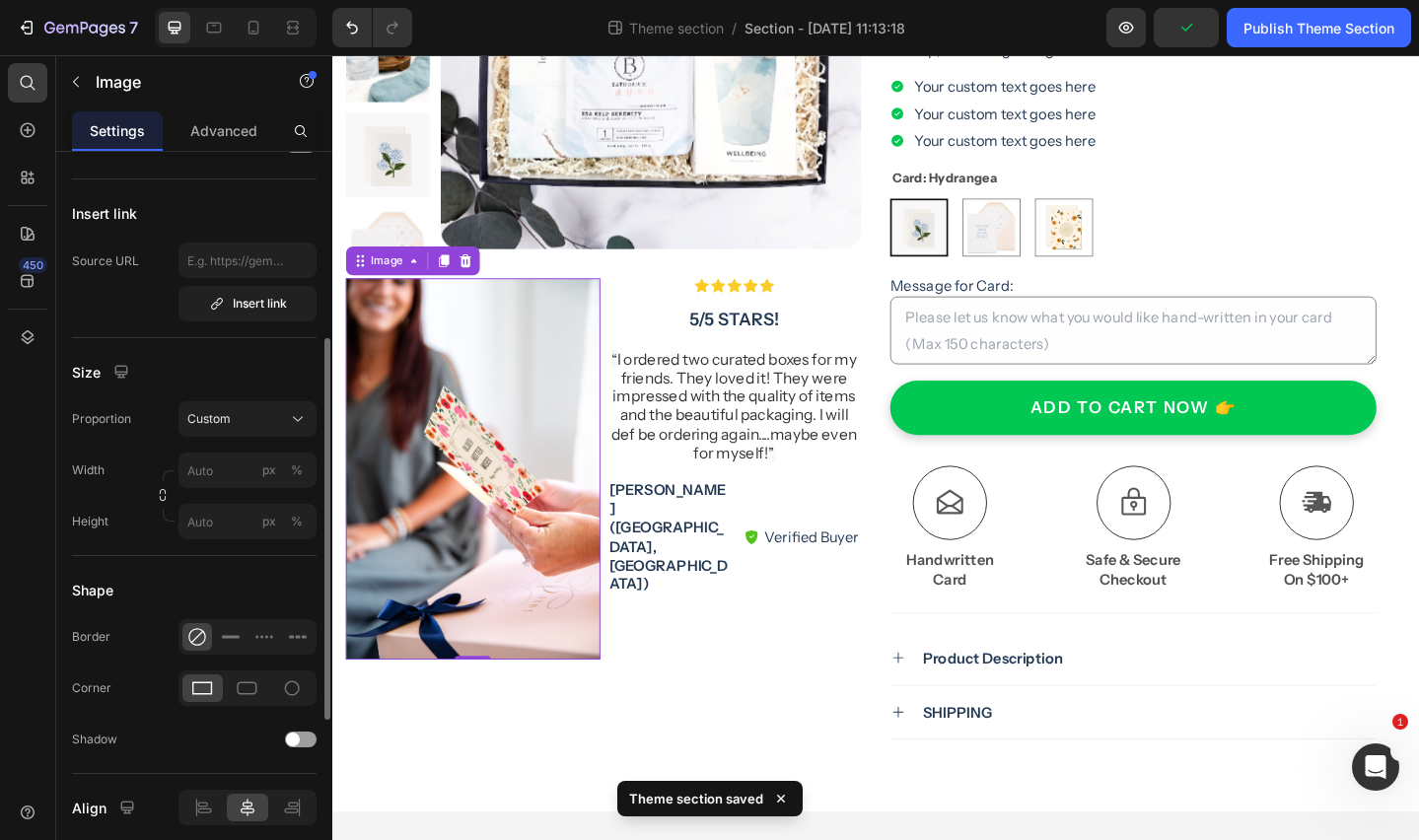 click on "Image Choose Image Upload Image https://cdn.shopify.com/s/files/1/1981/2351/files/gempages_572708606093296455-bac8cf74-7bb3-4566-b98c-103f2a87b41b.jpg  or   Browse gallery  Preload Insert link Source URL  Insert link  Size Proportion Custom Width px % Height px % Shape Border Corner Shadow Align SEO Alt text Image title" at bounding box center [194, 464] 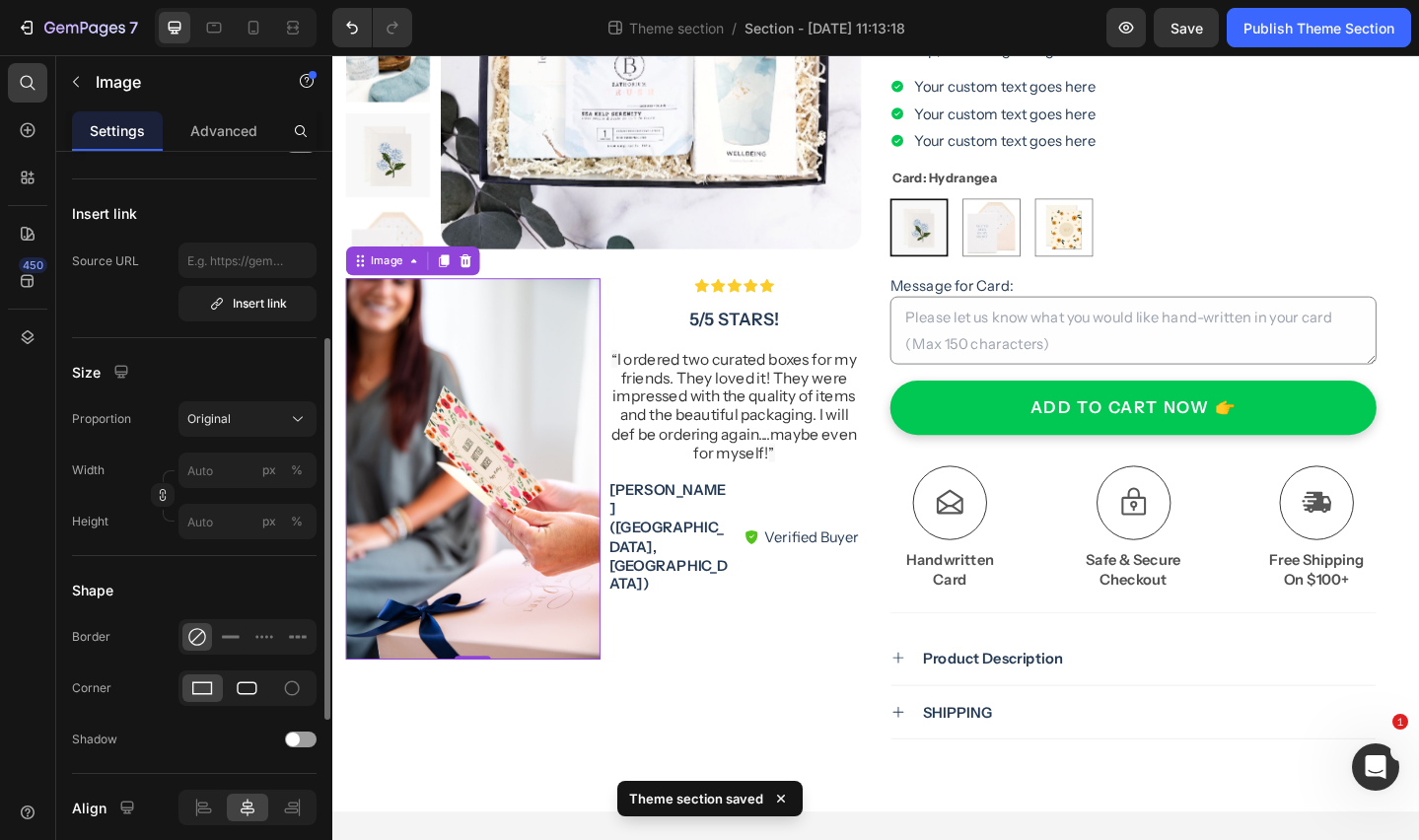 click 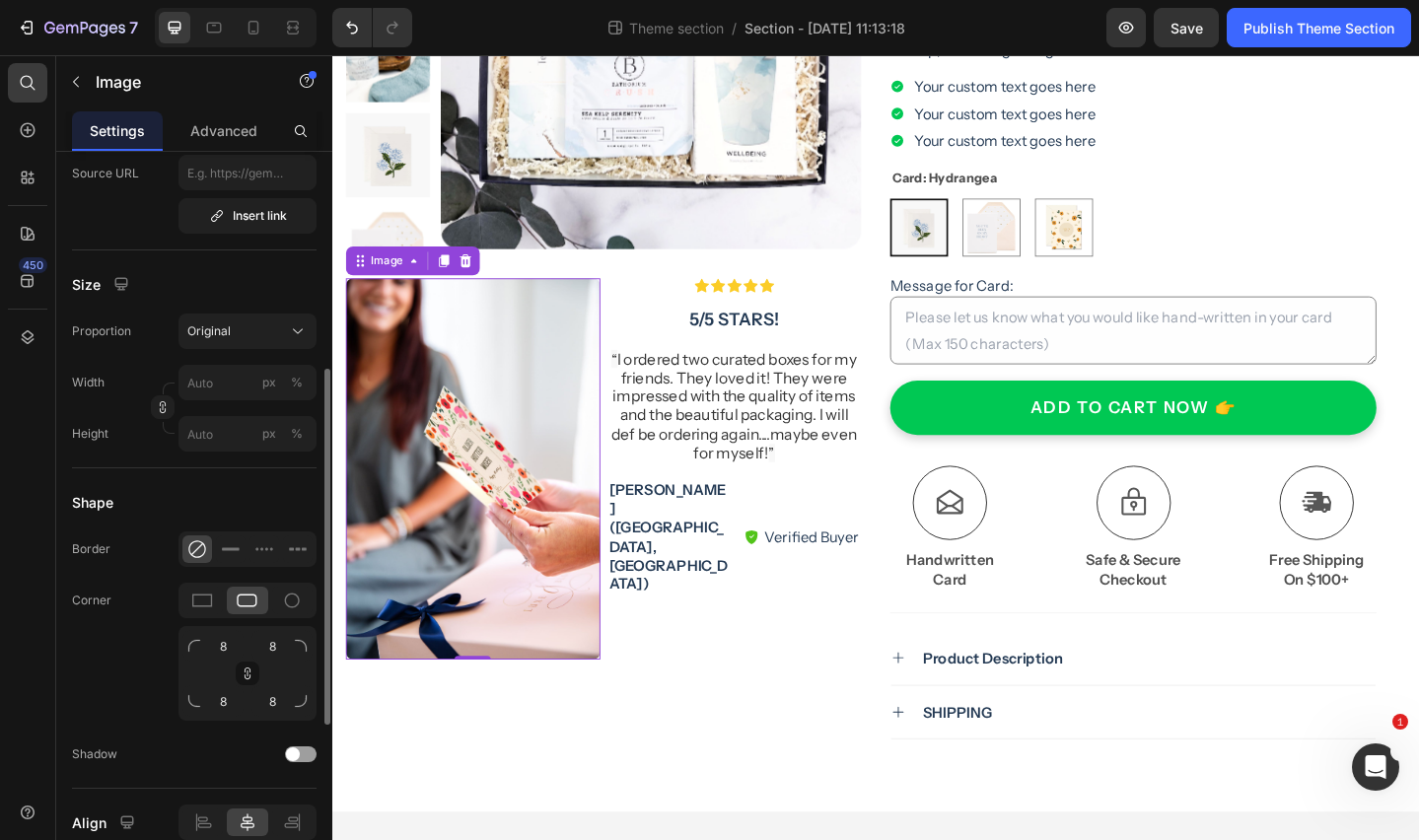 scroll, scrollTop: 453, scrollLeft: 0, axis: vertical 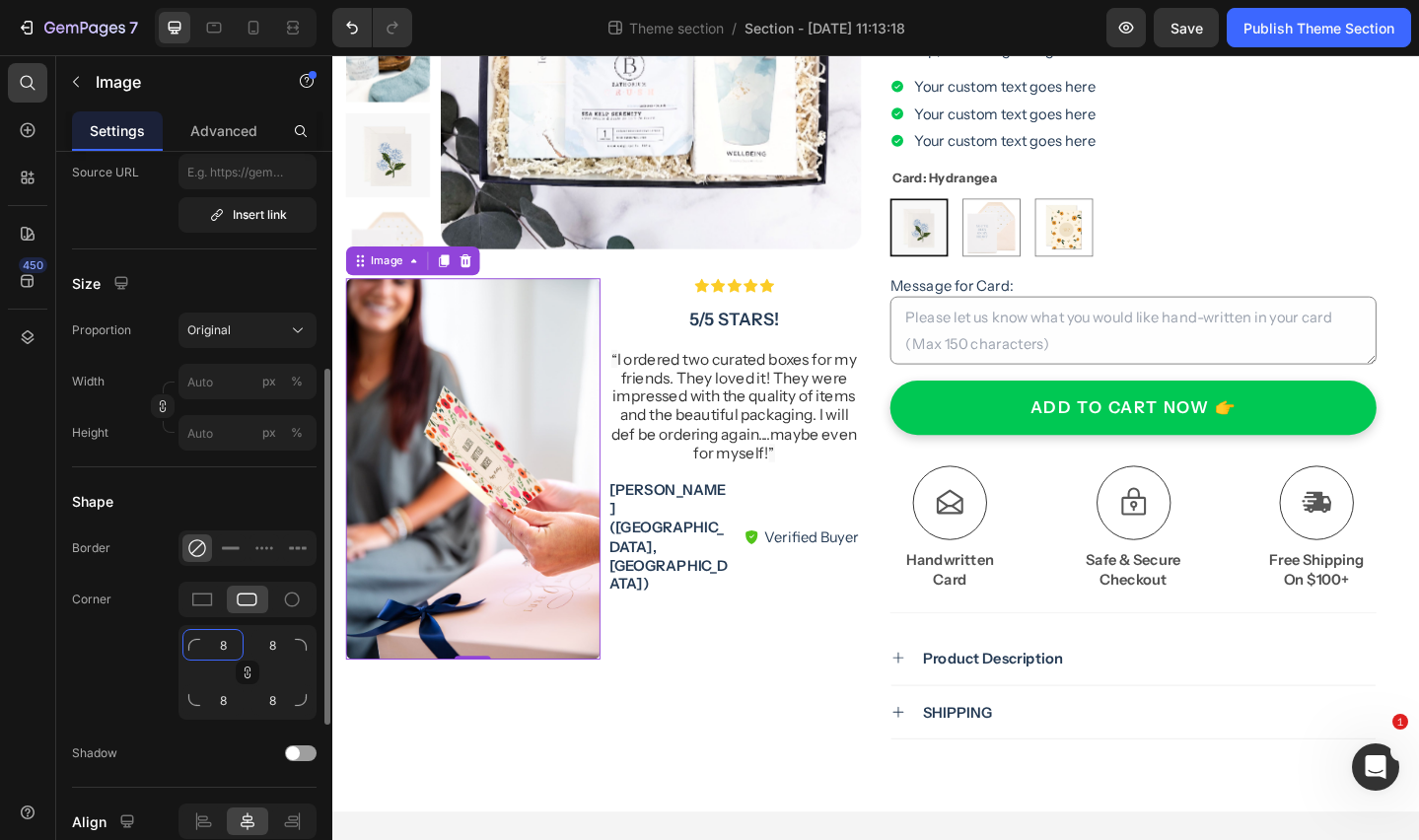 click on "8" 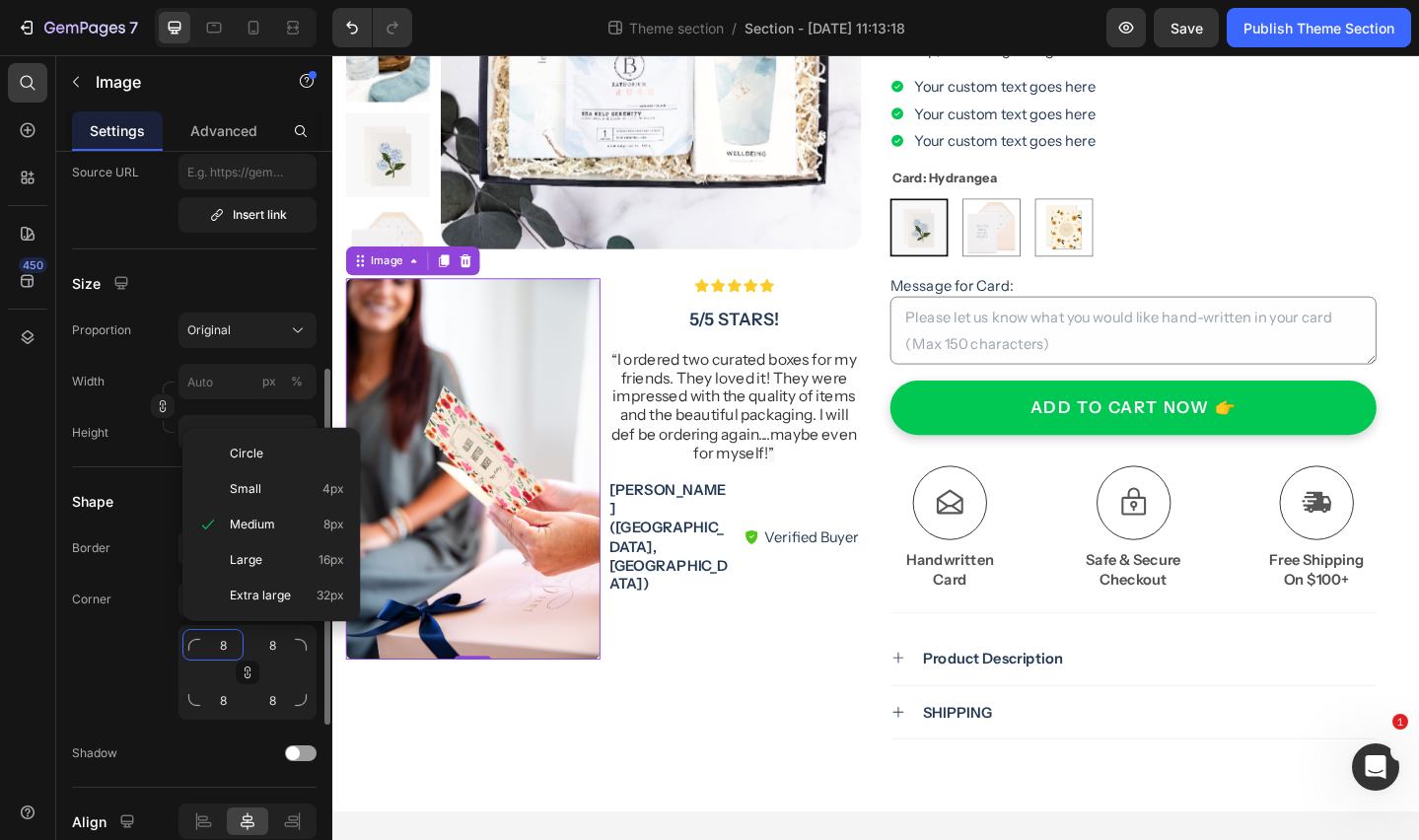 type on "1" 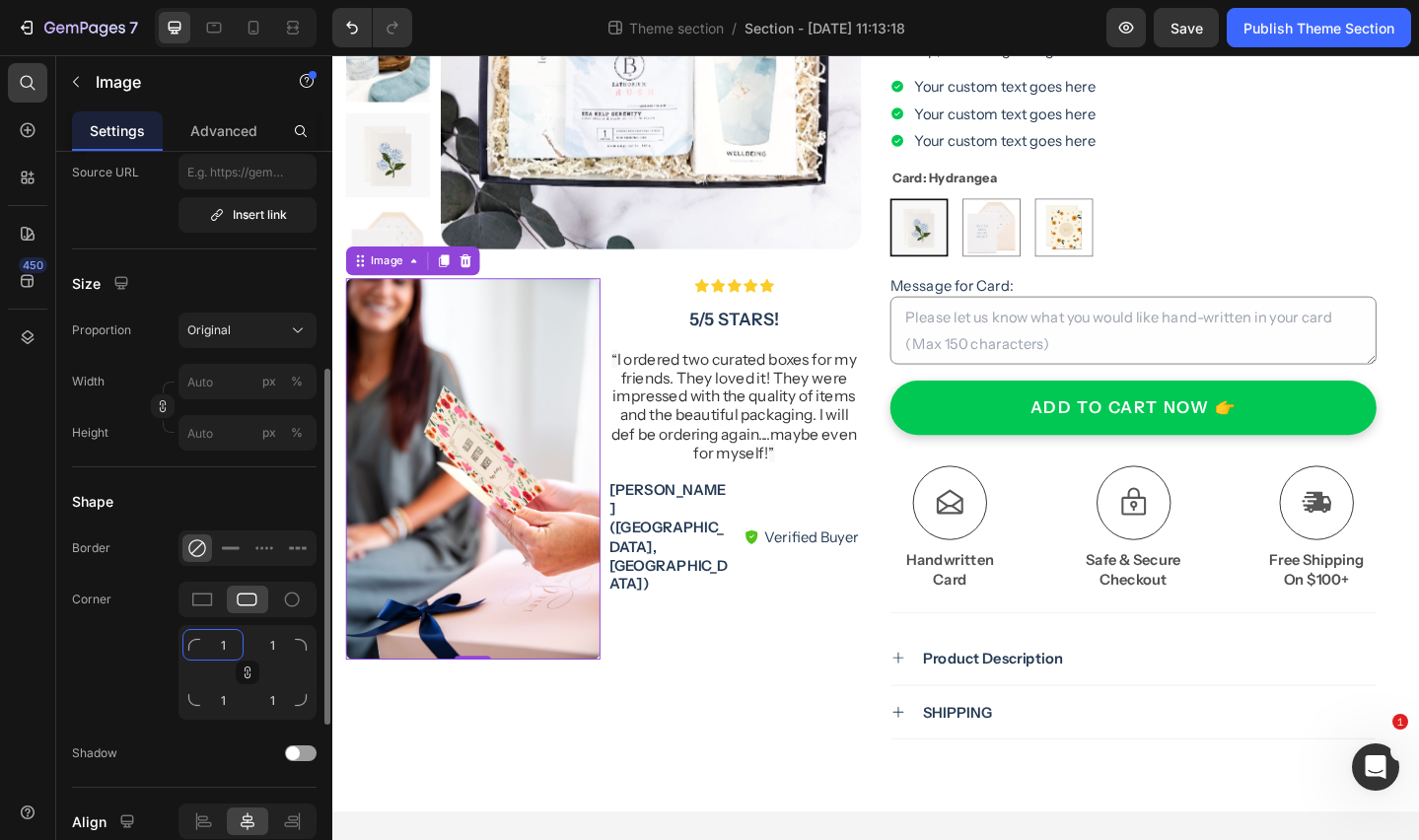 type on "12" 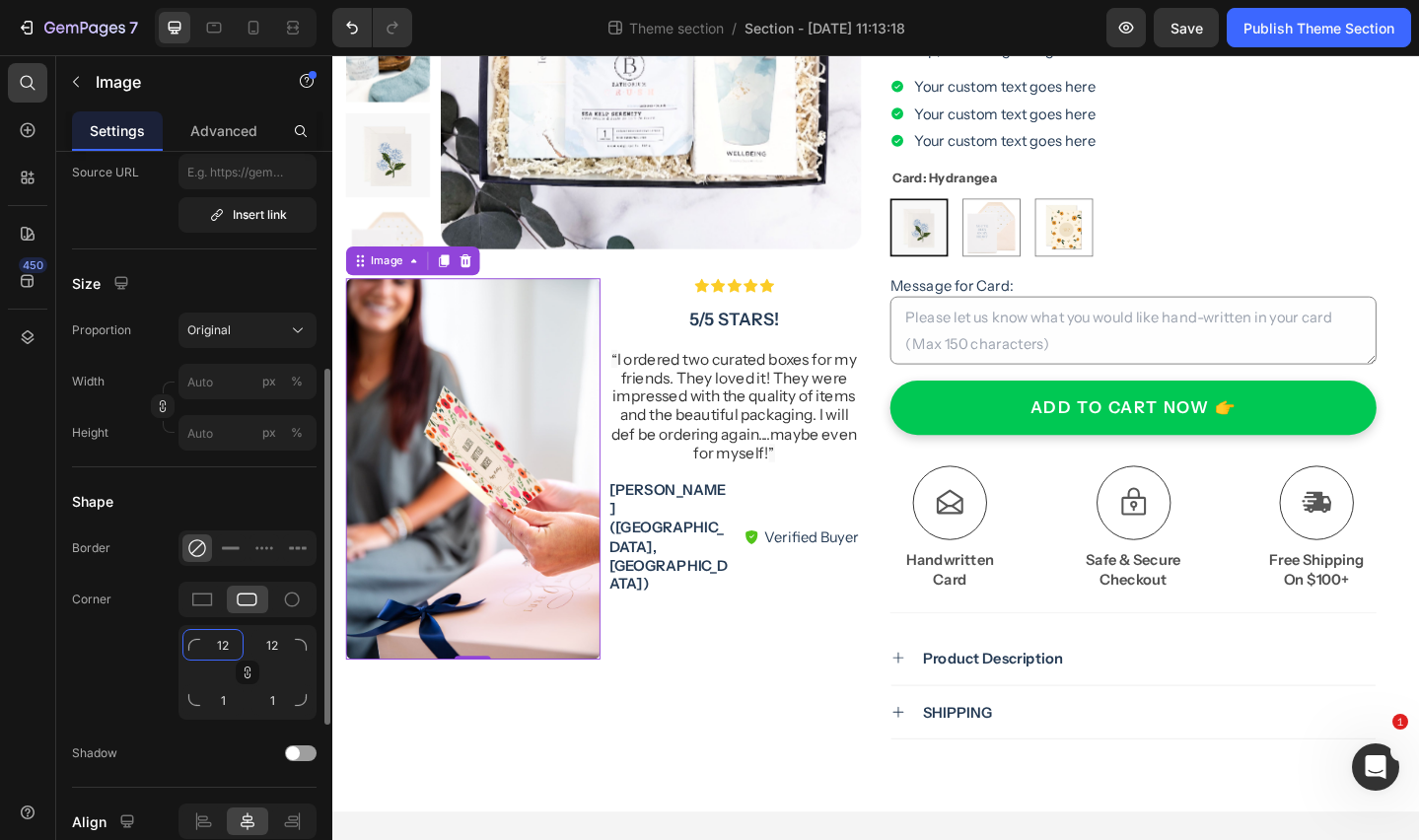 type on "12" 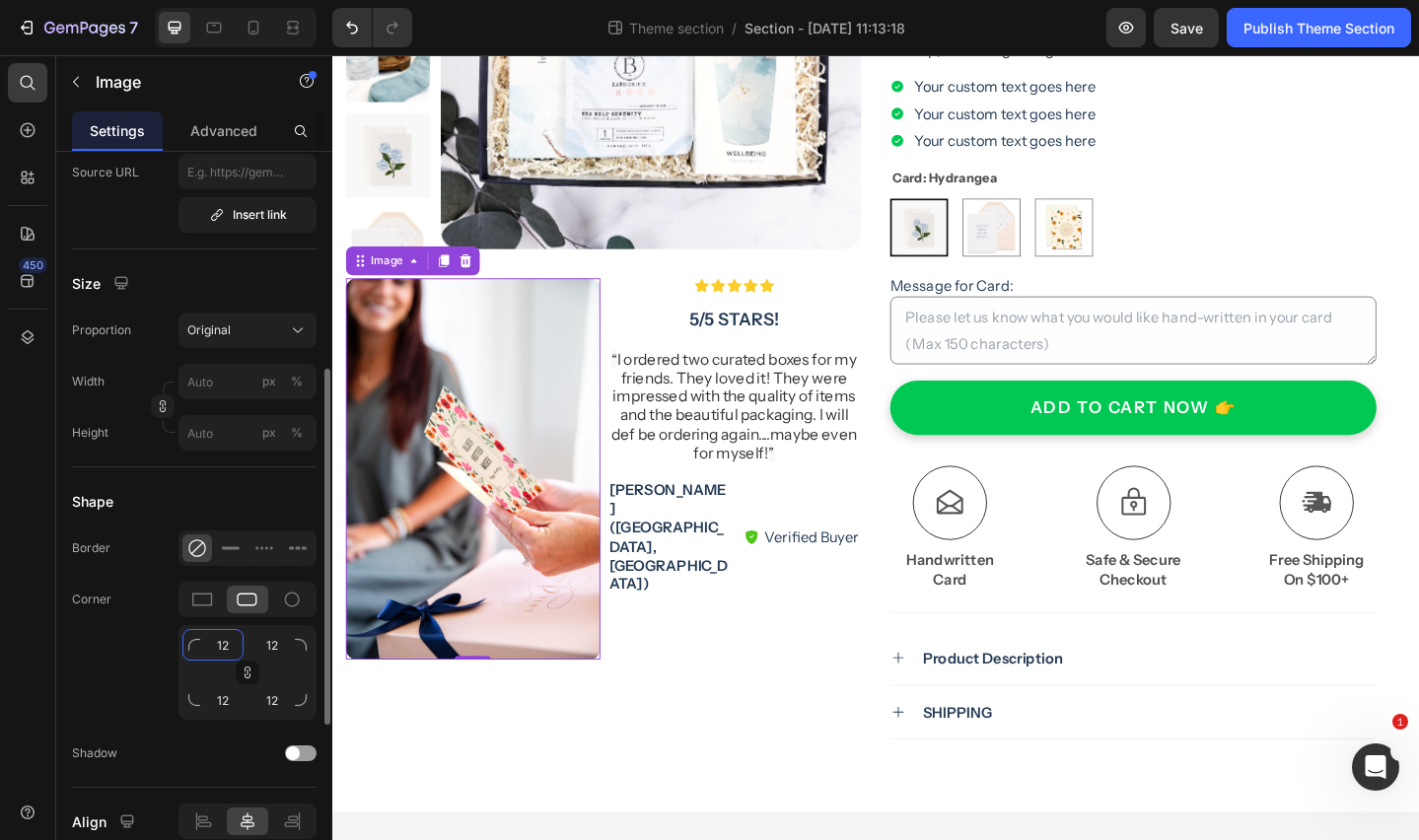 drag, startPoint x: 228, startPoint y: 646, endPoint x: 205, endPoint y: 645, distance: 23.021729 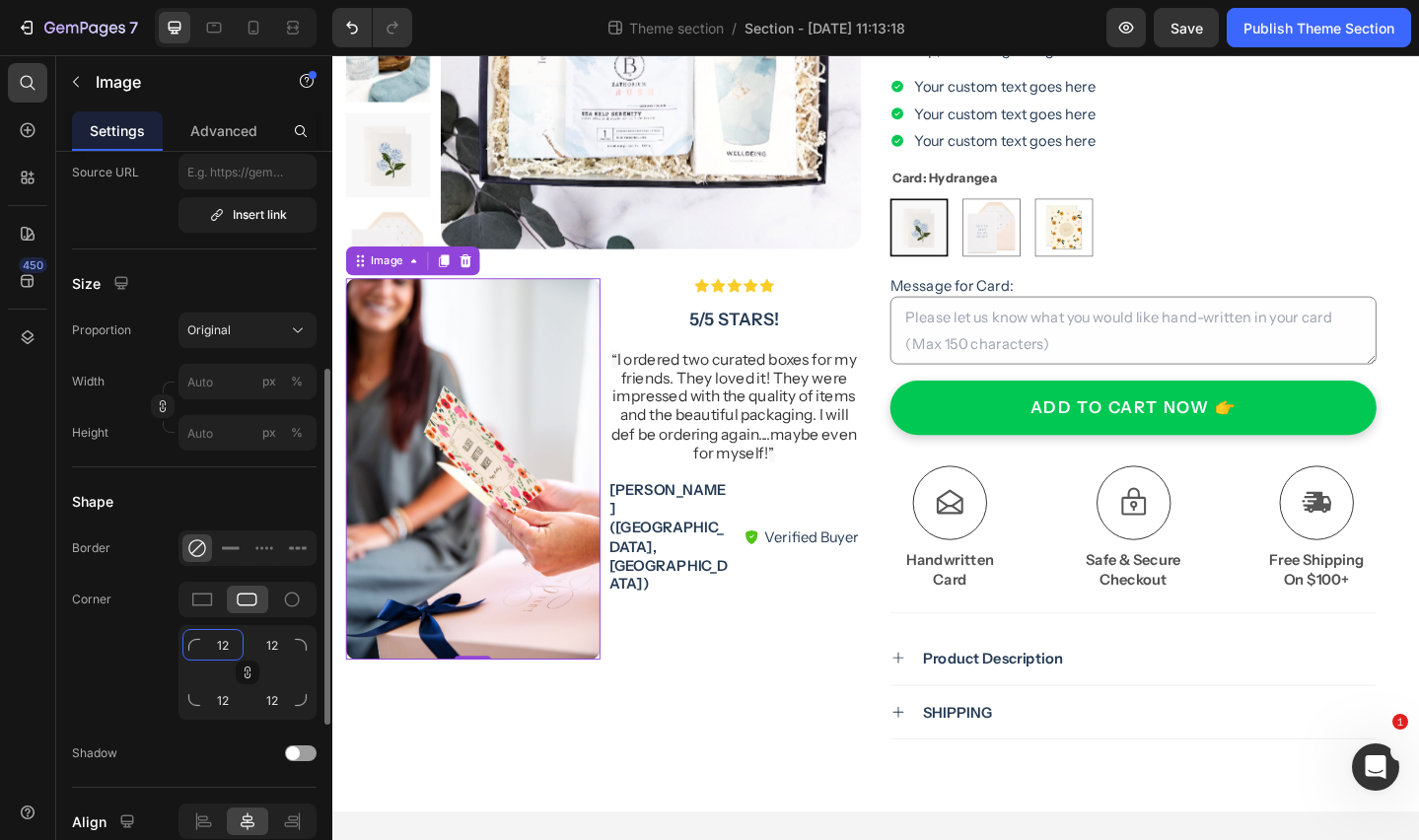 click on "12" 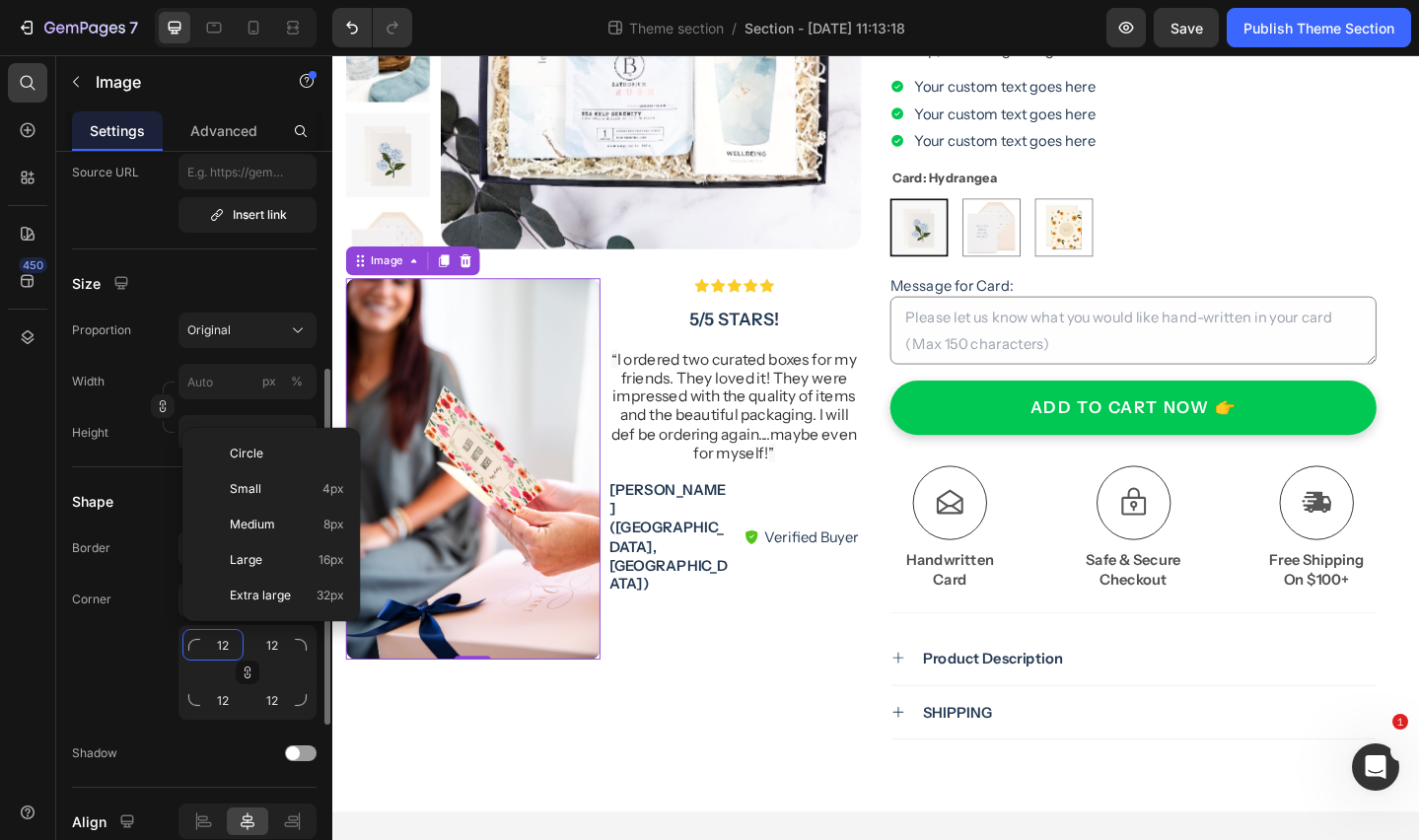 type on "2" 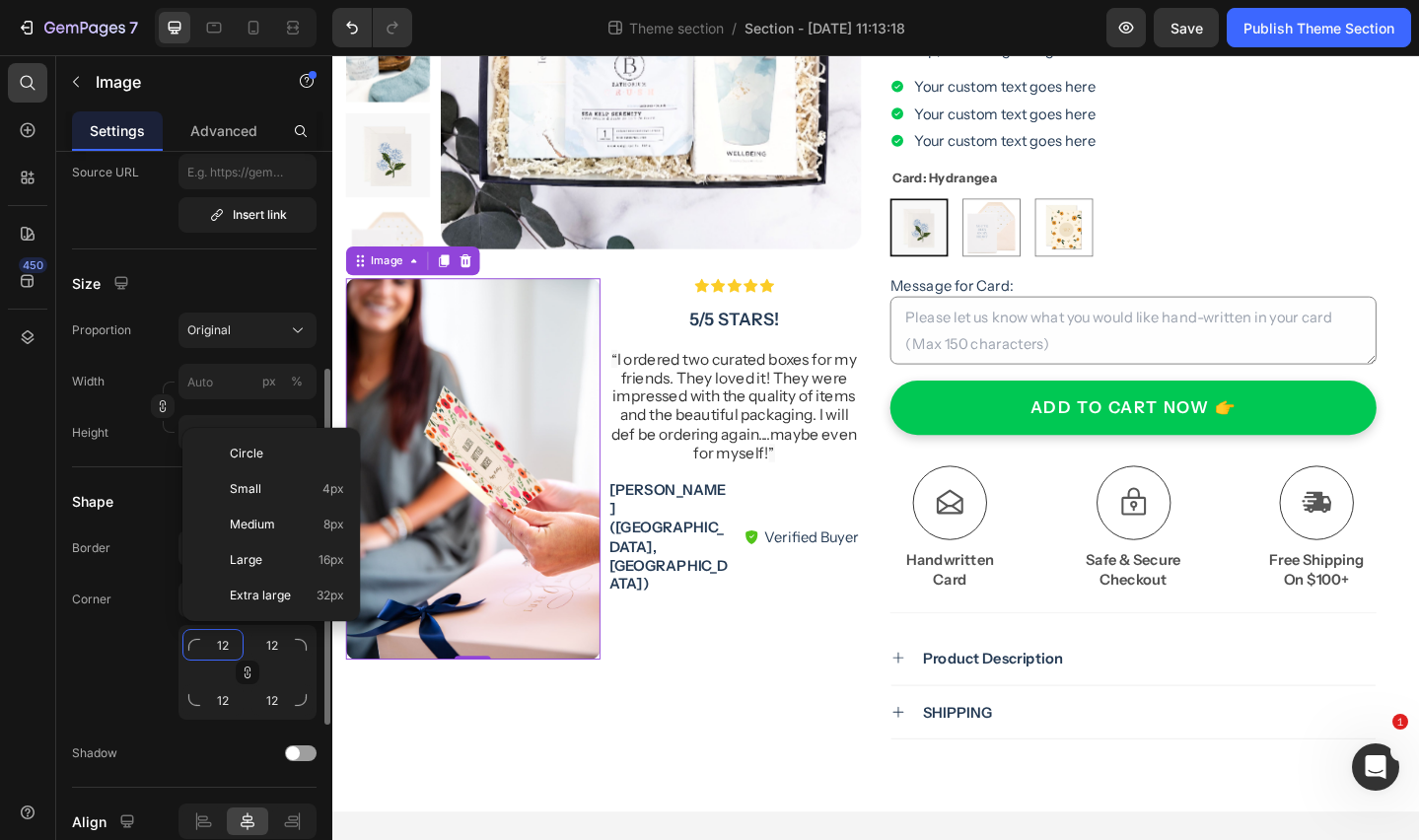 type on "2" 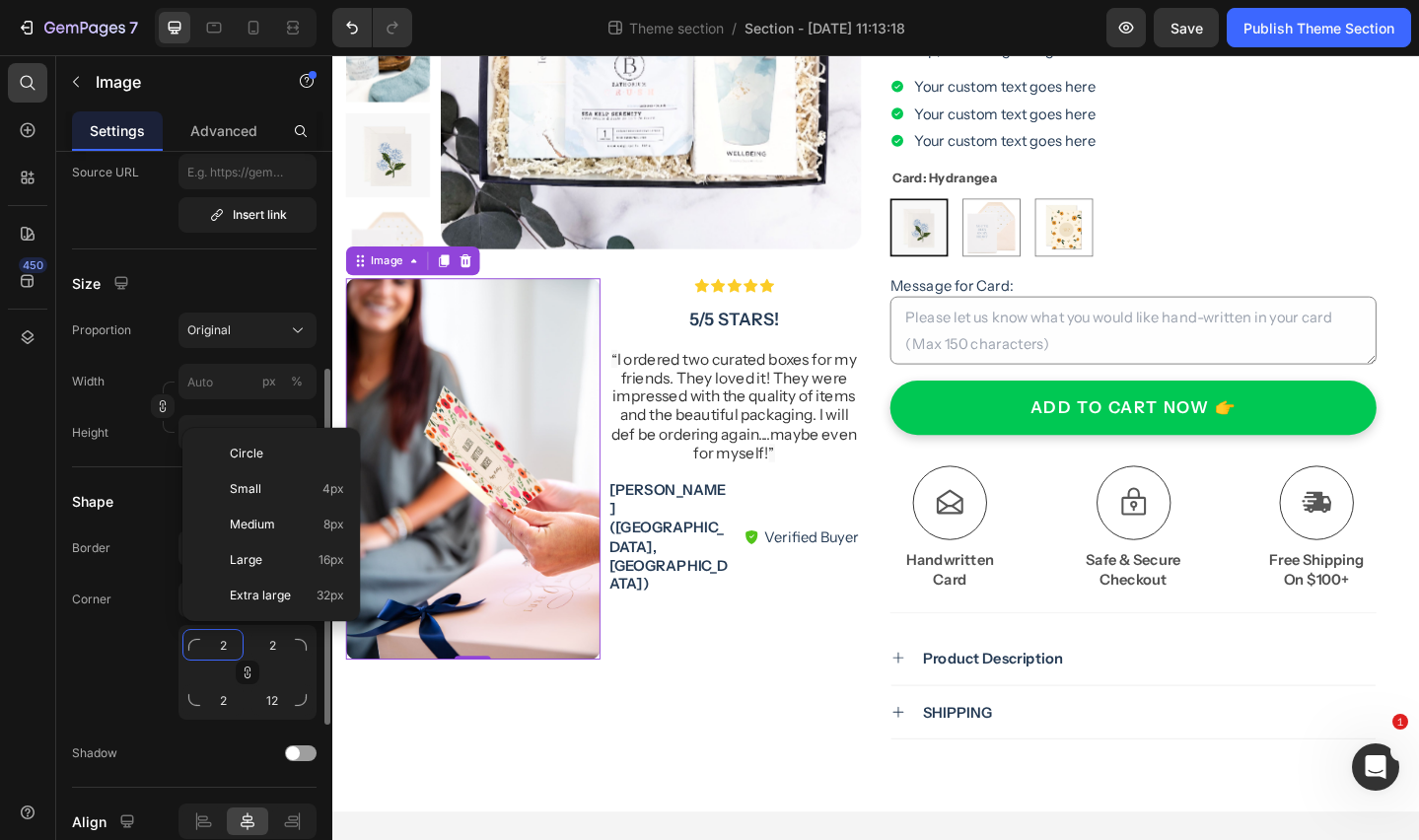 type on "2" 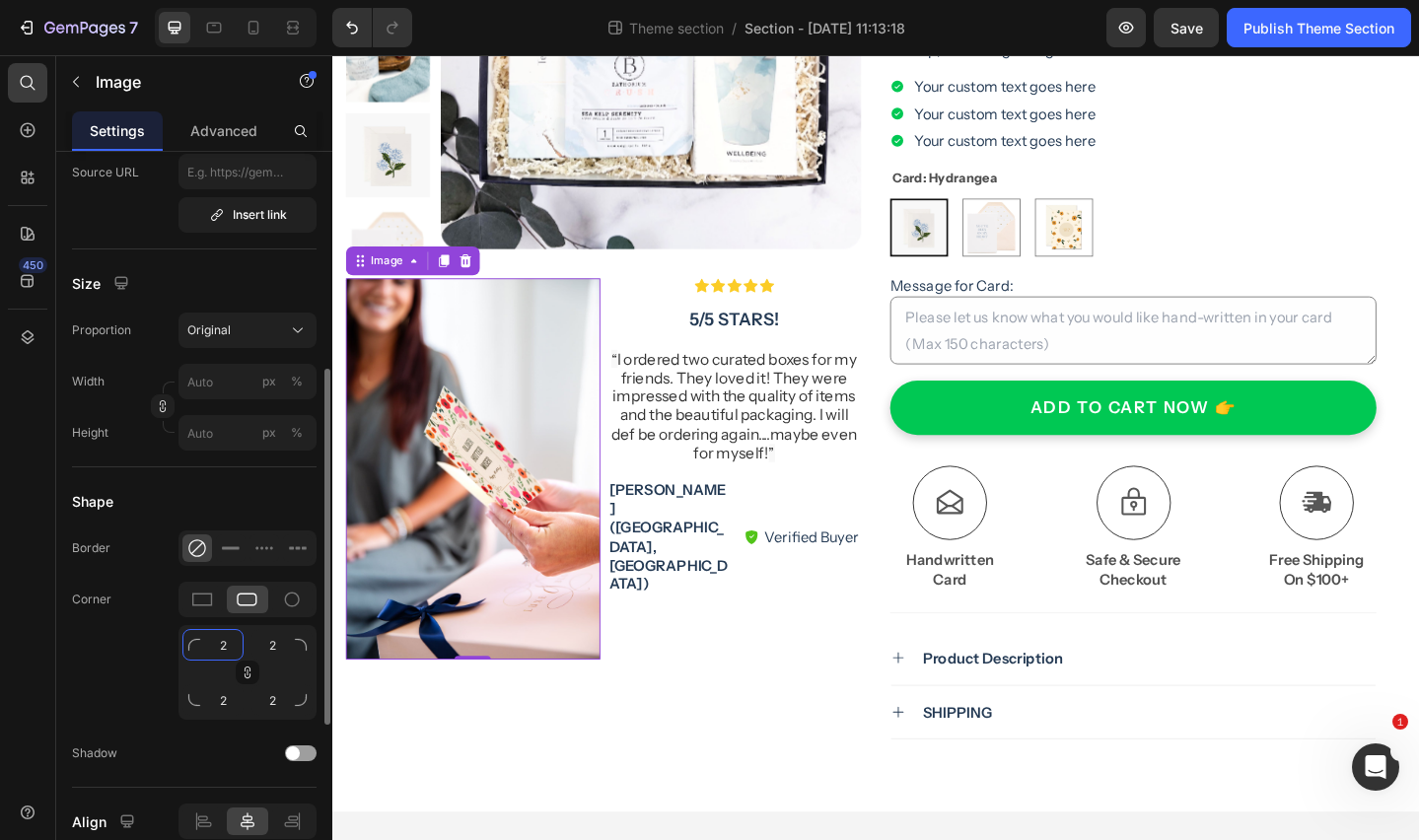 type on "20" 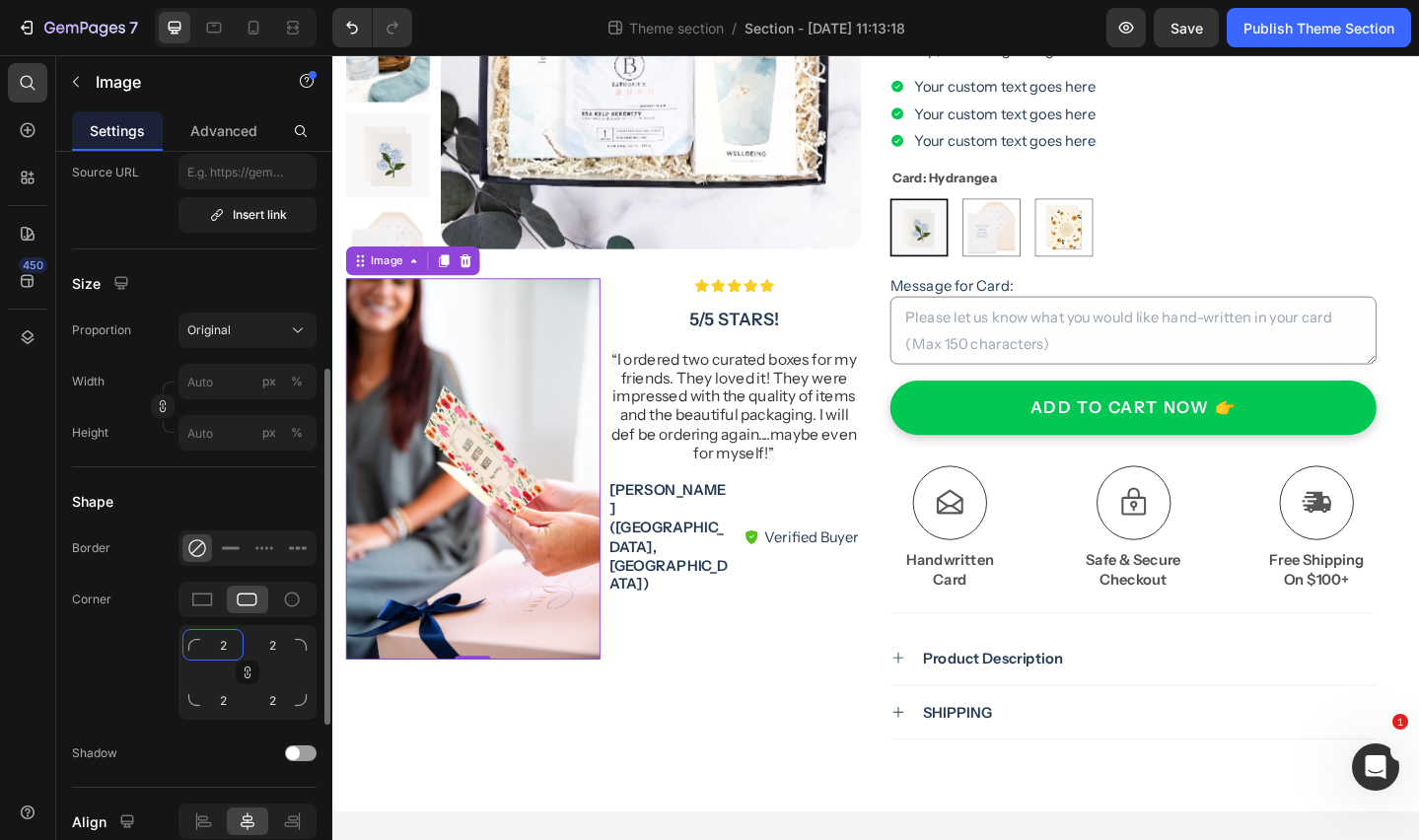 type on "20" 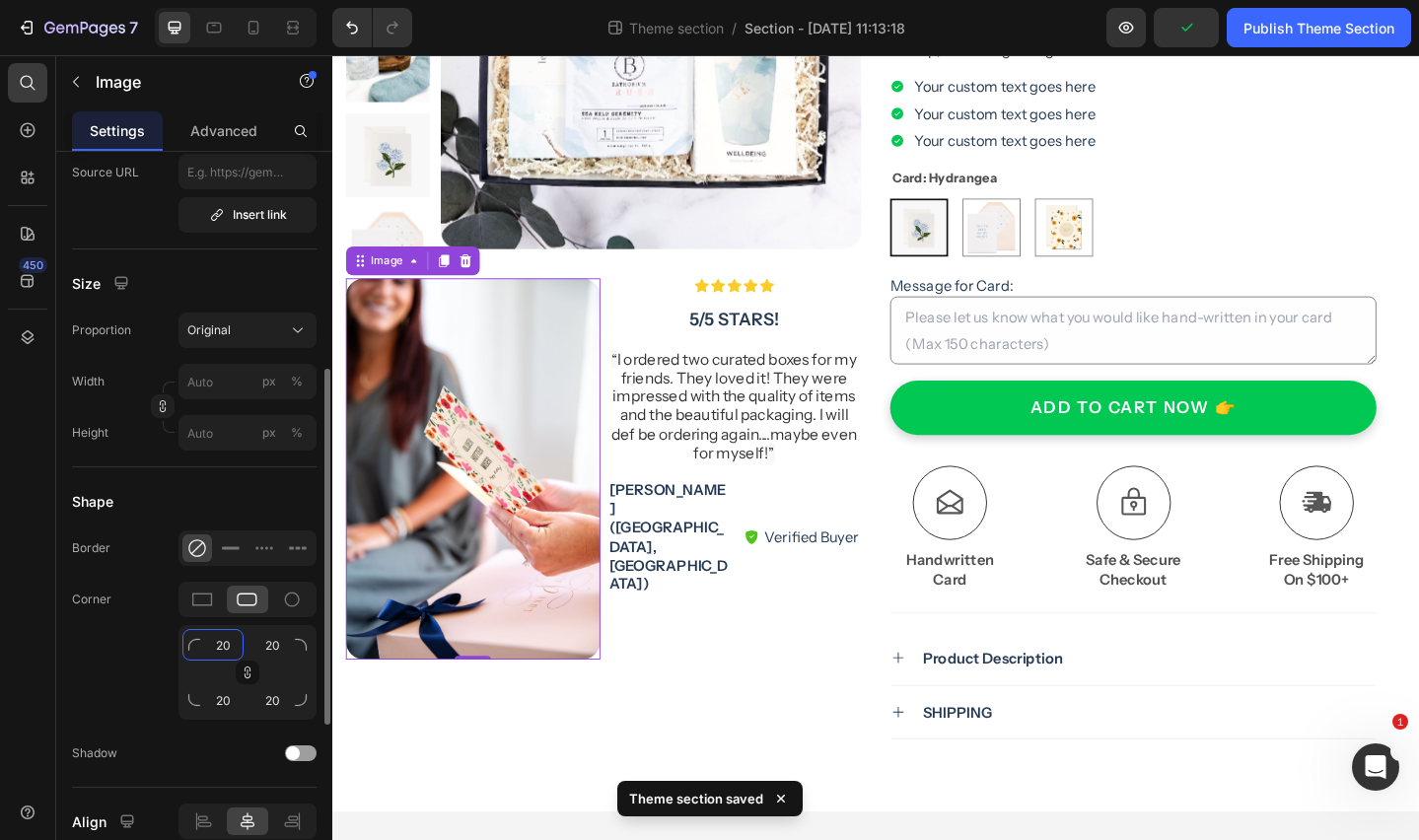 type on "20" 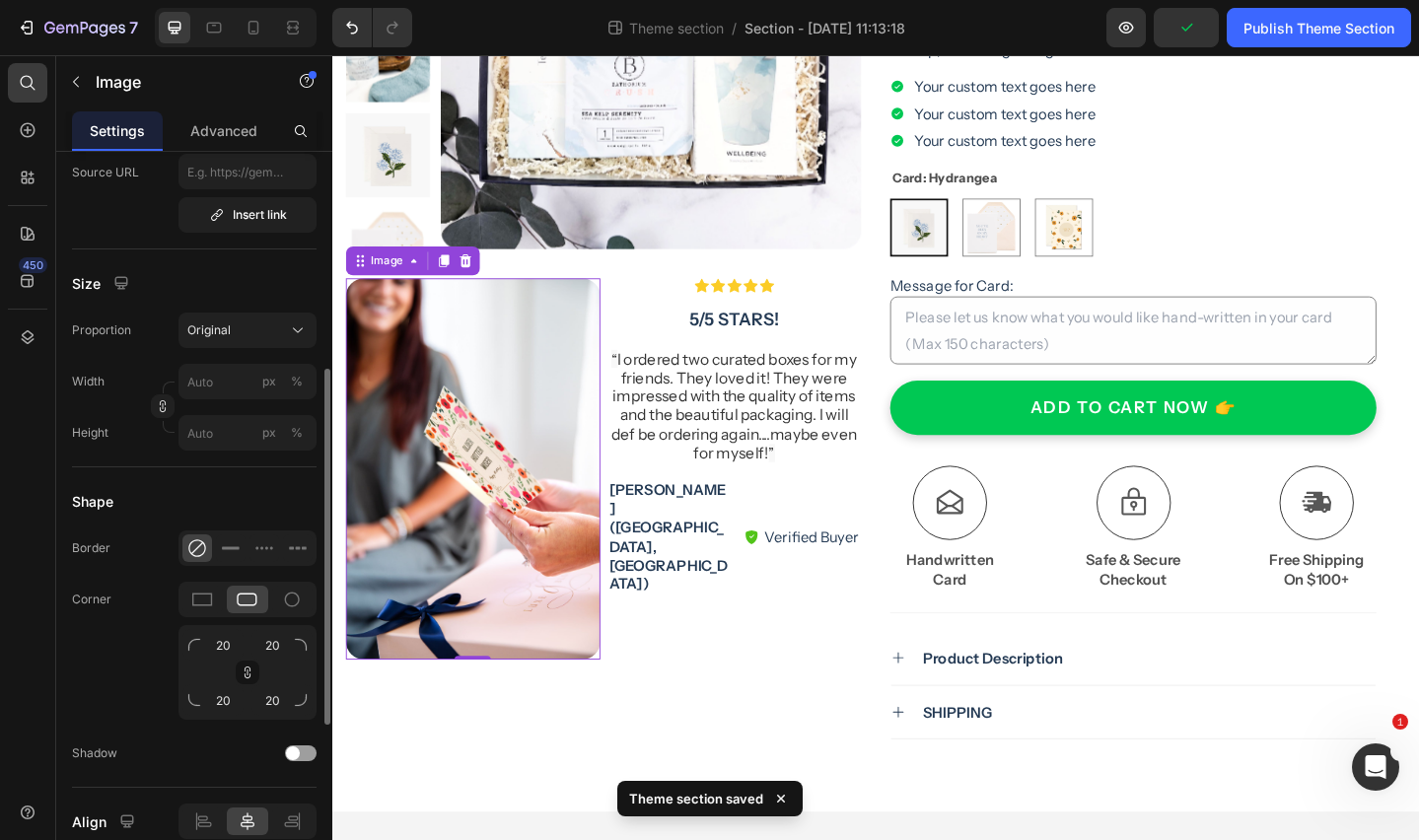 click on "Corner 20 20 20 20" 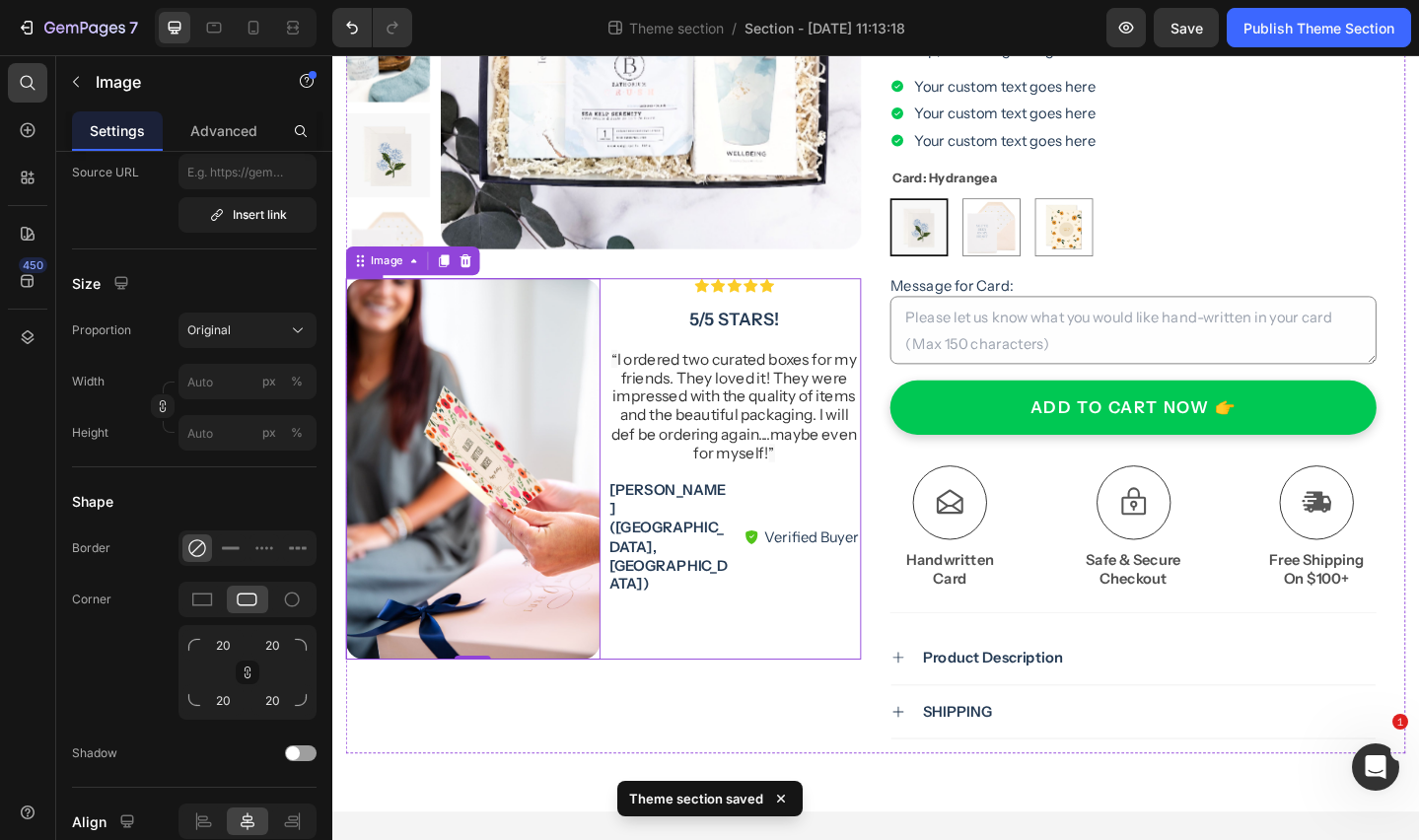 click on "Icon Icon Icon Icon Icon Icon List 5/5 stars! Text Block “ I ordered two curated boxes for my friends. They loved it! They were impressed with the quality of items and the beautiful packaging. I will def be ordering again....maybe even for myself! ” Text Block Jennifer R. (Seattle, US) Text Block
Verified Buyer Item List Row Row" at bounding box center [770, 505] 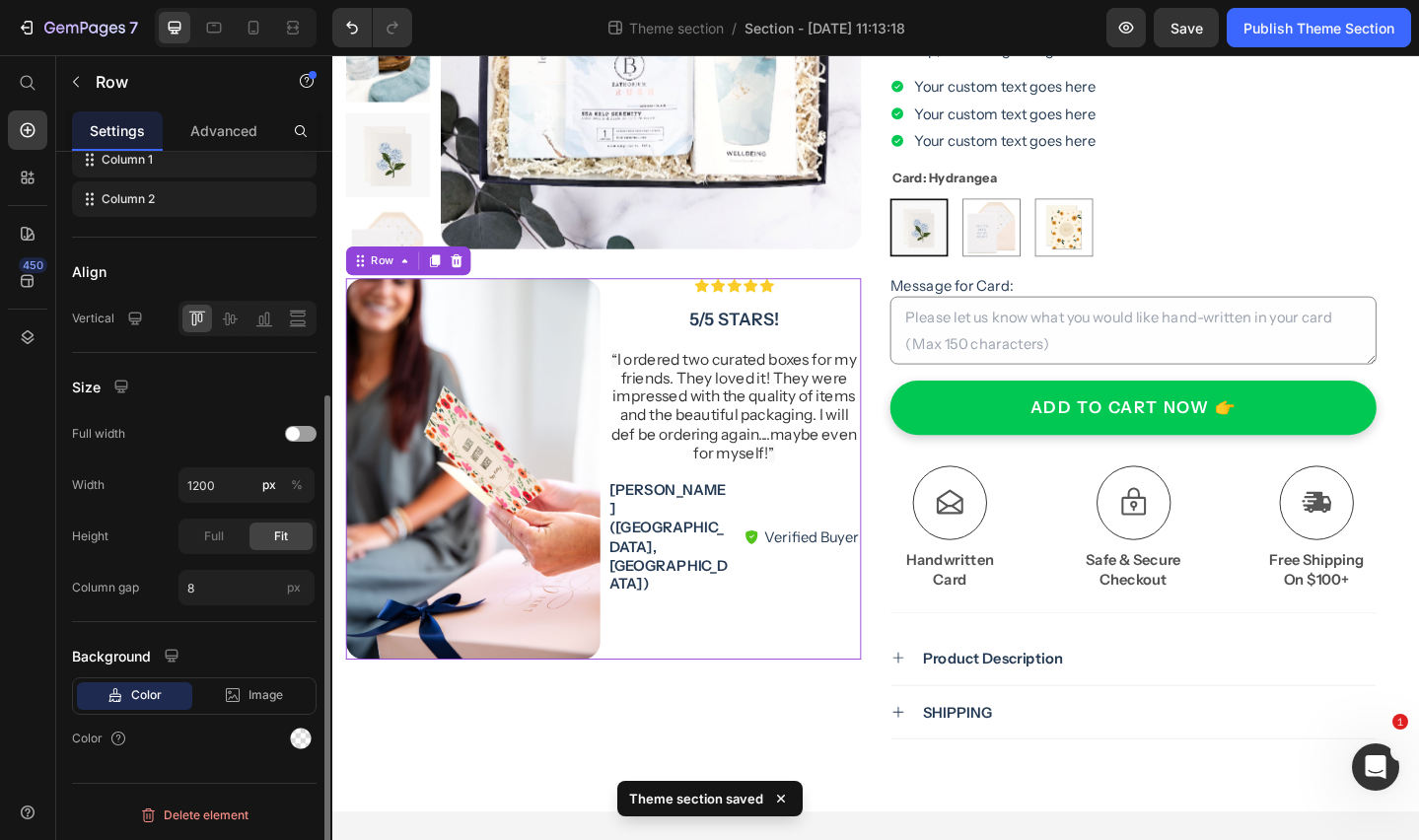 scroll, scrollTop: 0, scrollLeft: 0, axis: both 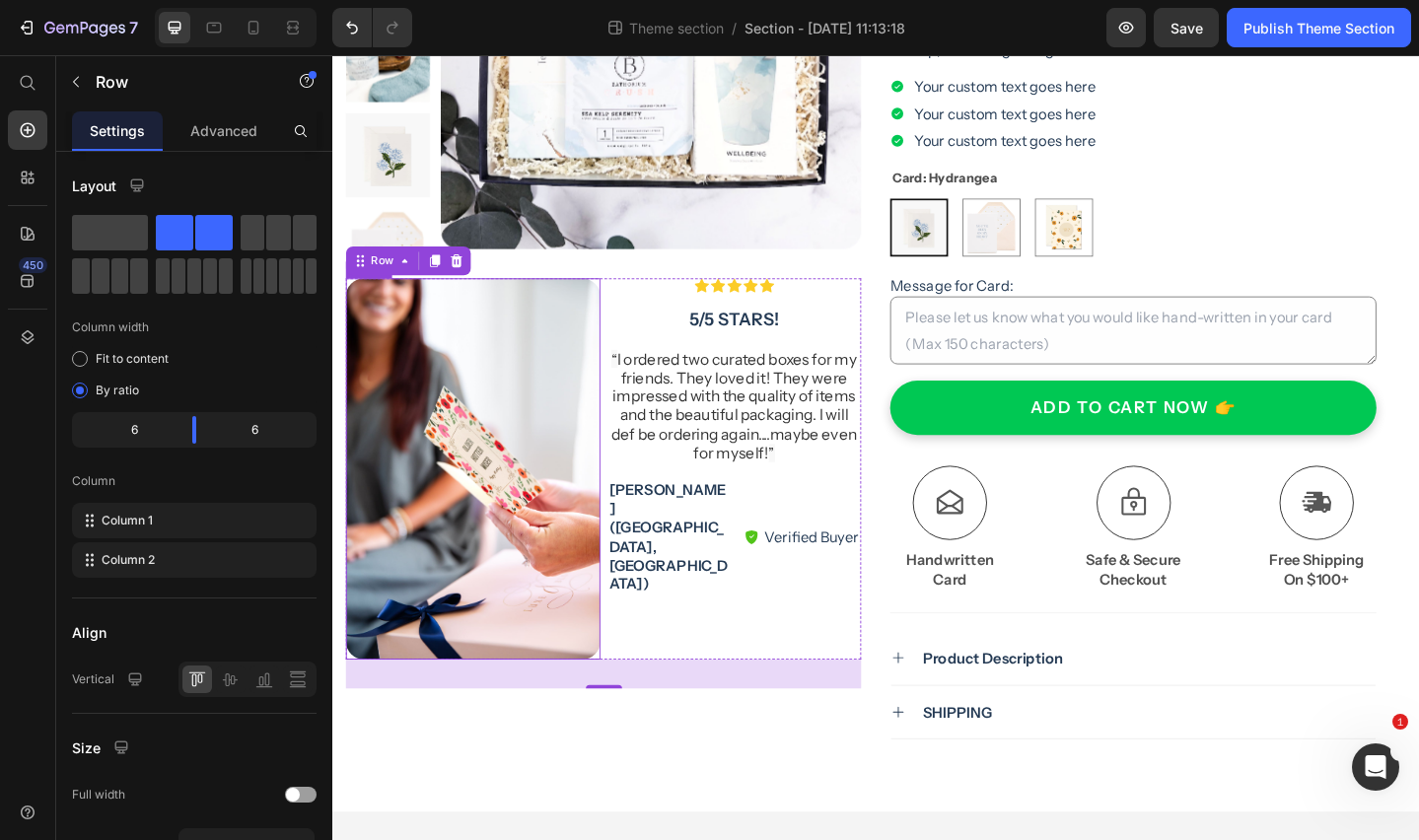click at bounding box center (485, 505) 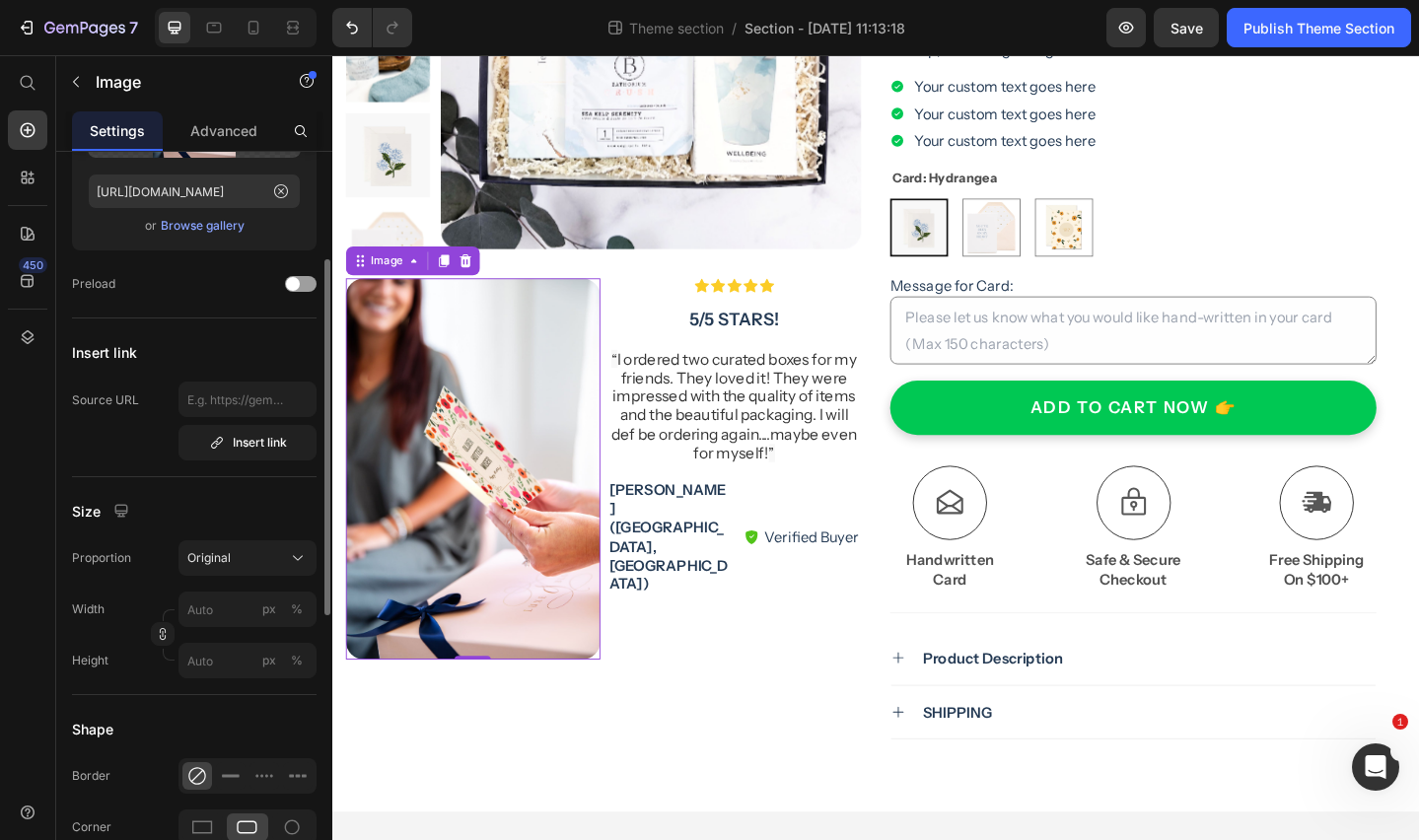 scroll, scrollTop: 220, scrollLeft: 0, axis: vertical 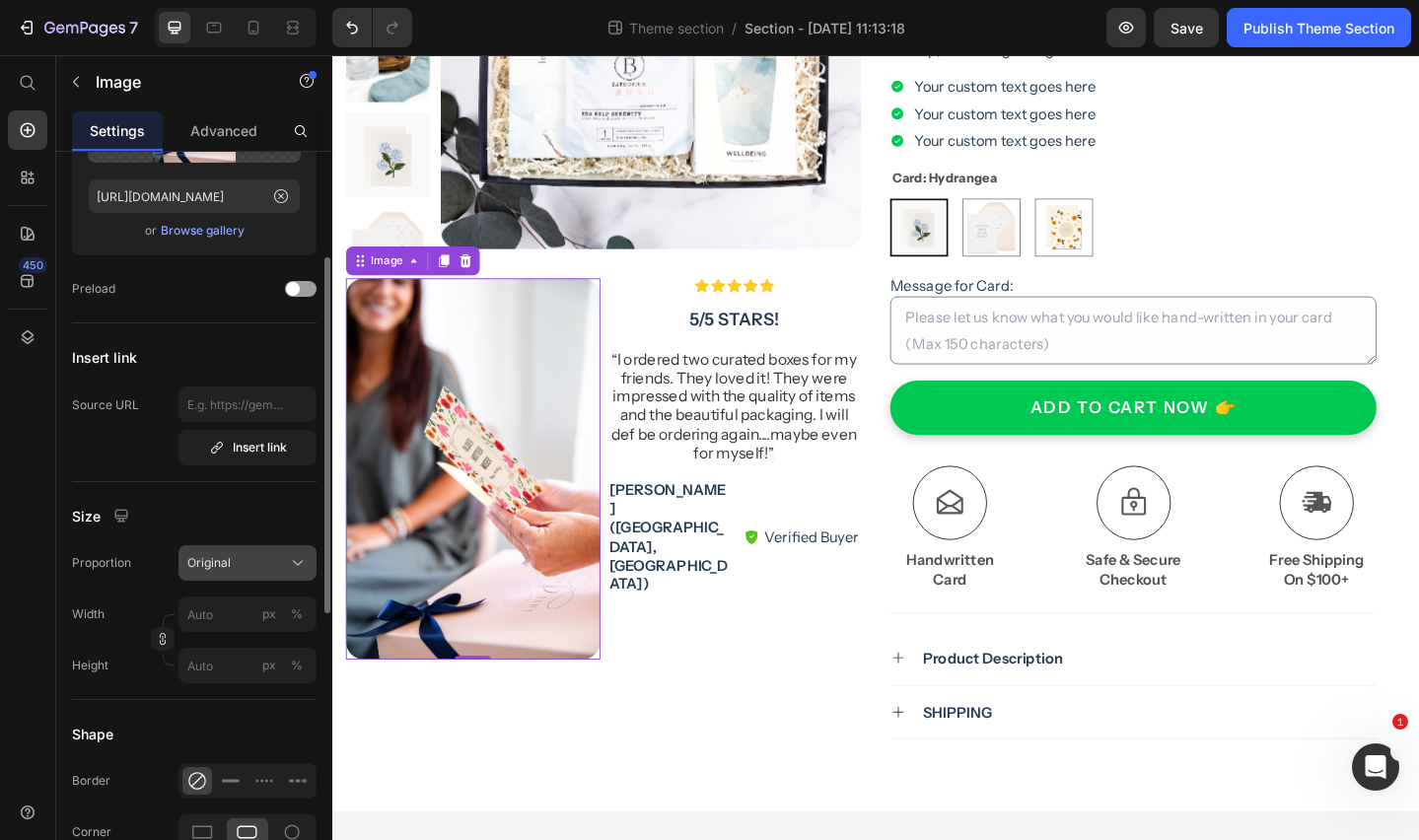 click on "Original" 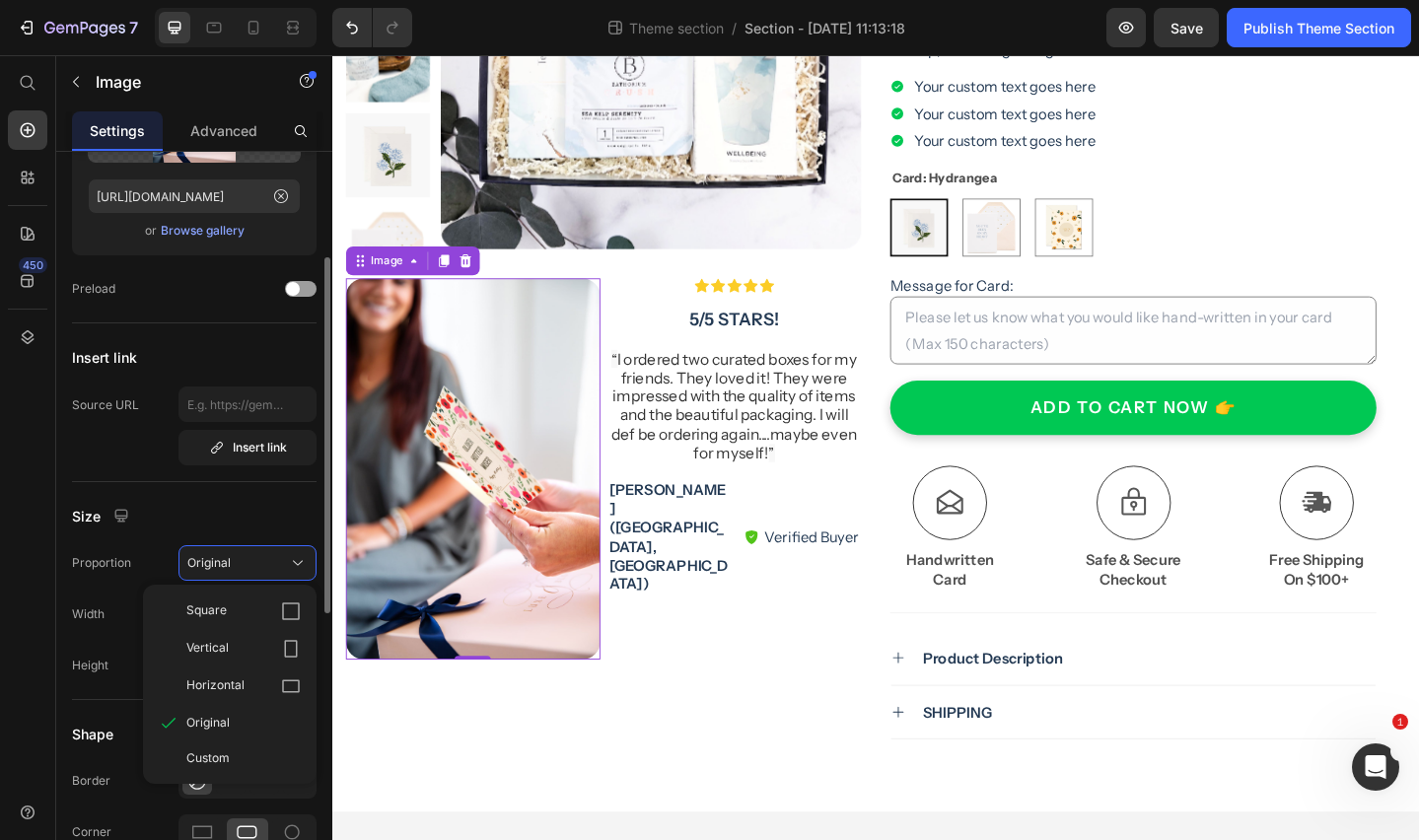 click on "Image Choose Image Upload Image https://cdn.shopify.com/s/files/1/1981/2351/files/gempages_572708606093296455-bac8cf74-7bb3-4566-b98c-103f2a87b41b.jpg  or   Browse gallery  Preload Insert link Source URL  Insert link  Size Proportion Original Square Vertical Horizontal Original Custom Width px % Height px % Shape Border Corner 20 20 20 20 Shadow Align SEO Alt text Image title" at bounding box center [194, 660] 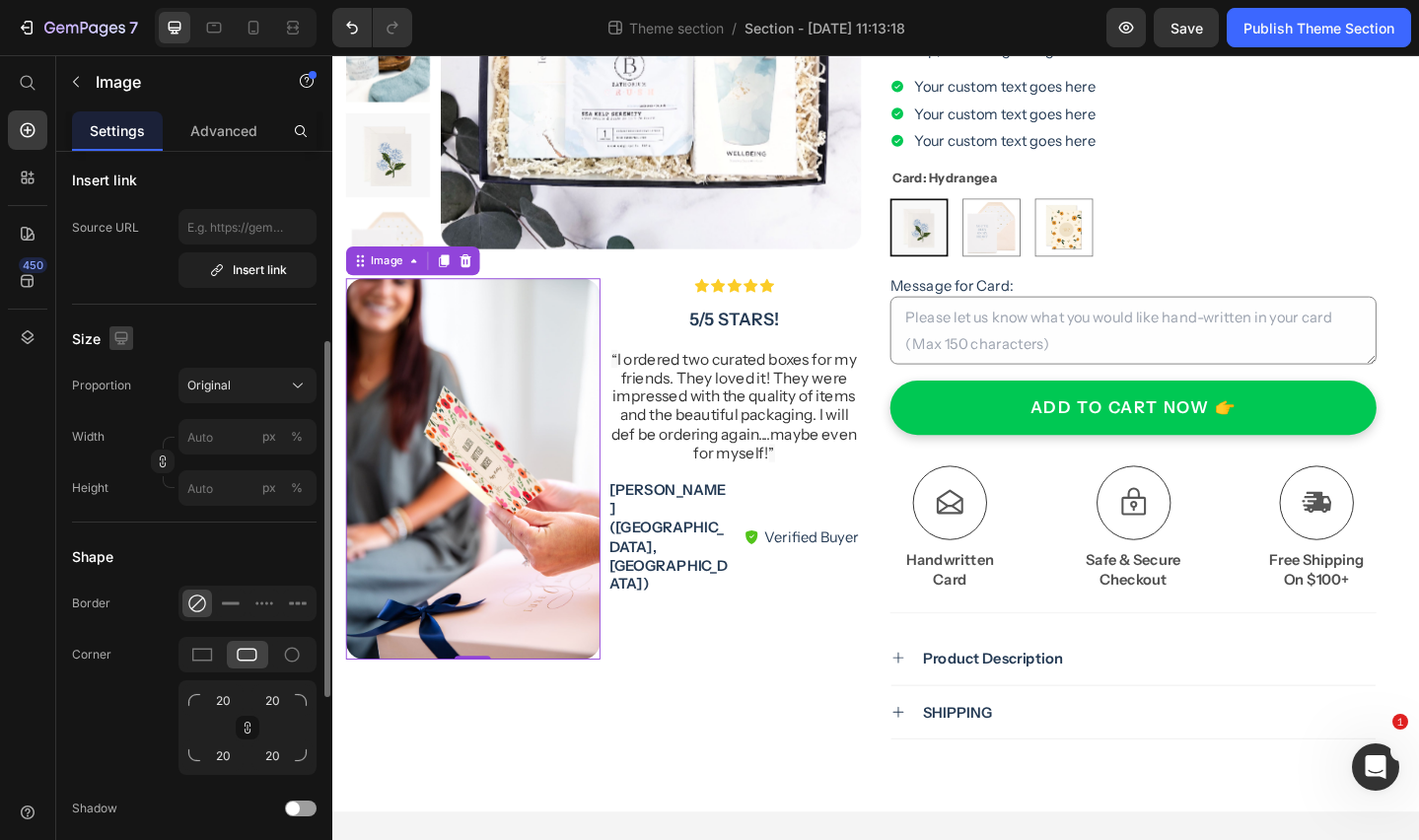 scroll, scrollTop: 435, scrollLeft: 0, axis: vertical 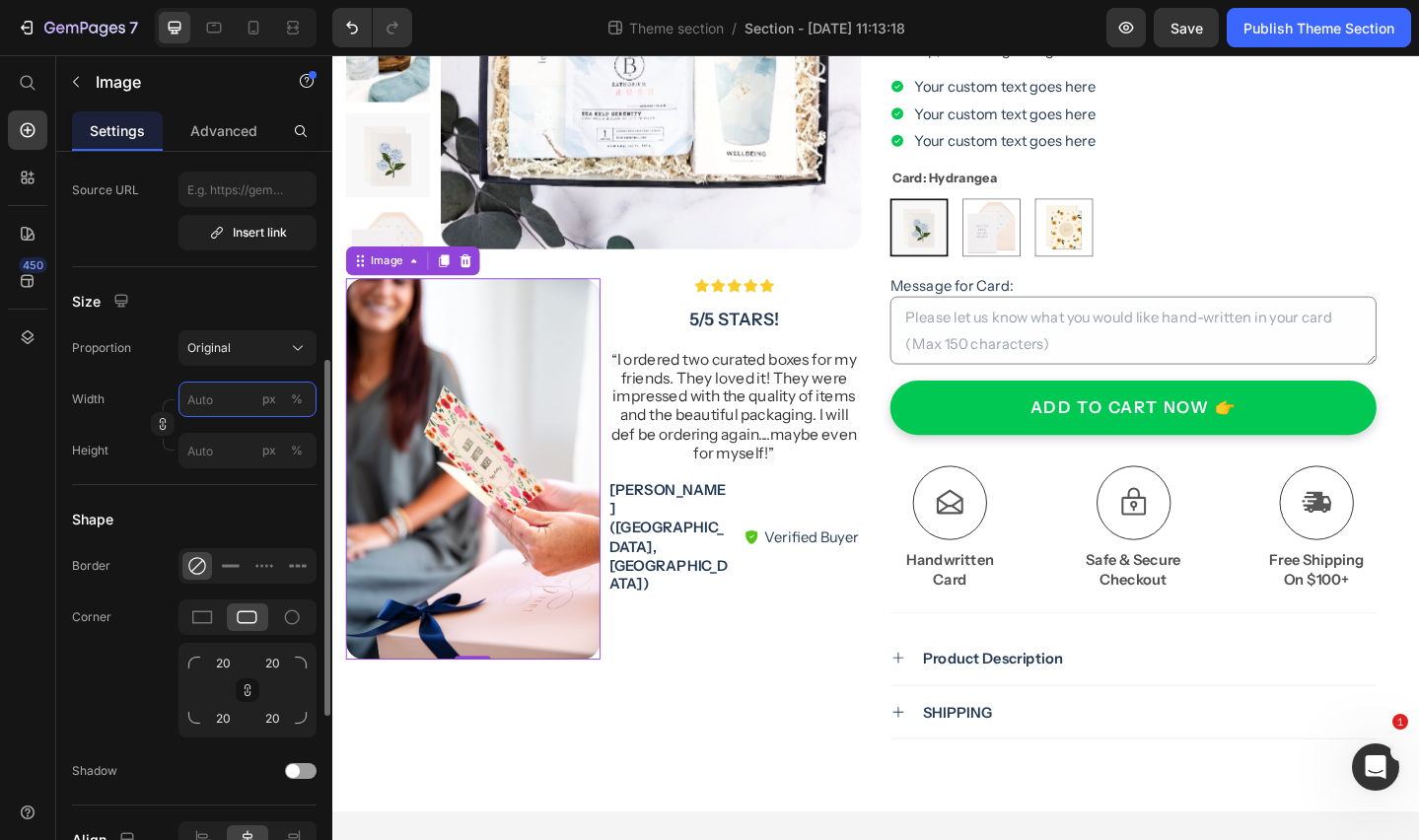 click on "px %" at bounding box center [248, 399] 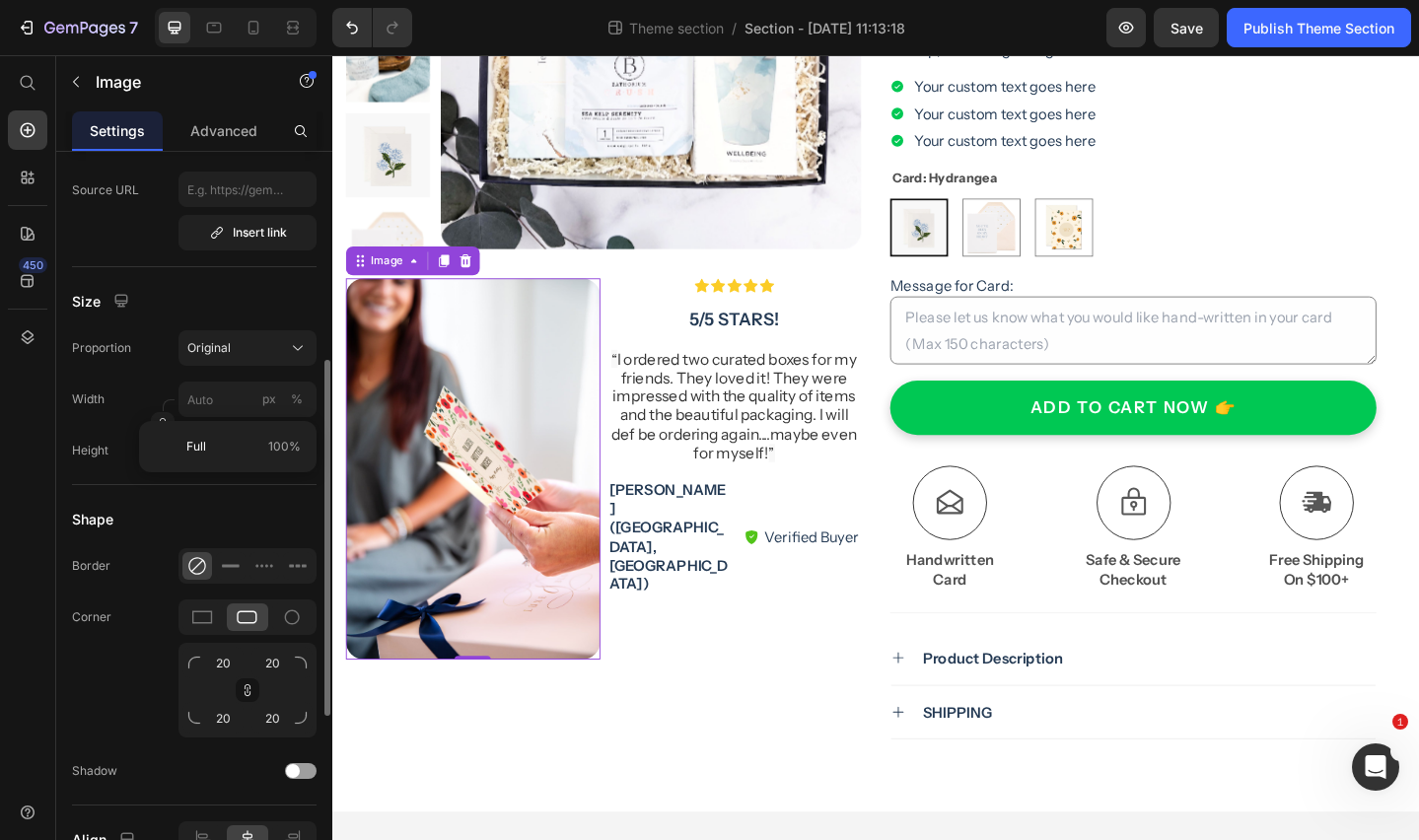 click on "Width px %" at bounding box center (194, 399) 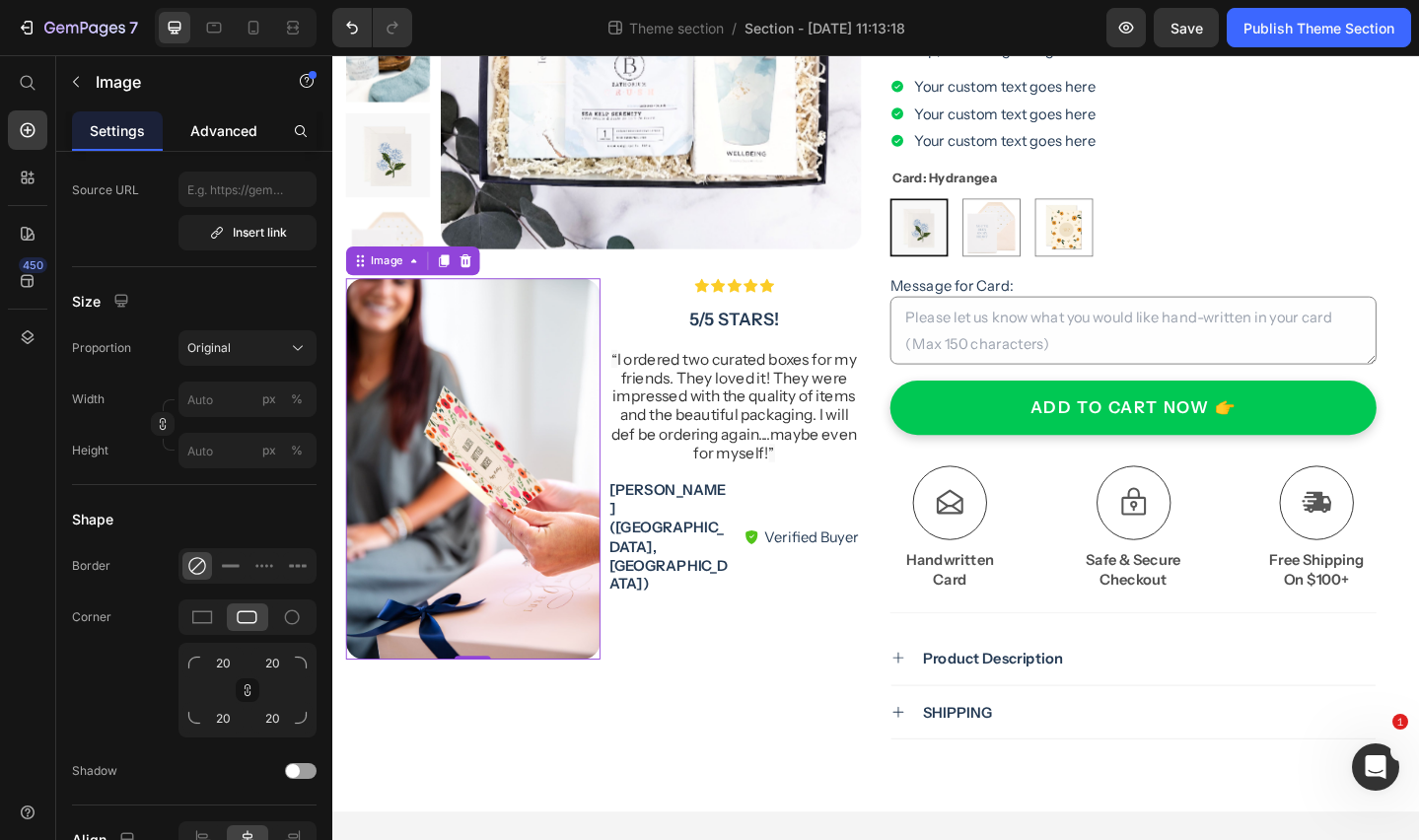 click on "Advanced" at bounding box center (224, 130) 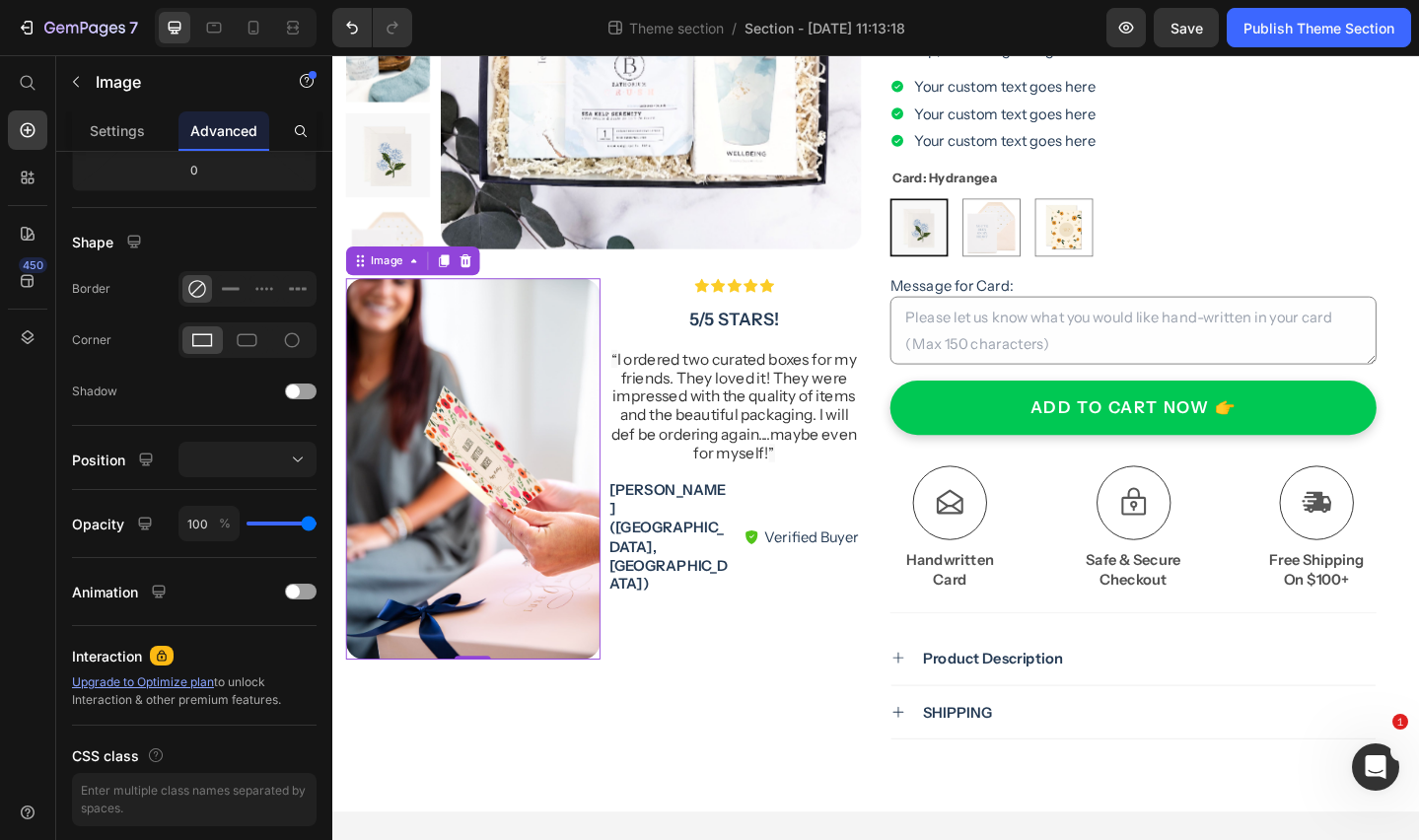 scroll, scrollTop: 0, scrollLeft: 0, axis: both 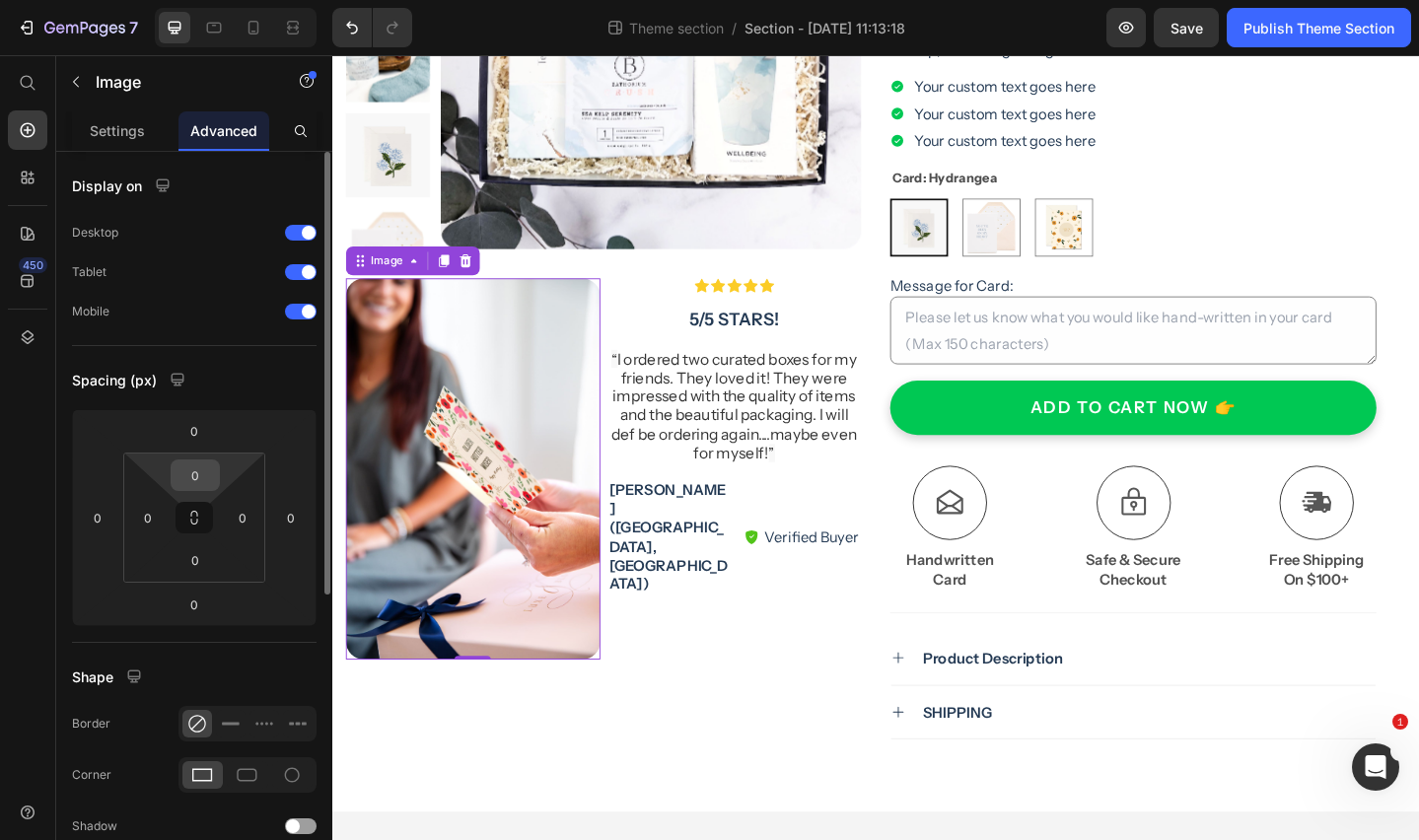 click on "0" at bounding box center (195, 475) 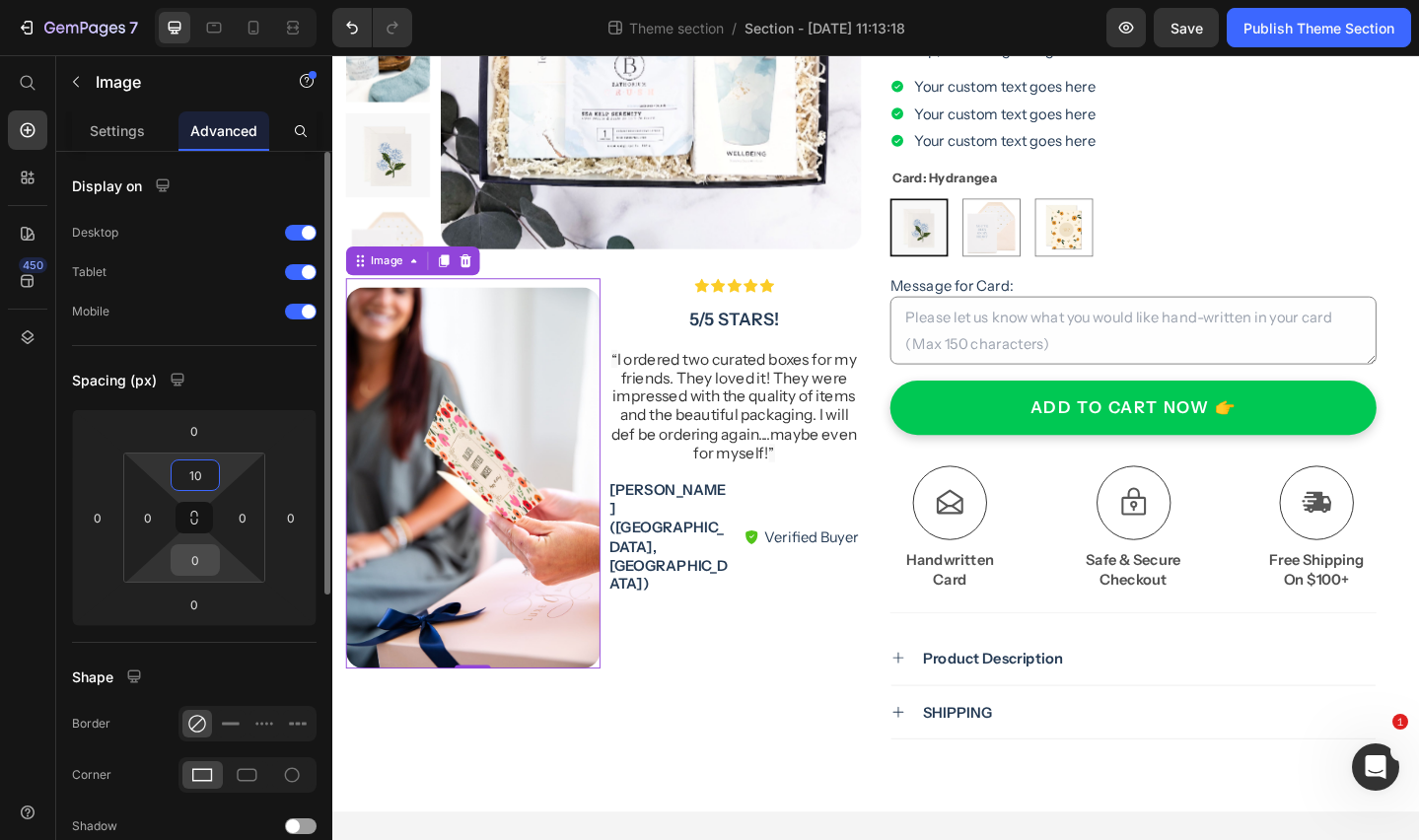 type on "10" 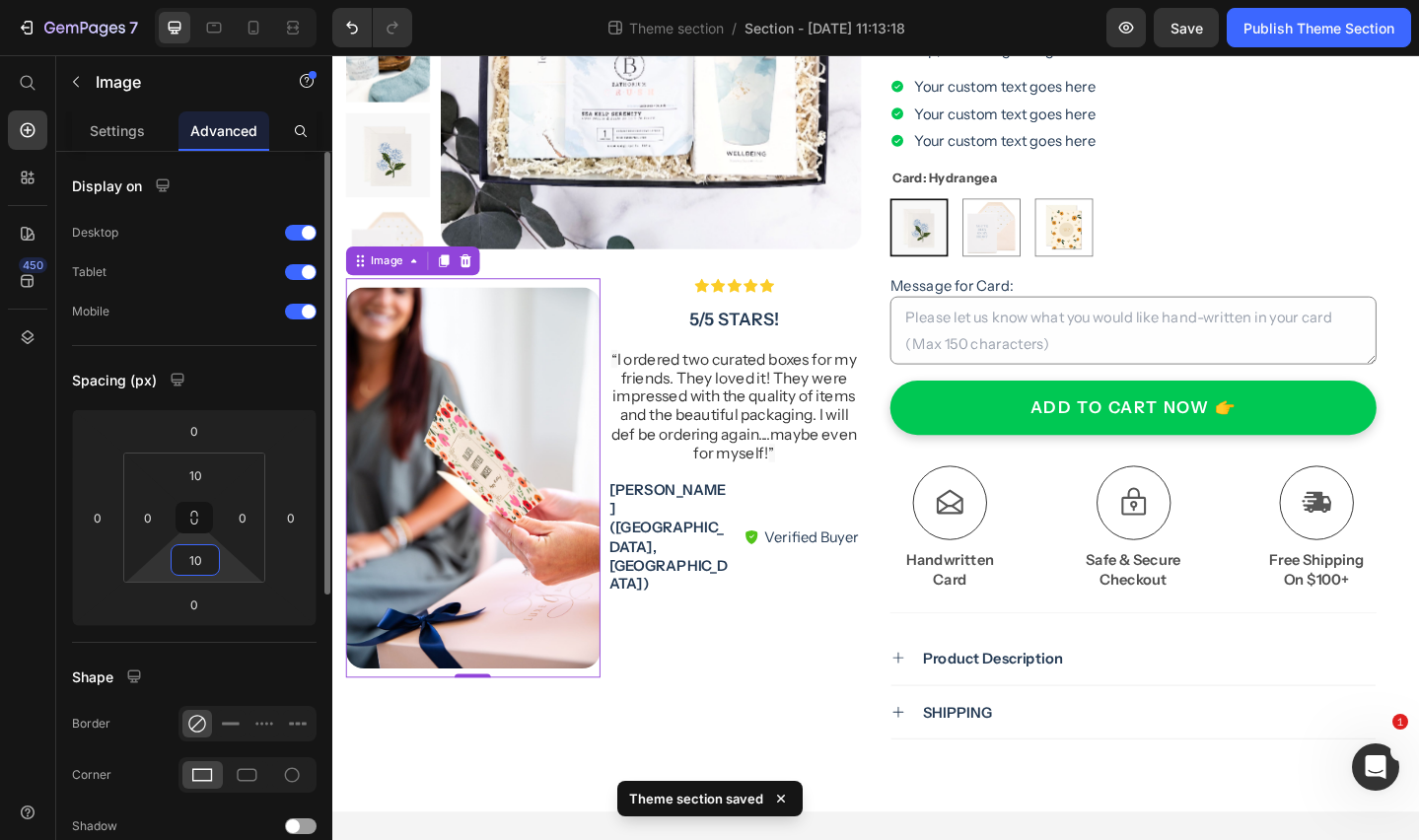 drag, startPoint x: 208, startPoint y: 559, endPoint x: 157, endPoint y: 557, distance: 51.0392 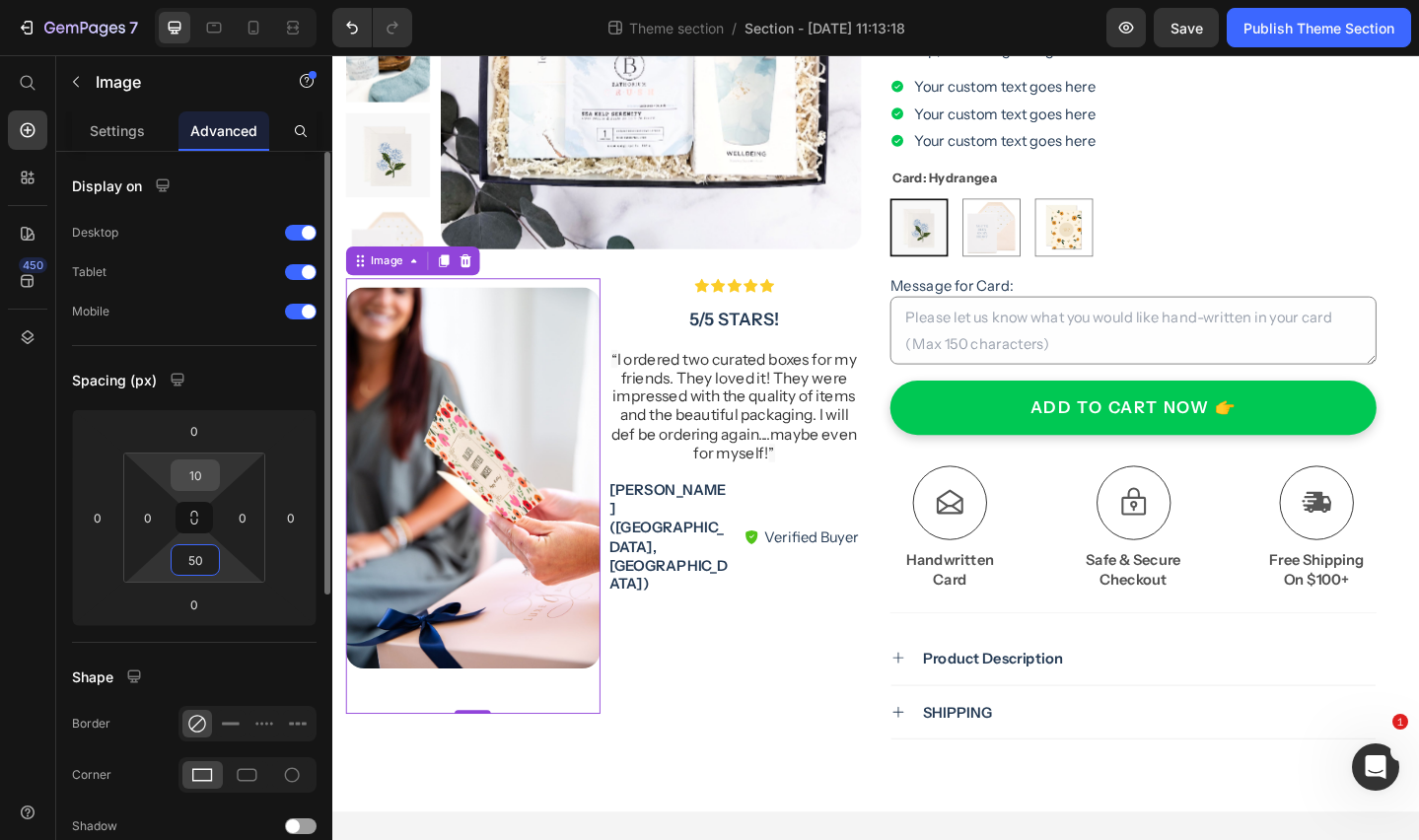 type on "50" 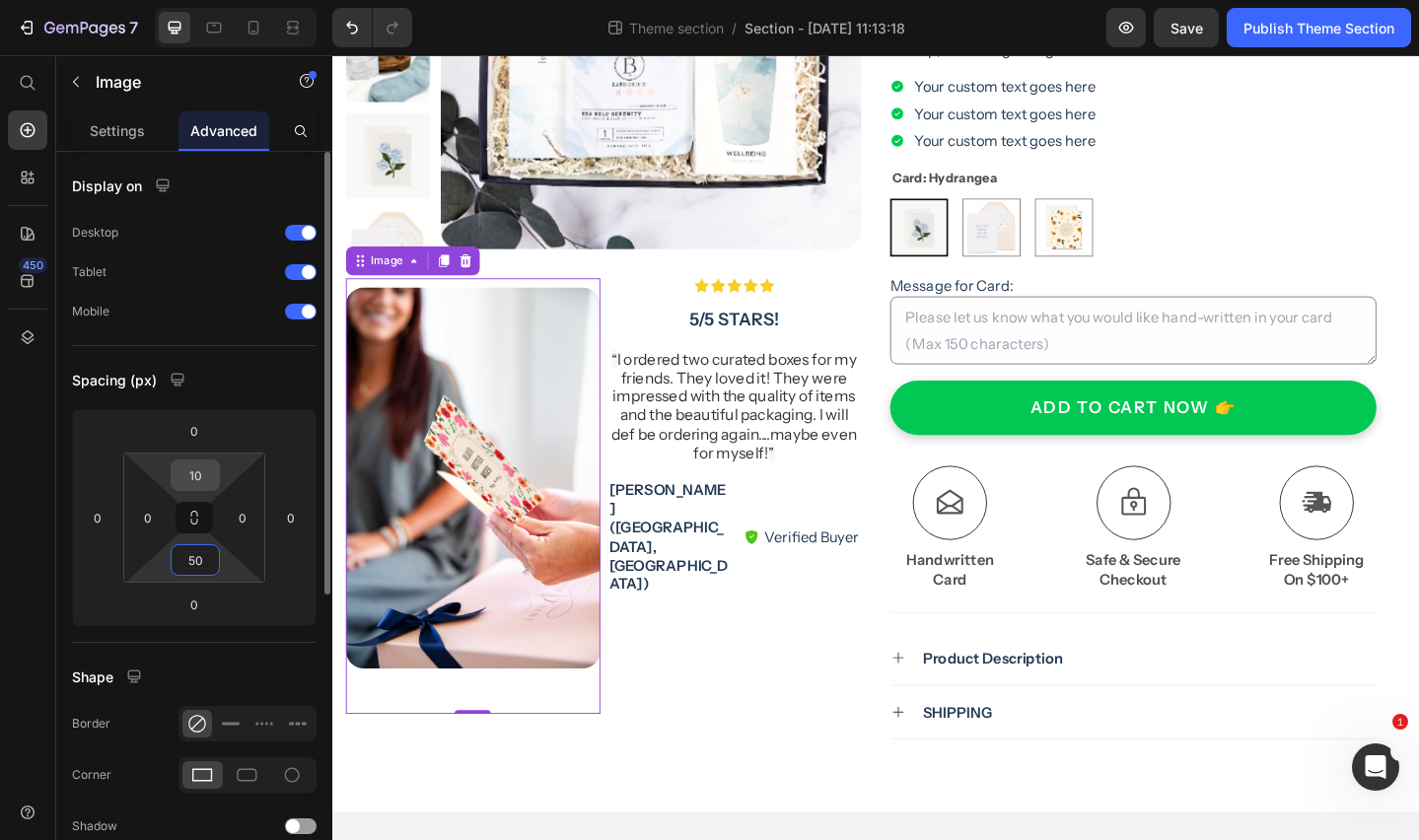 click on "10" at bounding box center (195, 475) 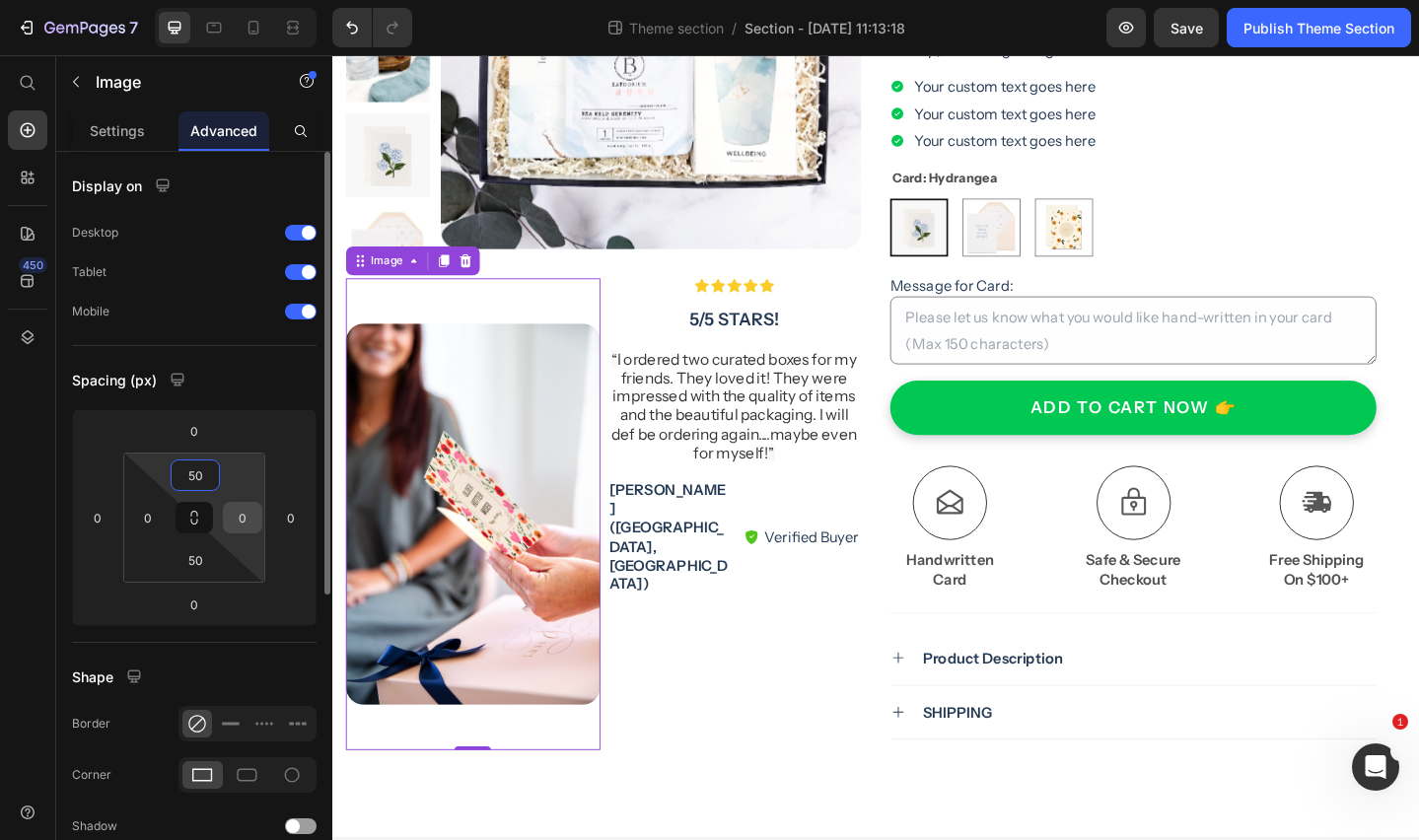 type on "50" 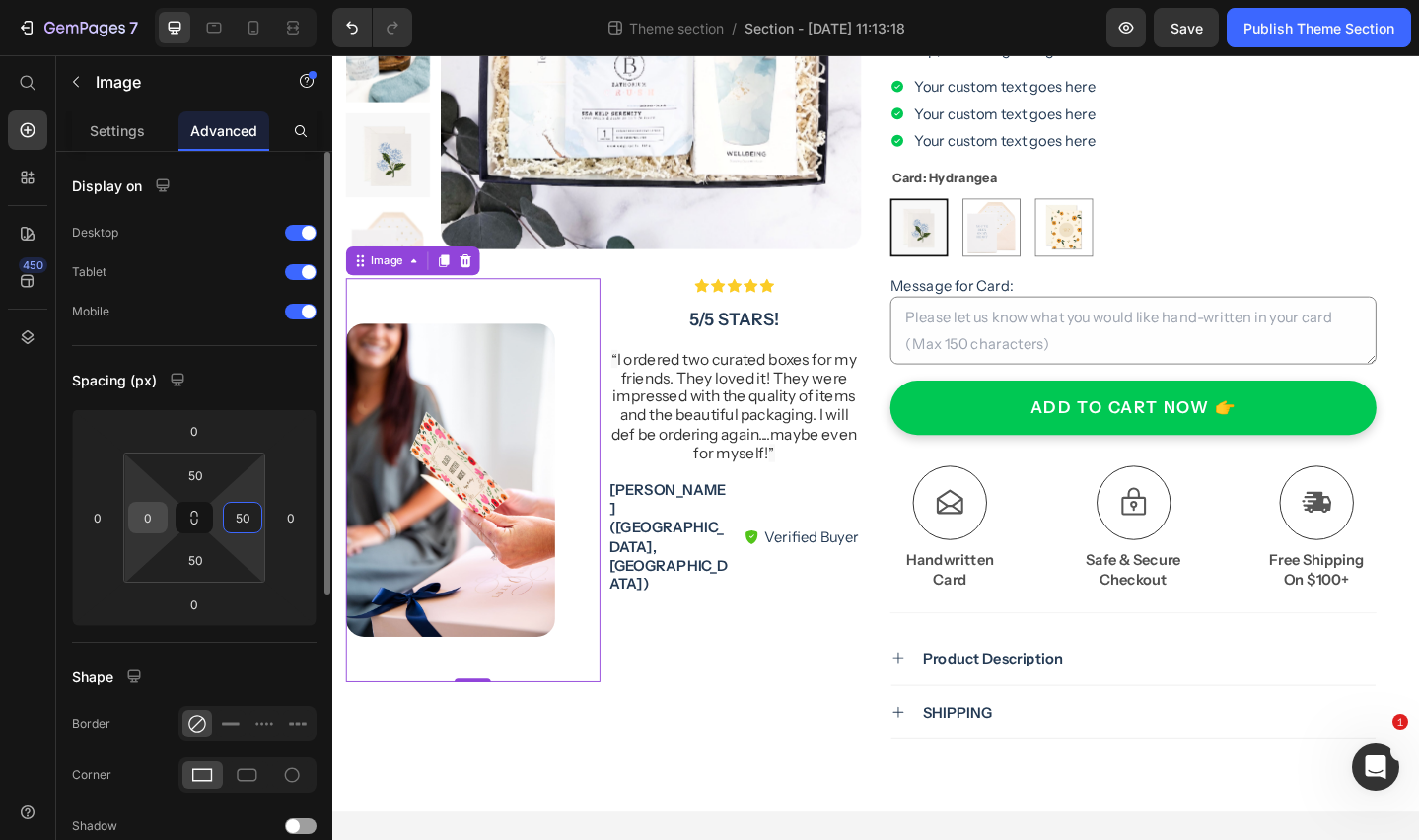 type on "50" 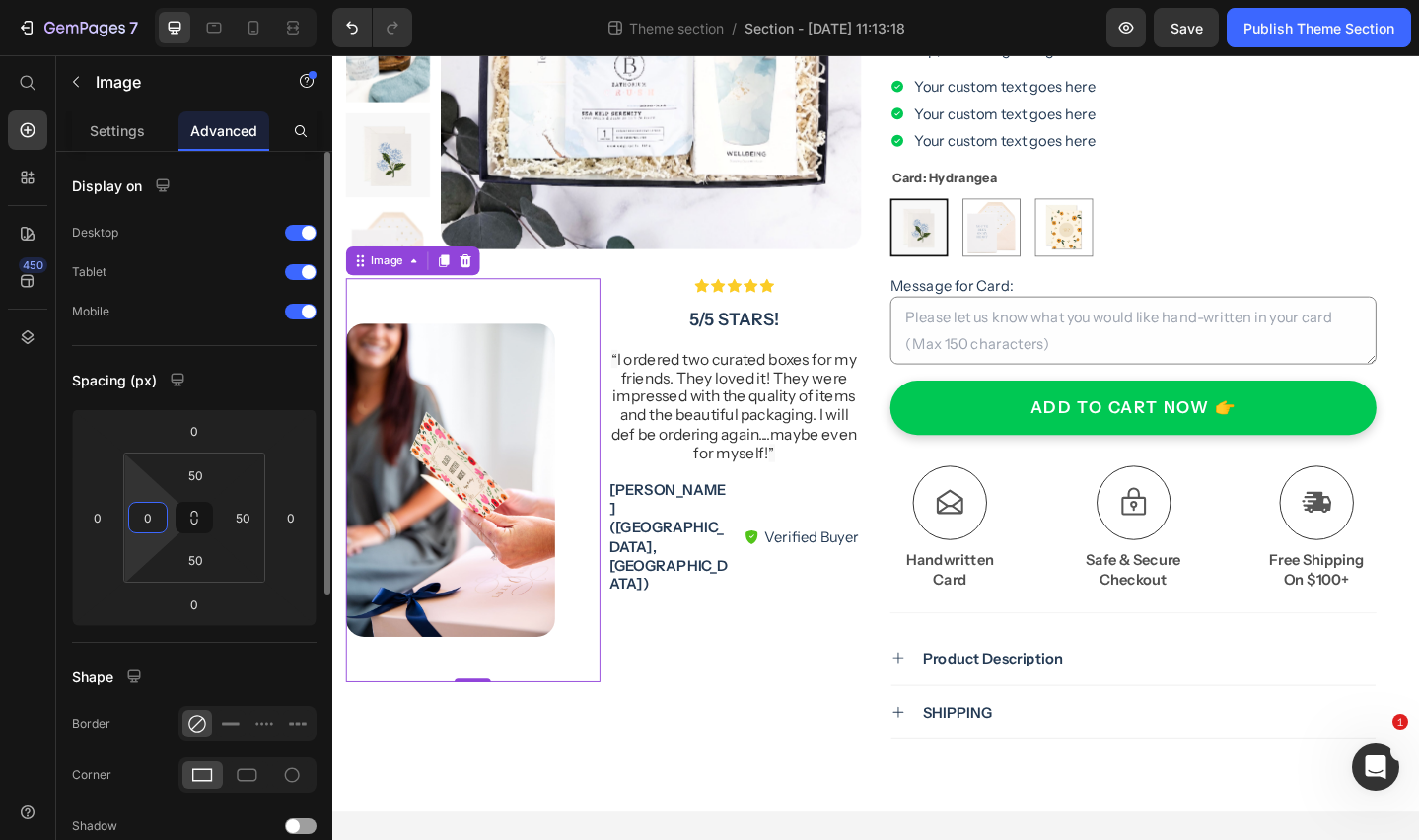 click on "0" at bounding box center (148, 518) 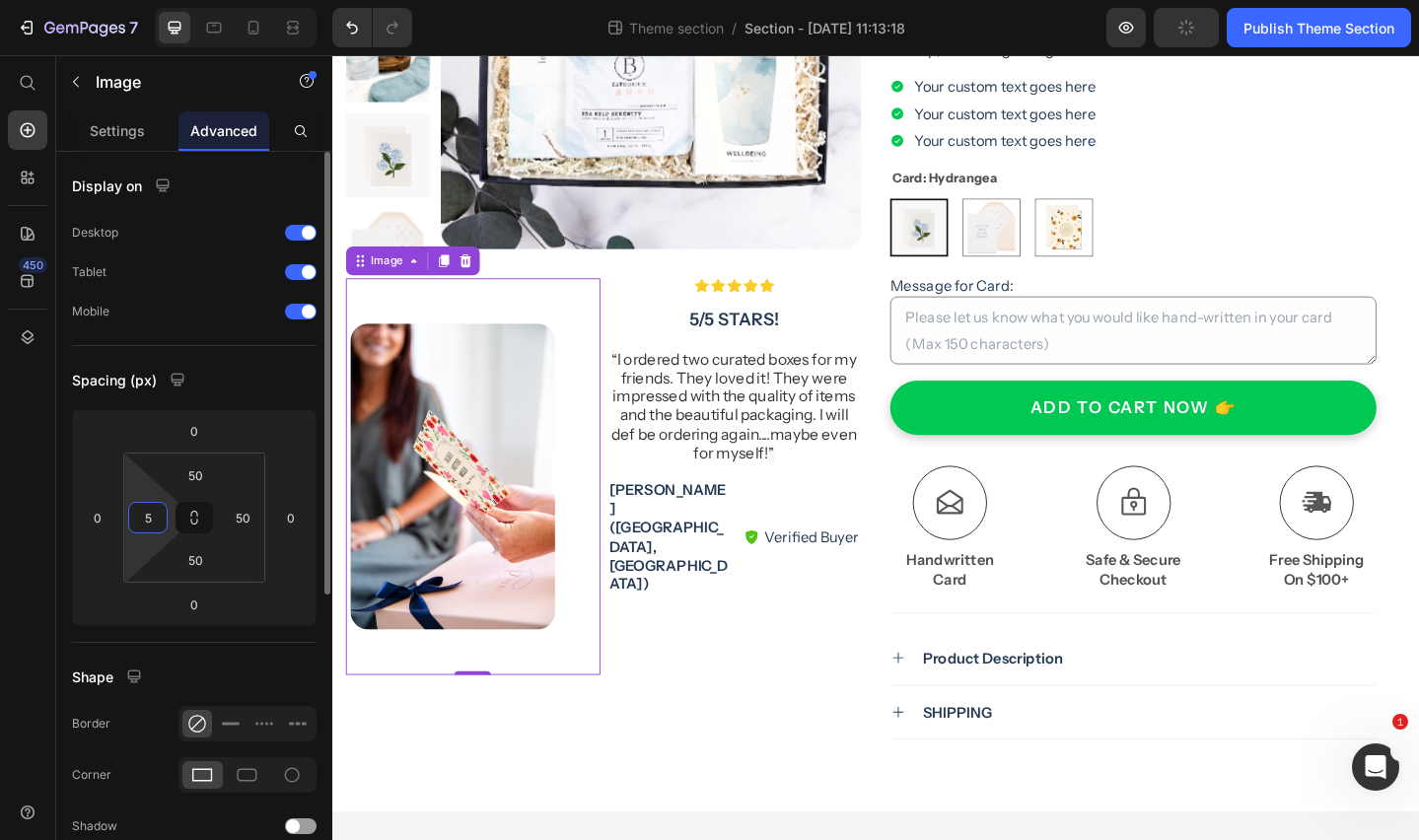 type on "50" 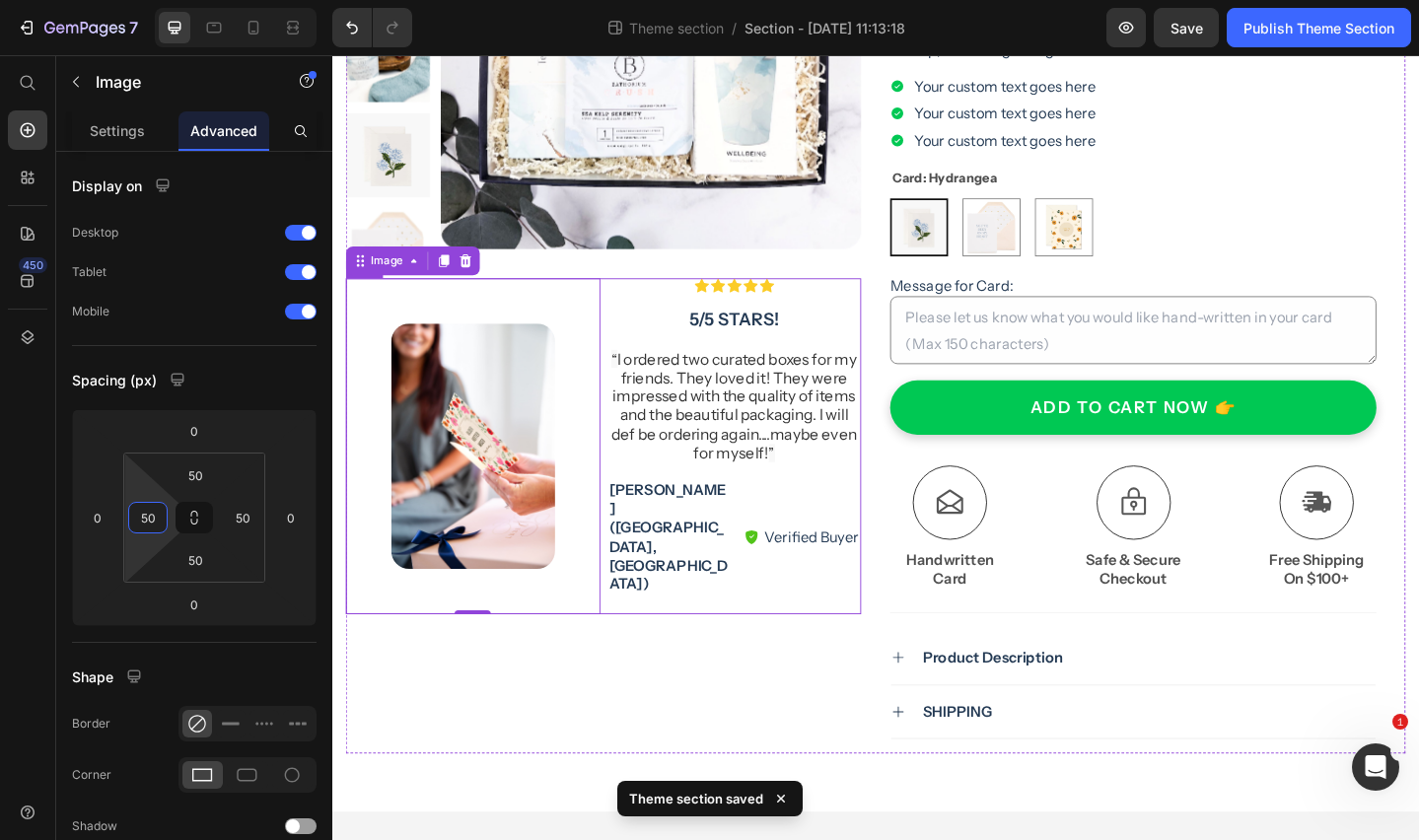 click on "Icon Icon Icon Icon Icon Icon List 5/5 stars! Text Block “ I ordered two curated boxes for my friends. They loved it! They were impressed with the quality of items and the beautiful packaging. I will def be ordering again....maybe even for myself! ” Text Block Jennifer R. (Seattle, US) Text Block
Verified Buyer Item List Row Row" at bounding box center (770, 480) 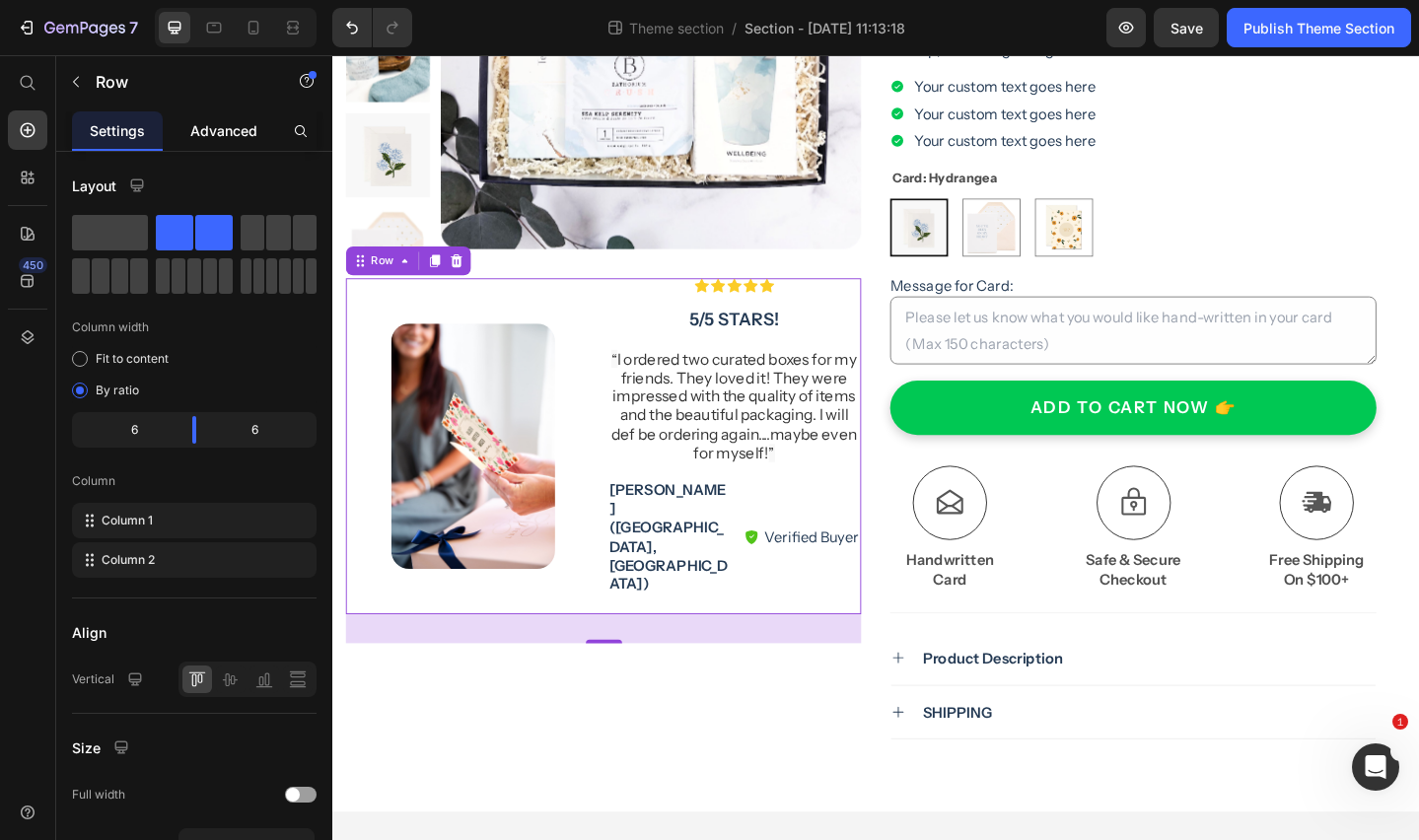 click on "Advanced" at bounding box center [224, 130] 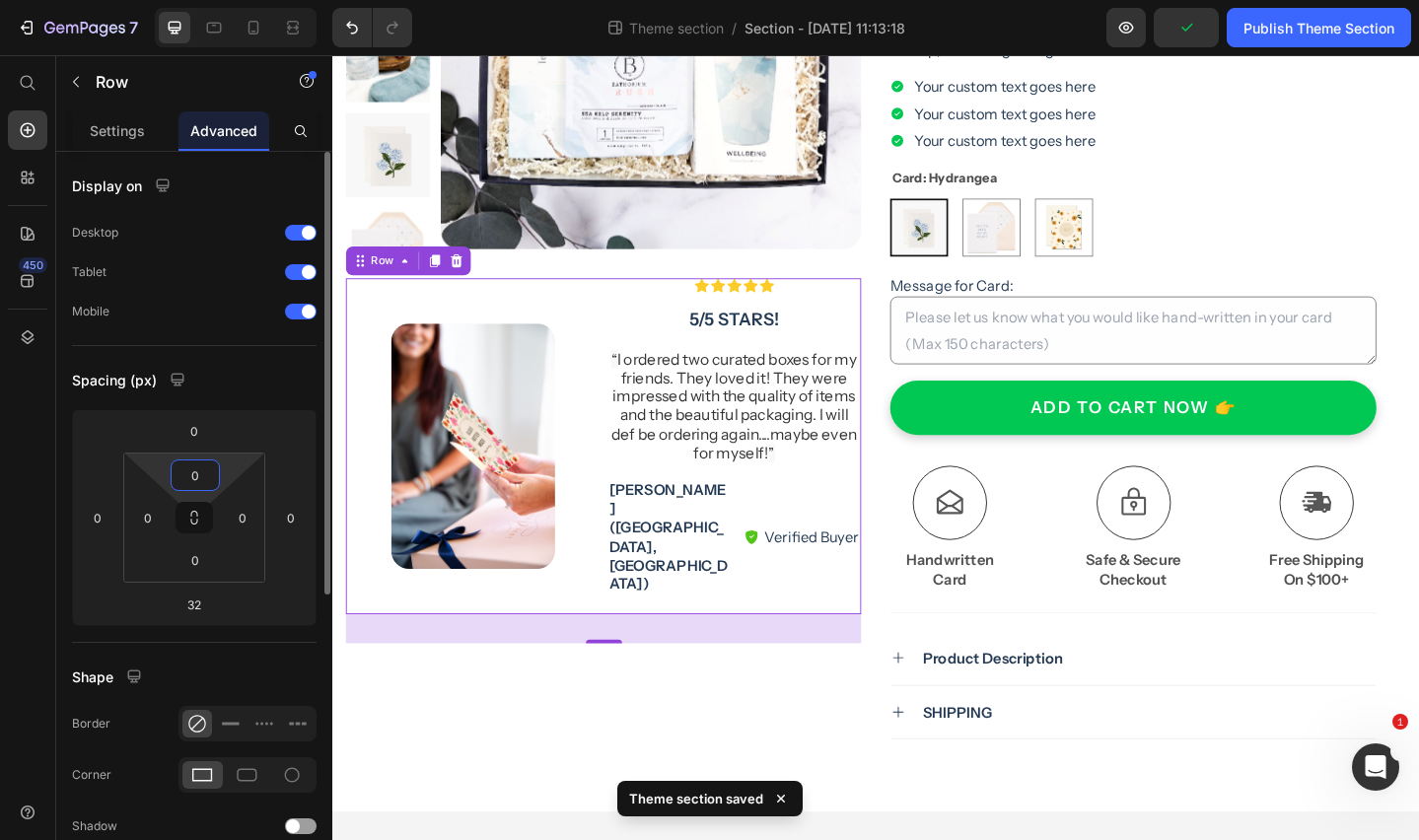 click on "0" at bounding box center [195, 475] 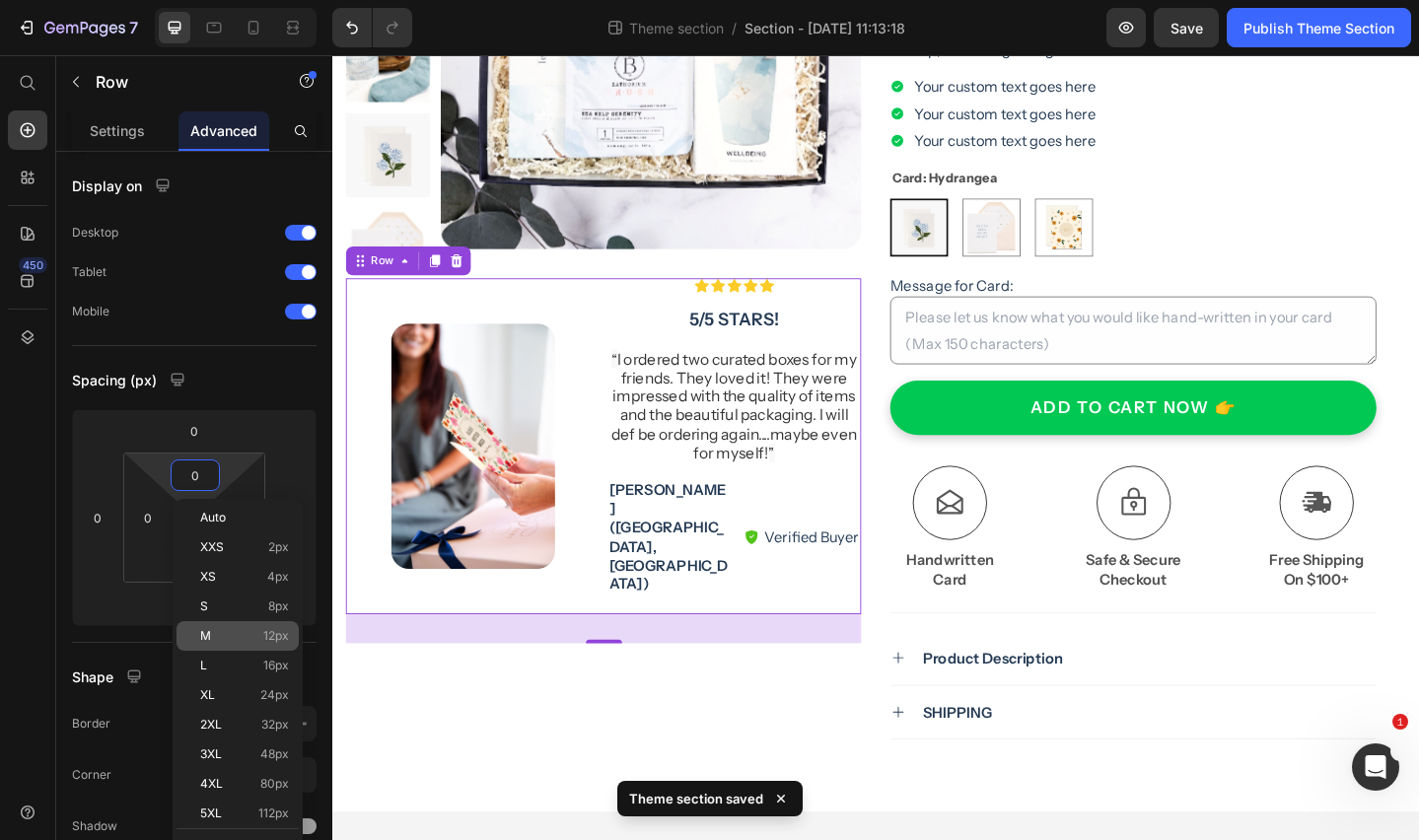 click on "M 12px" at bounding box center (245, 636) 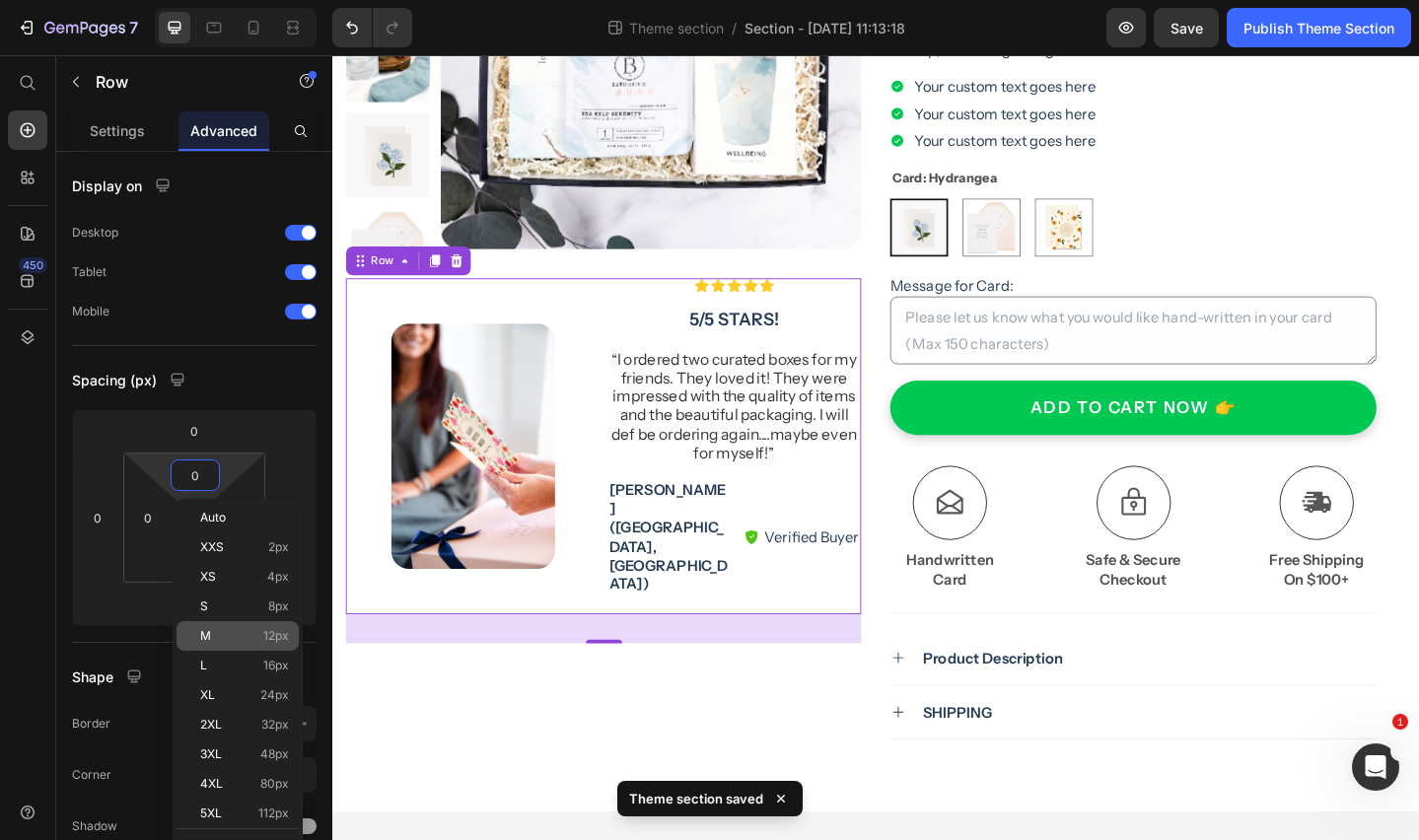 type on "12" 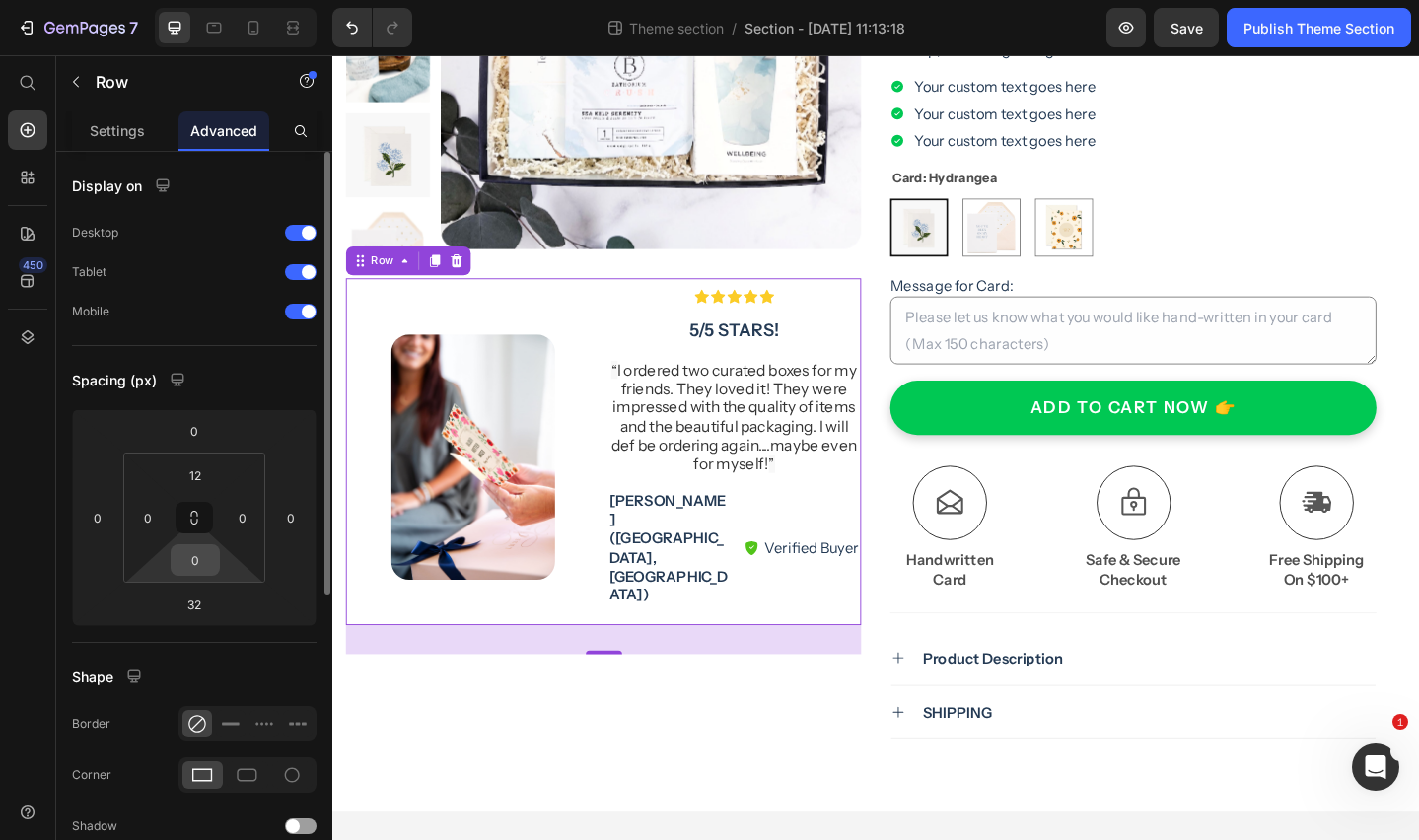 click on "0" at bounding box center (195, 560) 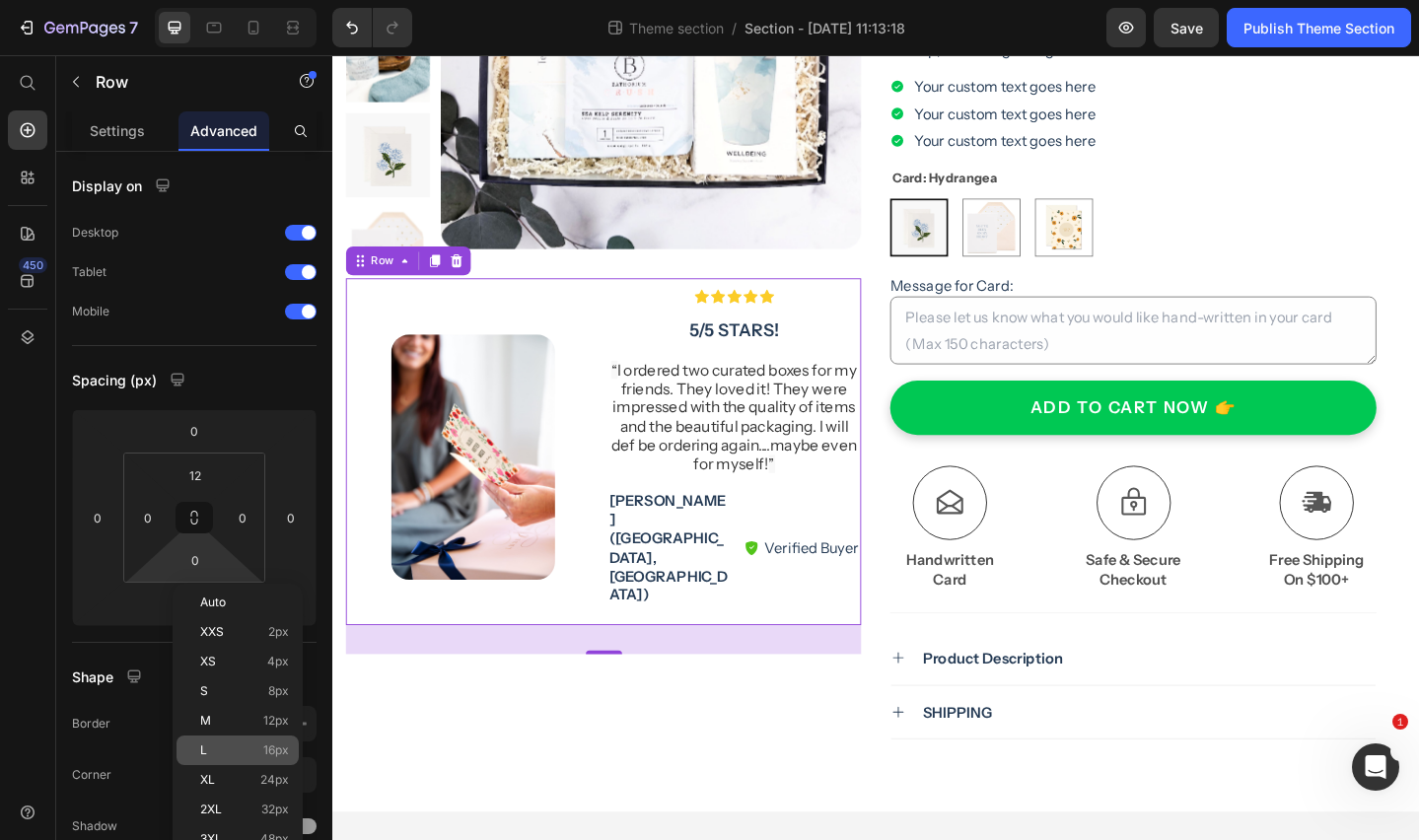 click on "L 16px" at bounding box center [245, 750] 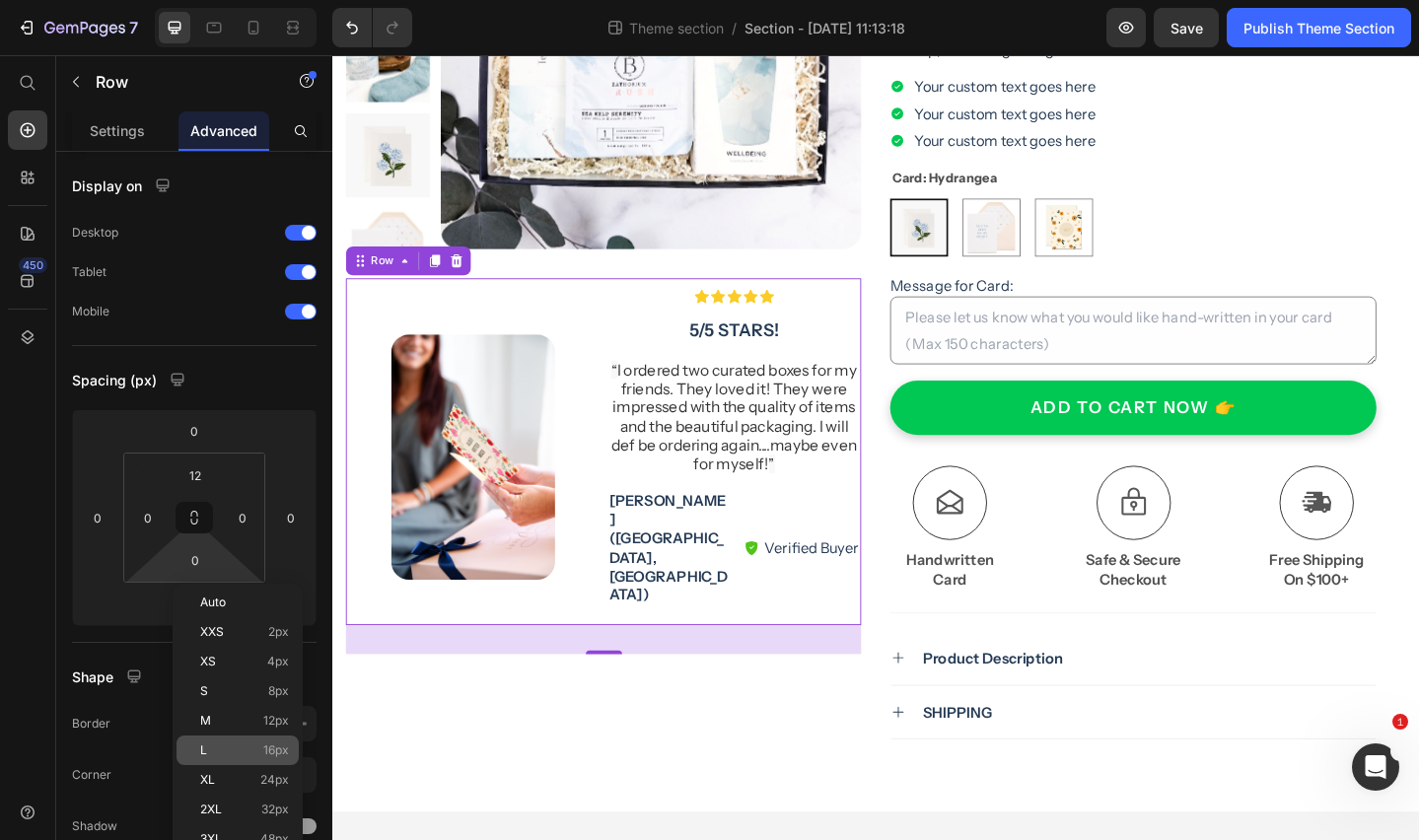 type on "16" 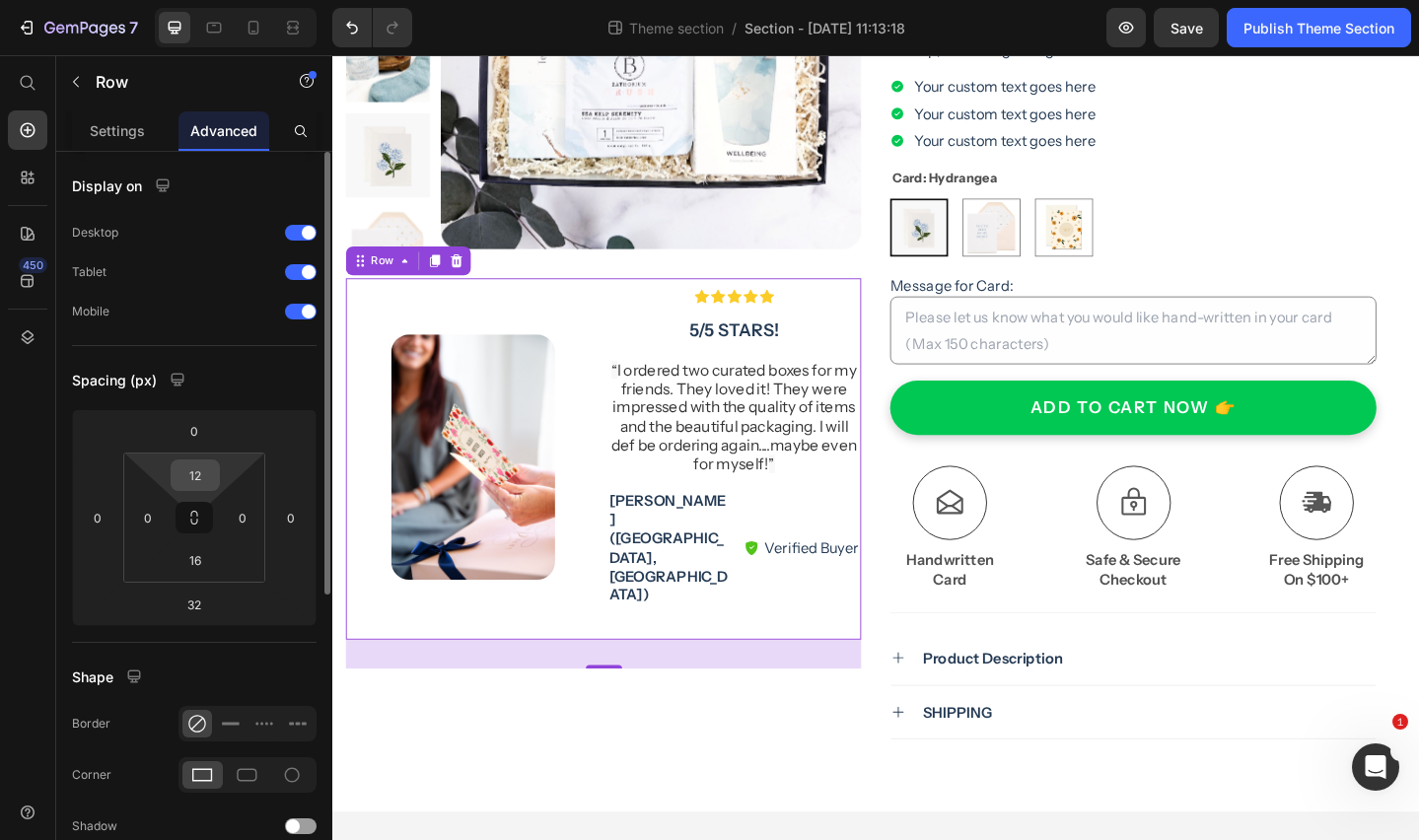click on "12" at bounding box center (195, 475) 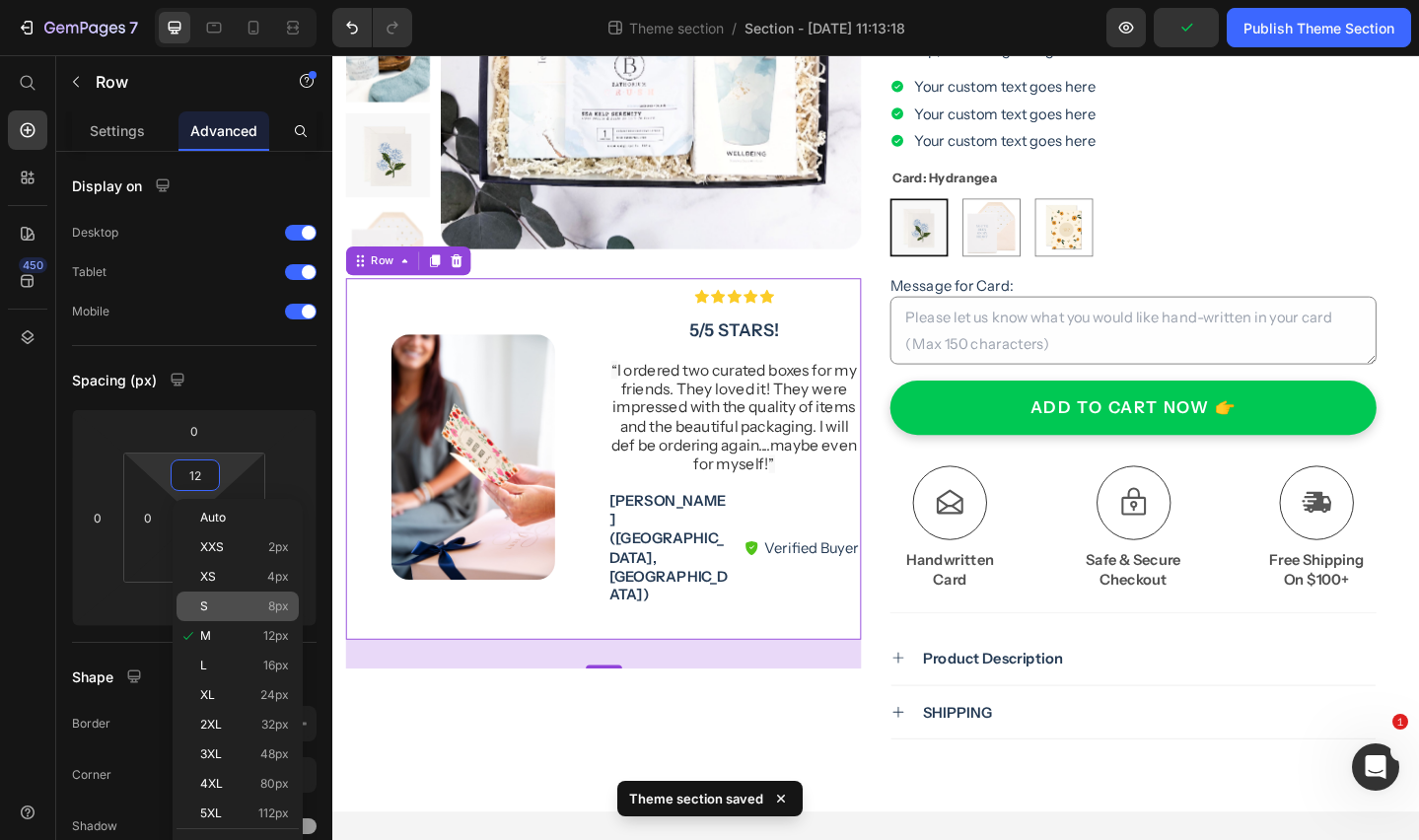 drag, startPoint x: 209, startPoint y: 665, endPoint x: 229, endPoint y: 605, distance: 63.245553 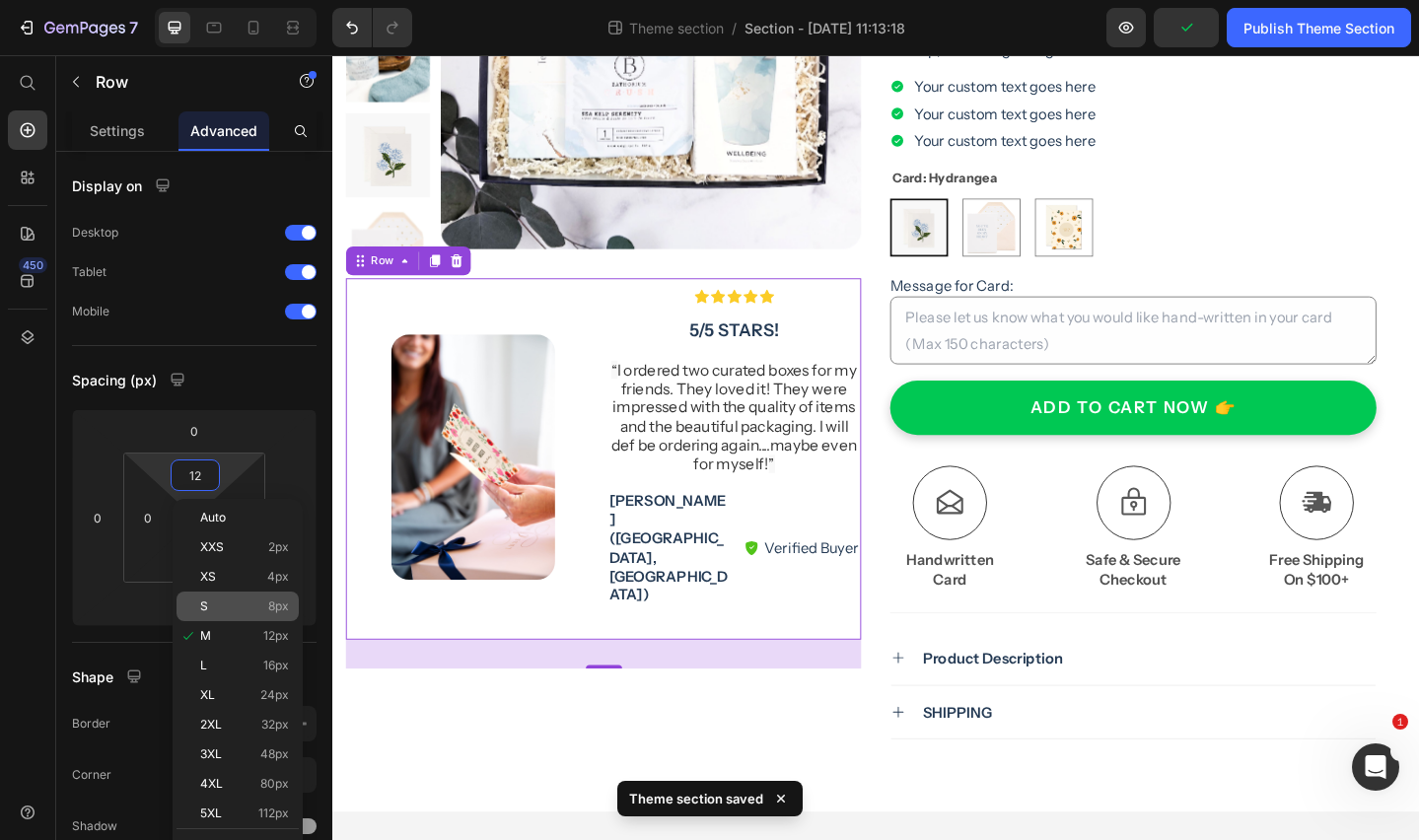 click on "L 16px" at bounding box center [245, 665] 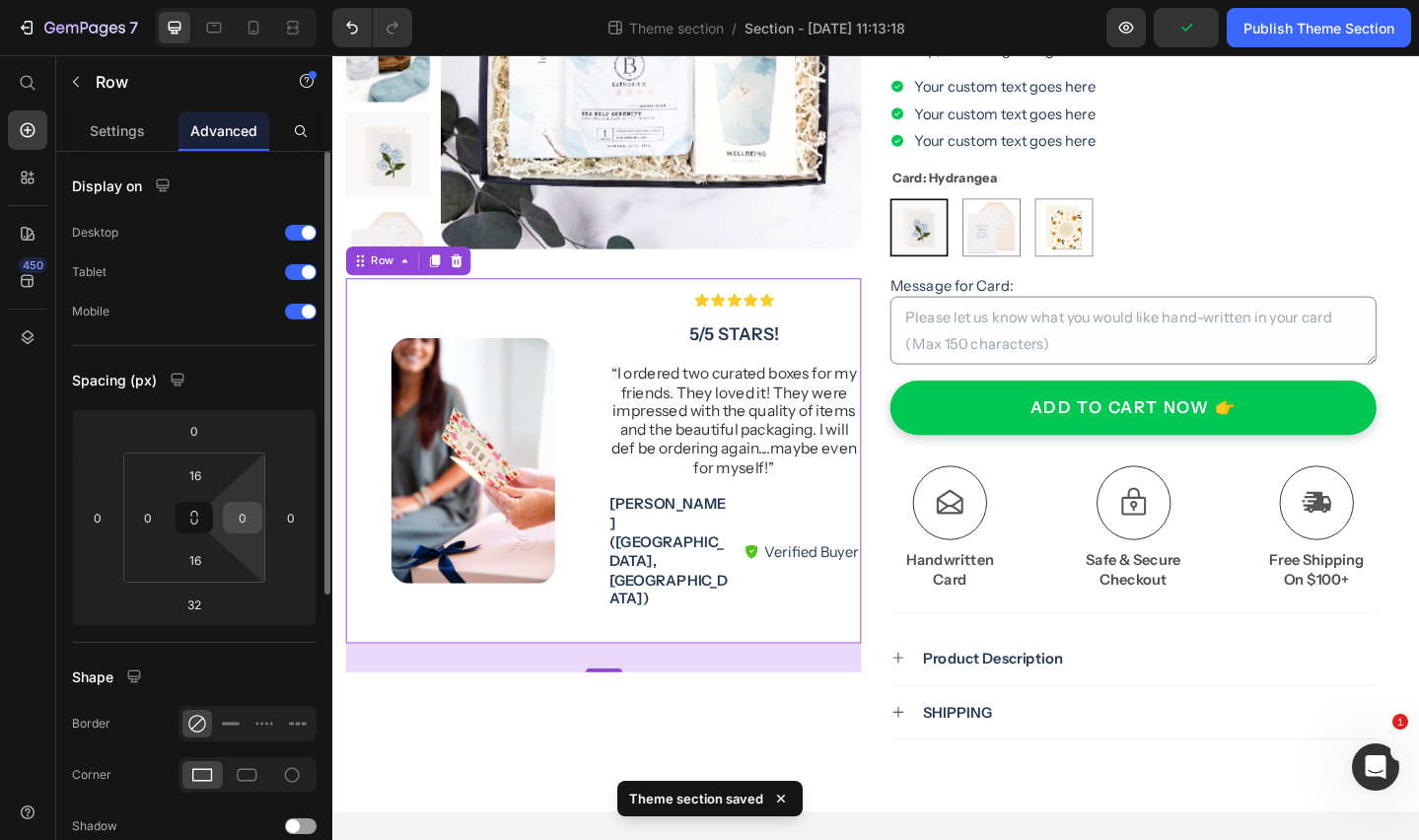 click on "0" at bounding box center [243, 518] 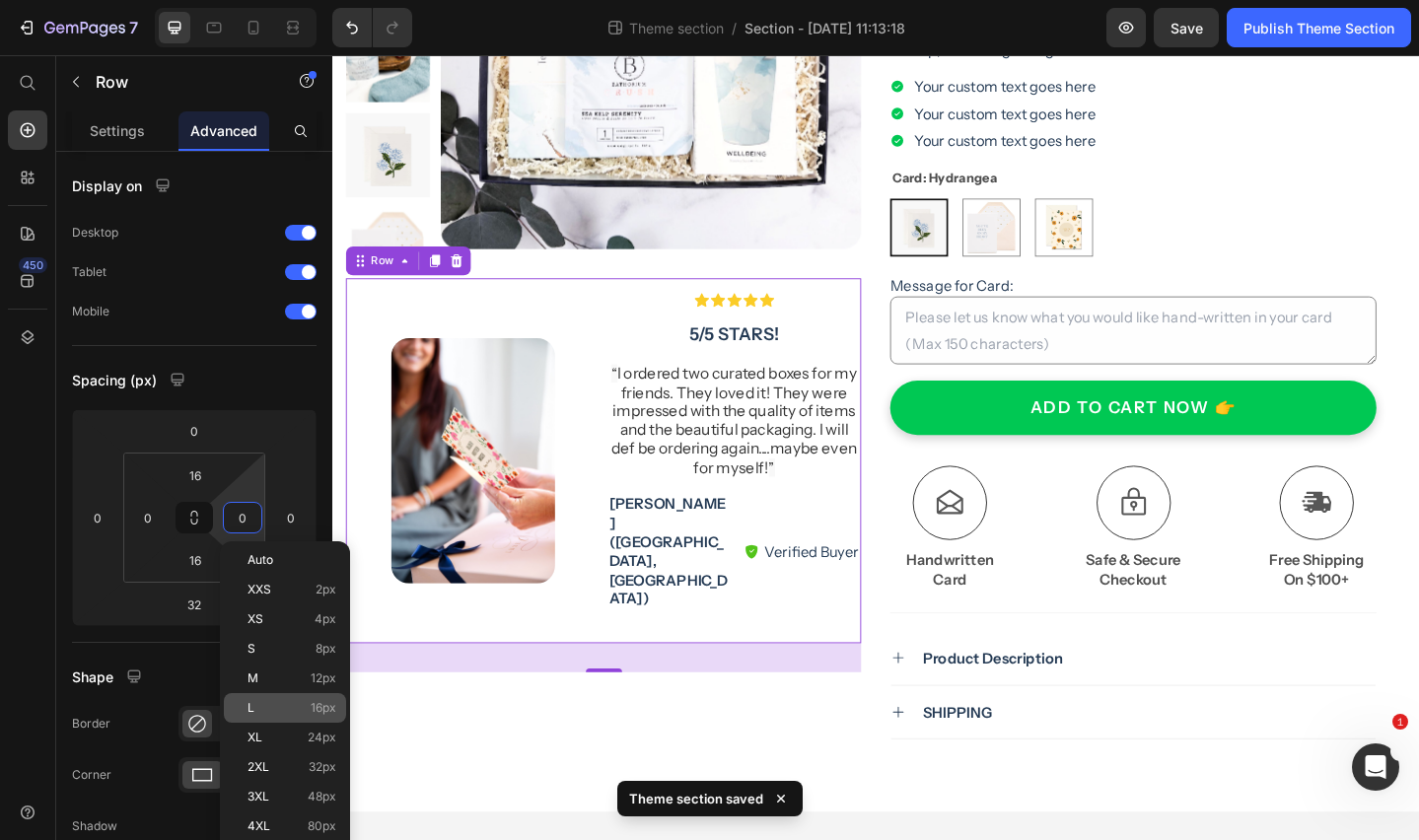 drag, startPoint x: 255, startPoint y: 709, endPoint x: 155, endPoint y: 584, distance: 160.07811 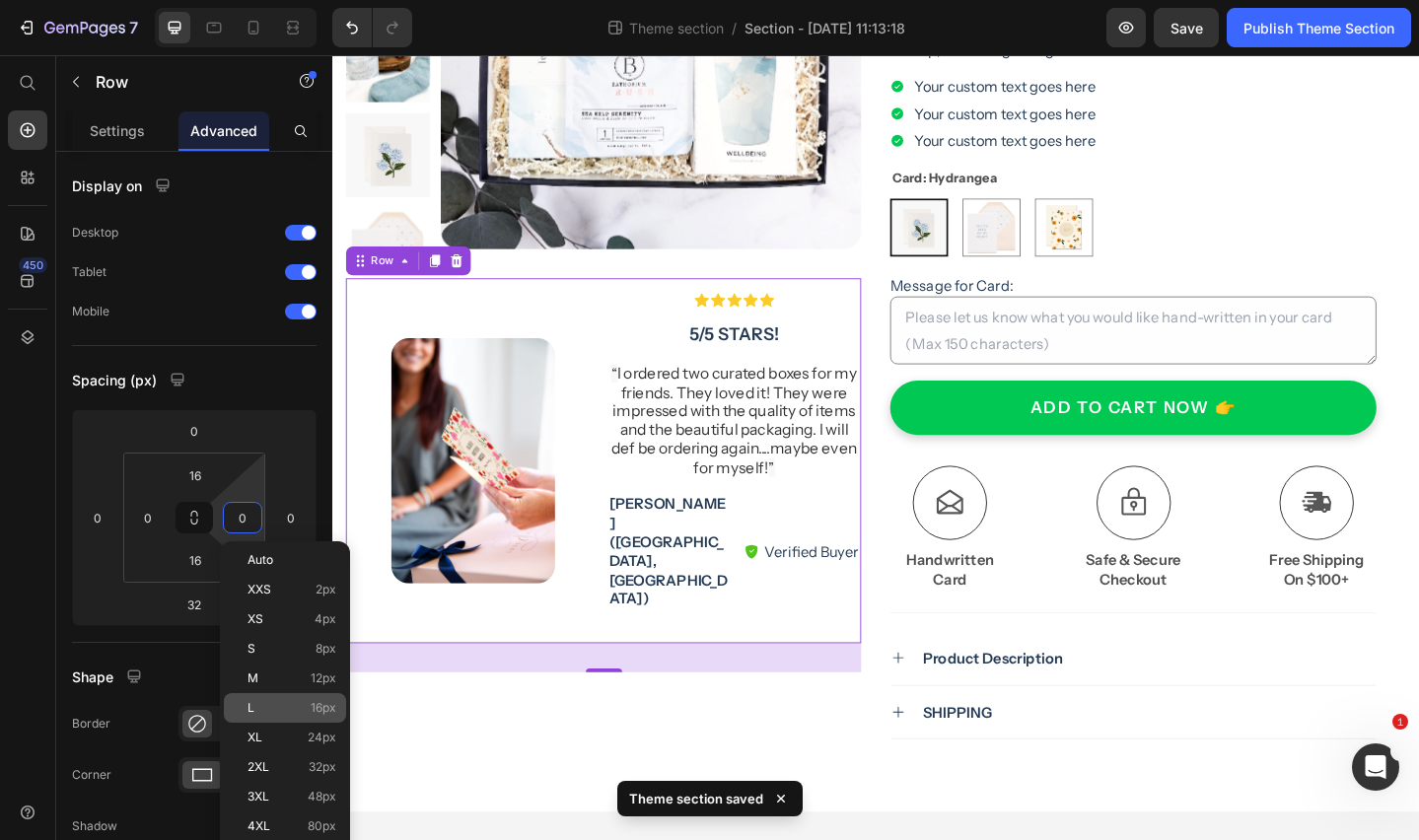 click on "L 16px" at bounding box center [292, 708] 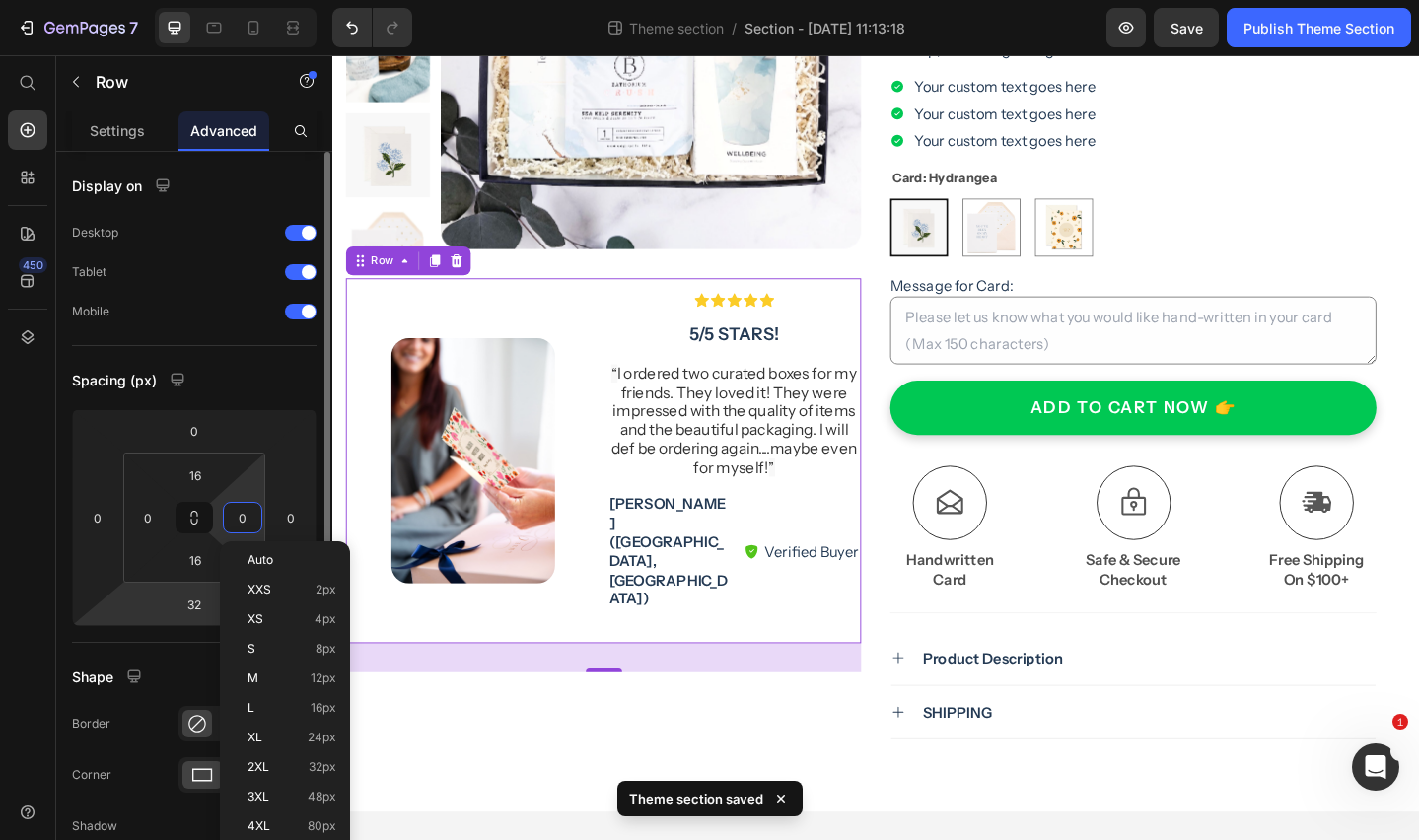 type on "16" 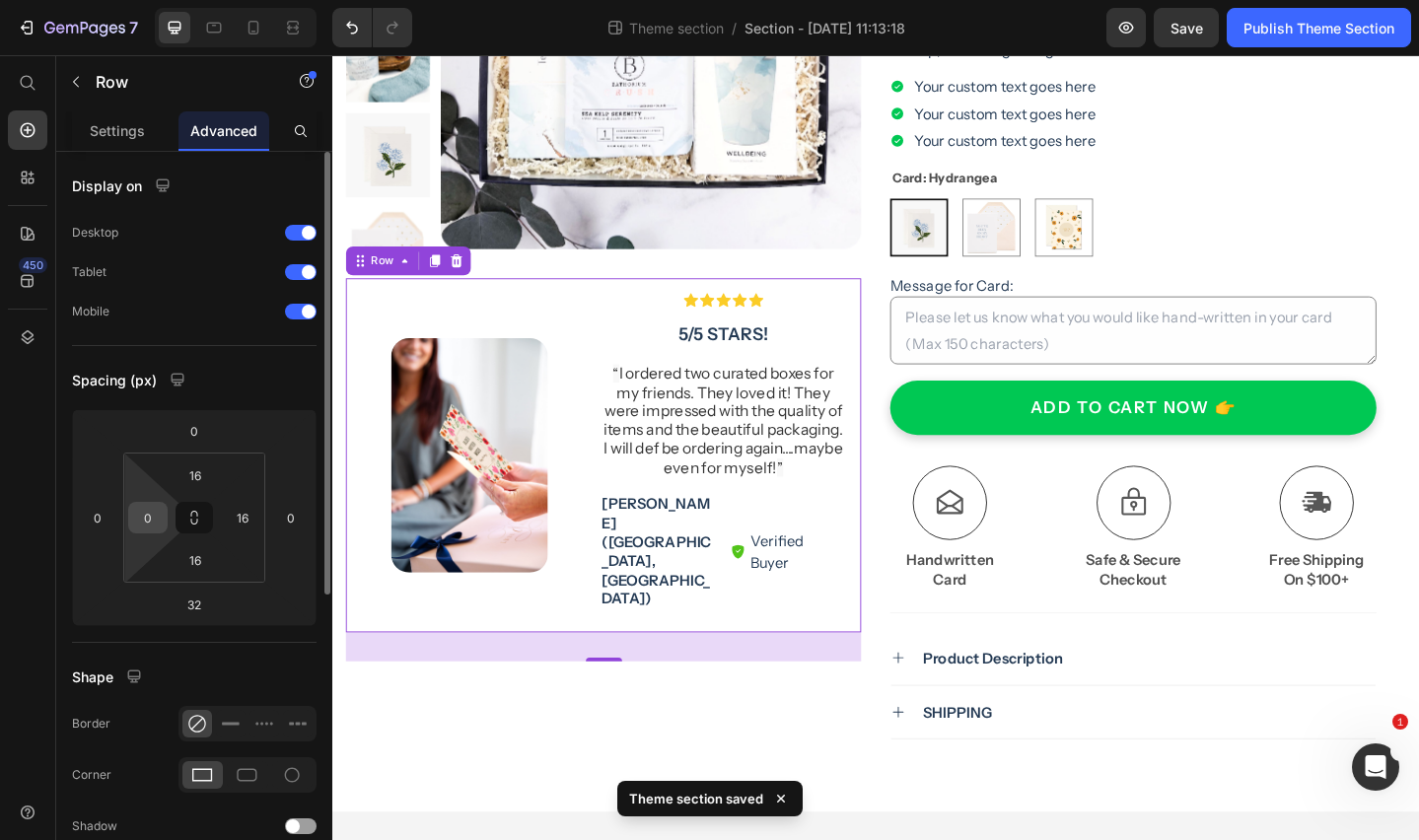 click on "0" at bounding box center [148, 518] 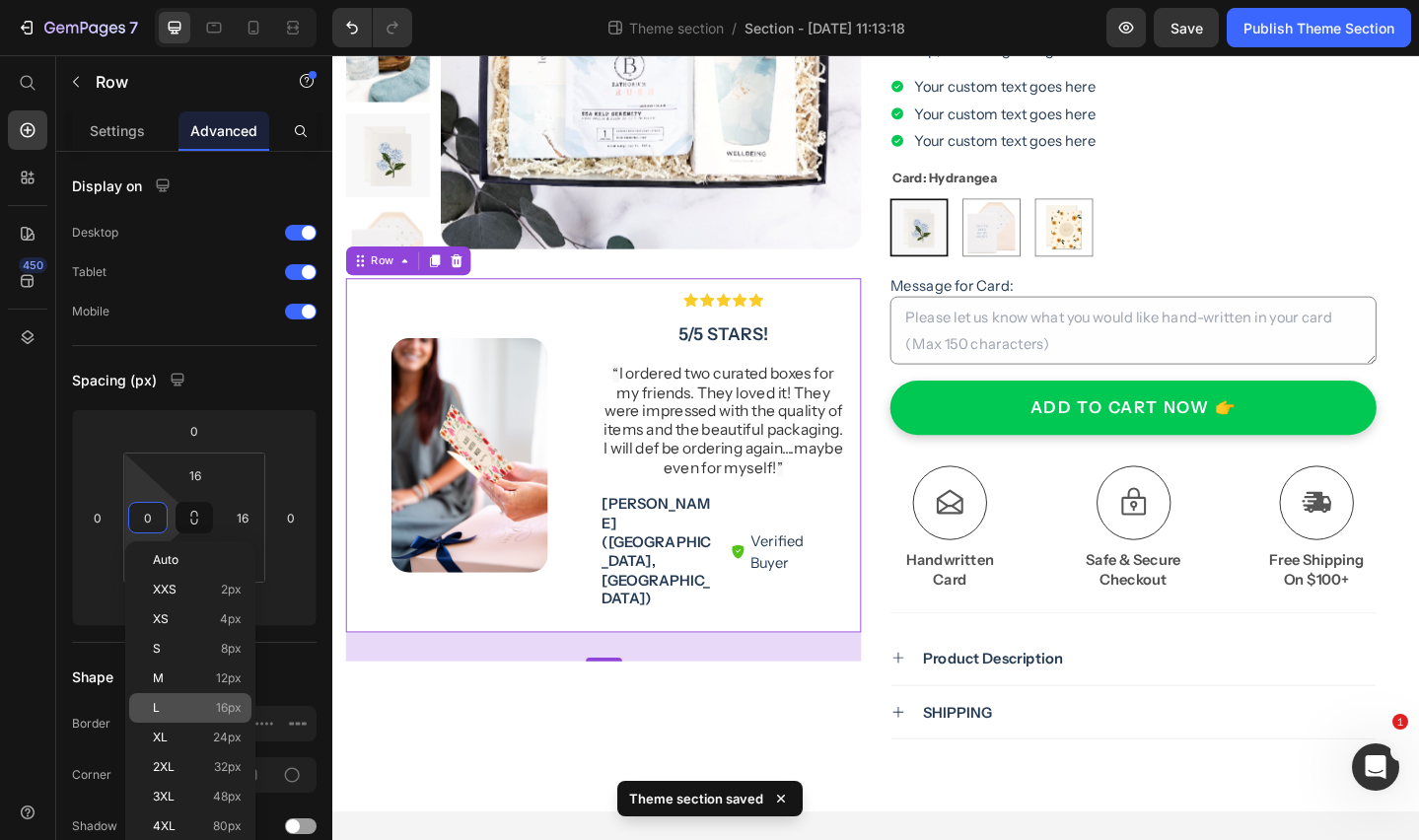 click on "L 16px" at bounding box center [197, 708] 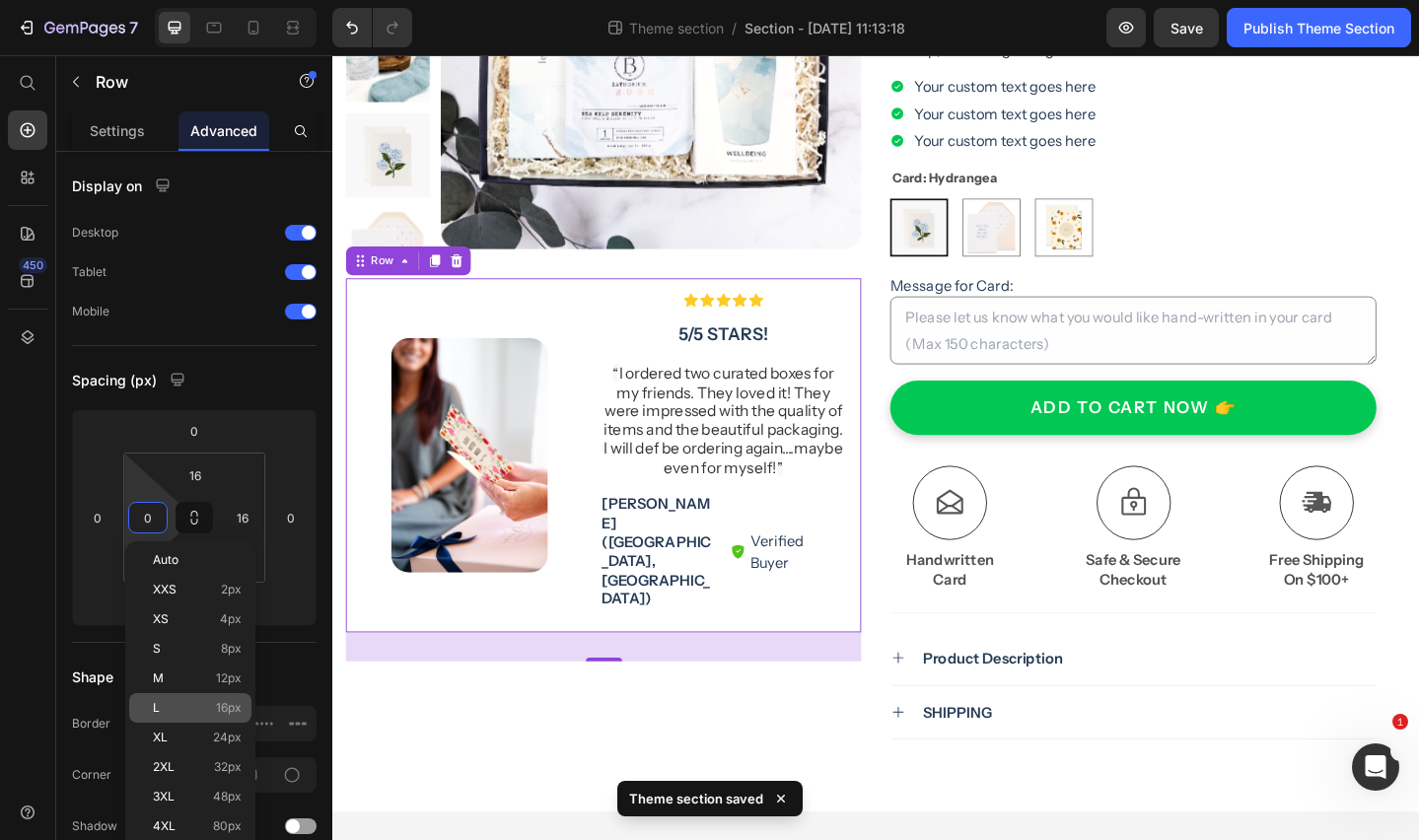 type on "16" 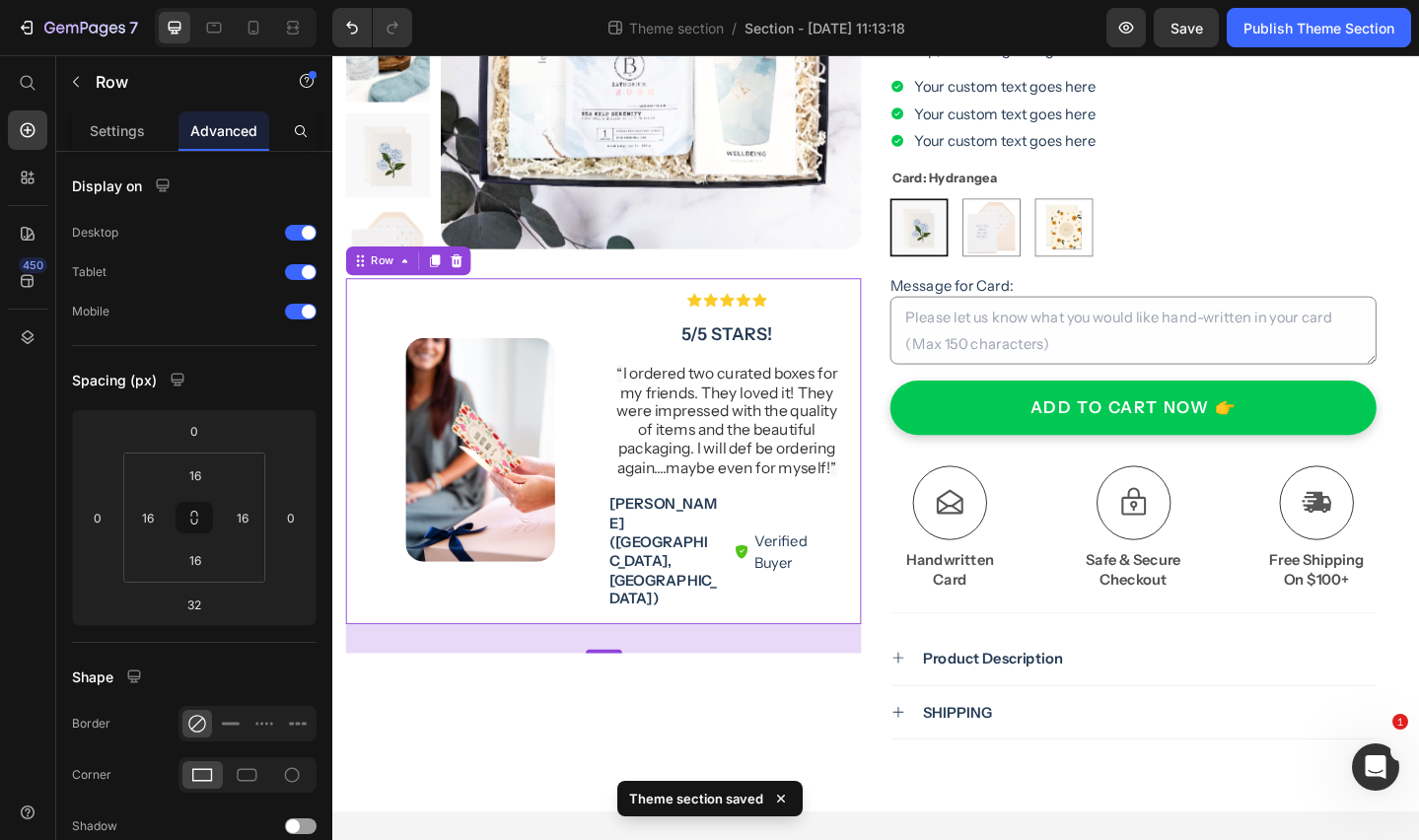 click on "Image Icon Icon Icon Icon Icon Icon List 5/5 stars! Text Block “ I ordered two curated boxes for my friends. They loved it! They were impressed with the quality of items and the beautiful packaging. I will def be ordering again....maybe even for myself! ” Text Block Jennifer R. (Seattle, US) Text Block
Verified Buyer Item List Row Row Row   32" at bounding box center (627, 486) 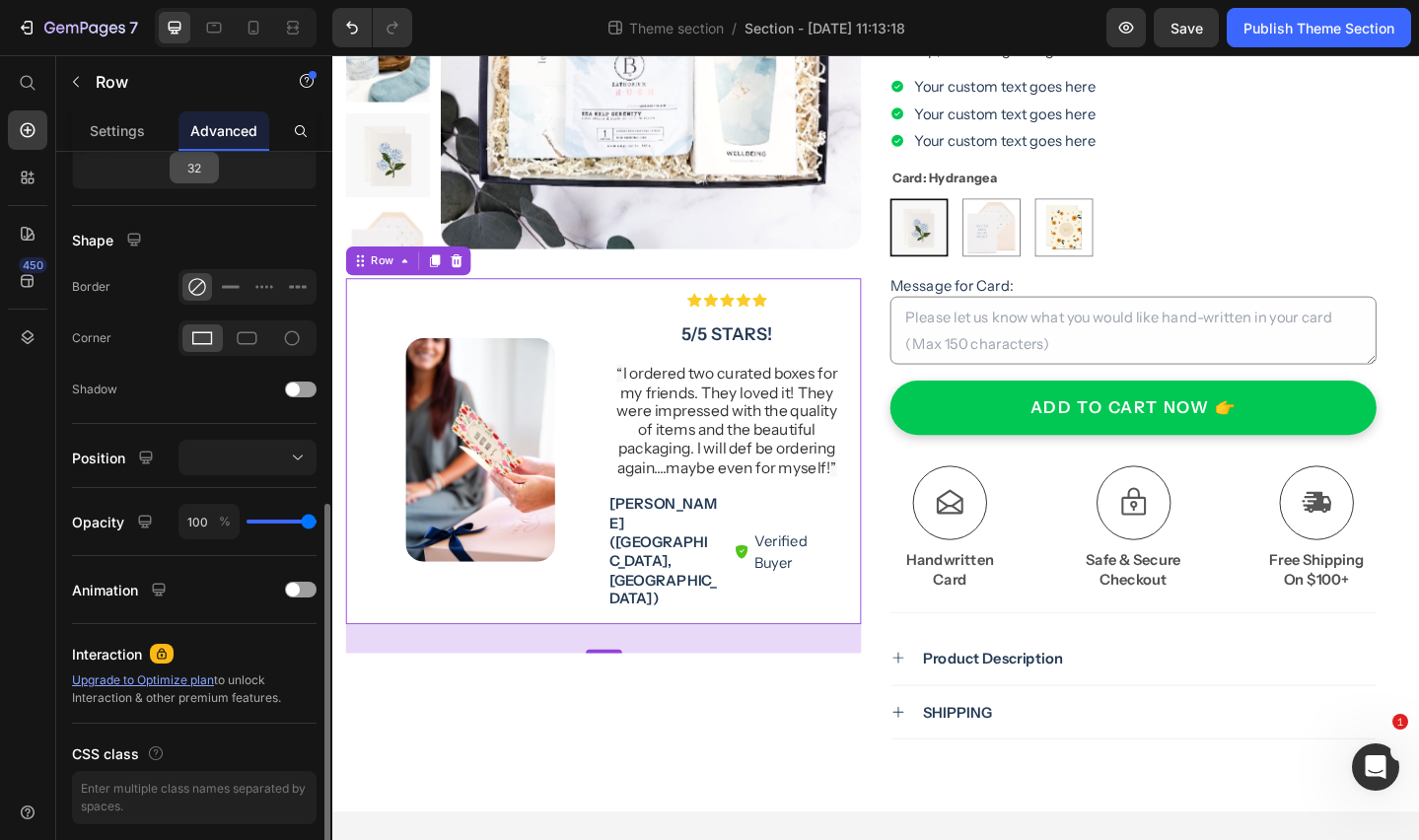 scroll, scrollTop: 507, scrollLeft: 0, axis: vertical 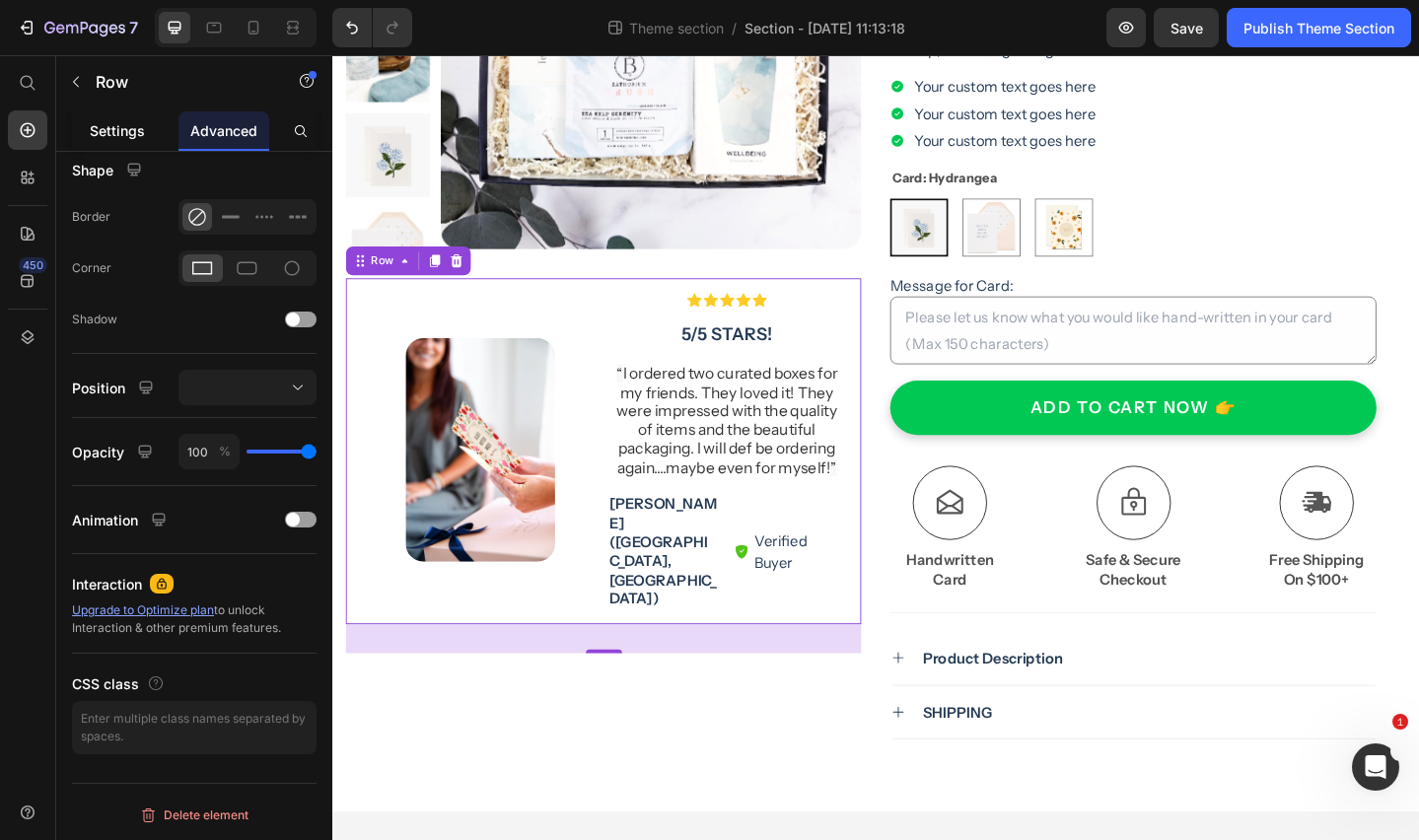 click on "Settings" at bounding box center [117, 130] 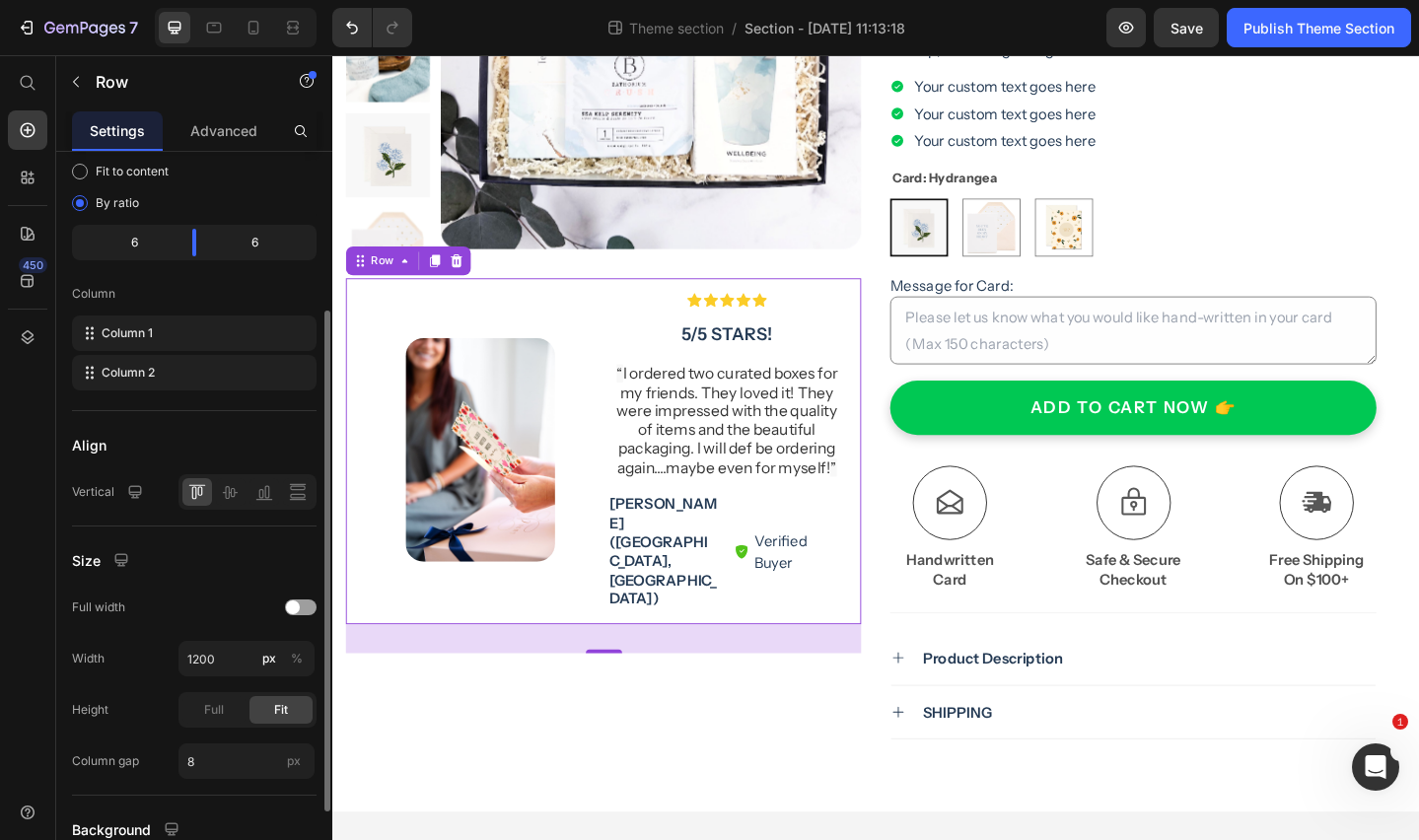 scroll, scrollTop: 361, scrollLeft: 0, axis: vertical 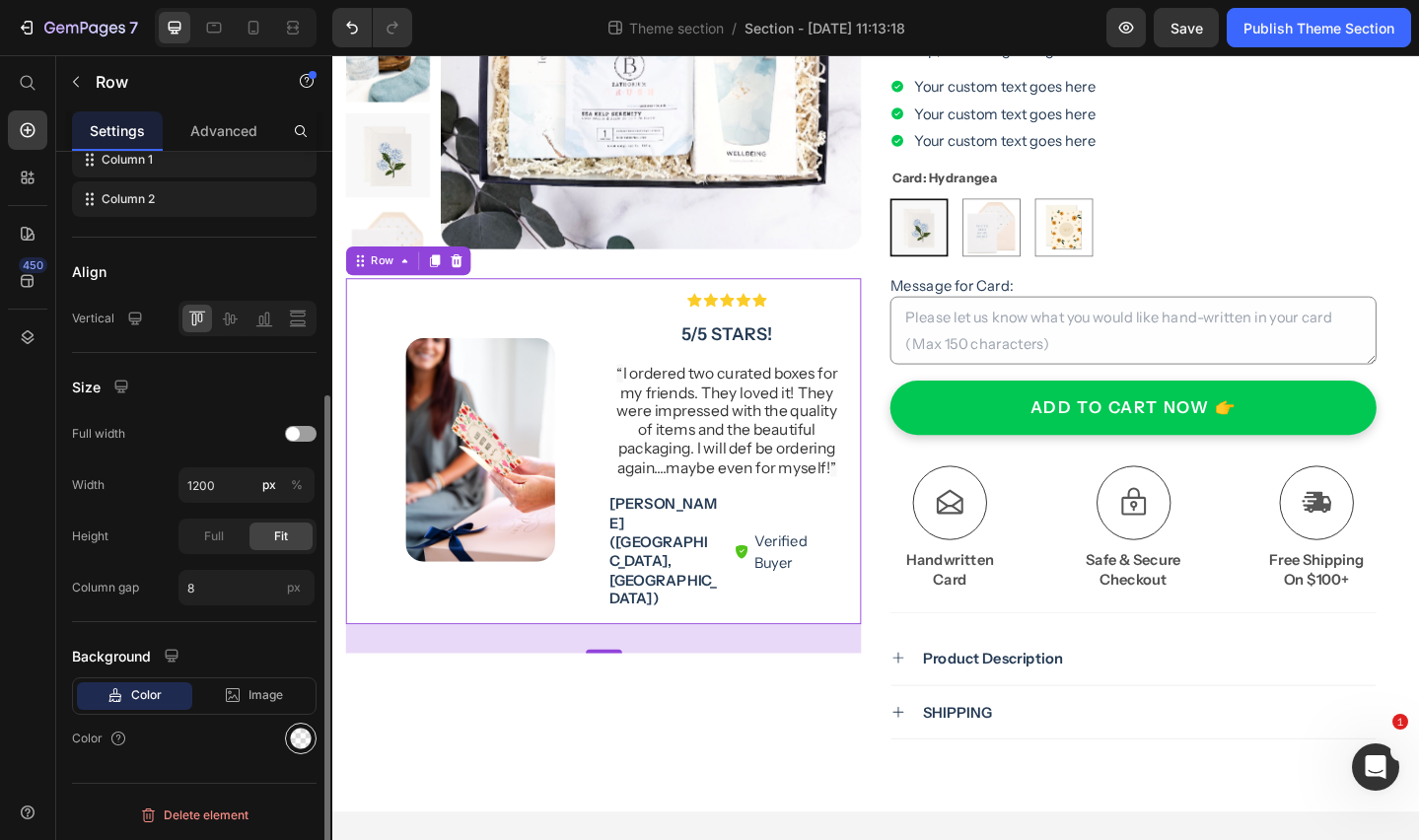 click at bounding box center (301, 738) 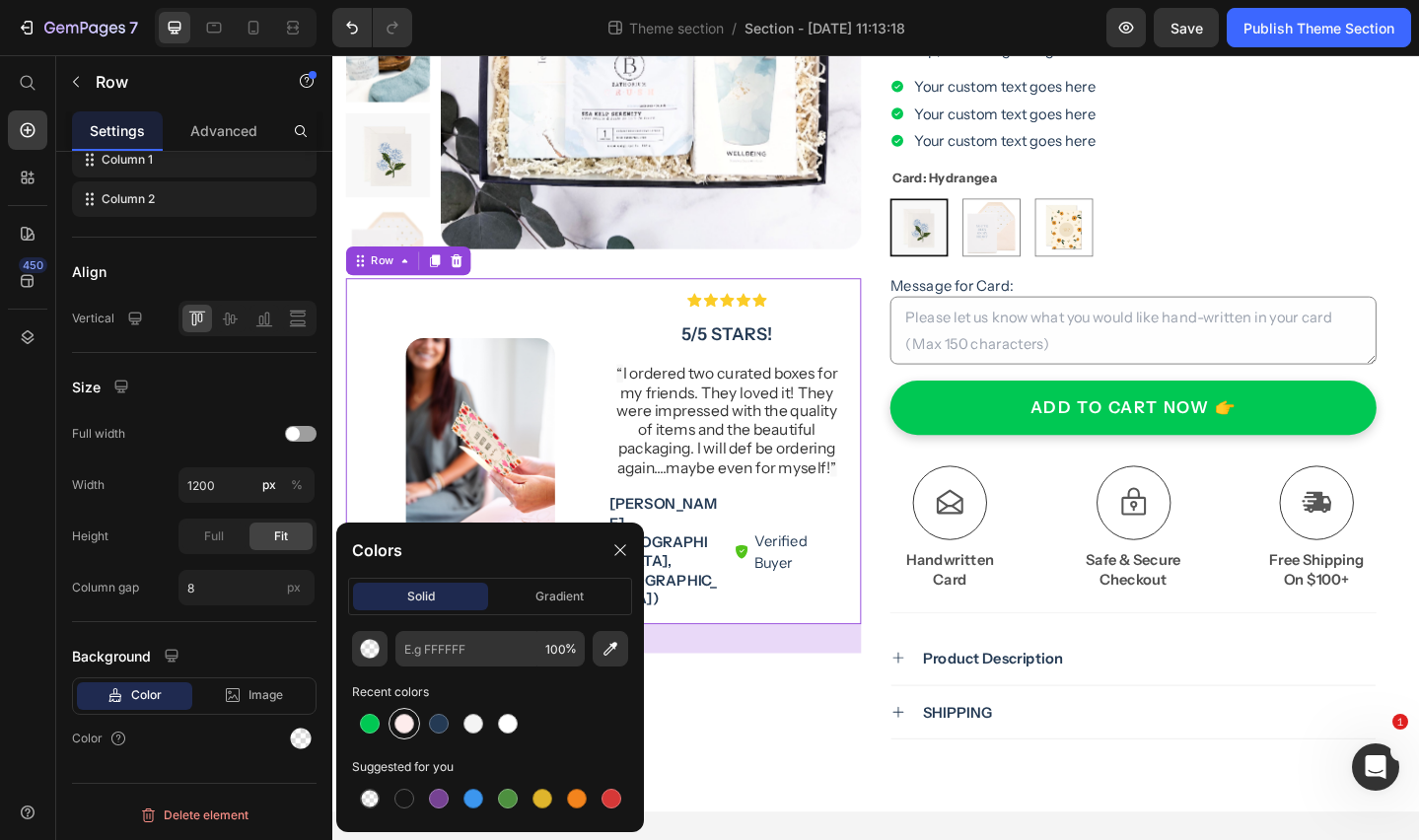 click at bounding box center [404, 724] 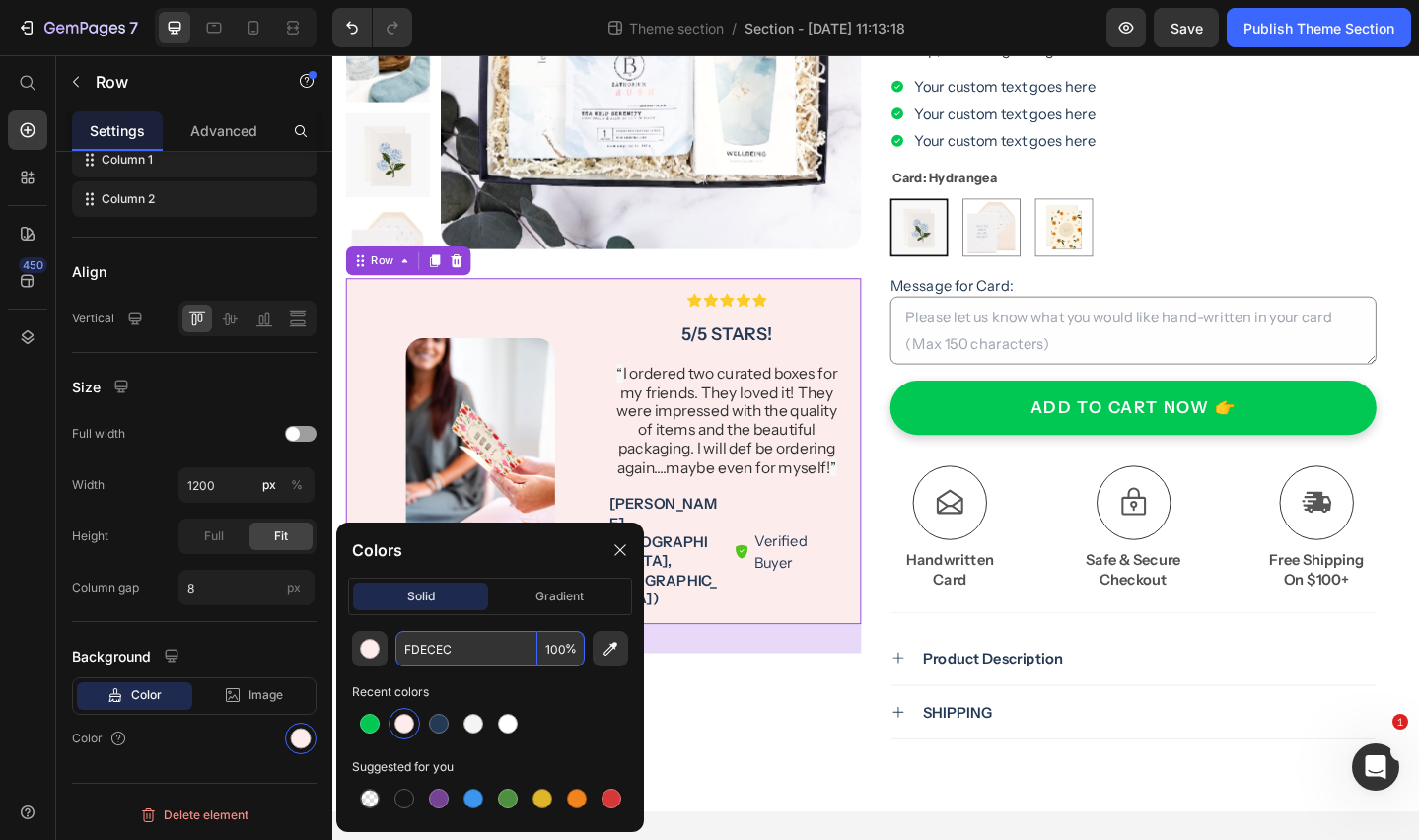 click on "FDECEC" at bounding box center [466, 649] 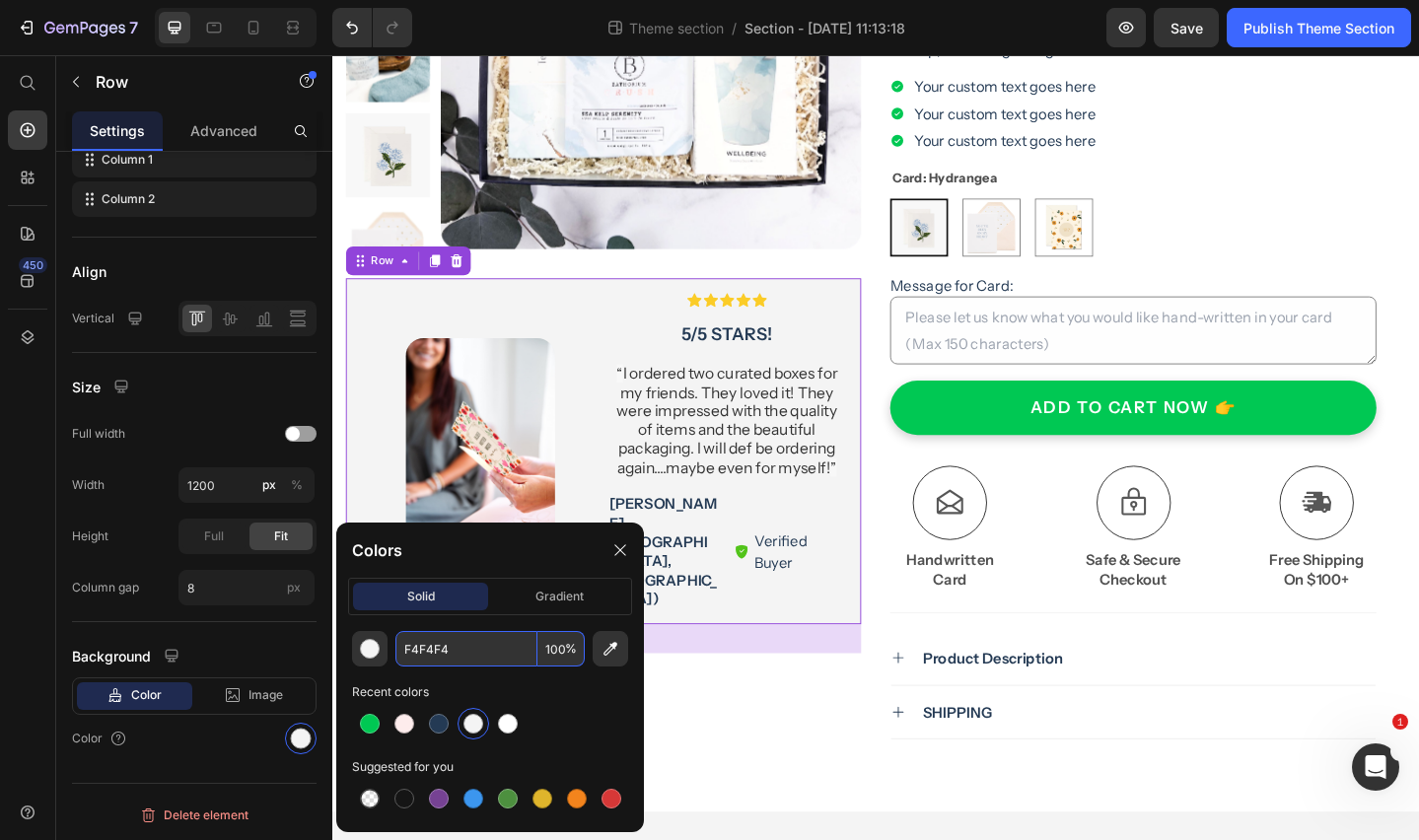 type on "F4F4F4" 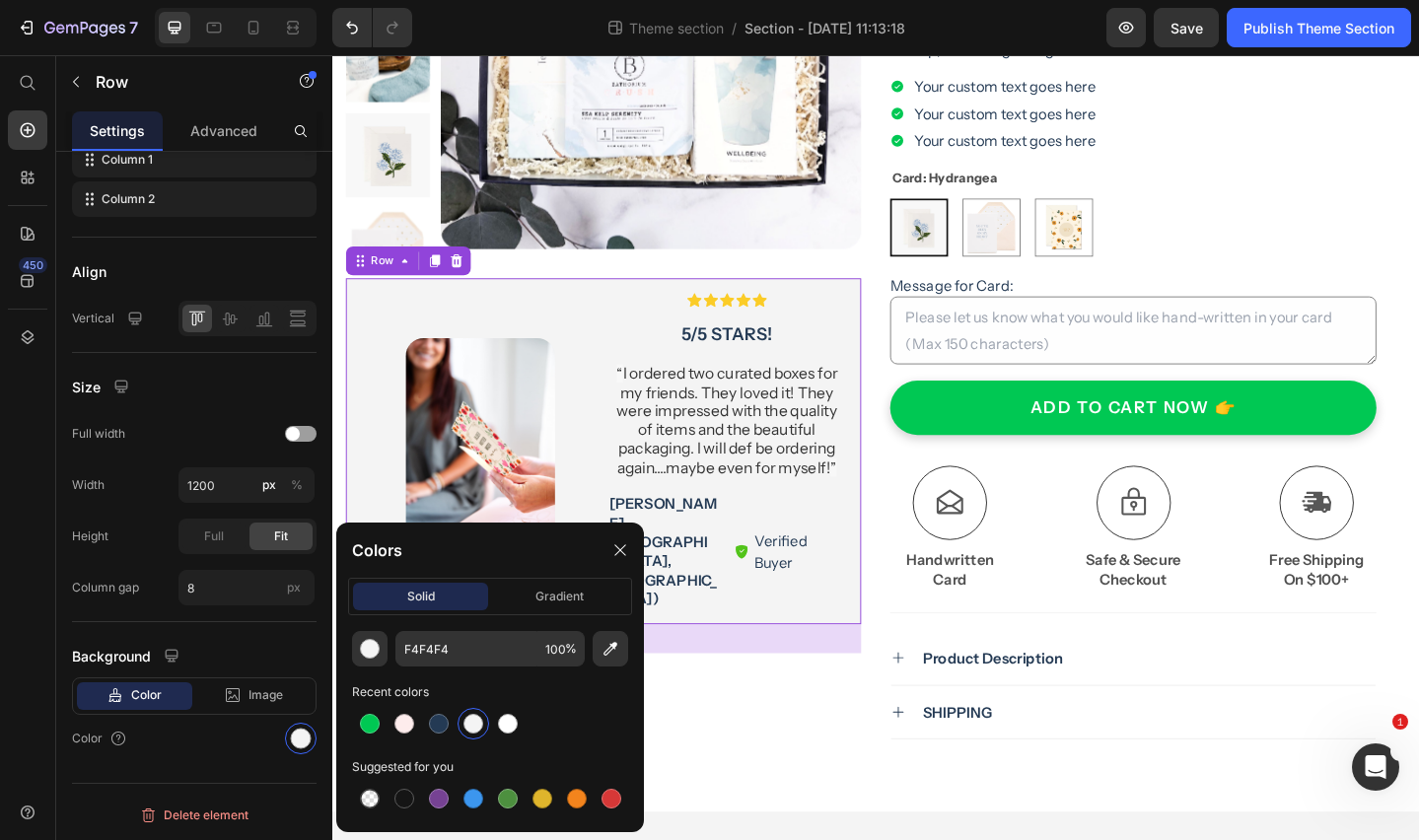 click on "Recent colors" at bounding box center (490, 692) 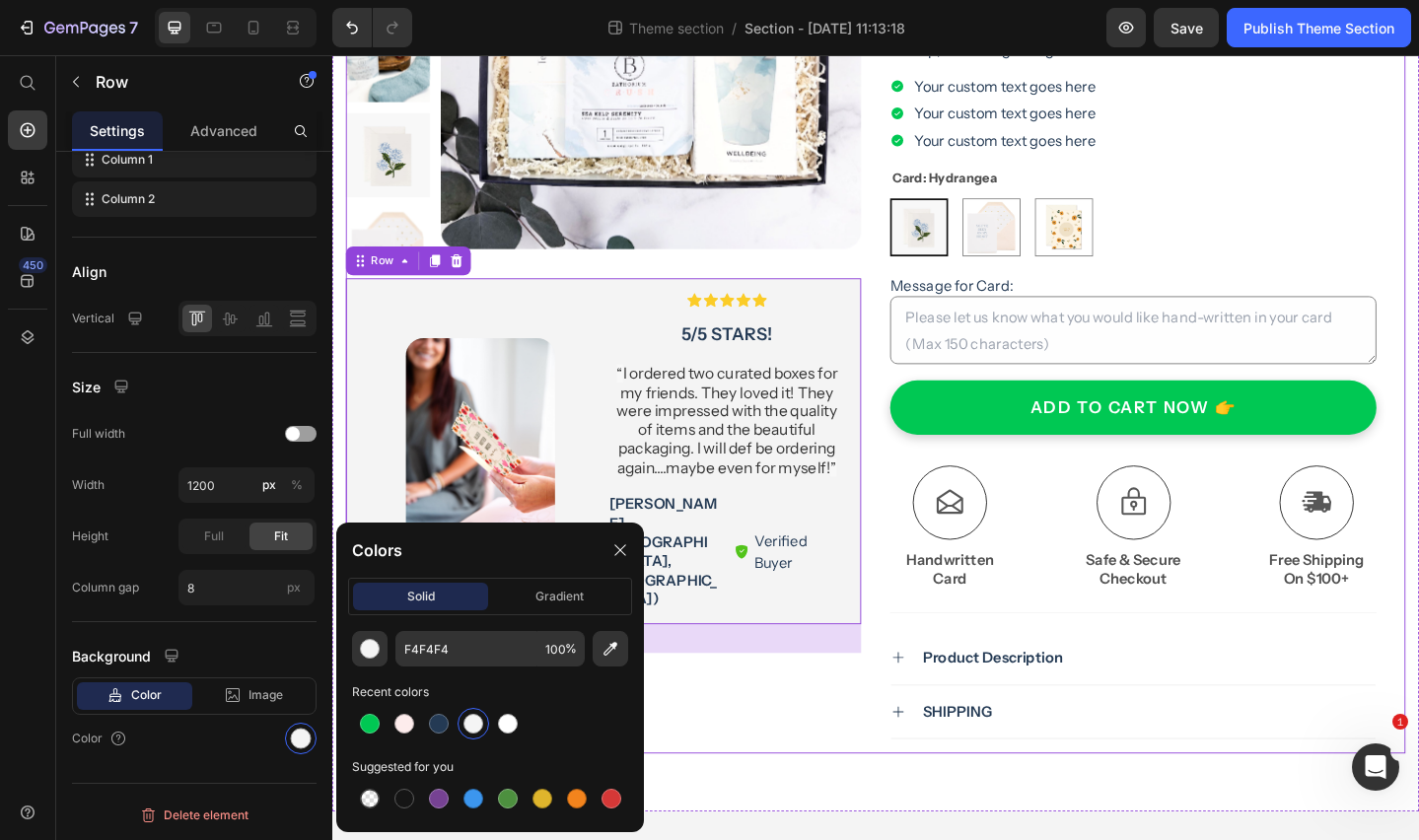 click on "Product Images Image Icon Icon Icon Icon Icon Icon List 5/5 stars! Text Block “ I ordered two curated boxes for my friends. They loved it! They were impressed with the quality of items and the beautiful packaging. I will def be ordering again....maybe even for myself! ” Text Block Jennifer R. (Seattle, US) Text Block
Verified Buyer Item List Row Row Row   32" at bounding box center [627, 312] 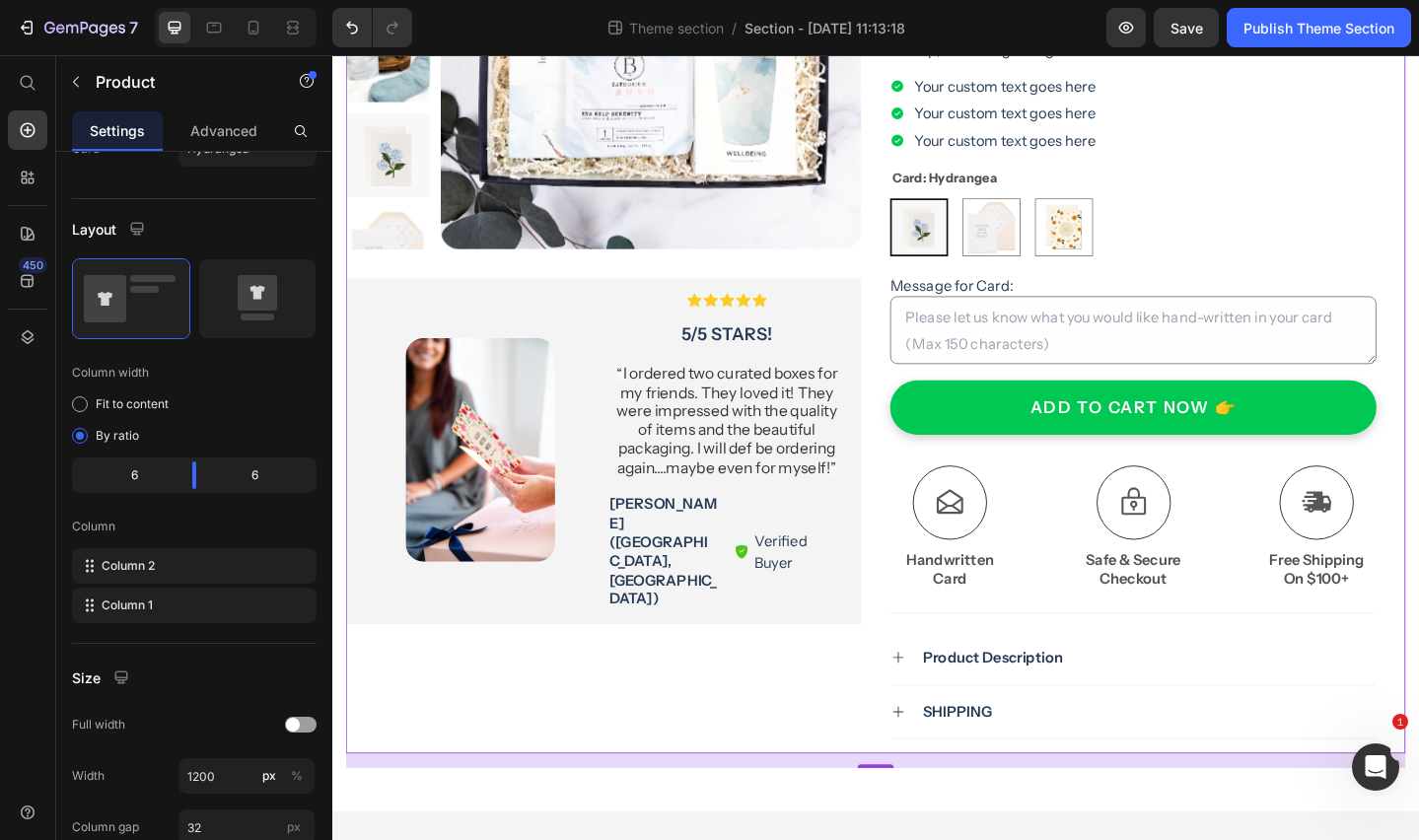 scroll, scrollTop: 0, scrollLeft: 0, axis: both 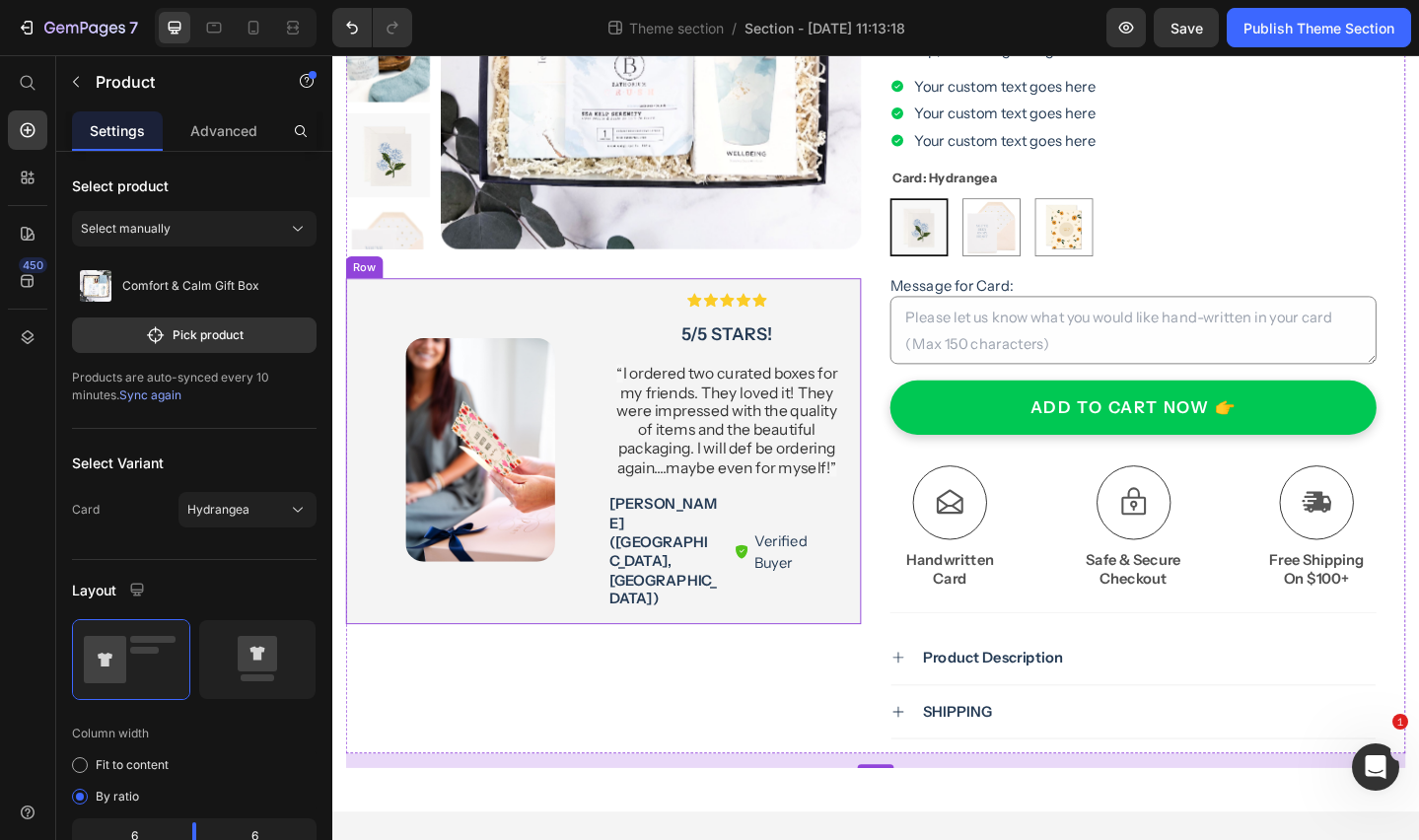 click on "Icon Icon Icon Icon Icon Icon List 5/5 stars! Text Block “ I ordered two curated boxes for my friends. They loved it! They were impressed with the quality of items and the beautiful packaging. I will def be ordering again....maybe even for myself! ” Text Block Jennifer R. (Seattle, US) Text Block
Verified Buyer Item List Row Row" at bounding box center [762, 486] 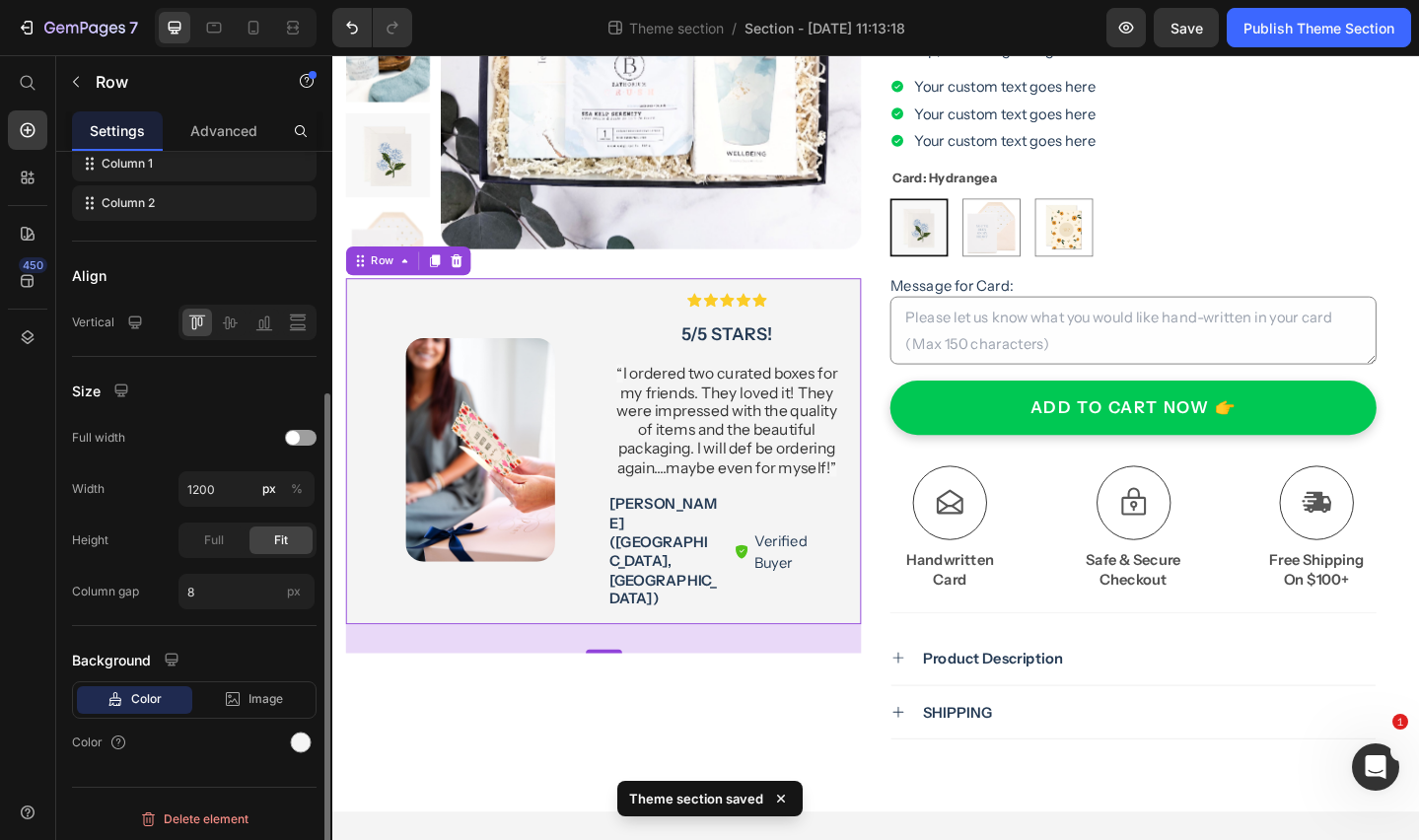 scroll, scrollTop: 358, scrollLeft: 0, axis: vertical 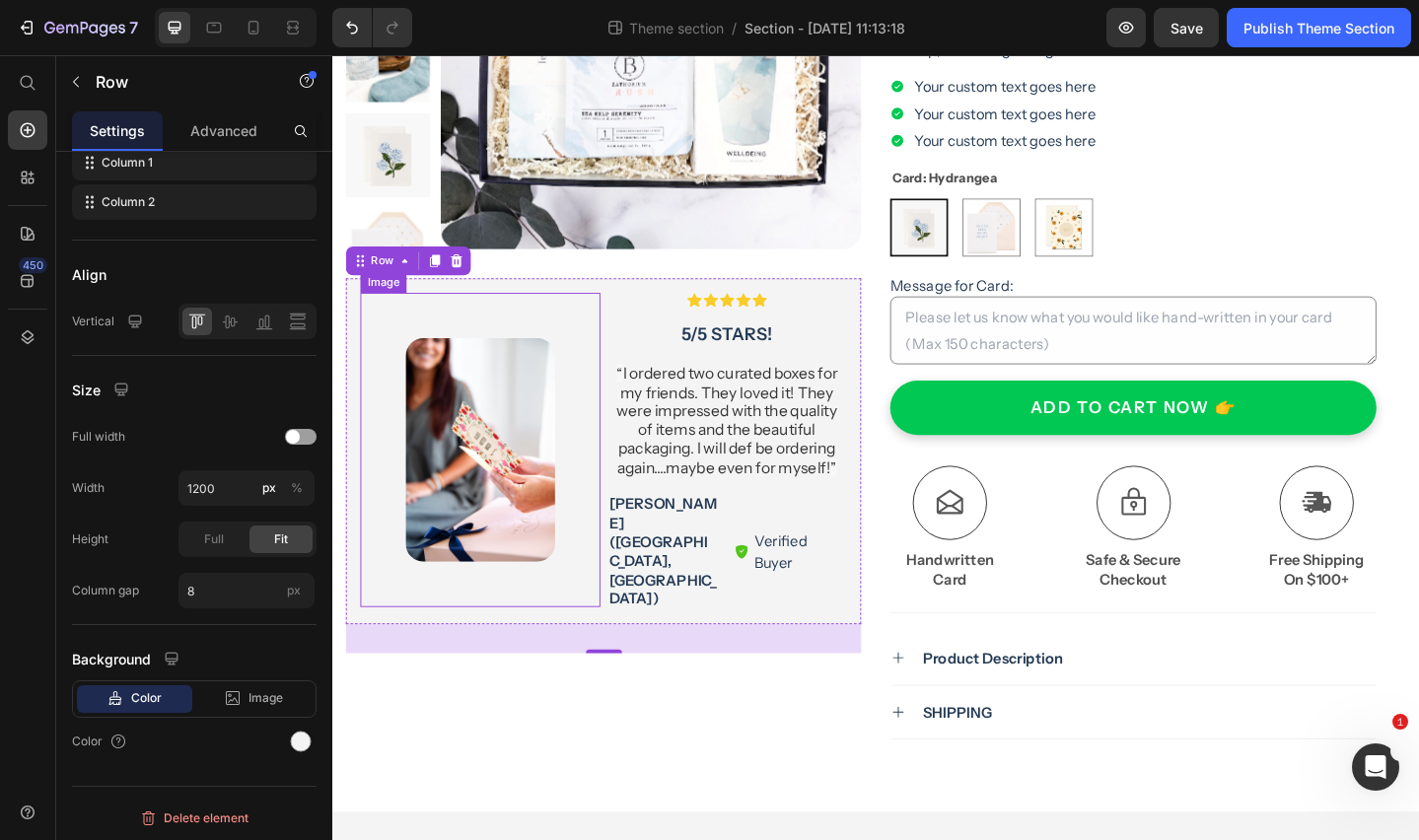 click at bounding box center [493, 484] 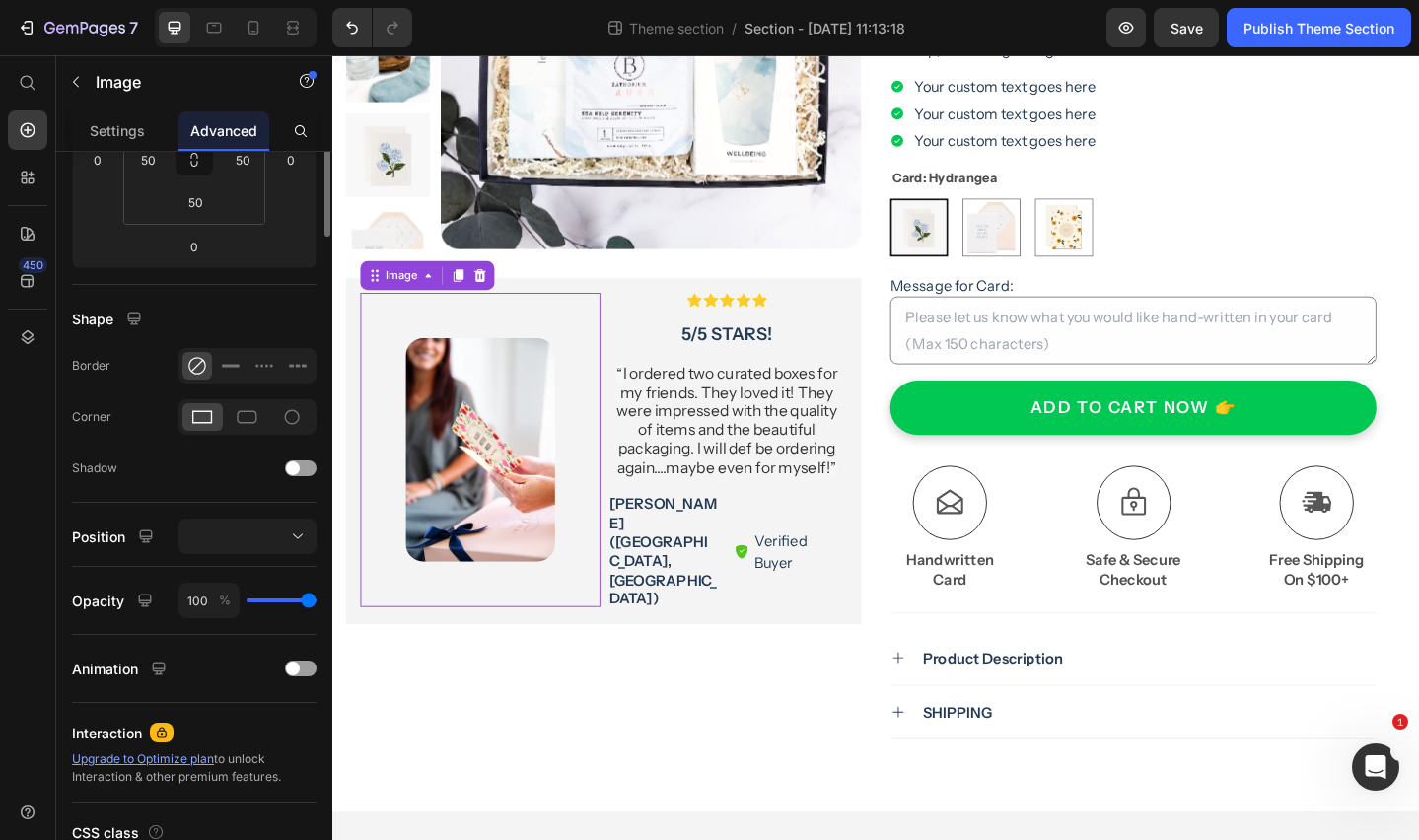 scroll, scrollTop: 0, scrollLeft: 0, axis: both 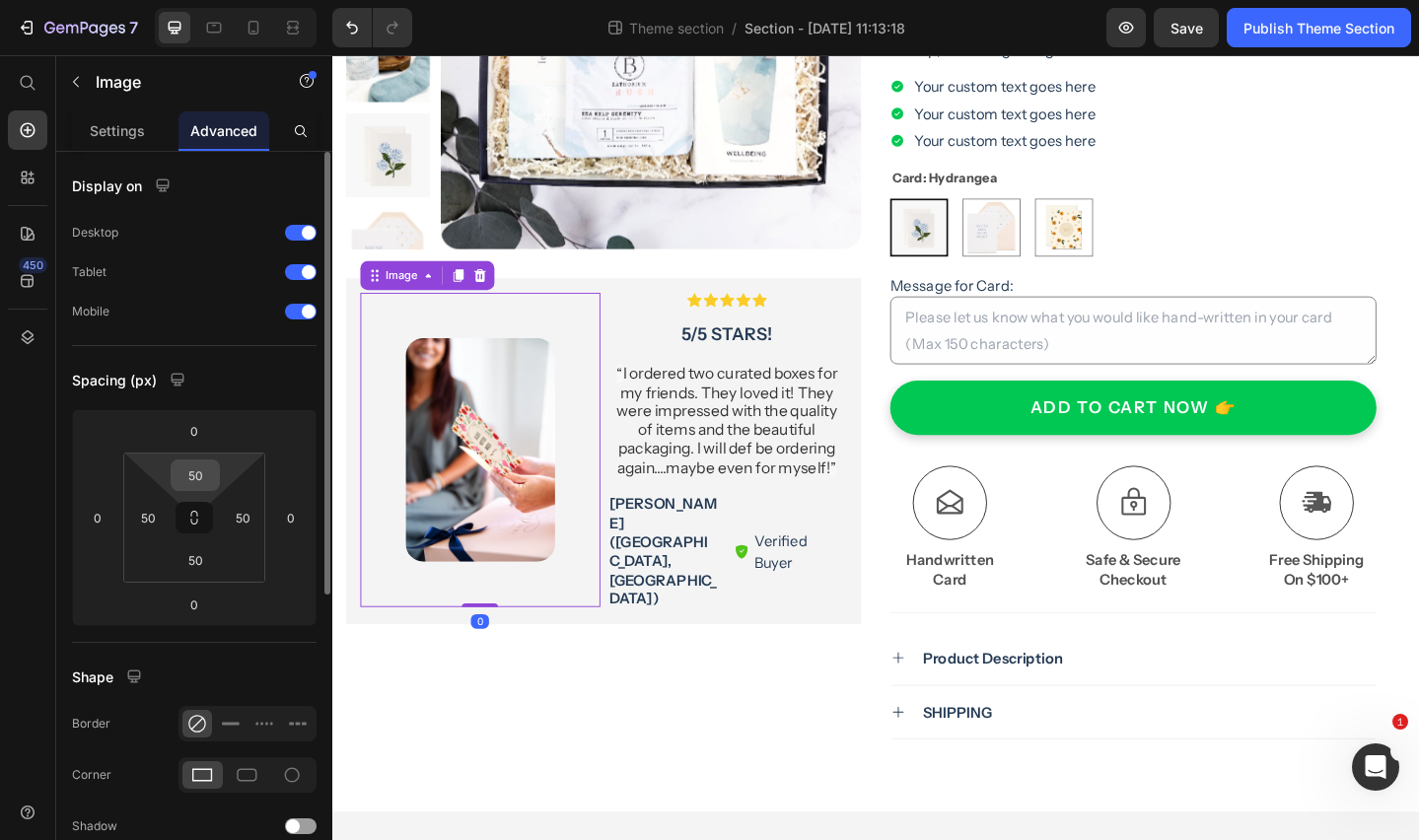 click on "50" at bounding box center (195, 475) 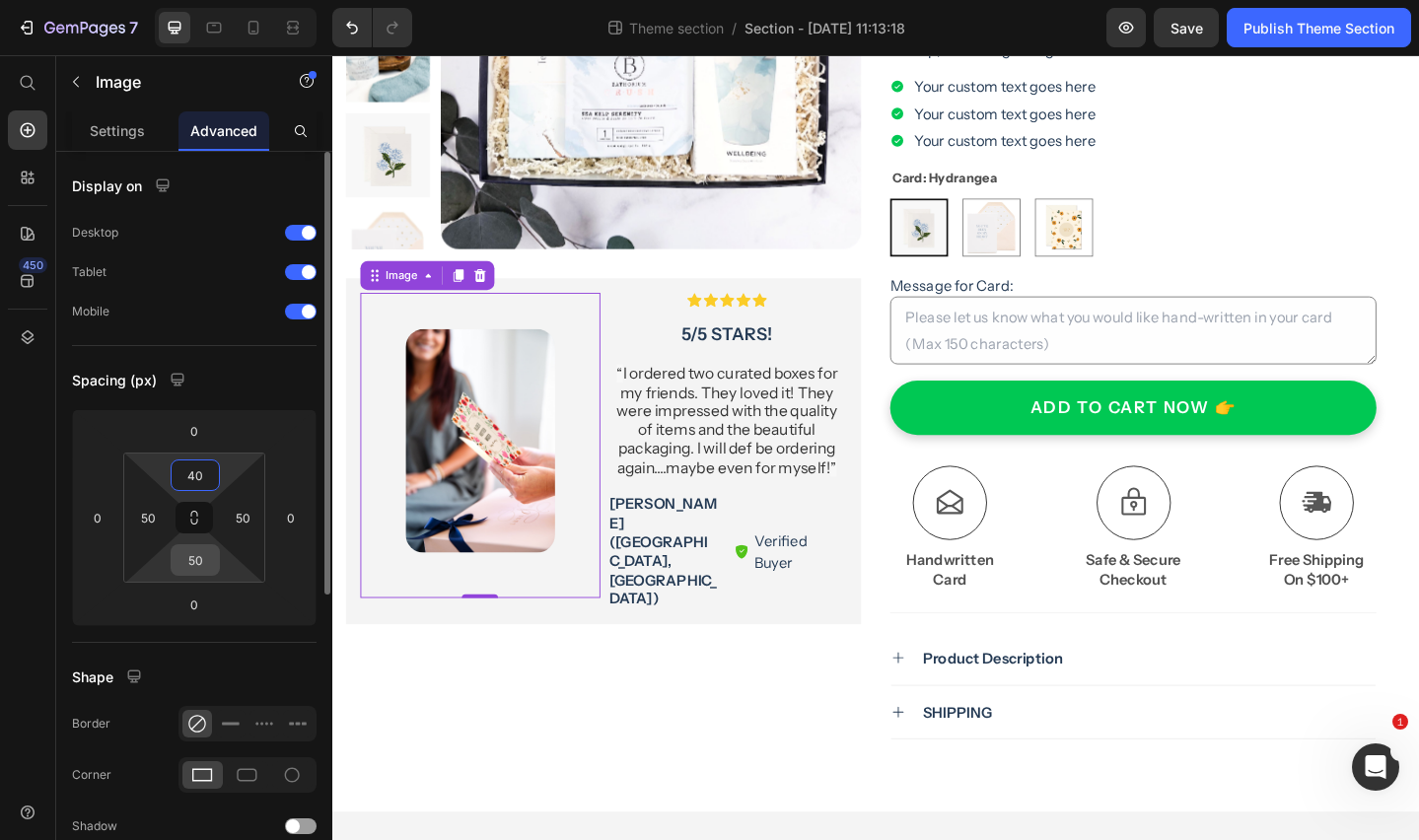 type on "40" 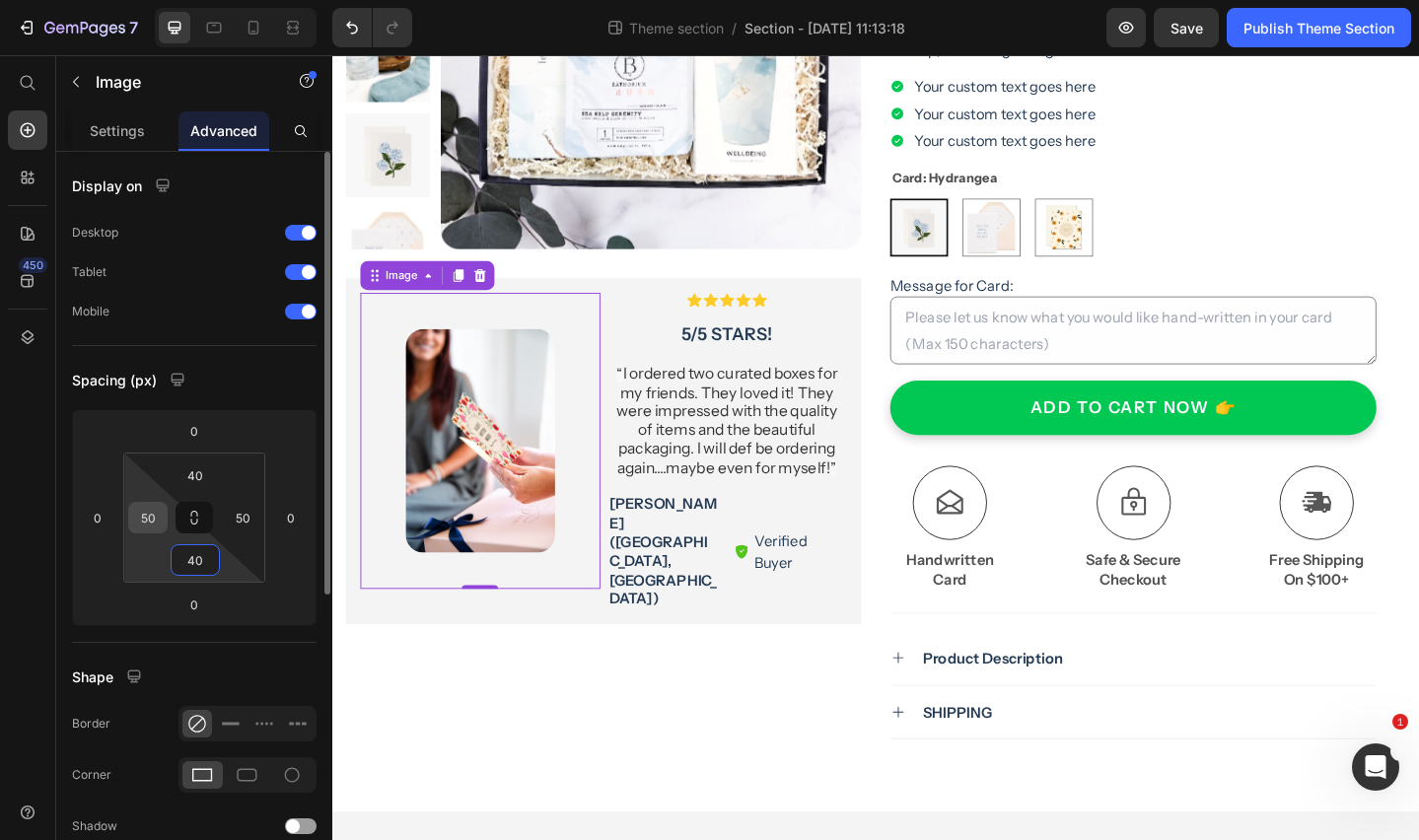 type on "40" 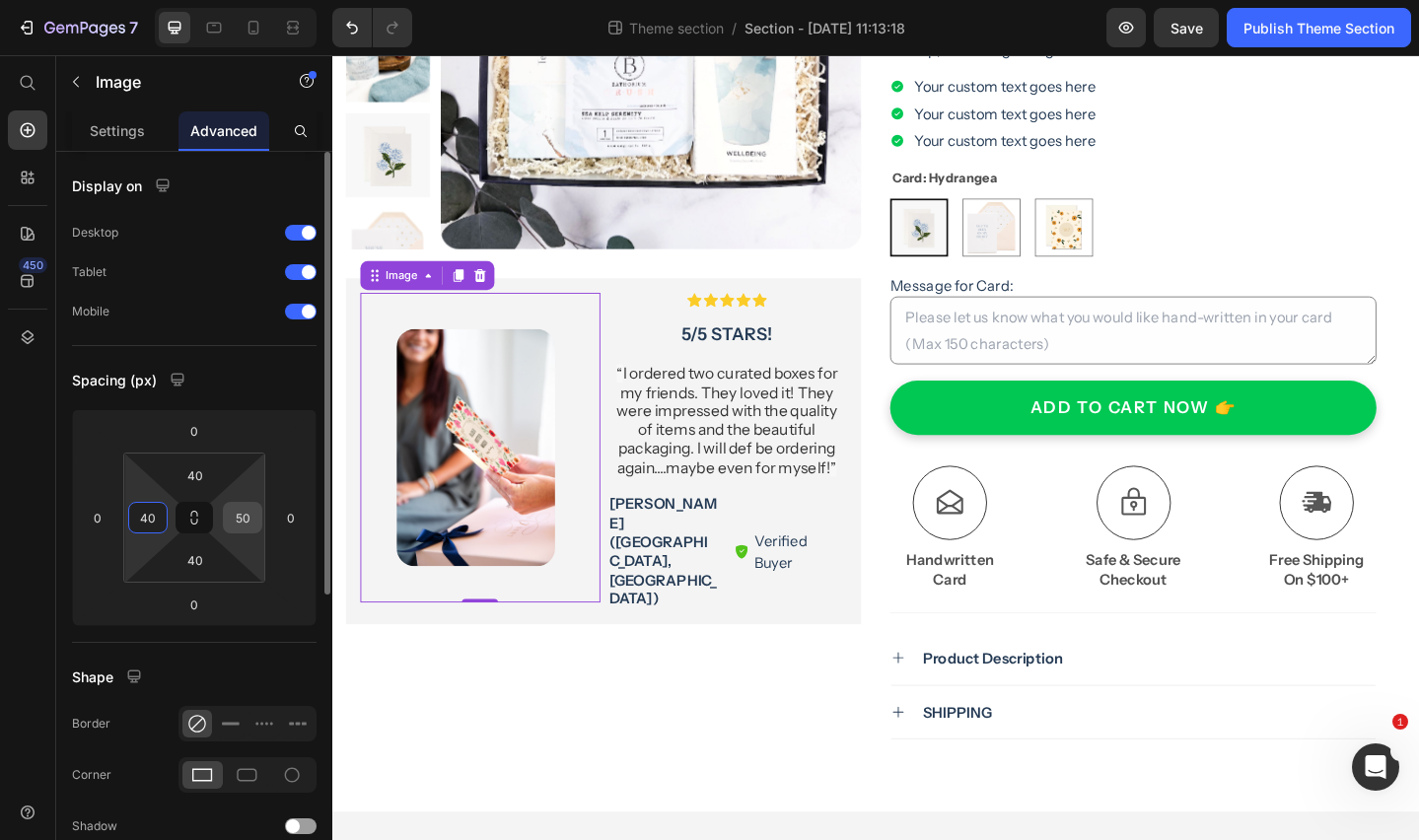 type on "40" 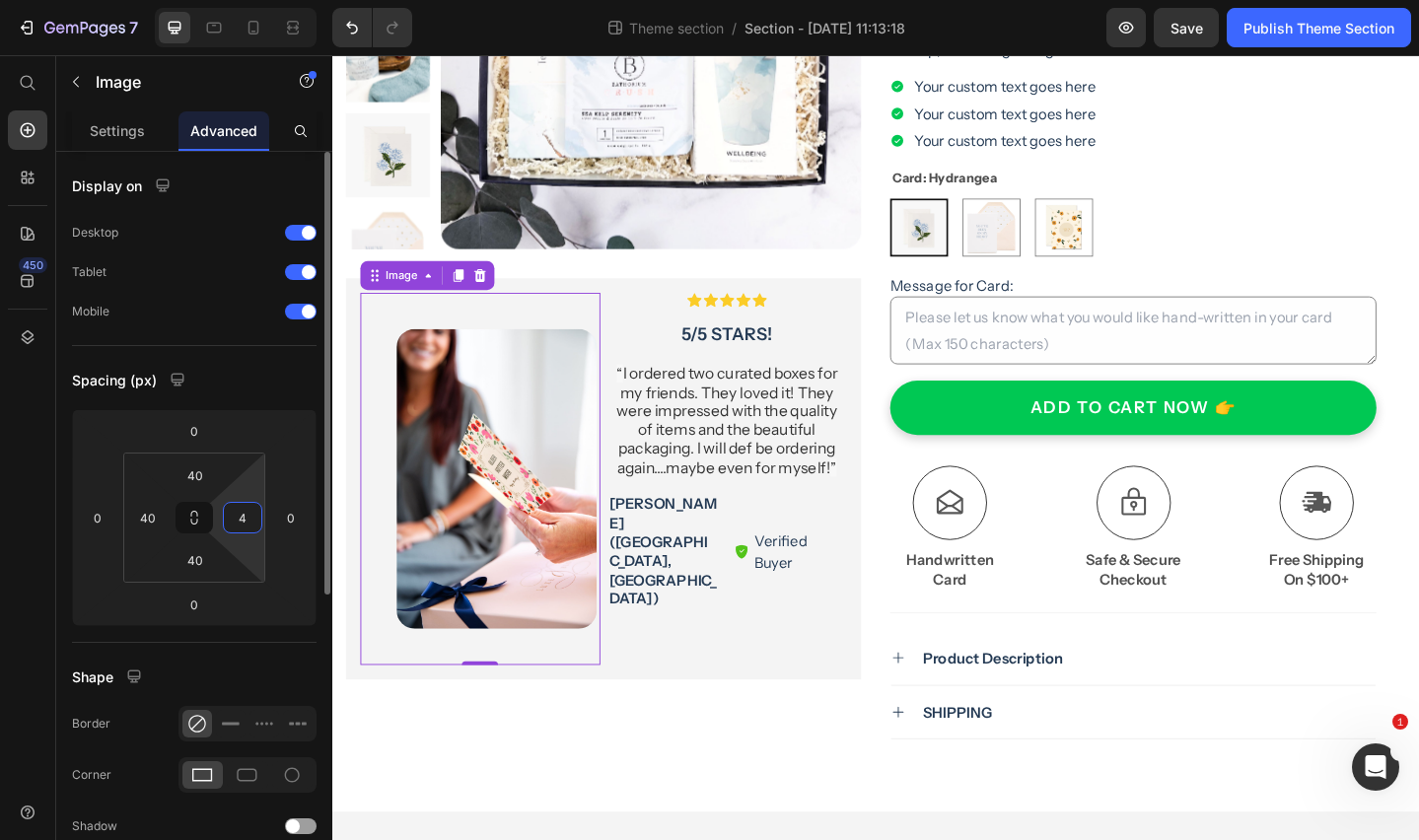 type on "40" 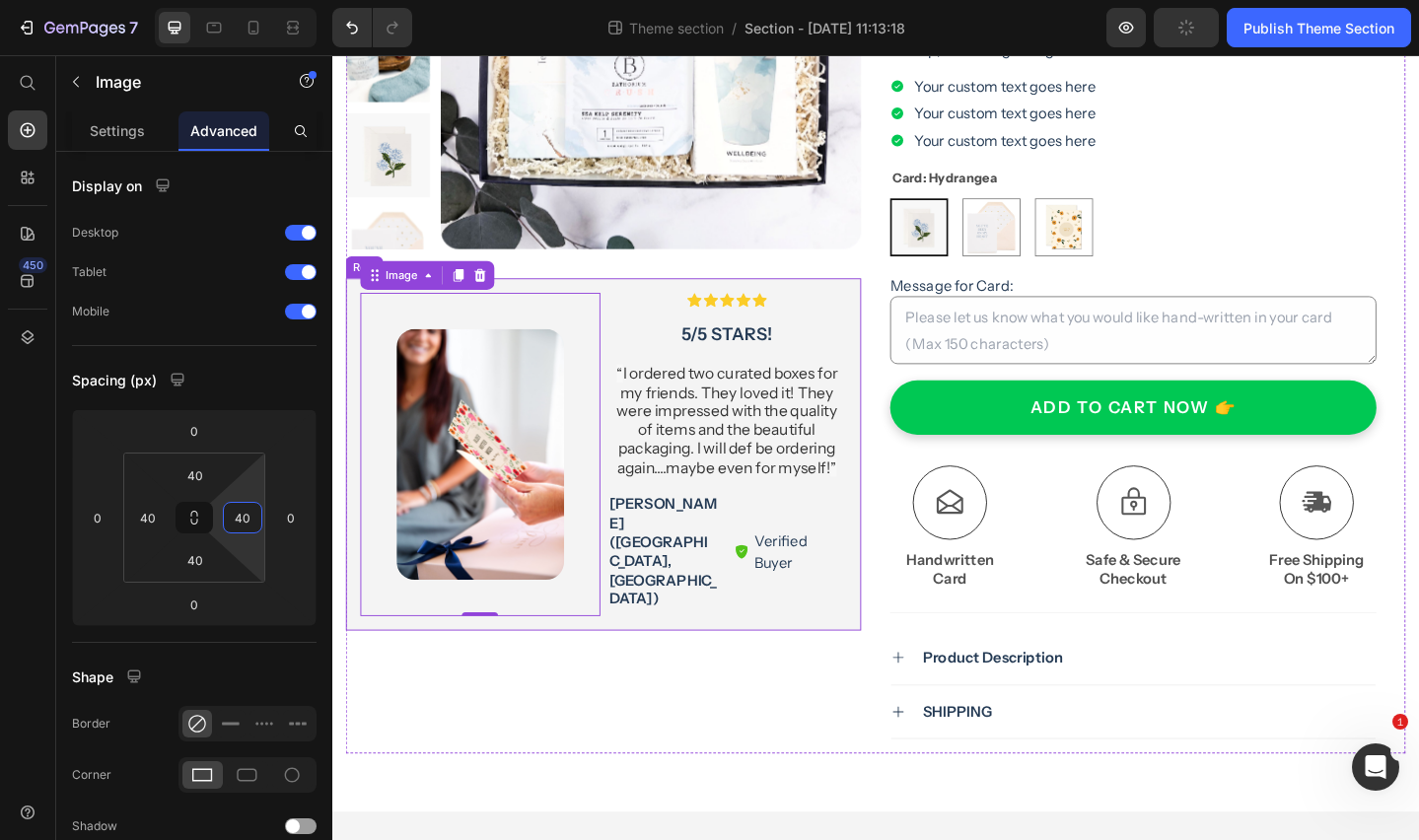click on "Icon Icon Icon Icon Icon Icon List 5/5 stars! Text Block “ I ordered two curated boxes for my friends. They loved it! They were impressed with the quality of items and the beautiful packaging. I will def be ordering again....maybe even for myself! ” Text Block Jennifer R. (Seattle, US) Text Block
Verified Buyer Item List Row Row" at bounding box center (762, 489) 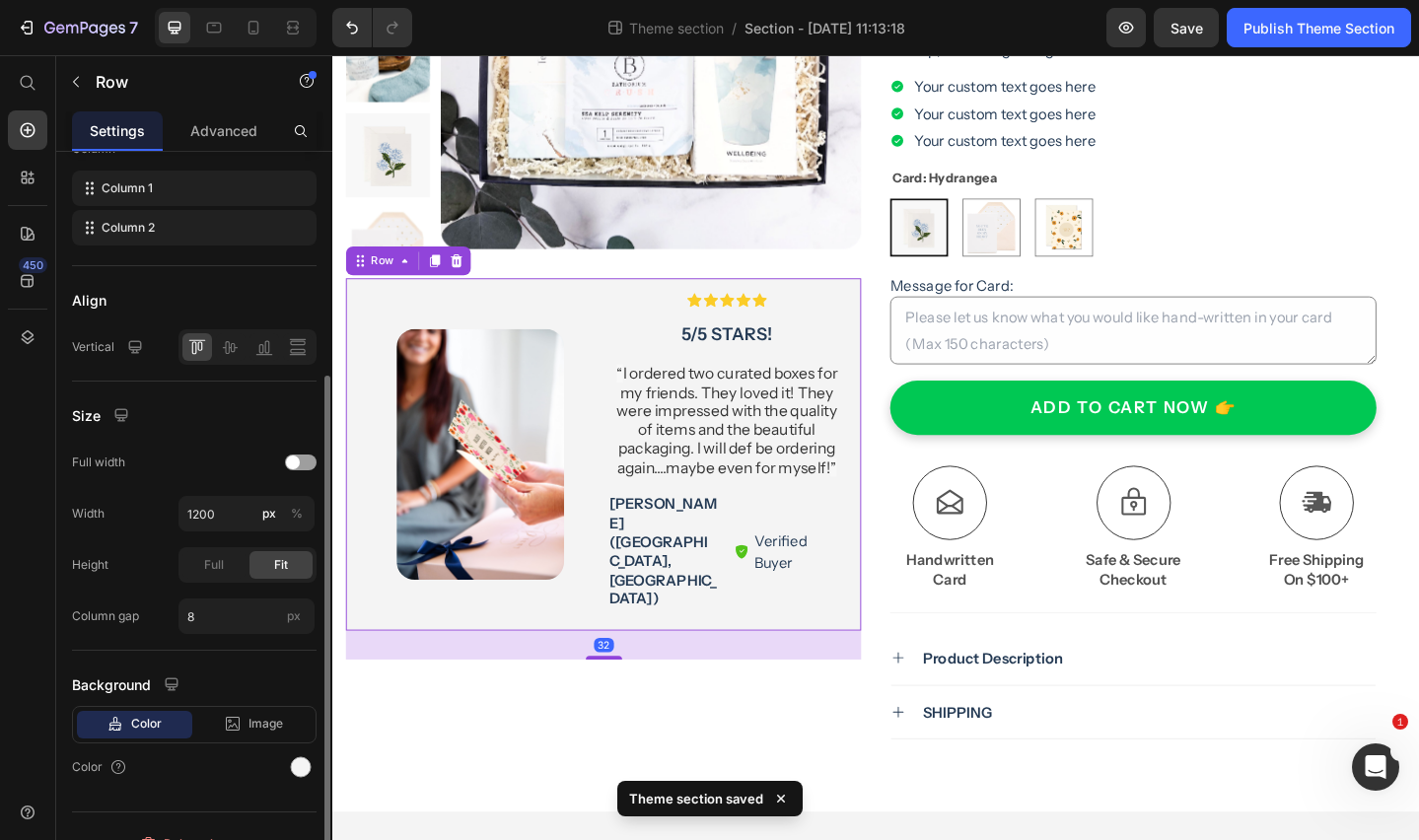 scroll, scrollTop: 361, scrollLeft: 0, axis: vertical 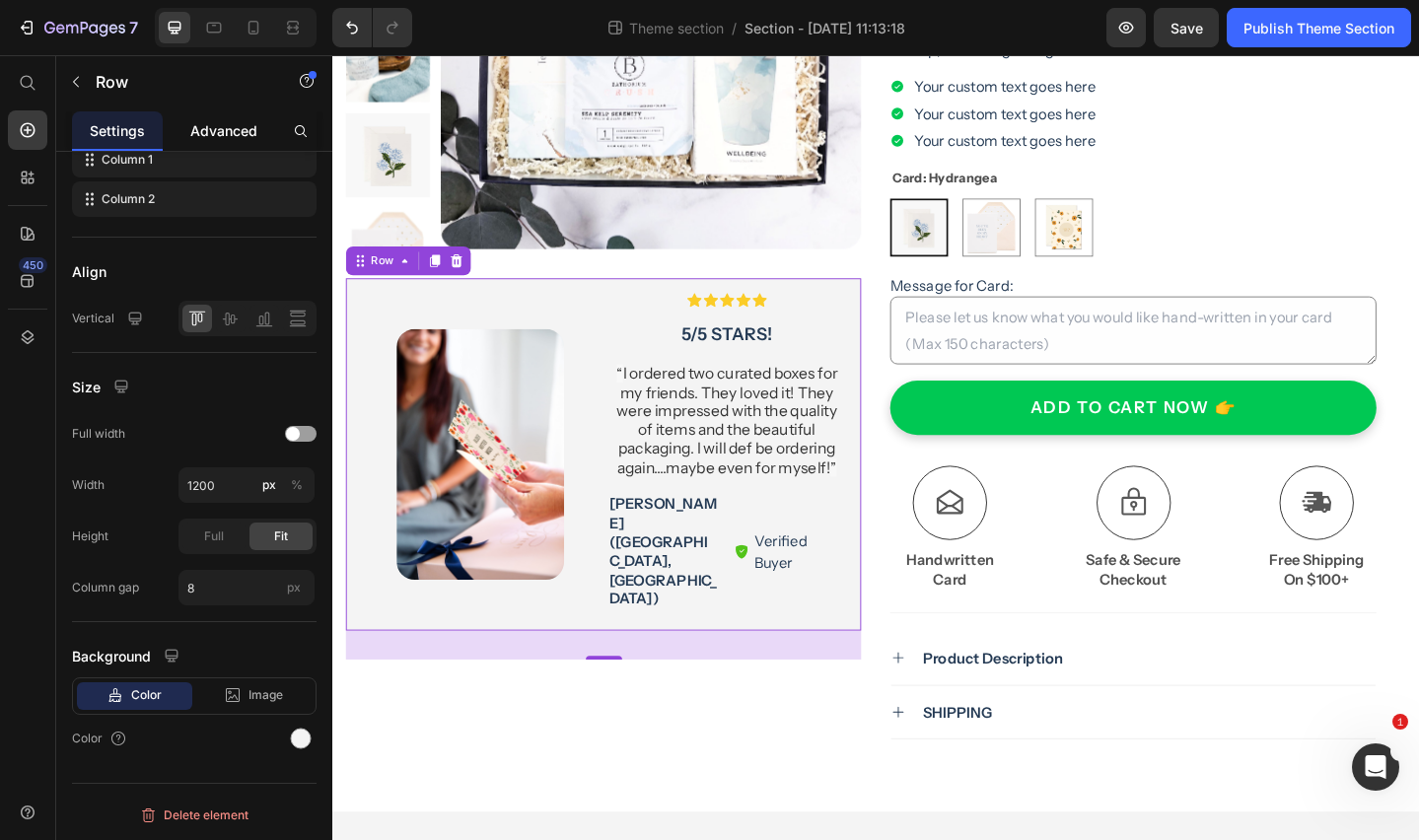 click on "Advanced" at bounding box center [224, 130] 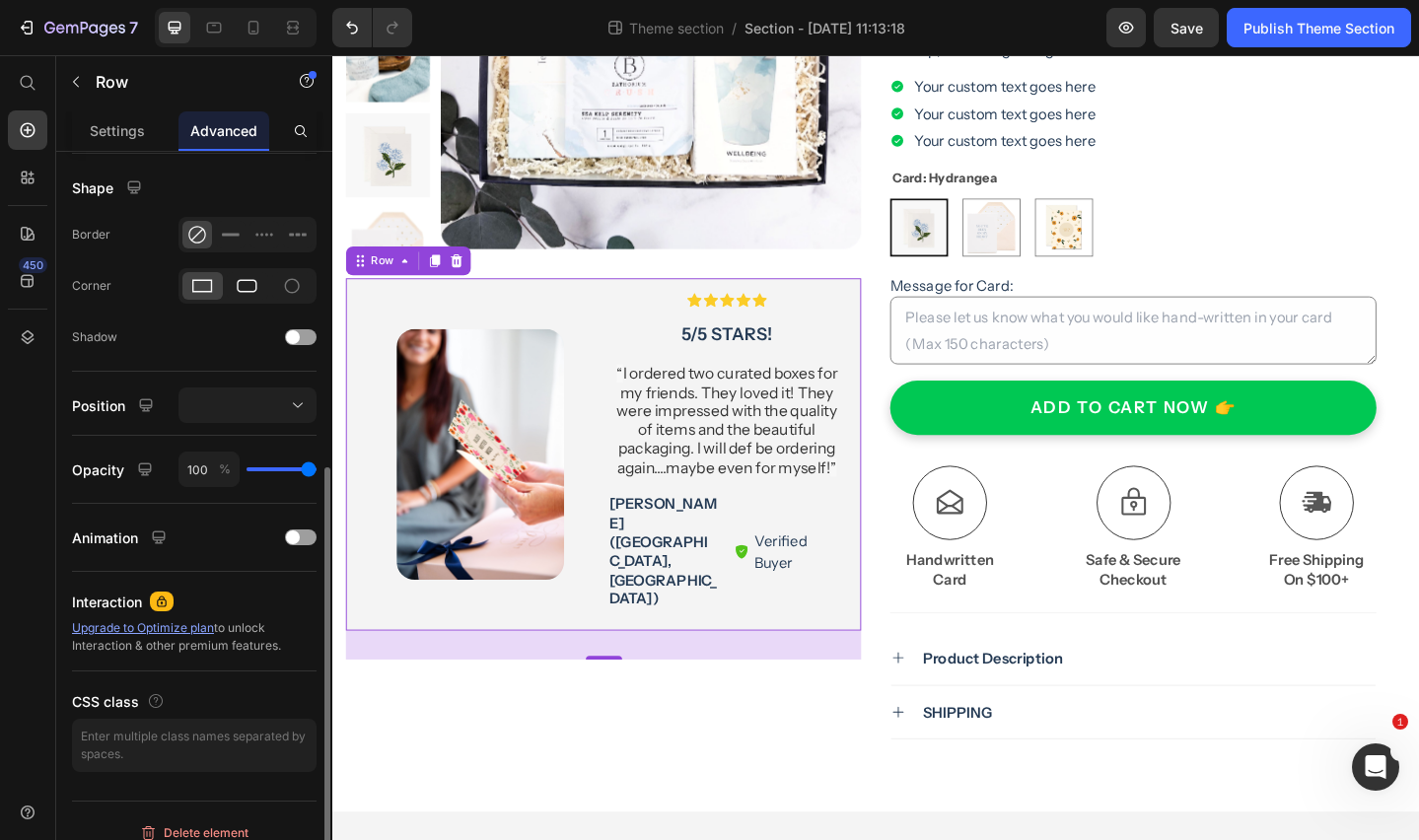 scroll, scrollTop: 507, scrollLeft: 0, axis: vertical 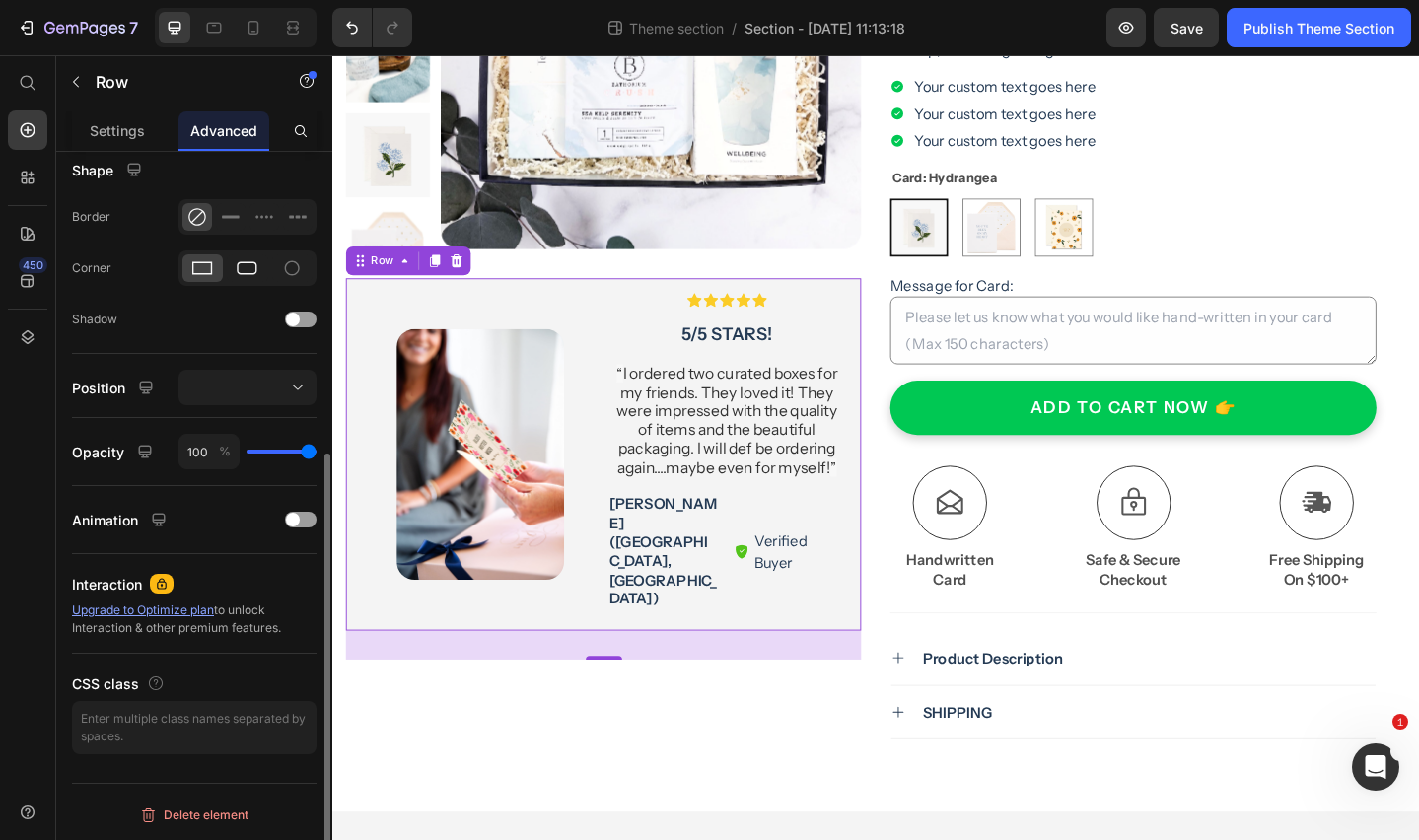 click 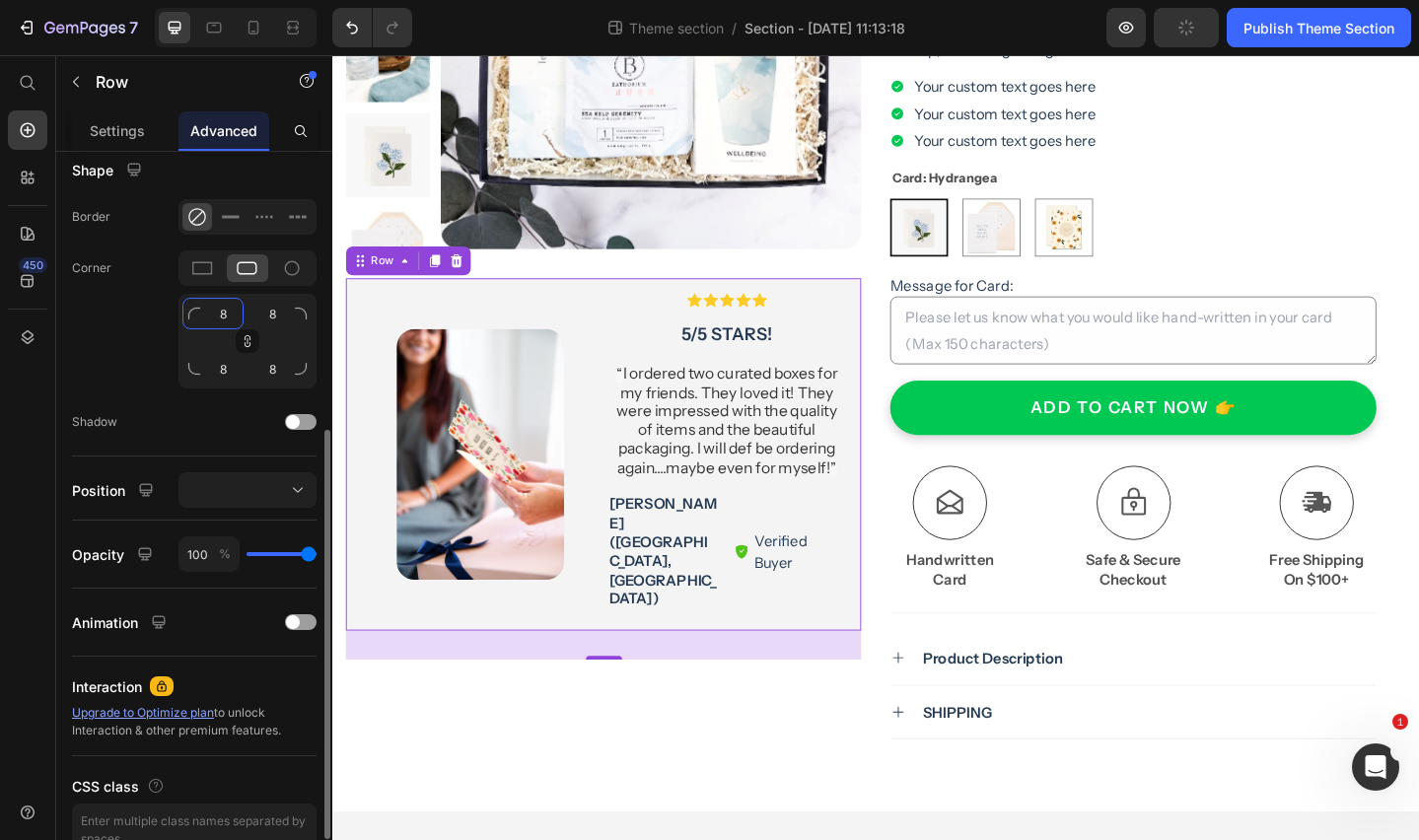 click on "8" 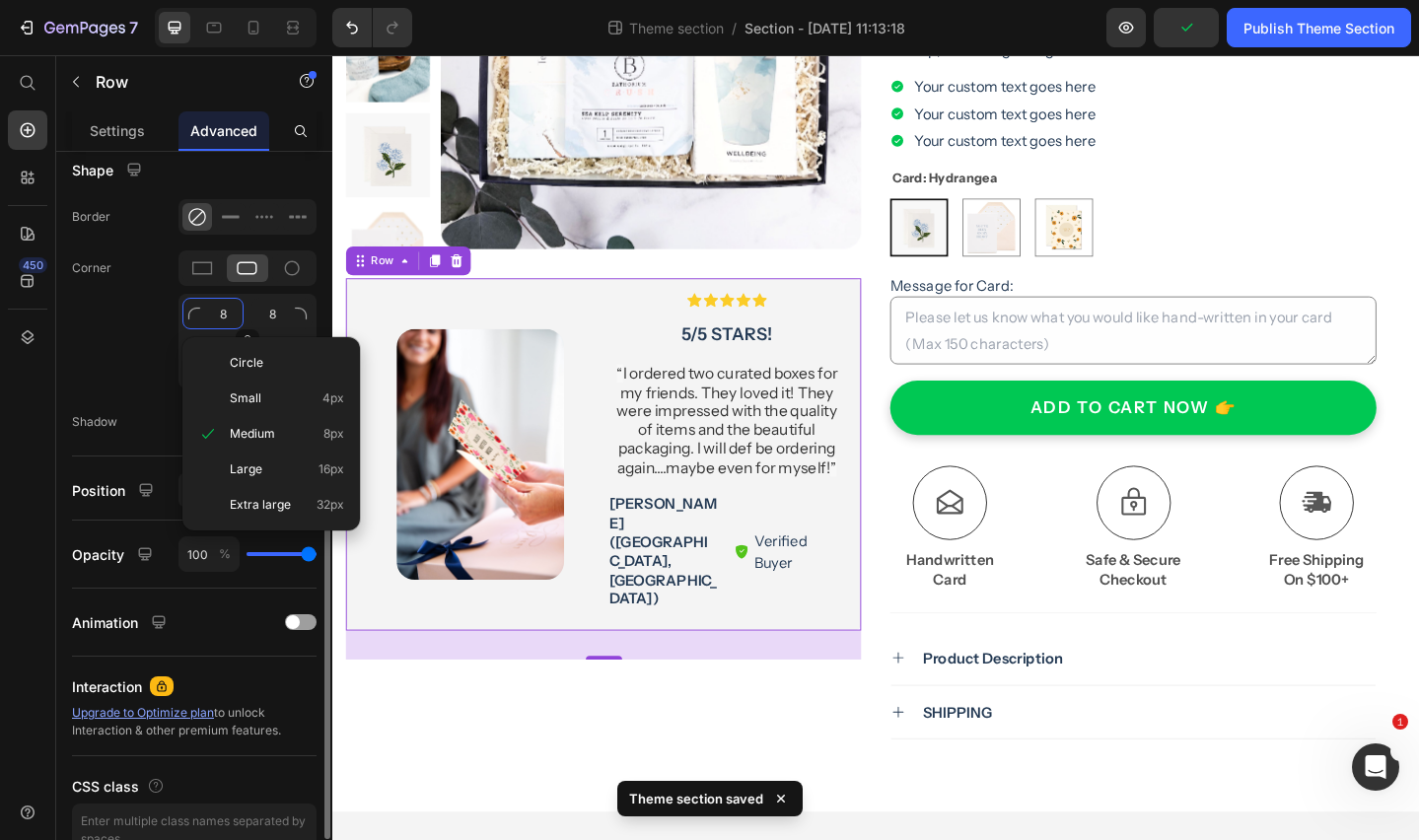 type on "2" 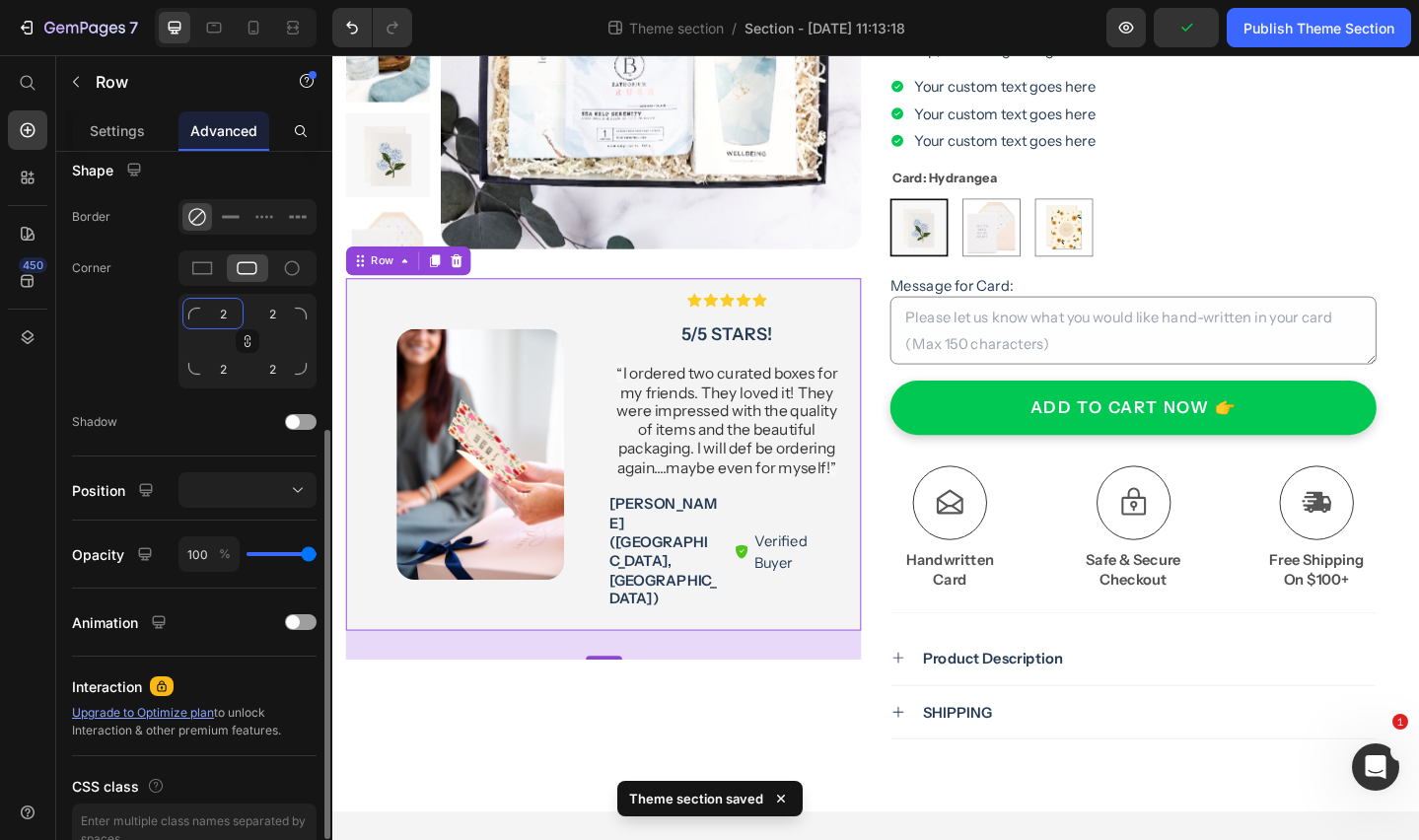 type on "20" 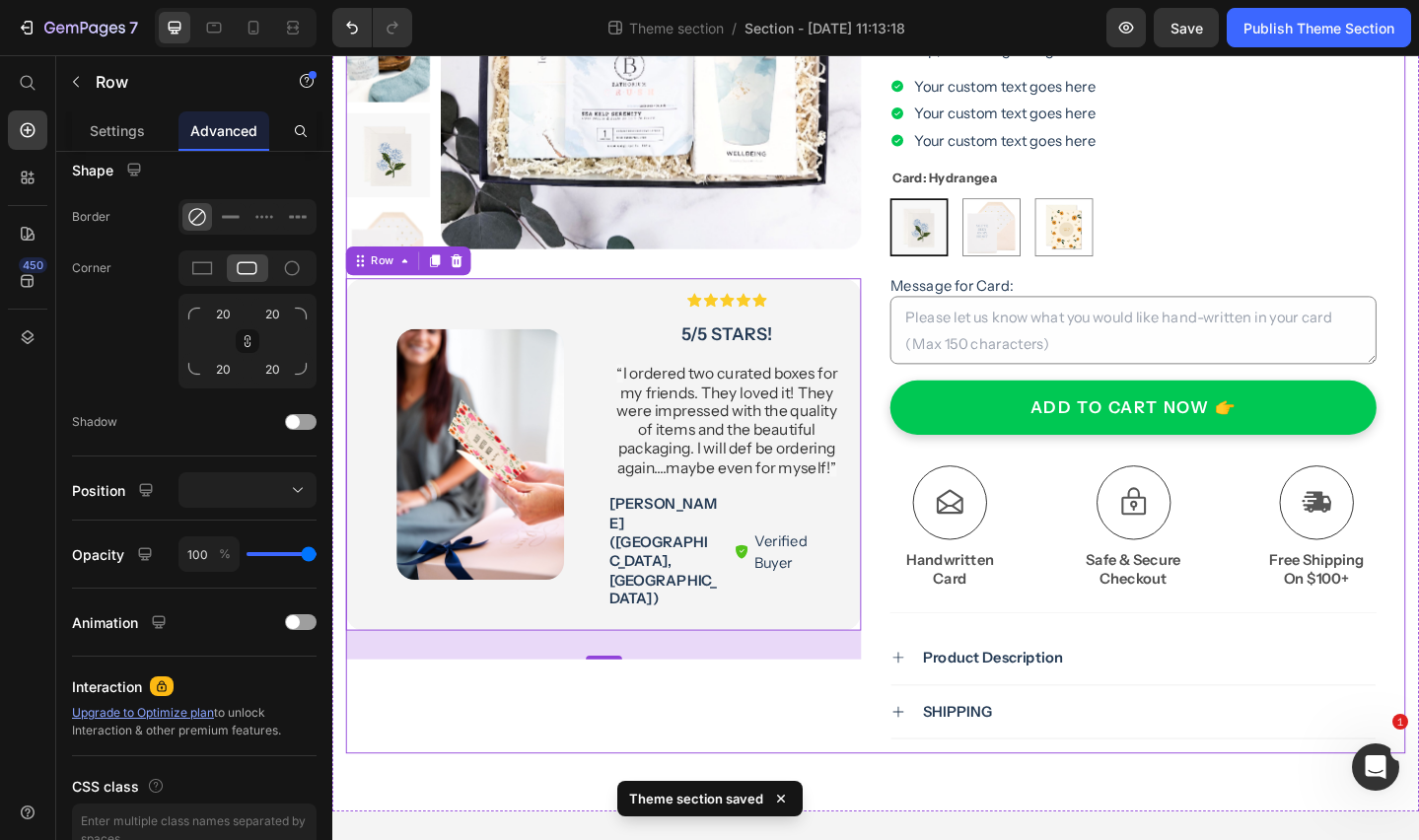 click on "Product Images Image Icon Icon Icon Icon Icon Icon List 5/5 stars! Text Block “ I ordered two curated boxes for my friends. They loved it! They were impressed with the quality of items and the beautiful packaging. I will def be ordering again....maybe even for myself! ” Text Block Jennifer R. (Seattle, US) Text Block
Verified Buyer Item List Row Row Row   32" at bounding box center (627, 312) 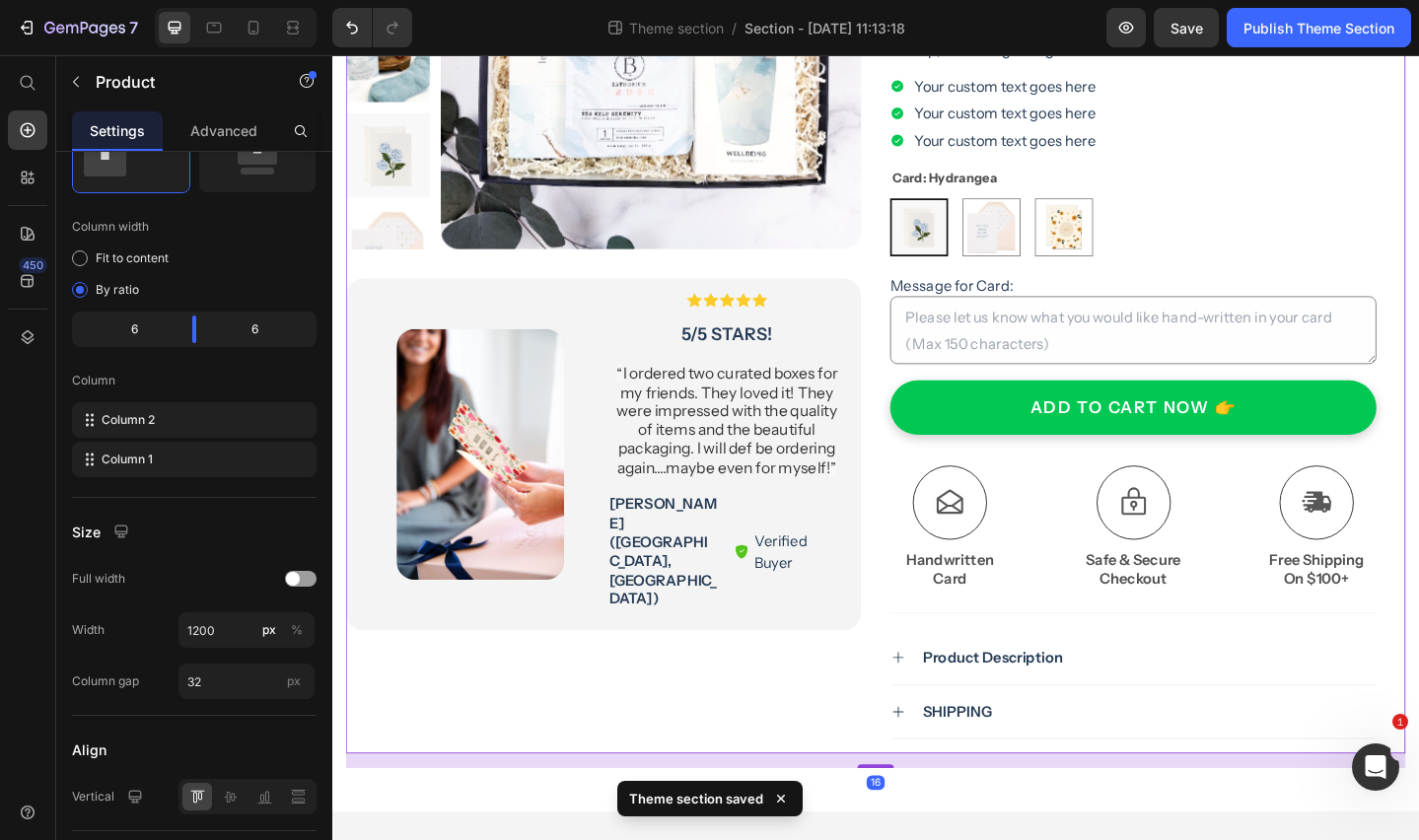 scroll, scrollTop: 0, scrollLeft: 0, axis: both 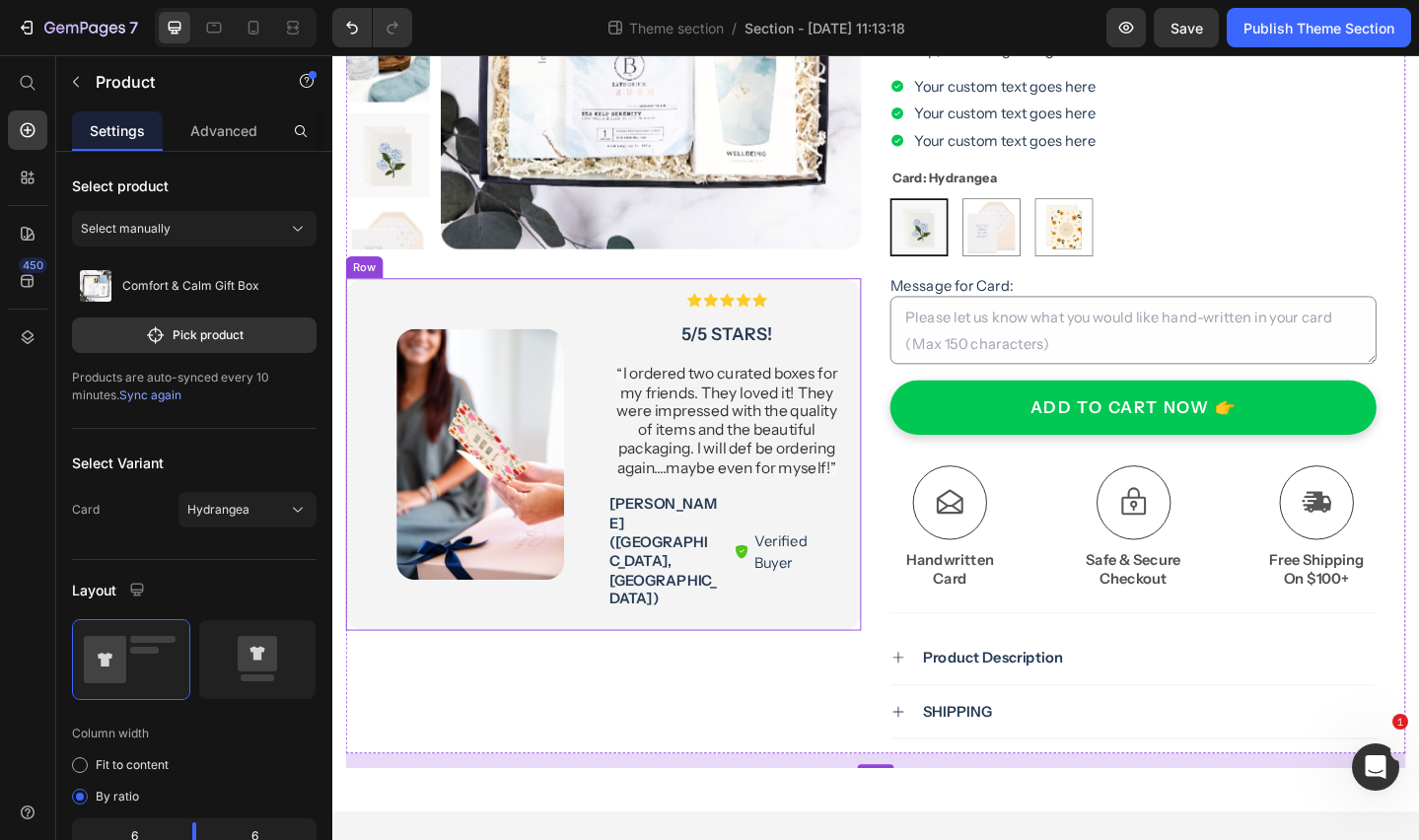 click on "Icon Icon Icon Icon Icon Icon List 5/5 stars! Text Block “ I ordered two curated boxes for my friends. They loved it! They were impressed with the quality of items and the beautiful packaging. I will def be ordering again....maybe even for myself! ” Text Block Jennifer R. (Seattle, US) Text Block
Verified Buyer Item List Row Row" at bounding box center (762, 489) 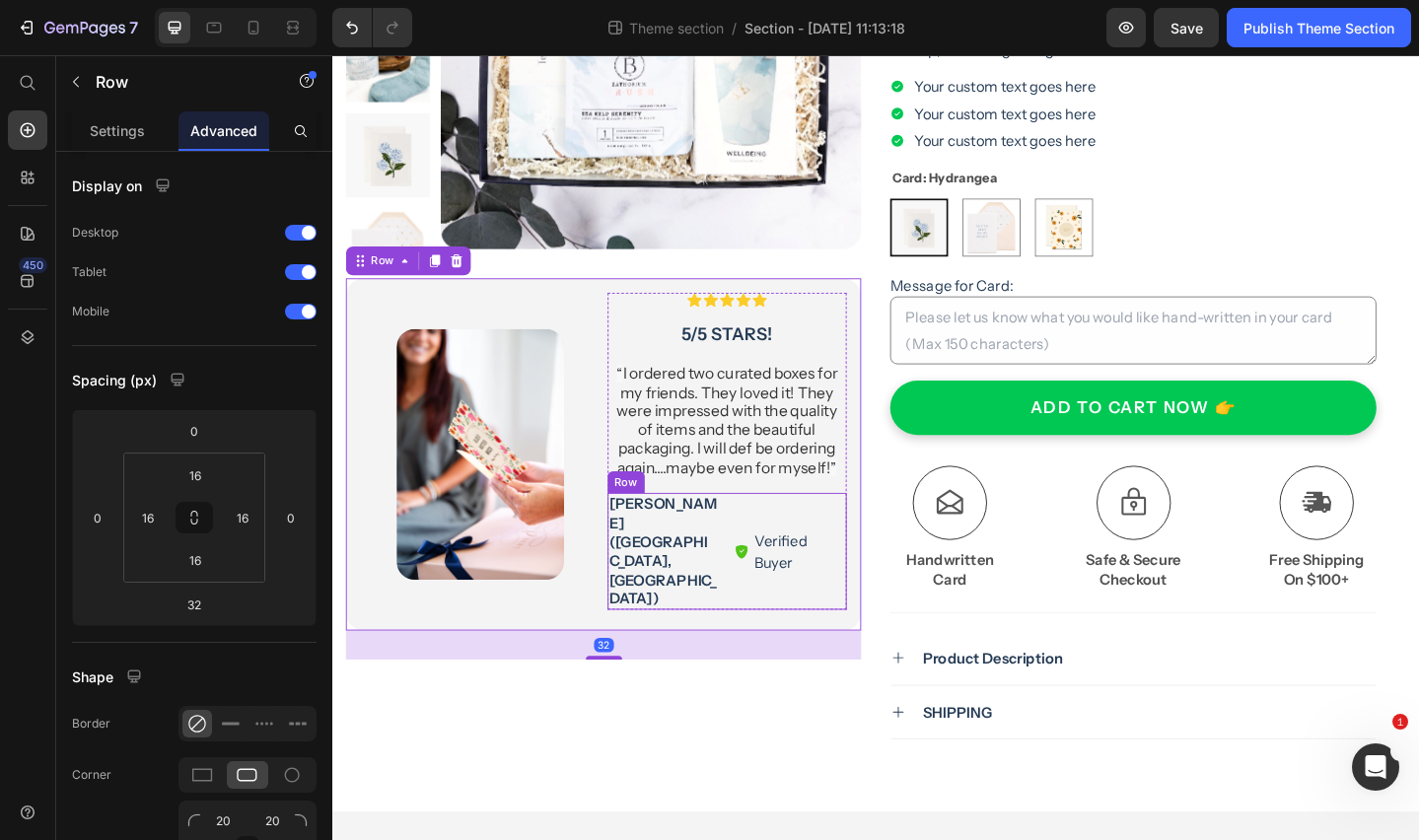 click on "Jennifer R. (Seattle, US) Text Block
Verified Buyer Item List Row" at bounding box center [762, 595] 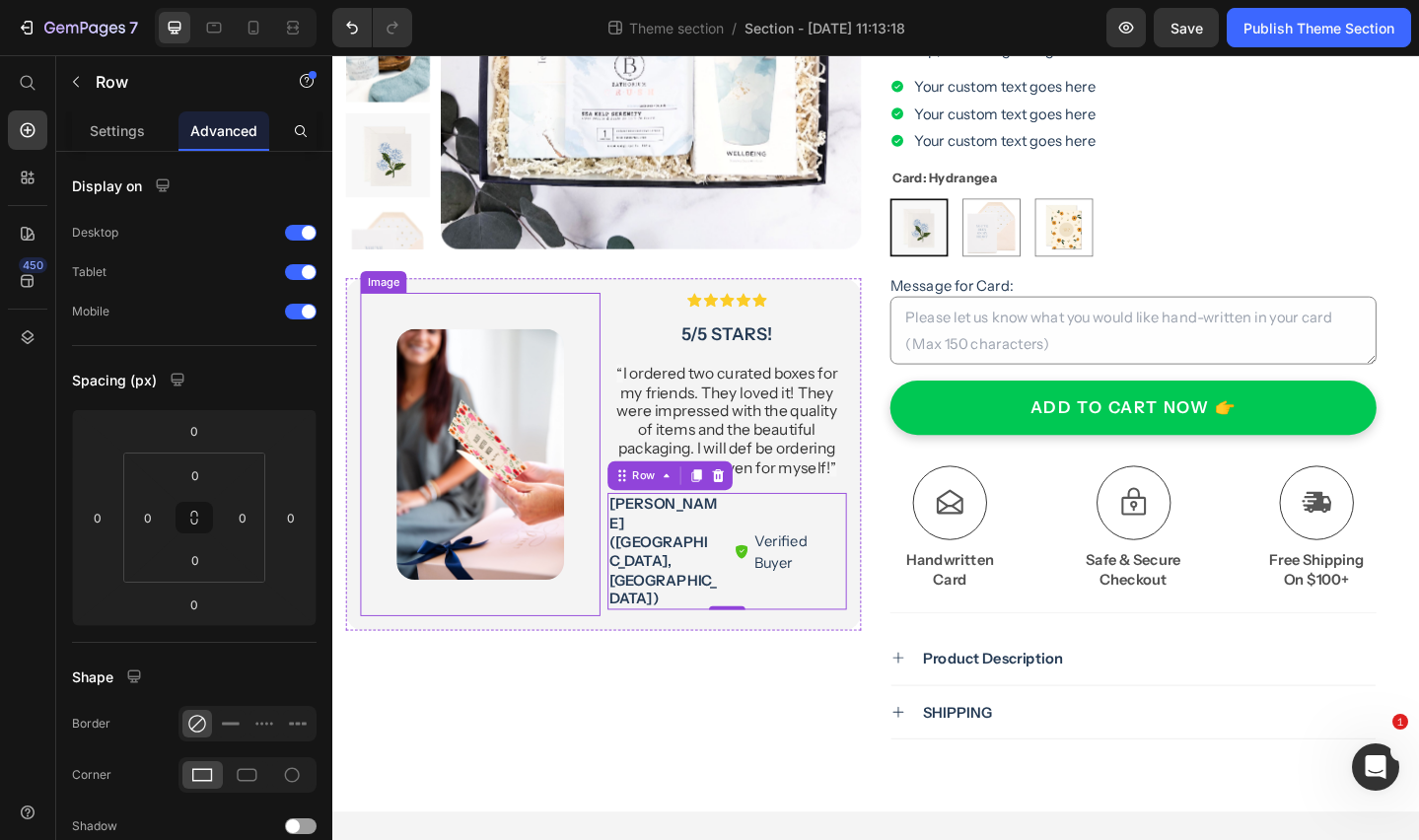 click at bounding box center [493, 489] 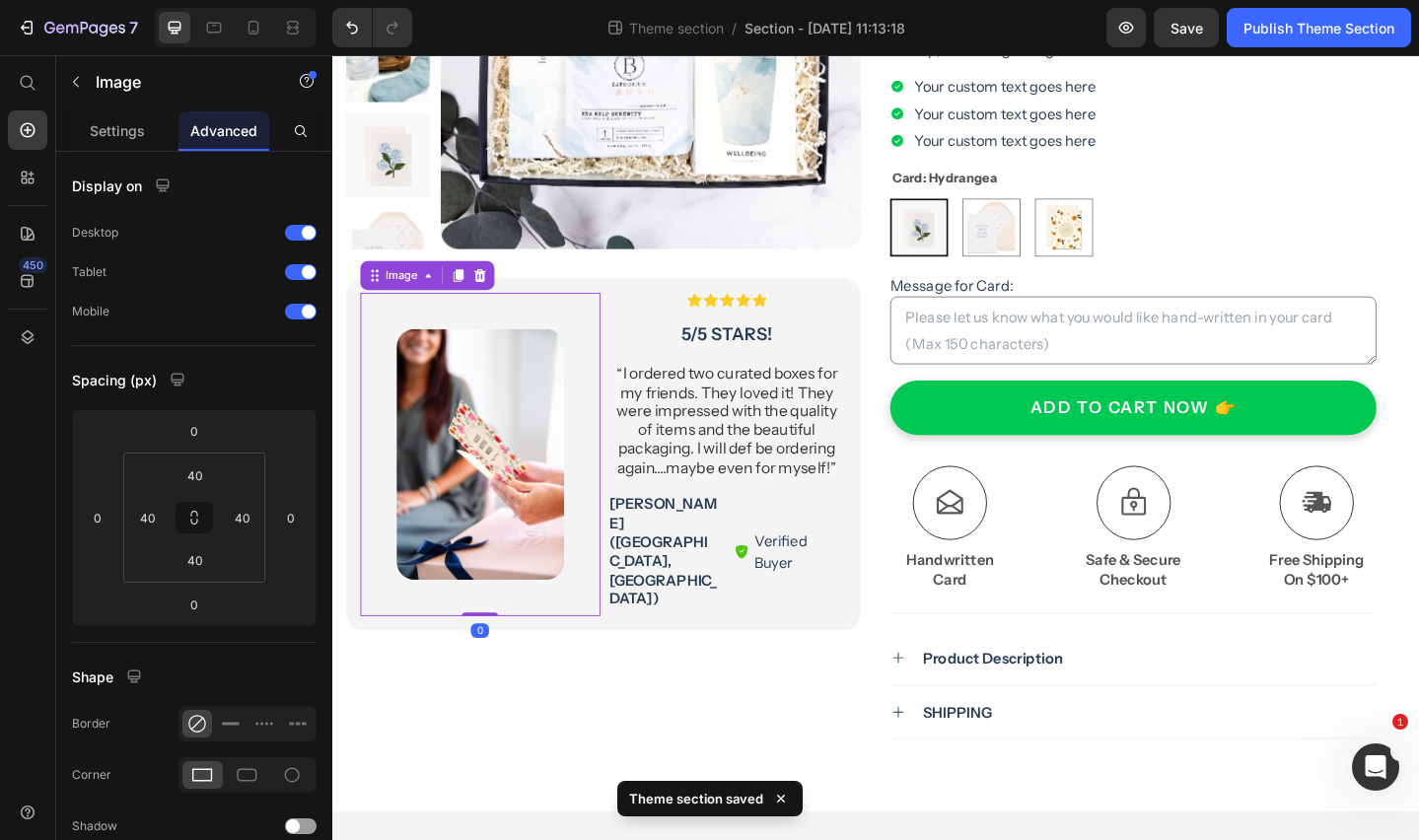 drag, startPoint x: 494, startPoint y: 664, endPoint x: 496, endPoint y: 635, distance: 29.068884 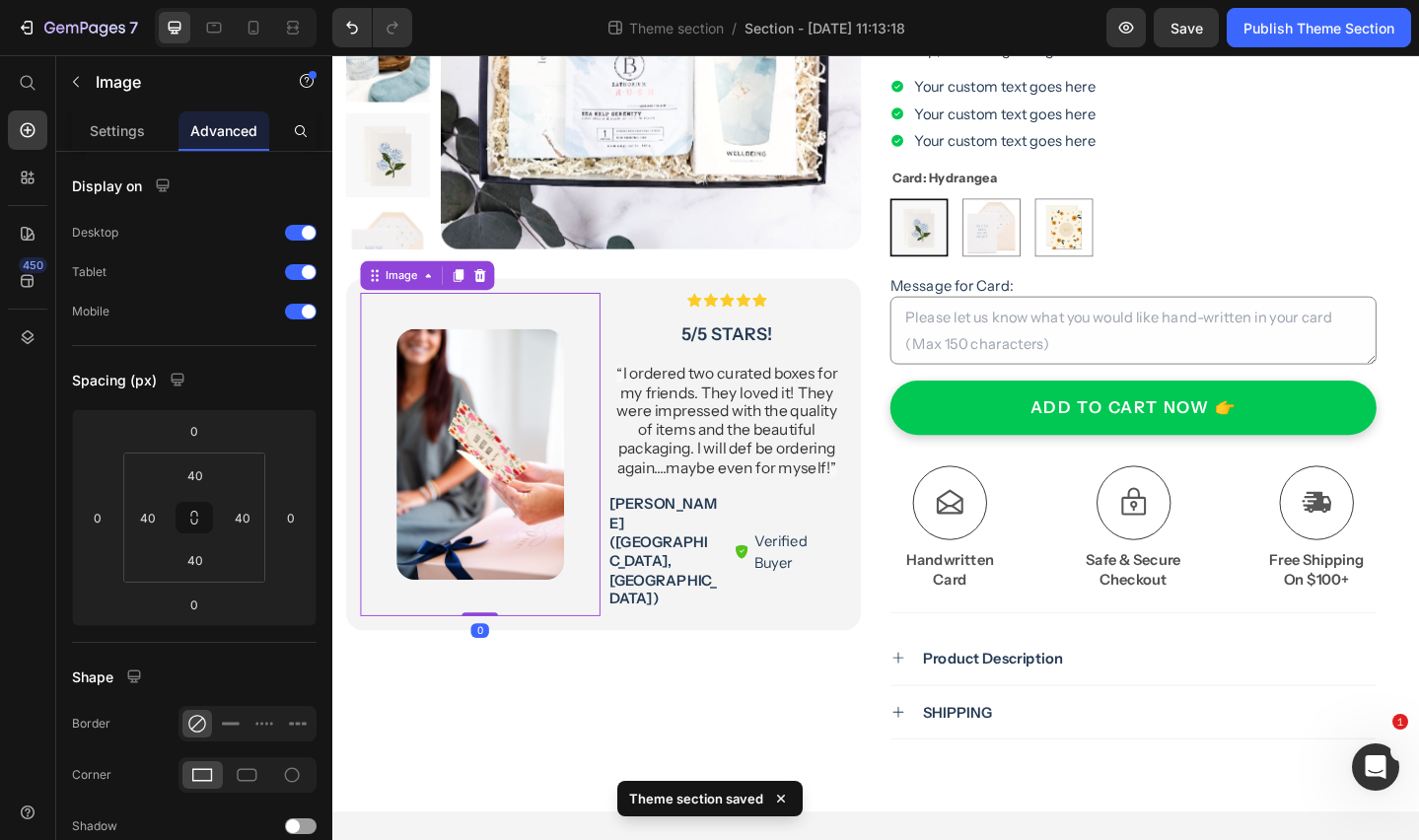 click at bounding box center [493, 489] 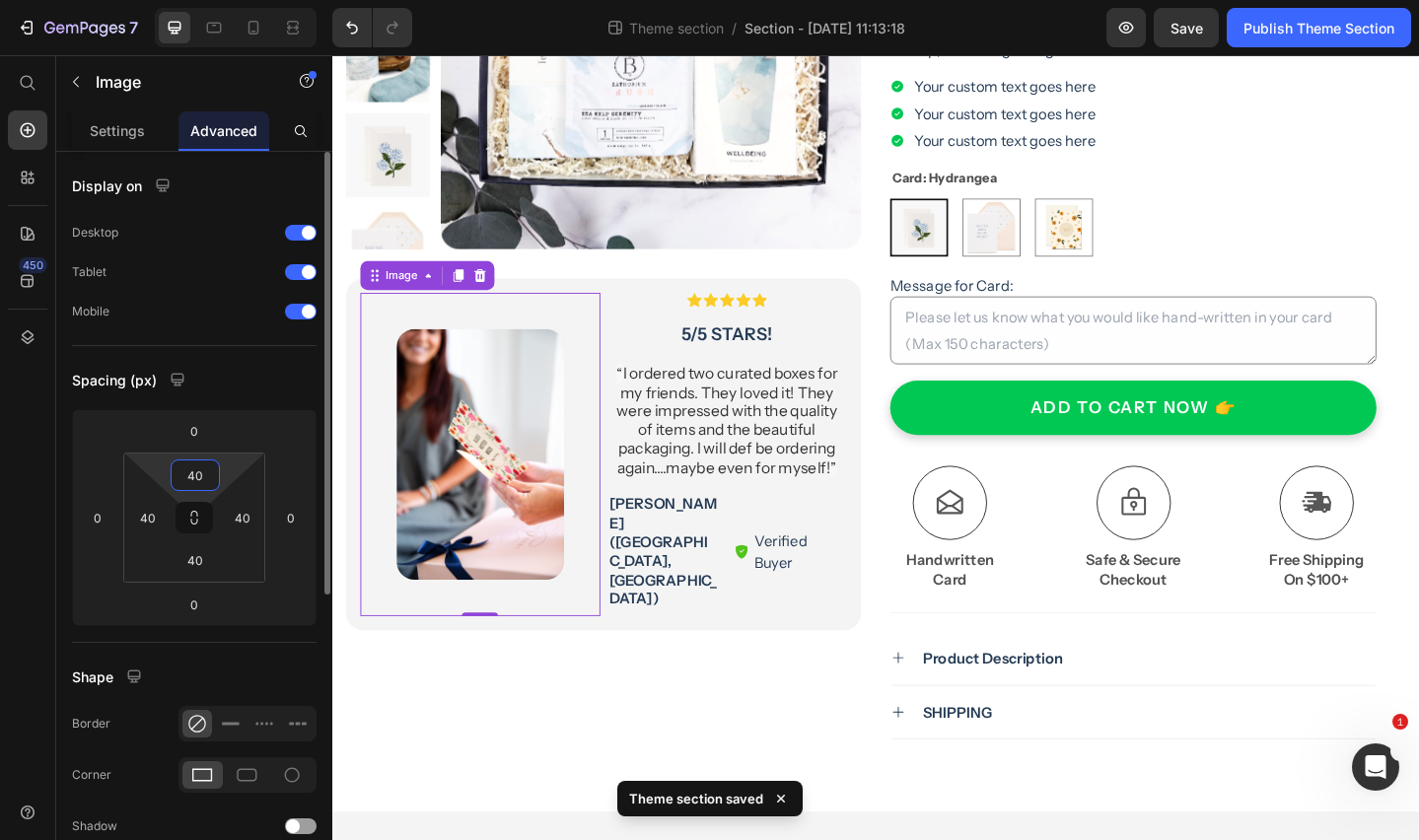 click on "40" at bounding box center [195, 475] 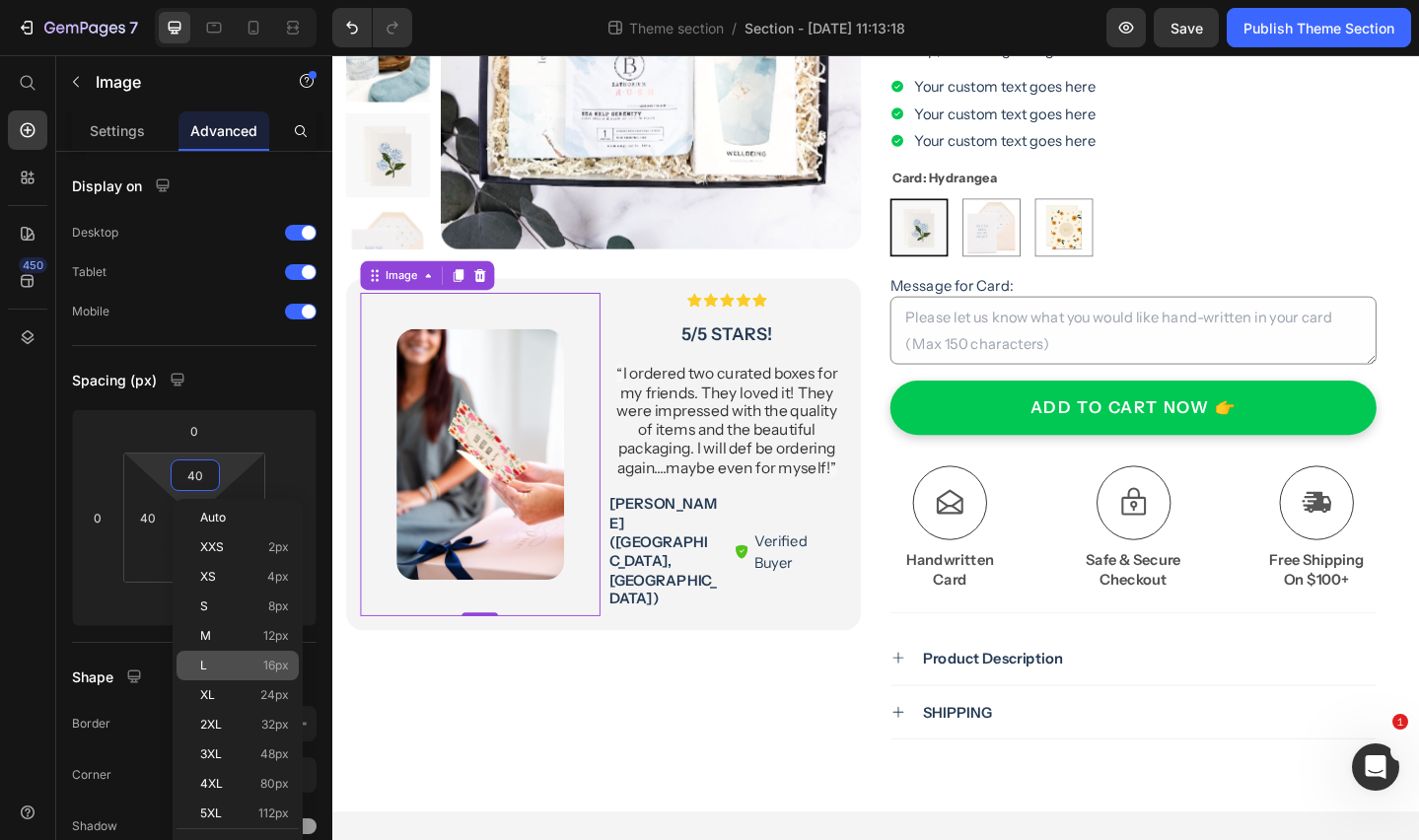click on "L 16px" at bounding box center [245, 665] 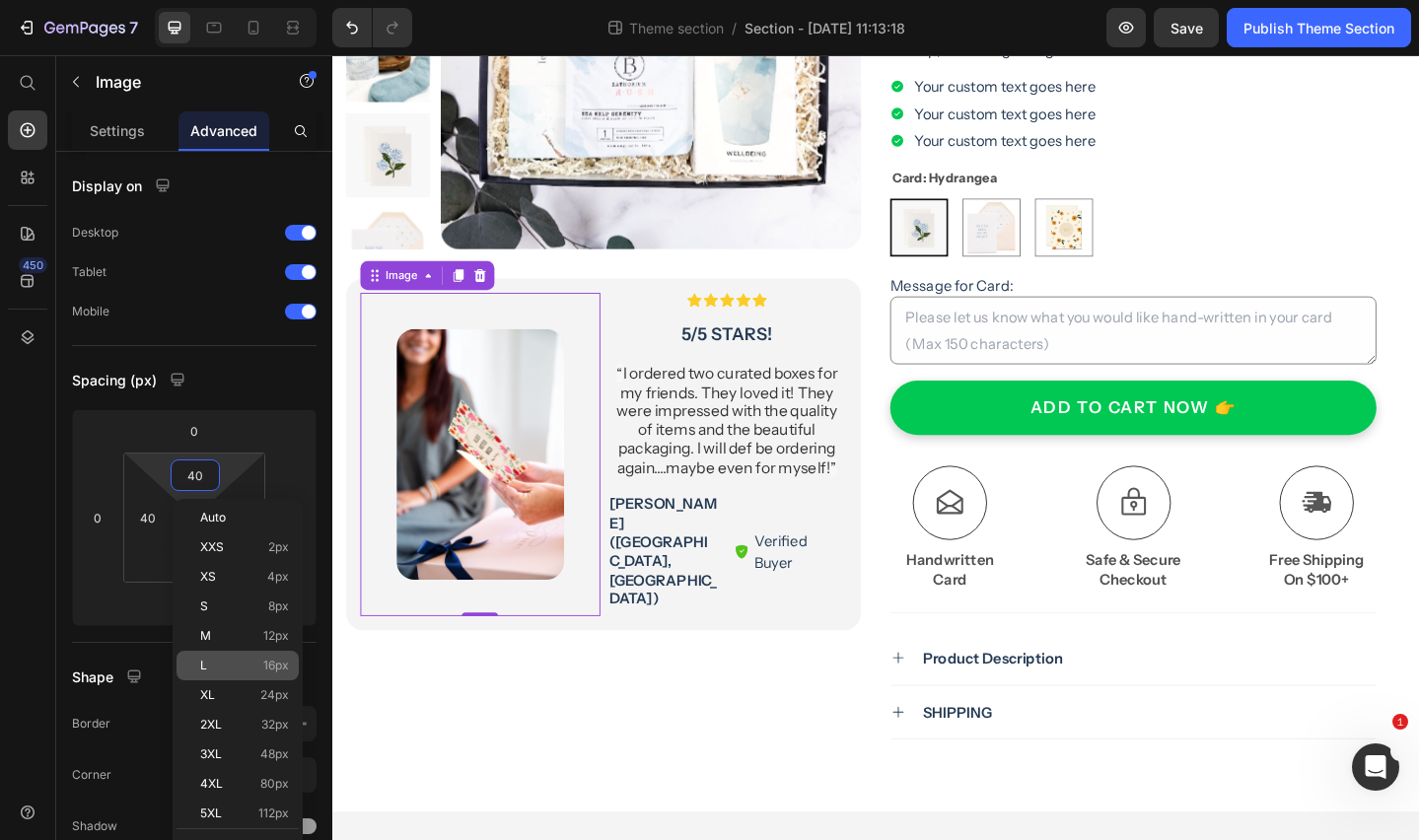 type on "16" 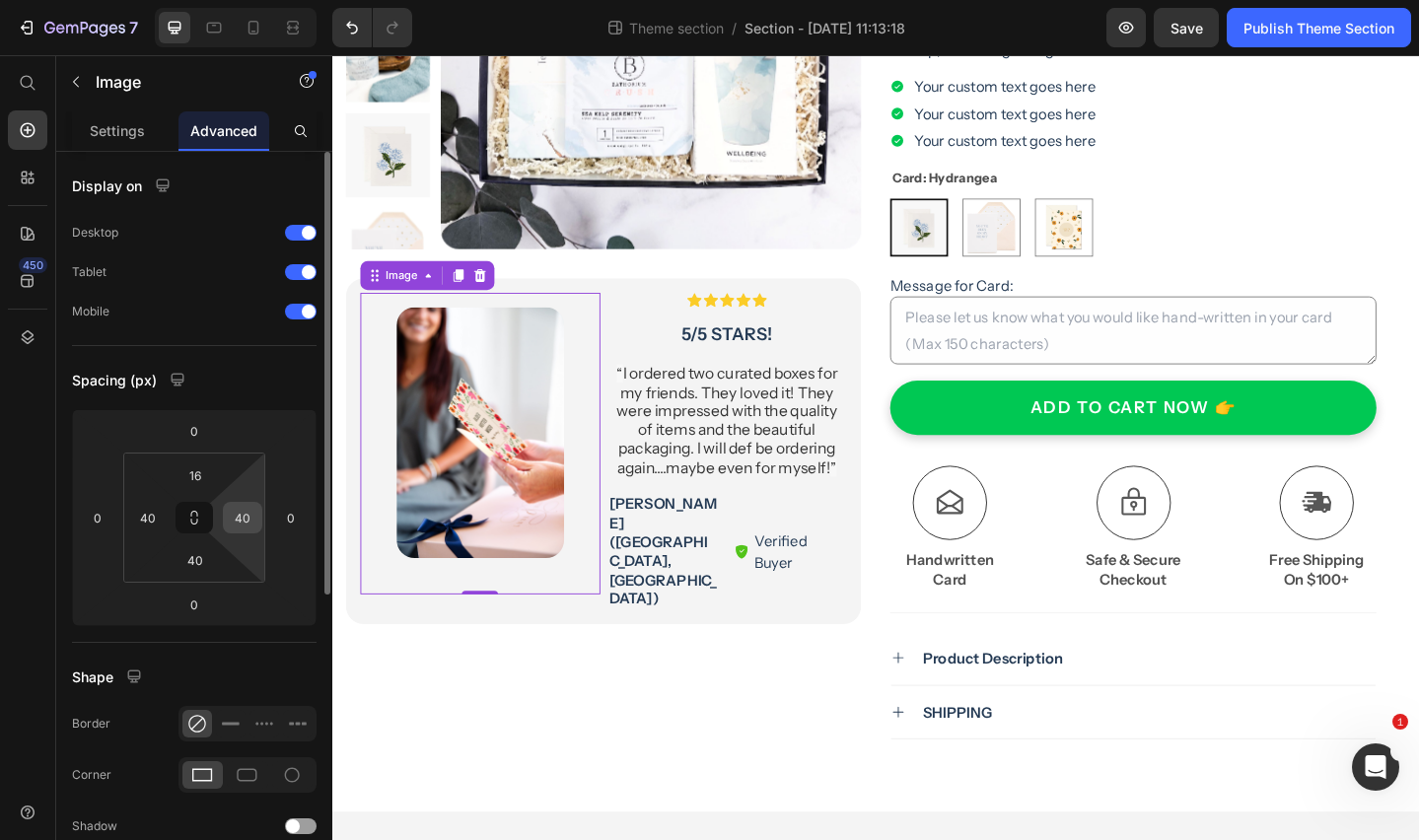 click on "40" at bounding box center (243, 518) 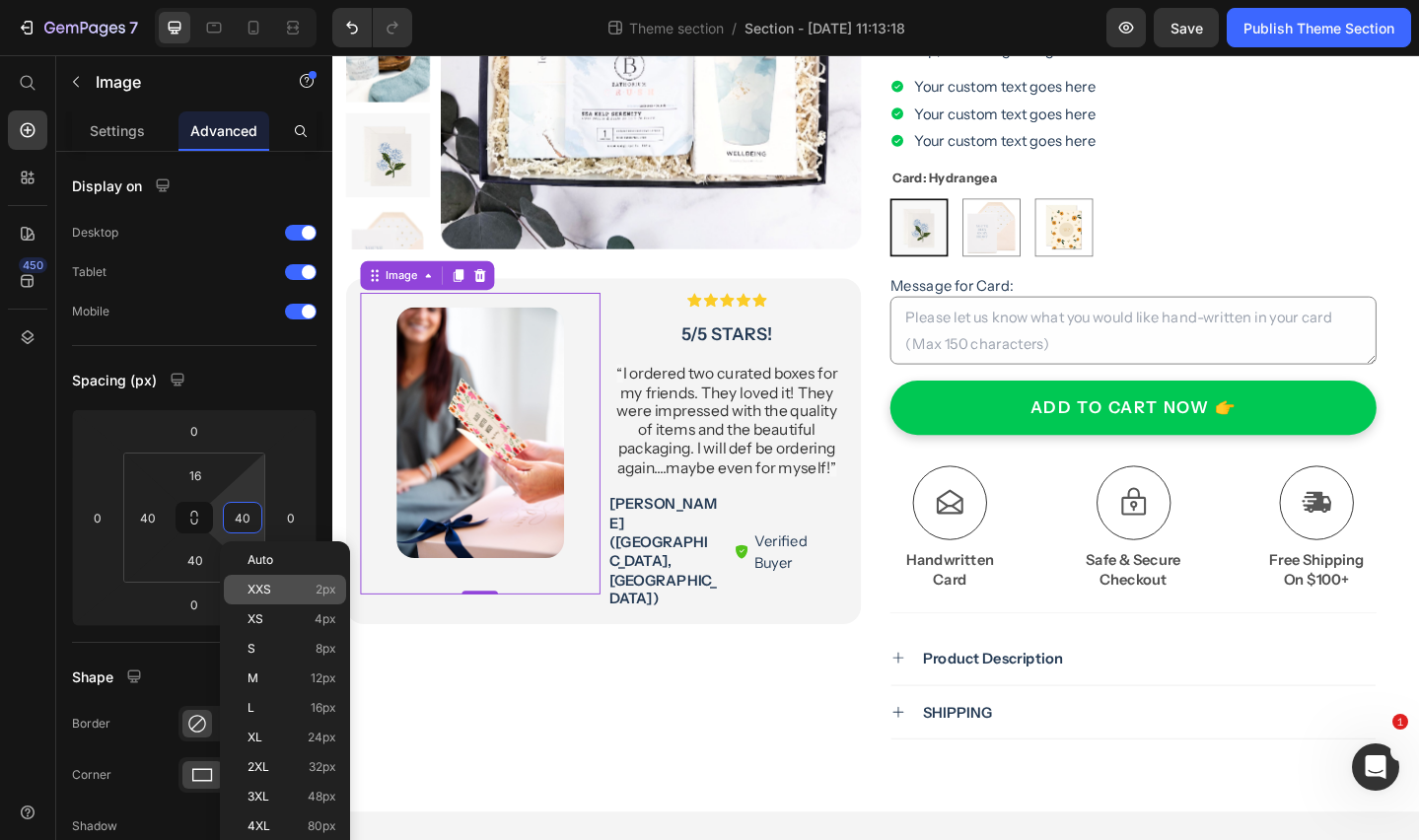 click on "L 16px" at bounding box center [292, 708] 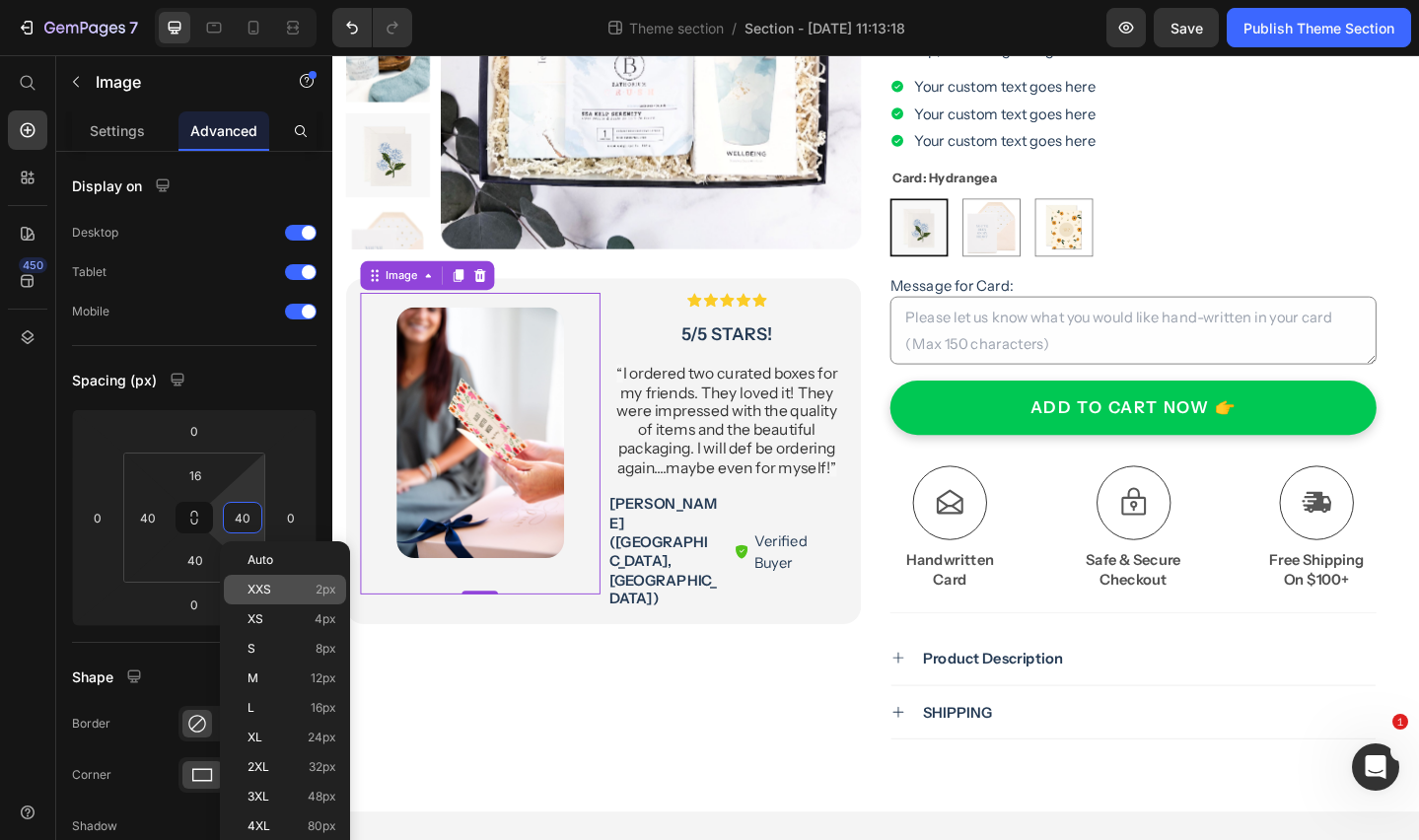 type on "16" 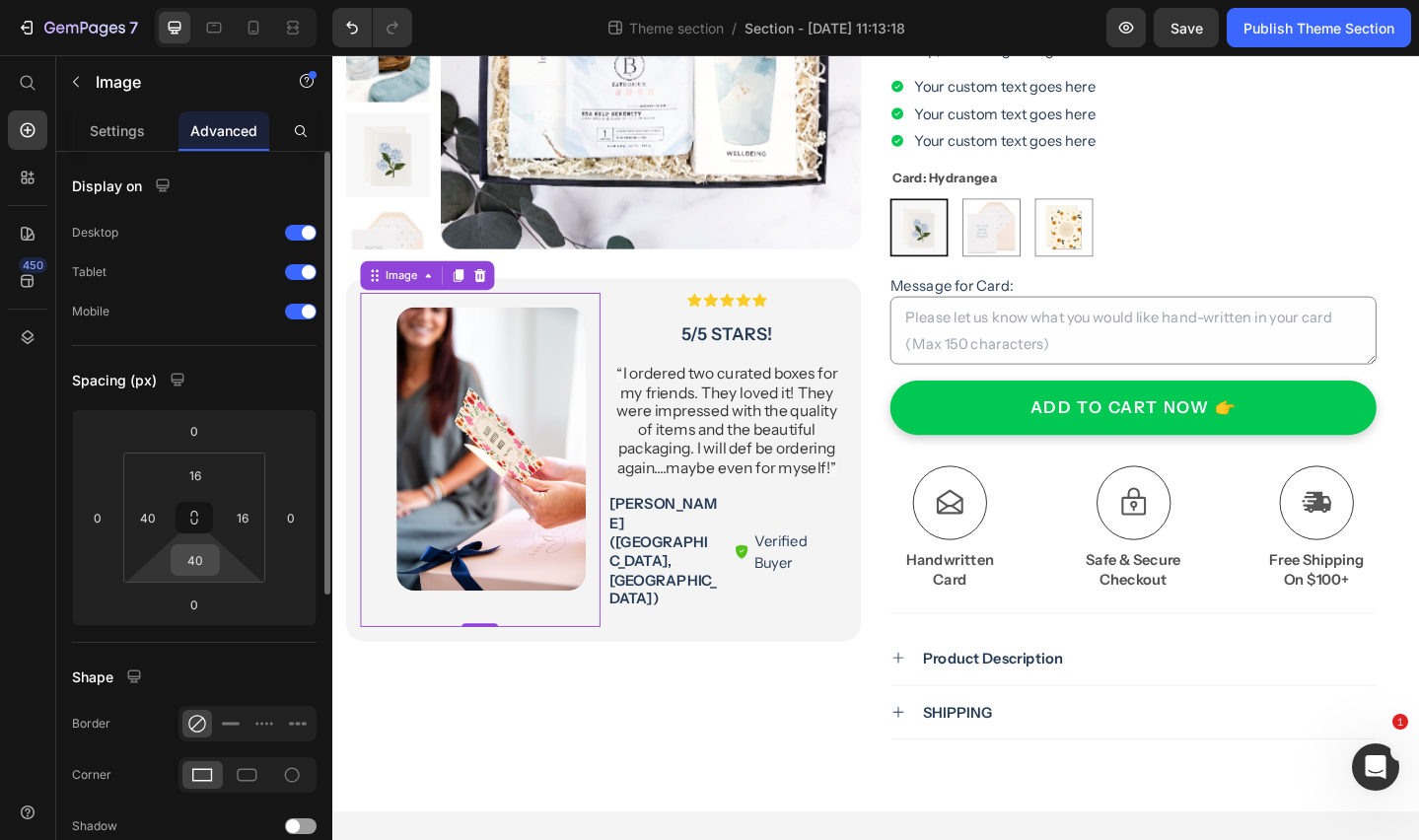 drag, startPoint x: 189, startPoint y: 560, endPoint x: 201, endPoint y: 573, distance: 17.691806 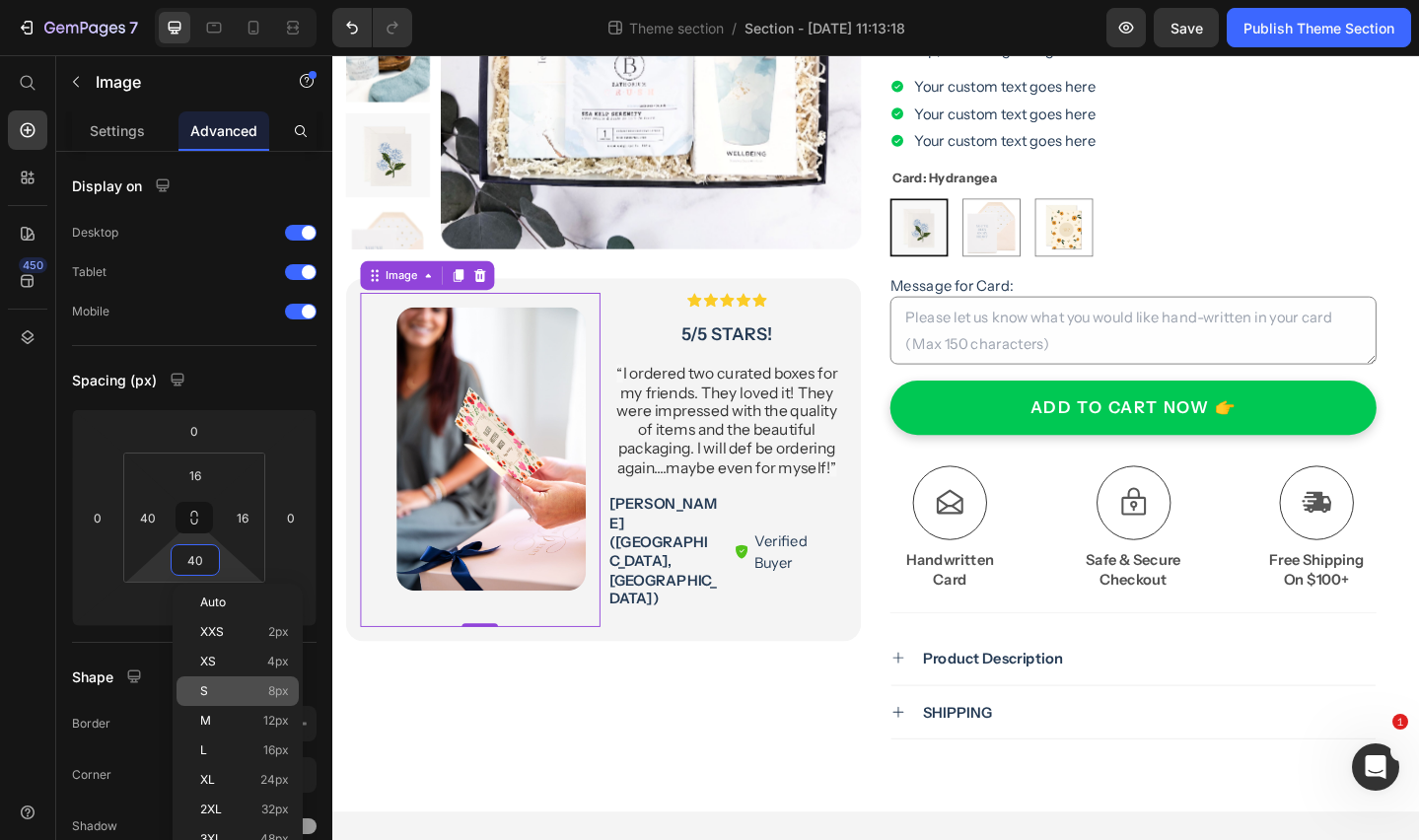 click on "L 16px" 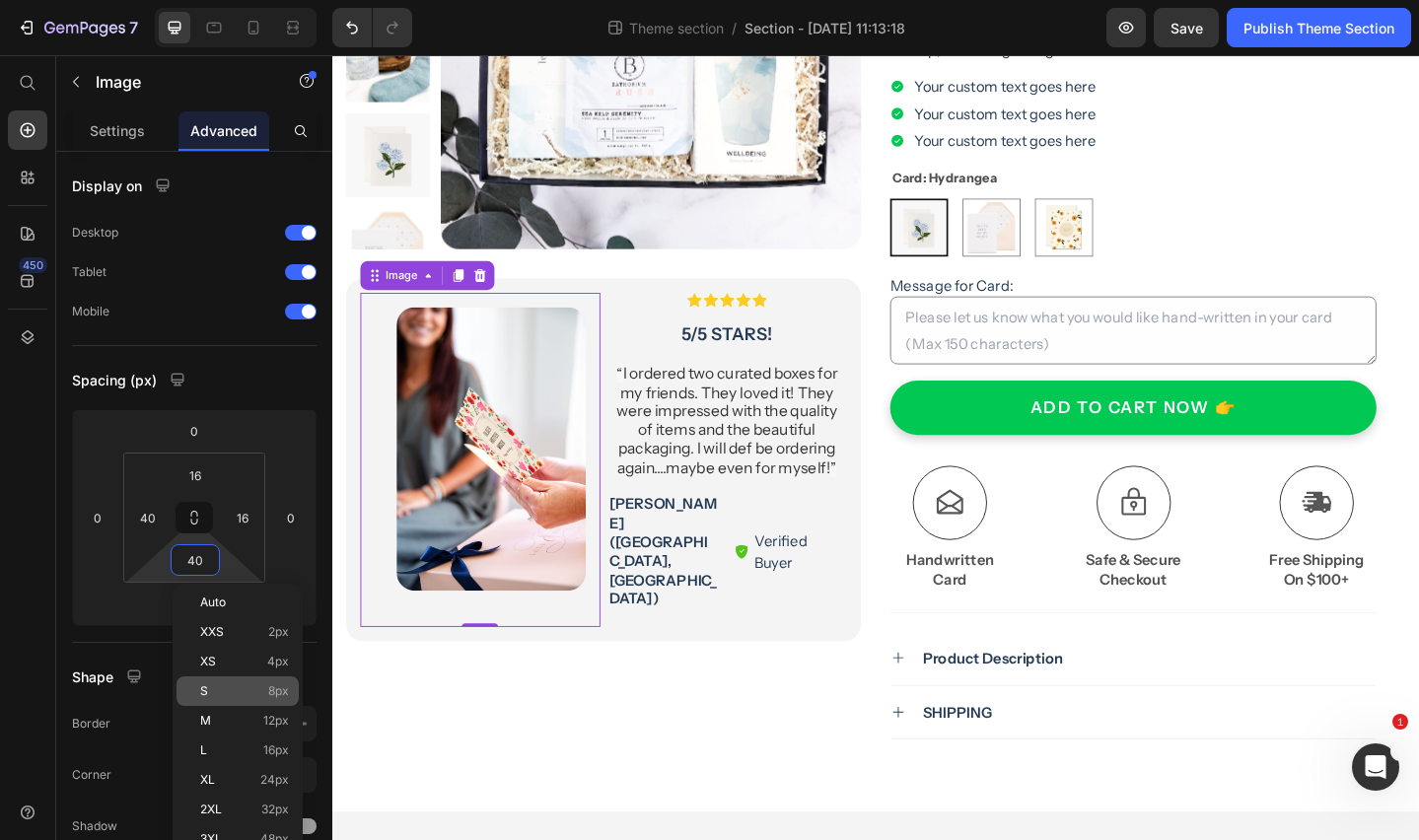 type on "16" 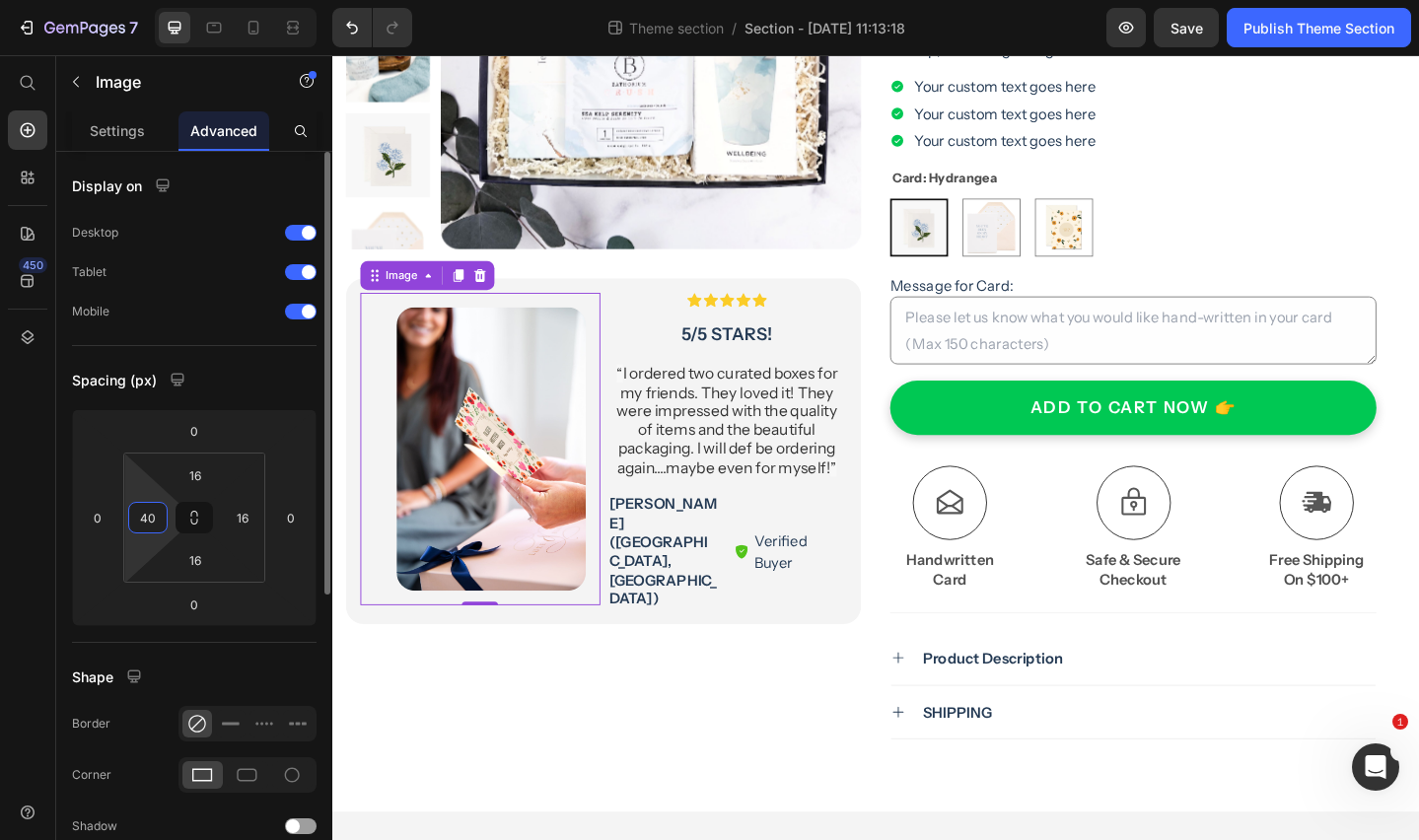 click on "40" at bounding box center [148, 518] 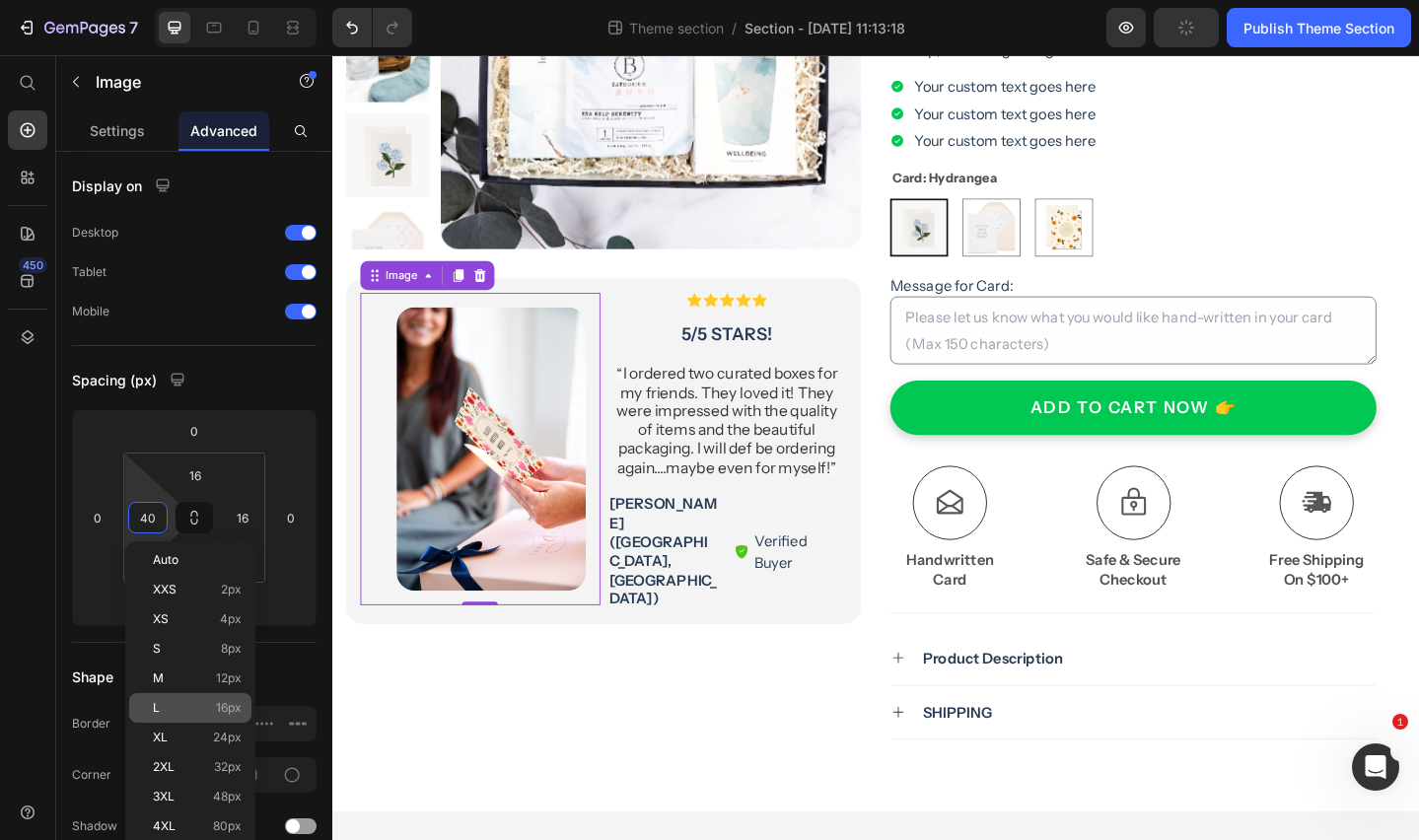 click on "L 16px" at bounding box center [197, 708] 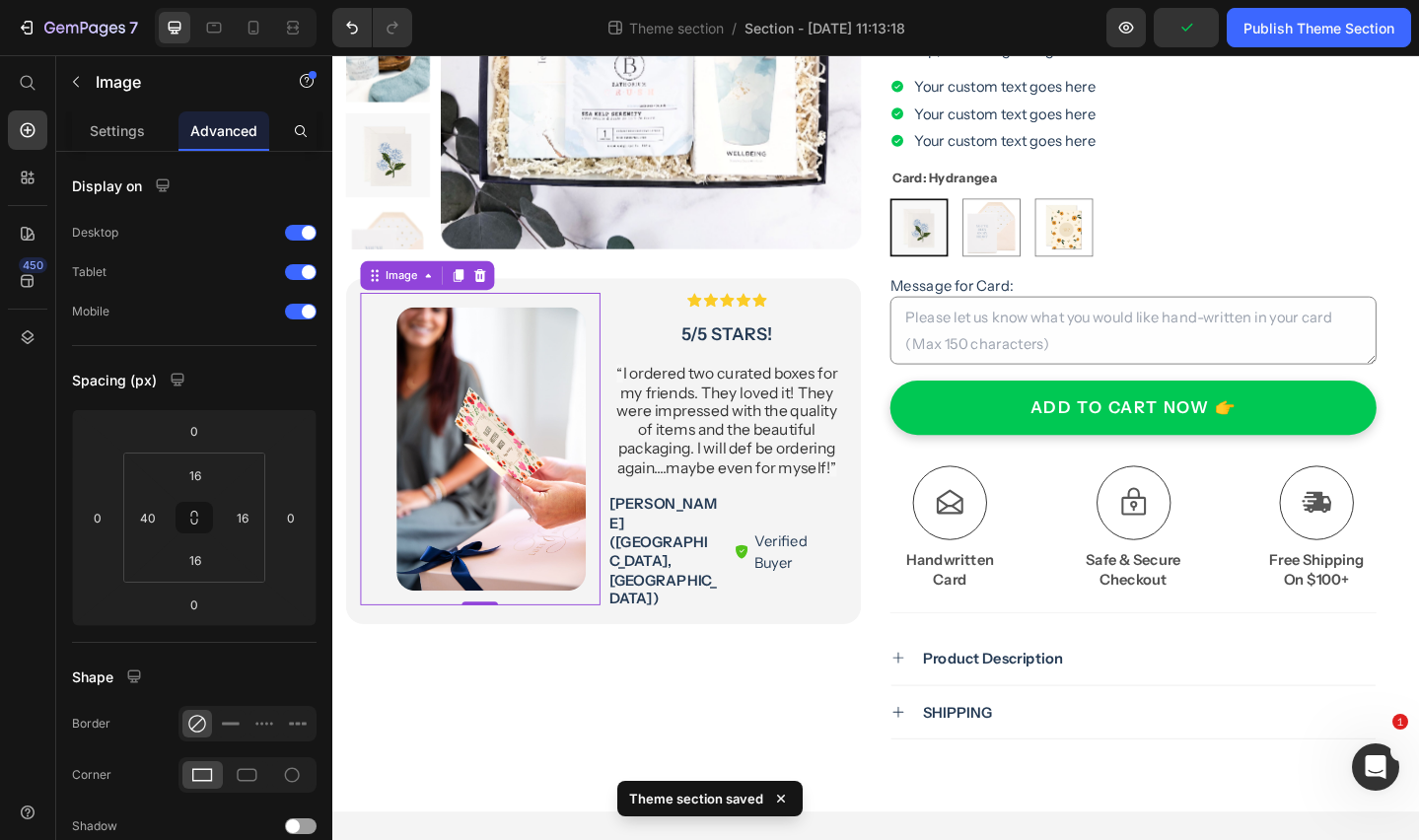 type on "16" 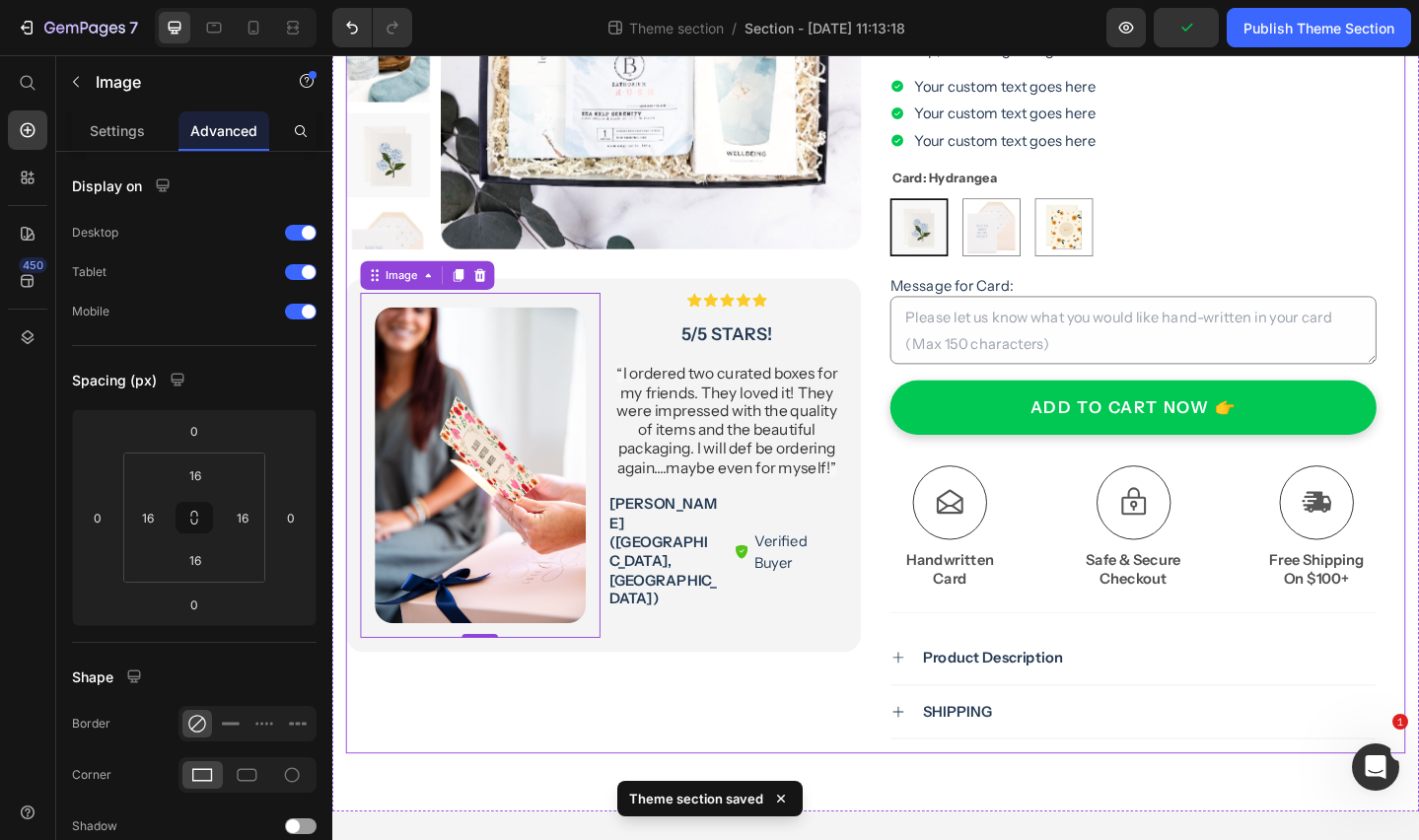 click on "Product Images Image   0 Icon Icon Icon Icon Icon Icon List 5/5 stars! Text Block “ I ordered two curated boxes for my friends. They loved it! They were impressed with the quality of items and the beautiful packaging. I will def be ordering again....maybe even for myself! ” Text Block Jennifer R. (Seattle, US) Text Block
Verified Buyer Item List Row Row Row" at bounding box center (627, 312) 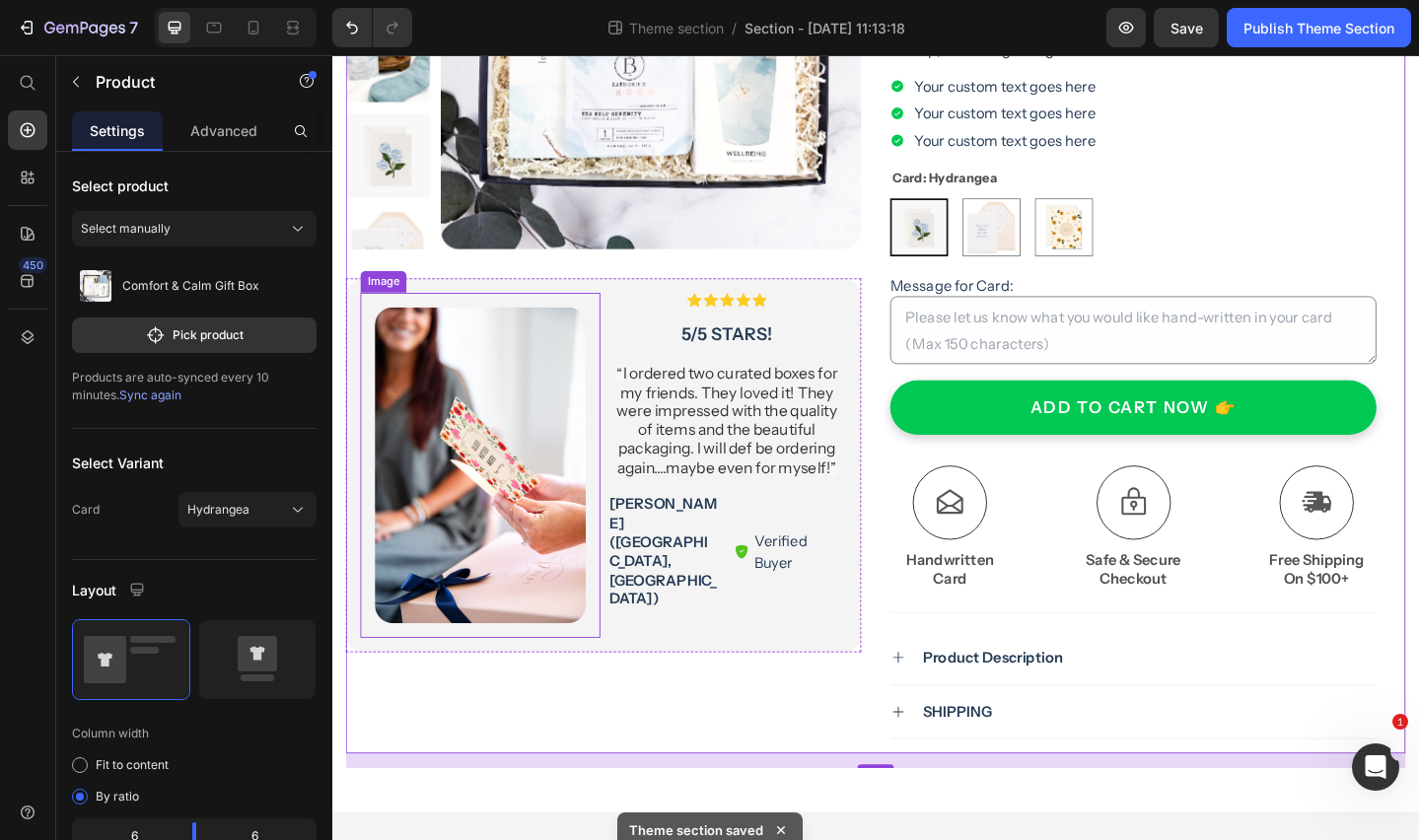 click at bounding box center [493, 501] 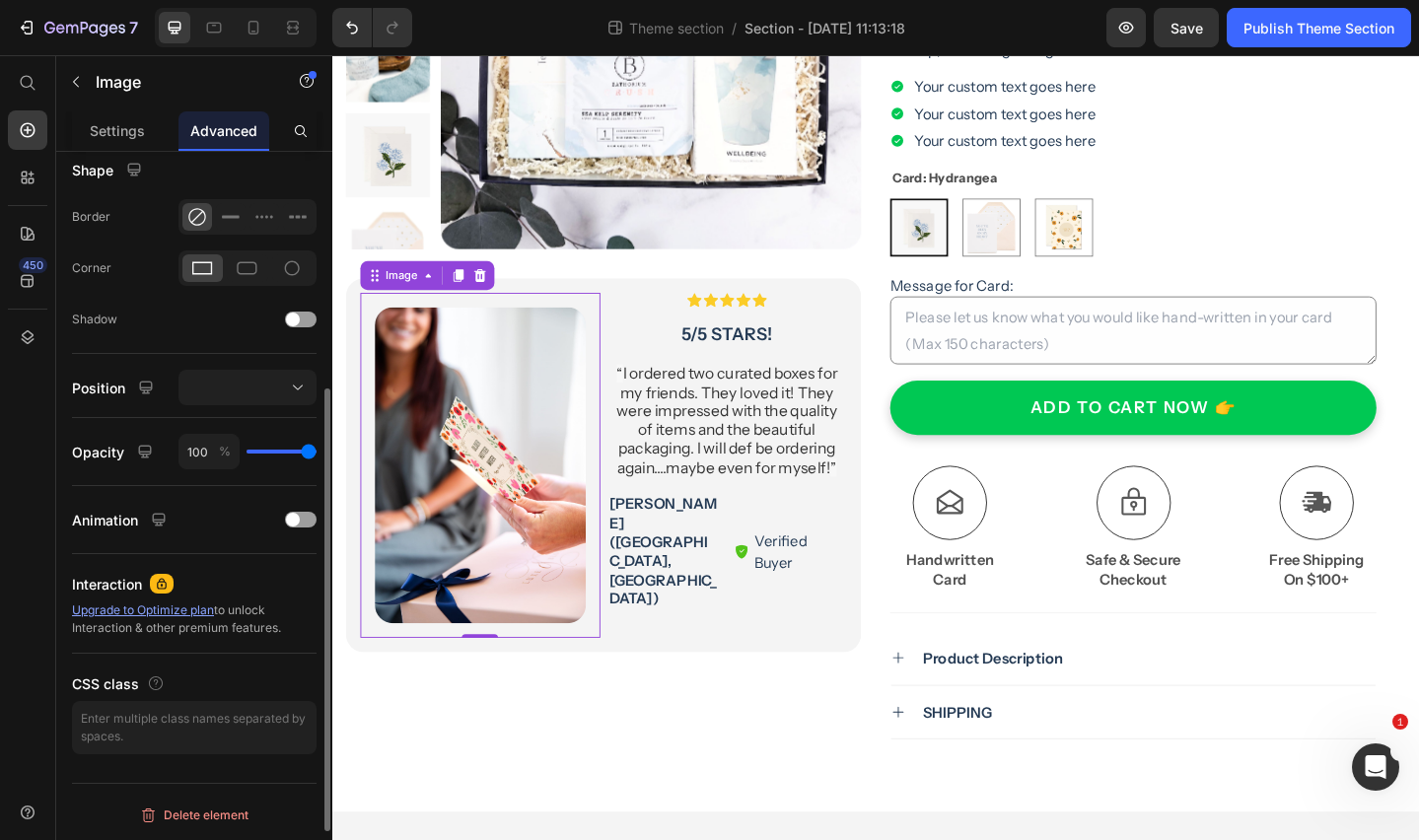 scroll, scrollTop: 0, scrollLeft: 0, axis: both 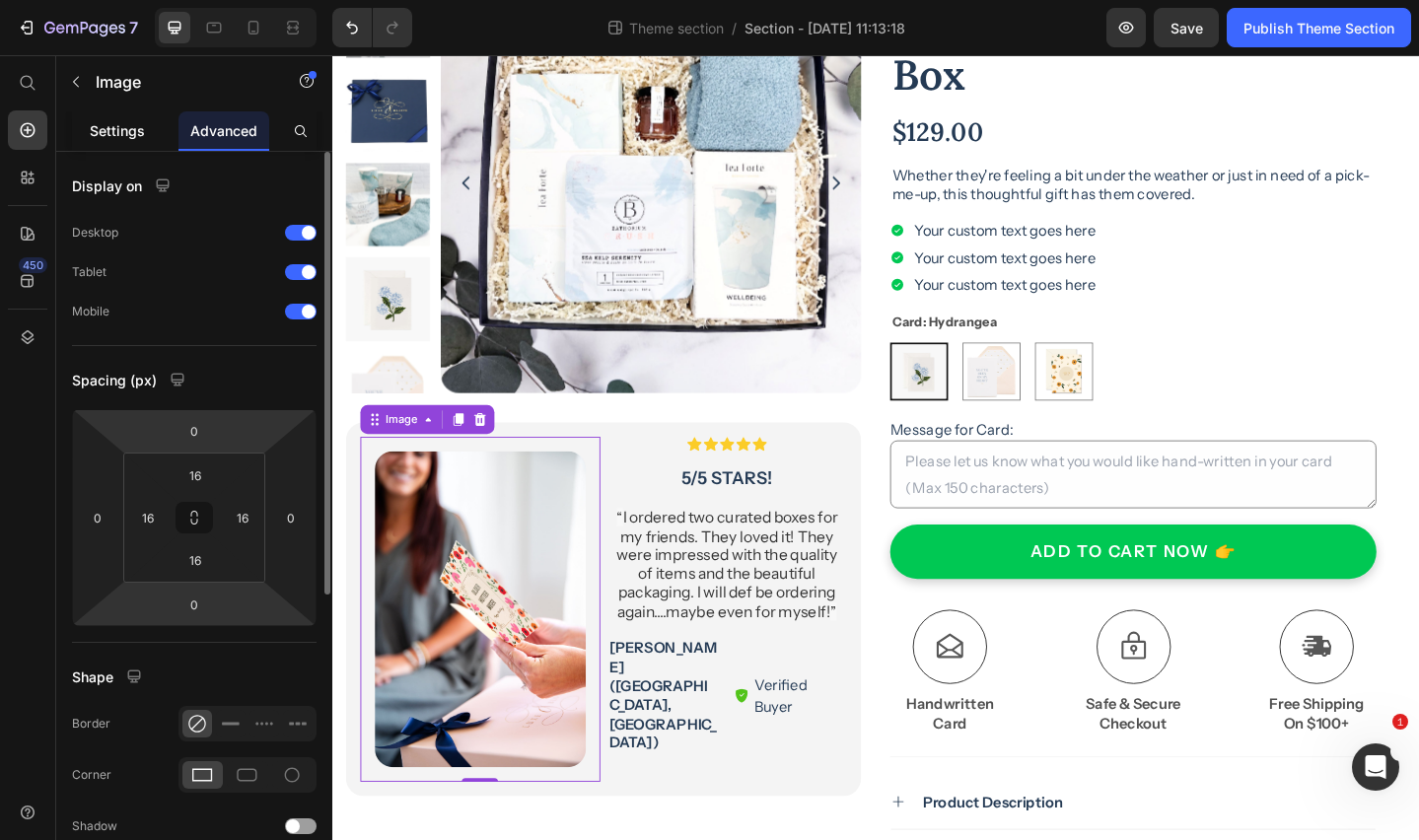click on "Settings" at bounding box center (117, 130) 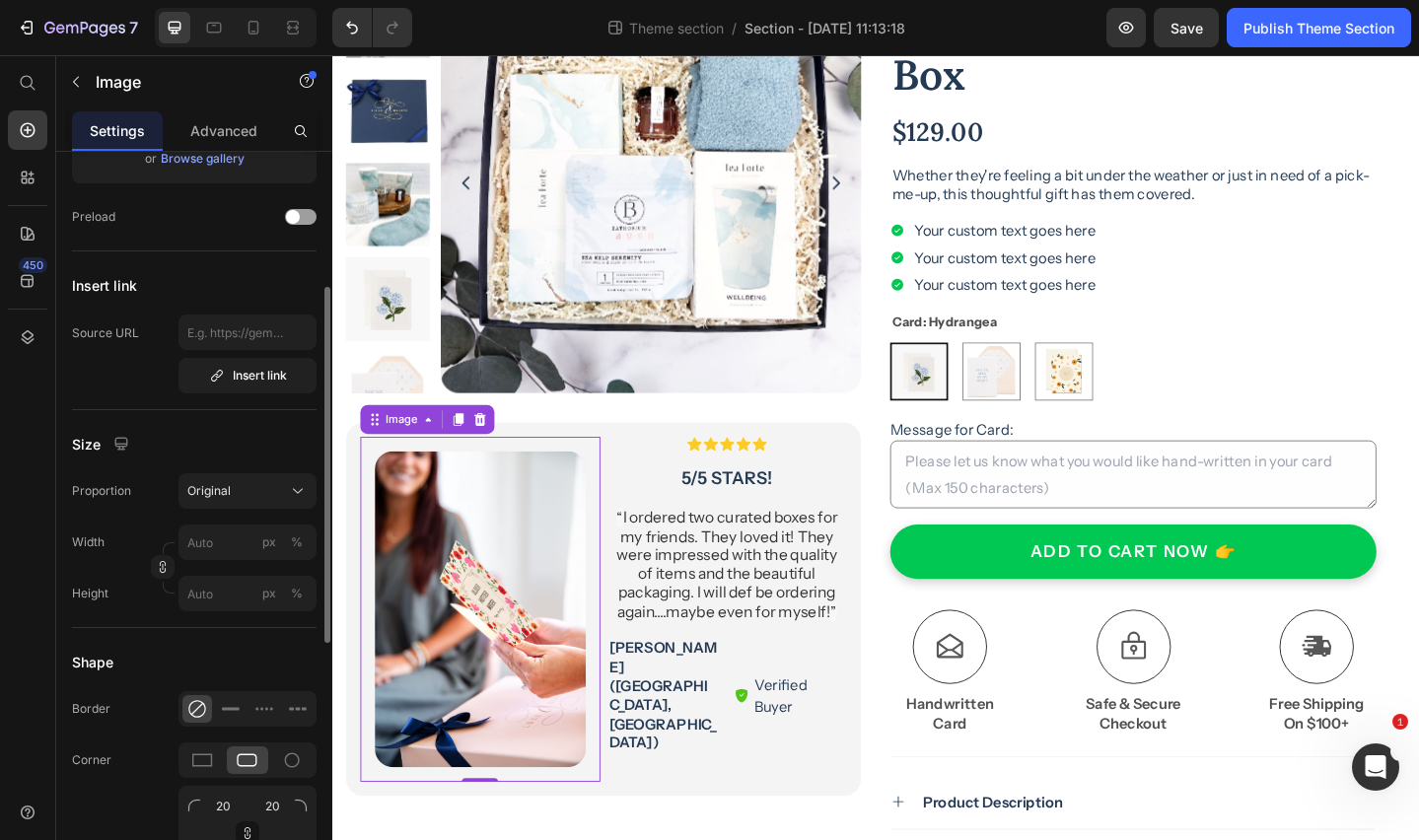 scroll, scrollTop: 293, scrollLeft: 0, axis: vertical 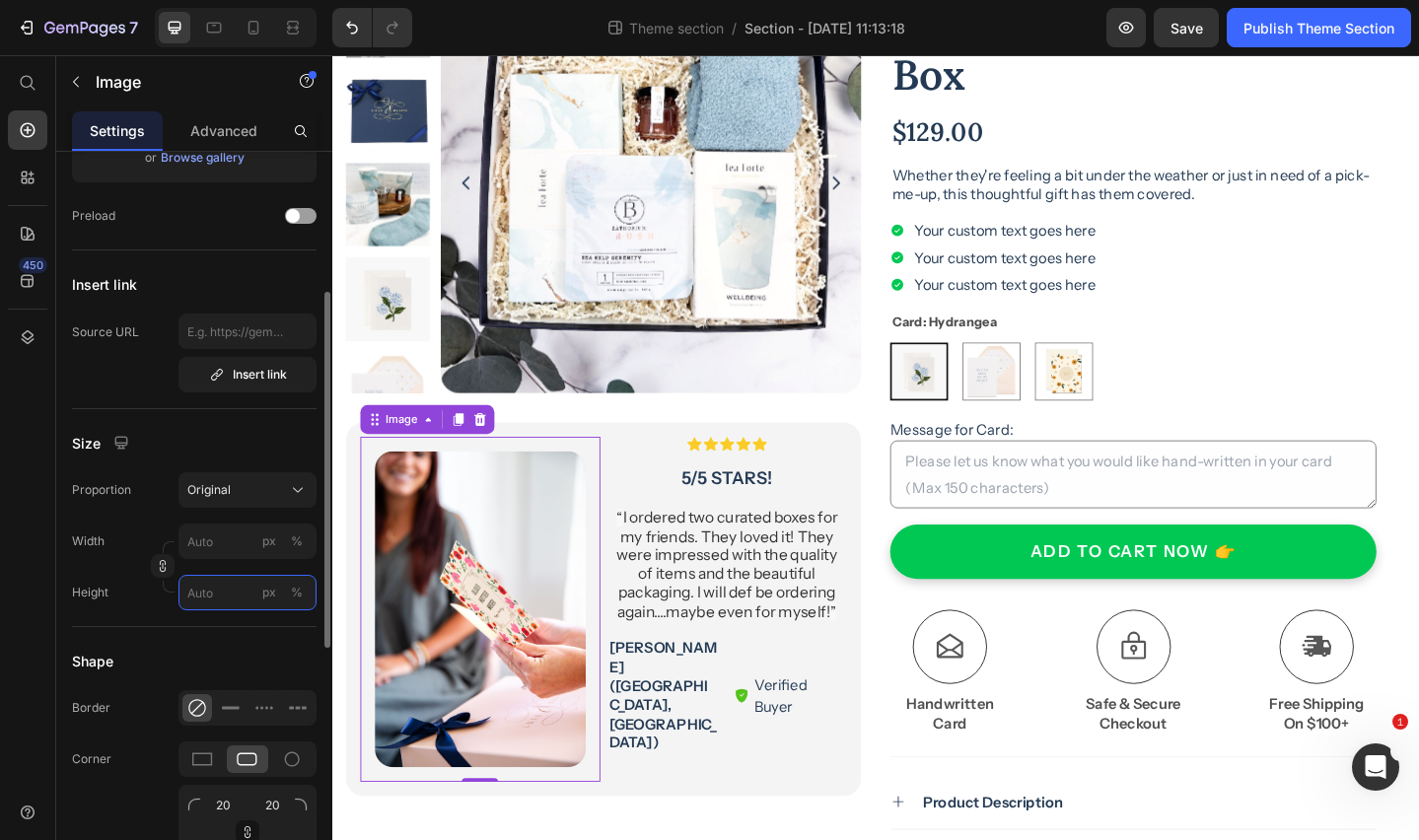 click on "px %" at bounding box center [248, 593] 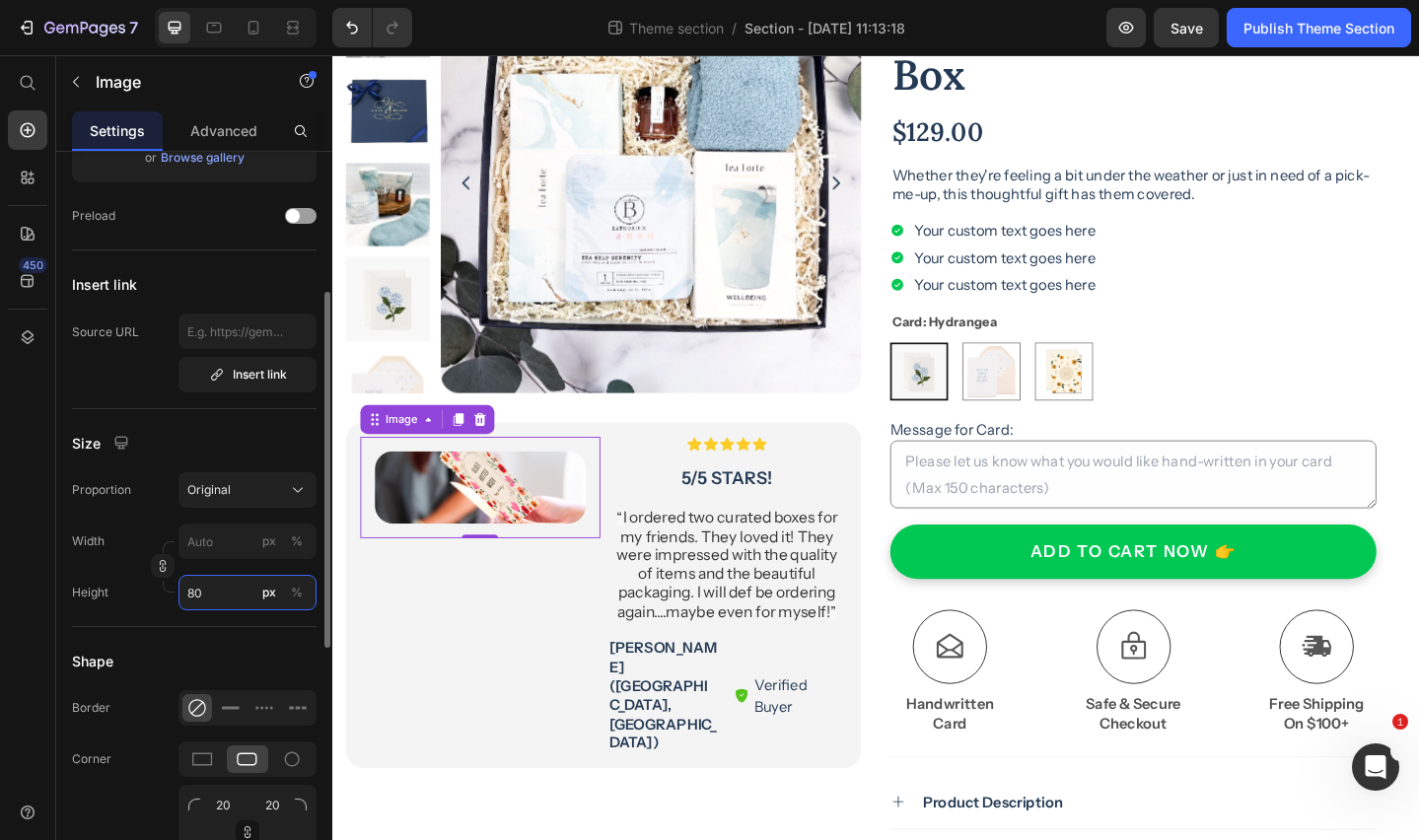 type on "8" 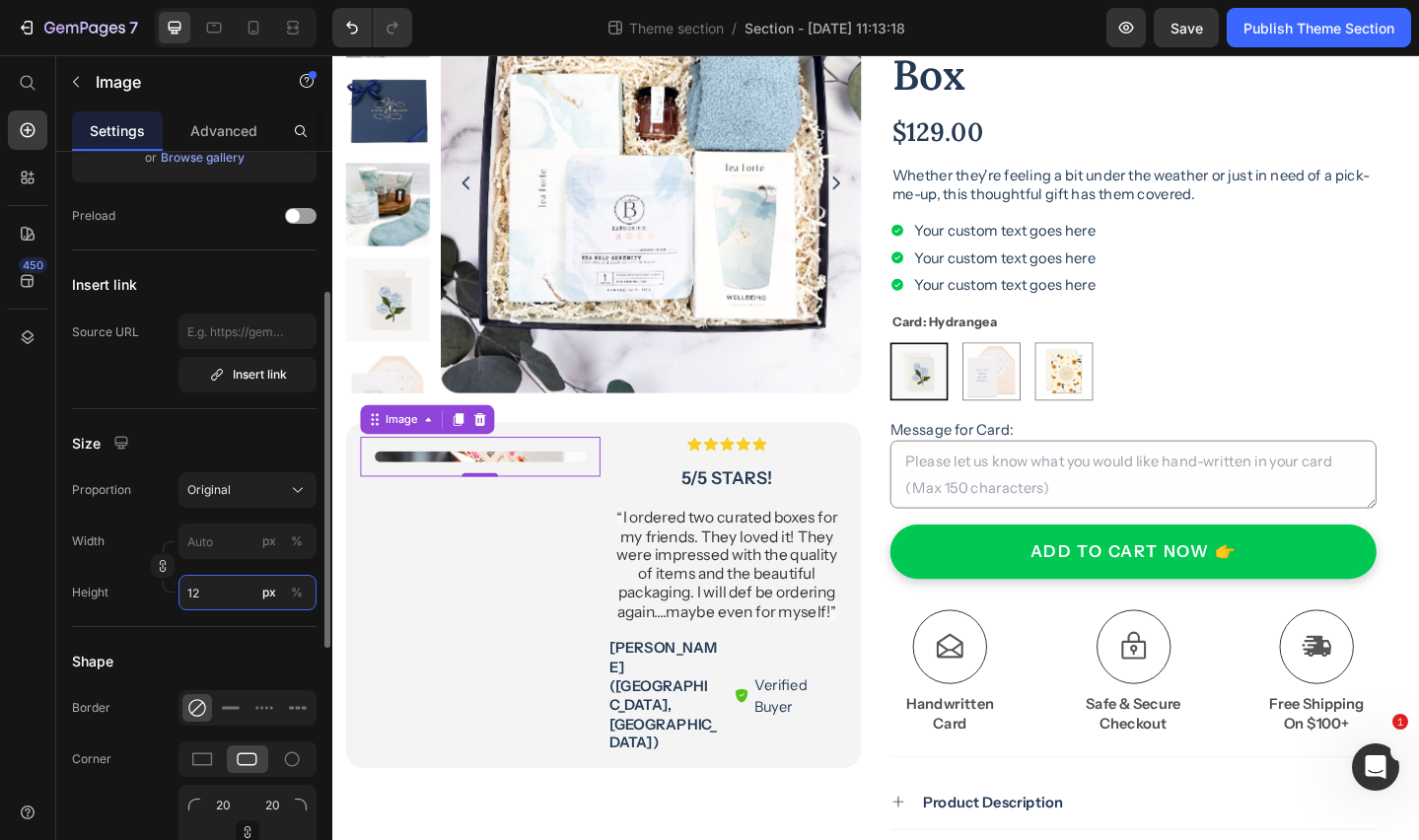 type on "1" 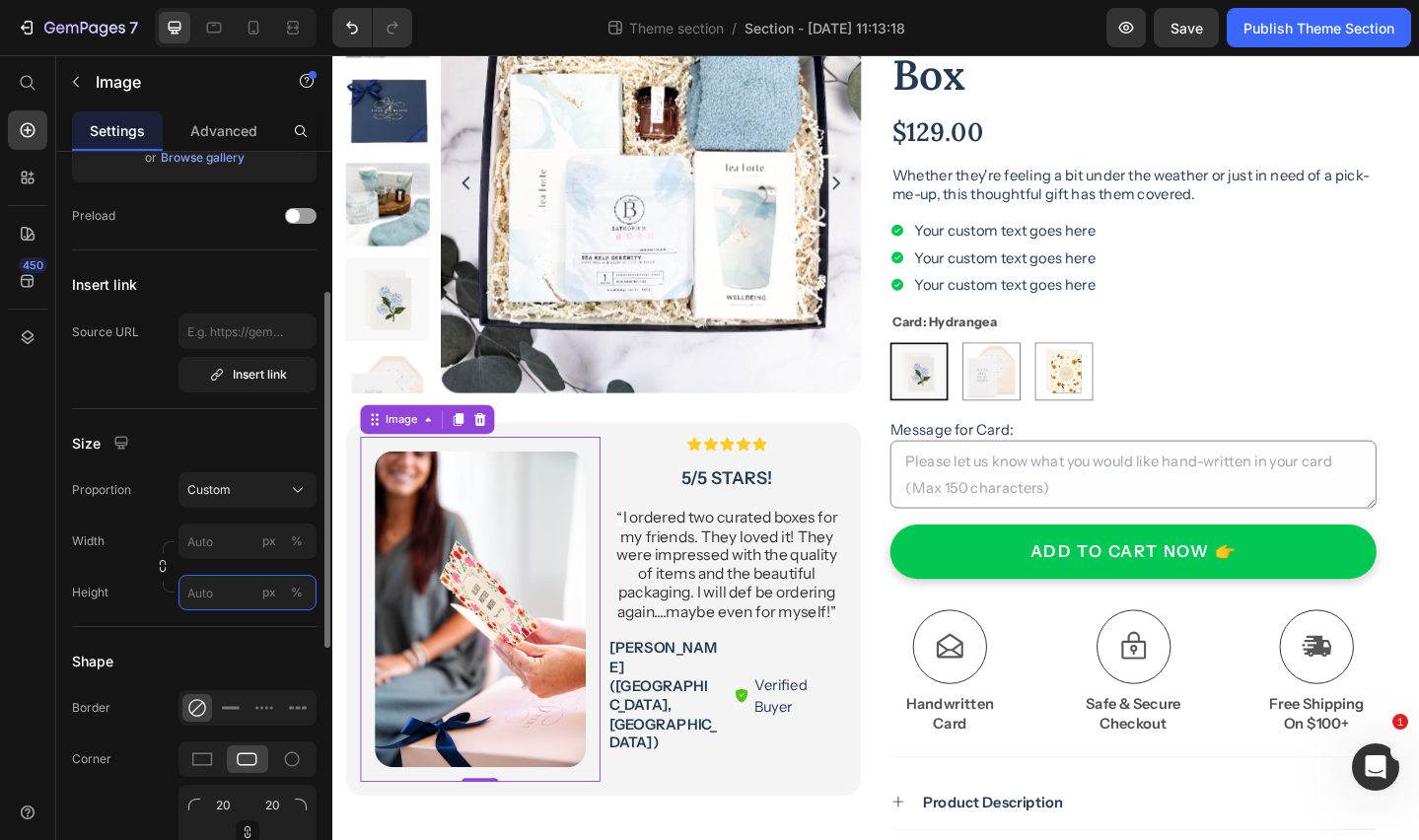 type on "1" 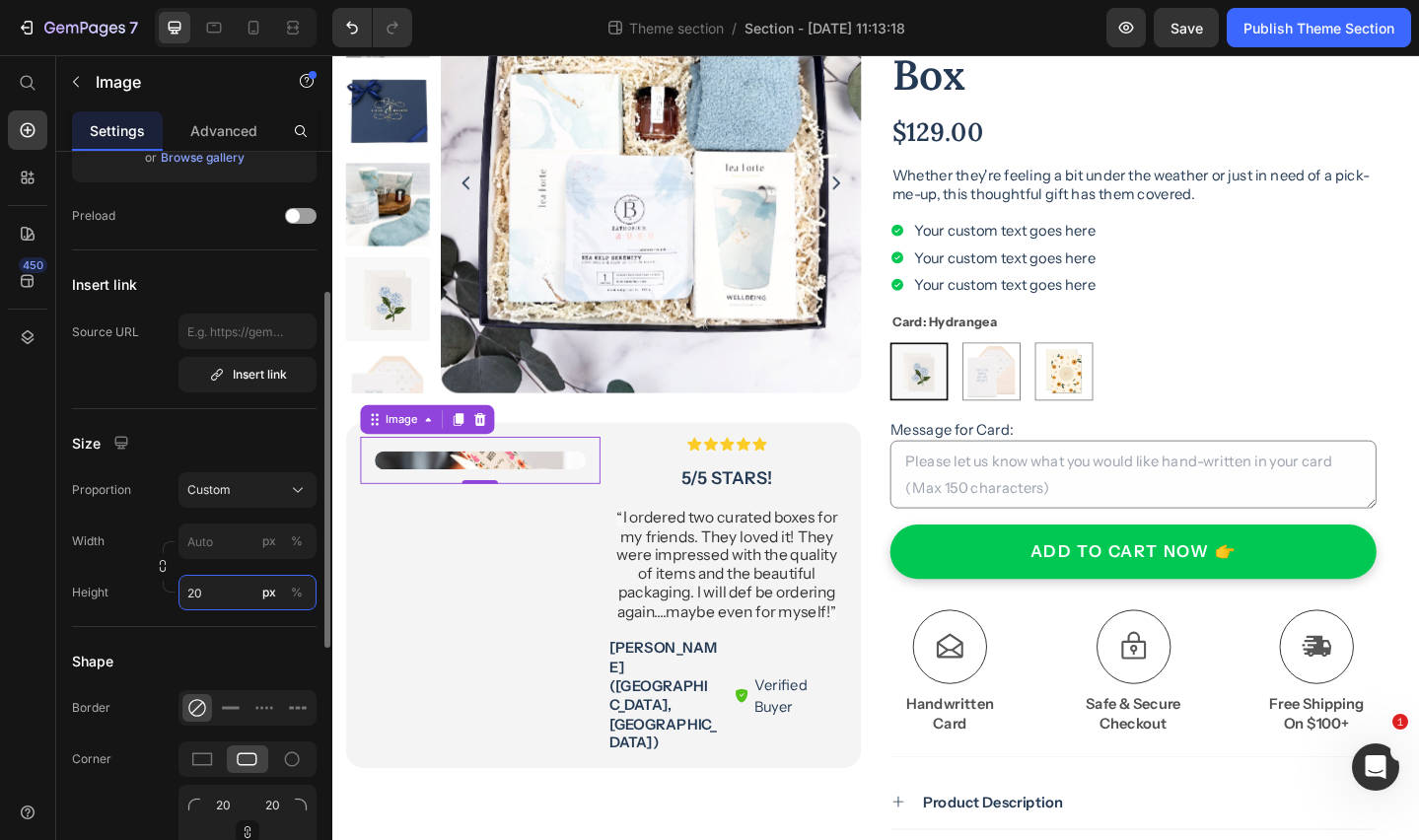 type on "2" 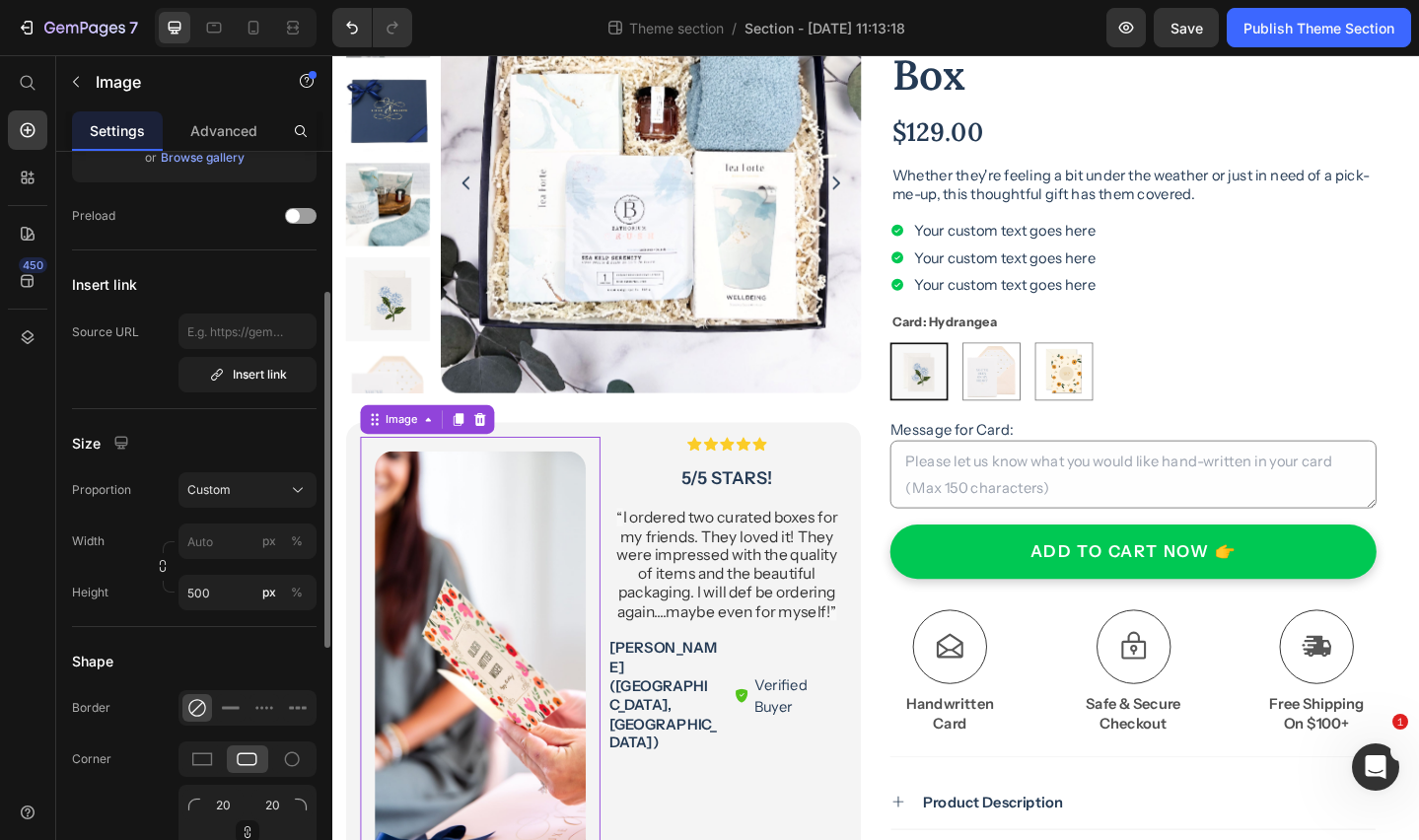 click on "Size Proportion Custom Width px % Height 500 px %" 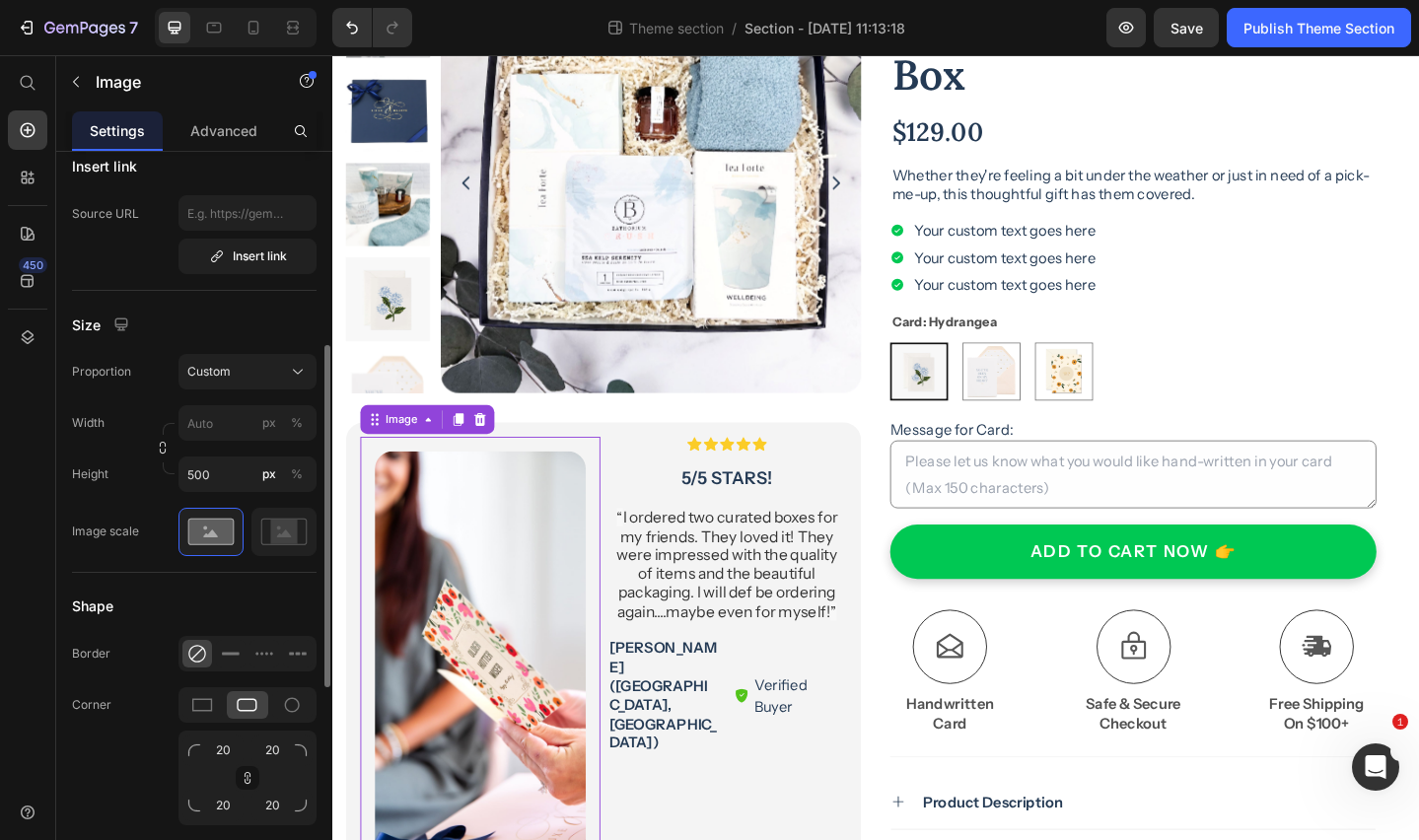scroll, scrollTop: 415, scrollLeft: 0, axis: vertical 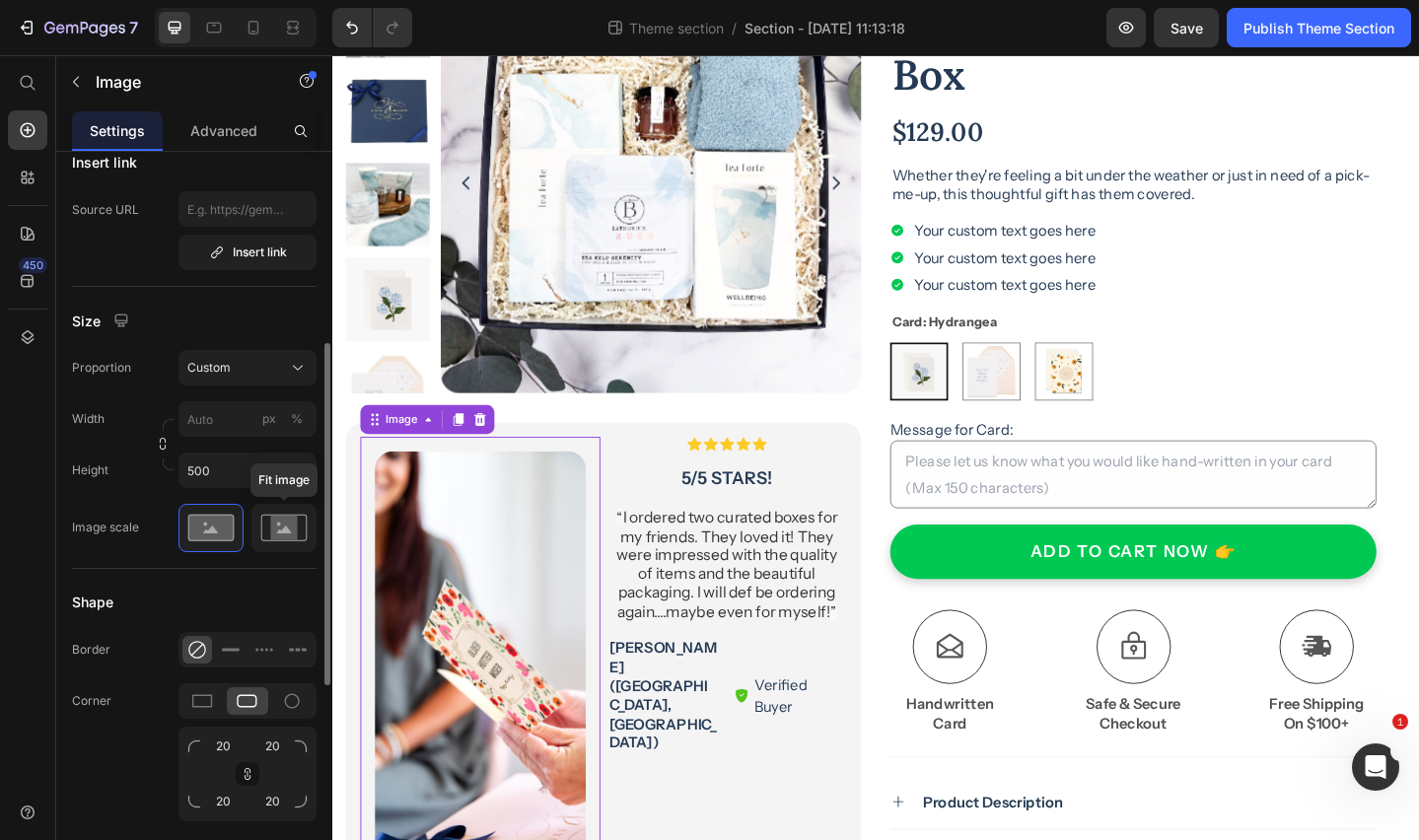 click 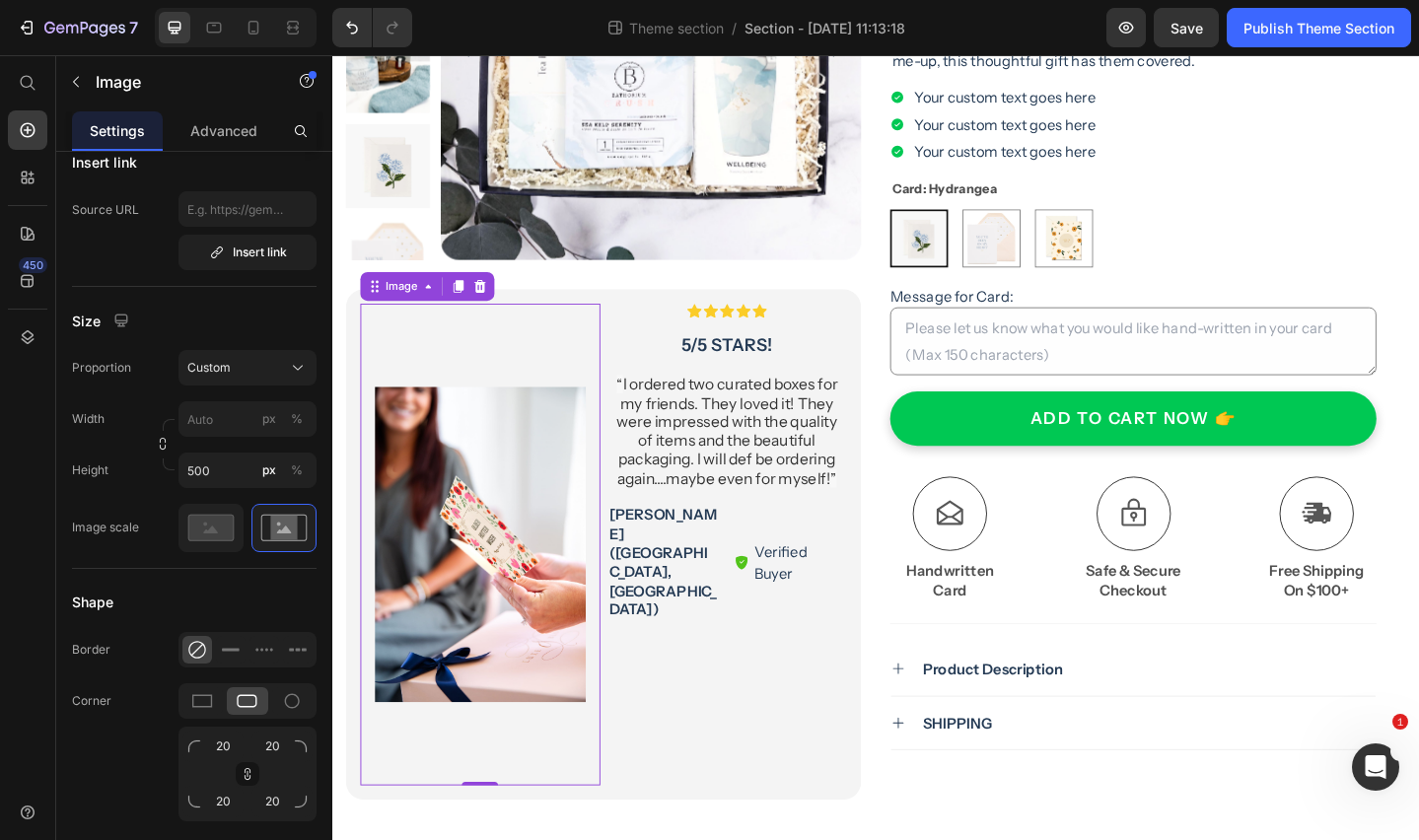 scroll, scrollTop: 385, scrollLeft: 0, axis: vertical 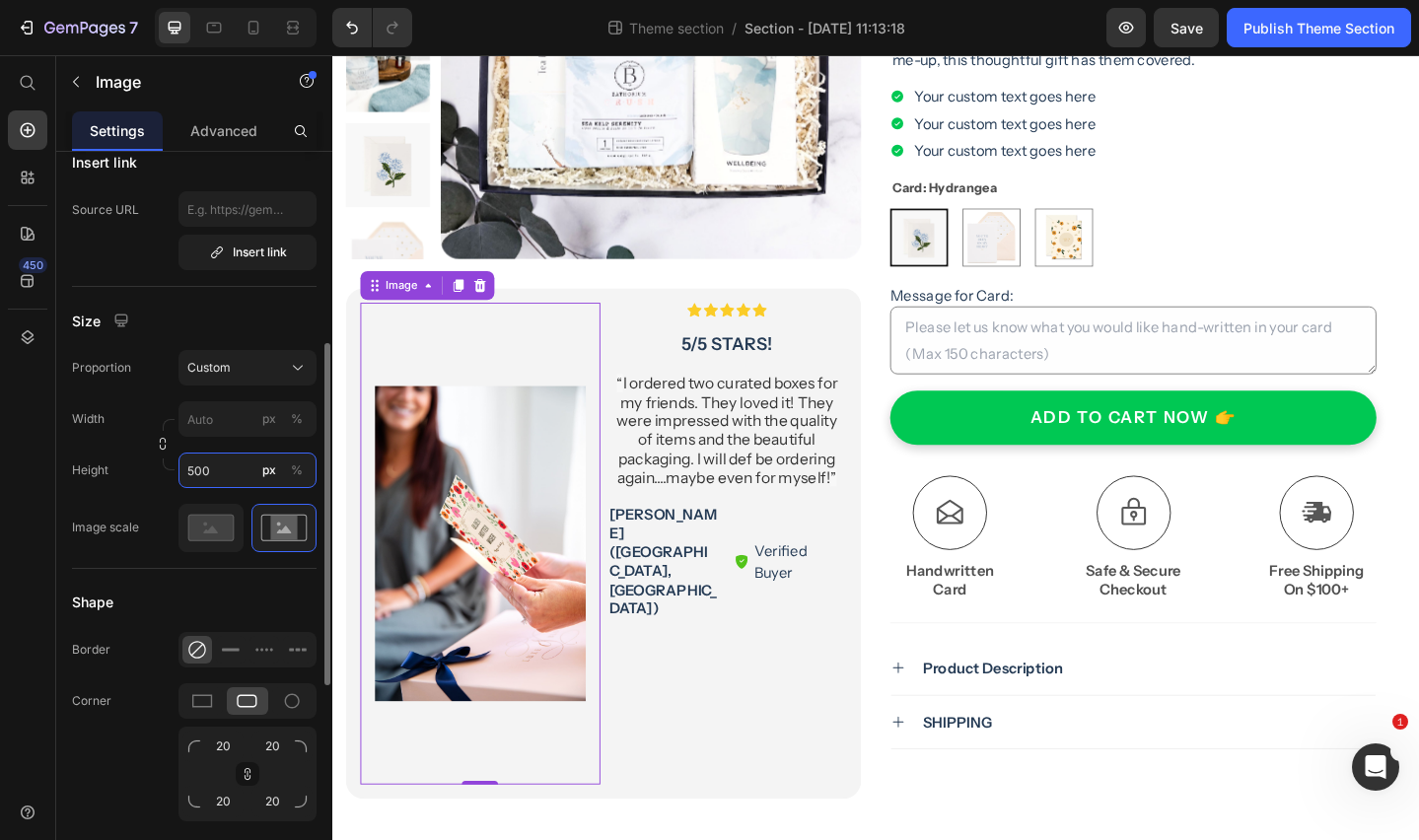 click on "500" at bounding box center [248, 470] 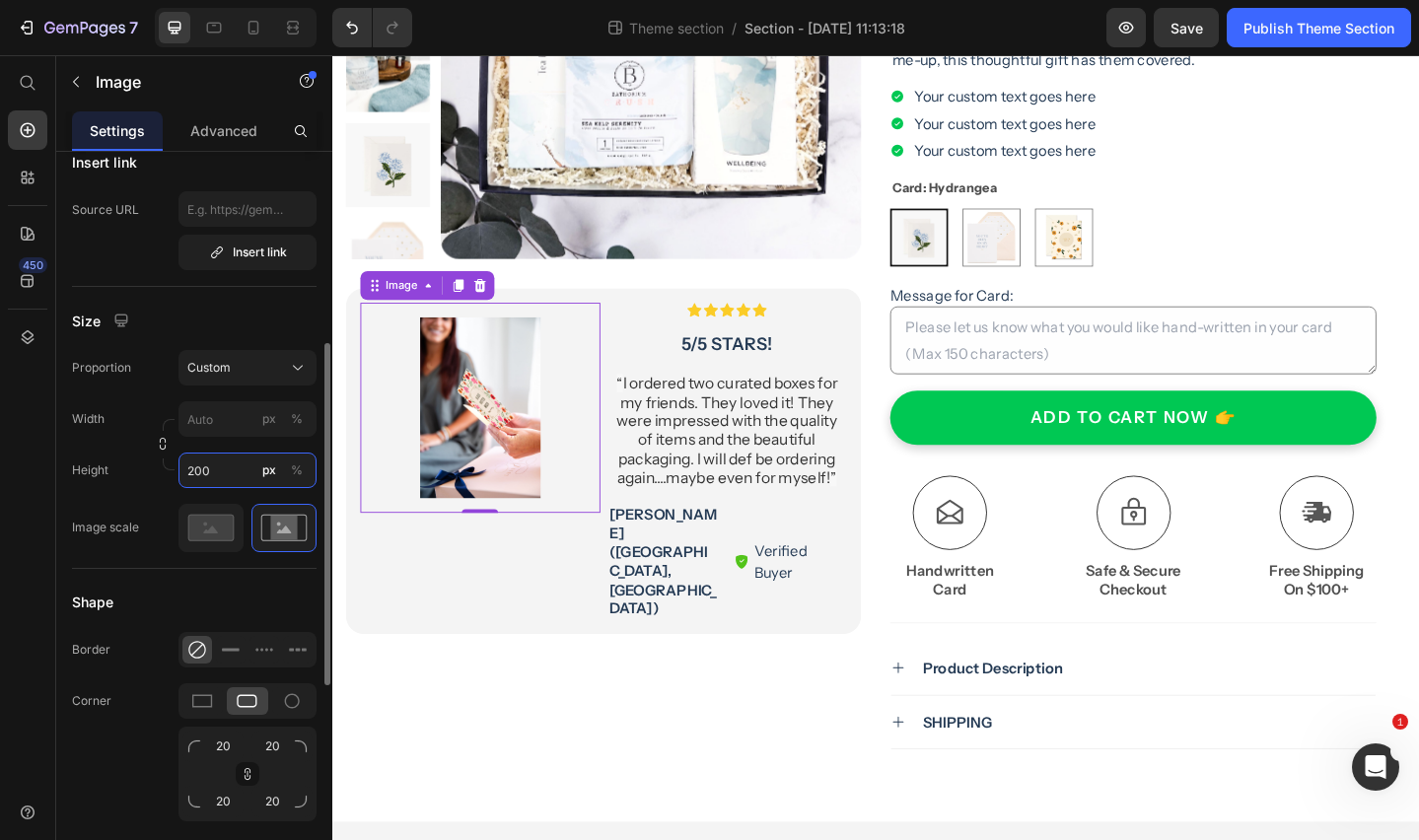 drag, startPoint x: 214, startPoint y: 472, endPoint x: 197, endPoint y: 472, distance: 17 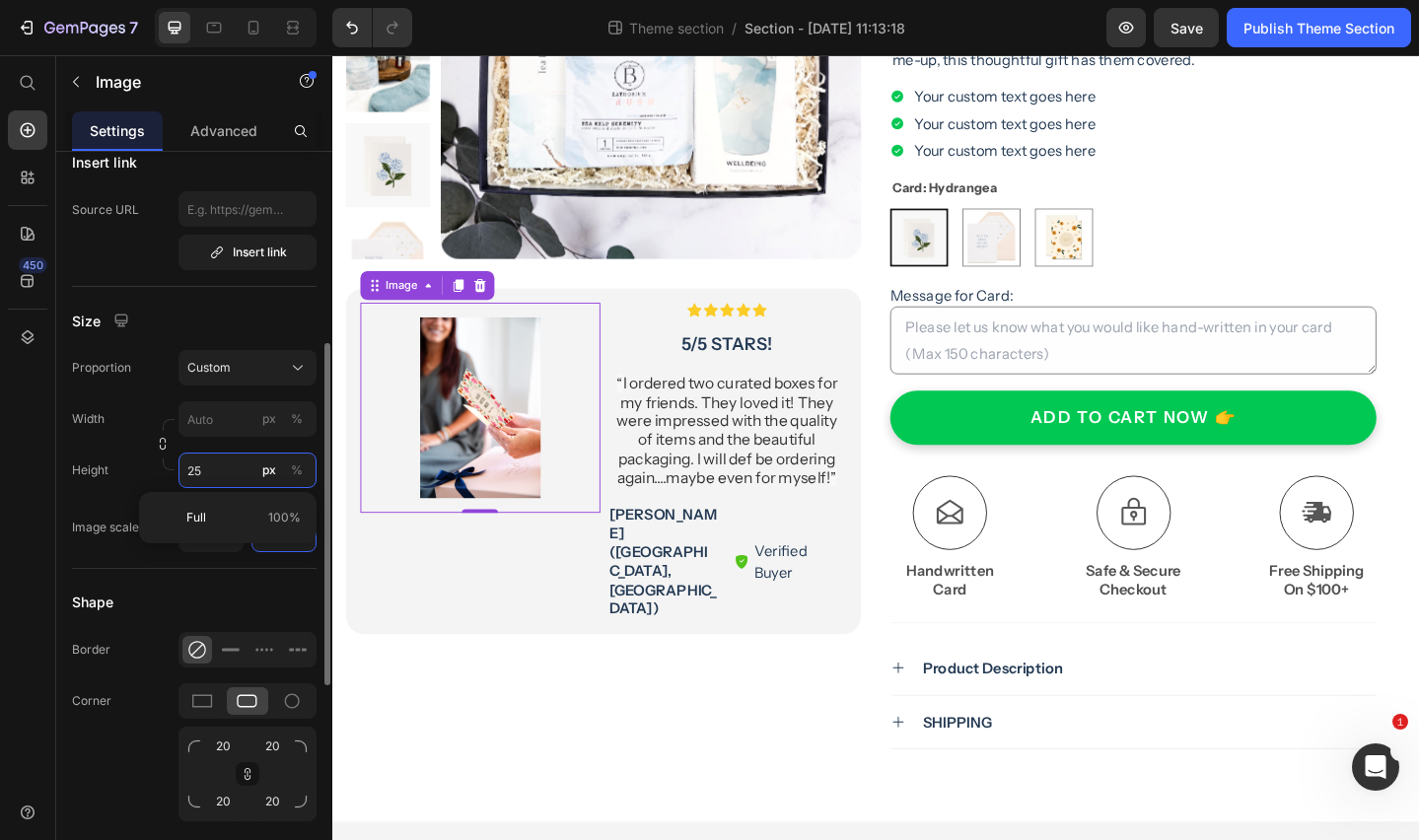 type on "250" 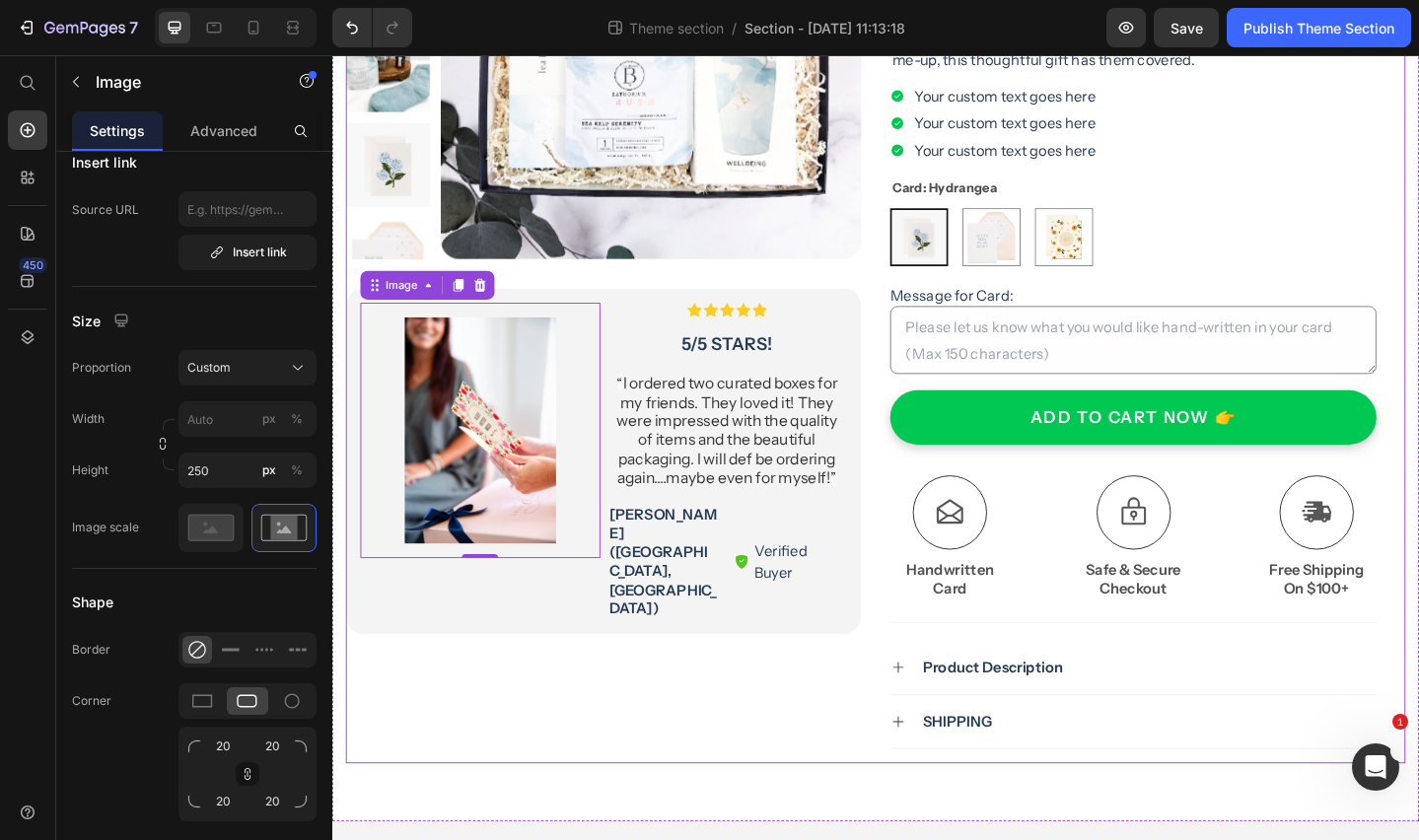 click on "Product Images Image   0 Icon Icon Icon Icon Icon Icon List 5/5 stars! Text Block “ I ordered two curated boxes for my friends. They loved it! They were impressed with the quality of items and the beautiful packaging. I will def be ordering again....maybe even for myself! ” Text Block Jennifer R. (Seattle, US) Text Block
Verified Buyer Item List Row Row Row" at bounding box center [627, 322] 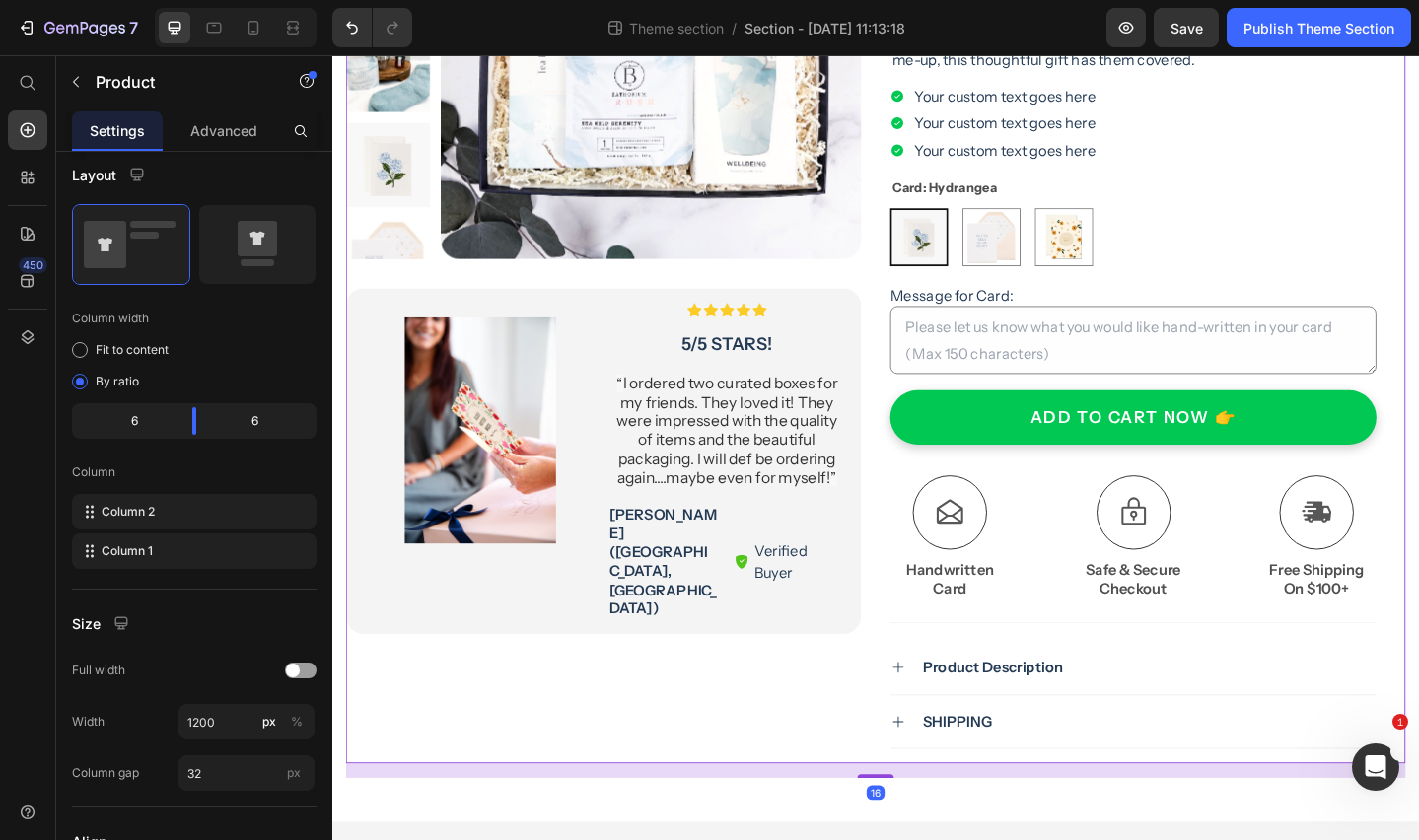 scroll, scrollTop: 0, scrollLeft: 0, axis: both 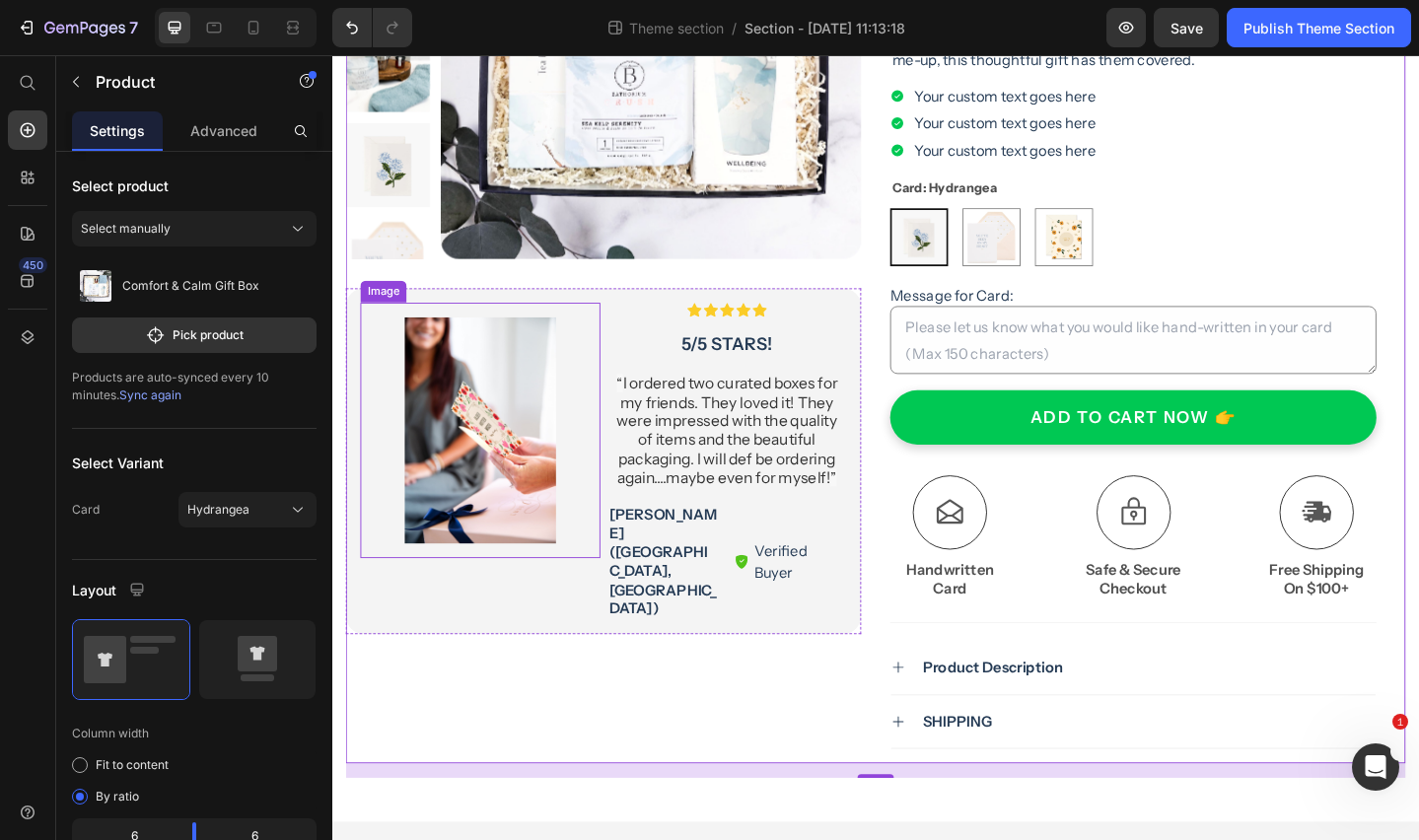 click at bounding box center [493, 463] 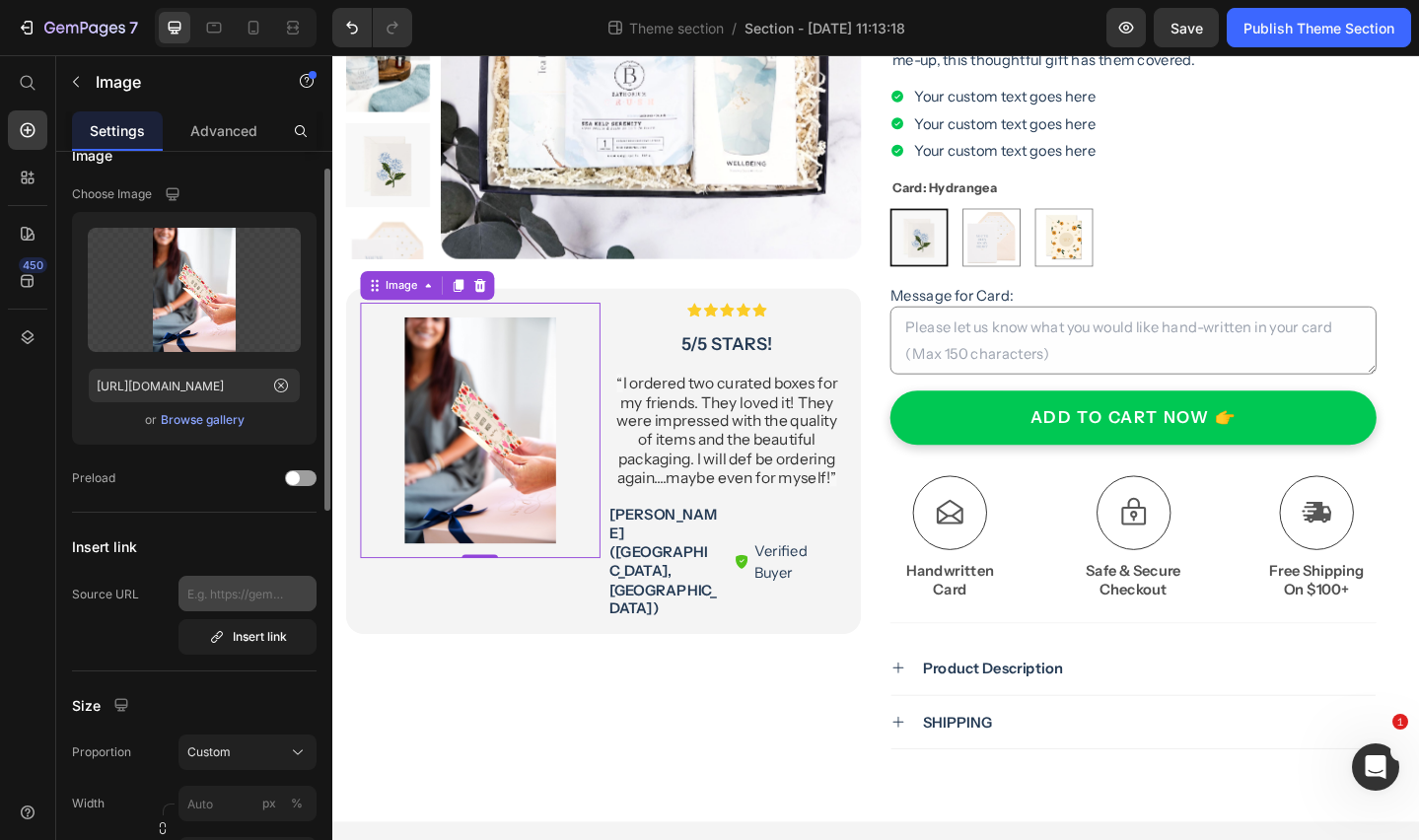 scroll, scrollTop: 33, scrollLeft: 0, axis: vertical 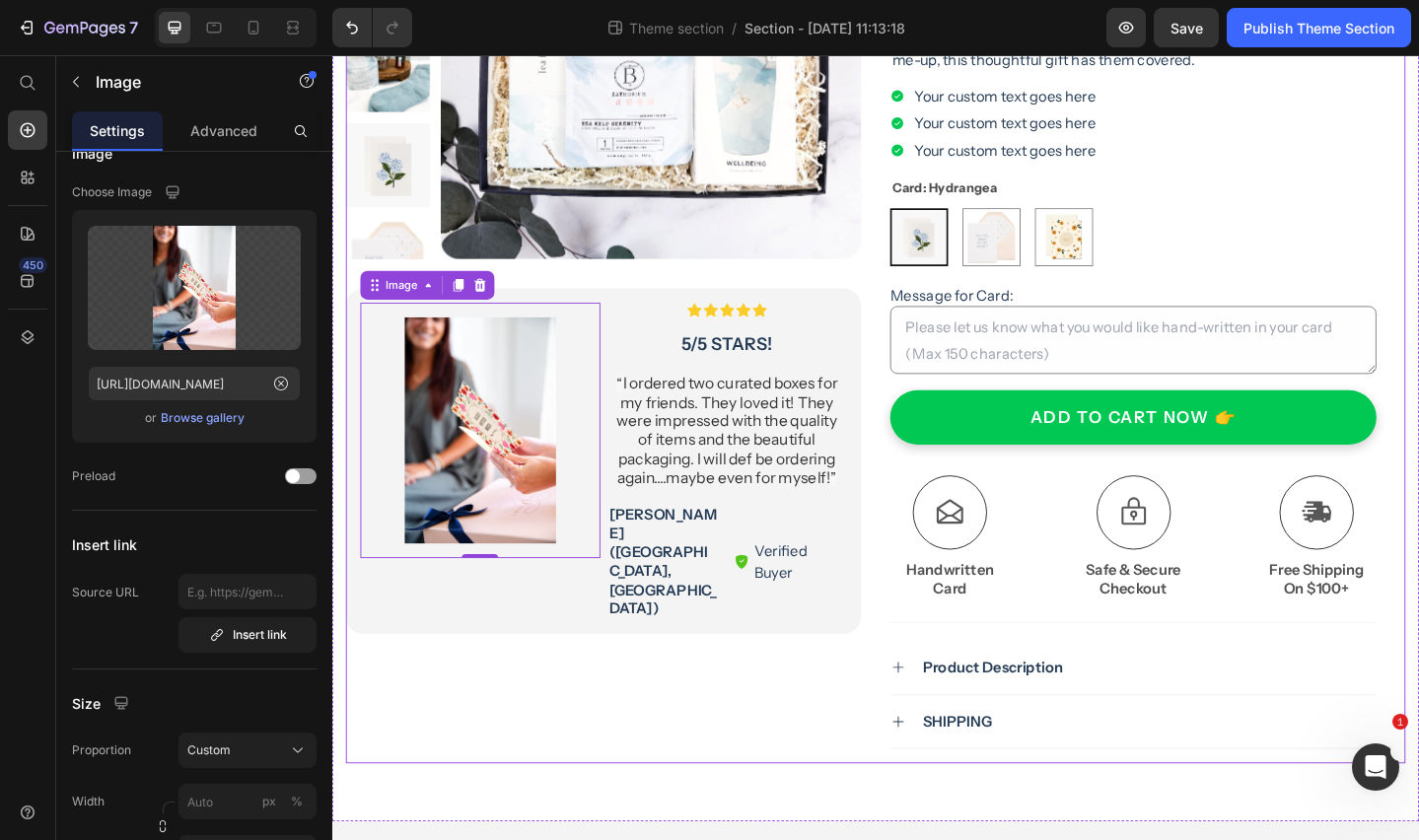 drag, startPoint x: 597, startPoint y: 753, endPoint x: 653, endPoint y: 781, distance: 62.609903 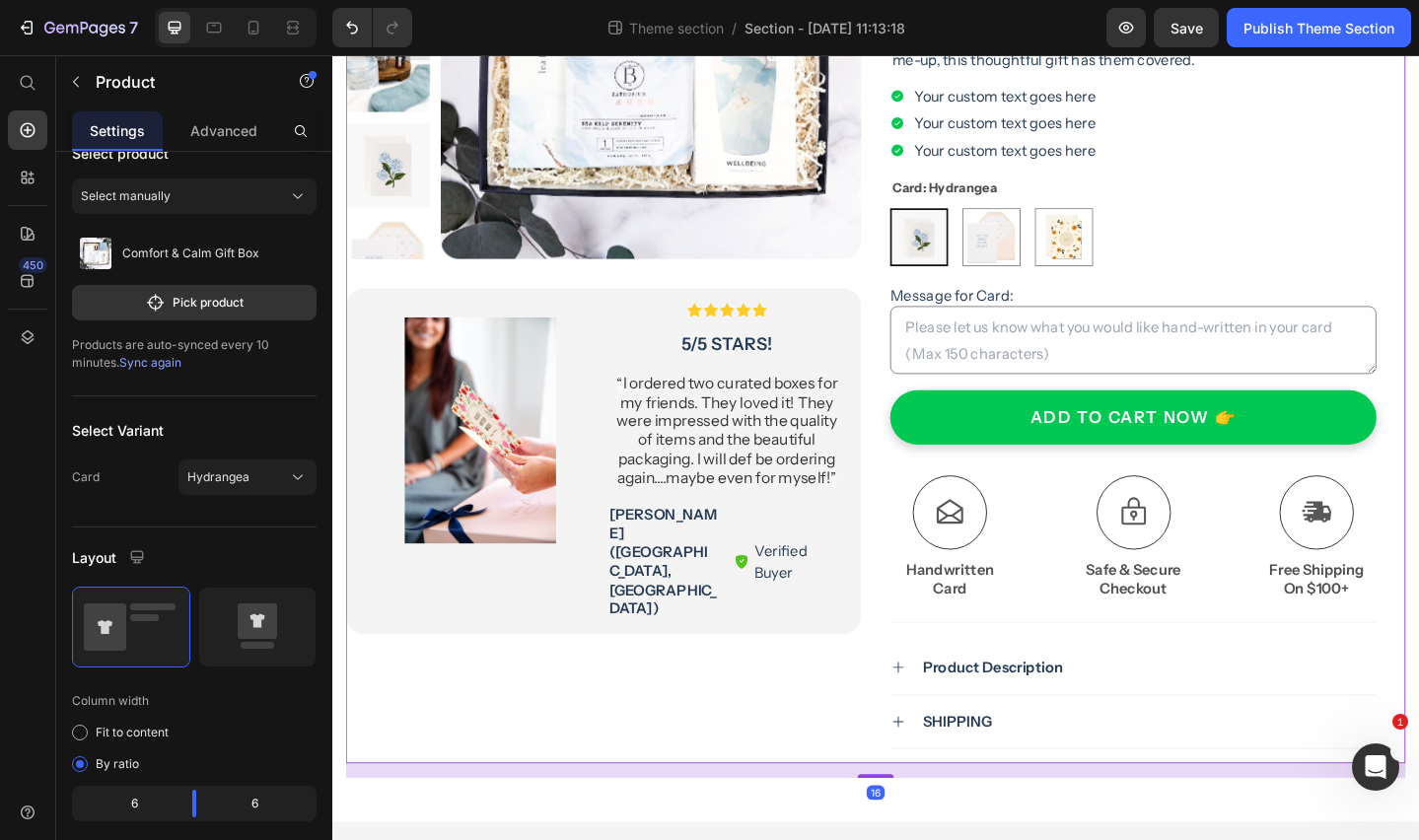 scroll, scrollTop: 0, scrollLeft: 0, axis: both 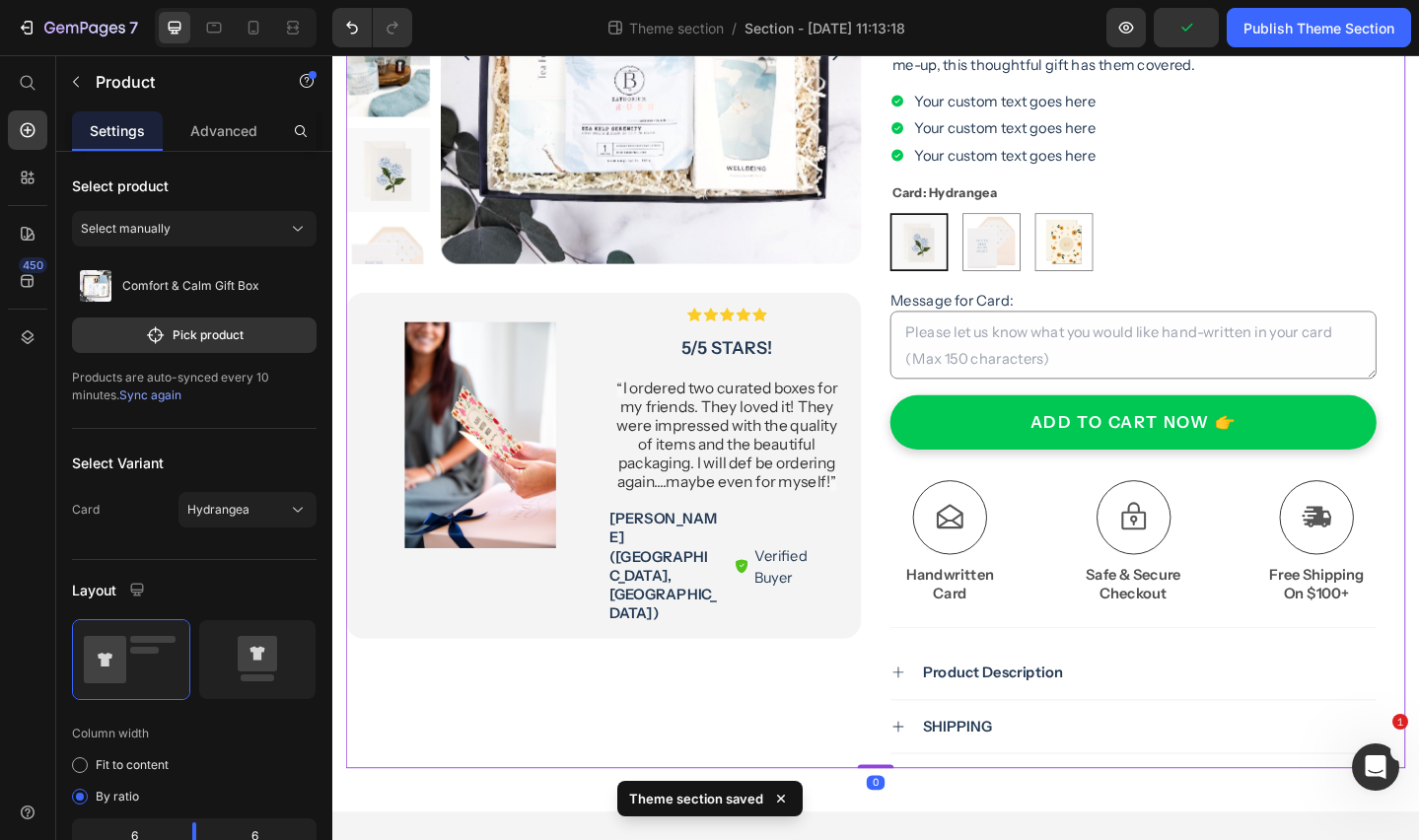 drag, startPoint x: 930, startPoint y: 838, endPoint x: 929, endPoint y: 811, distance: 27.018512 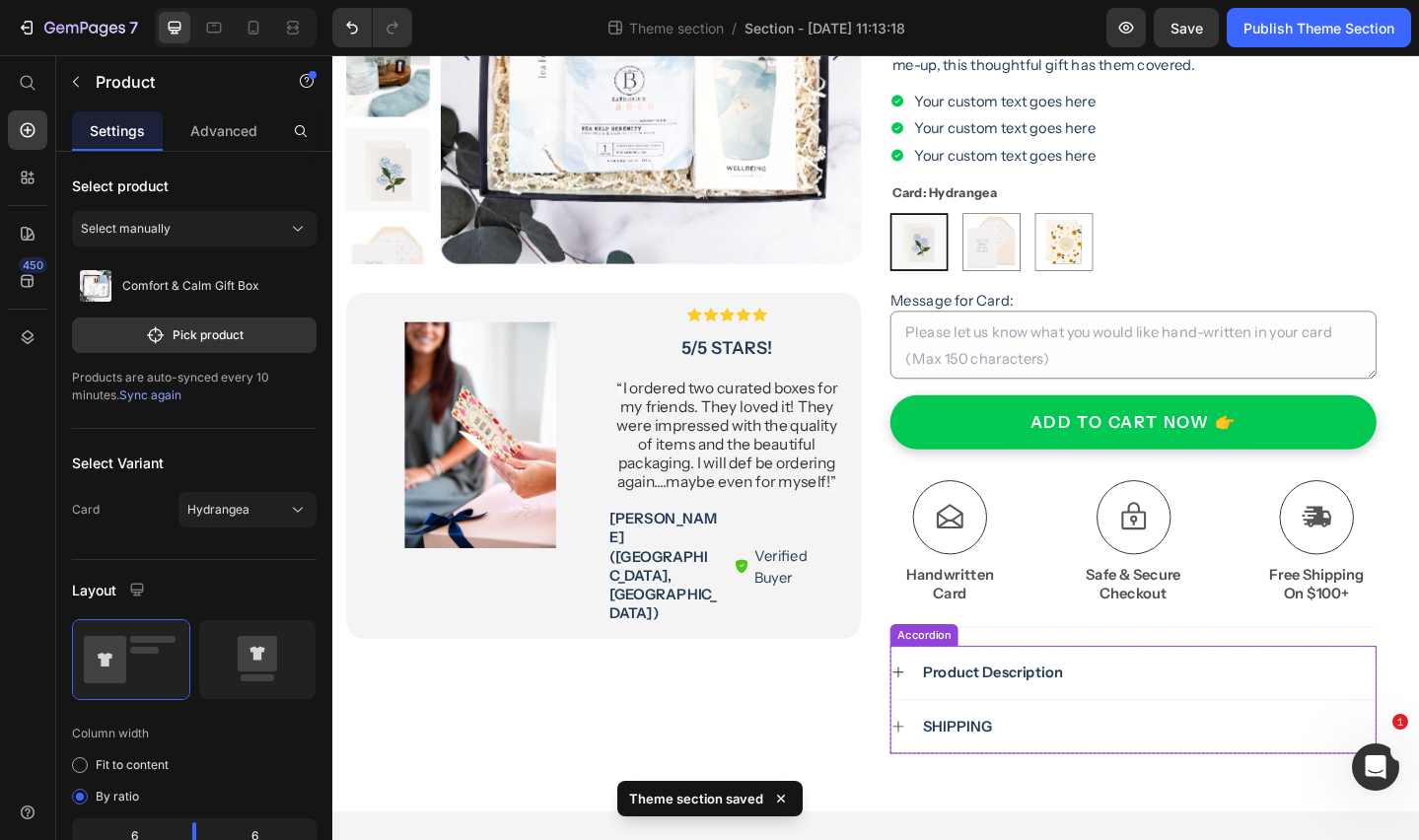 click 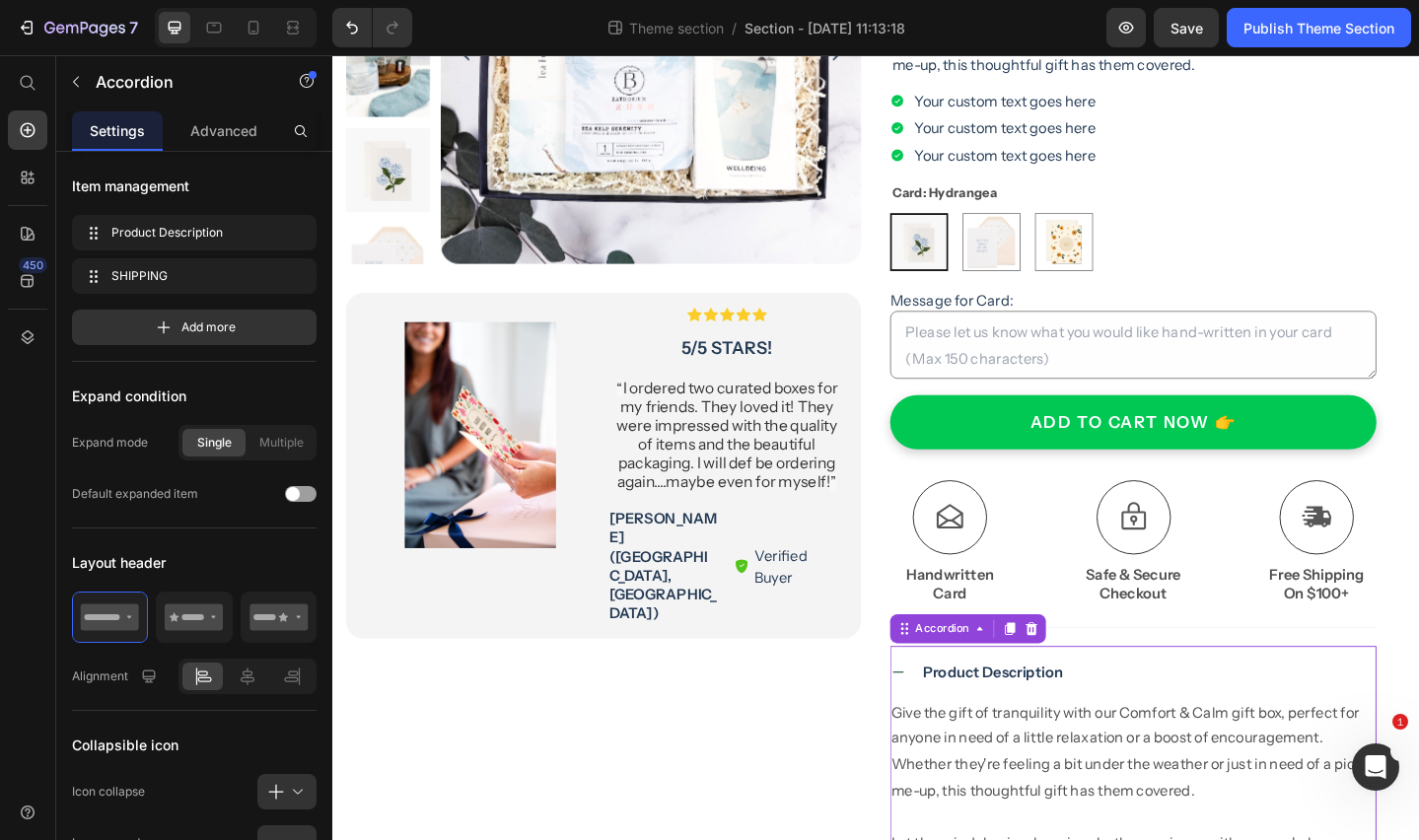 click 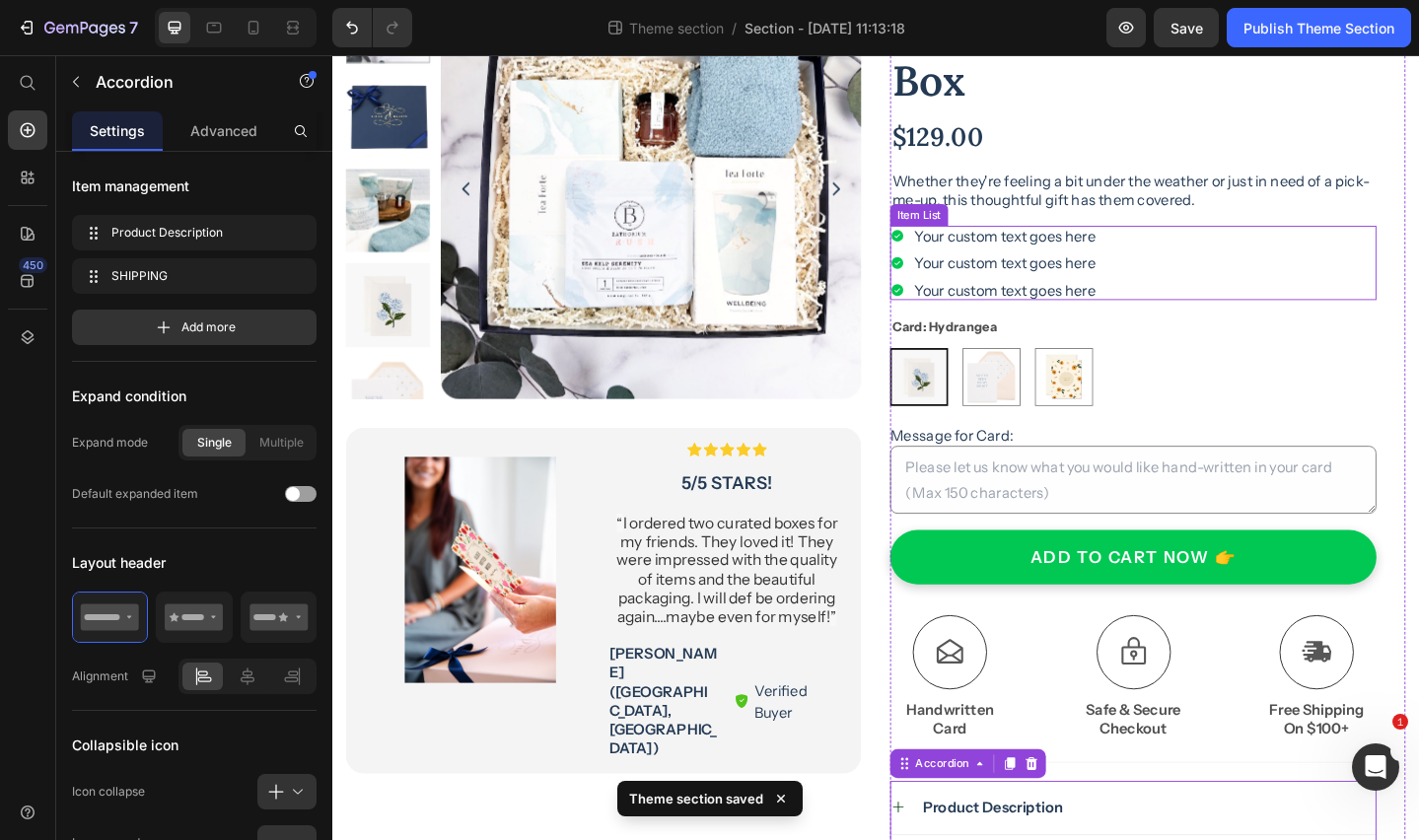 scroll, scrollTop: 221, scrollLeft: 0, axis: vertical 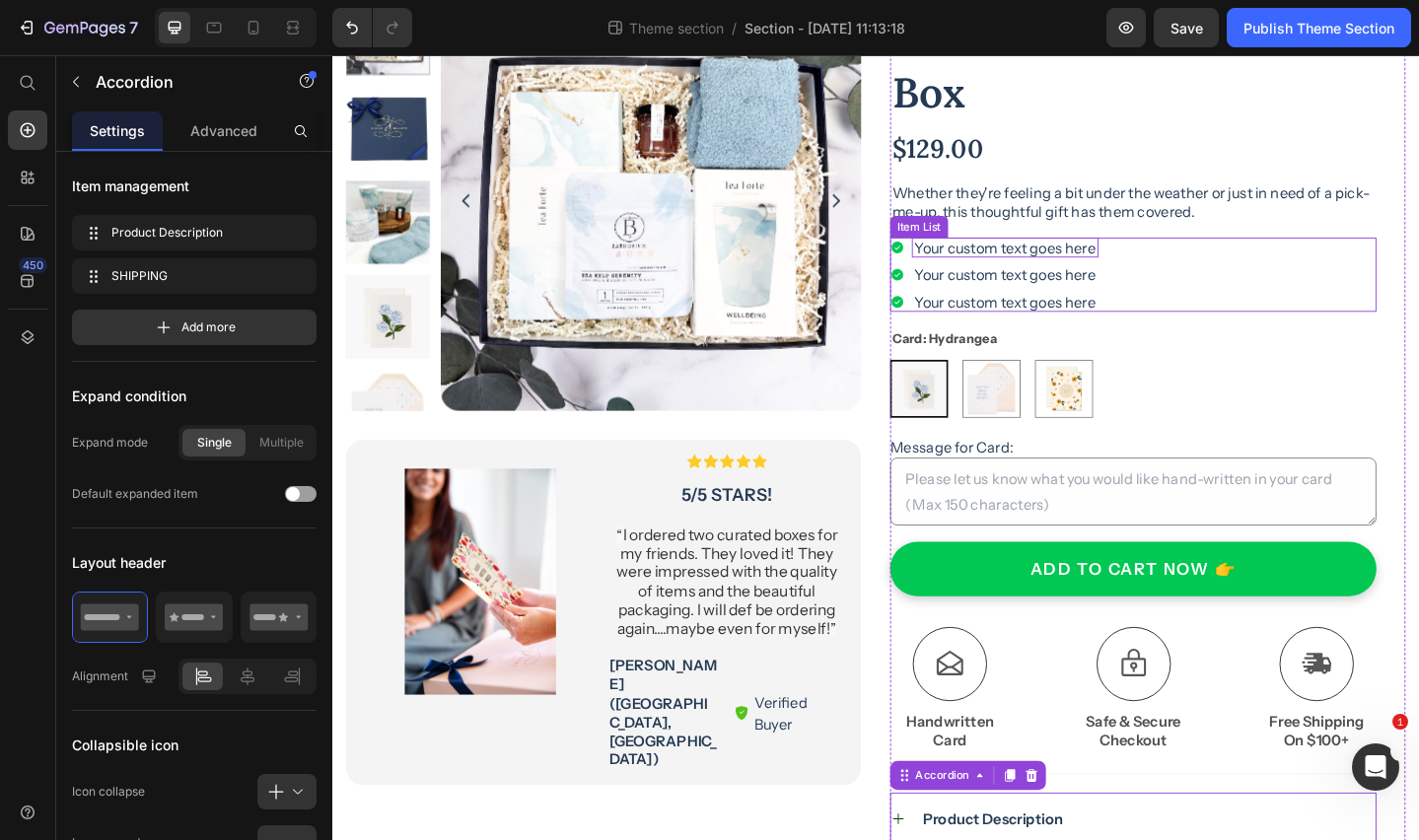 click on "Your custom text goes here" at bounding box center (1065, 264) 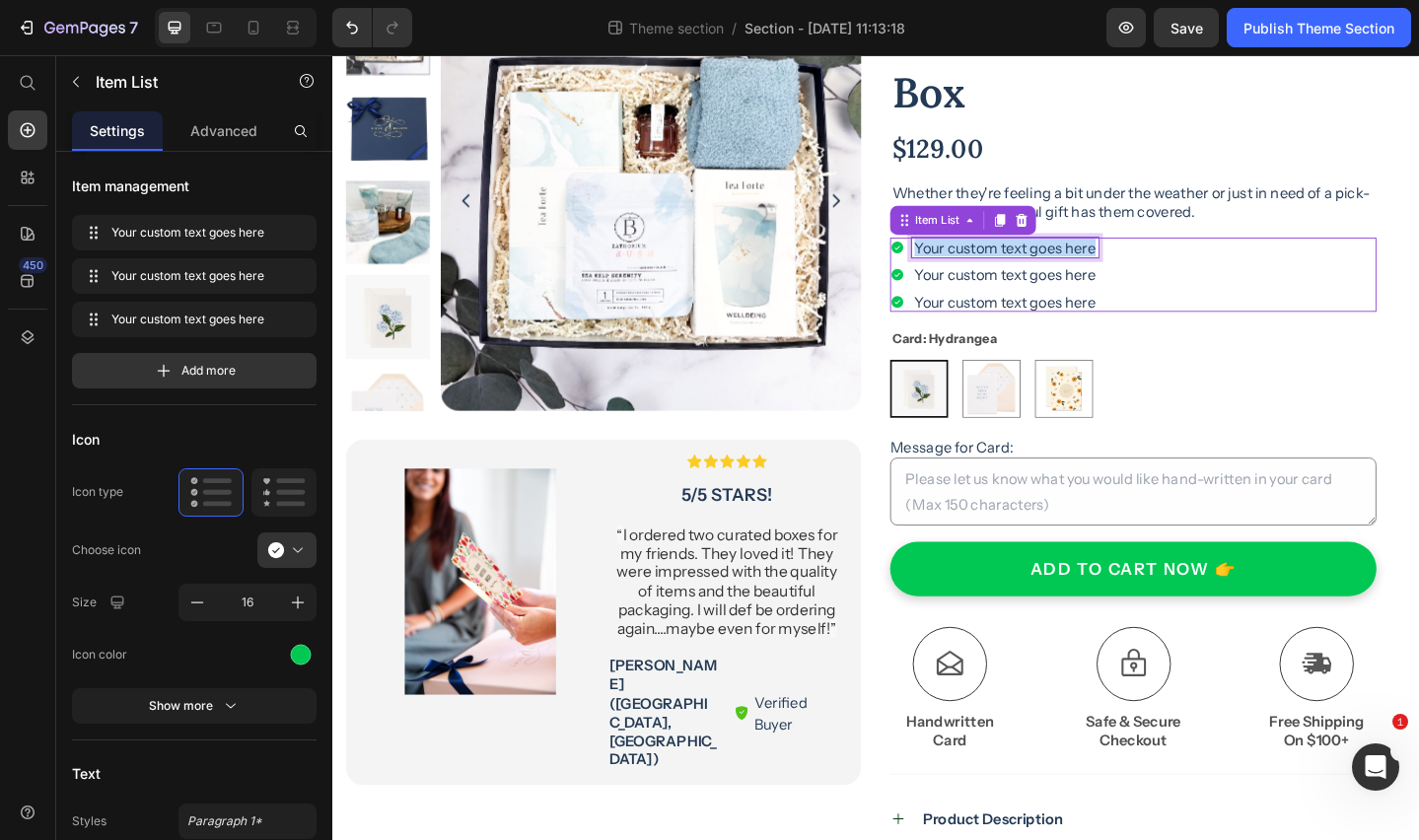 click on "Your custom text goes here" at bounding box center [1065, 264] 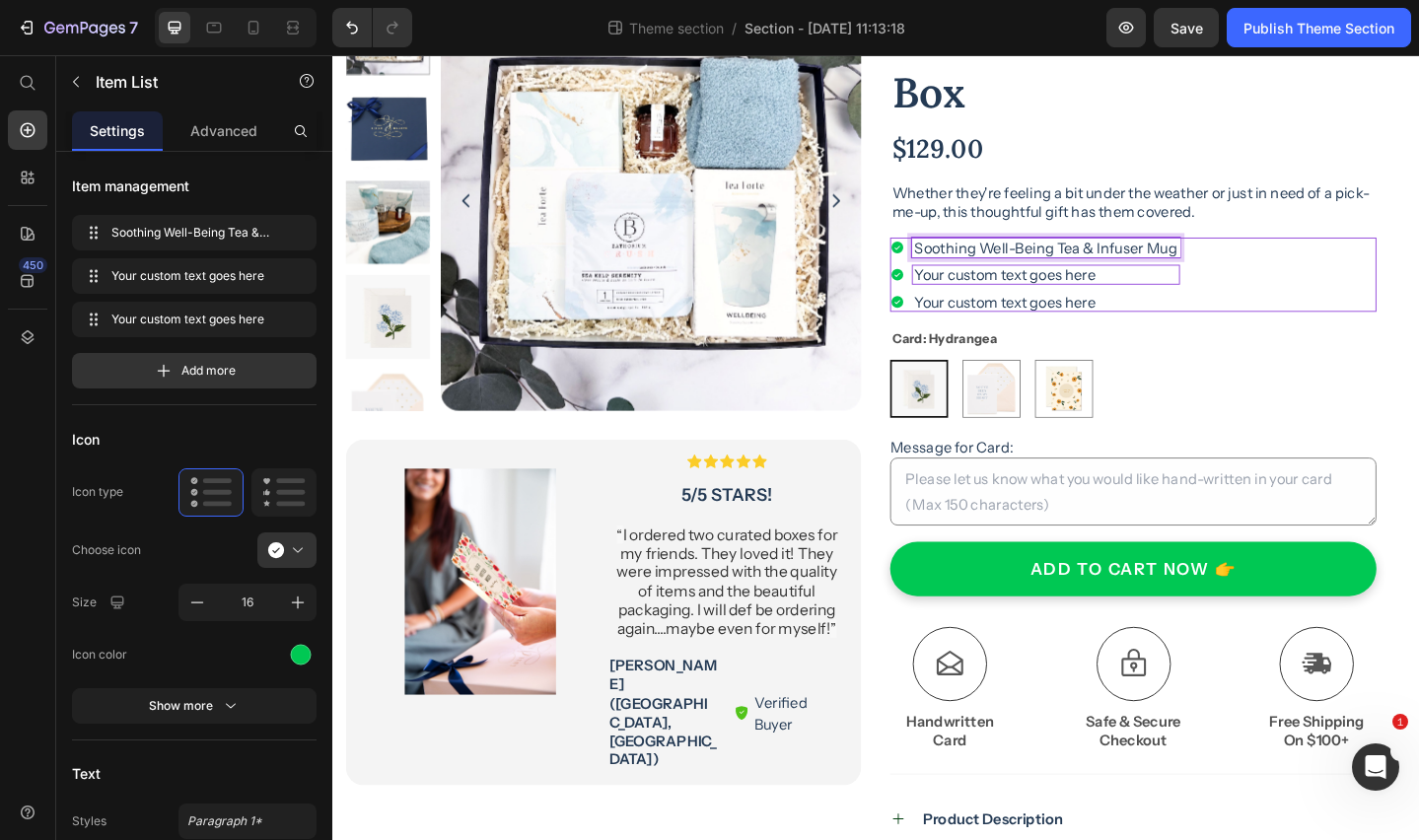 click on "Your custom text goes here" at bounding box center [1109, 294] 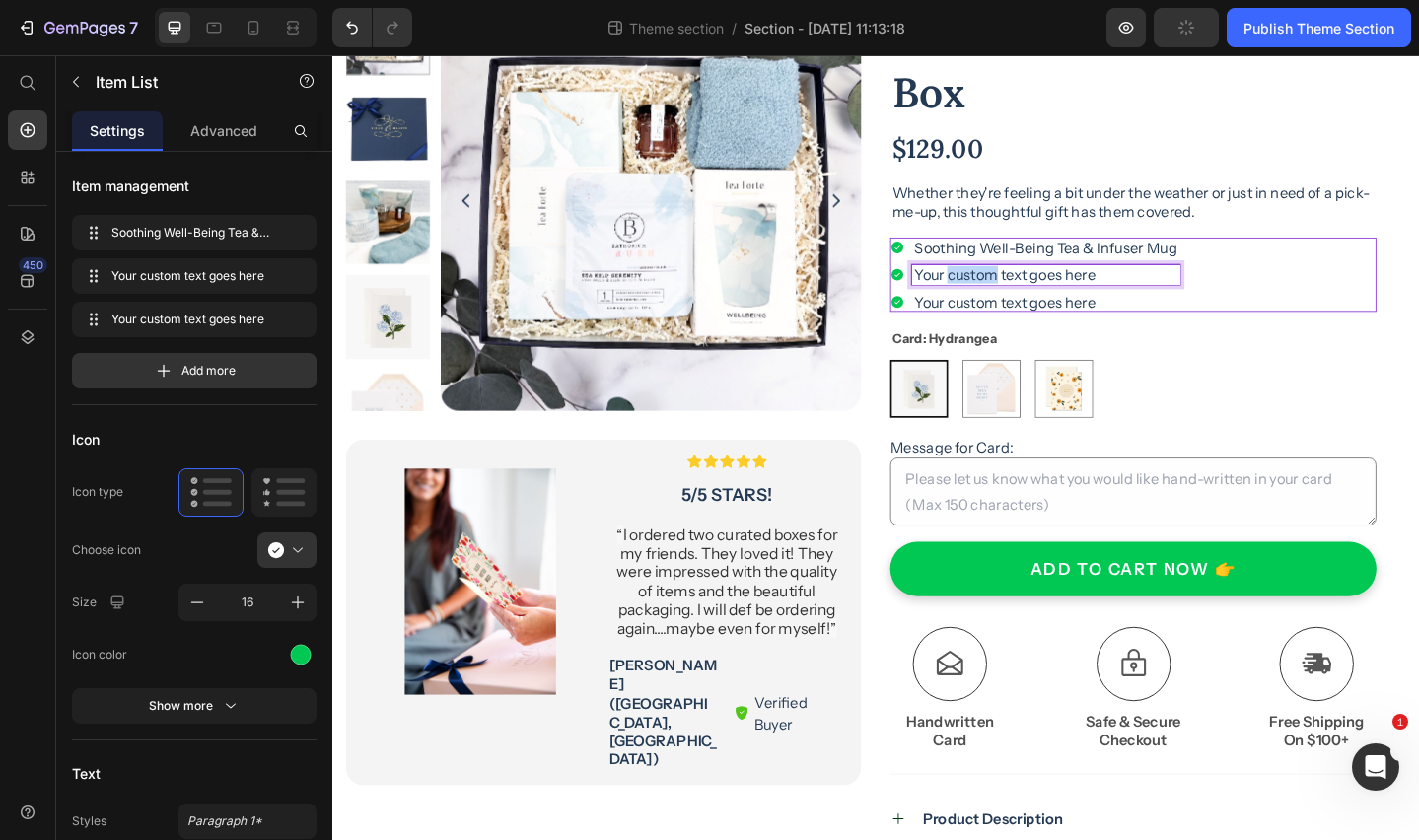 click on "Your custom text goes here" at bounding box center [1109, 294] 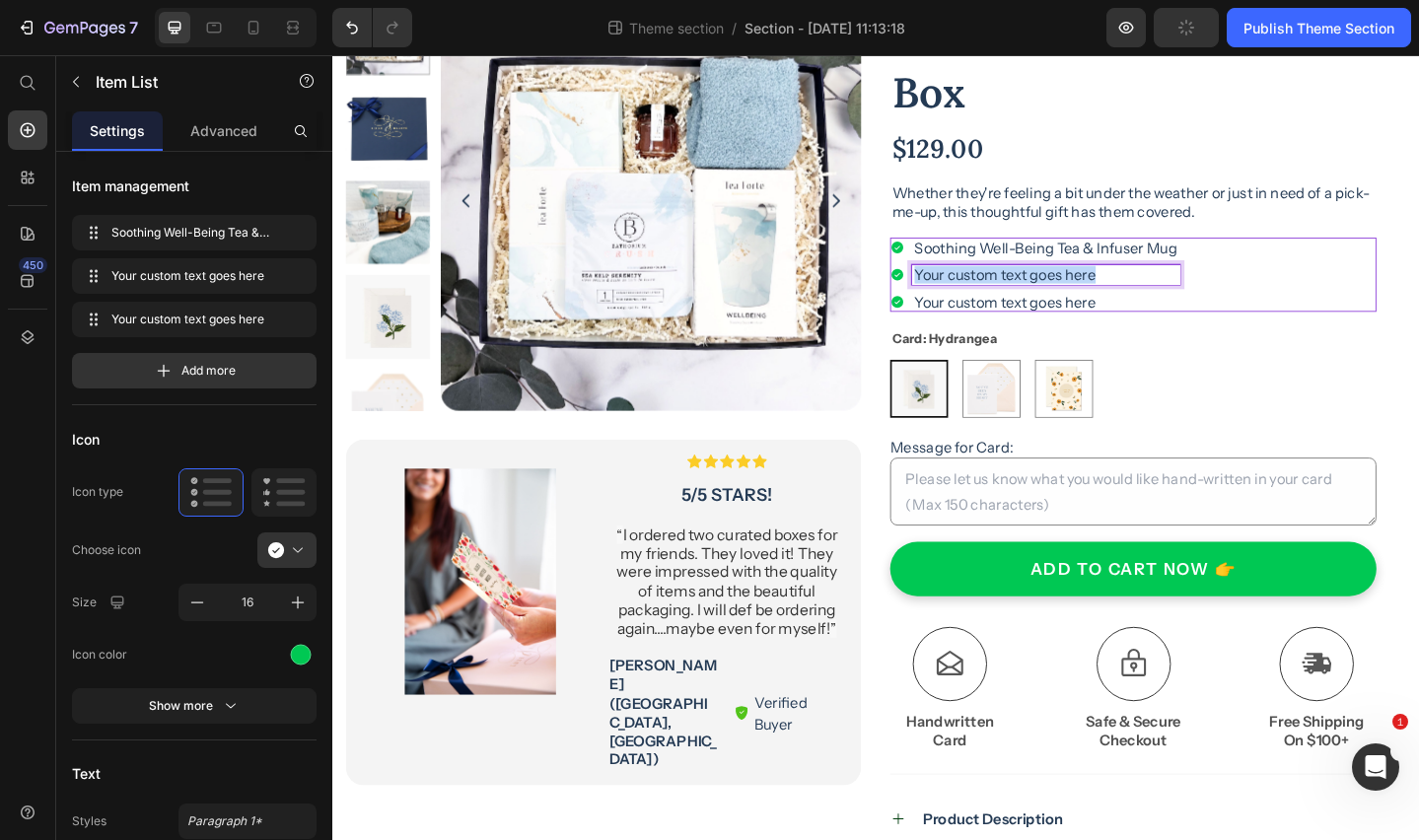 click on "Your custom text goes here" at bounding box center [1109, 294] 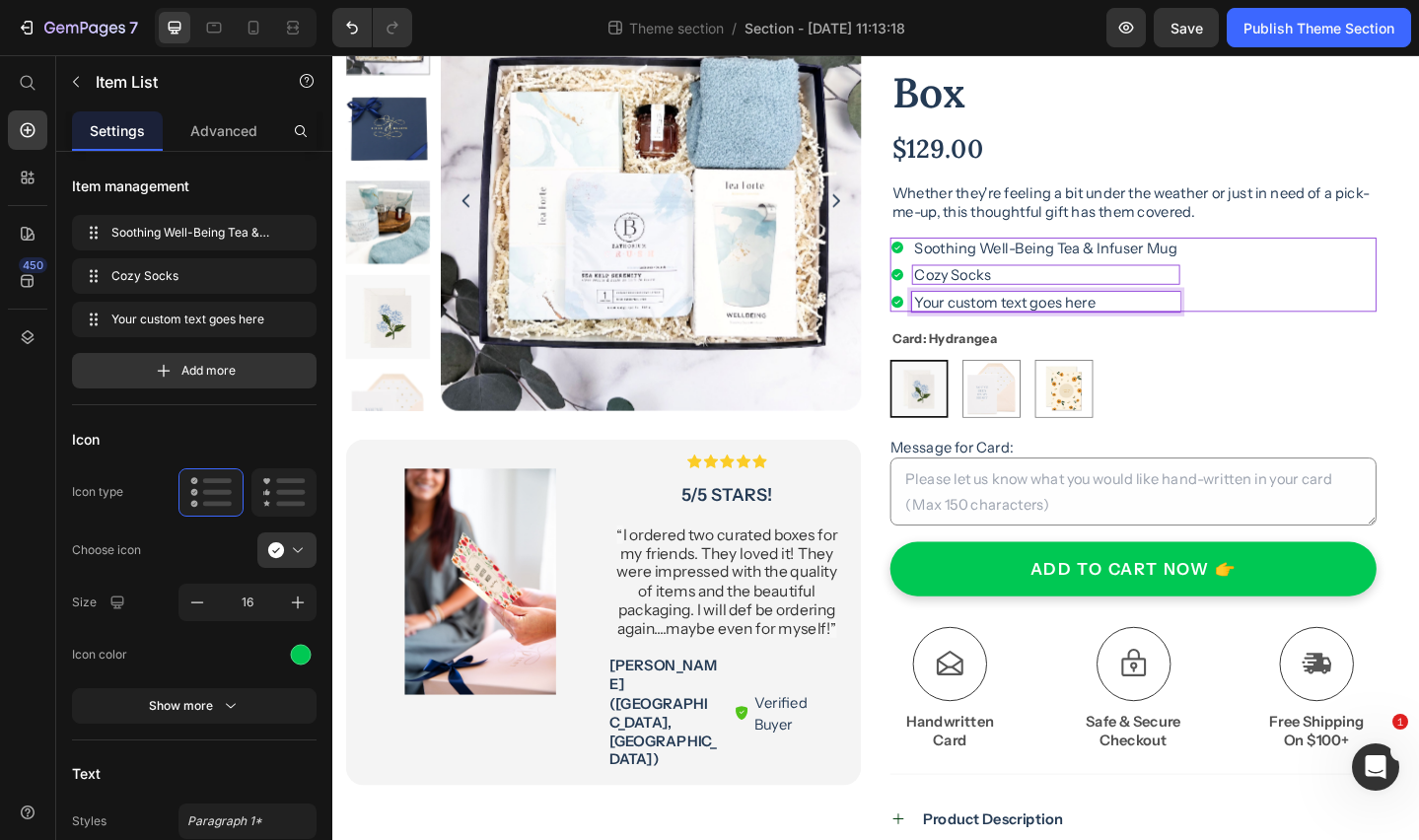 click on "Your custom text goes here" at bounding box center [1109, 323] 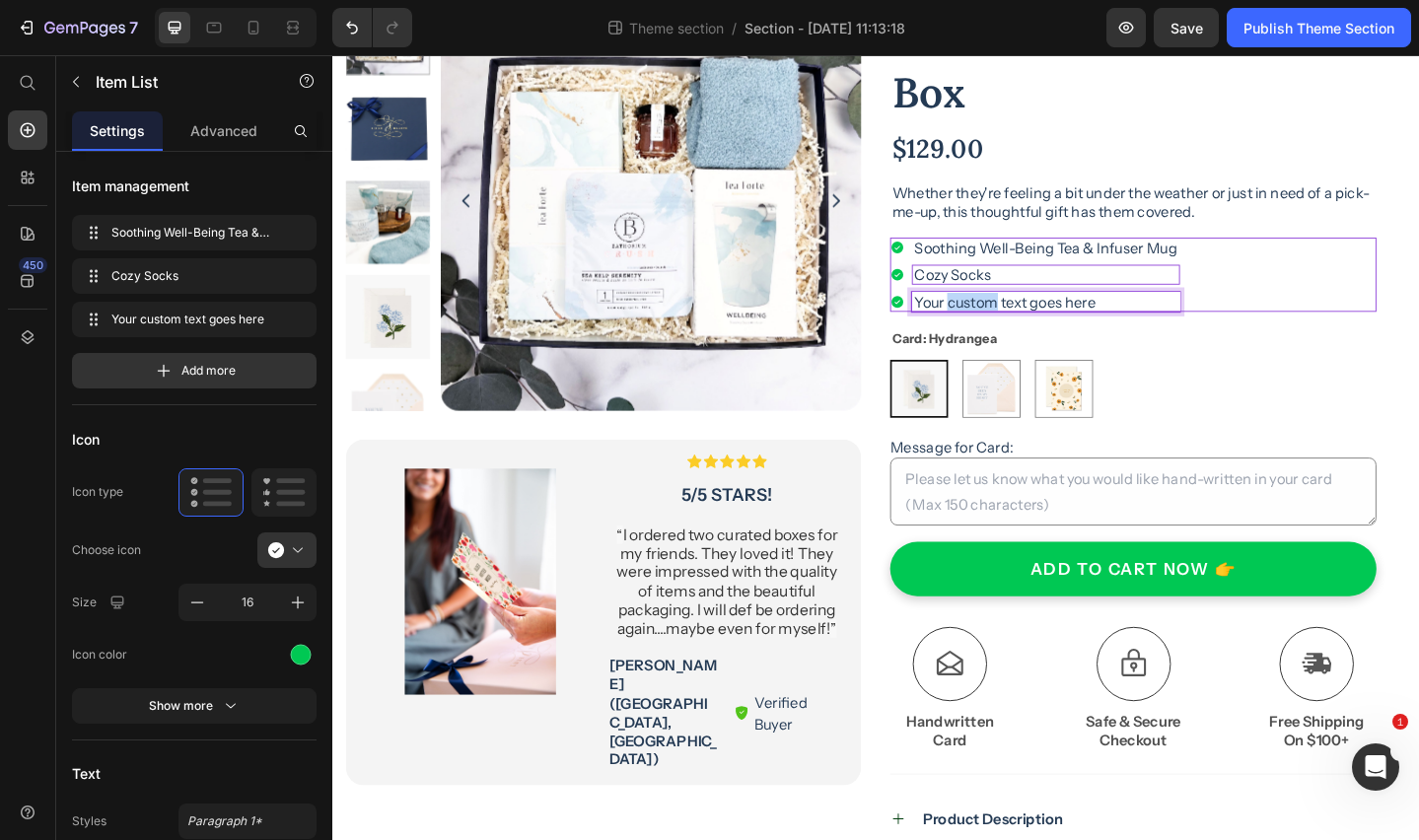 click on "Your custom text goes here" at bounding box center (1109, 323) 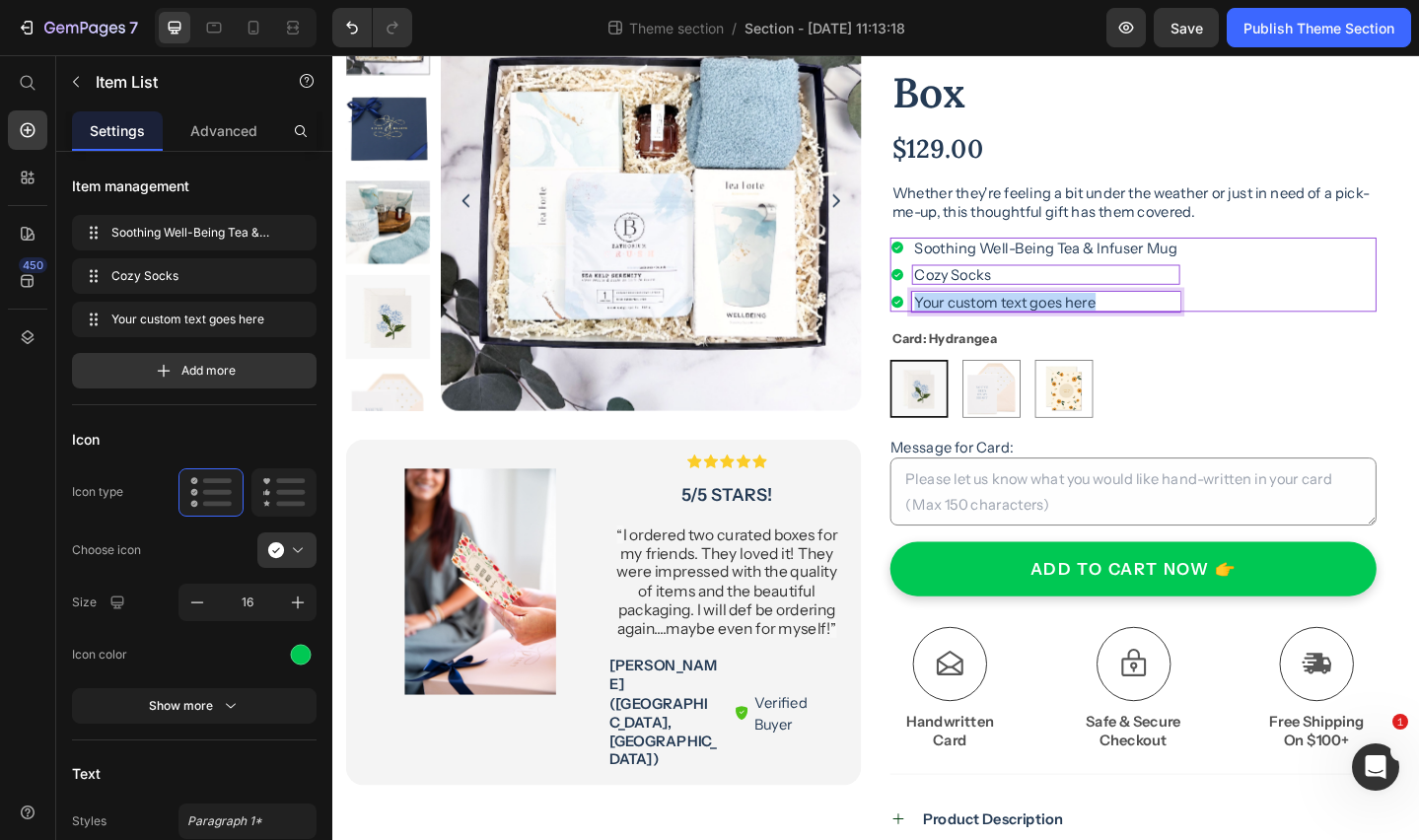 click on "Your custom text goes here" at bounding box center (1109, 323) 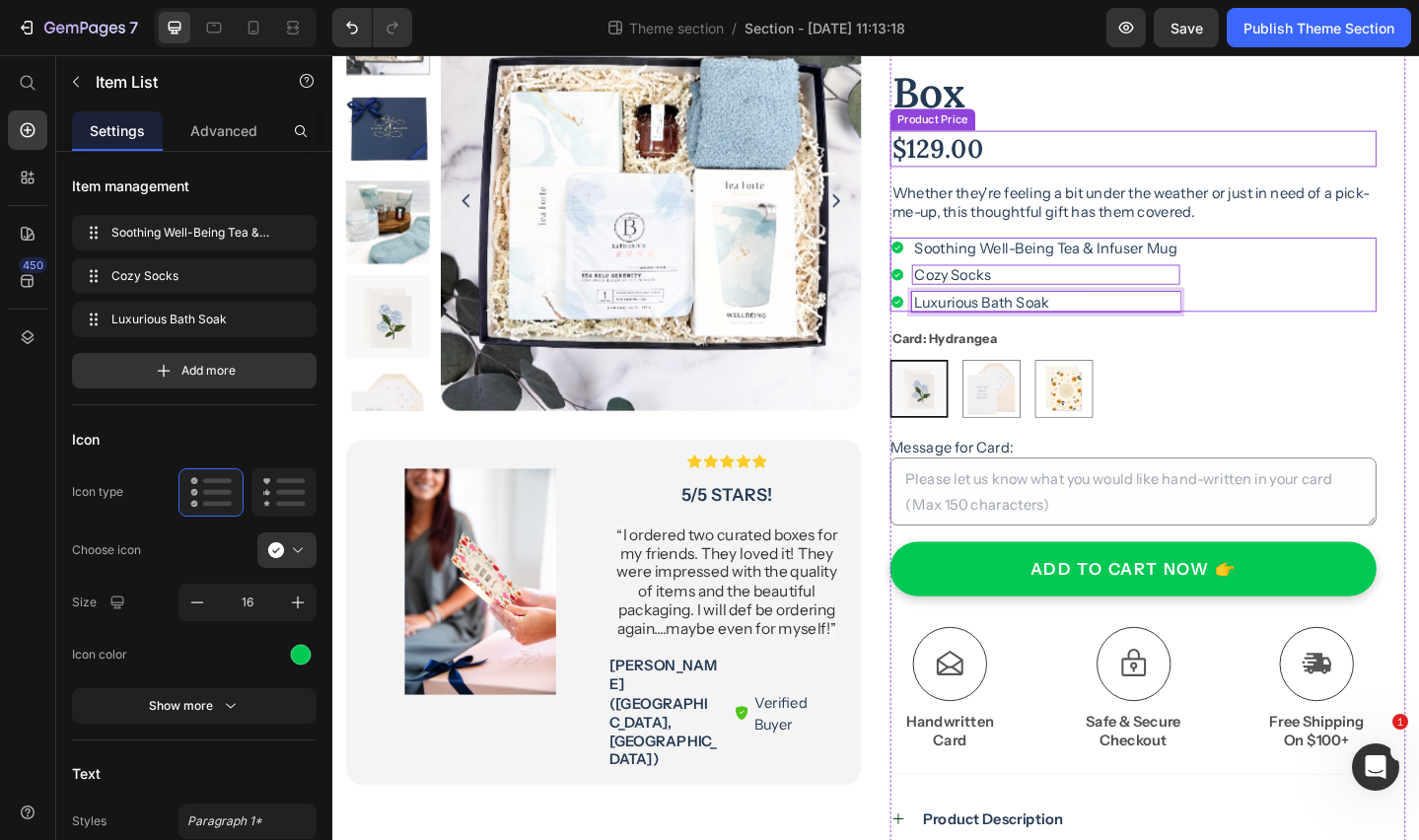 click on "$129.00" at bounding box center [1204, 157] 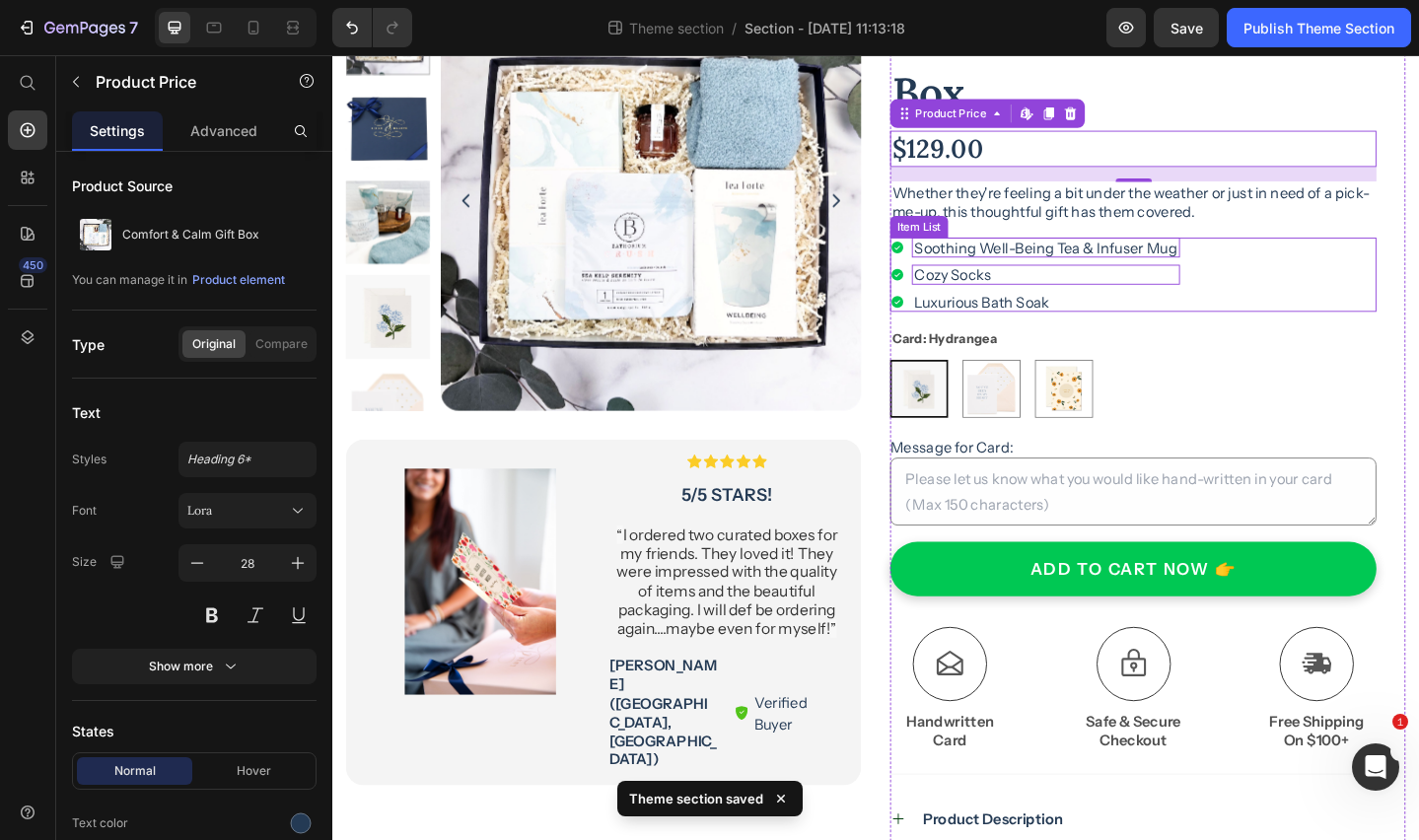 click on "Soothing Well-Being Tea & Infuser Mug" at bounding box center [1109, 264] 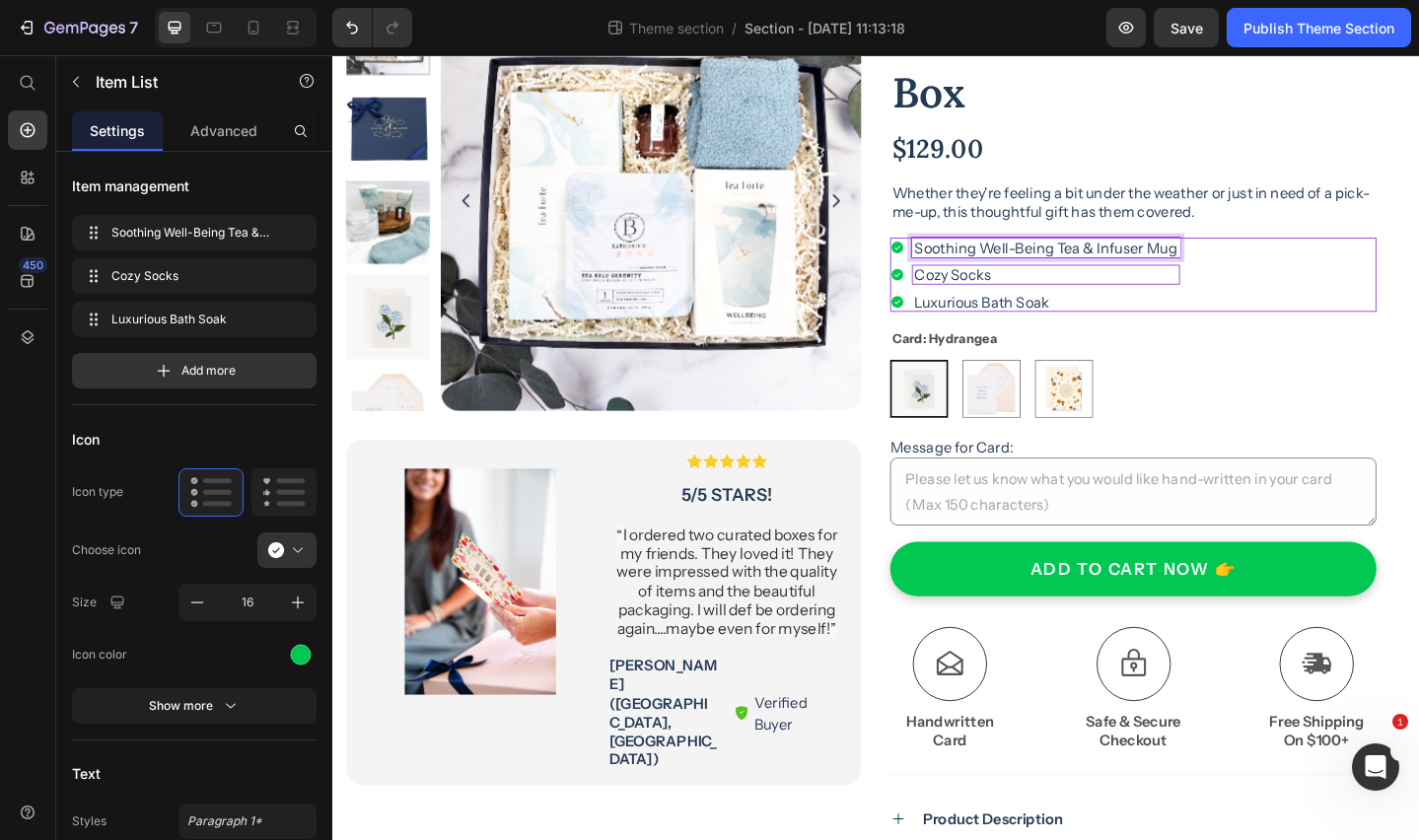 click on "Soothing Well-Being Tea & Infuser Mug" at bounding box center (1109, 264) 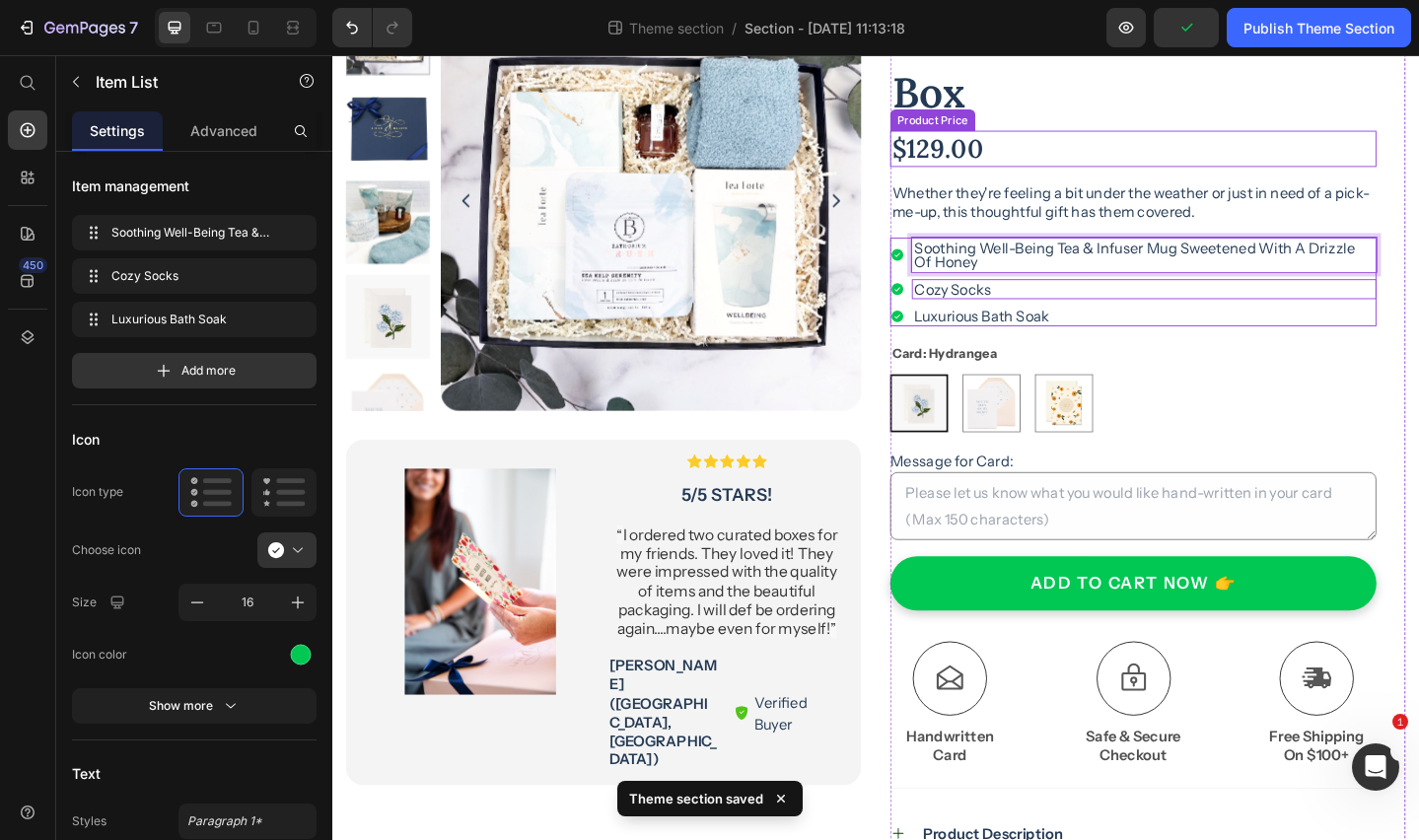 click on "$129.00" at bounding box center [1204, 157] 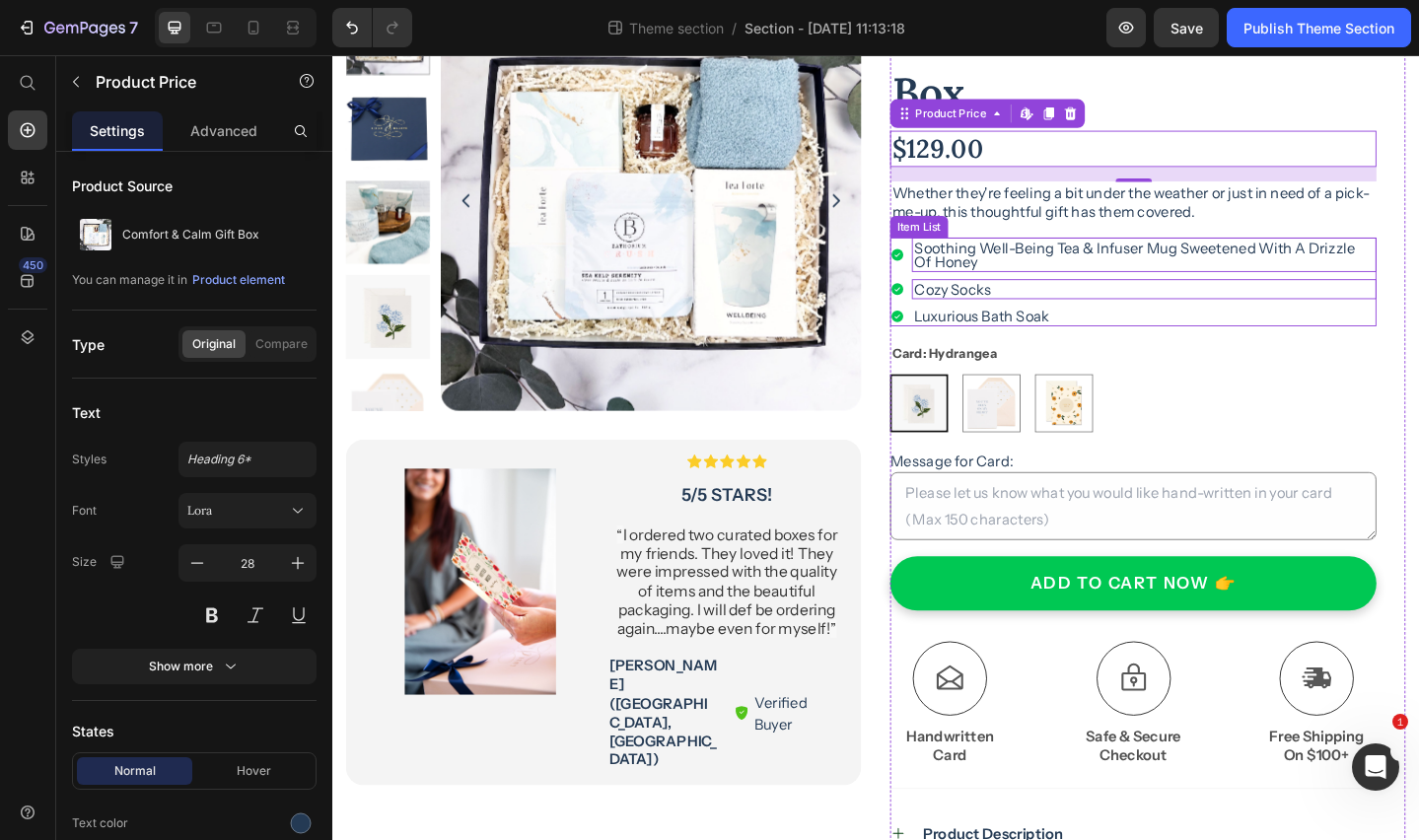 drag, startPoint x: 1255, startPoint y: 264, endPoint x: 1263, endPoint y: 273, distance: 12.0415946 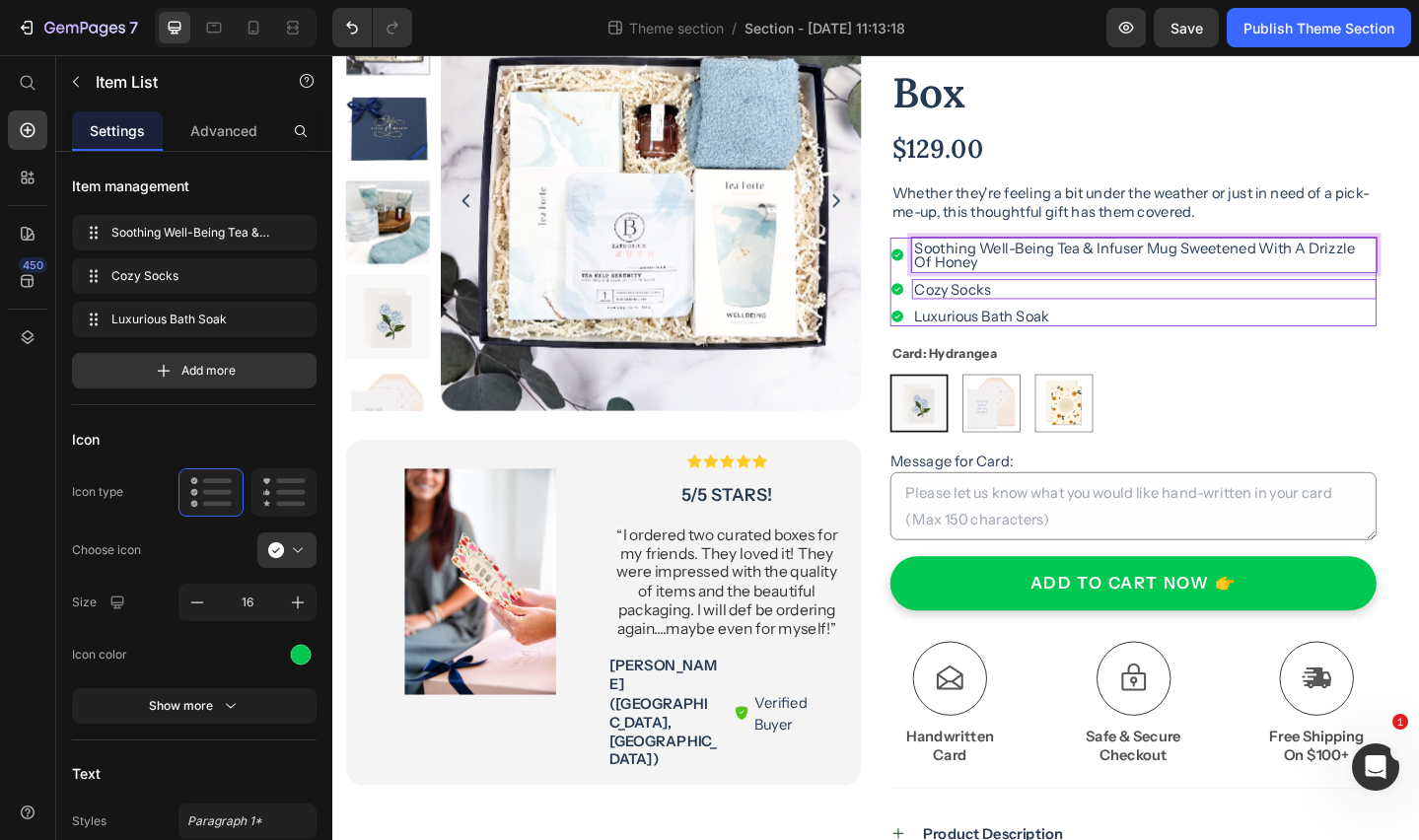 click on "Soothing Well-Being Tea & Infuser Mug Sweetened With A Drizzle Of Honey" at bounding box center (1216, 272) 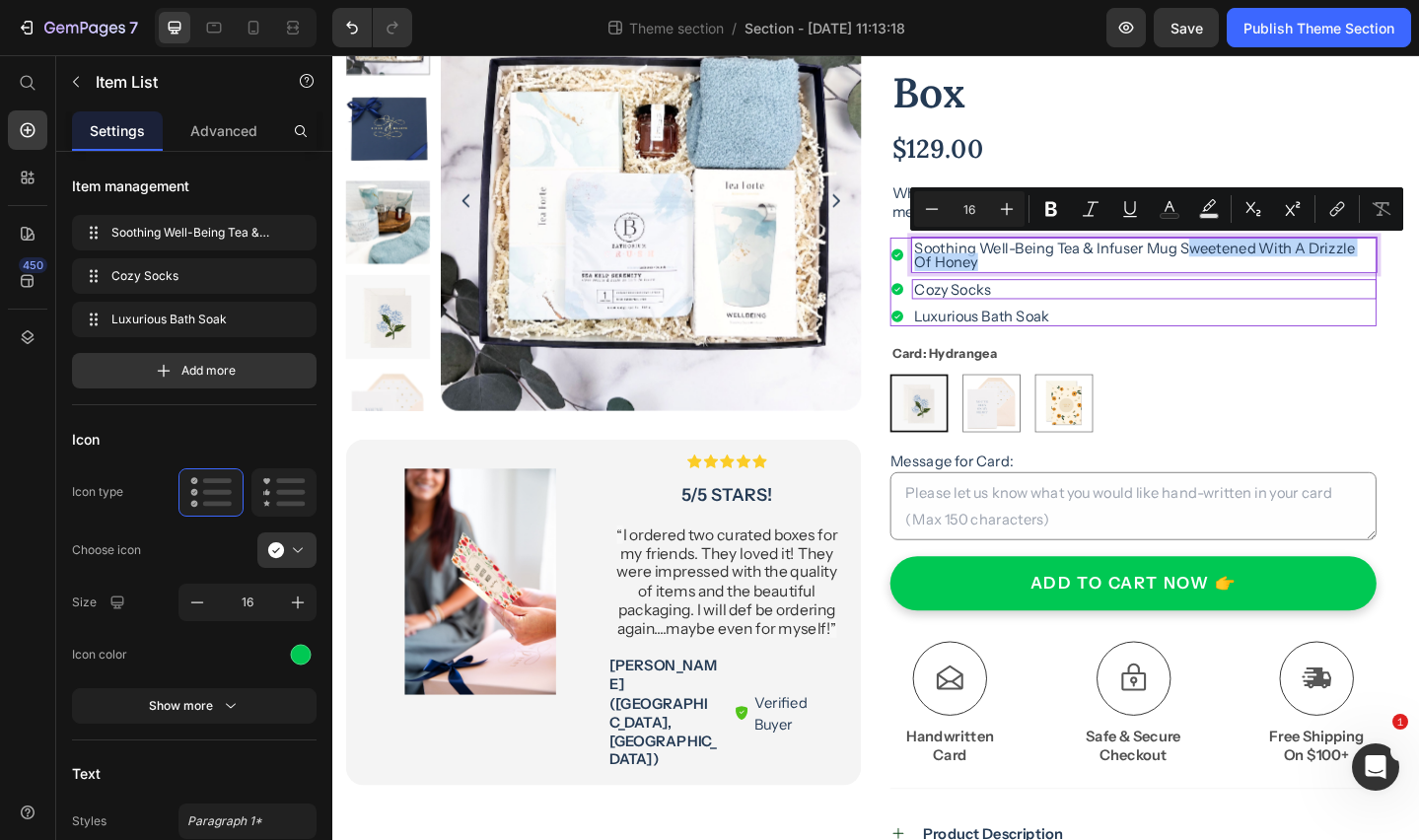 drag, startPoint x: 1259, startPoint y: 265, endPoint x: 1270, endPoint y: 286, distance: 23.70654 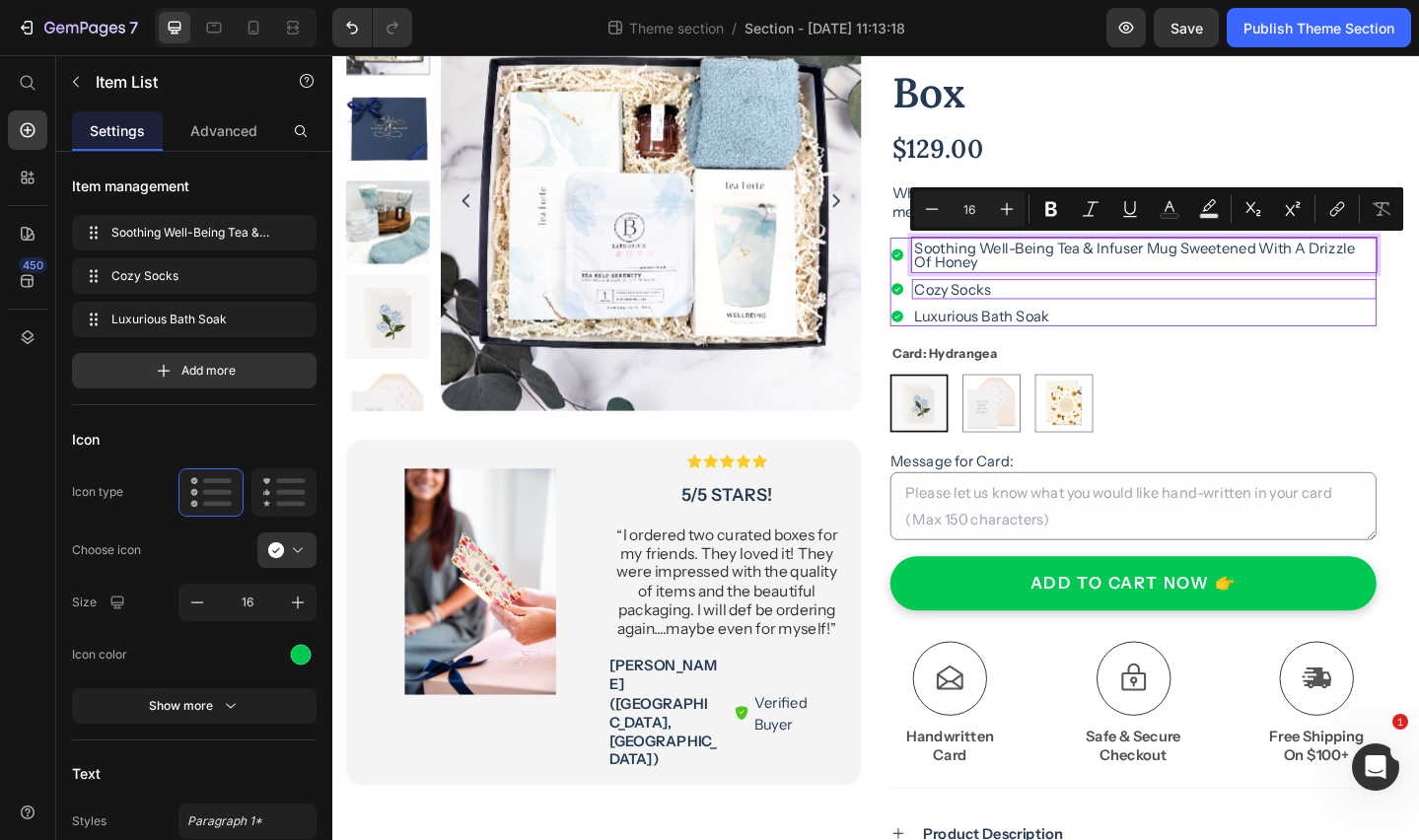 click on "Soothing Well-Being Tea & Infuser Mug Sweetened With A Drizzle Of Honey" at bounding box center [1216, 272] 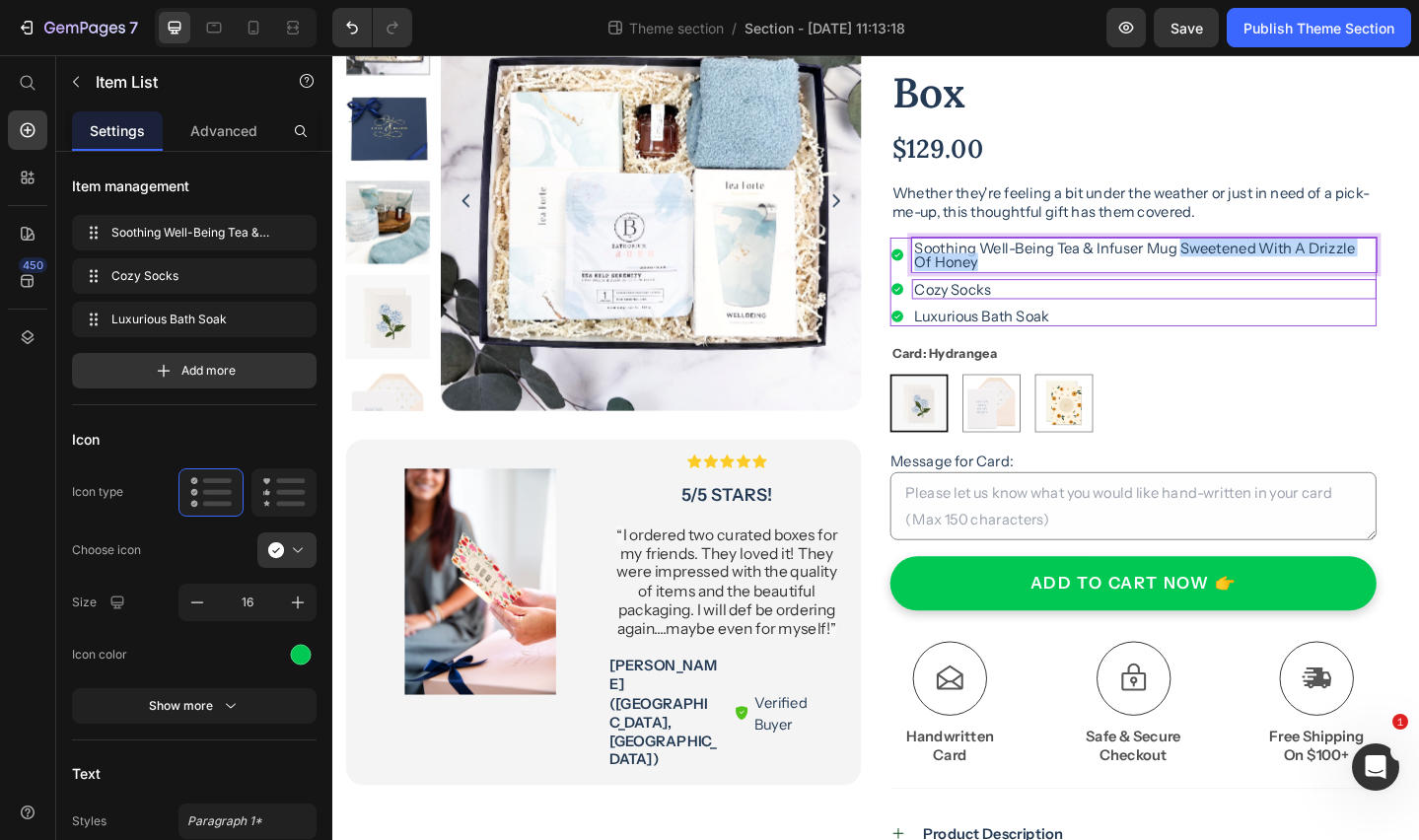 drag, startPoint x: 1255, startPoint y: 265, endPoint x: 1273, endPoint y: 293, distance: 33.286634 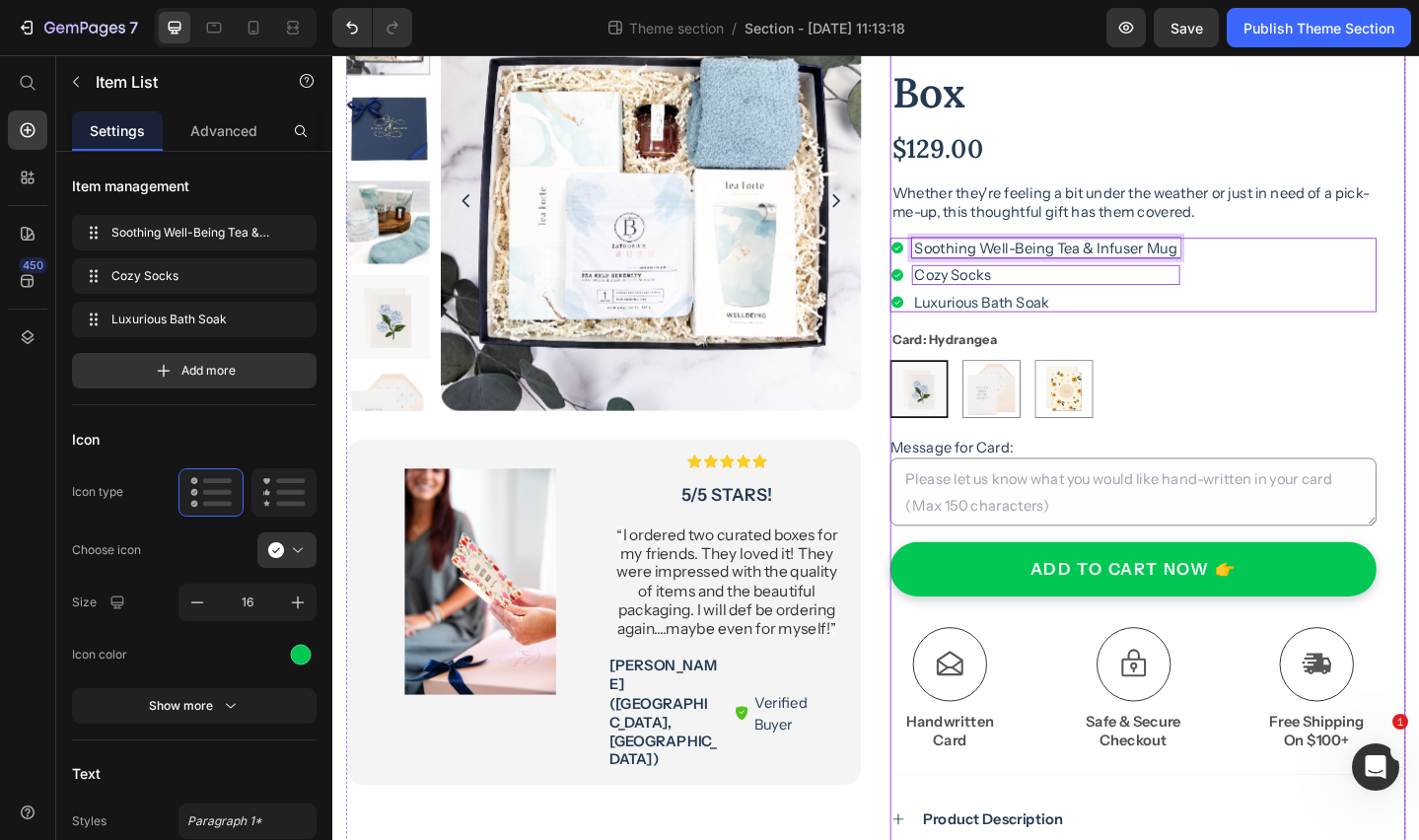 click on "Icon Icon Icon Icon Icon Icon List (29 Reviews) Text Block Row Comfort & Calm Gift Box Product Title $129.00 Product Price Whether they're feeling a bit under the weather or just in need of a pick-me-up, this thoughtful gift has them covered. Text Block Soothing Well-Being Tea & Infuser Mug  Cozy Socks Luxurious Bath Soak Item List   16 Card: Hydrangea Hydrangea Hydrangea You've Been On My Heart You've Been On My Heart Sending Hugs Sending Hugs Product Variants & Swatches Message for Card: Product Custom Field ADD TO CART NOW 👉 Add to Cart
Icon Free Shipping On $100+ Text Block
Icon  Handwritten Card Text Block
Icon Safe & Secure Checkout Text Block Row                Title Line Row
Product Description
SHIPPING Accordion Row Row" at bounding box center (1220, 479) 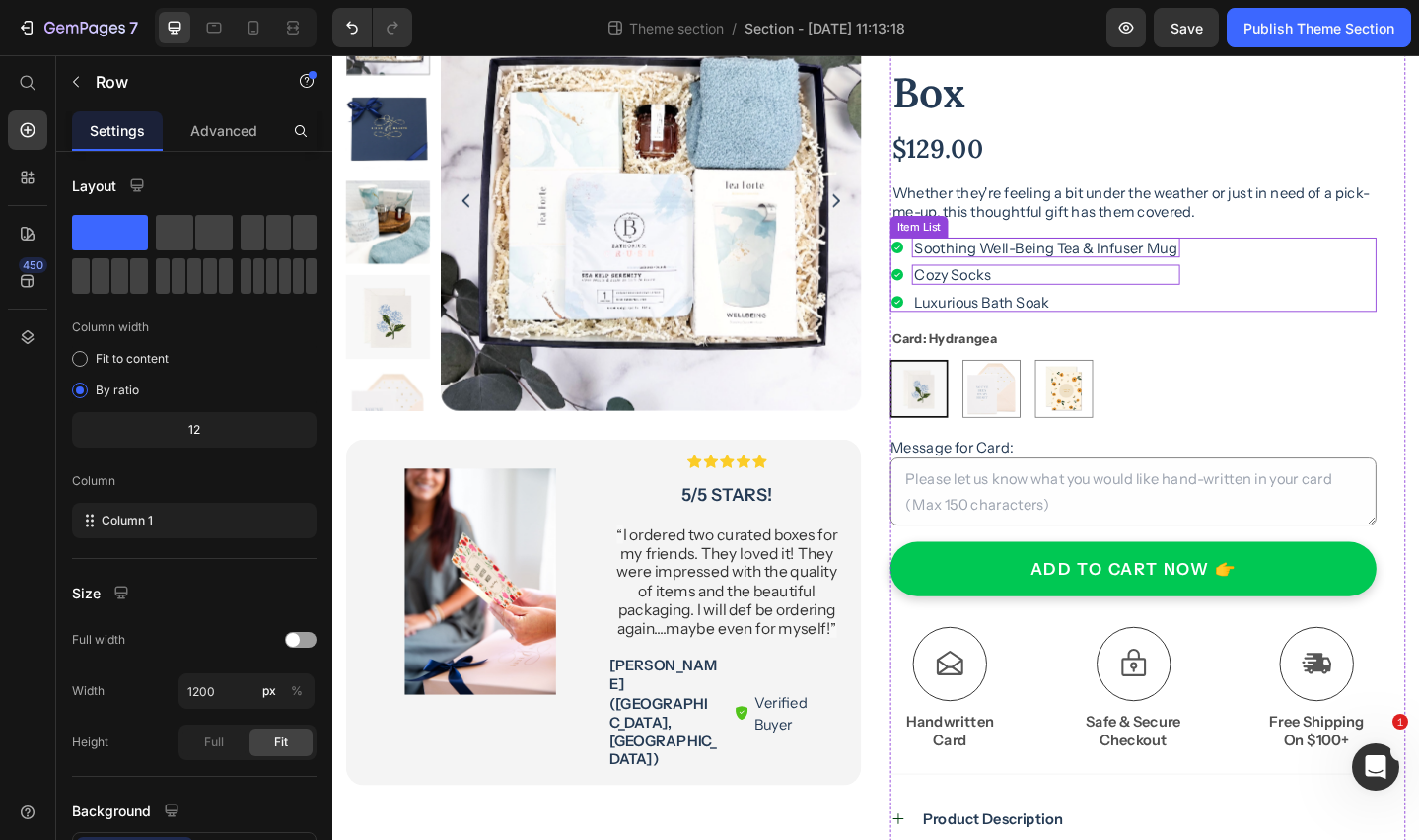 click on "Cozy Socks" at bounding box center [1109, 294] 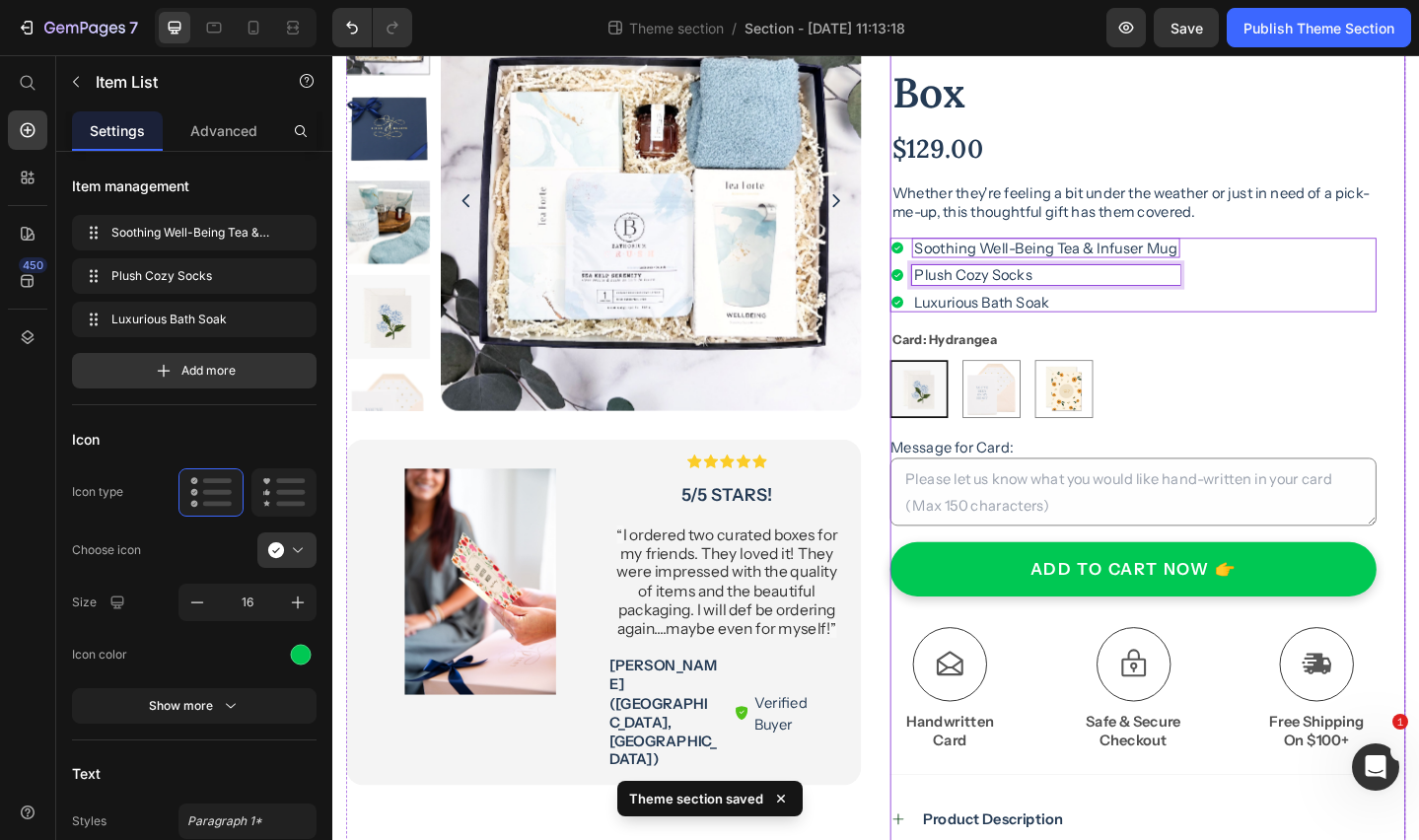 click on "Icon Icon Icon Icon Icon Icon List (29 Reviews) Text Block Row Comfort & Calm Gift Box Product Title $129.00 Product Price Whether they're feeling a bit under the weather or just in need of a pick-me-up, this thoughtful gift has them covered. Text Block Soothing Well-Being Tea & Infuser Mug  Plush Cozy Socks Luxurious Bath Soak Item List   16 Card: Hydrangea Hydrangea Hydrangea You've Been On My Heart You've Been On My Heart Sending Hugs Sending Hugs Product Variants & Swatches Message for Card: Product Custom Field ADD TO CART NOW 👉 Add to Cart
Icon Free Shipping On $100+ Text Block
Icon  Handwritten Card Text Block
Icon Safe & Secure Checkout Text Block Row                Title Line Row
Product Description
SHIPPING Accordion Row Row" at bounding box center [1220, 479] 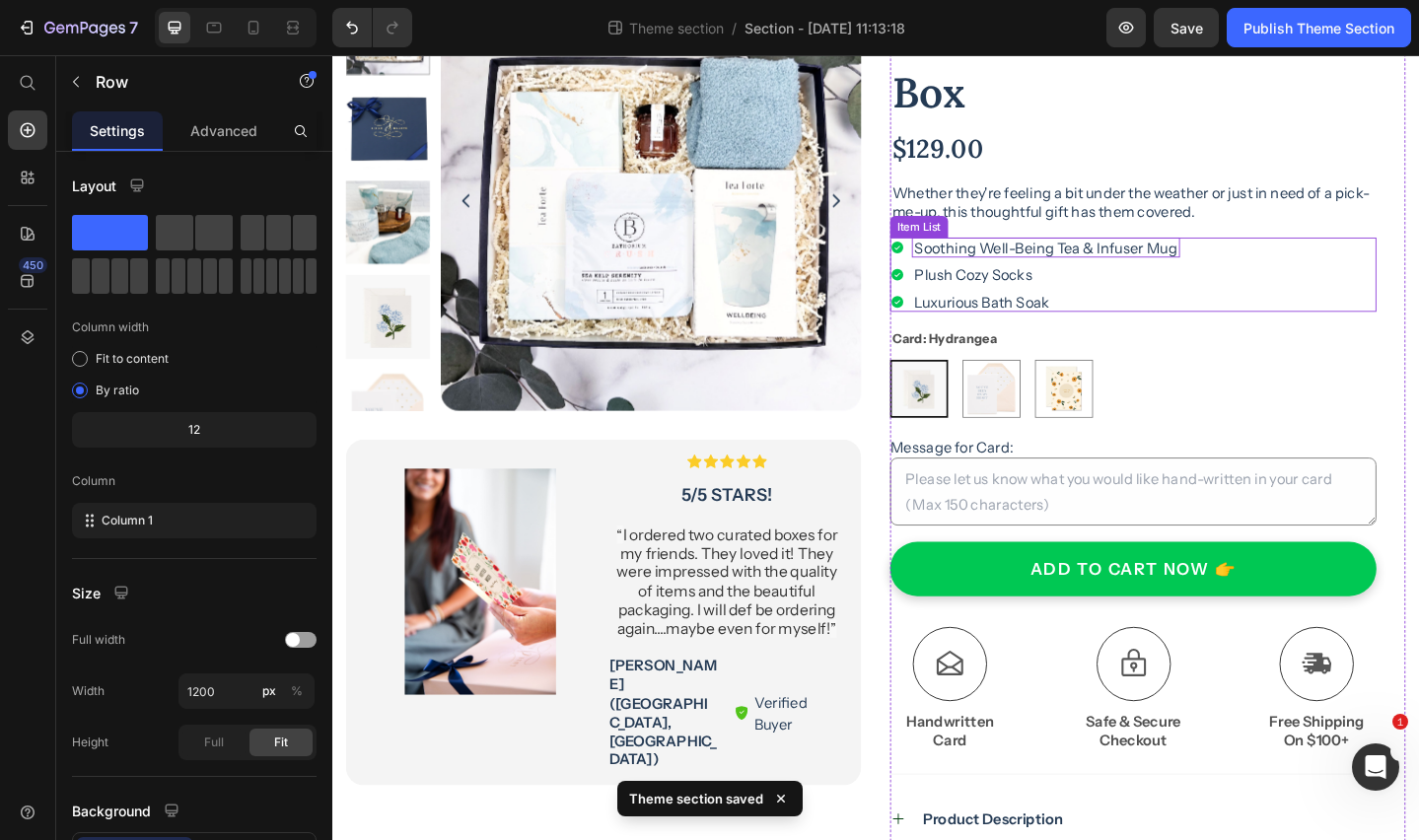click on "Soothing Well-Being Tea & Infuser Mug  Plush Cozy Socks Luxurious Bath Soak" at bounding box center (1204, 294) 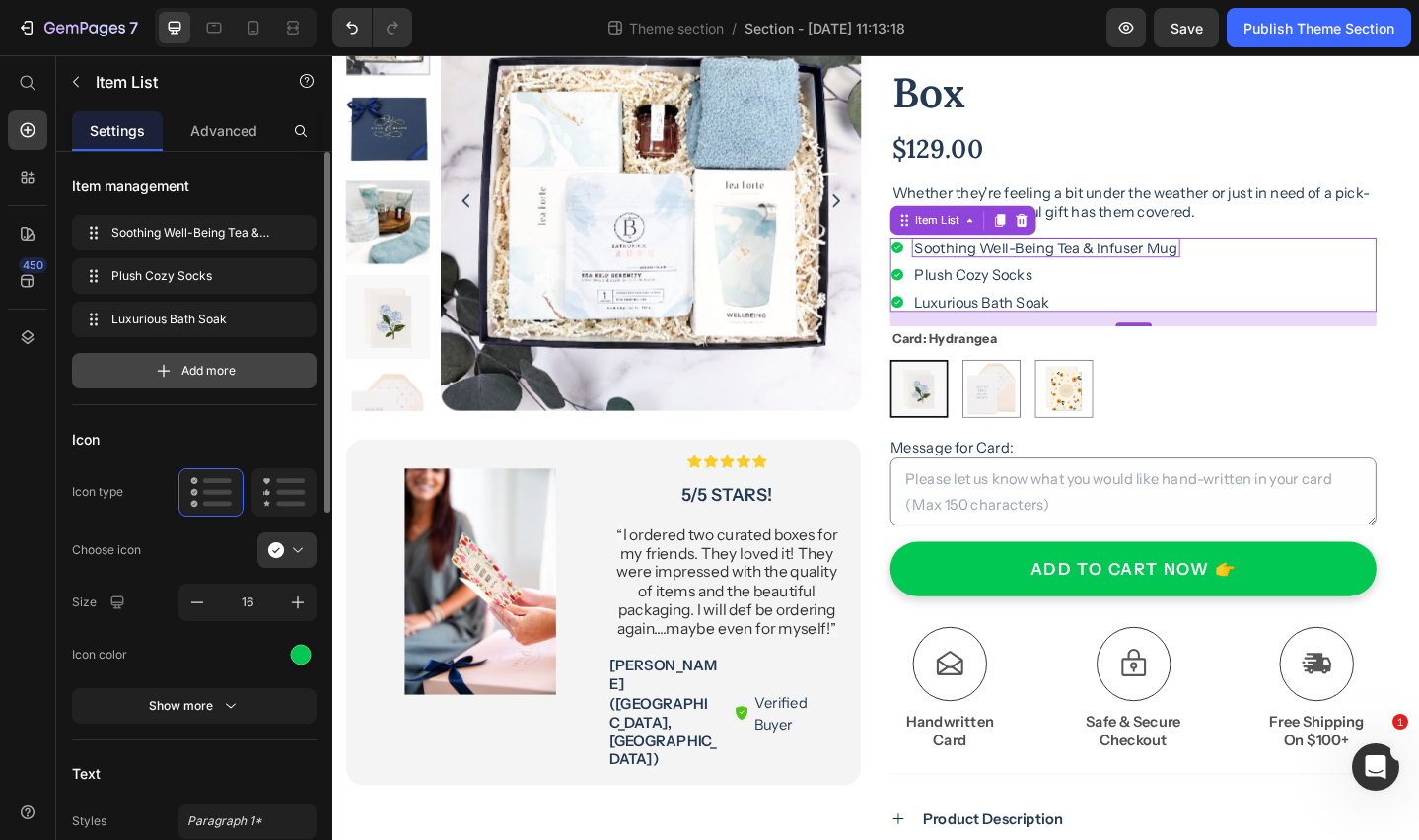 click on "Add more" at bounding box center [208, 371] 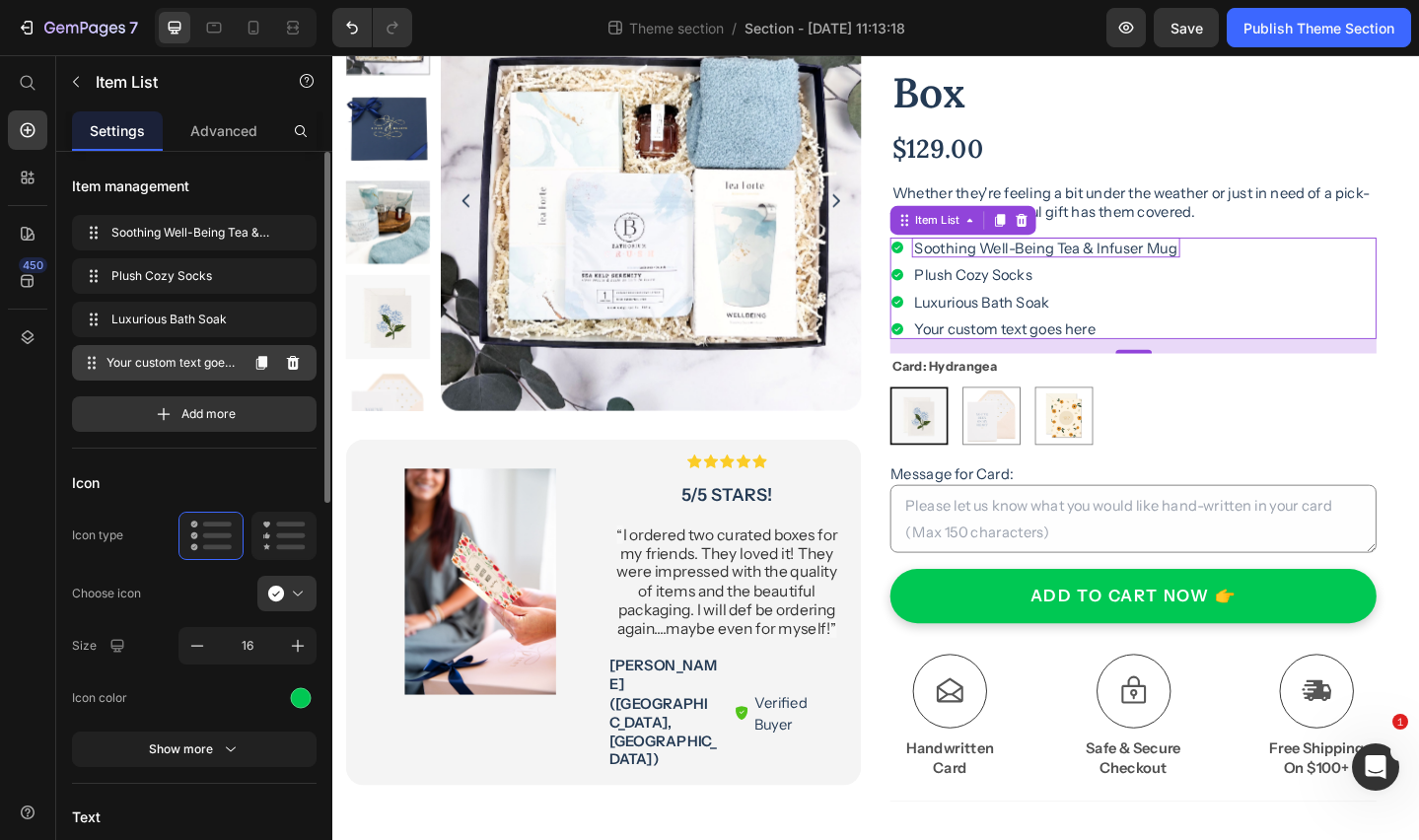 click on "Your custom text goes here" at bounding box center (172, 363) 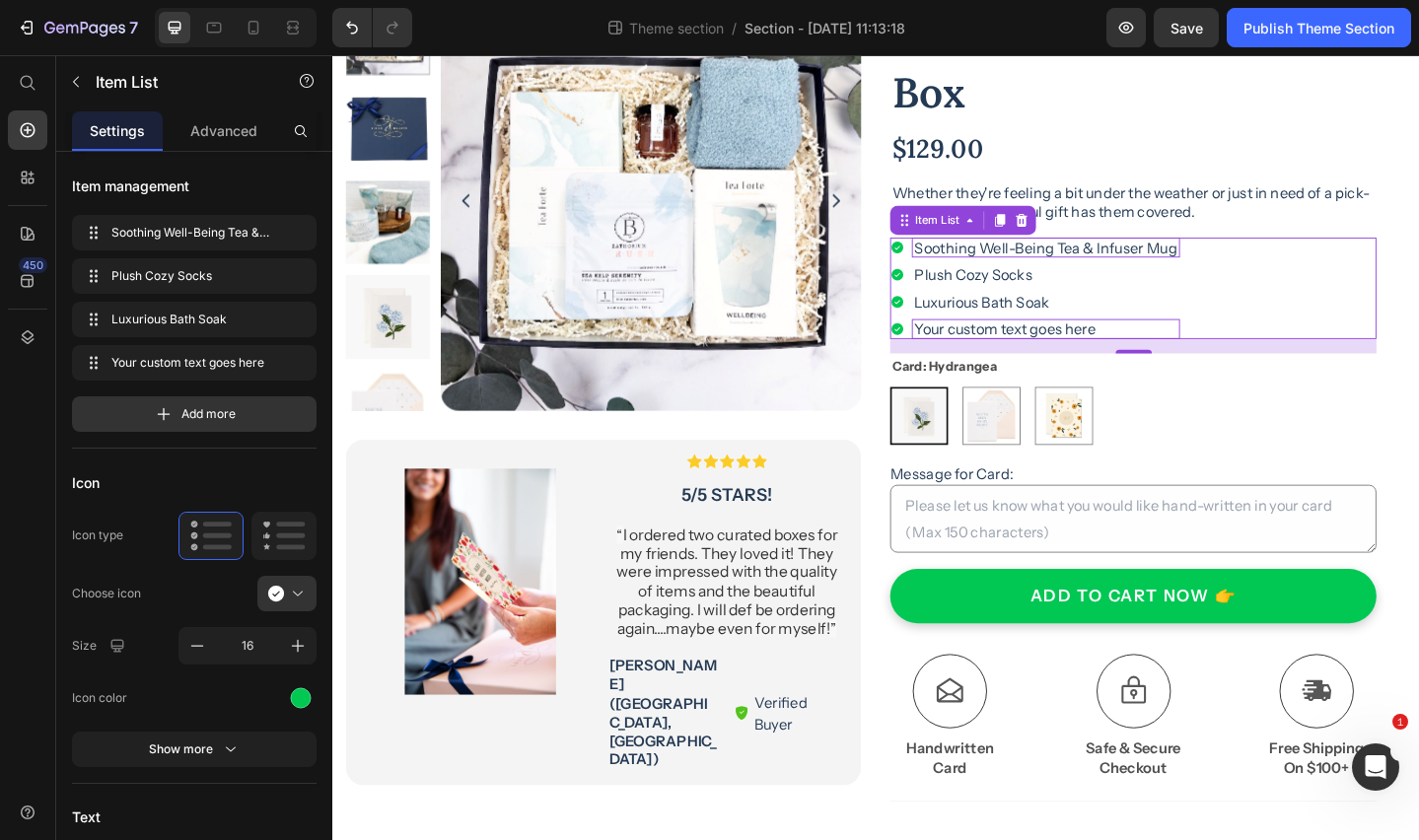click on "Your custom text goes here" at bounding box center [1109, 353] 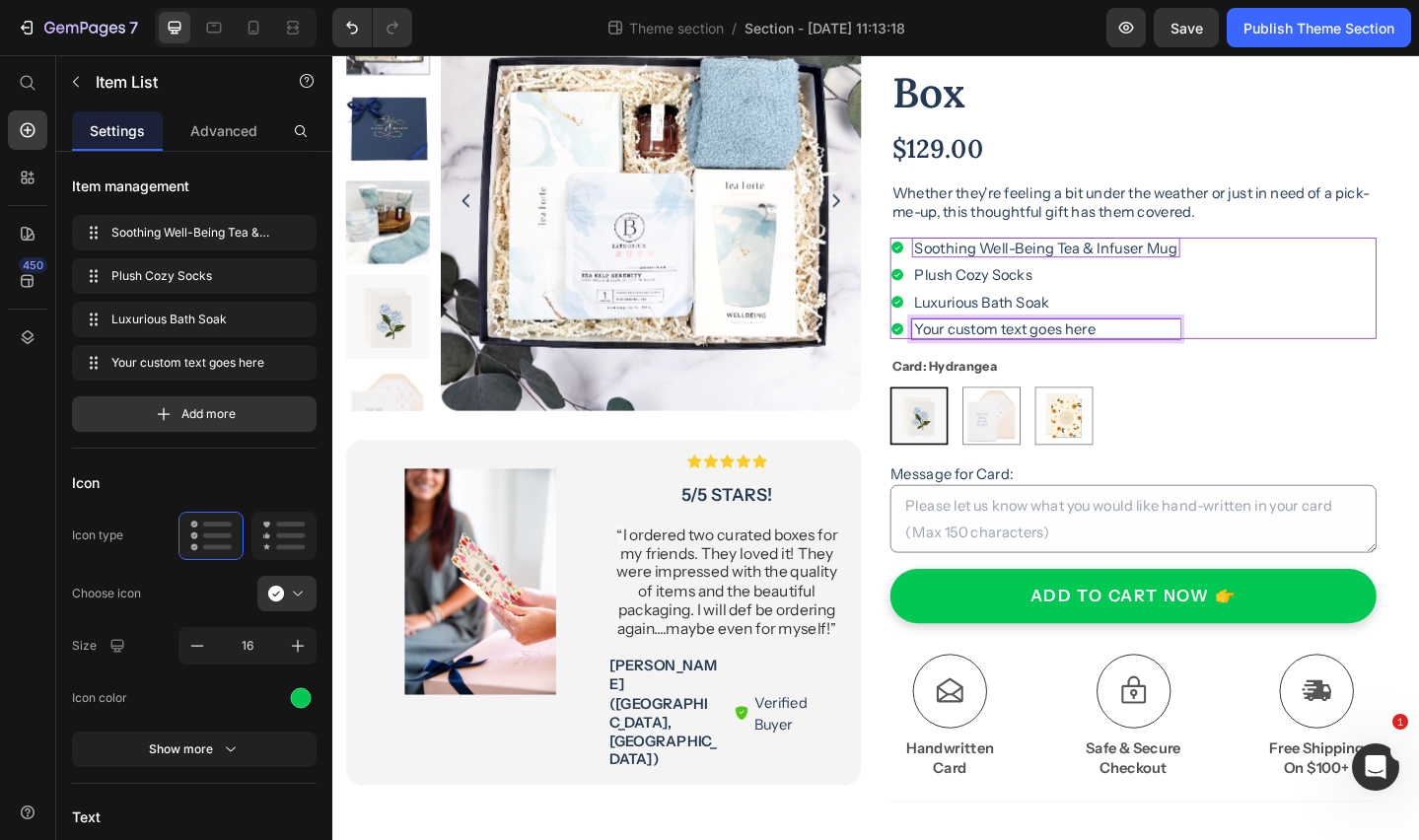 click on "Your custom text goes here" at bounding box center [1109, 353] 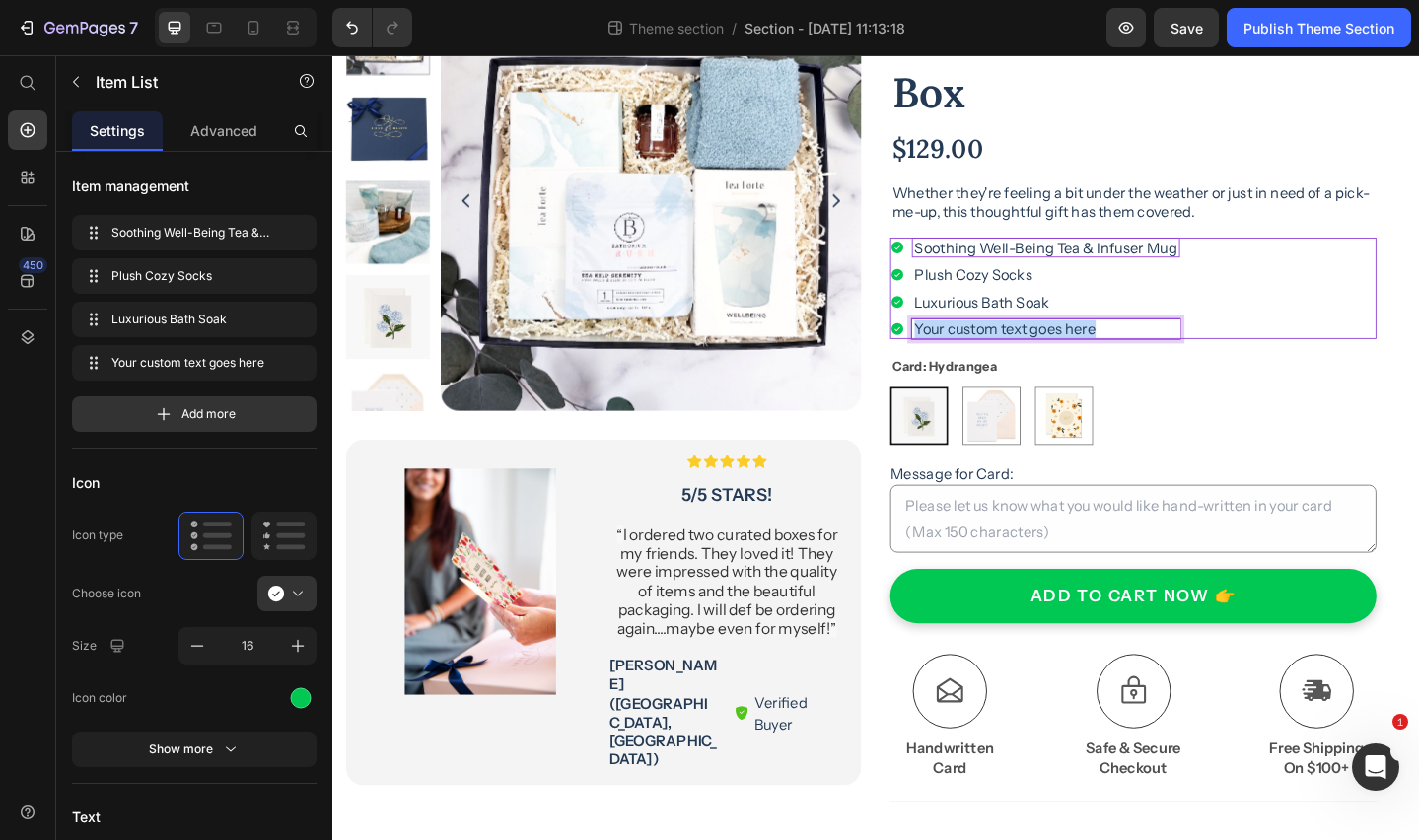 click on "Your custom text goes here" at bounding box center [1109, 353] 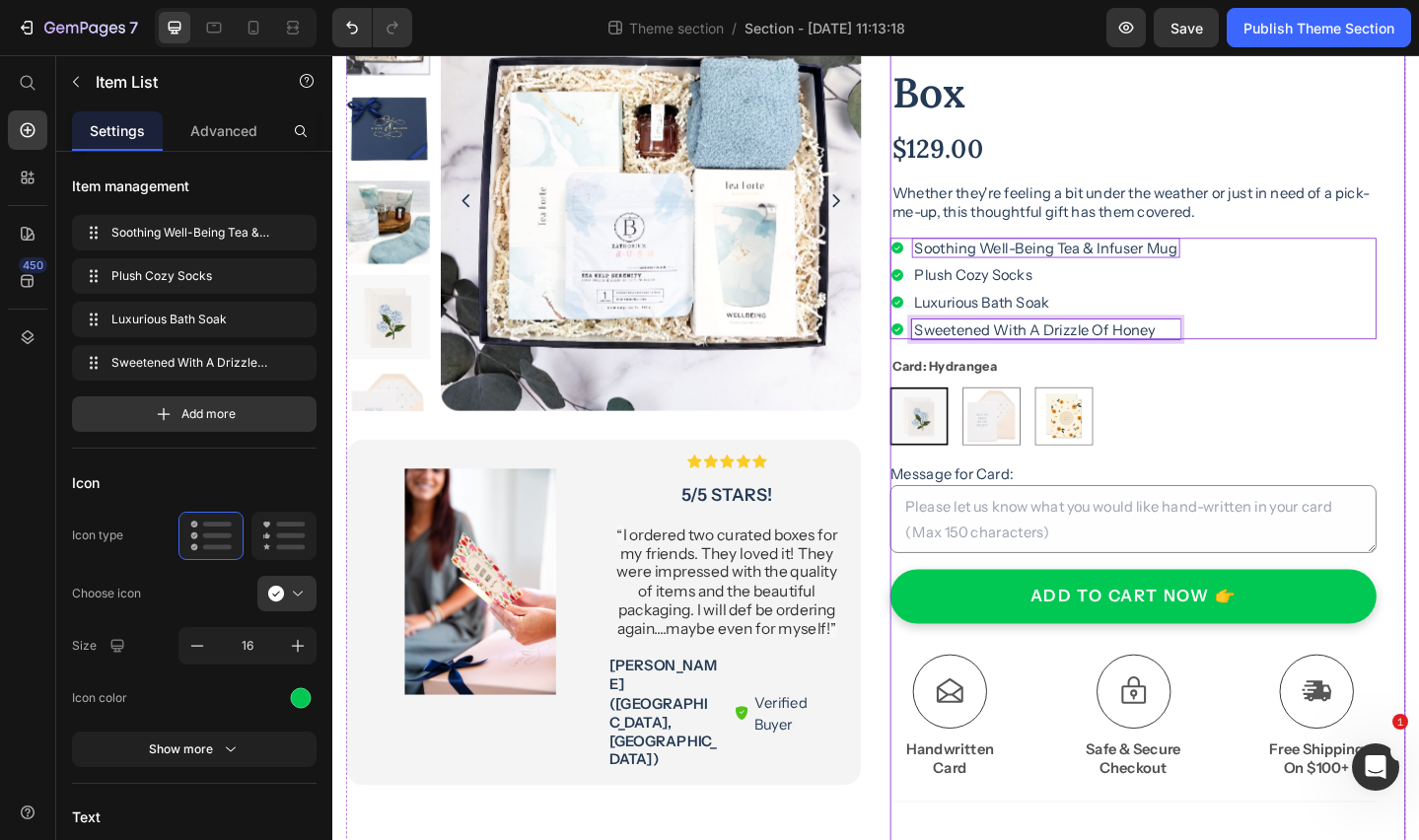 click on "Icon Icon Icon Icon Icon Icon List (29 Reviews) Text Block Row Comfort & Calm Gift Box Product Title $129.00 Product Price Whether they're feeling a bit under the weather or just in need of a pick-me-up, this thoughtful gift has them covered. Text Block Soothing Well-Being Tea & Infuser Mug  Plush Cozy Socks Luxurious Bath Soak Sweetened With A Drizzle Of Honey Item List   16 Card: Hydrangea Hydrangea Hydrangea You've Been On My Heart You've Been On My Heart Sending Hugs Sending Hugs Product Variants & Swatches Message for Card: Product Custom Field ADD TO CART NOW 👉 Add to Cart
Icon Free Shipping On $100+ Text Block
Icon  Handwritten Card Text Block
Icon Safe & Secure Checkout Text Block Row                Title Line Row
Product Description
SHIPPING Accordion Row Row" at bounding box center (1220, 494) 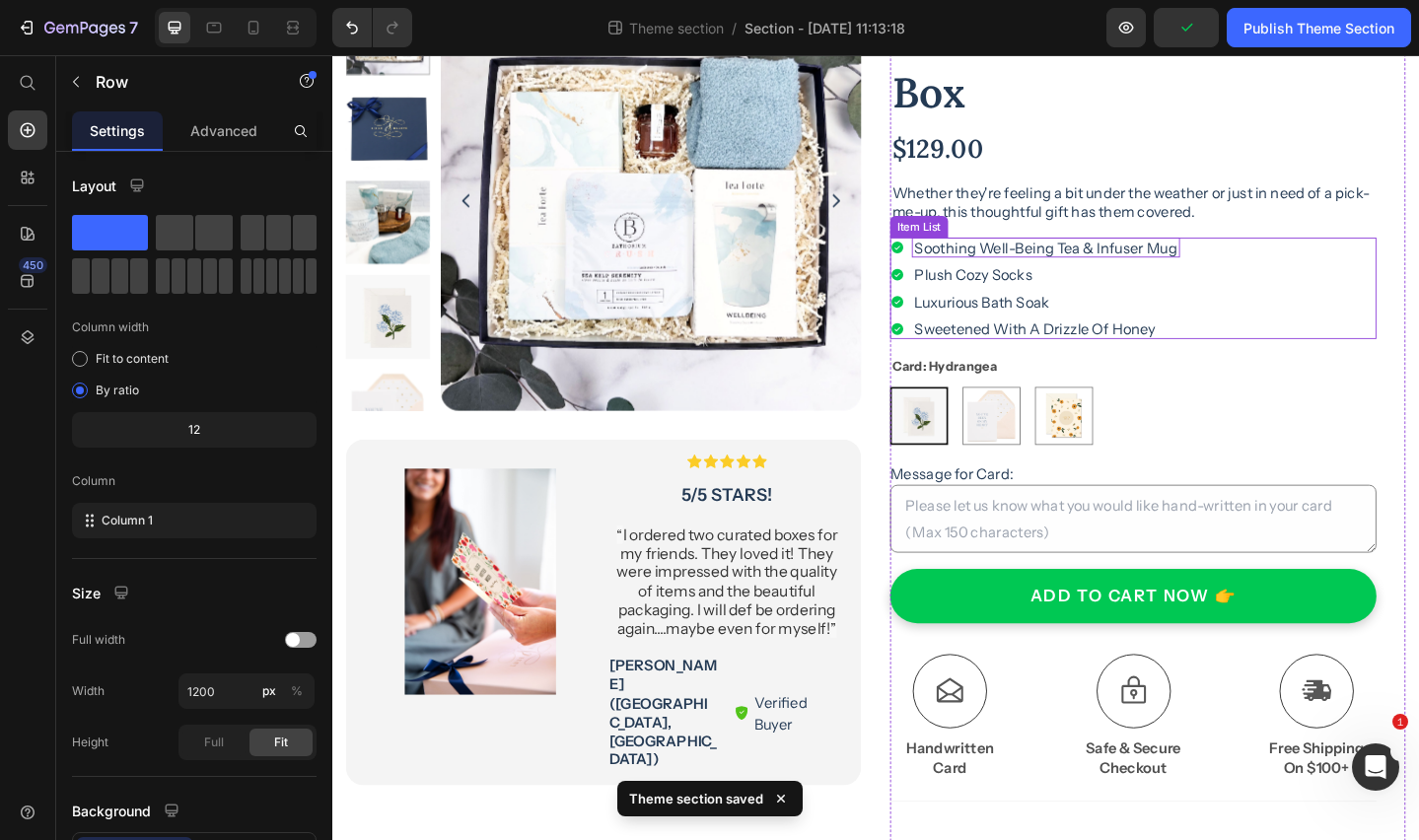 drag, startPoint x: 1334, startPoint y: 318, endPoint x: 589, endPoint y: 373, distance: 747.02744 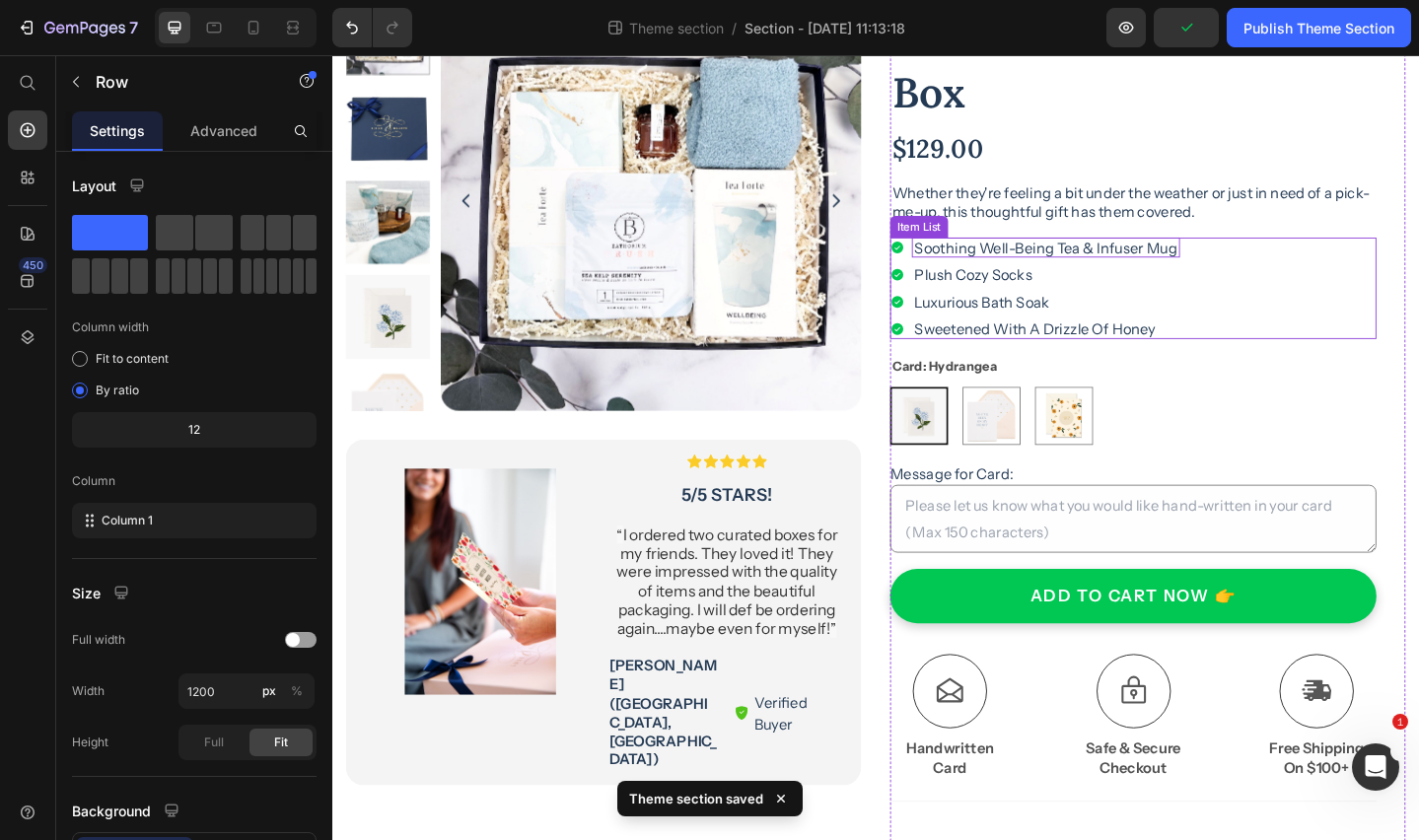 click on "Soothing Well-Being Tea & Infuser Mug  Plush Cozy Socks Luxurious Bath Soak Sweetened With A Drizzle Of Honey" at bounding box center (1204, 309) 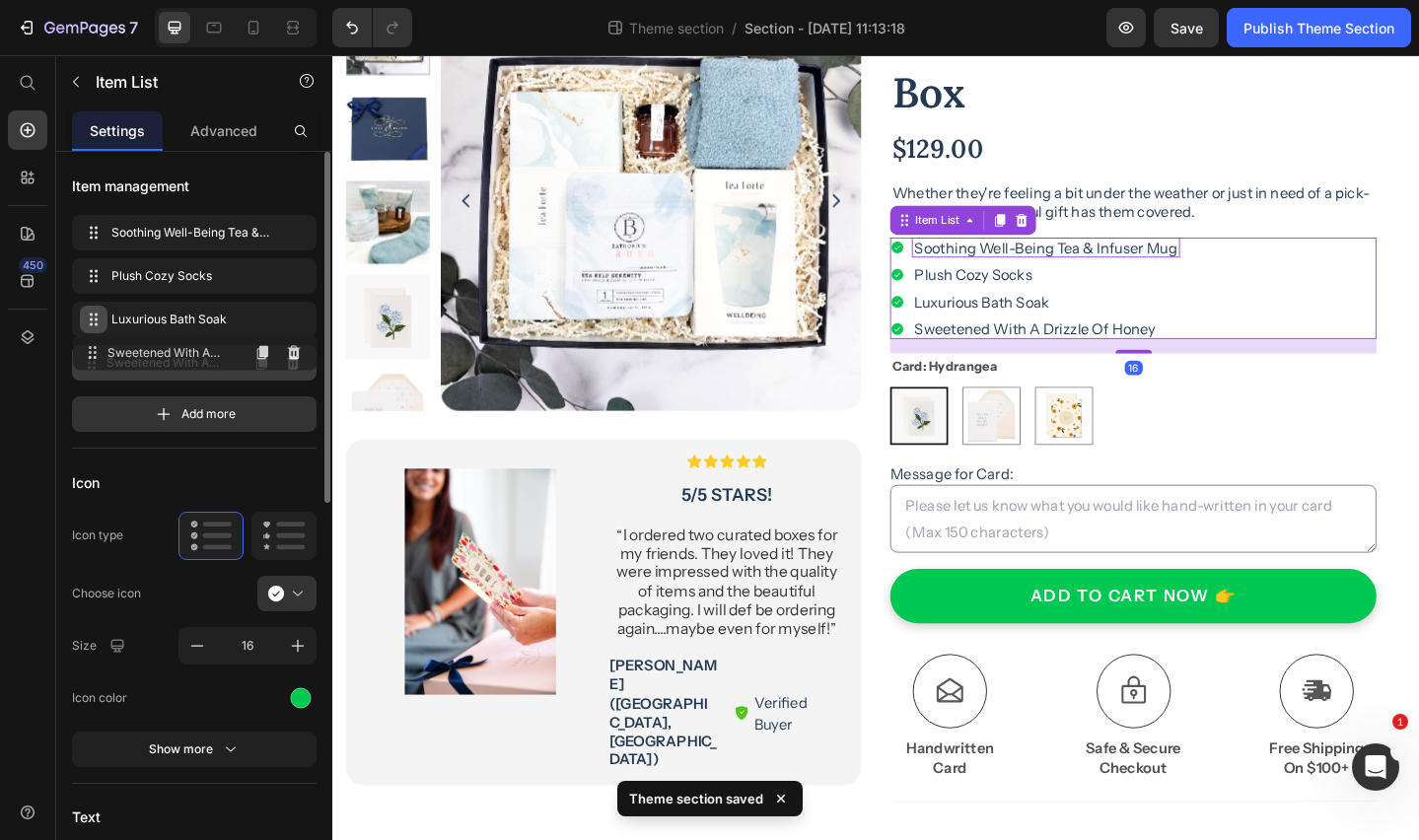 type 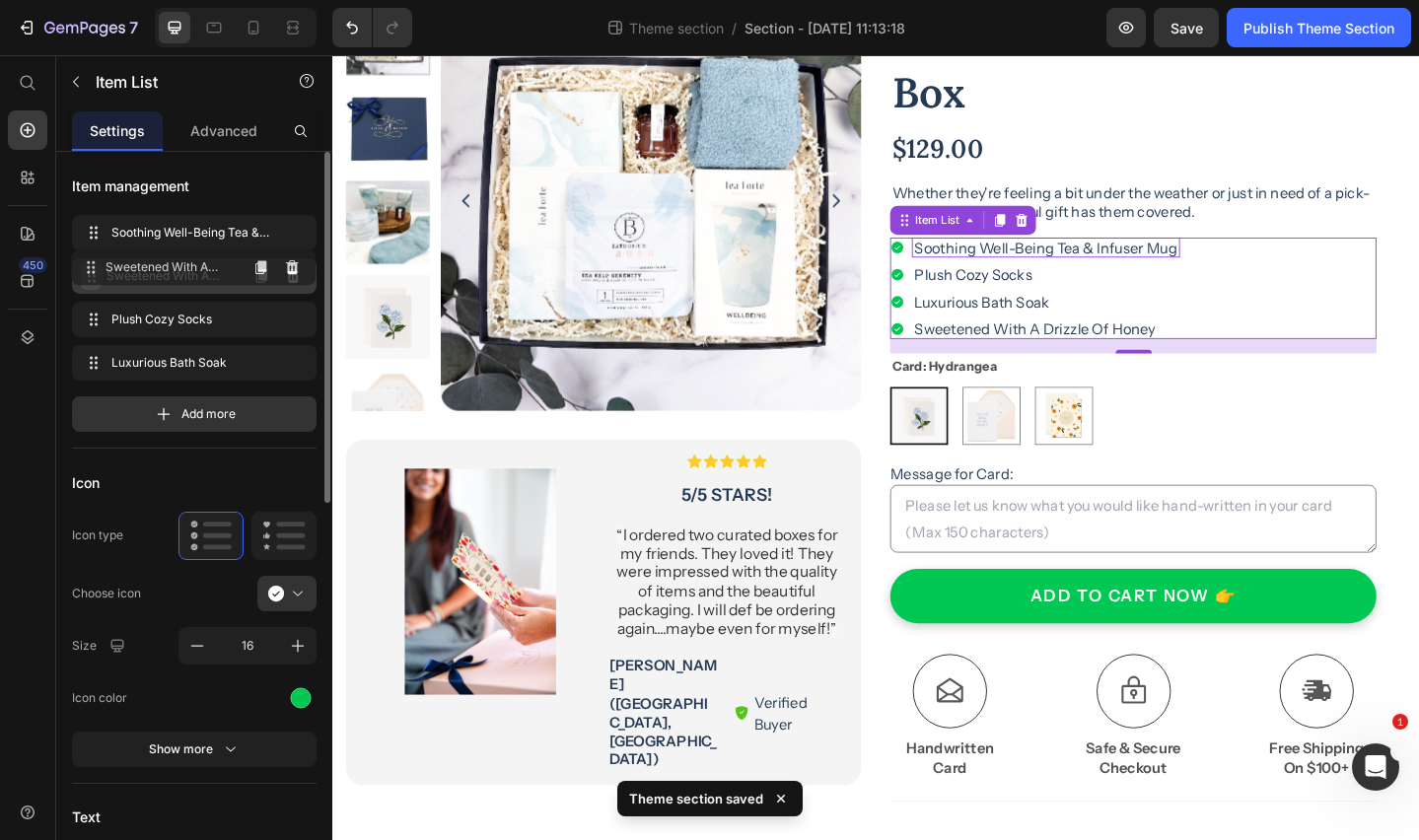 drag, startPoint x: 93, startPoint y: 362, endPoint x: 92, endPoint y: 267, distance: 95.00526 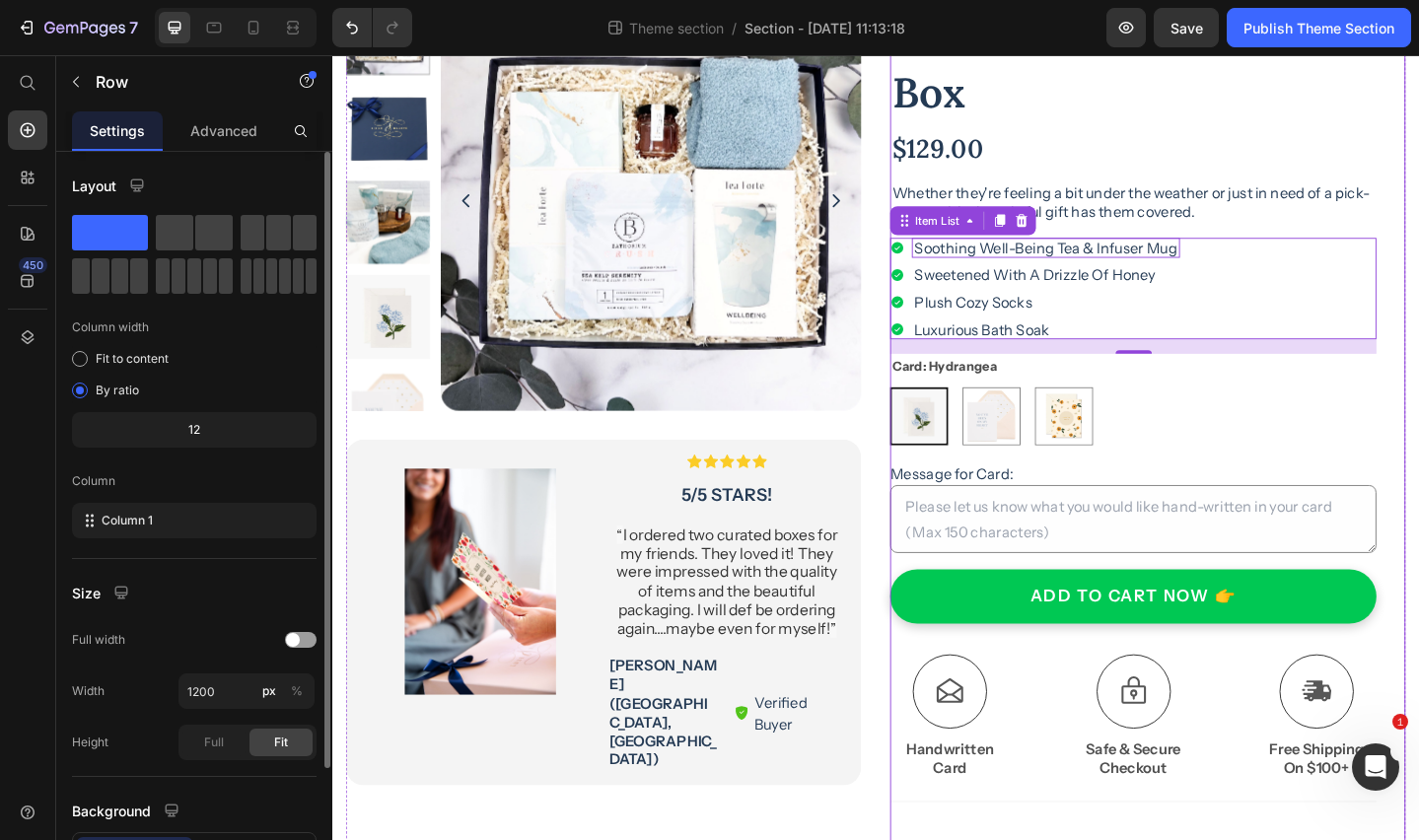 click on "Icon Icon Icon Icon Icon Icon List (29 Reviews) Text Block Row Comfort & Calm Gift Box Product Title $129.00 Product Price Whether they're feeling a bit under the weather or just in need of a pick-me-up, this thoughtful gift has them covered. Text Block Soothing Well-Being Tea & Infuser Mug  Sweetened With A Drizzle Of Honey Plush Cozy Socks Luxurious Bath Soak Item List   16 Card: Hydrangea Hydrangea Hydrangea You've Been On My Heart You've Been On My Heart Sending Hugs Sending Hugs Product Variants & Swatches Message for Card: Product Custom Field ADD TO CART NOW 👉 Add to Cart
Icon Free Shipping On $100+ Text Block
Icon  Handwritten Card Text Block
Icon Safe & Secure Checkout Text Block Row                Title Line Row
Product Description
SHIPPING Accordion Row Row" at bounding box center (1220, 494) 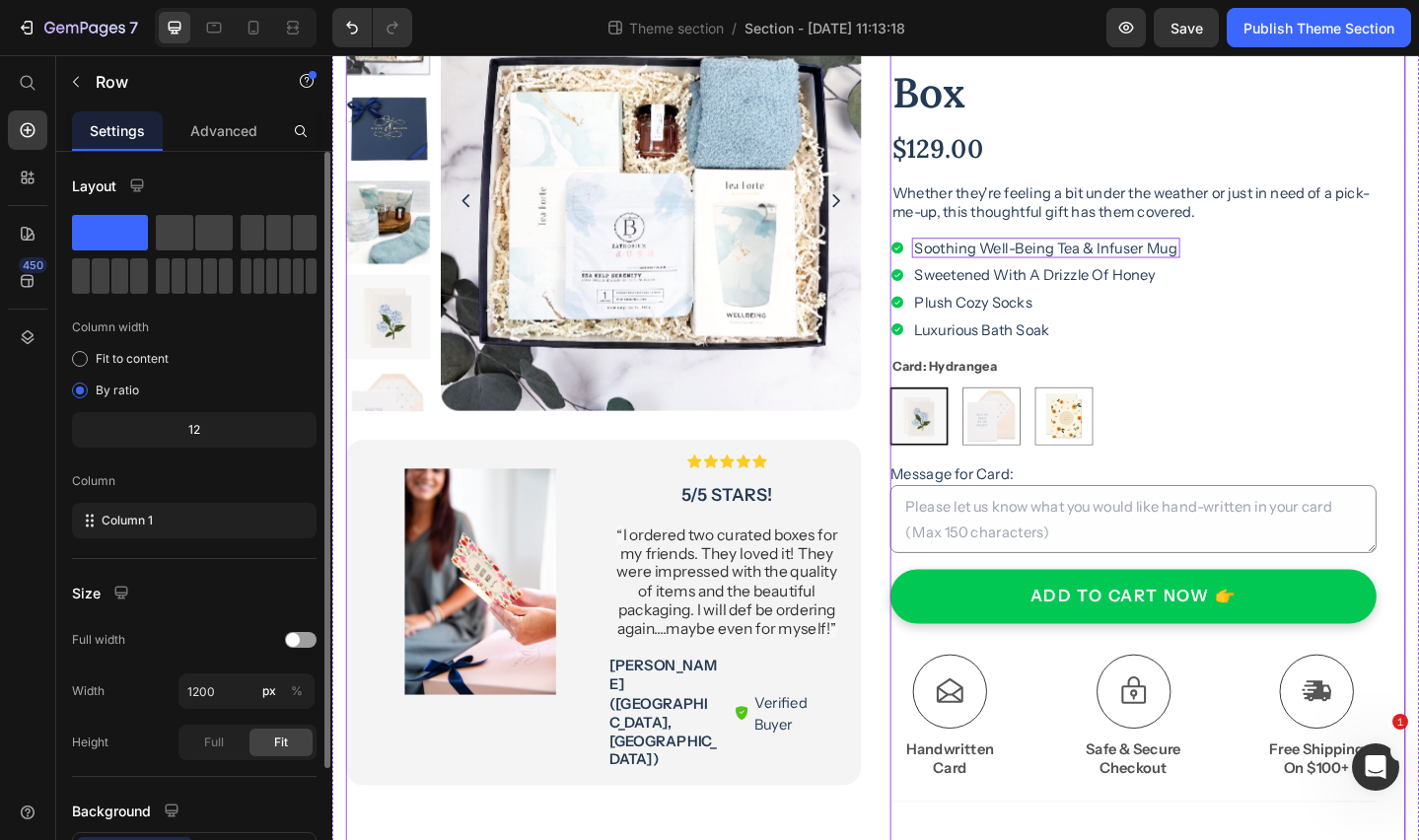 click on "Product Images Image Icon Icon Icon Icon Icon Icon List 5/5 stars! Text Block “ I ordered two curated boxes for my friends. They loved it! They were impressed with the quality of items and the beautiful packaging. I will def be ordering again....maybe even for myself! ” Text Block Jennifer R. (Seattle, US) Text Block
Verified Buyer Item List Row Row Row" at bounding box center (627, 502) 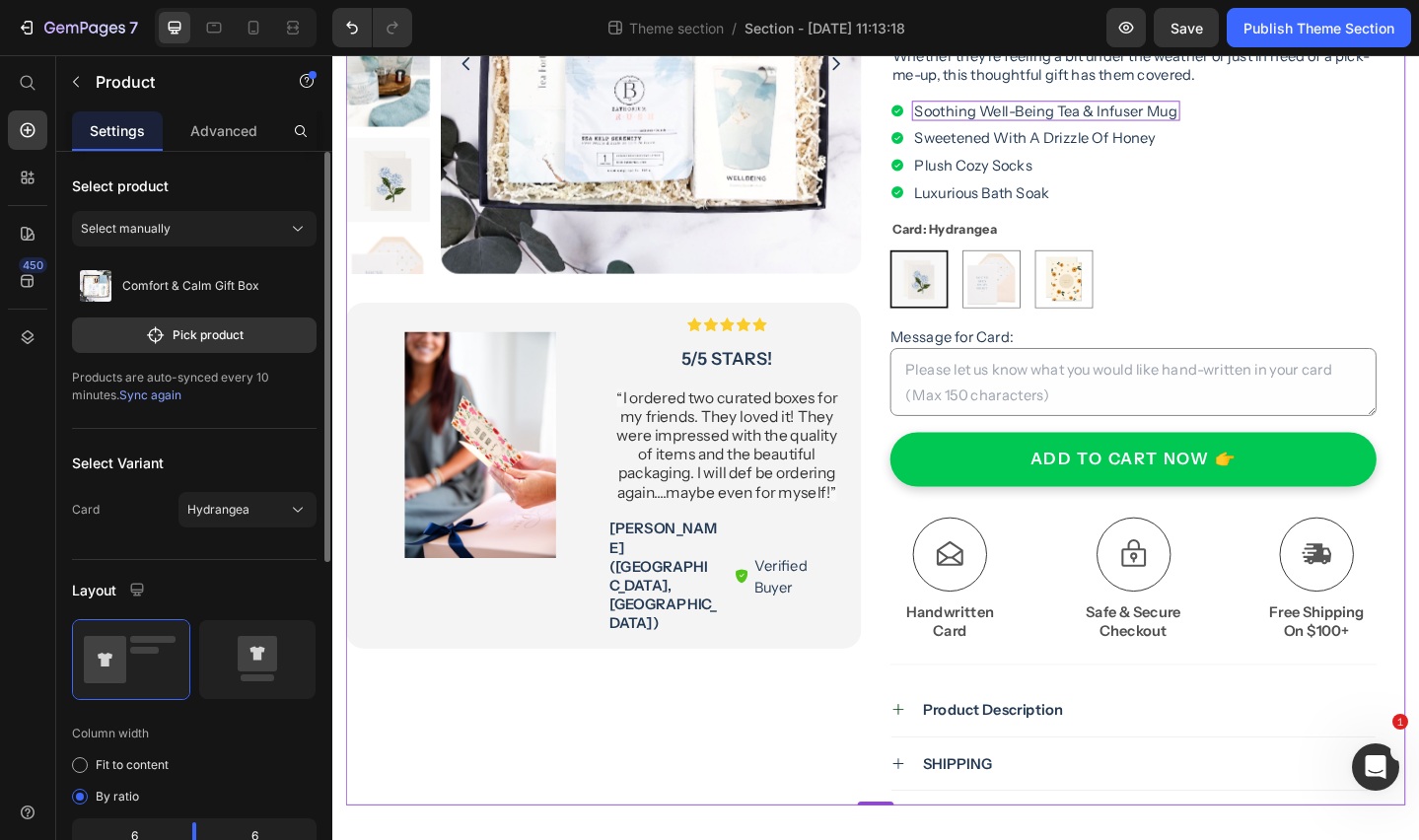 scroll, scrollTop: 410, scrollLeft: 0, axis: vertical 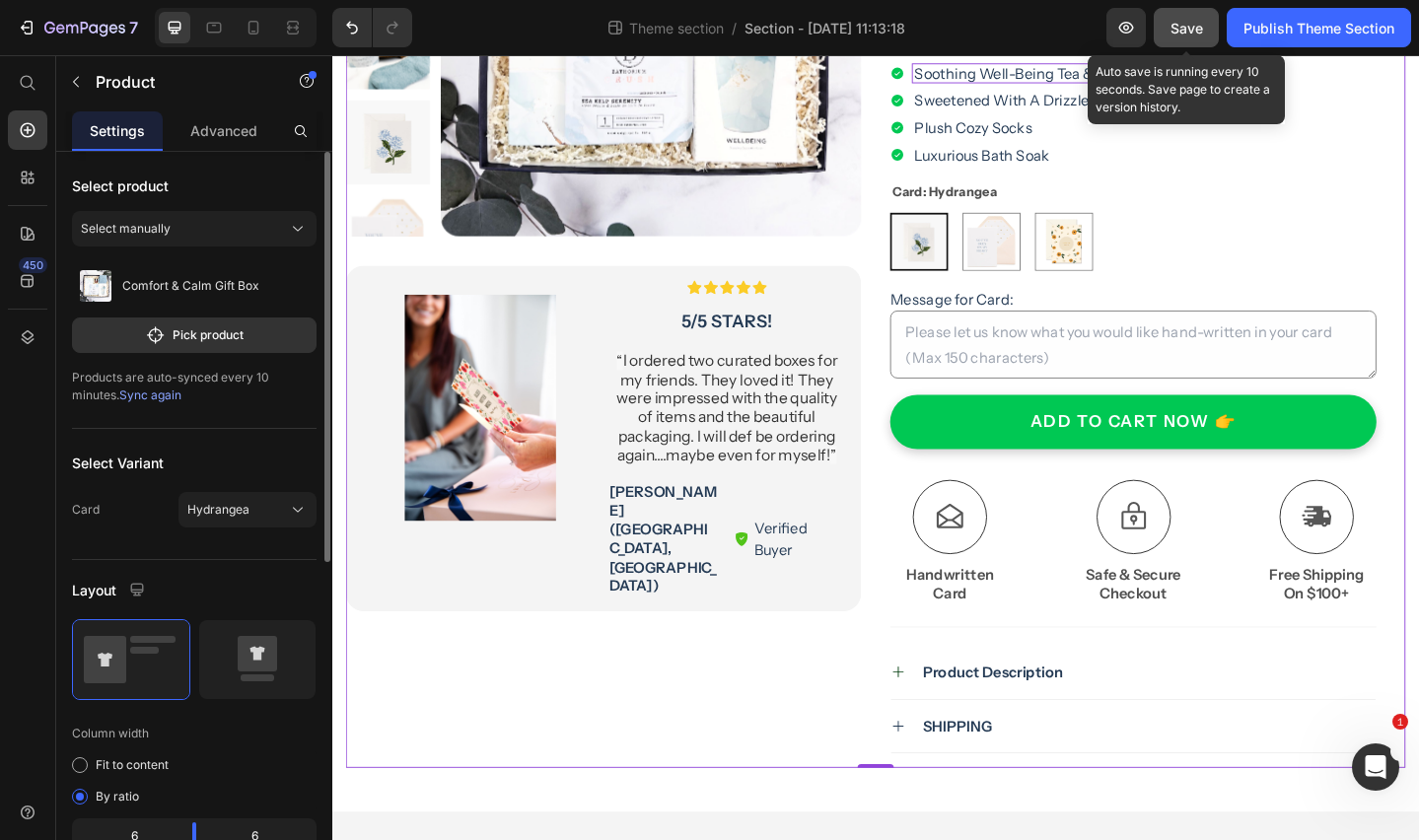 click on "Save" at bounding box center (1186, 28) 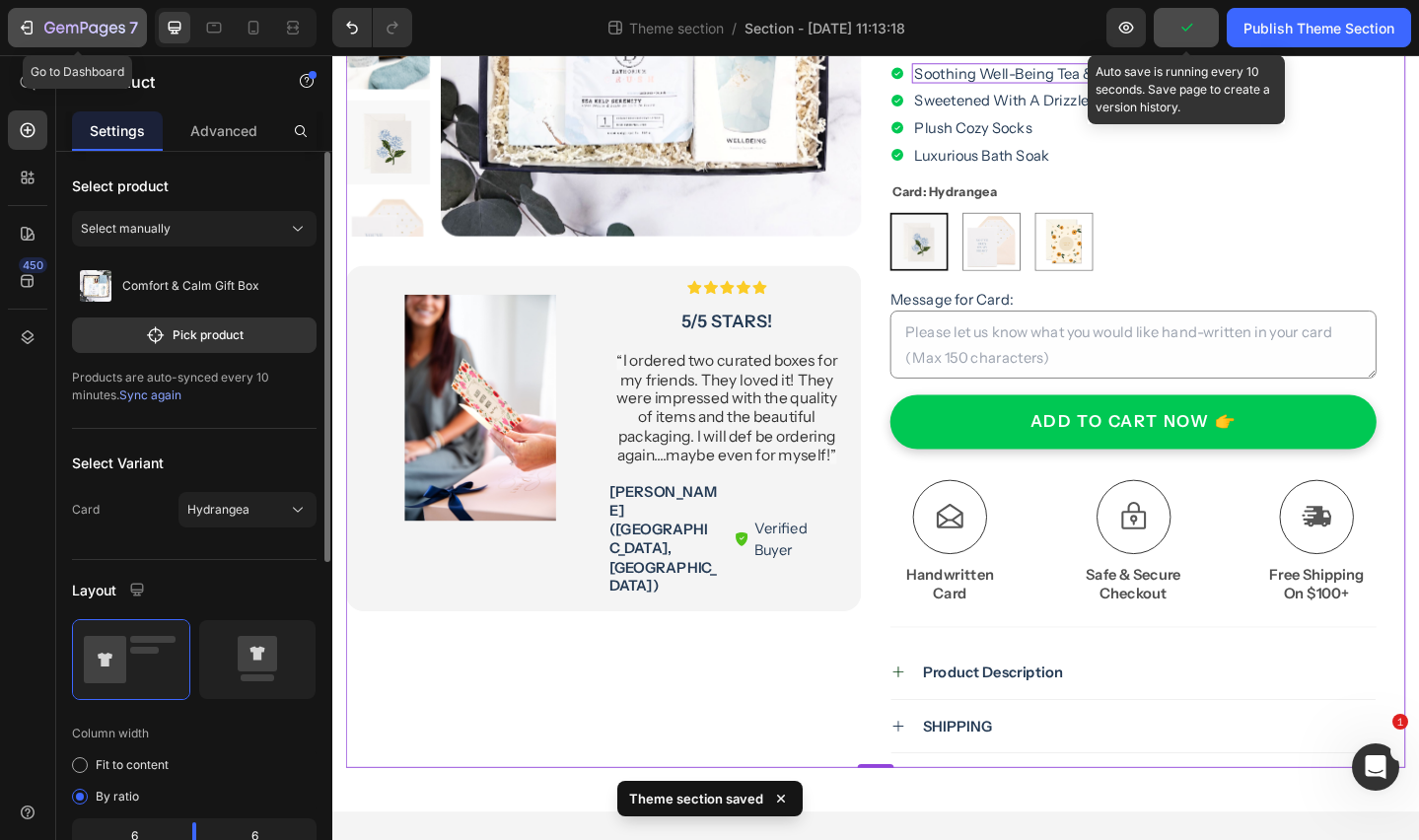 click 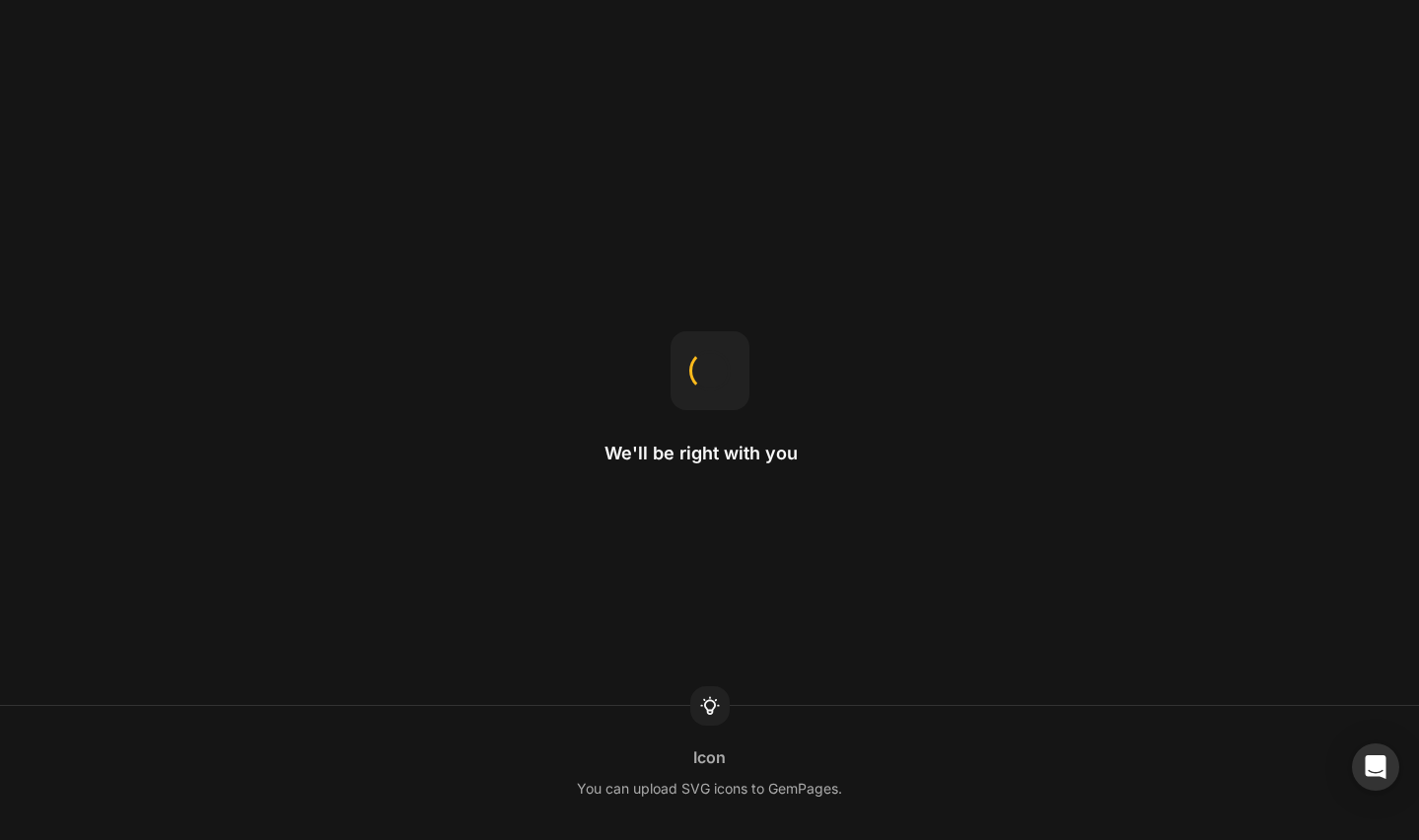 scroll, scrollTop: 0, scrollLeft: 0, axis: both 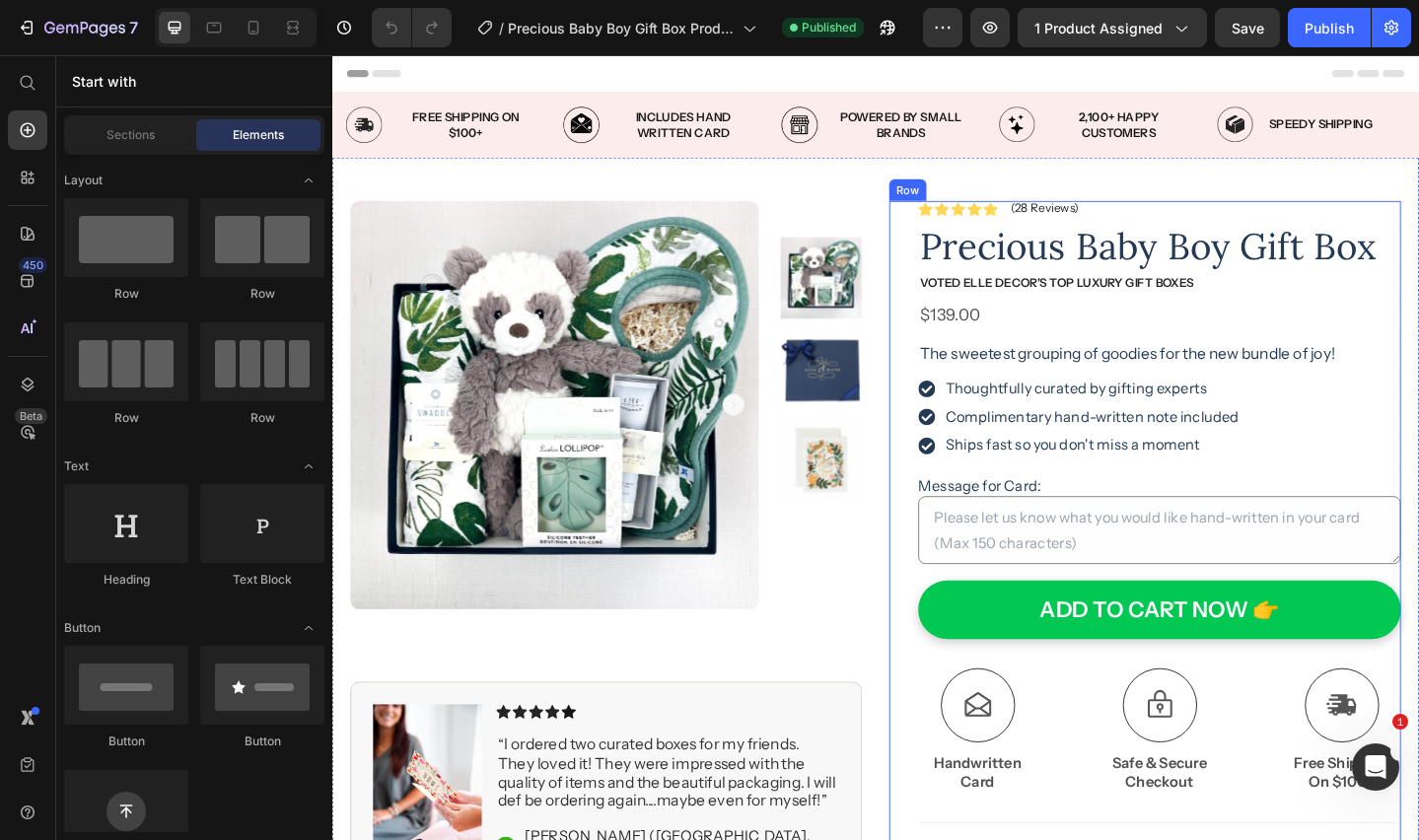 click on "Icon Icon Icon Icon Icon Icon List (28 Reviews) Text Block Row Precious Baby Boy Gift Box Product Title VOTED ELLE Decor's Top Luxury gift boxes Text Block $139.00 Product Price The sweetest grouping of goodies for the new bundle of joy! Text Block Thoughtfully curated by gifting experts Complimentary hand-written note included Ships fast so you don't miss a moment Item List Message for Card: Product Custom Field ADD TO CART NOW 👉 Add to Cart
Icon Free Shipping On $100+ Text Block
Icon  Handwritten Card Text Block
Icon Safe & Secure Checkout Text Block Row Image Icon Icon Icon Icon Icon Icon List “I ordered two curated boxes for my friends. They loved it! They were impressed with the quality of items and the beautiful packaging. I will def be ordering again....maybe even for myself!” Text Block
Icon Jennifer R. (Seattle, USA) Text Block Row Row
Product Description
Accordion" at bounding box center [1217, 670] 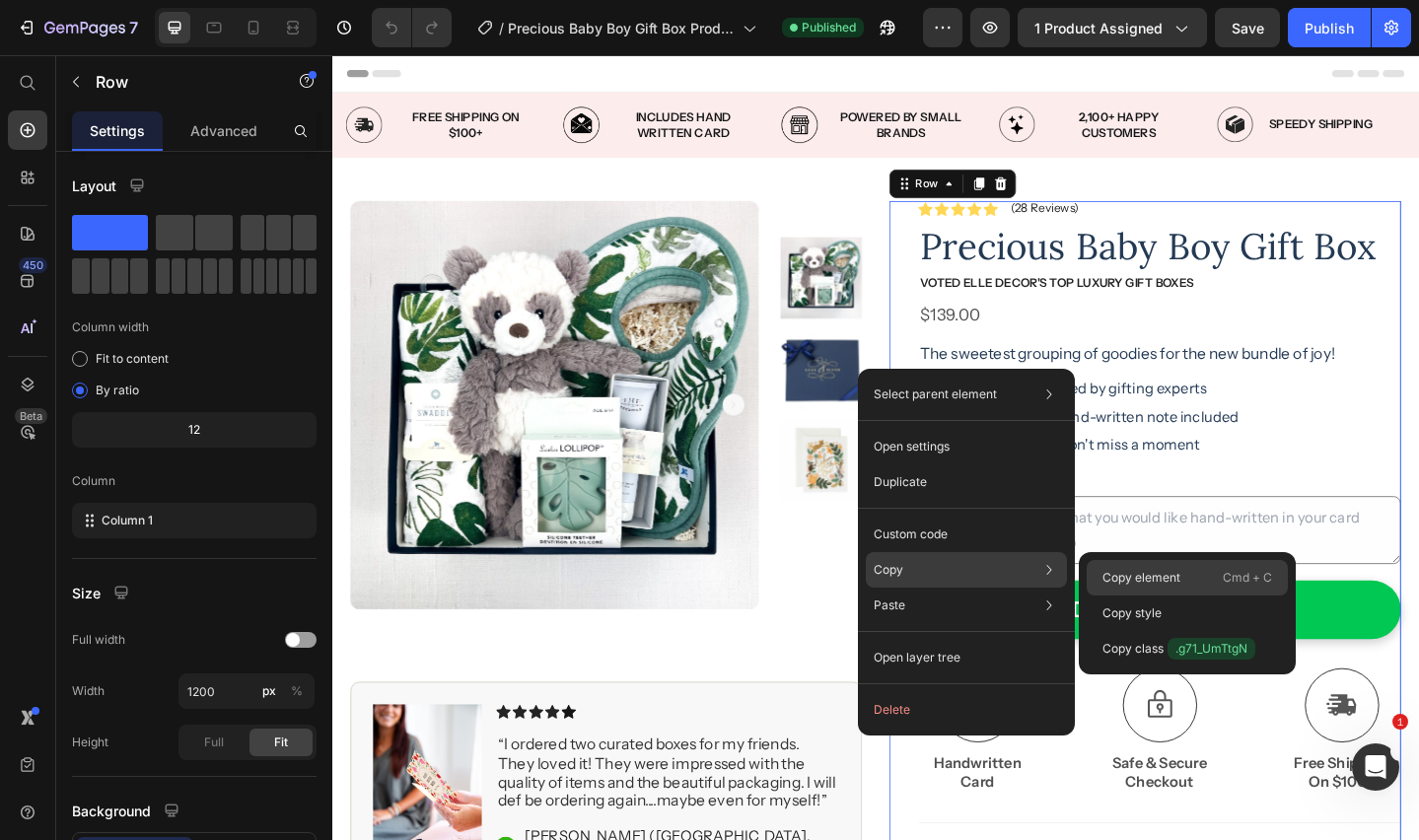 click on "Copy element" at bounding box center (1141, 578) 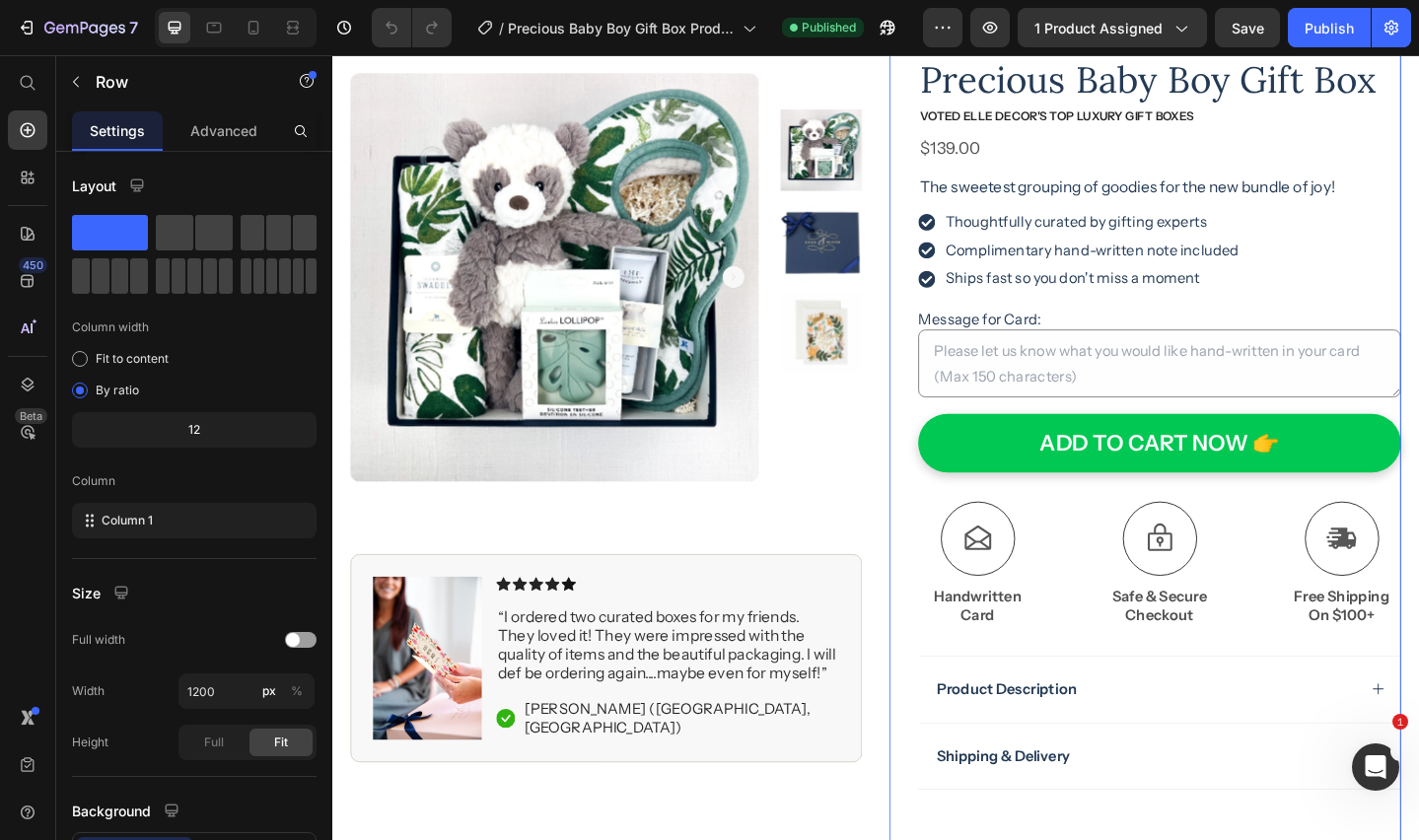 scroll, scrollTop: 29, scrollLeft: 0, axis: vertical 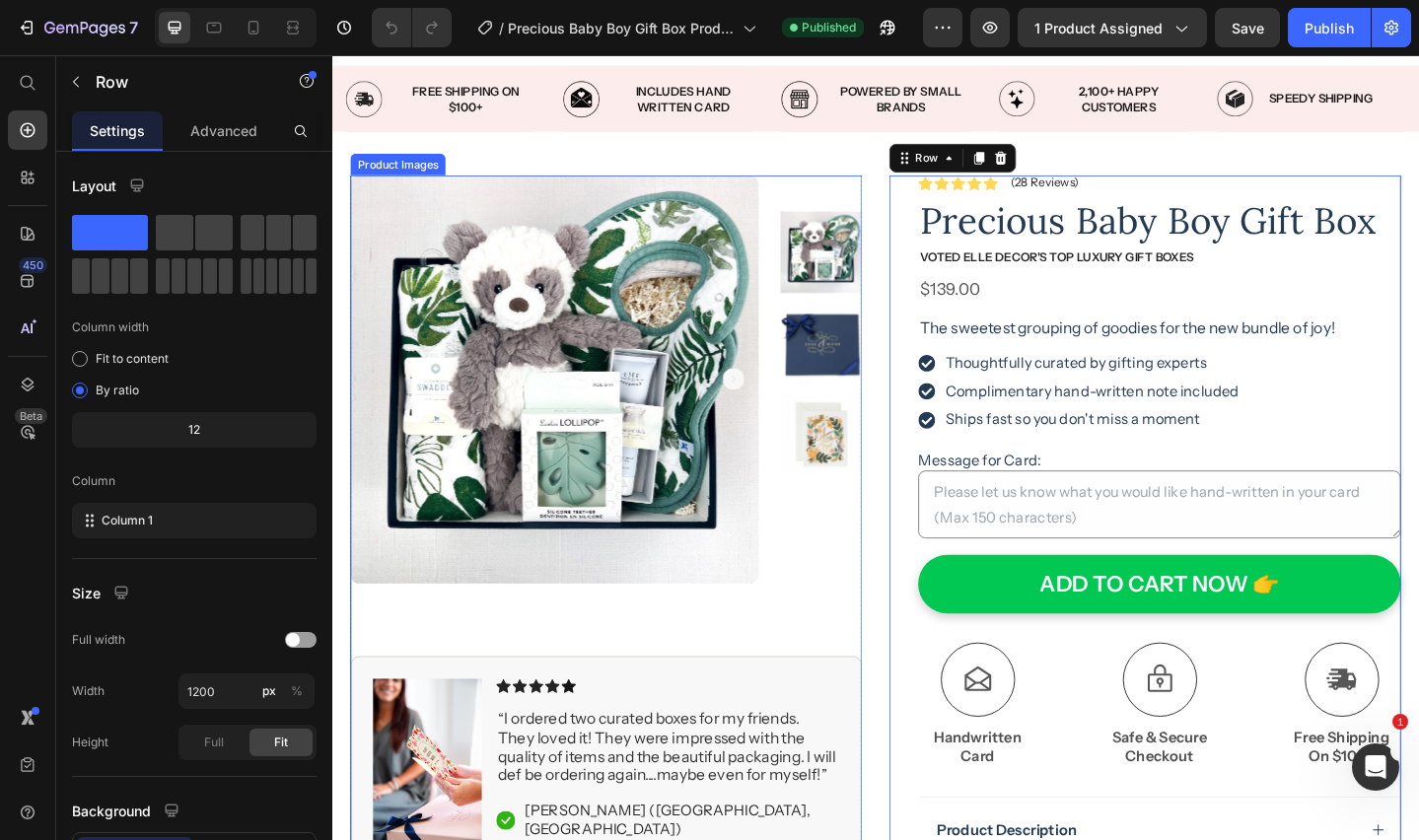 click at bounding box center (865, 407) 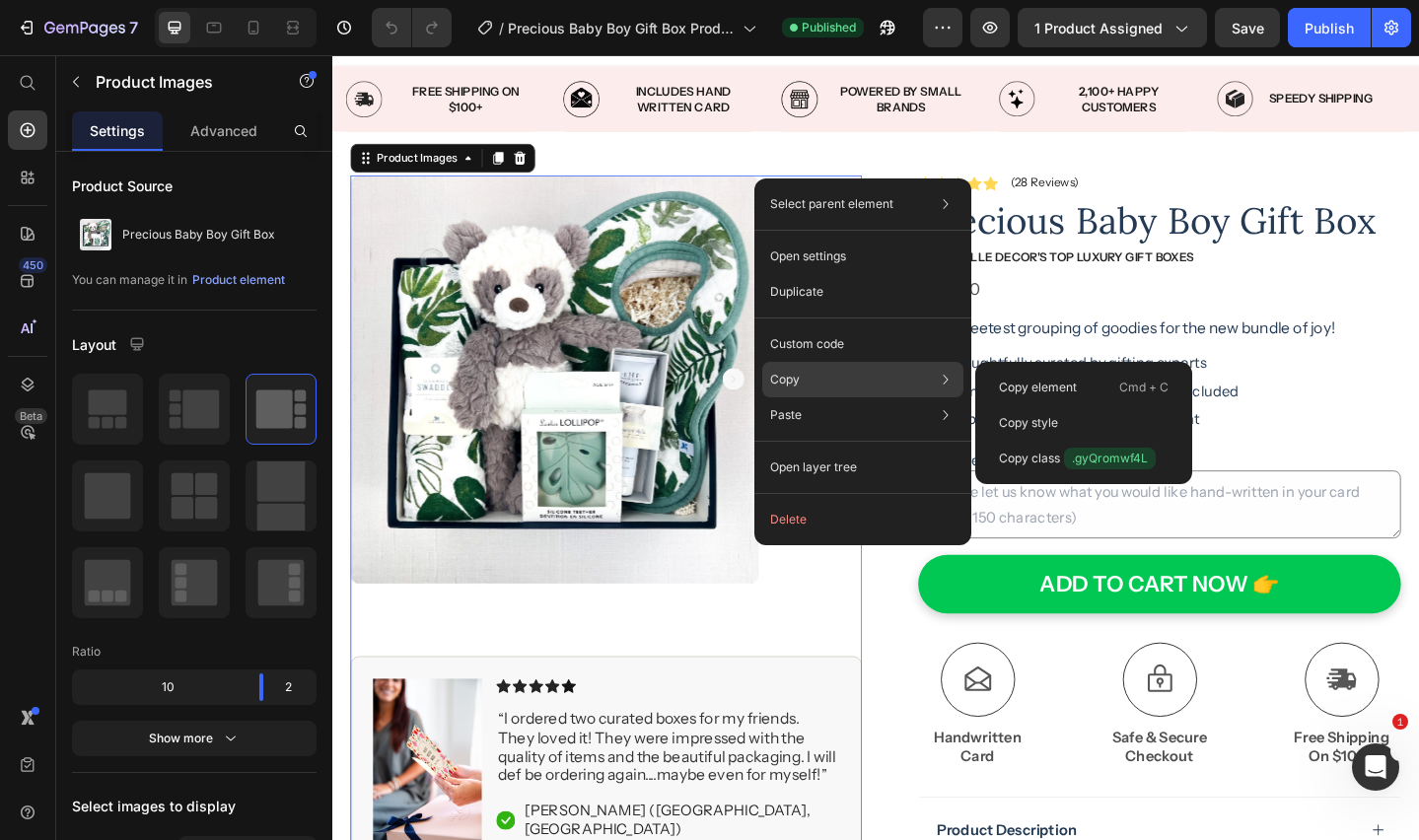 click on "Copy Copy element  Cmd + C Copy style  Copy class  .gyQromwf4L" 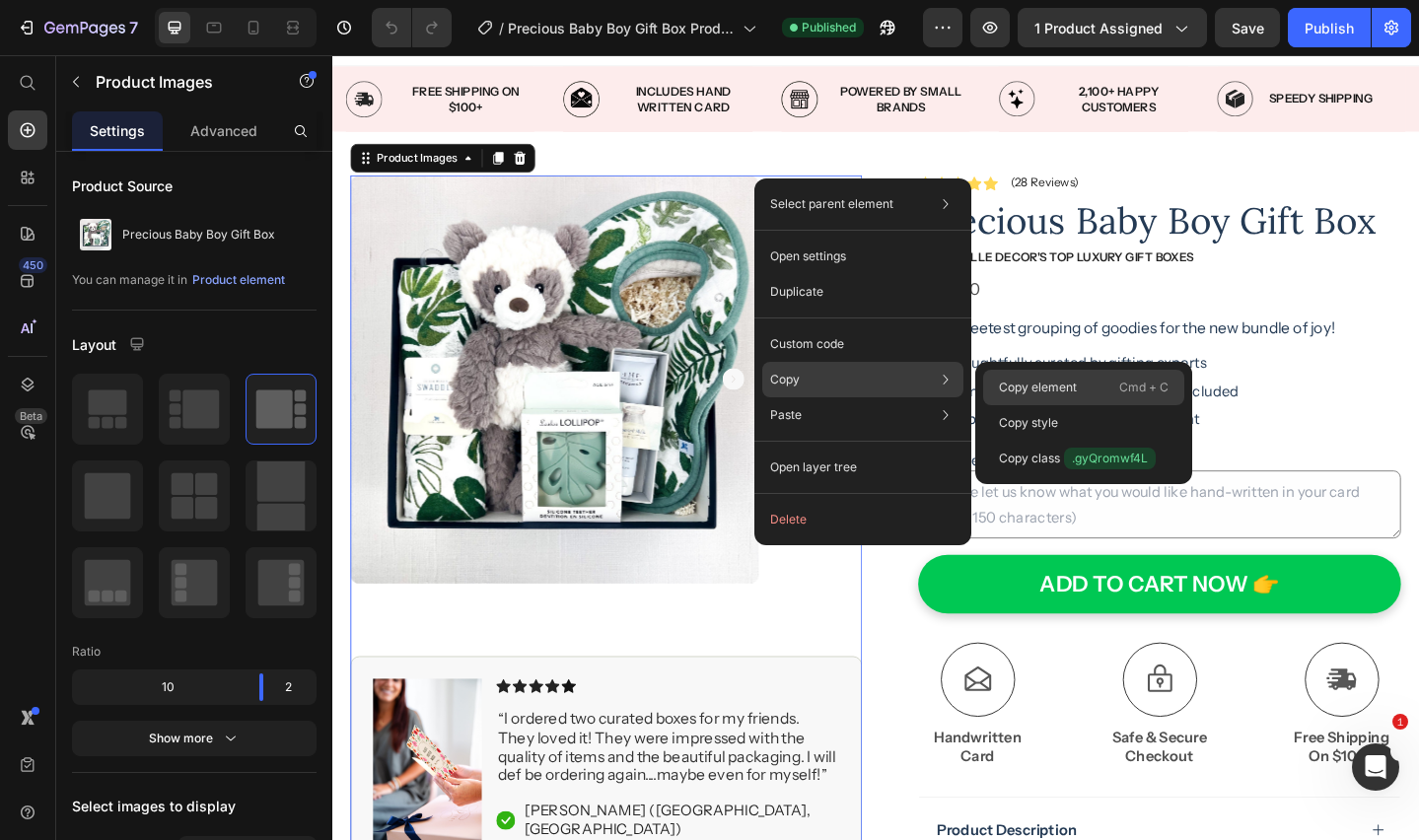 click on "Copy element" at bounding box center (1037, 387) 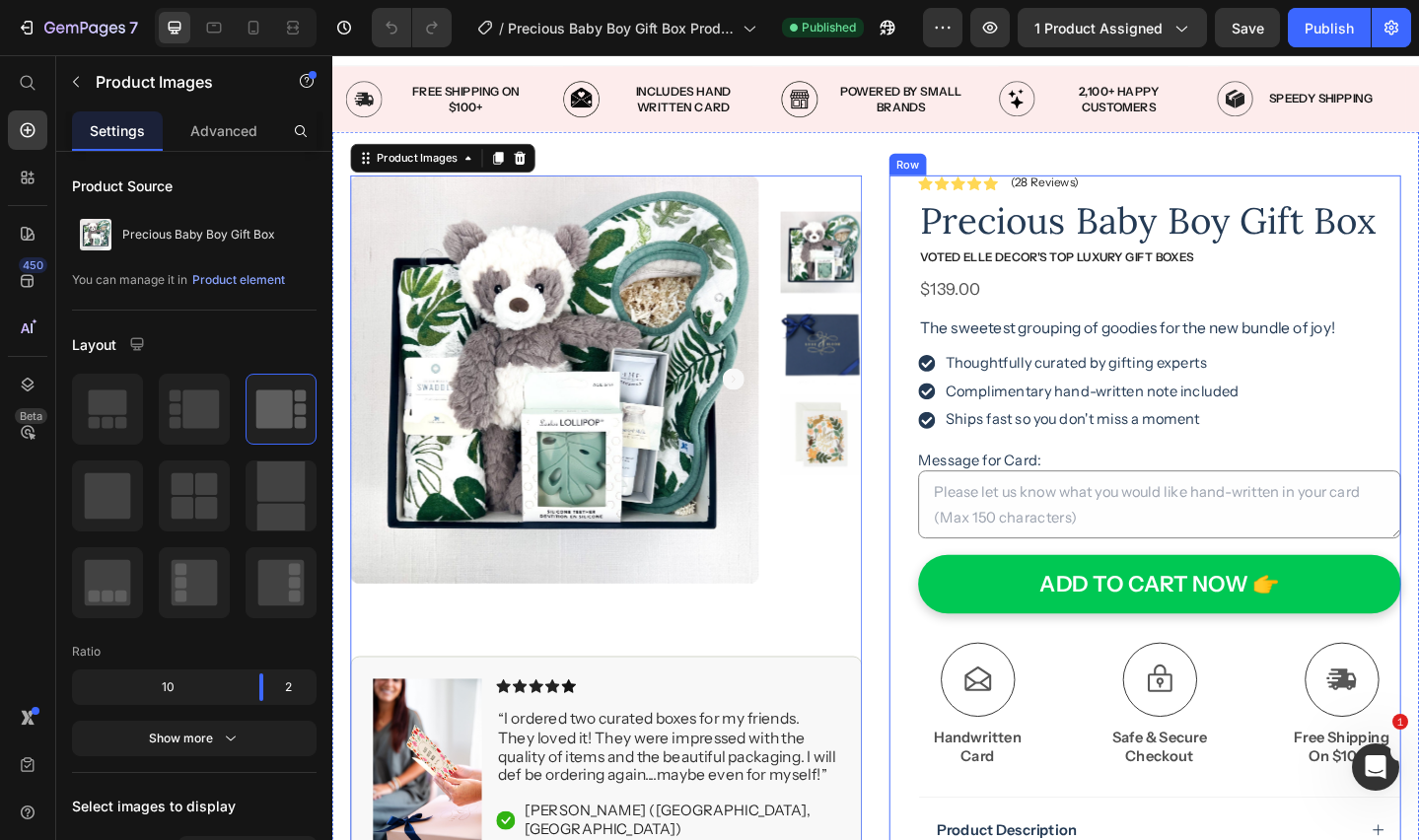 click on "Icon Icon Icon Icon Icon Icon List (28 Reviews) Text Block Row Precious Baby Boy Gift Box Product Title VOTED ELLE Decor's Top Luxury gift boxes Text Block $139.00 Product Price The sweetest grouping of goodies for the new bundle of joy! Text Block Thoughtfully curated by gifting experts Complimentary hand-written note included Ships fast so you don't miss a moment Item List Message for Card: Product Custom Field ADD TO CART NOW 👉 Add to Cart
Icon Free Shipping On $100+ Text Block
Icon  Handwritten Card Text Block
Icon Safe & Secure Checkout Text Block Row Image Icon Icon Icon Icon Icon Icon List “I ordered two curated boxes for my friends. They loved it! They were impressed with the quality of items and the beautiful packaging. I will def be ordering again....maybe even for myself!” Text Block
Icon Jennifer R. (Seattle, USA) Text Block Row Row
Product Description
Accordion" at bounding box center [1217, 692] 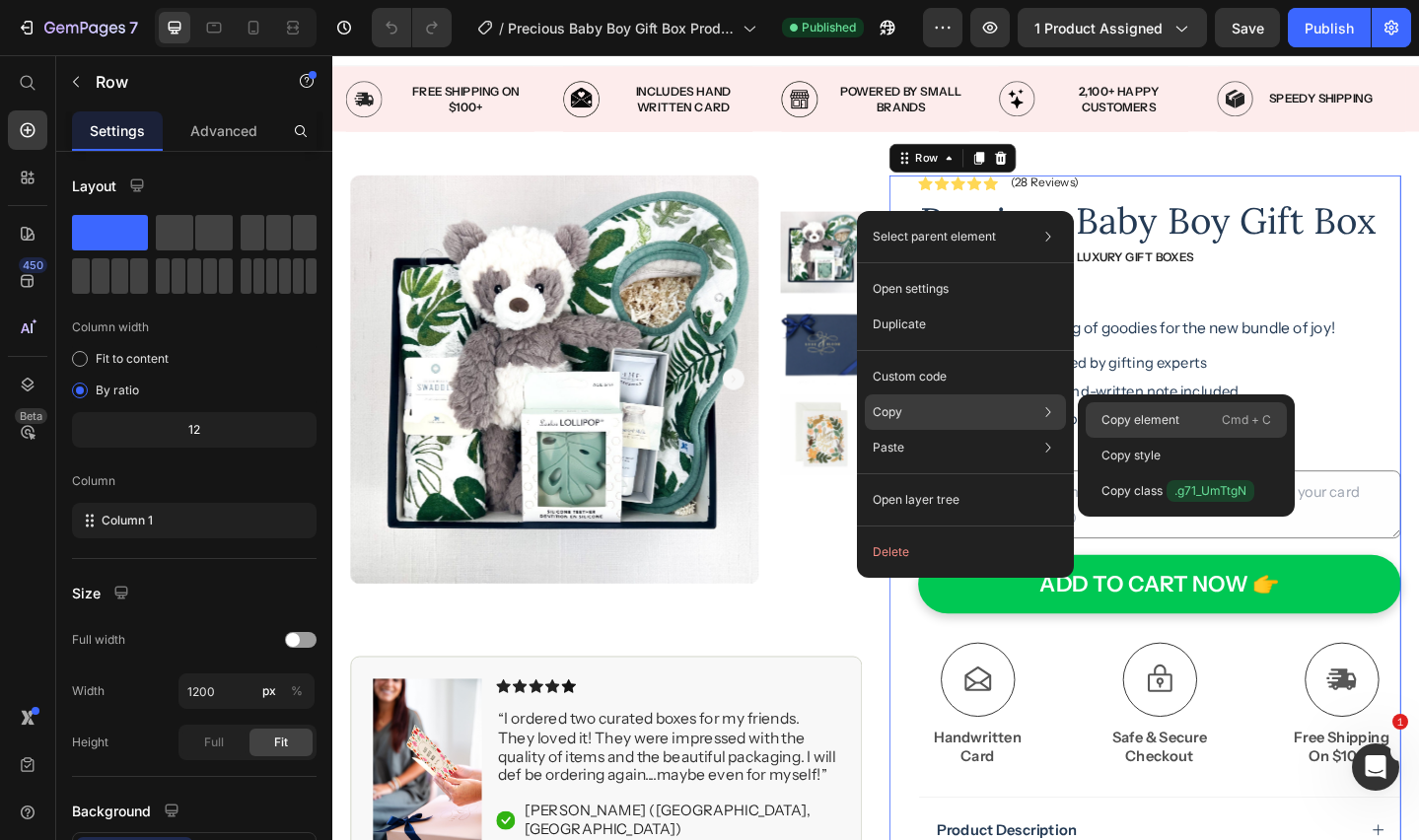 click on "Copy element" at bounding box center (1140, 420) 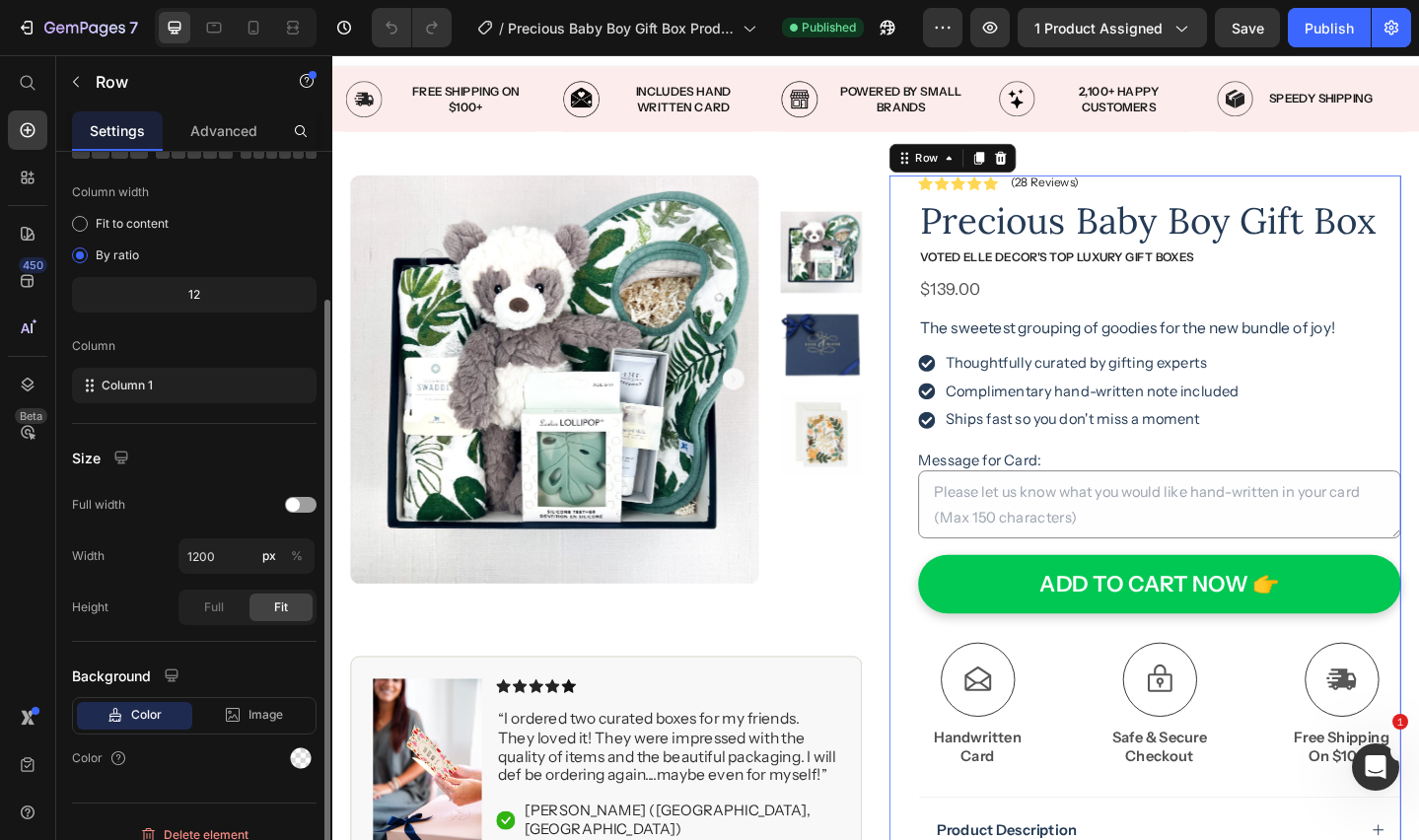 scroll, scrollTop: 155, scrollLeft: 0, axis: vertical 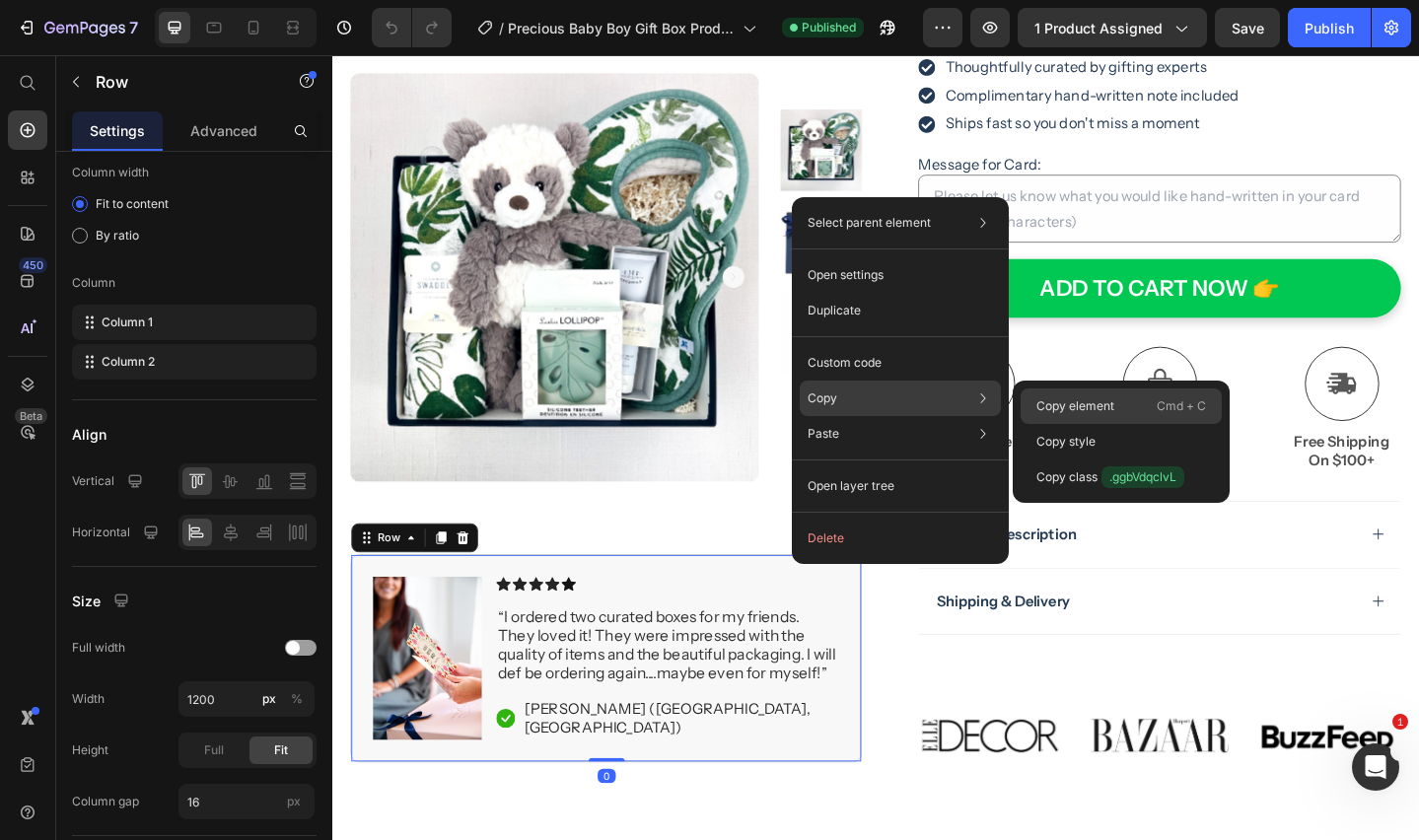 click on "Copy element" at bounding box center [1075, 406] 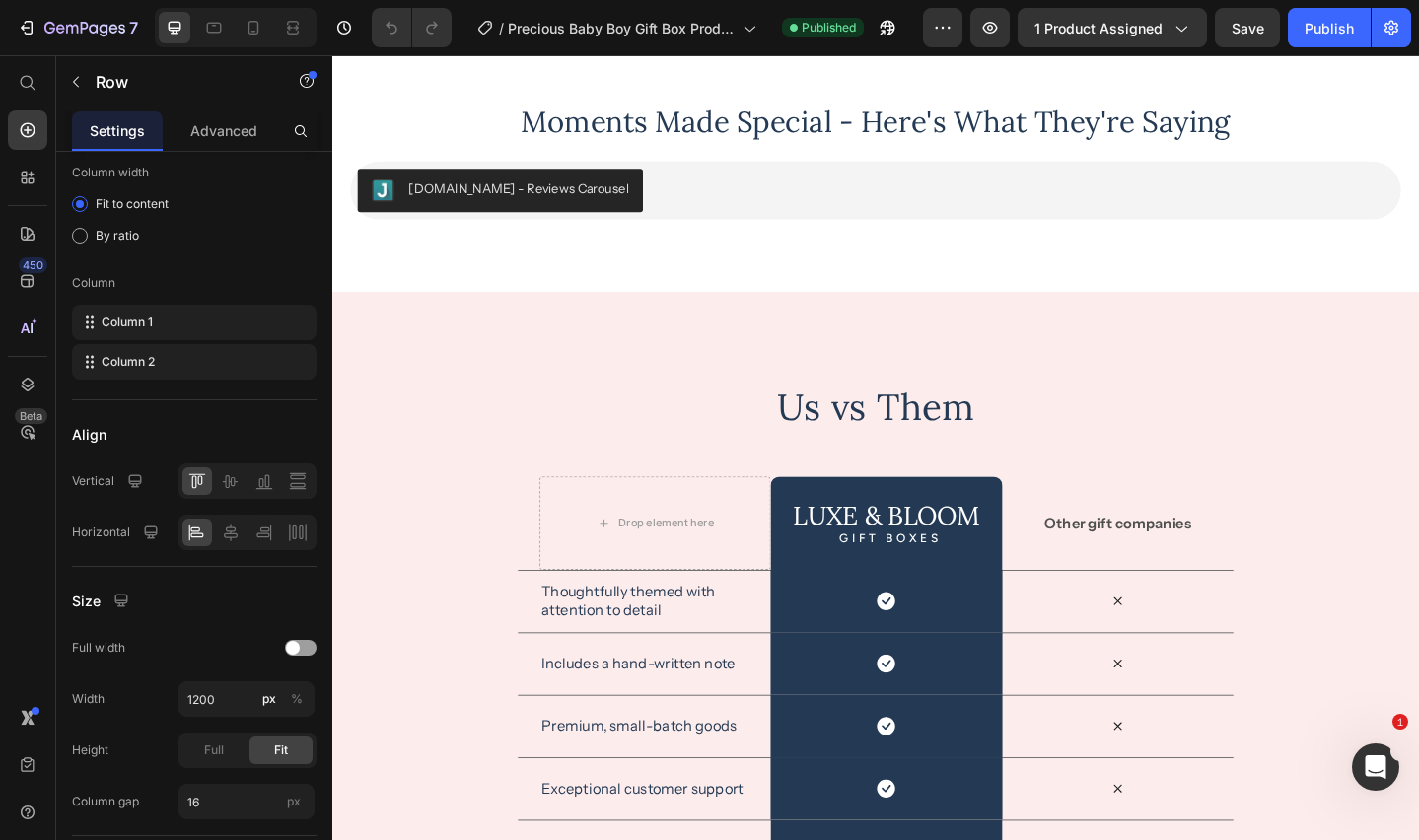 scroll, scrollTop: 4666, scrollLeft: 0, axis: vertical 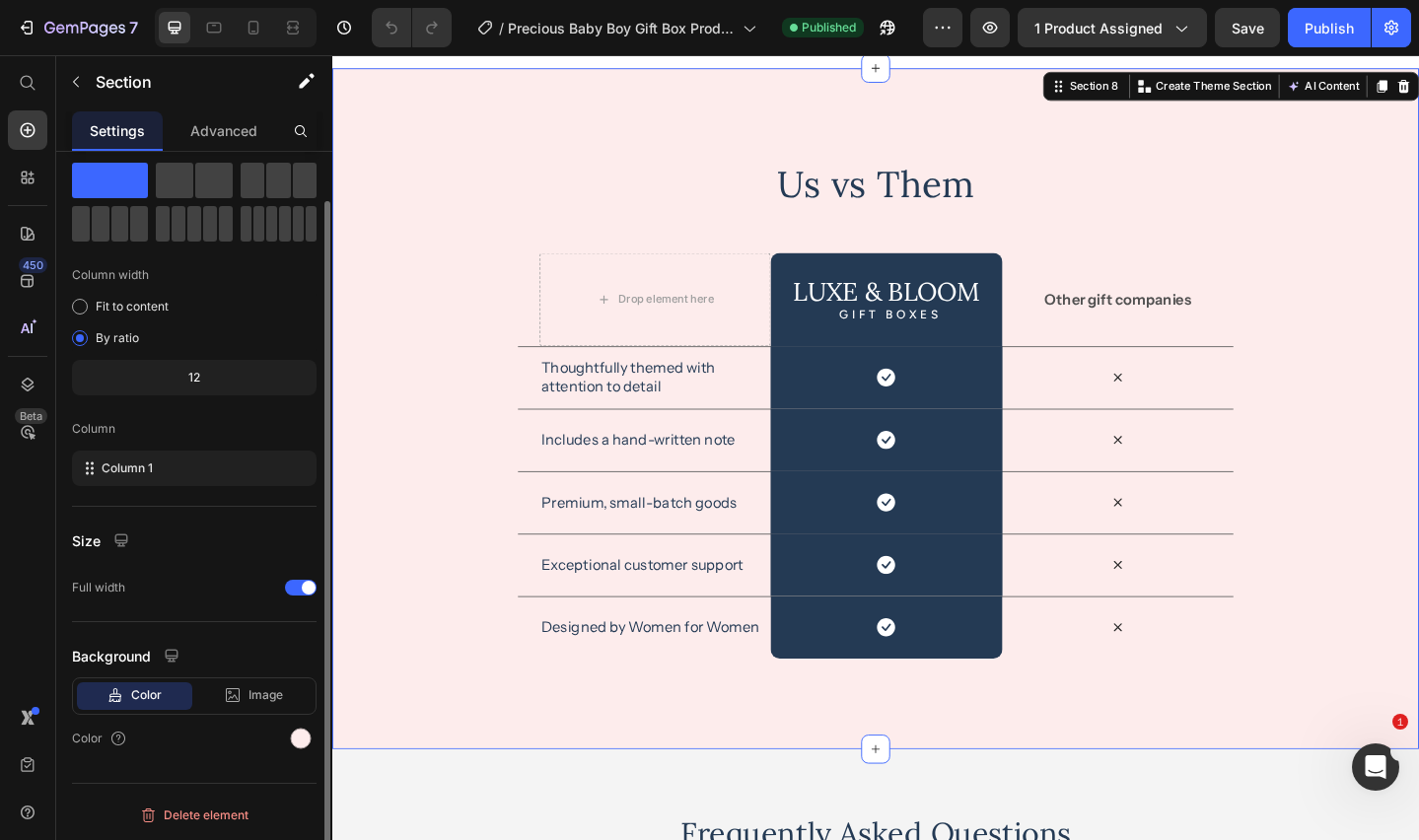 click on "Us vs Them Heading Row
Drop element here LUXE & BLOOM Heading GIFT BOXES Text Block Row Other gift companies Text Block Row Thoughtfully themed with attention to detail Text Block
Icon Row
Icon Row Includes a hand-written note Text Block
Icon Row
Icon Row Premium, small-batch goods Text Block
Icon Row
Icon Row Exceptional customer support Text Block
Icon Row
Icon Row Designed by Women for Women Text Block
Icon Row
Icon Row" at bounding box center [924, 440] 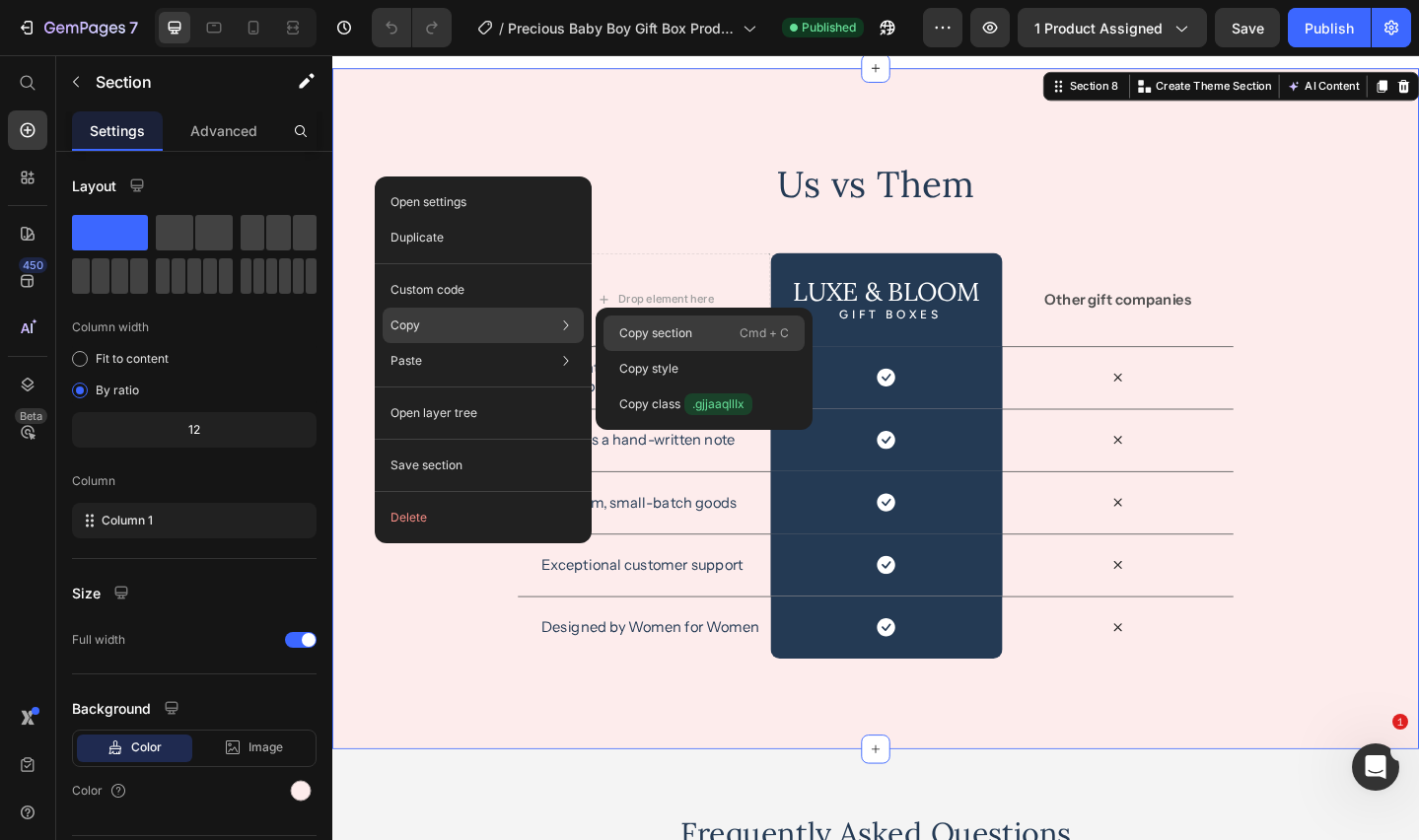 click on "Copy section" at bounding box center [656, 333] 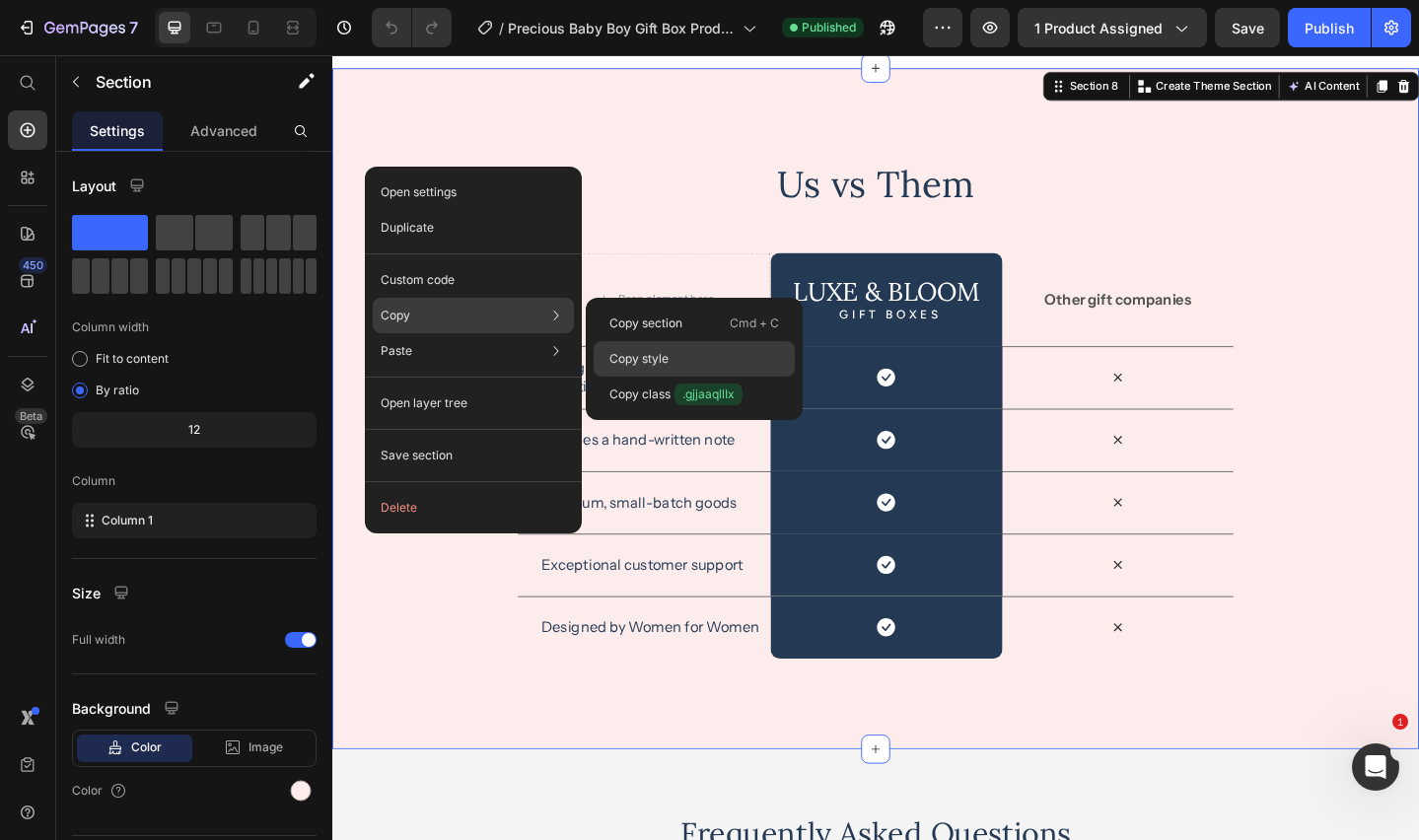 click on "Copy style" 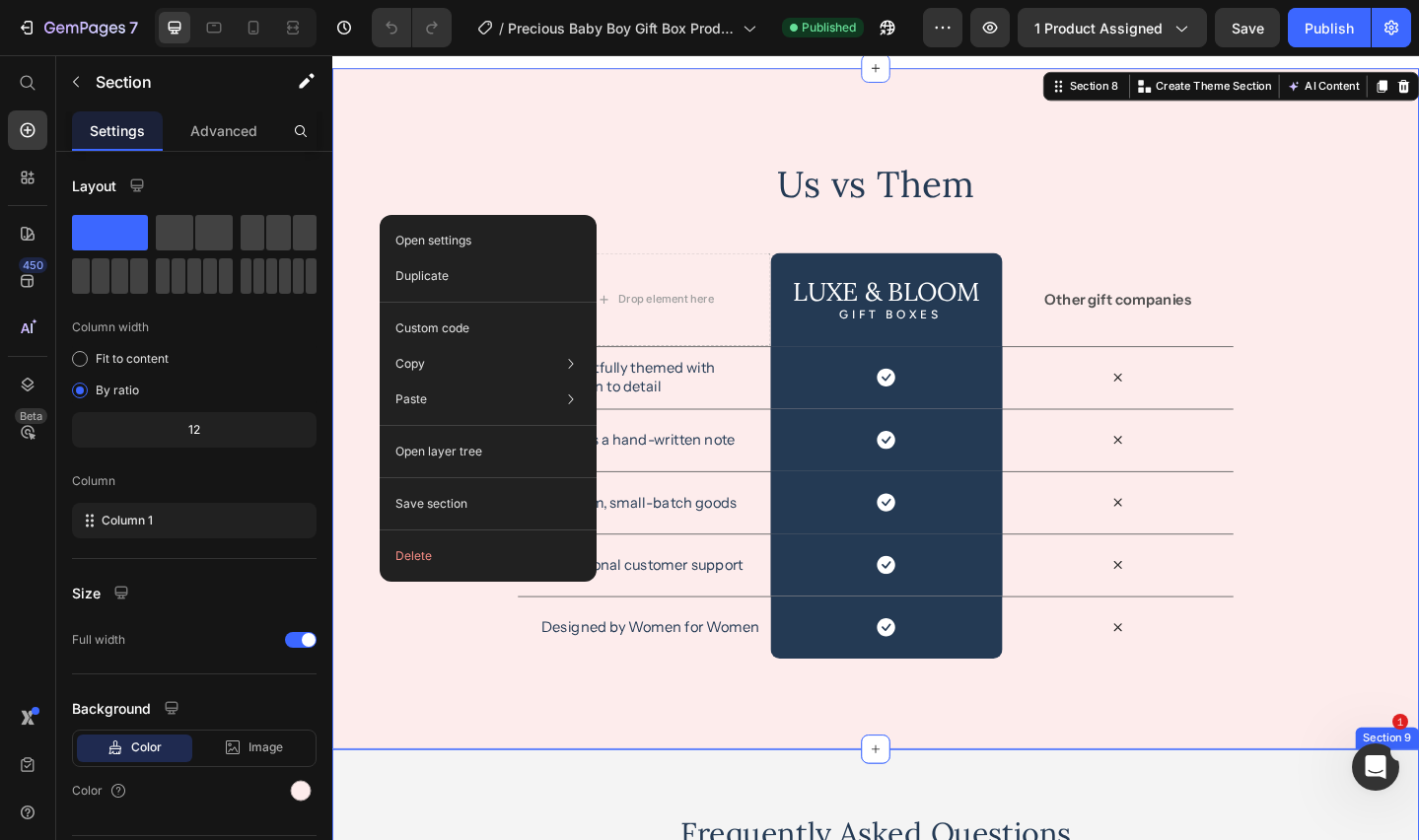 click on "Frequently Asked Questions Heading
Where do you ship?
How long will it take my gift to ship?
Where do I include what I want hand-written in my card?
Will the recipient see the price?
Can I add a gift item to a pre-curated gift box?
Do you do corporate & client gifts?
What if something arrives damaged or I have a problem with my order? Accordion Row Section 9" at bounding box center (924, 1157) 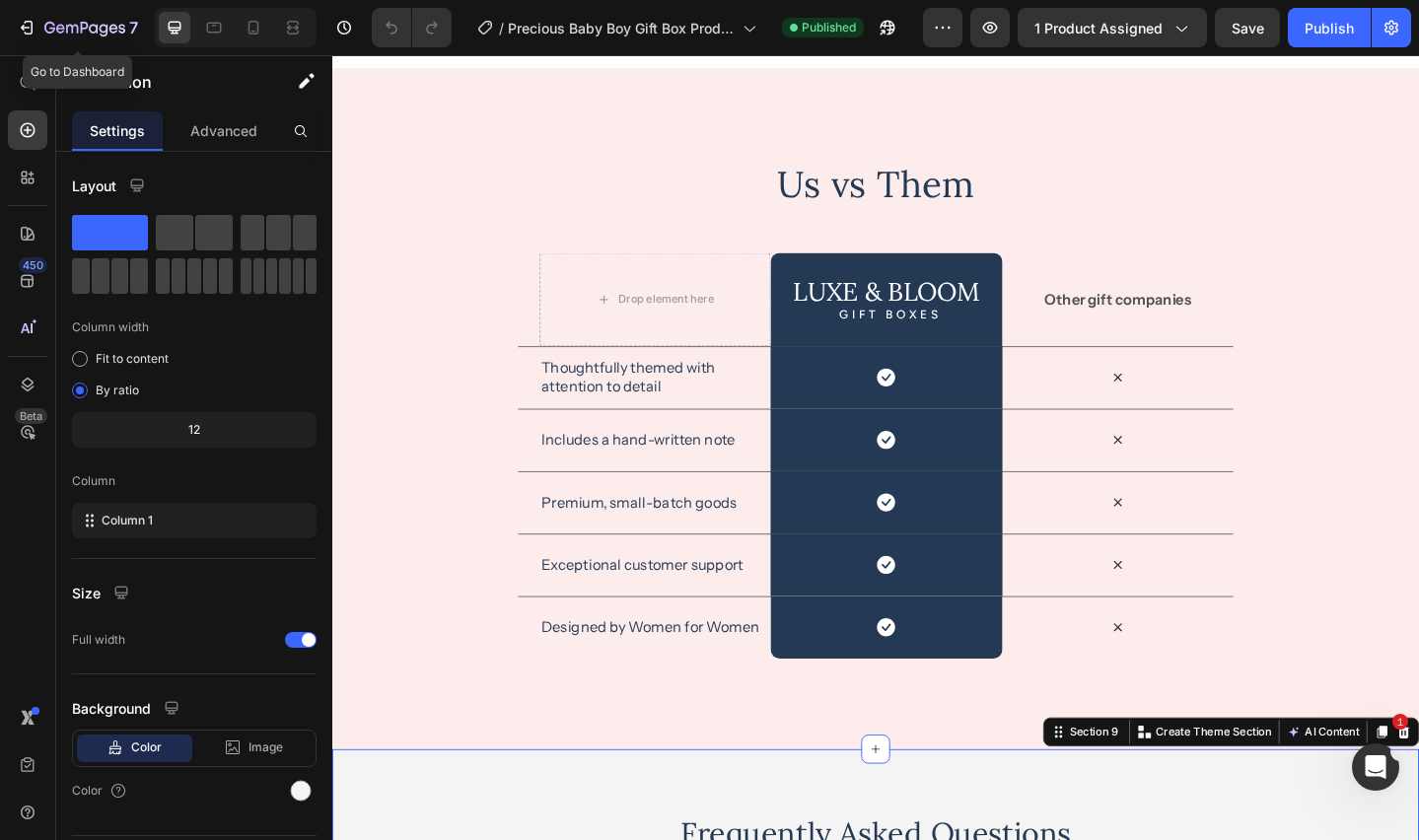 click 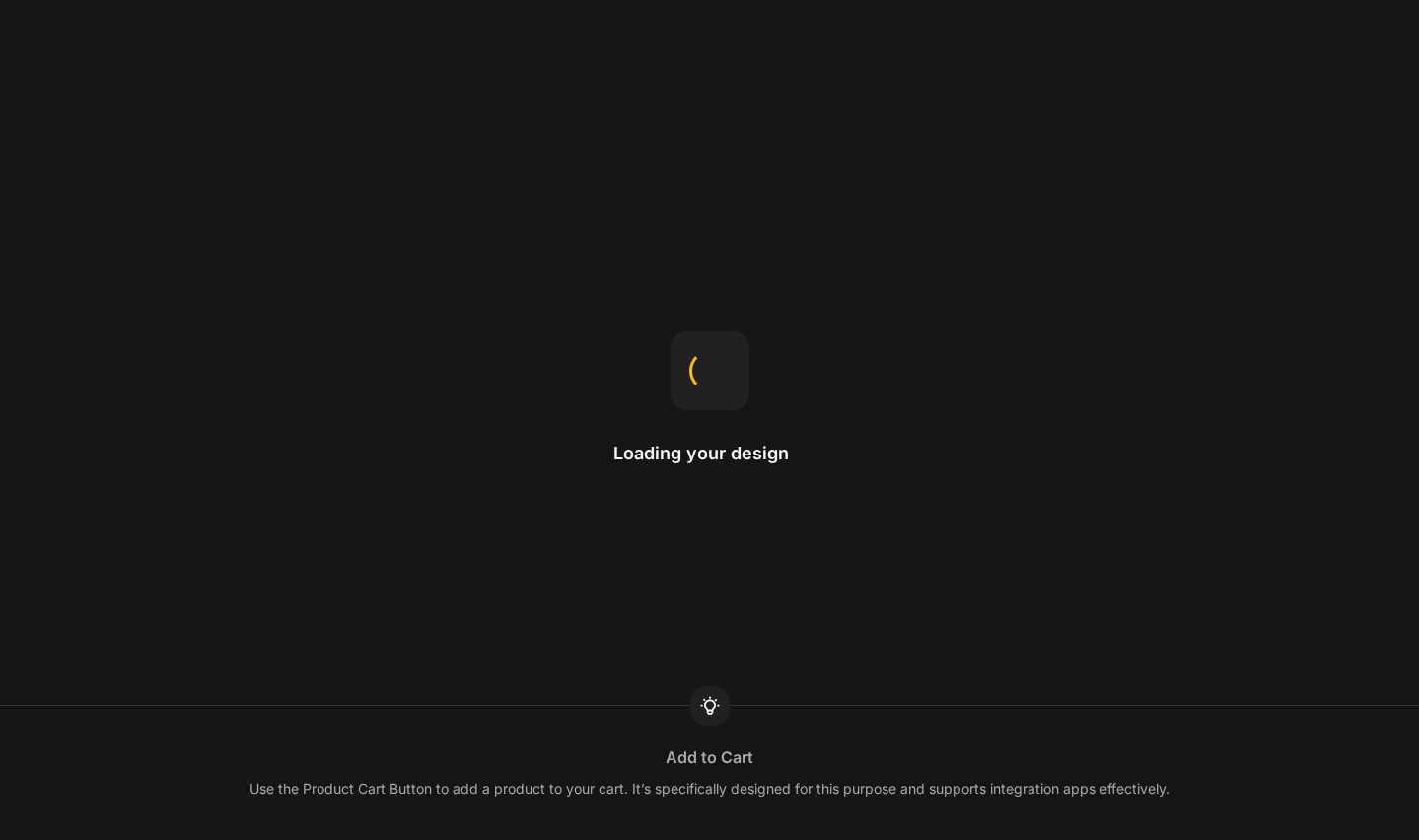 scroll, scrollTop: 0, scrollLeft: 0, axis: both 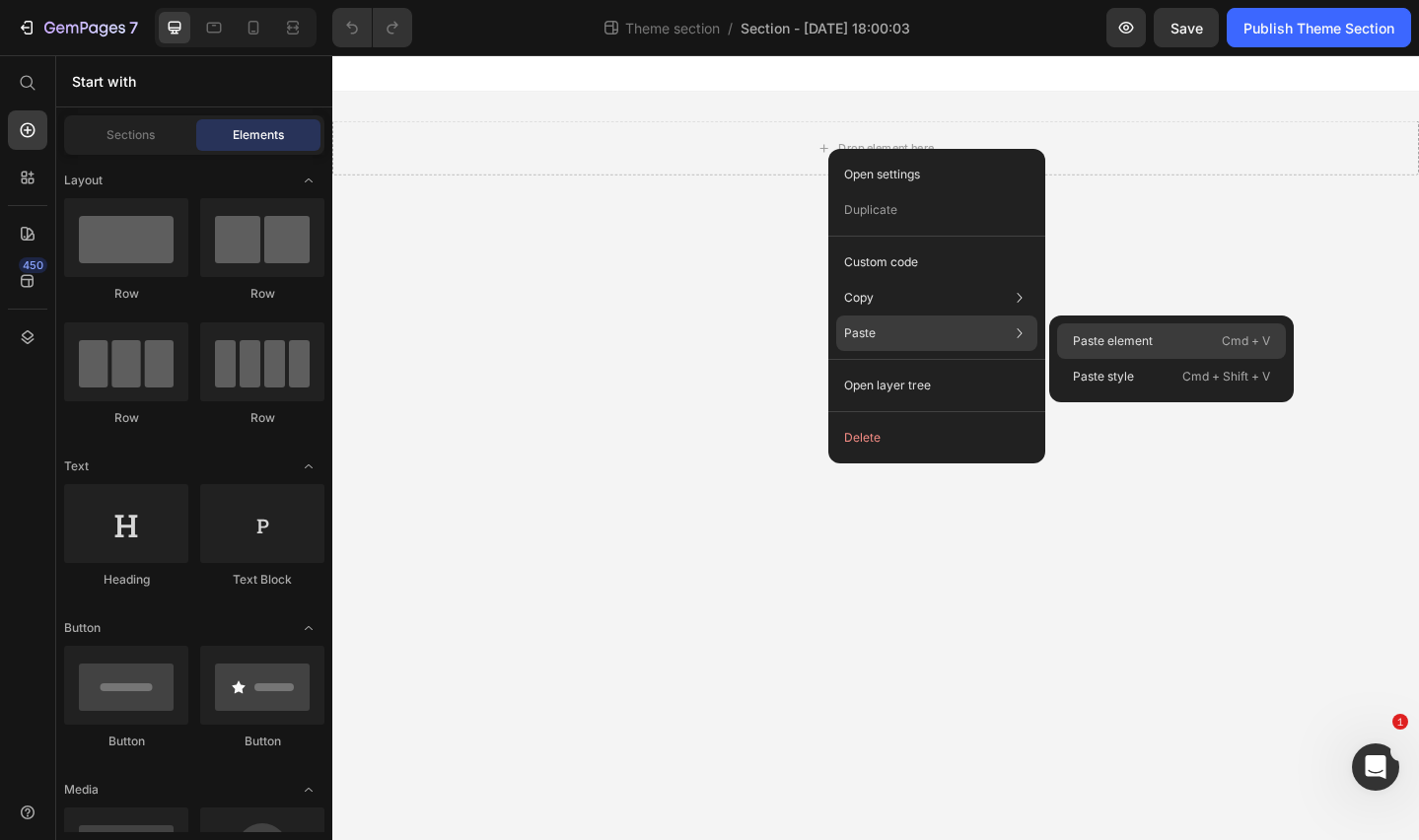 click on "Paste element" at bounding box center [1112, 341] 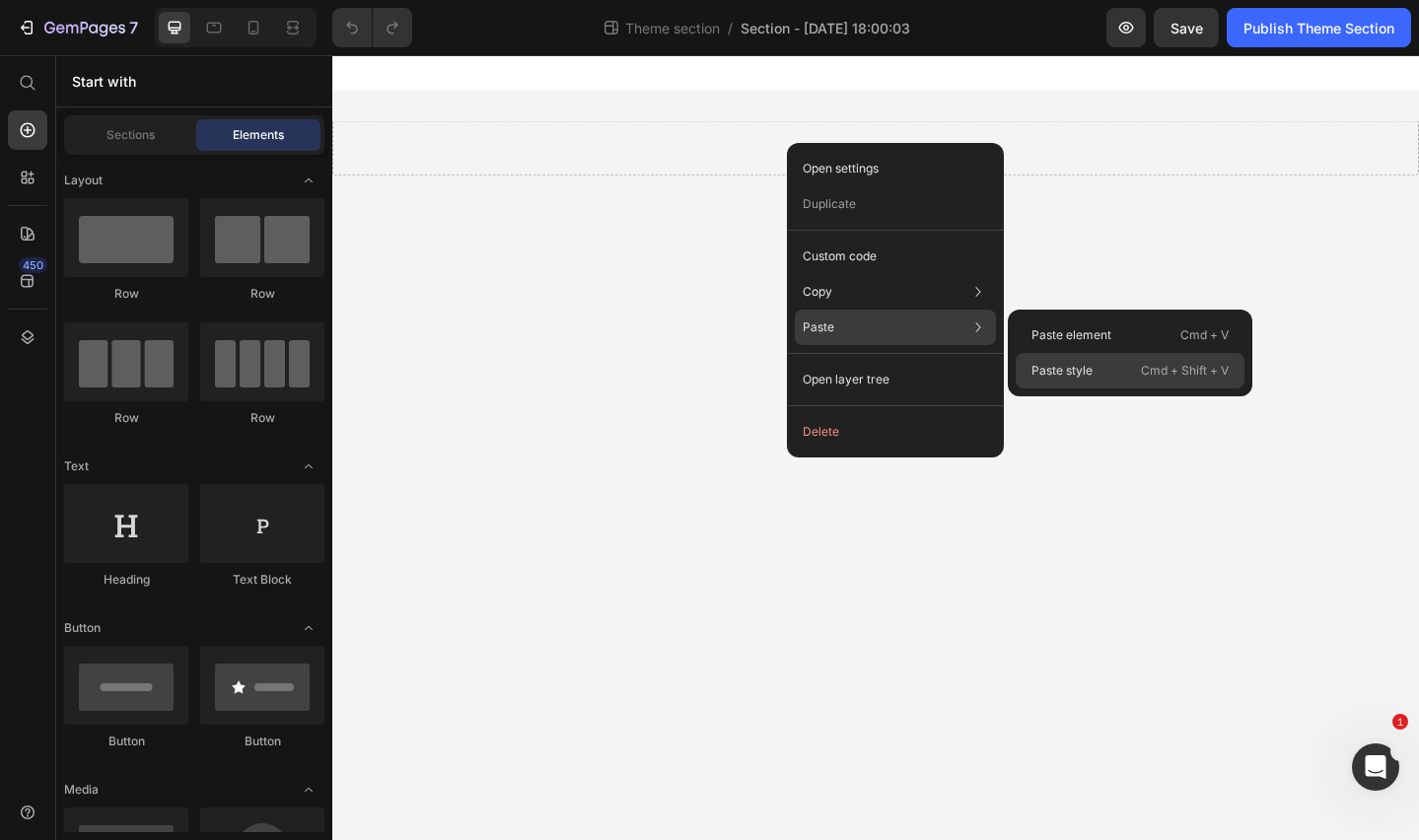 click on "Paste style" at bounding box center [1062, 371] 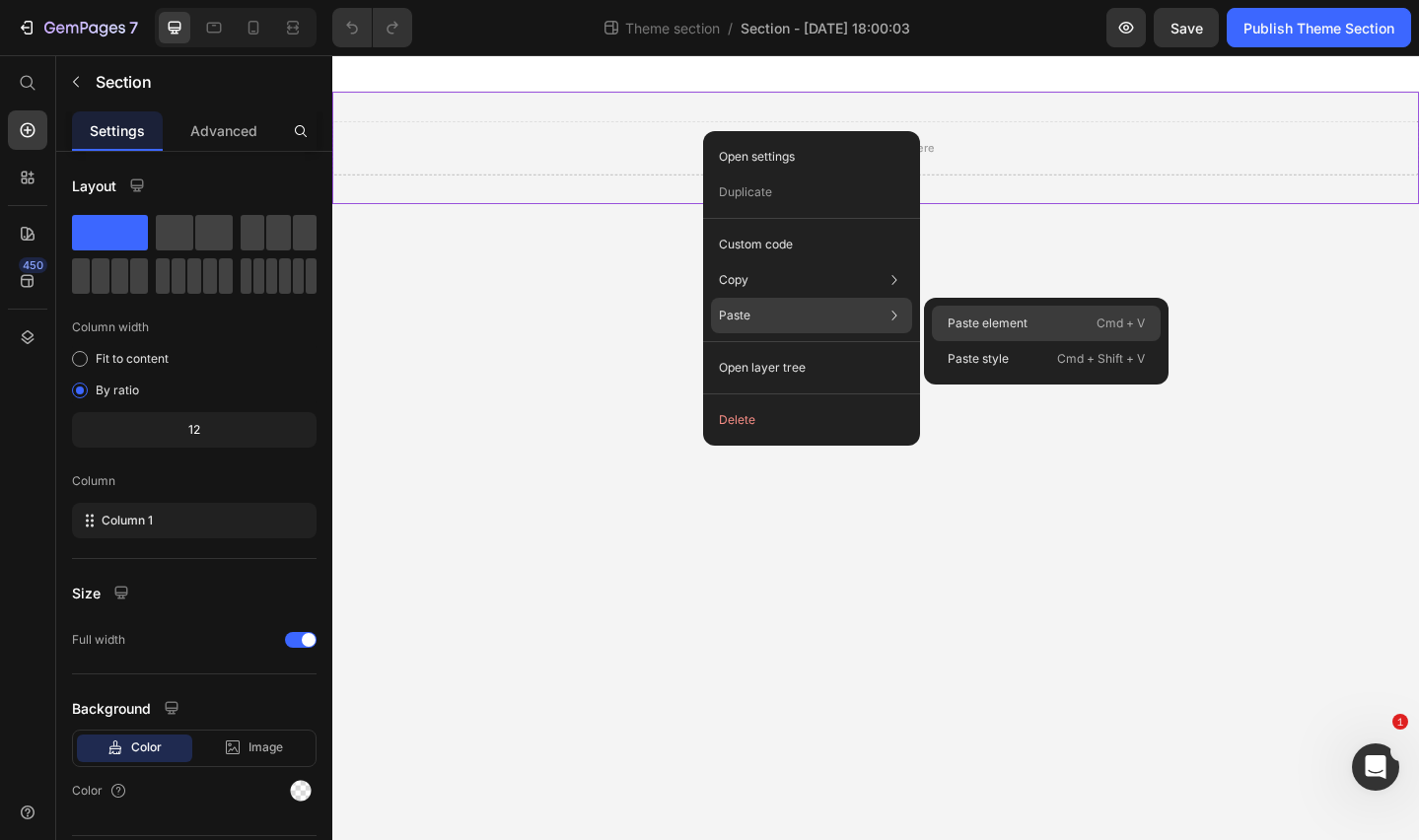 drag, startPoint x: 1018, startPoint y: 320, endPoint x: 841, endPoint y: 264, distance: 185.64752 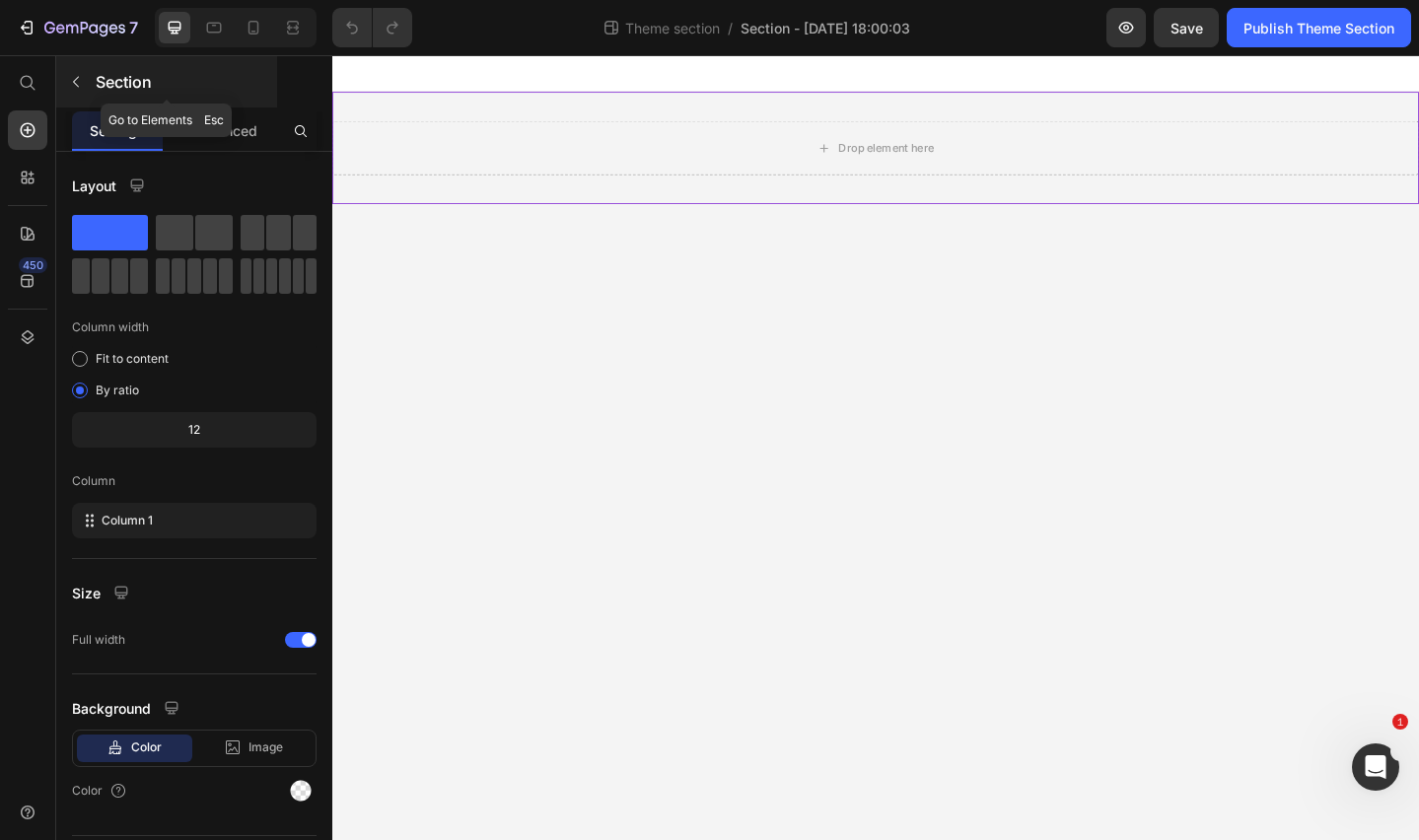 click 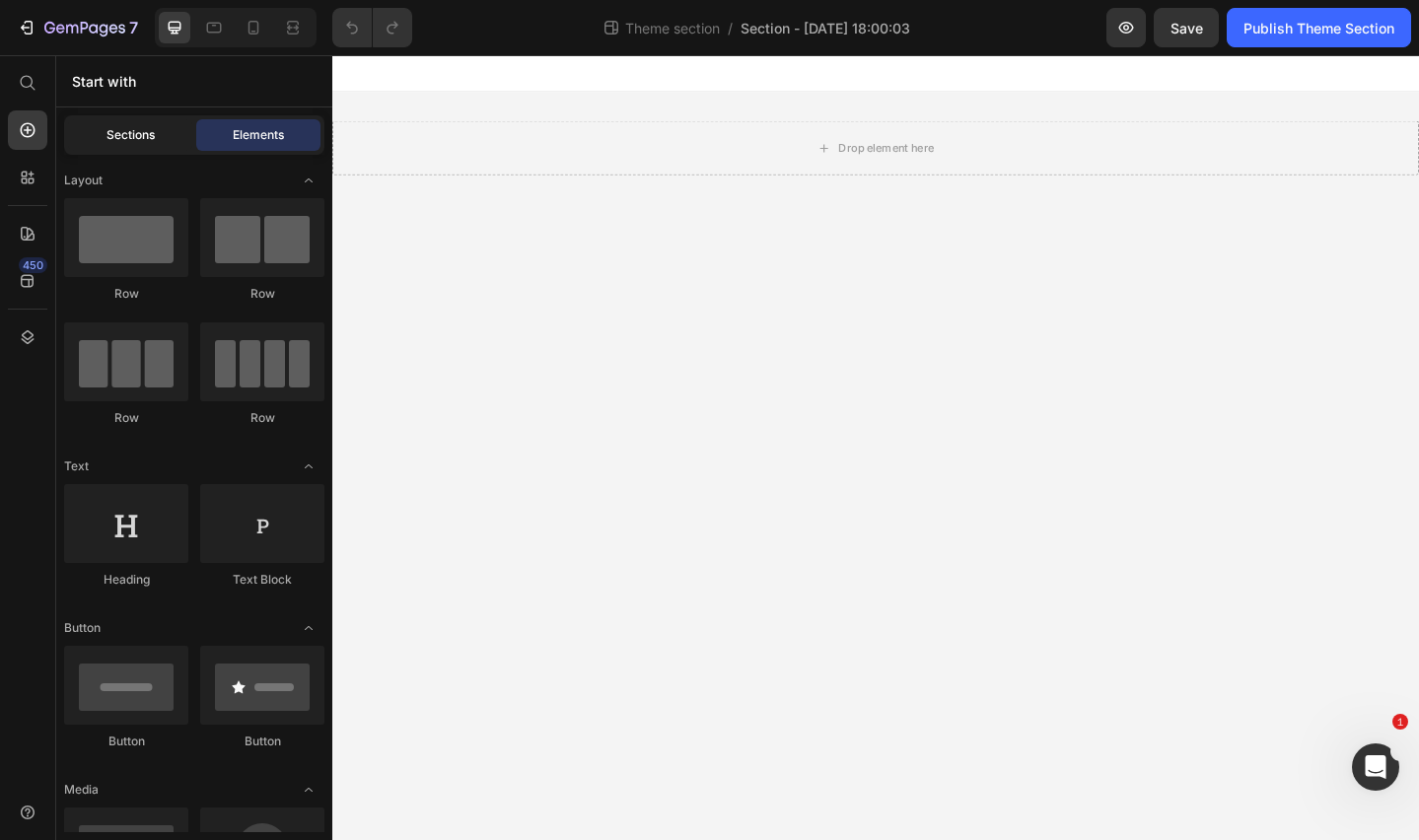click on "Sections" at bounding box center [130, 135] 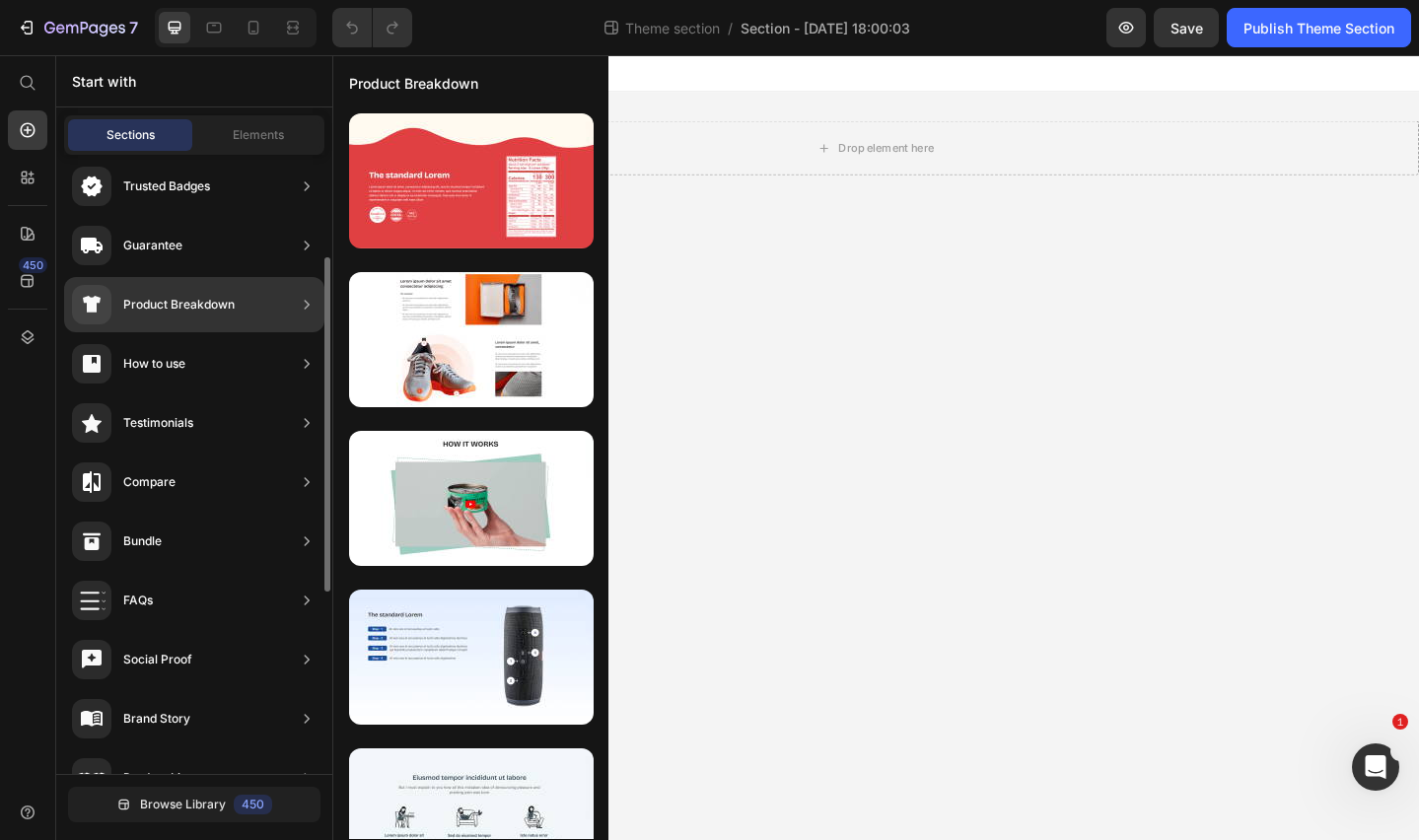 scroll, scrollTop: 190, scrollLeft: 0, axis: vertical 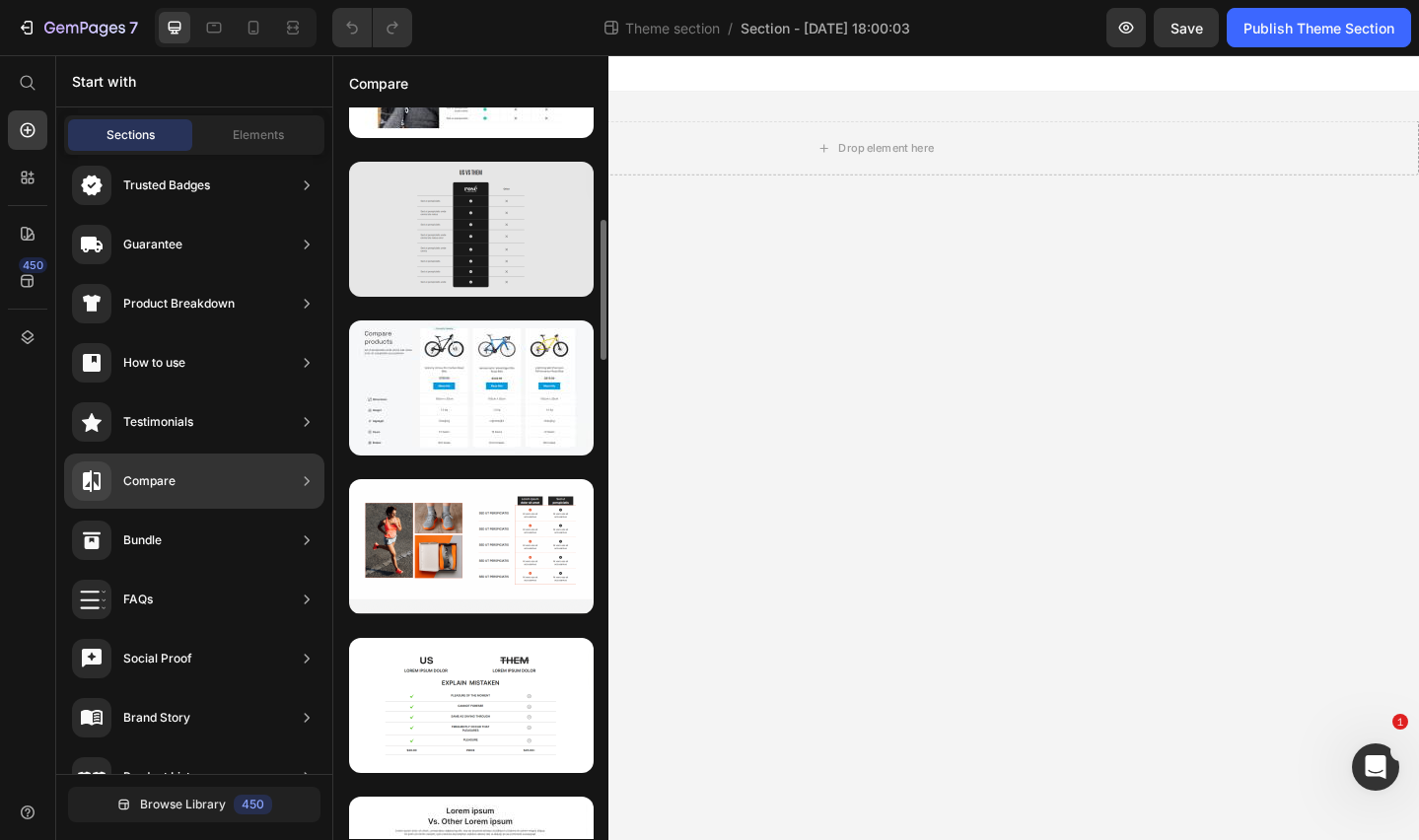 click at bounding box center (471, 229) 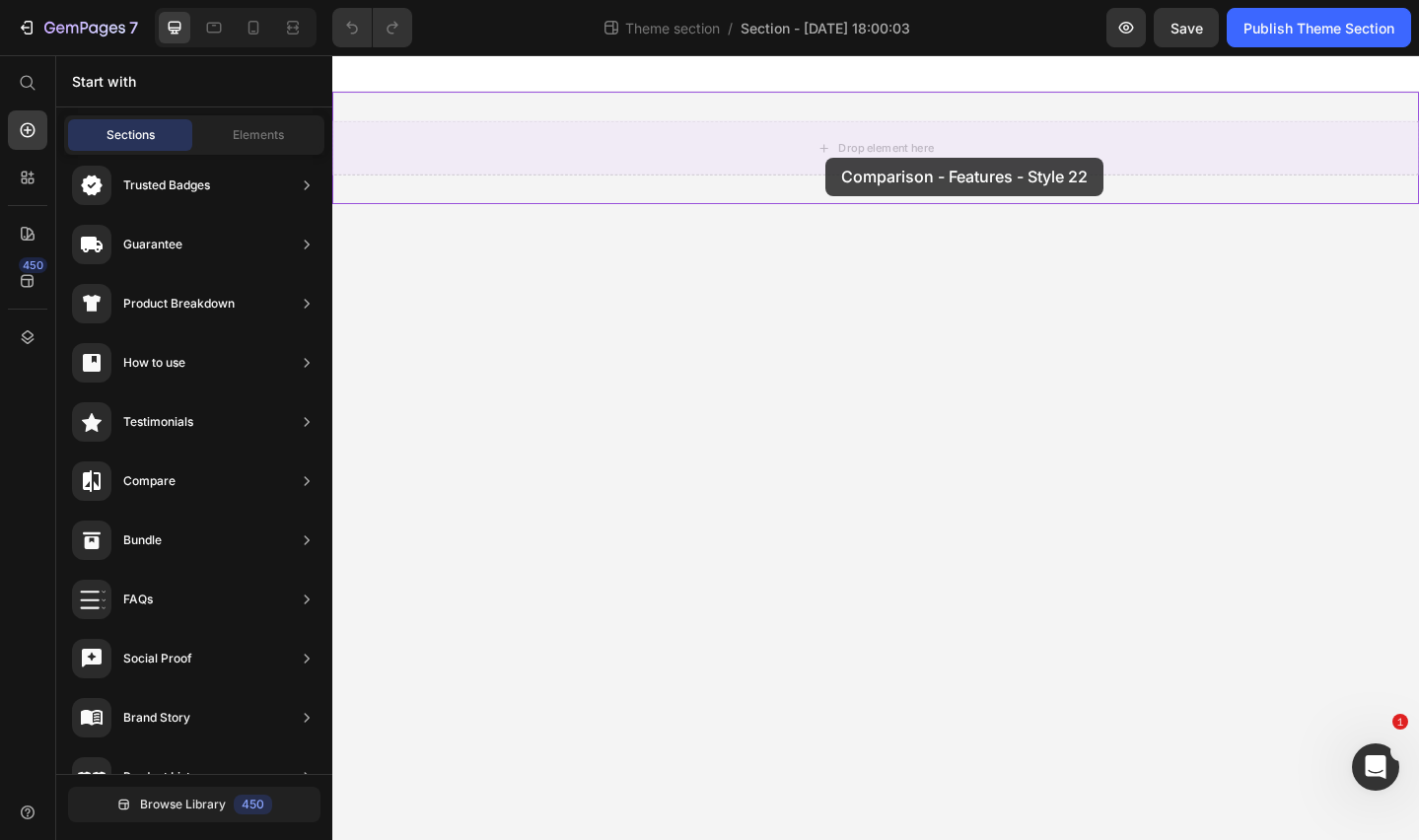 drag, startPoint x: 823, startPoint y: 308, endPoint x: 869, endPoint y: 167, distance: 148.3139 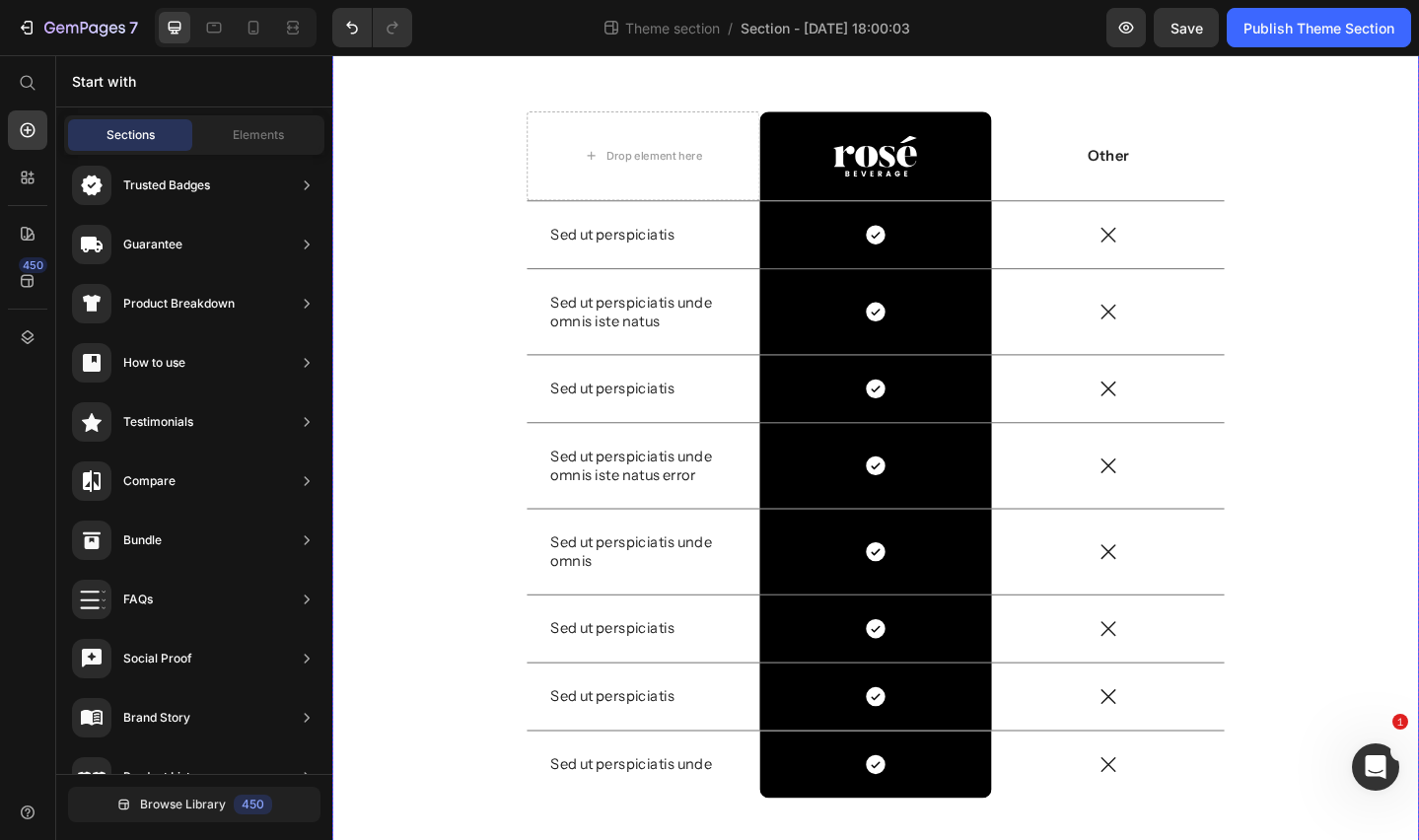 scroll, scrollTop: 152, scrollLeft: 0, axis: vertical 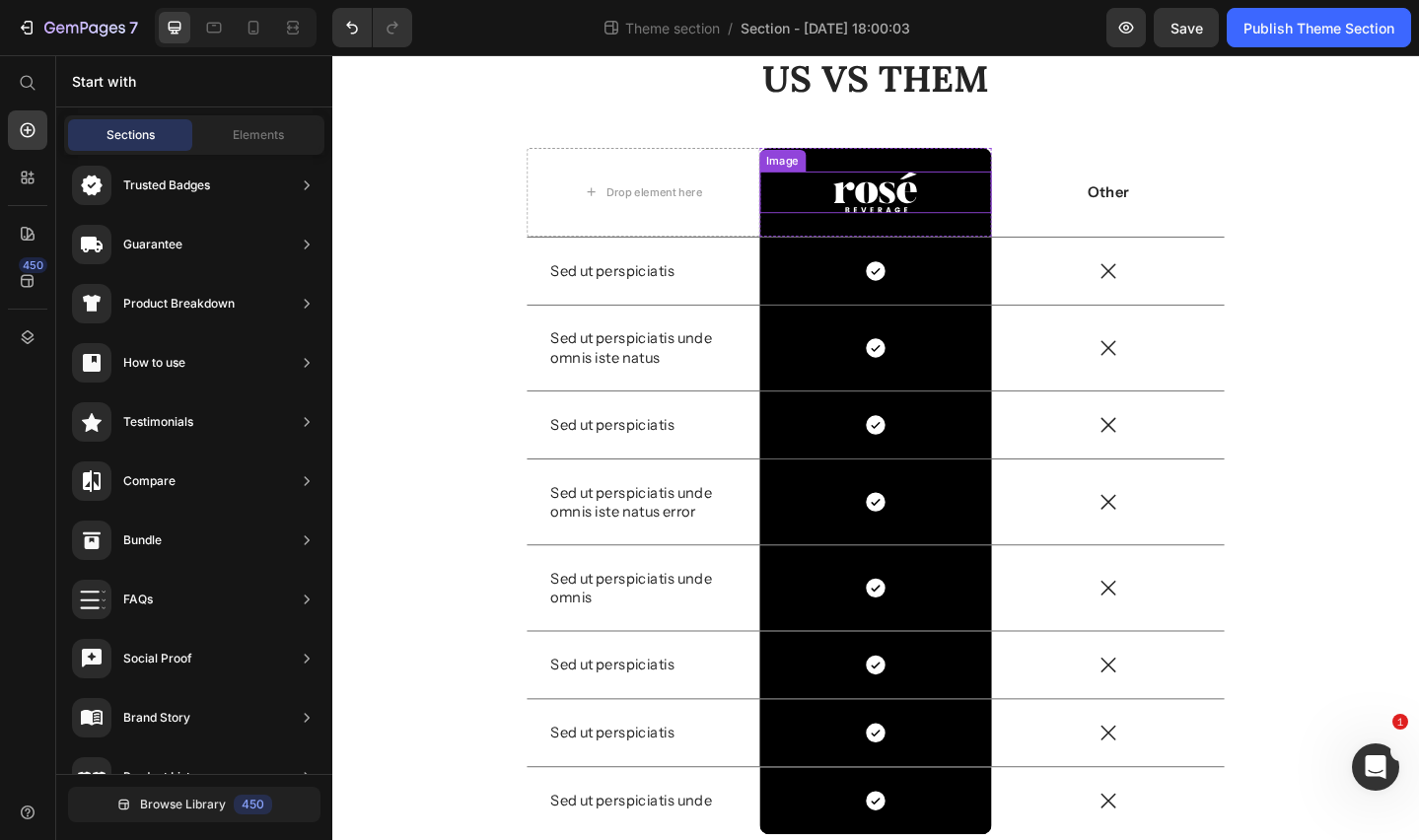 click at bounding box center [924, 204] 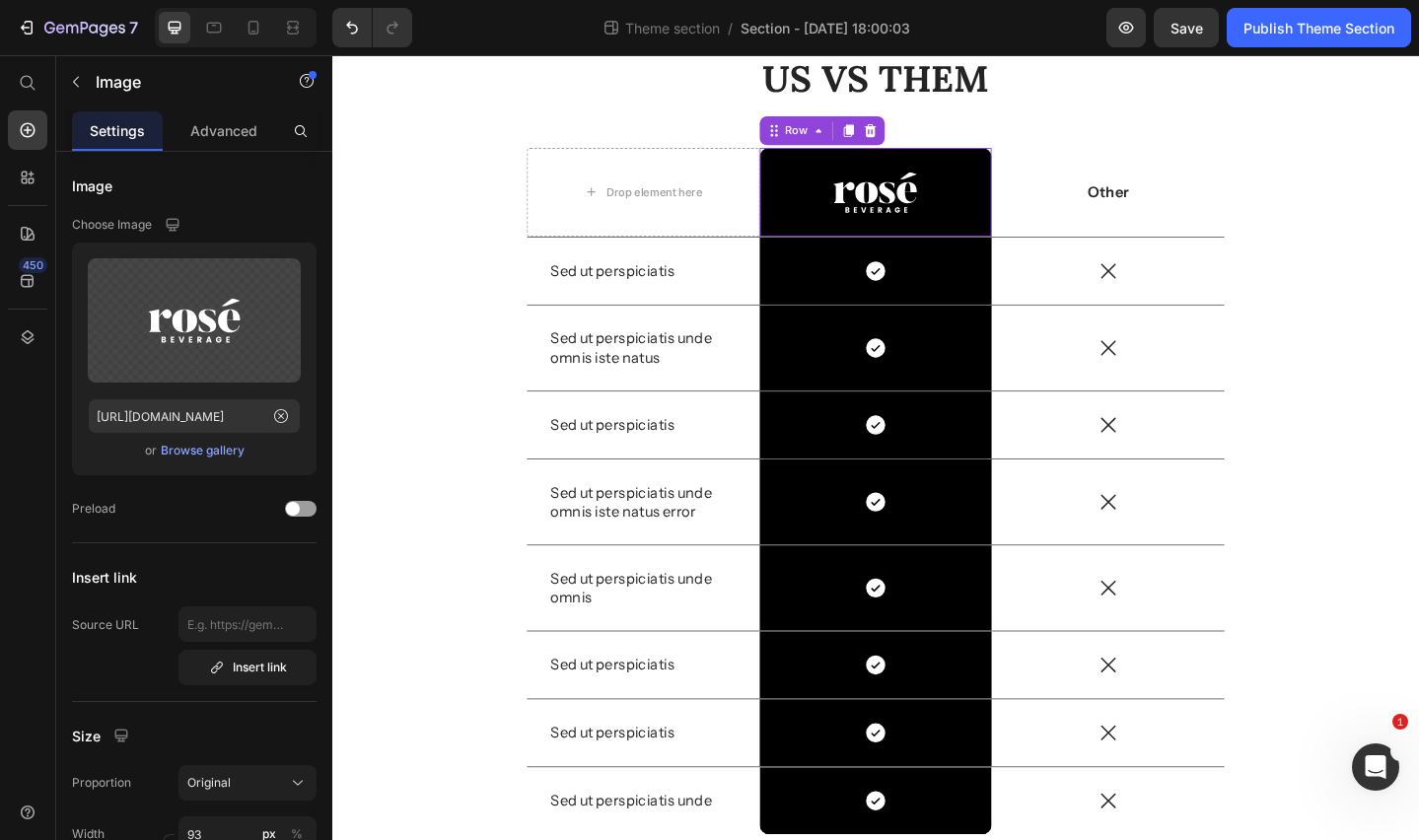 click on "Image Row   0" at bounding box center [924, 204] 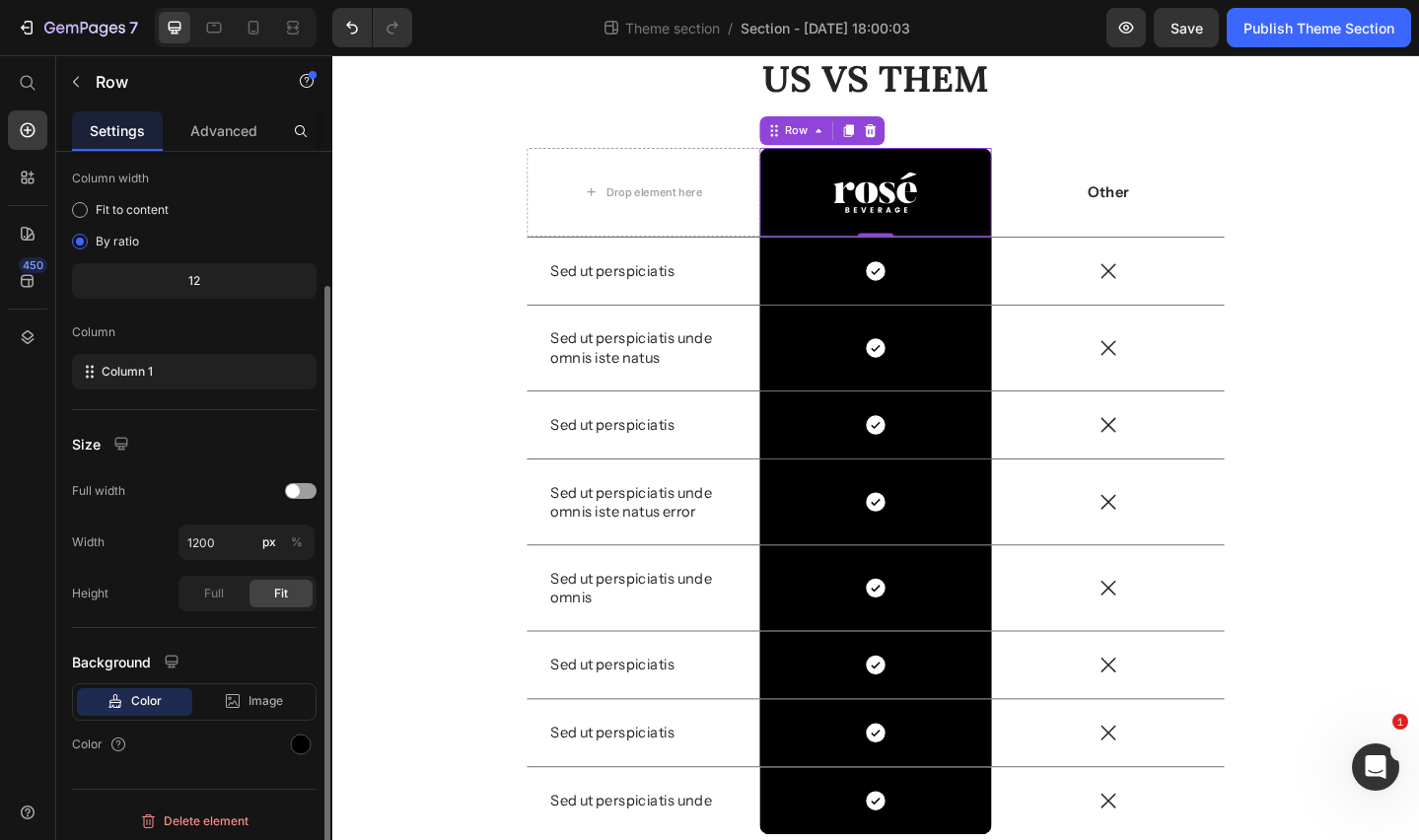 scroll, scrollTop: 155, scrollLeft: 0, axis: vertical 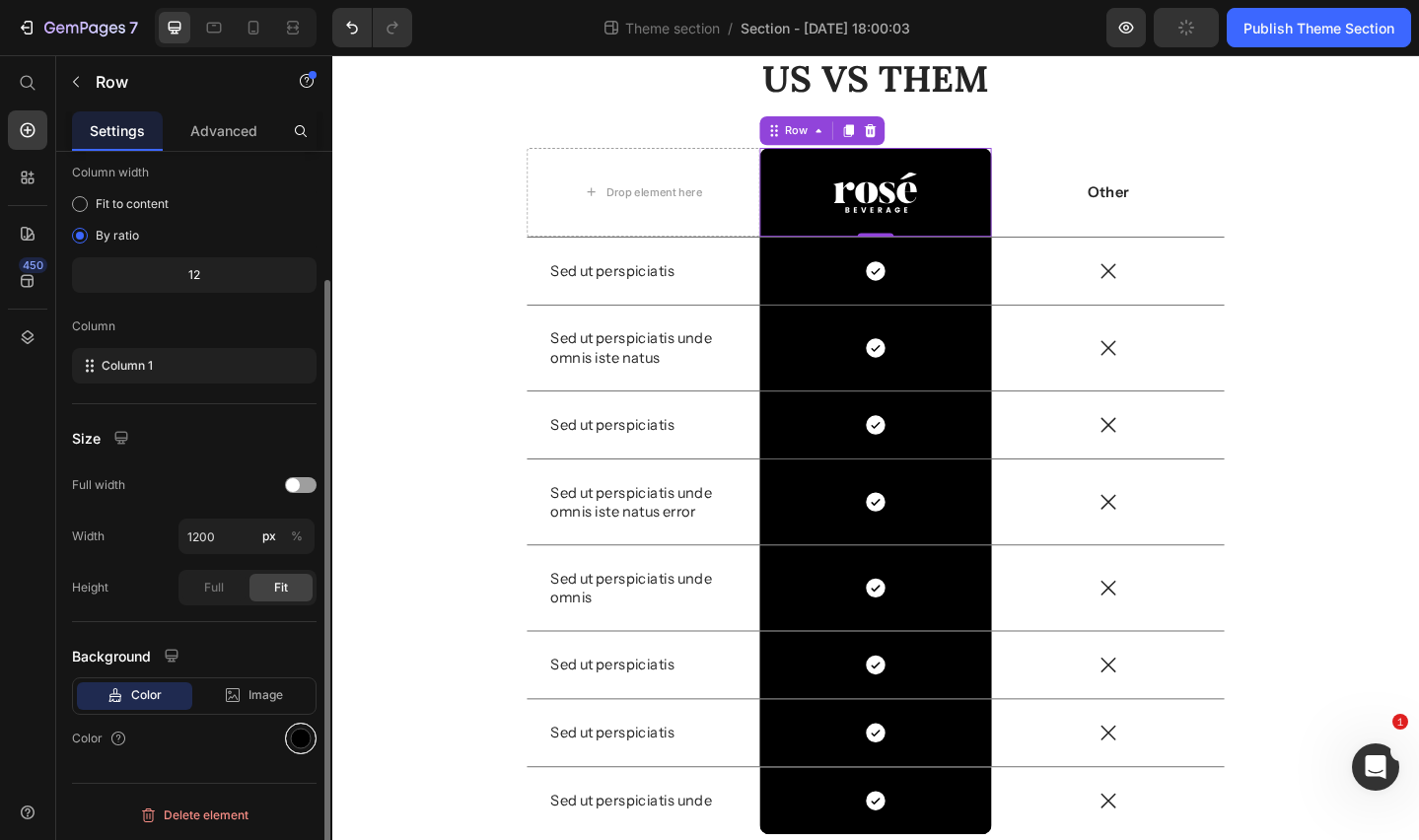 click at bounding box center [301, 738] 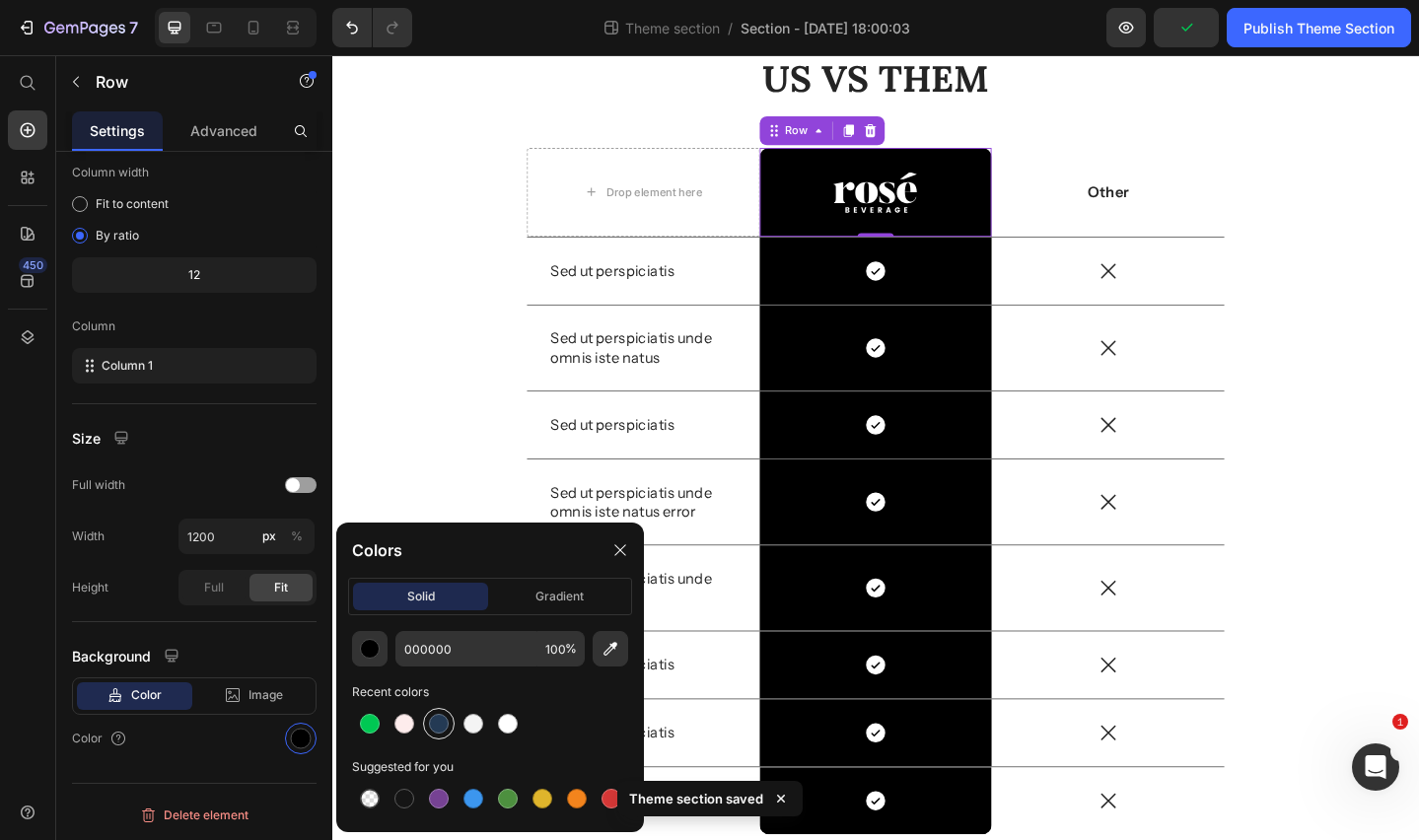 click at bounding box center (439, 724) 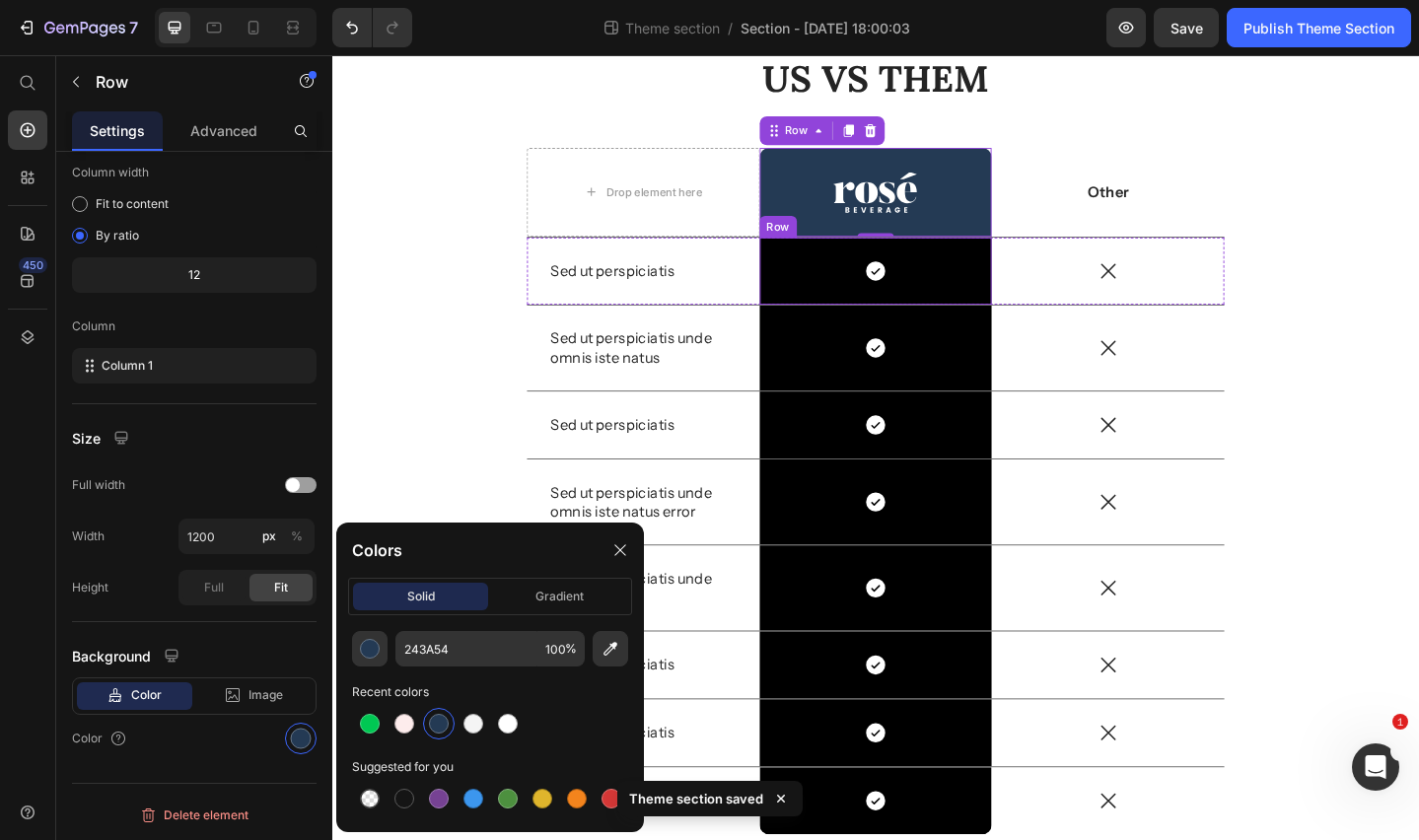click on "Icon Row" at bounding box center [924, 290] 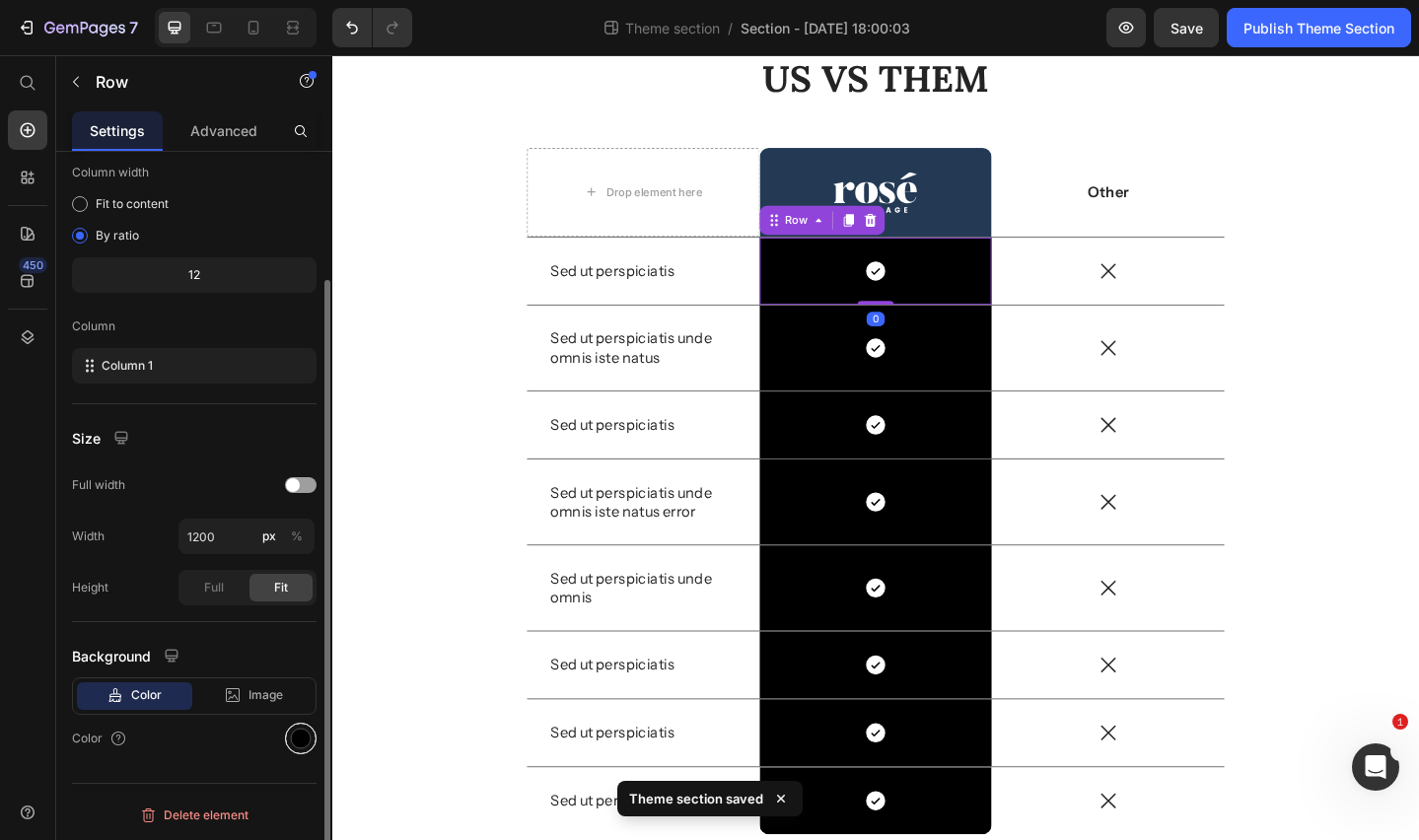 click at bounding box center [301, 738] 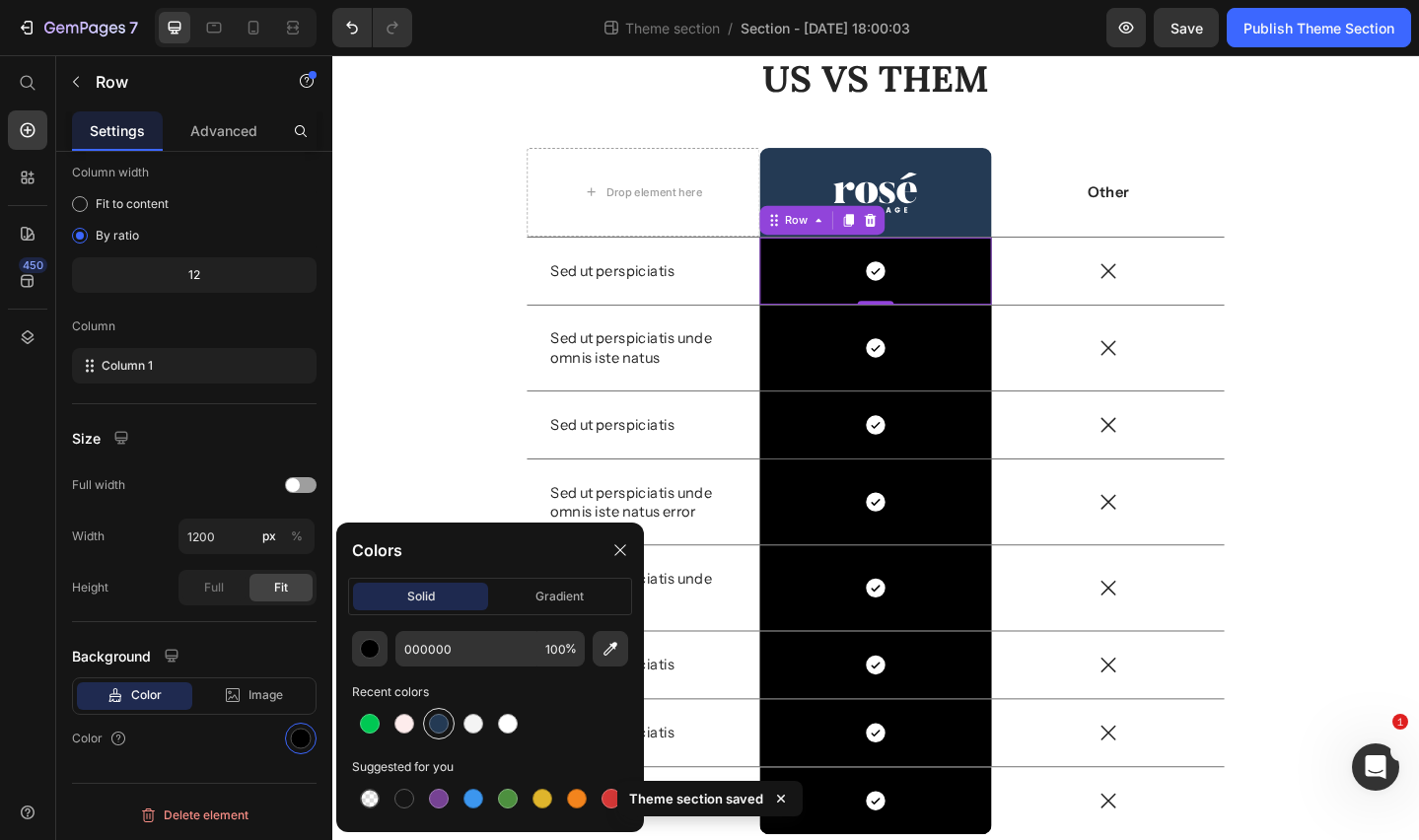 click at bounding box center (439, 724) 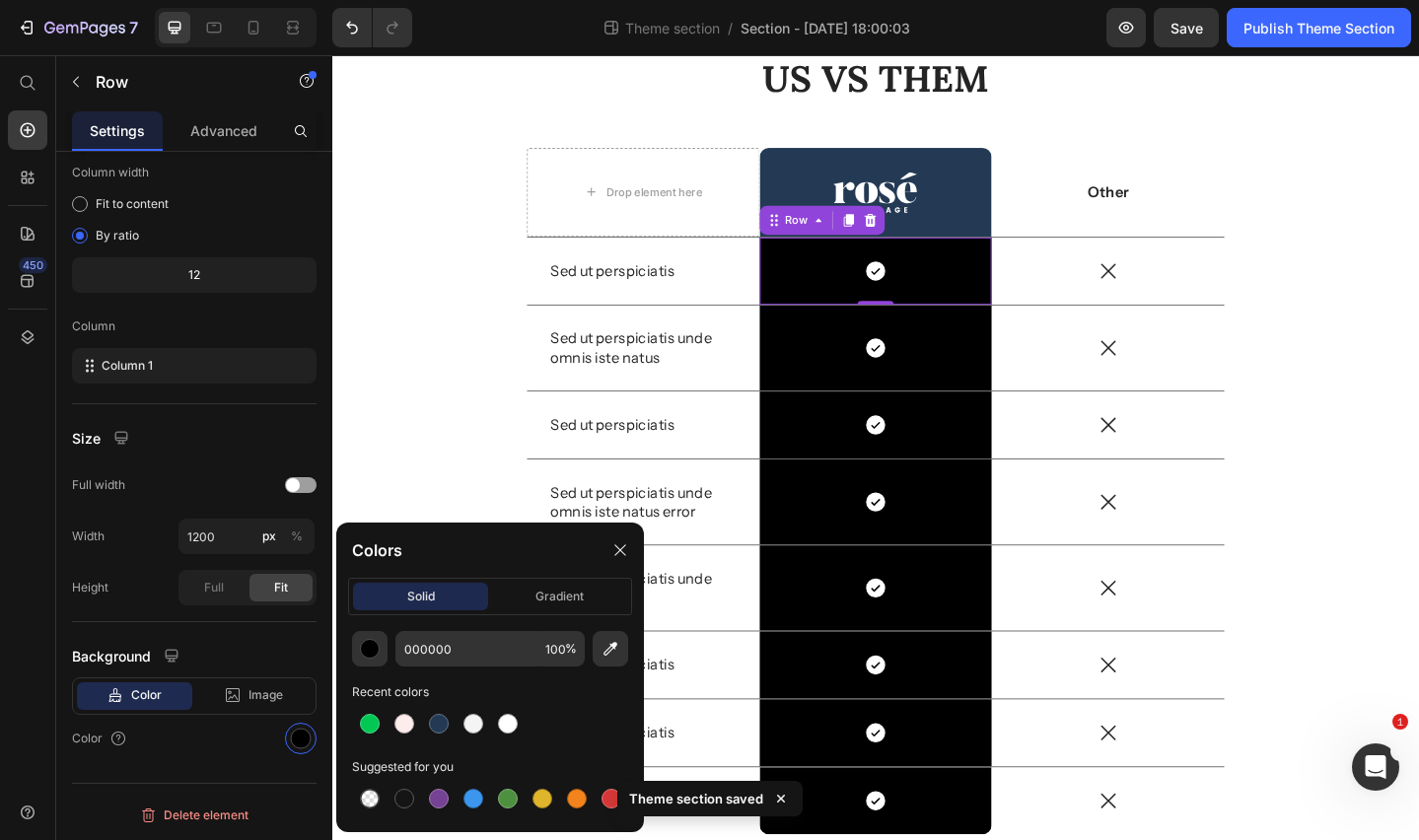 type on "243A54" 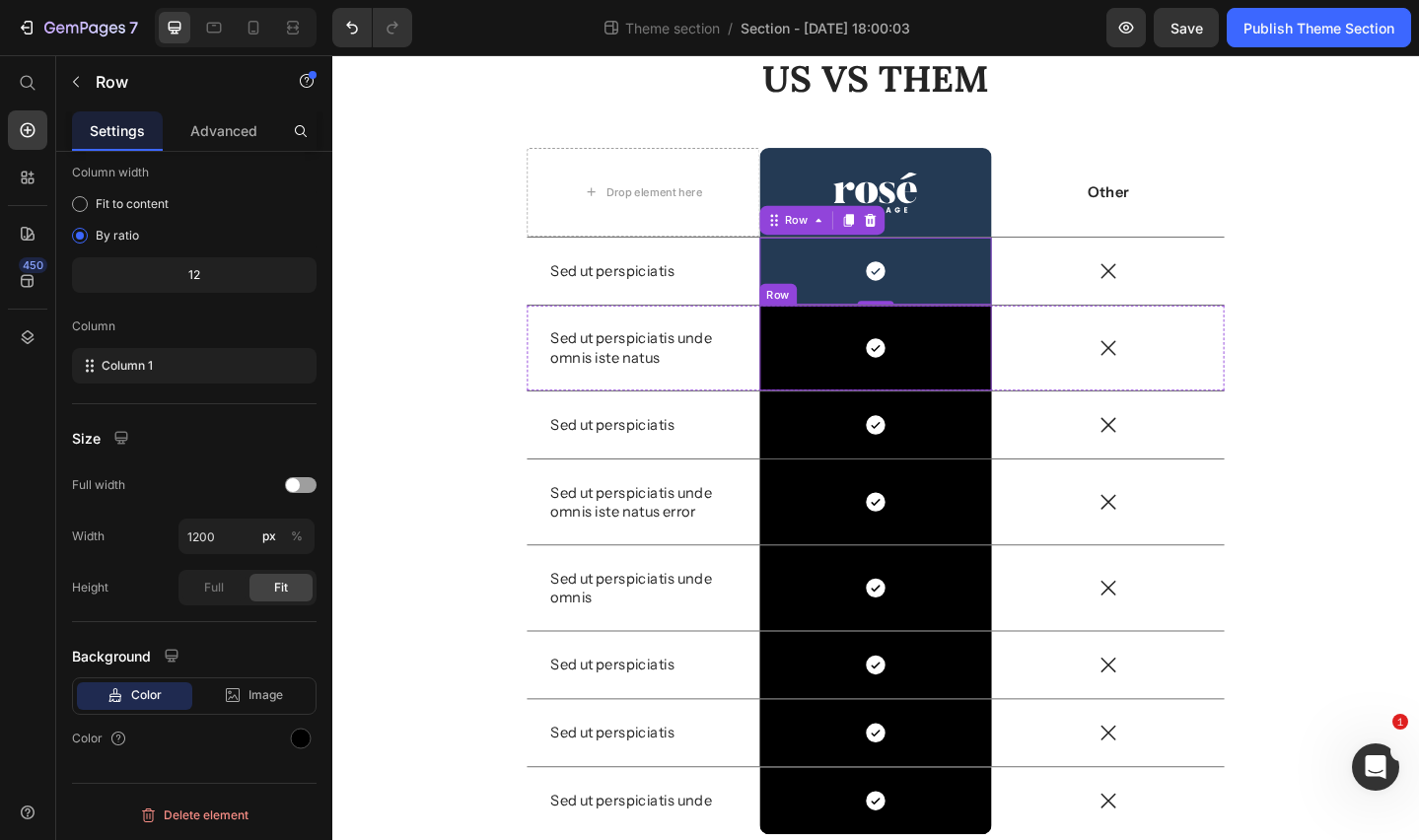 click on "Icon Row" at bounding box center [924, 374] 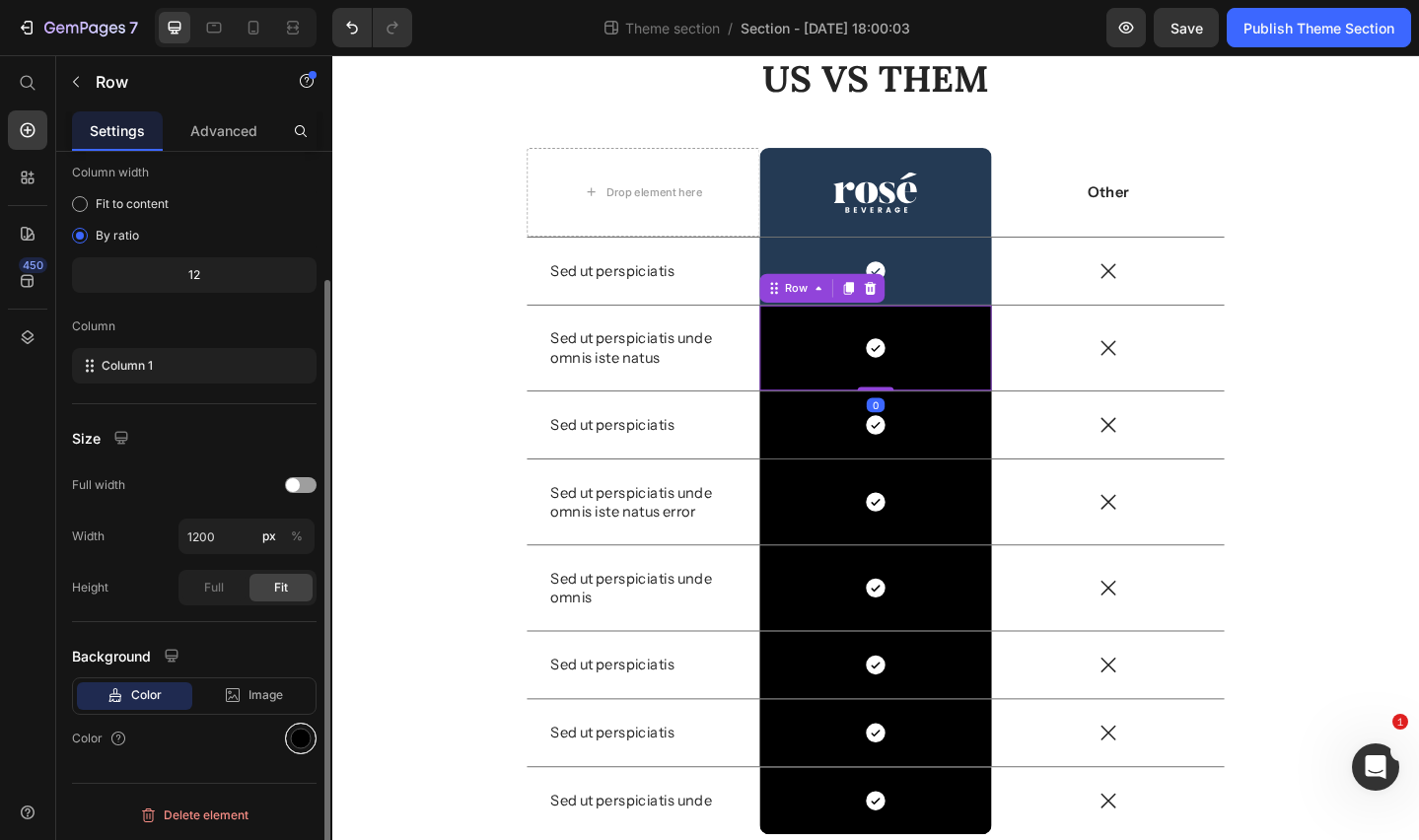 click at bounding box center (301, 738) 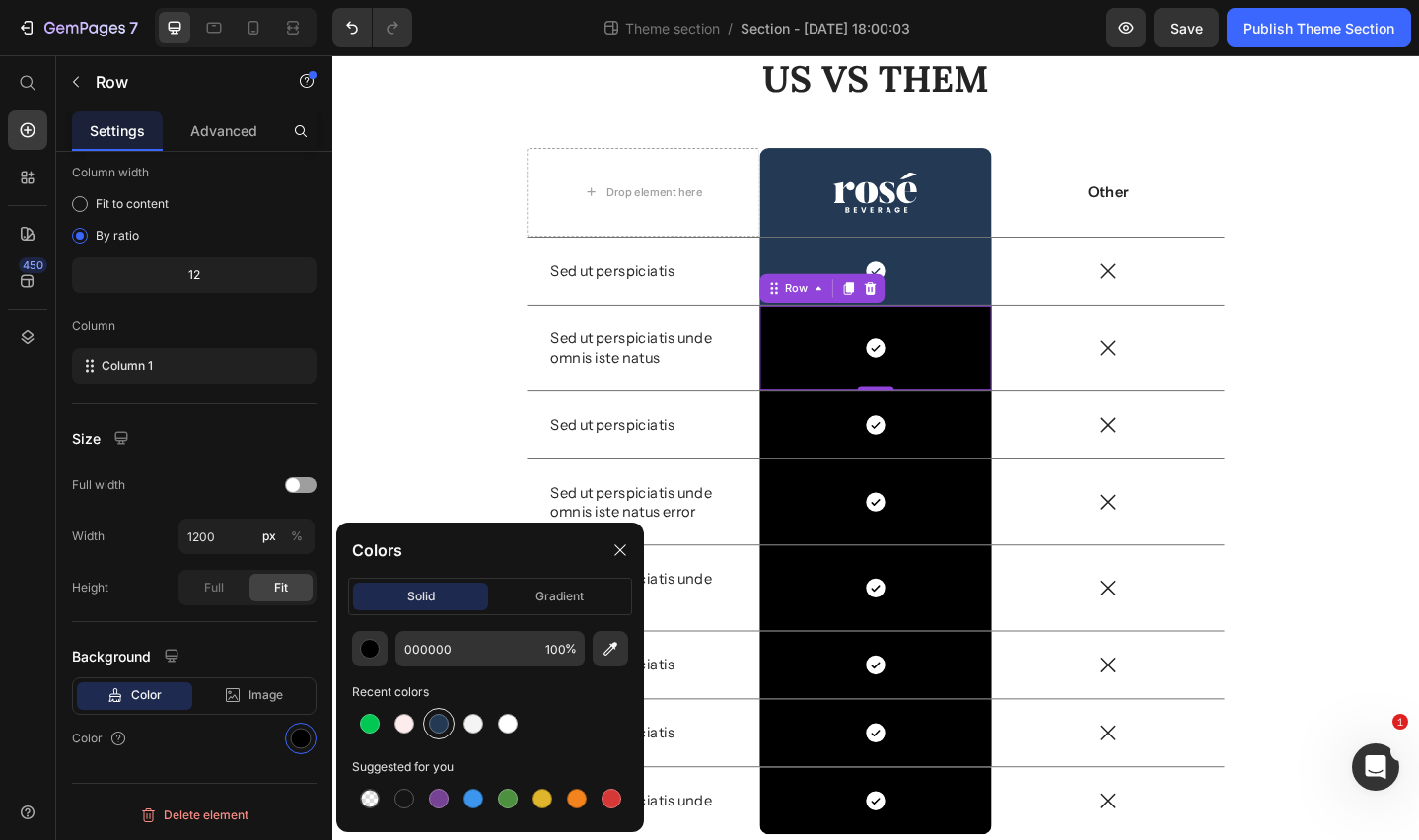 drag, startPoint x: 436, startPoint y: 723, endPoint x: 363, endPoint y: 657, distance: 98.412398 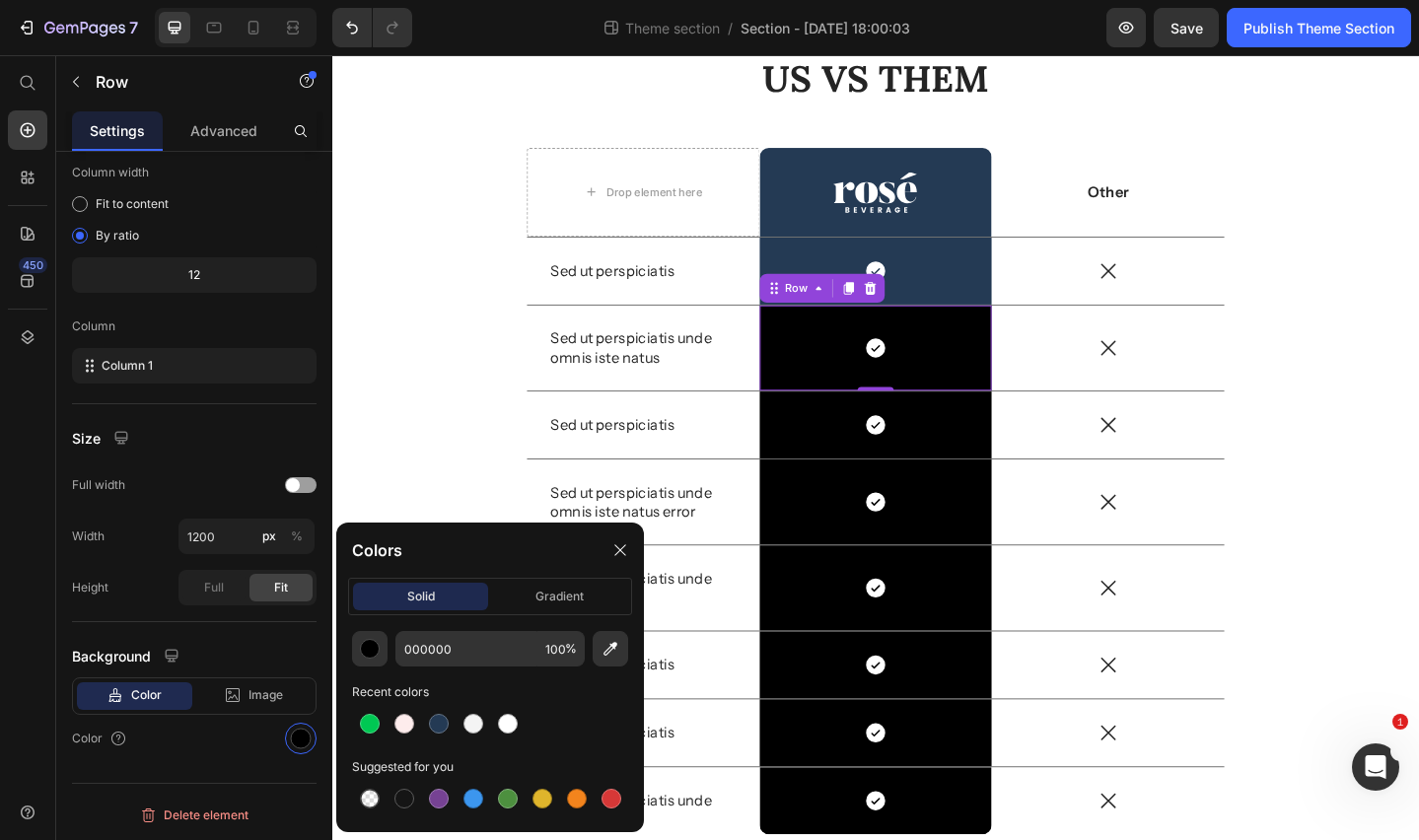type on "243A54" 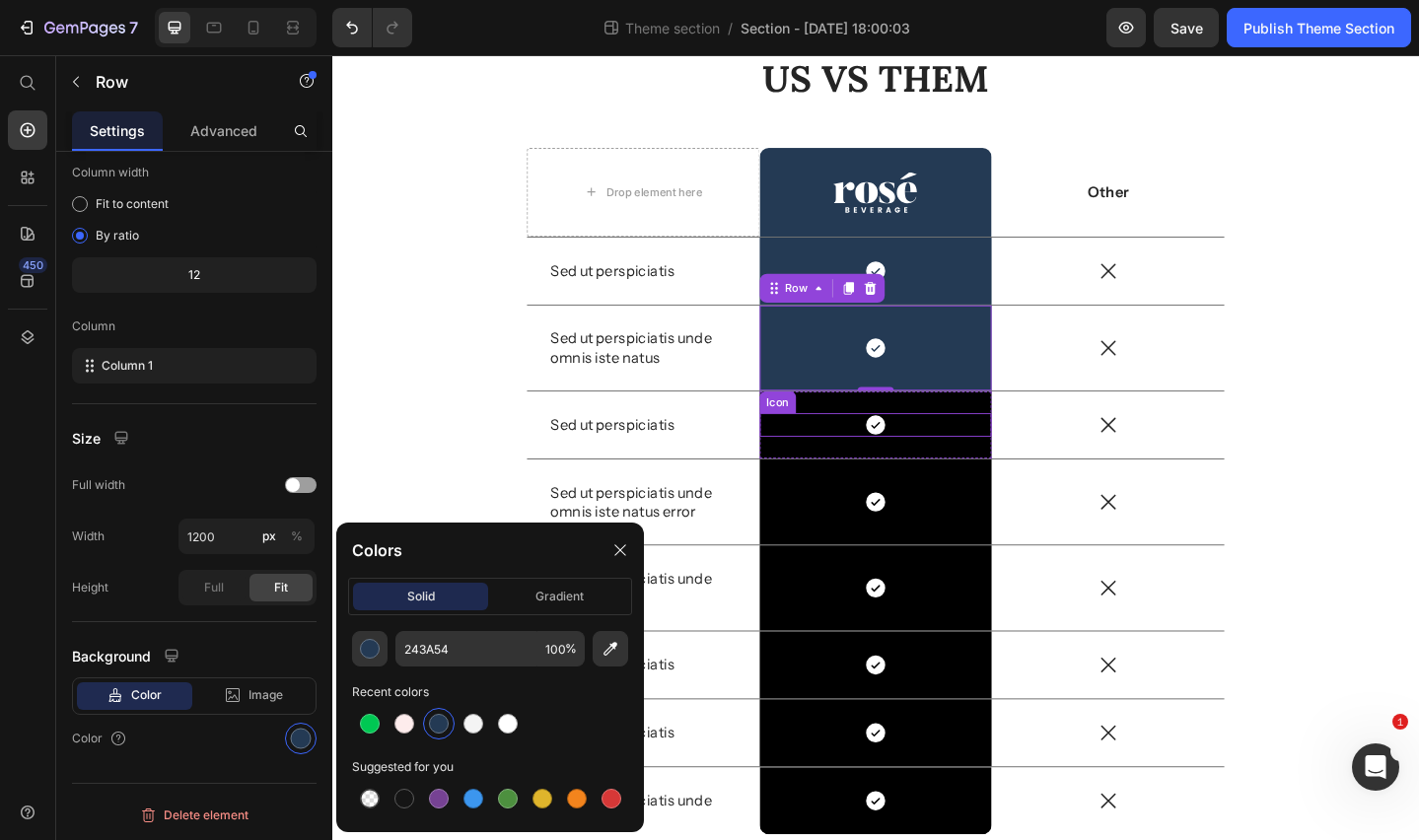 click on "Icon" at bounding box center [924, 457] 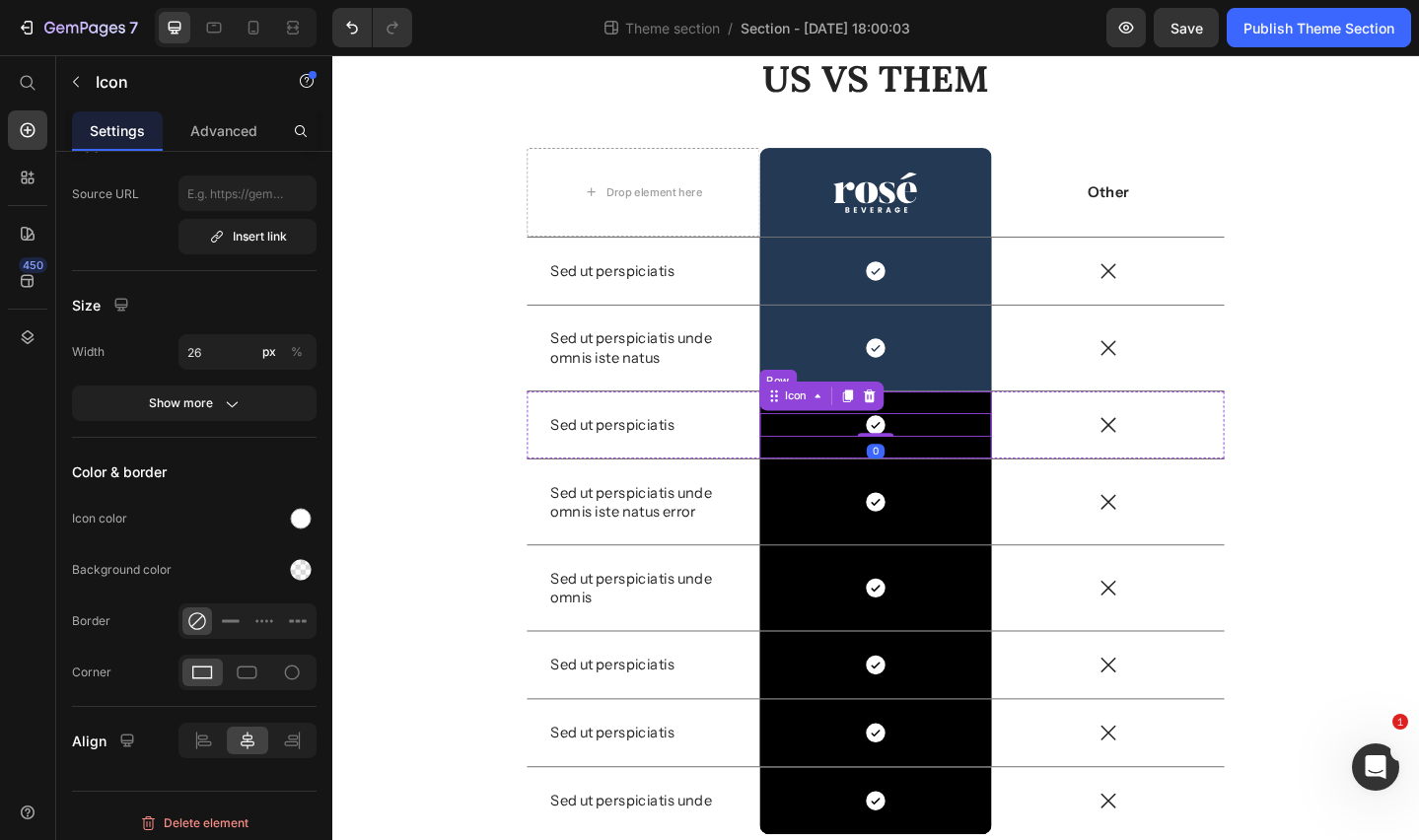 scroll, scrollTop: 0, scrollLeft: 0, axis: both 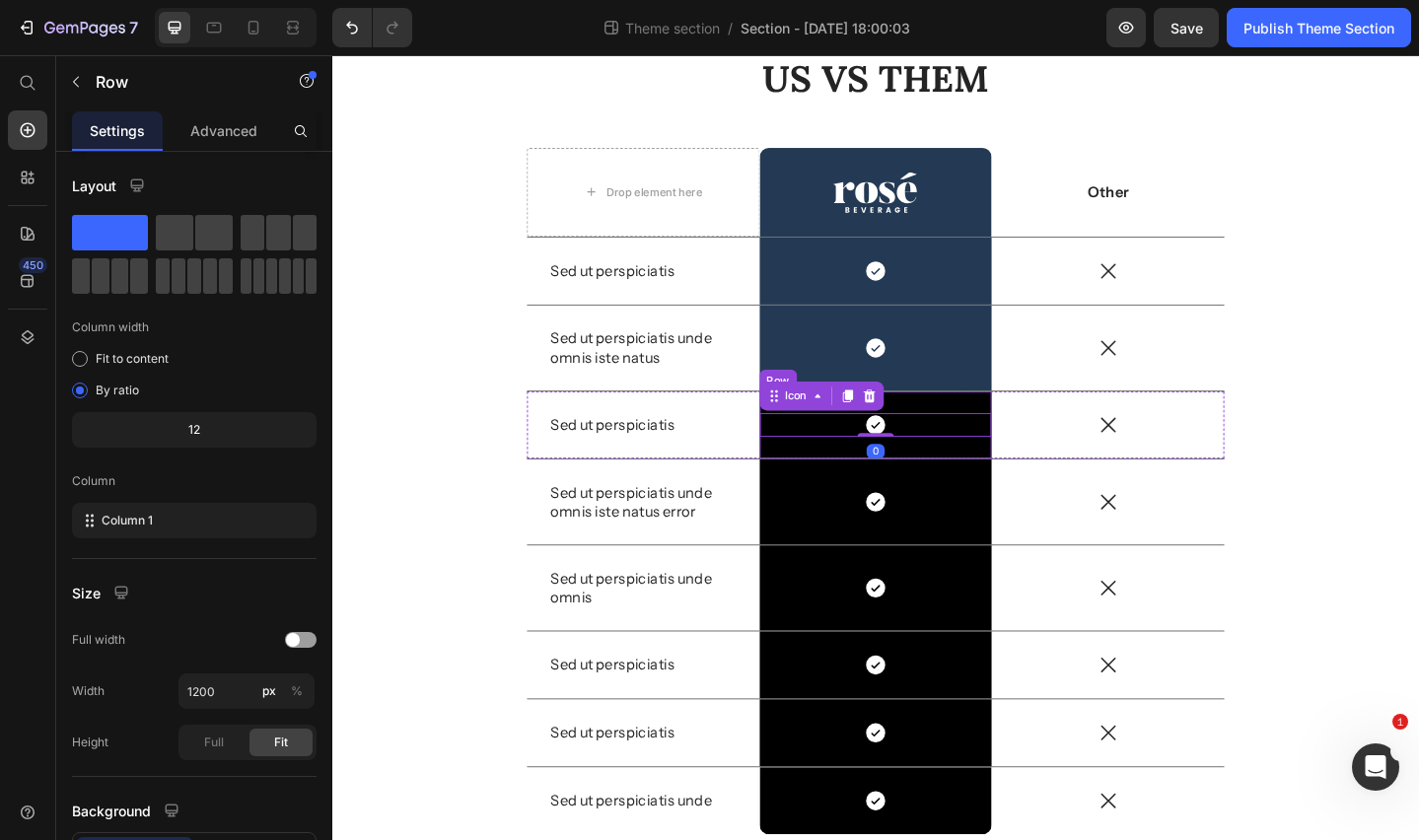 click on "Icon   0 Row" at bounding box center [924, 457] 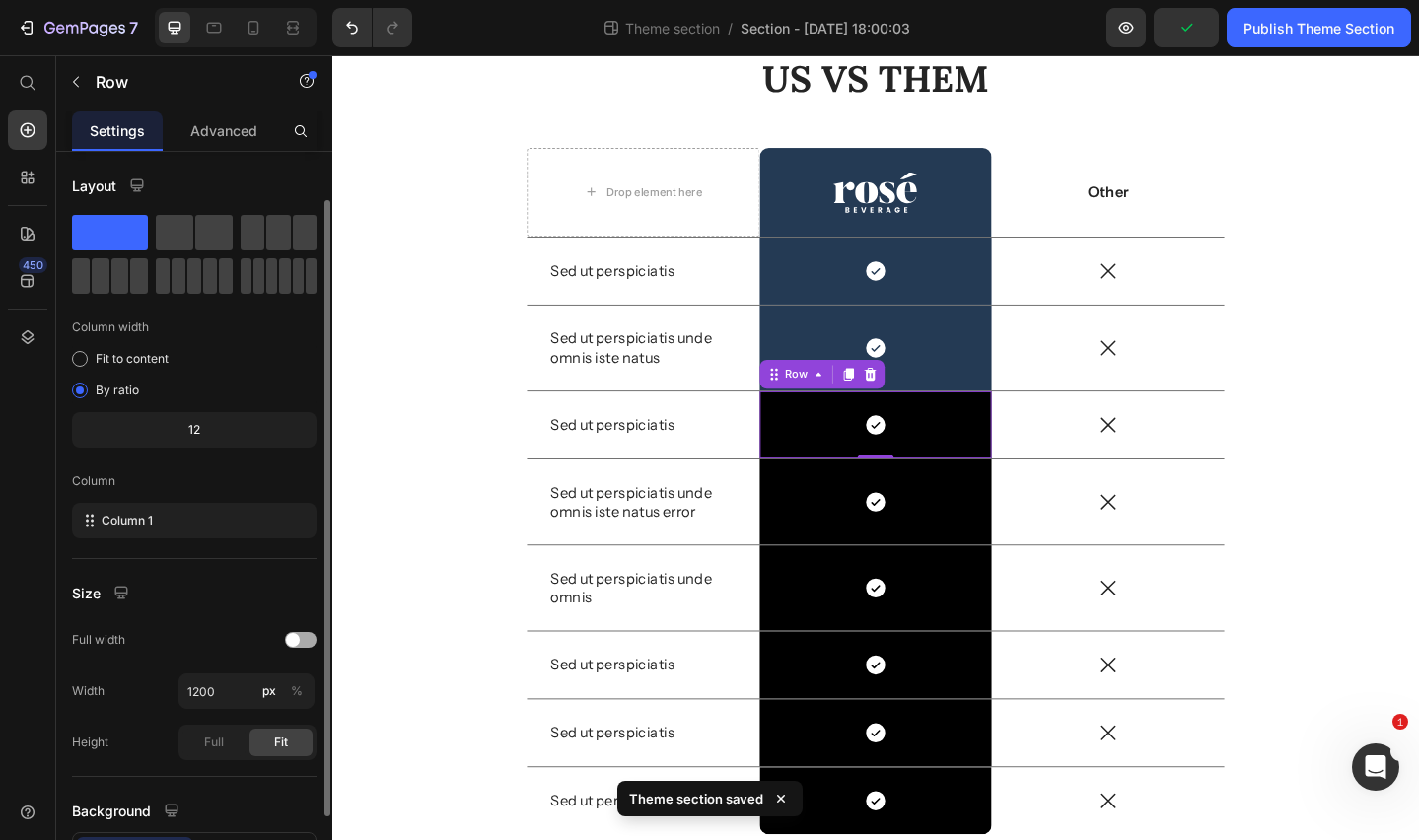 scroll, scrollTop: 155, scrollLeft: 0, axis: vertical 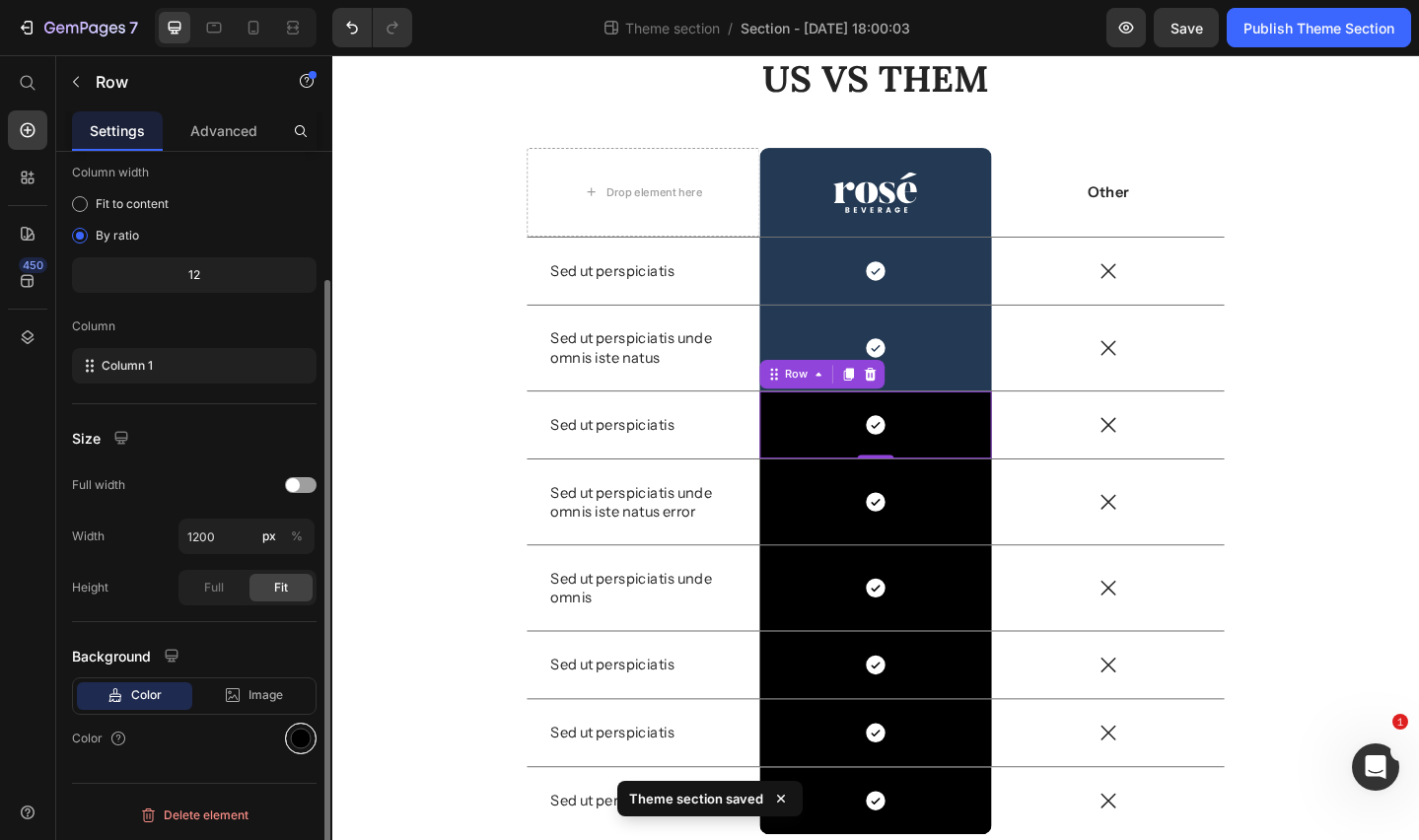 click at bounding box center [301, 738] 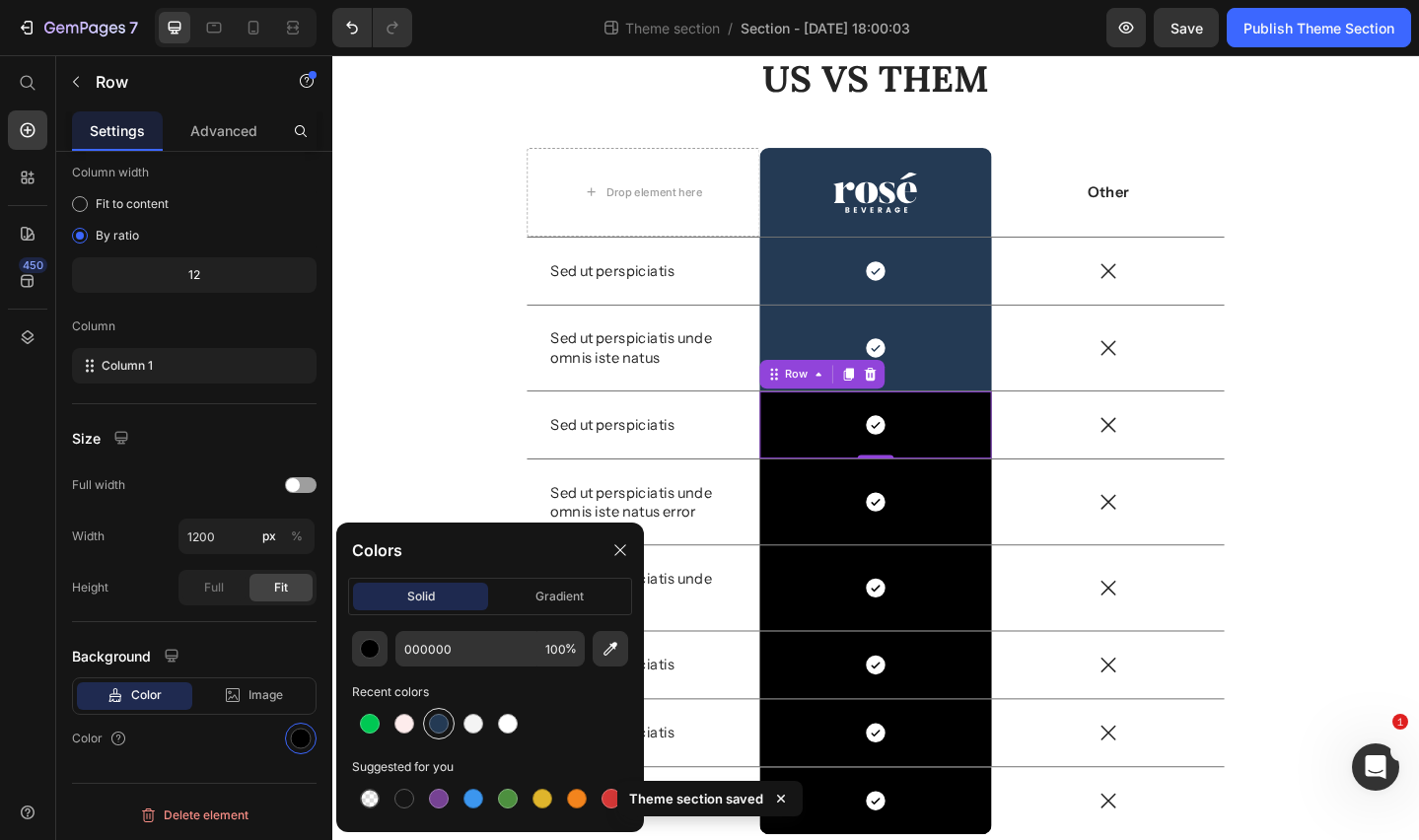 click at bounding box center [439, 724] 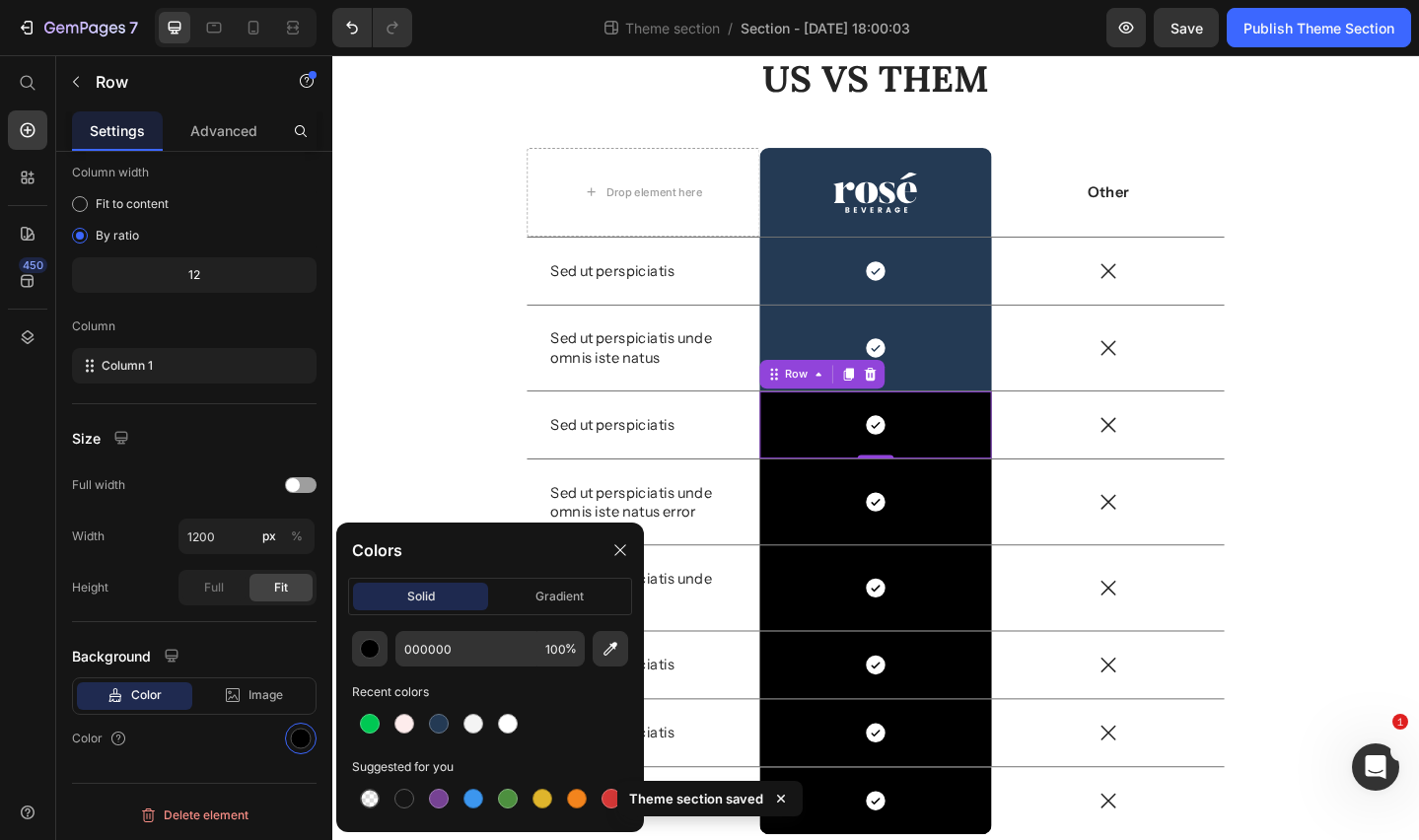 type on "243A54" 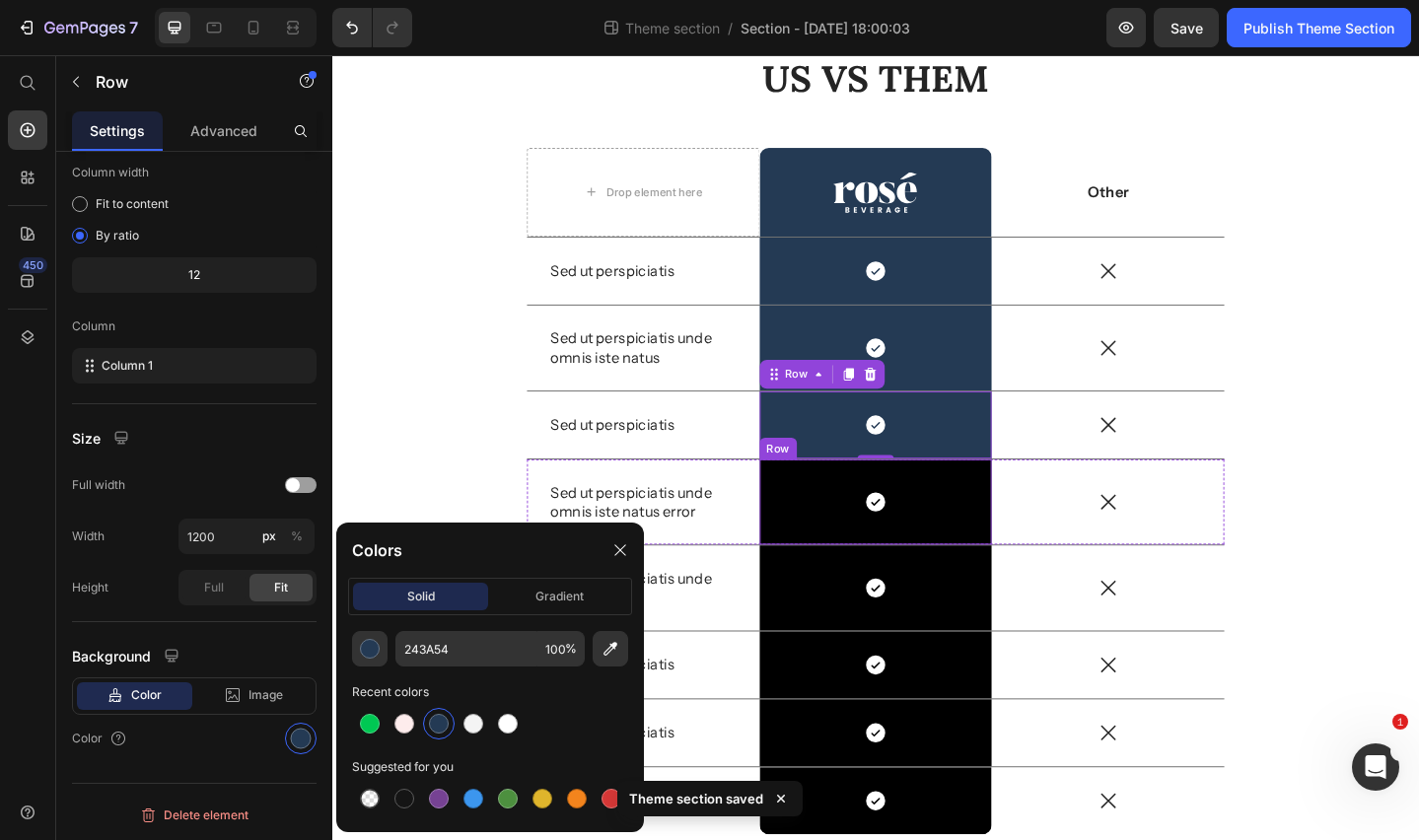 click on "Icon Row" at bounding box center [924, 541] 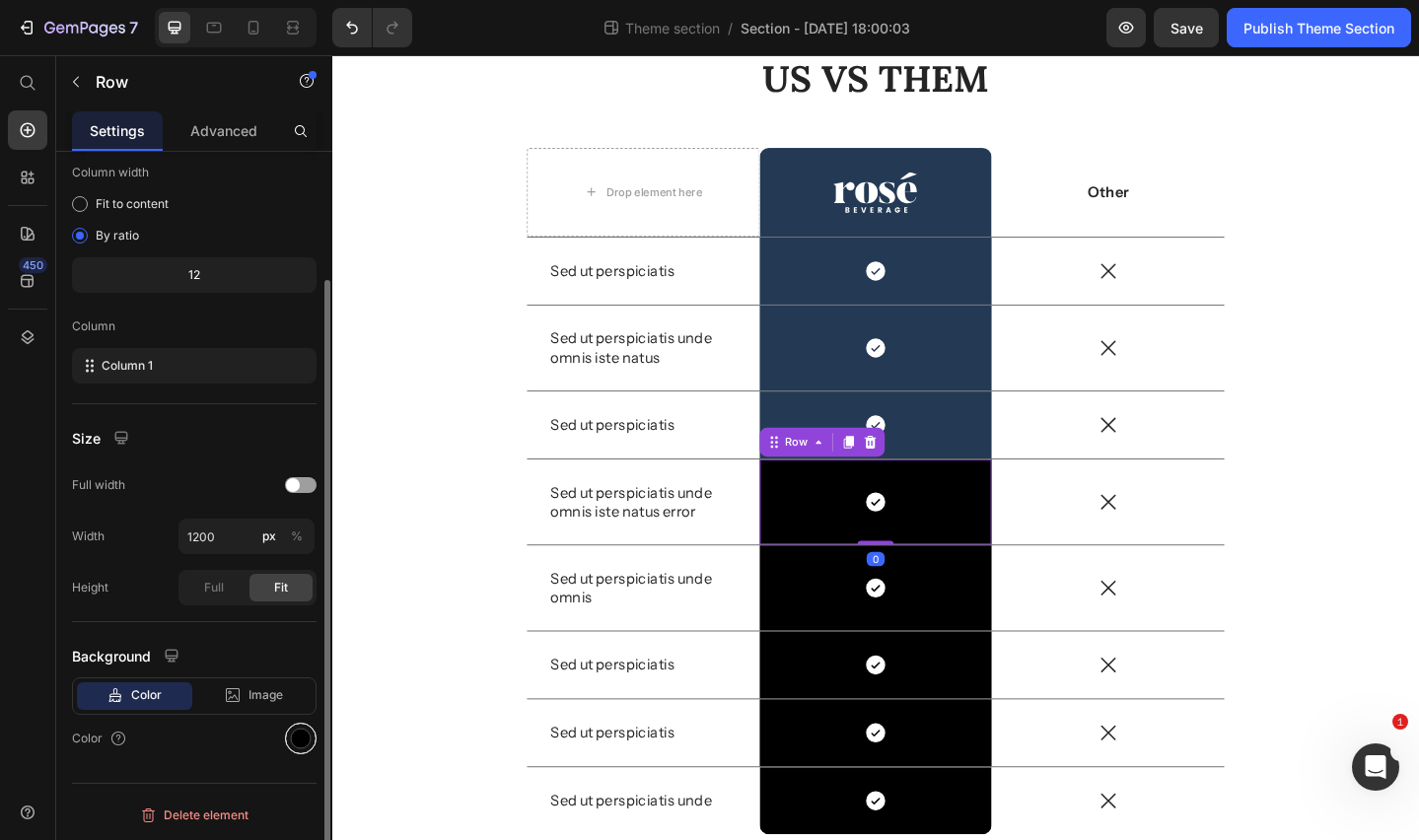 click at bounding box center (301, 738) 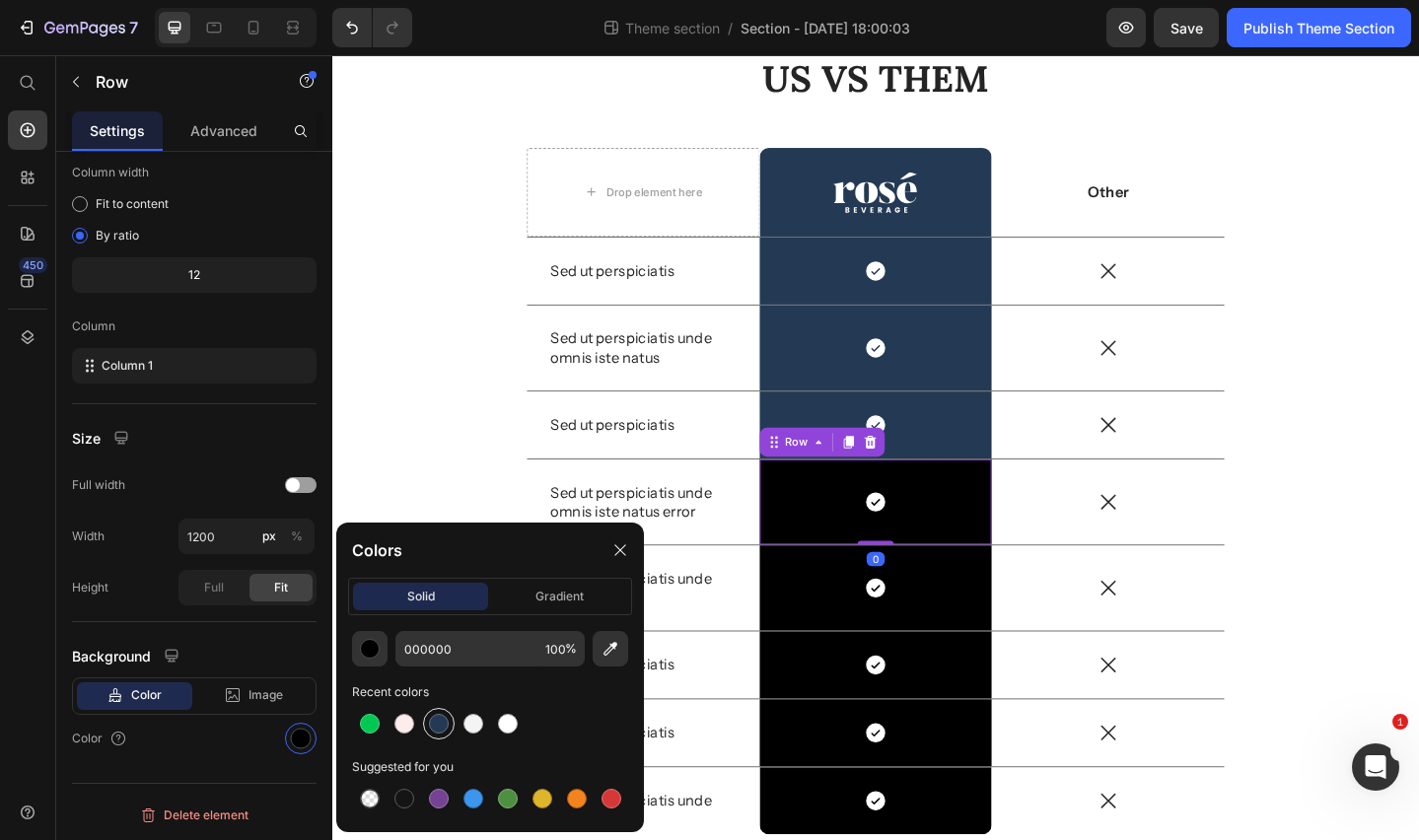 click at bounding box center [439, 724] 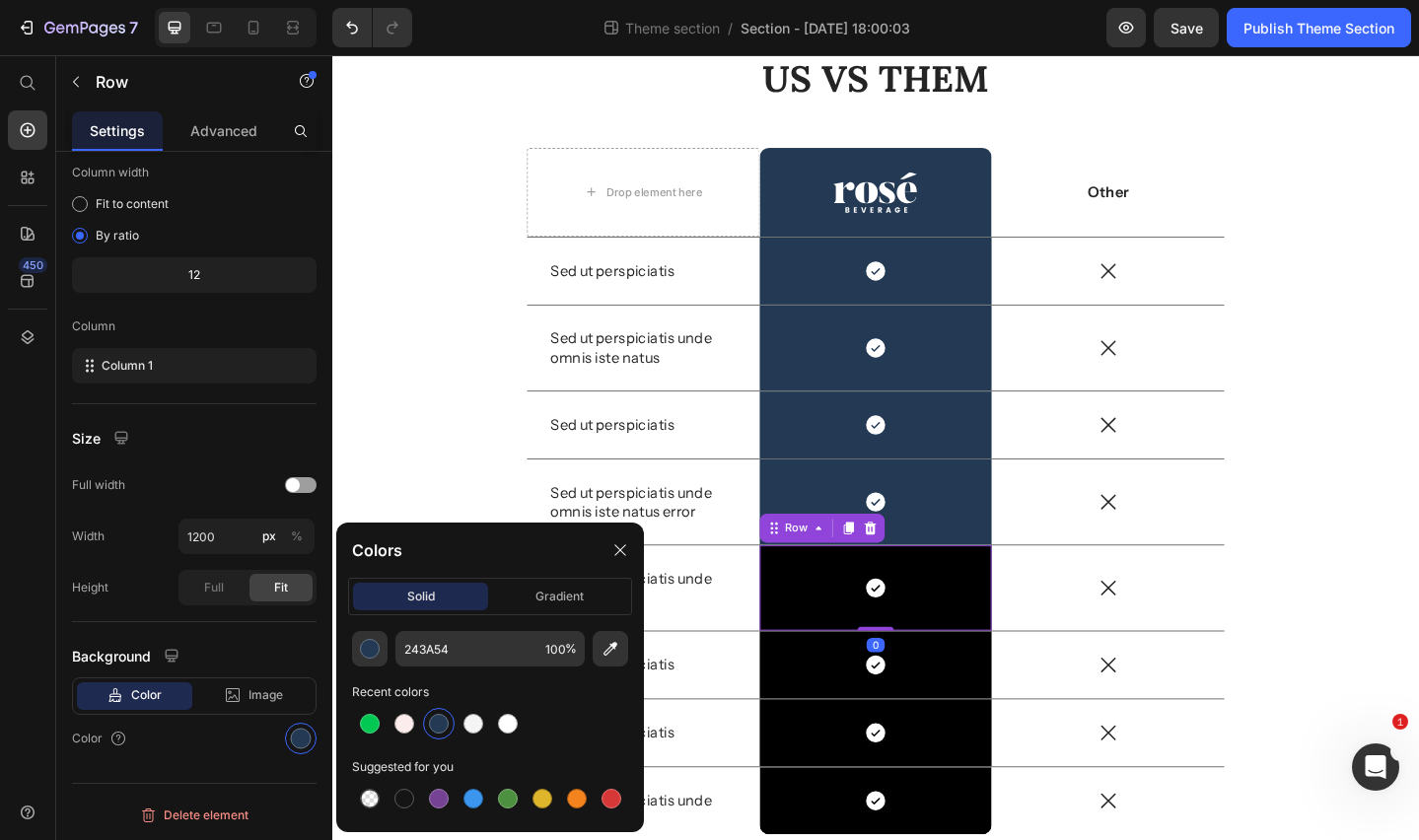 click on "Icon Row   0" at bounding box center [924, 635] 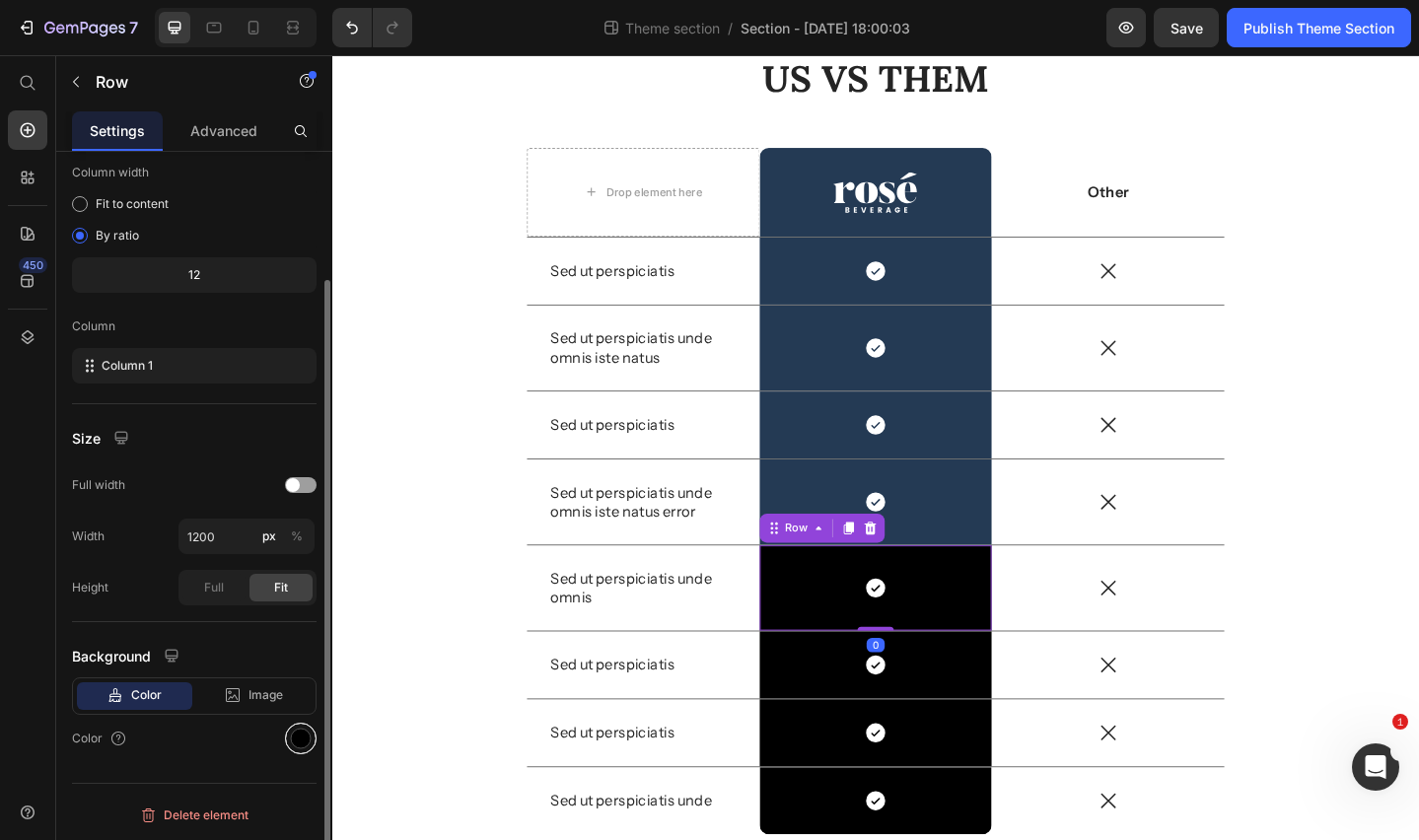 click at bounding box center [301, 738] 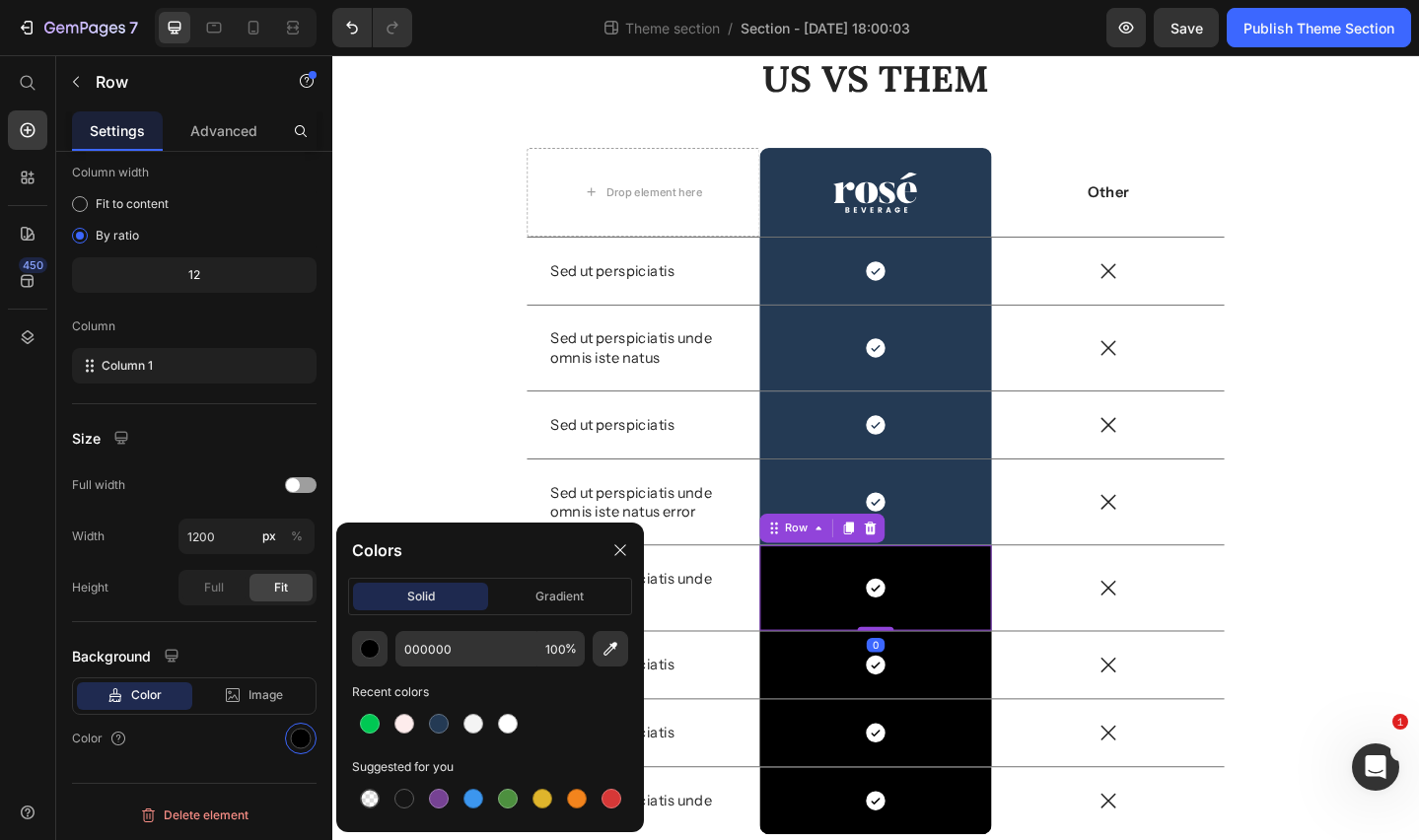 drag, startPoint x: 442, startPoint y: 720, endPoint x: 632, endPoint y: 738, distance: 190.85073 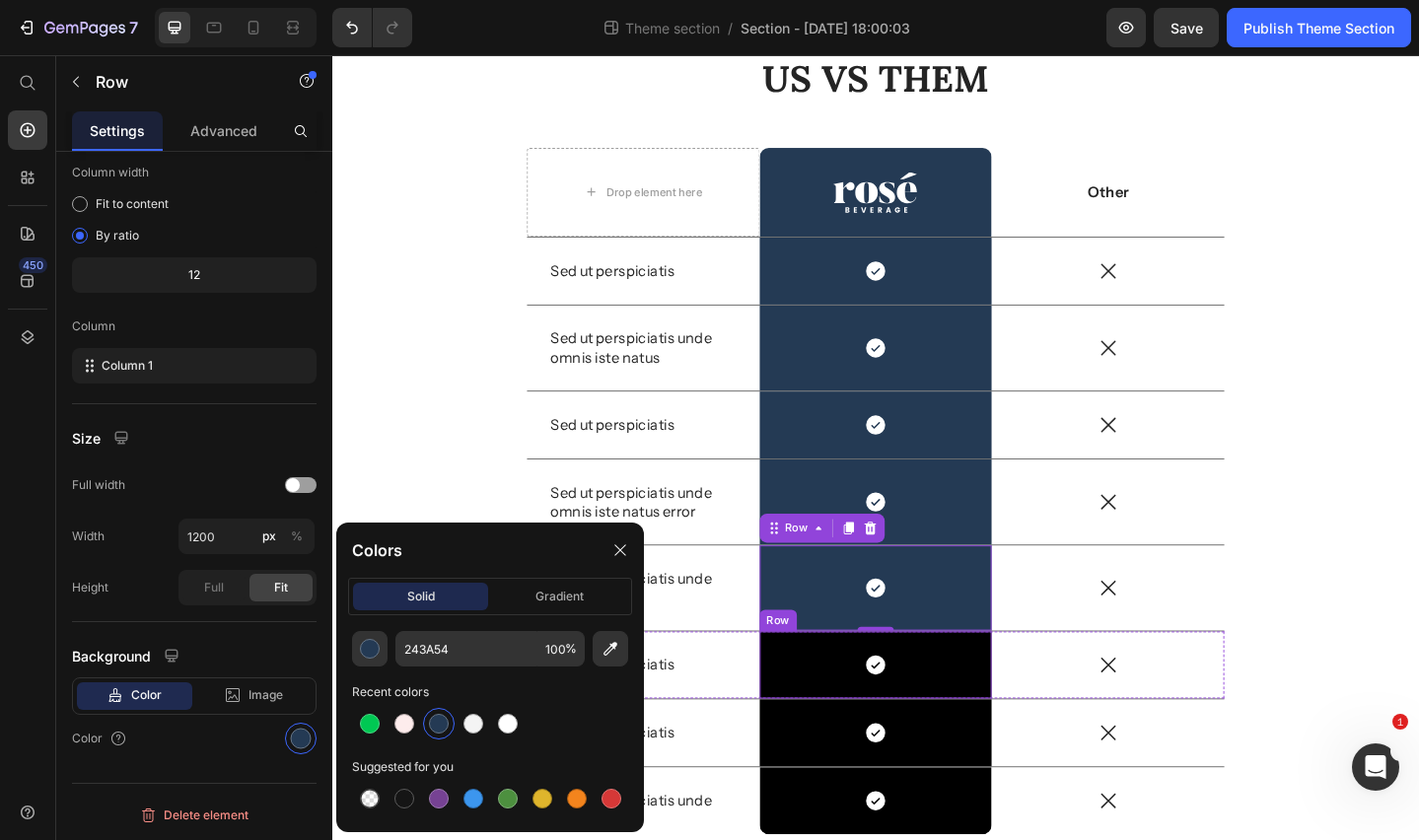 click on "Icon Row" at bounding box center [924, 719] 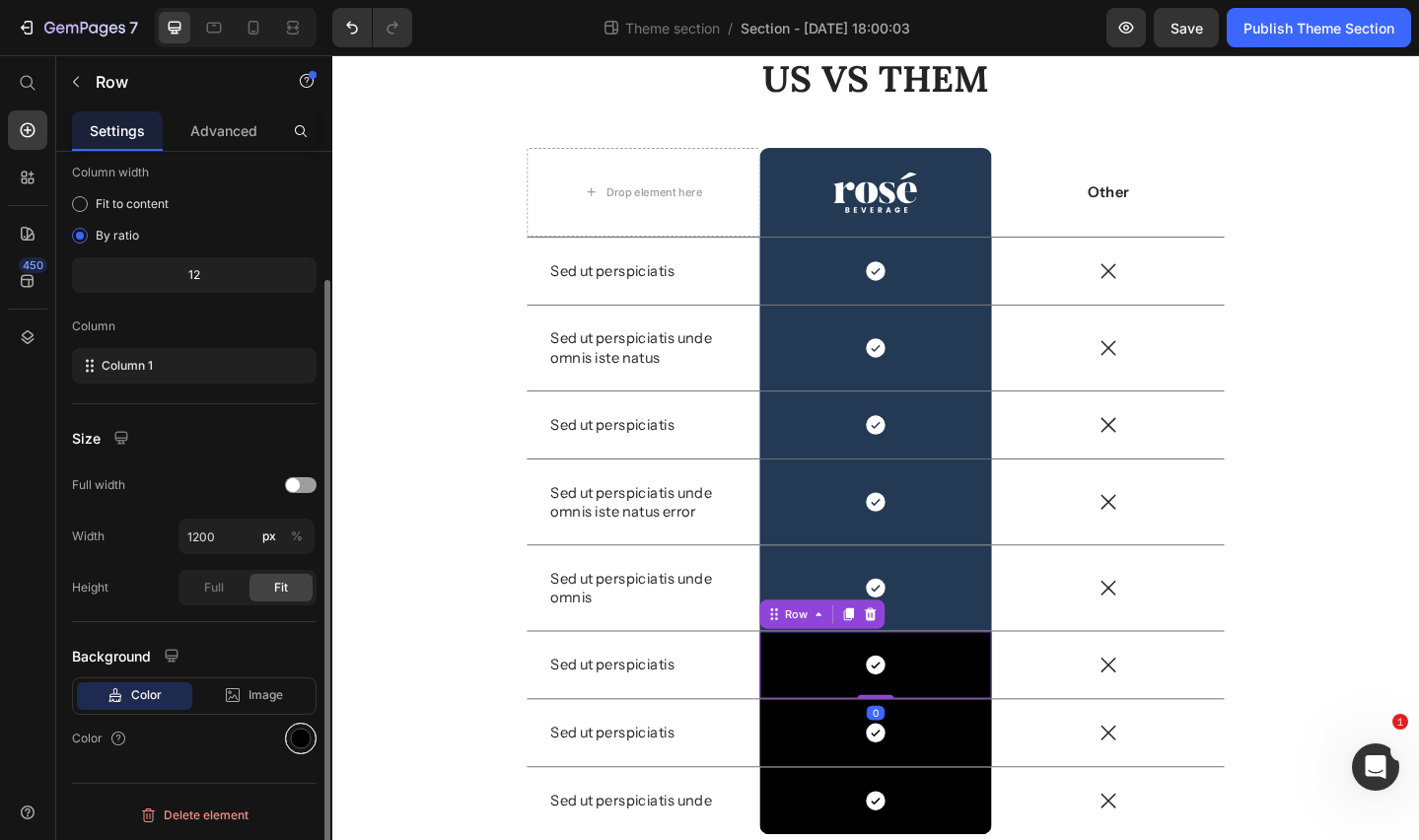 click at bounding box center [301, 738] 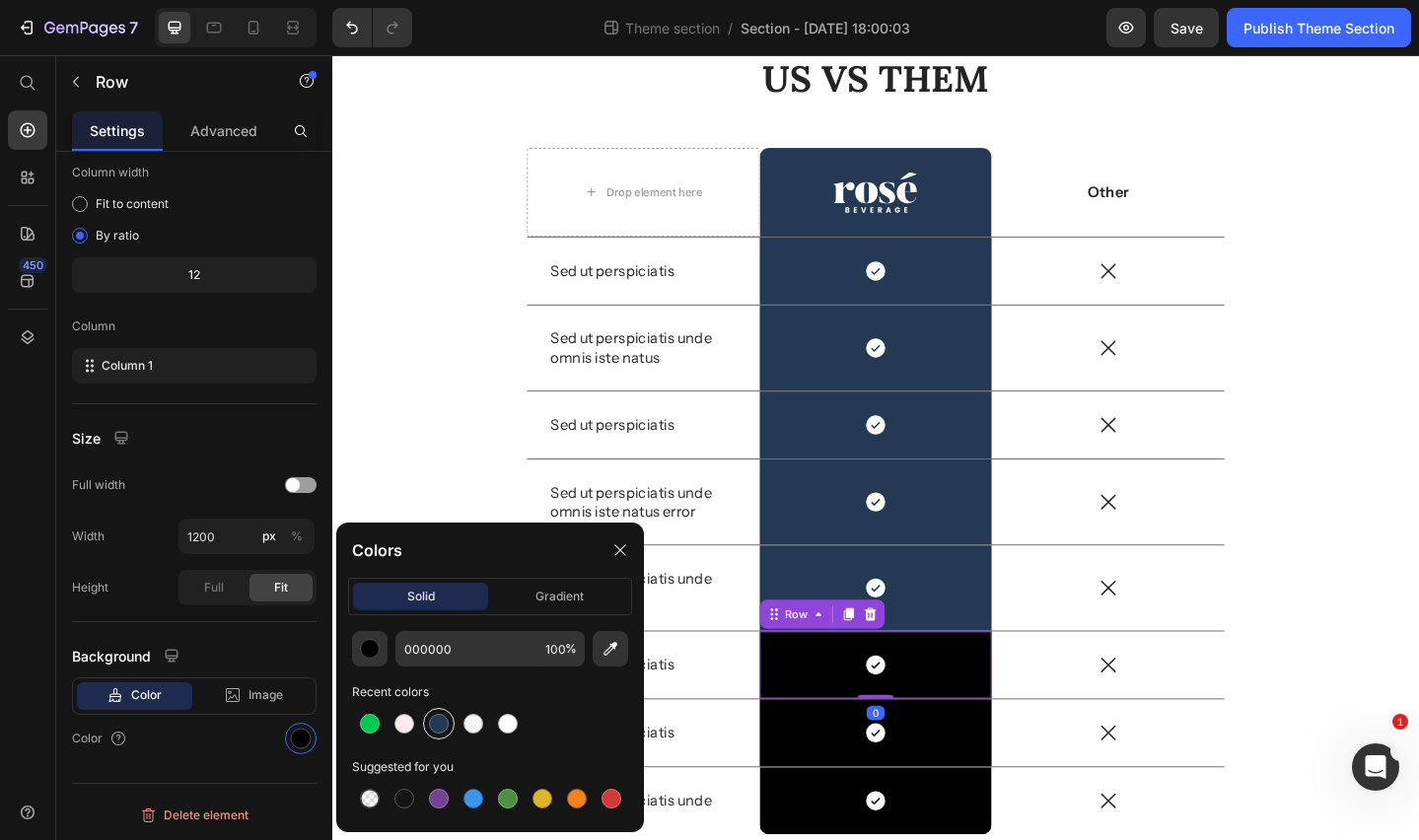 click at bounding box center (439, 724) 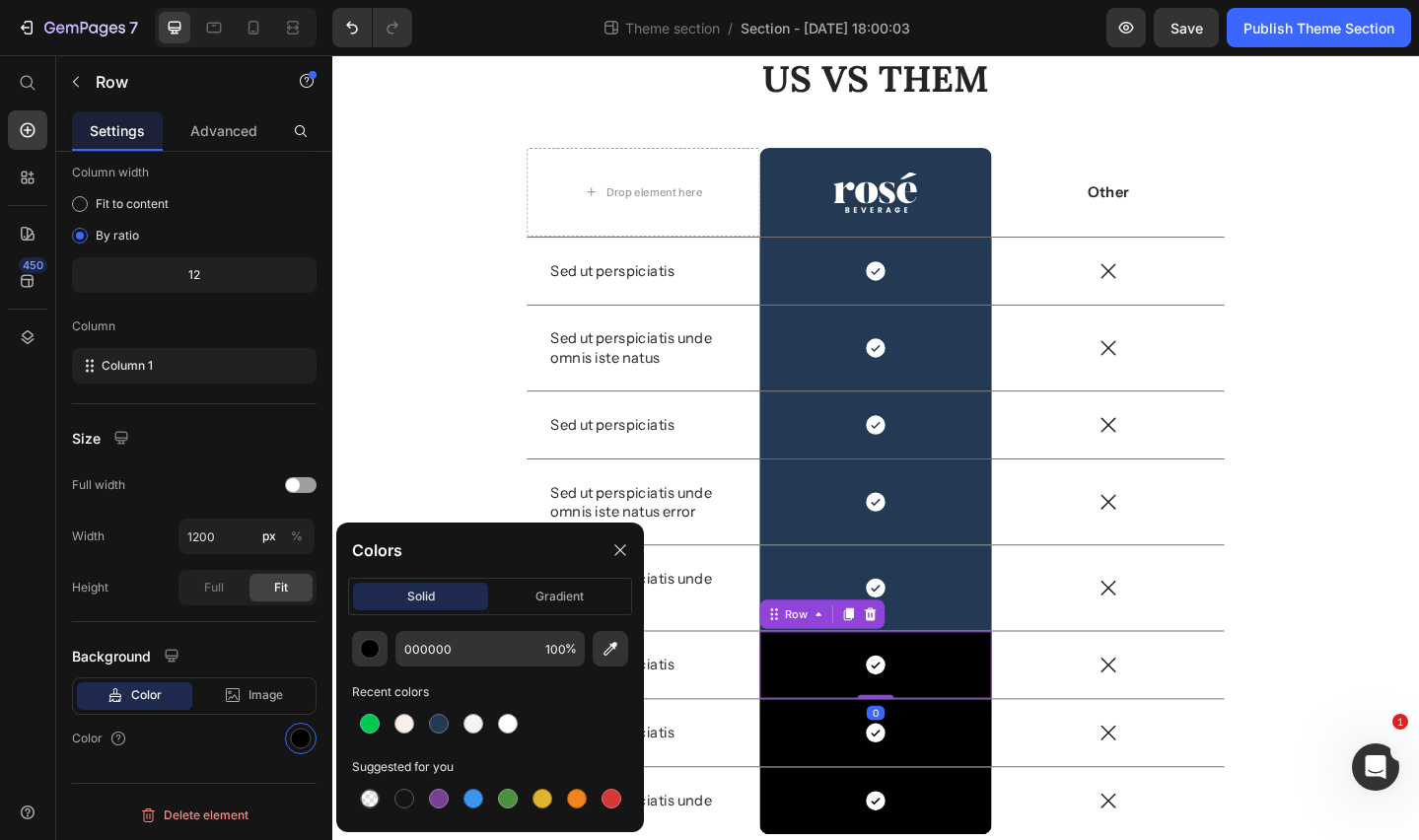 type on "243A54" 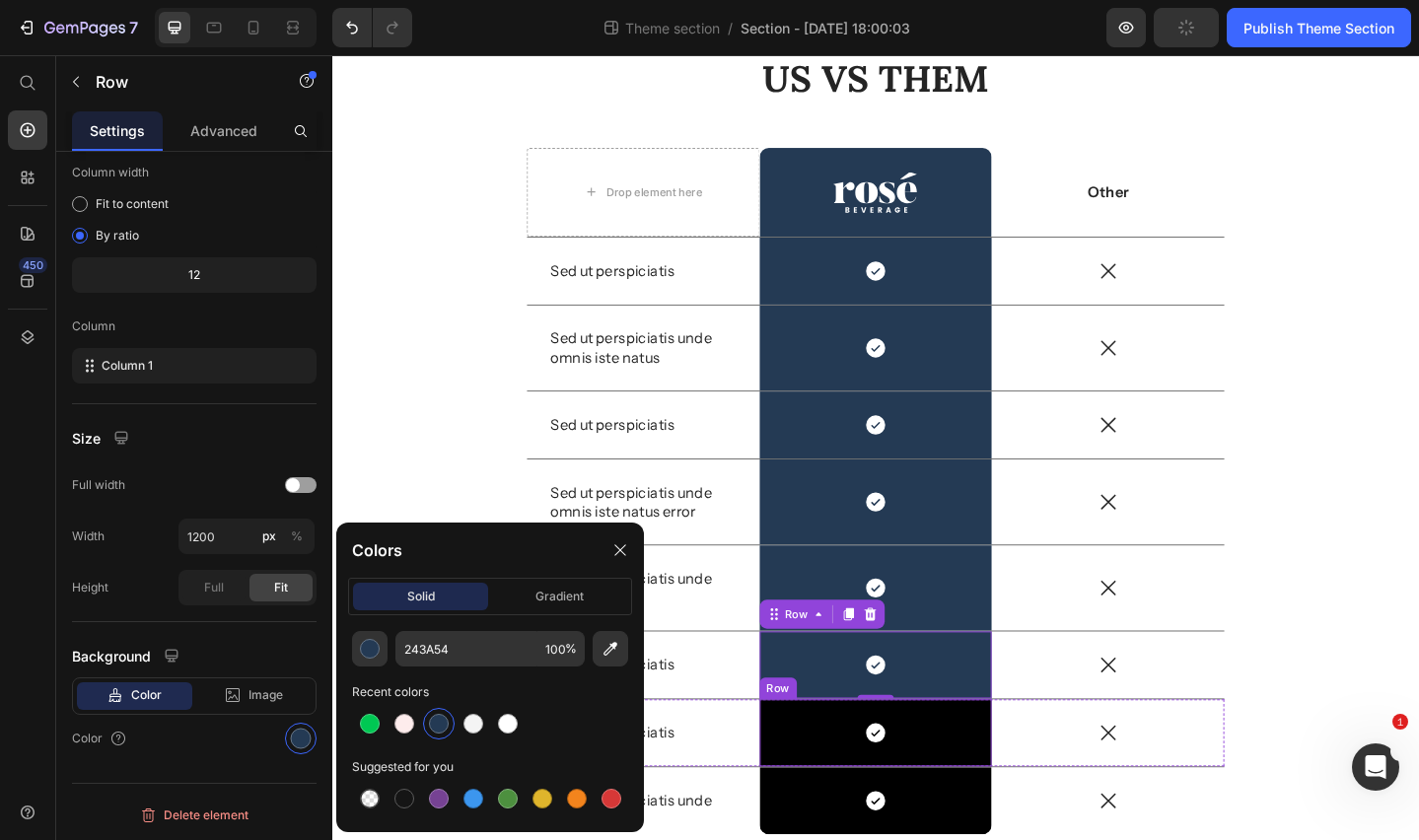 click on "Icon Row" at bounding box center (924, 793) 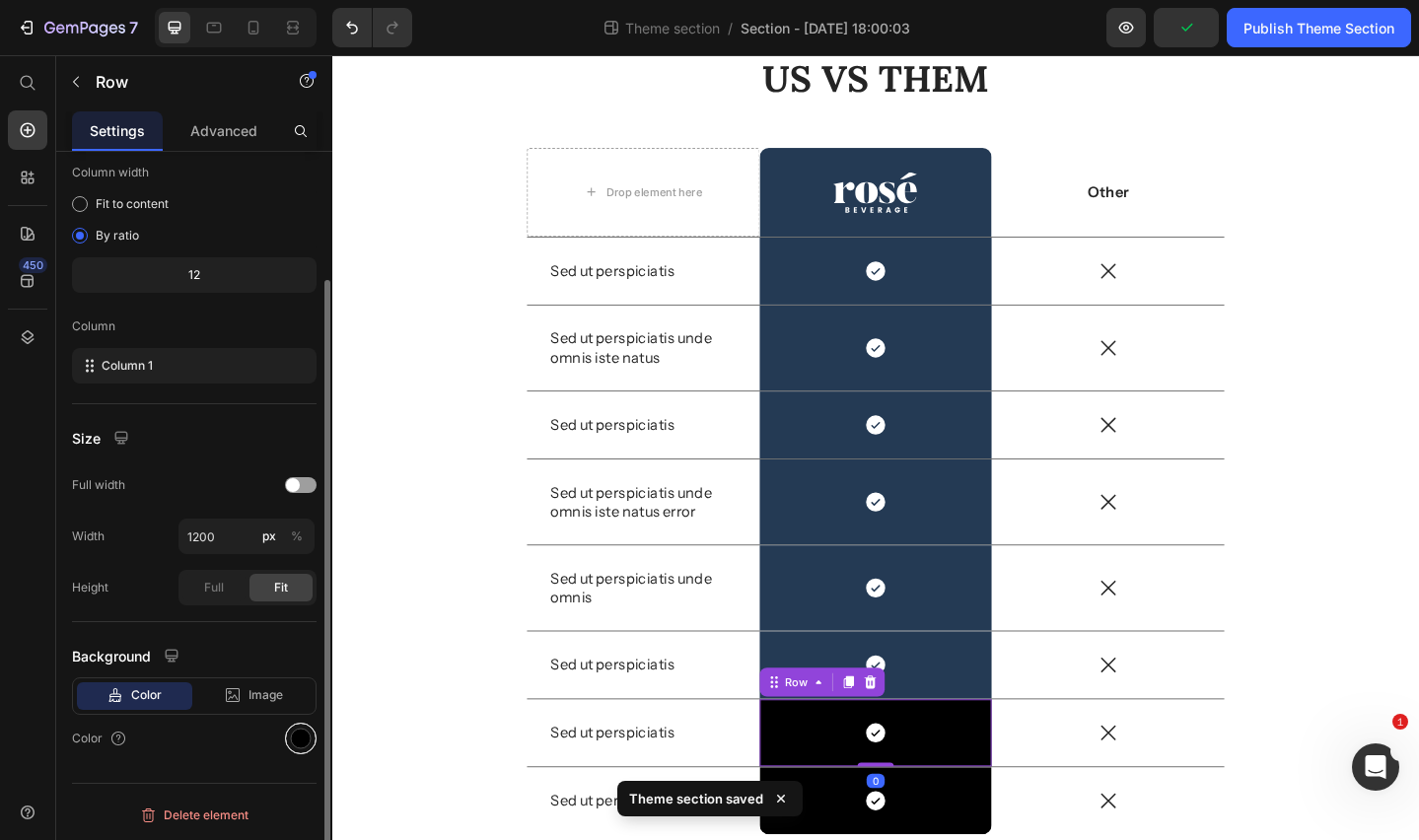click at bounding box center [301, 738] 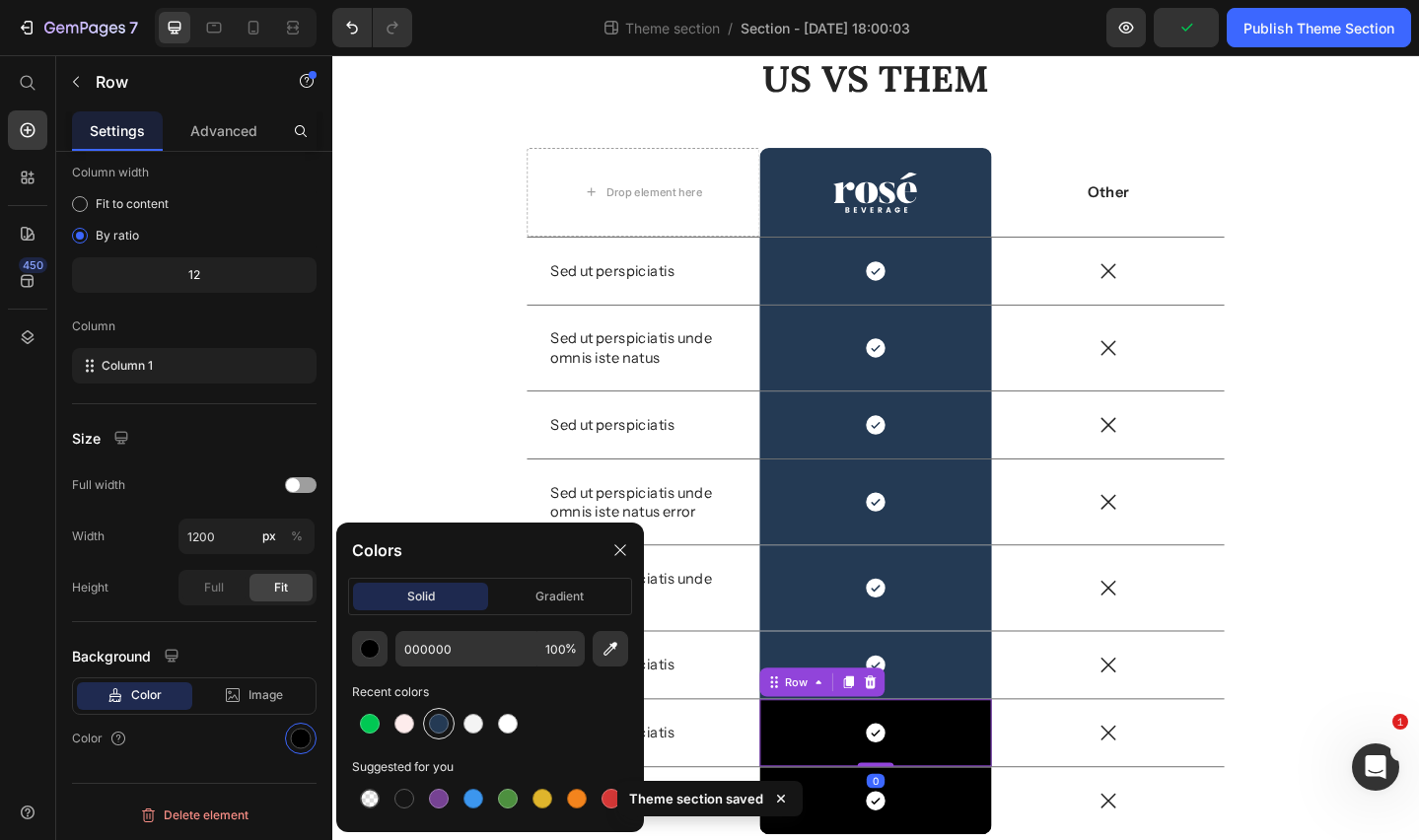 click at bounding box center (439, 724) 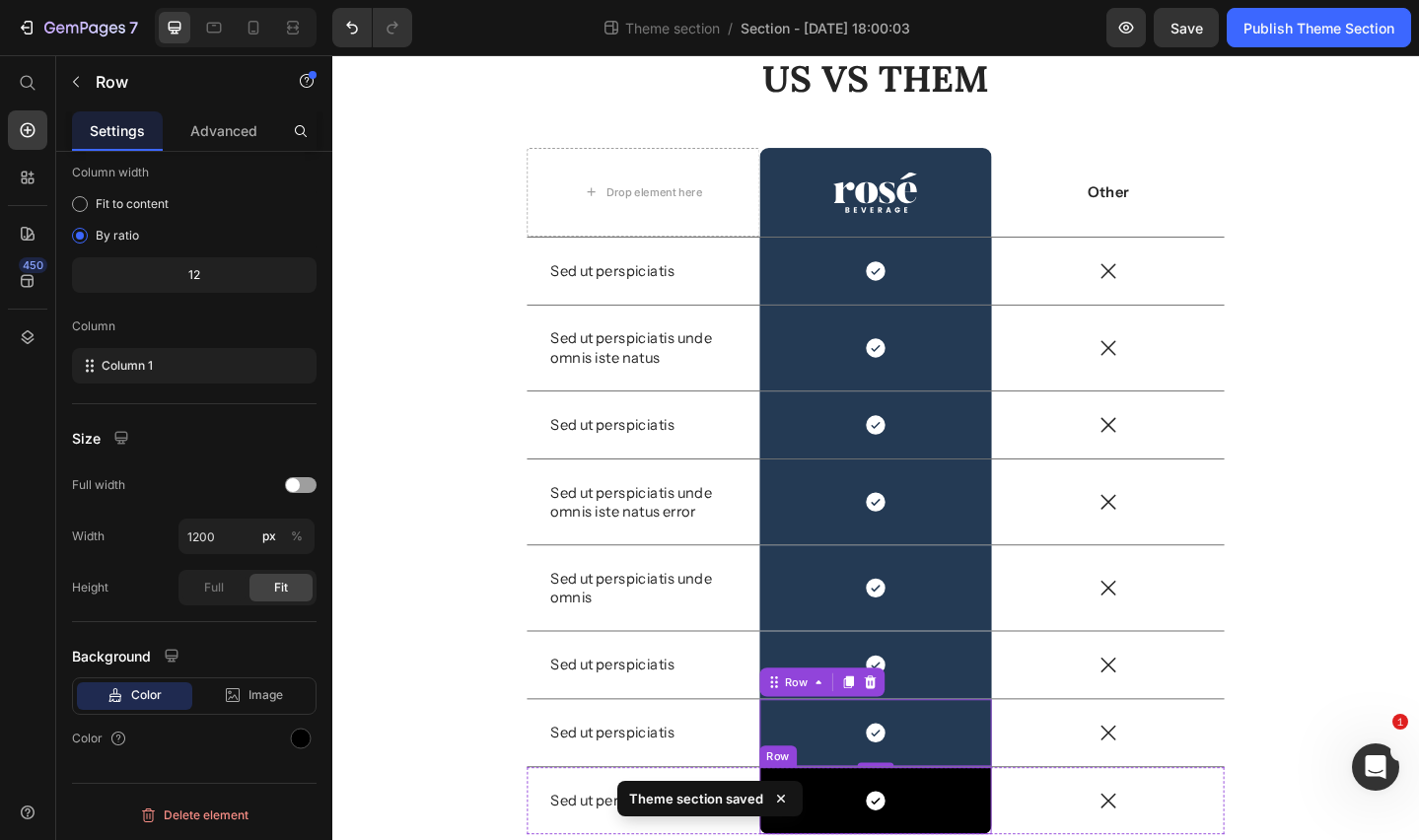 click on "Icon Row" at bounding box center (924, 867) 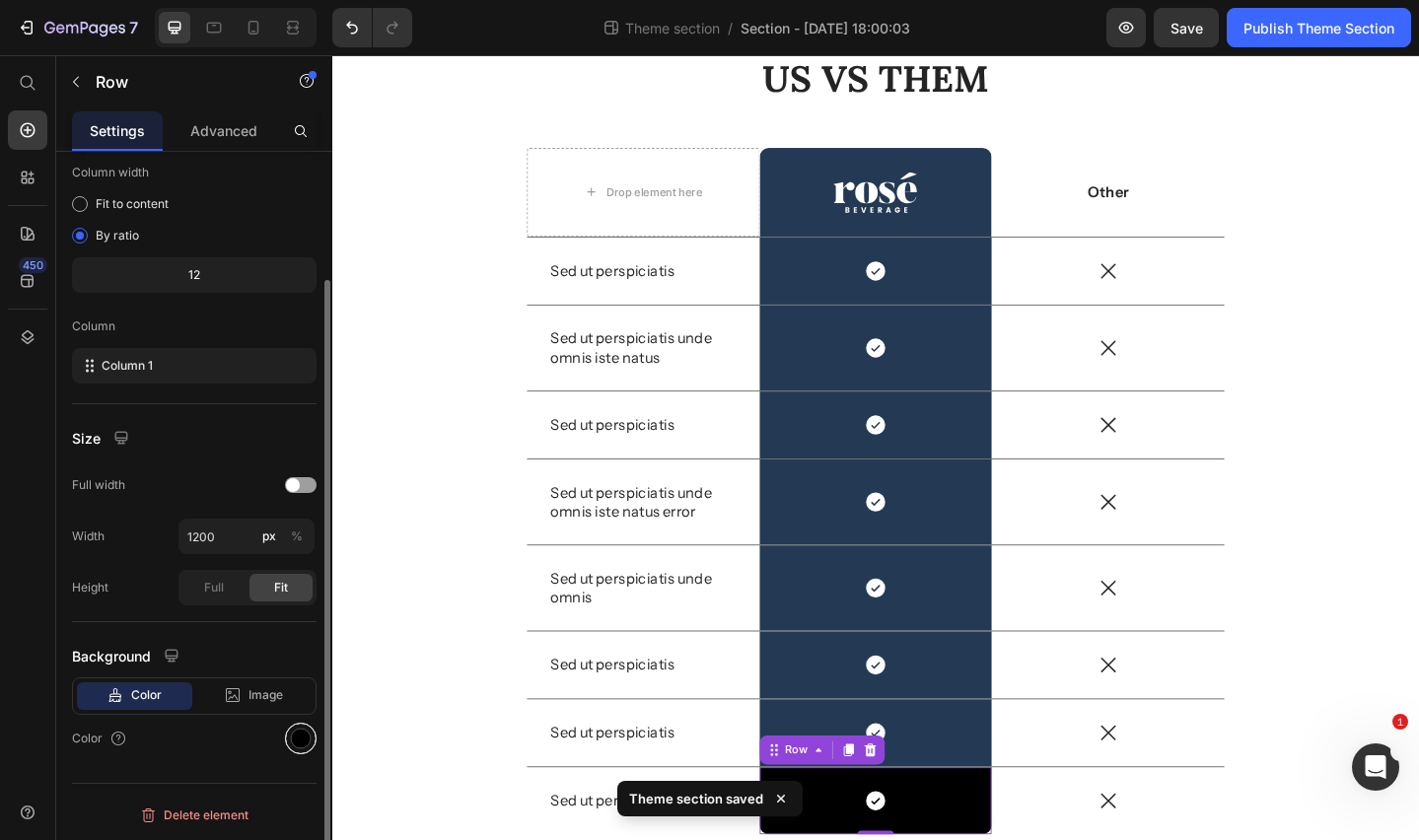 drag, startPoint x: 301, startPoint y: 740, endPoint x: 323, endPoint y: 762, distance: 31.112698 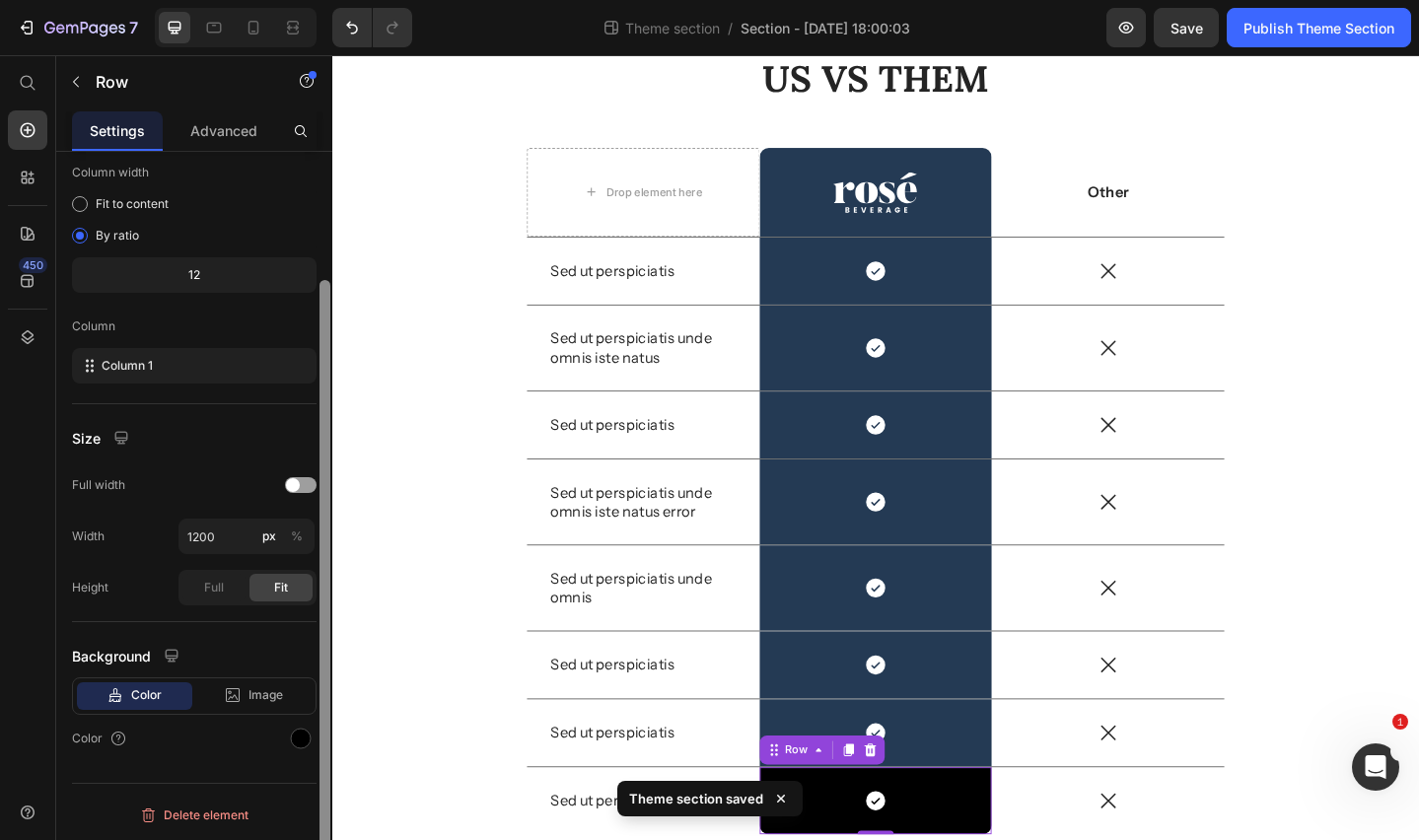 click at bounding box center (301, 738) 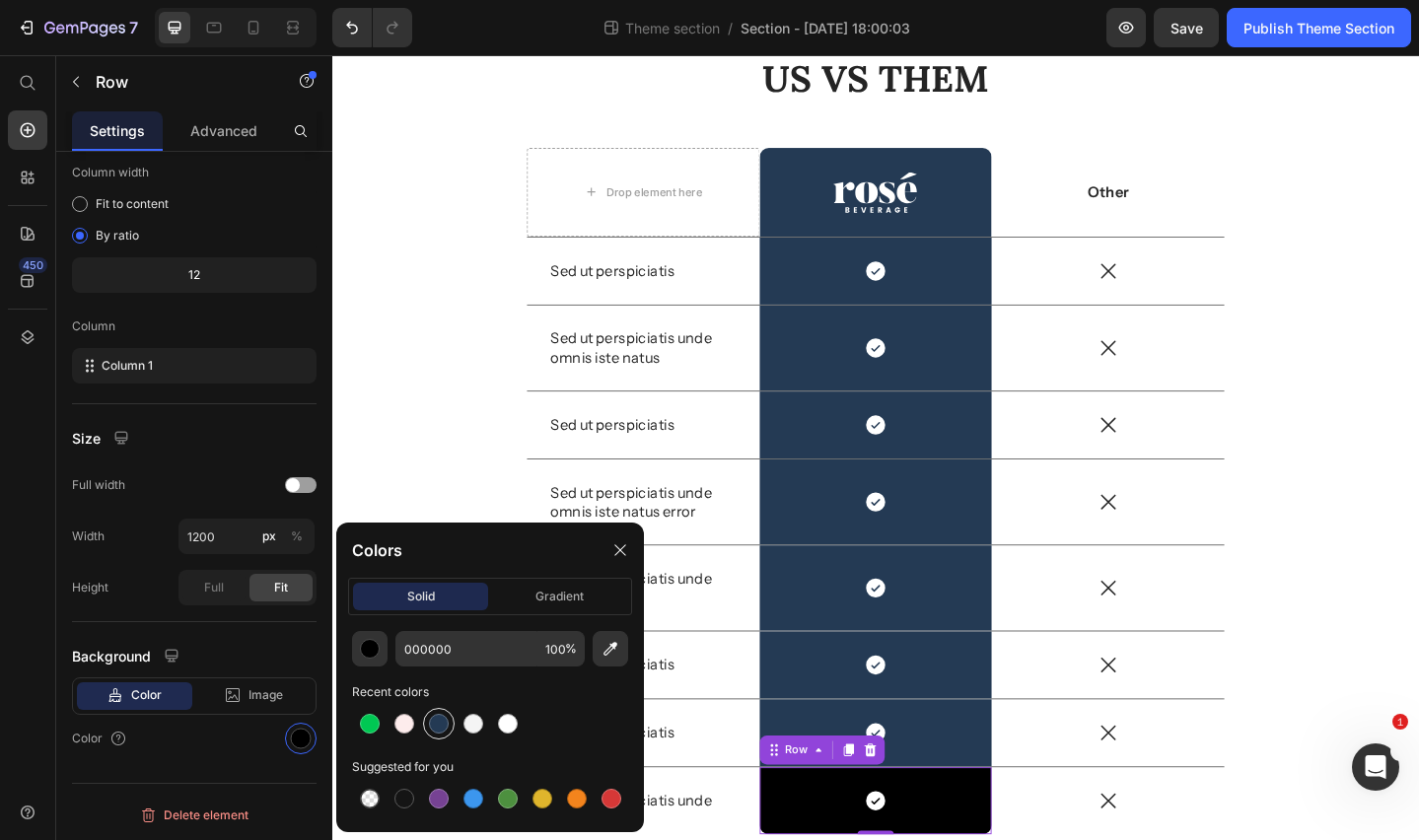 click at bounding box center [439, 724] 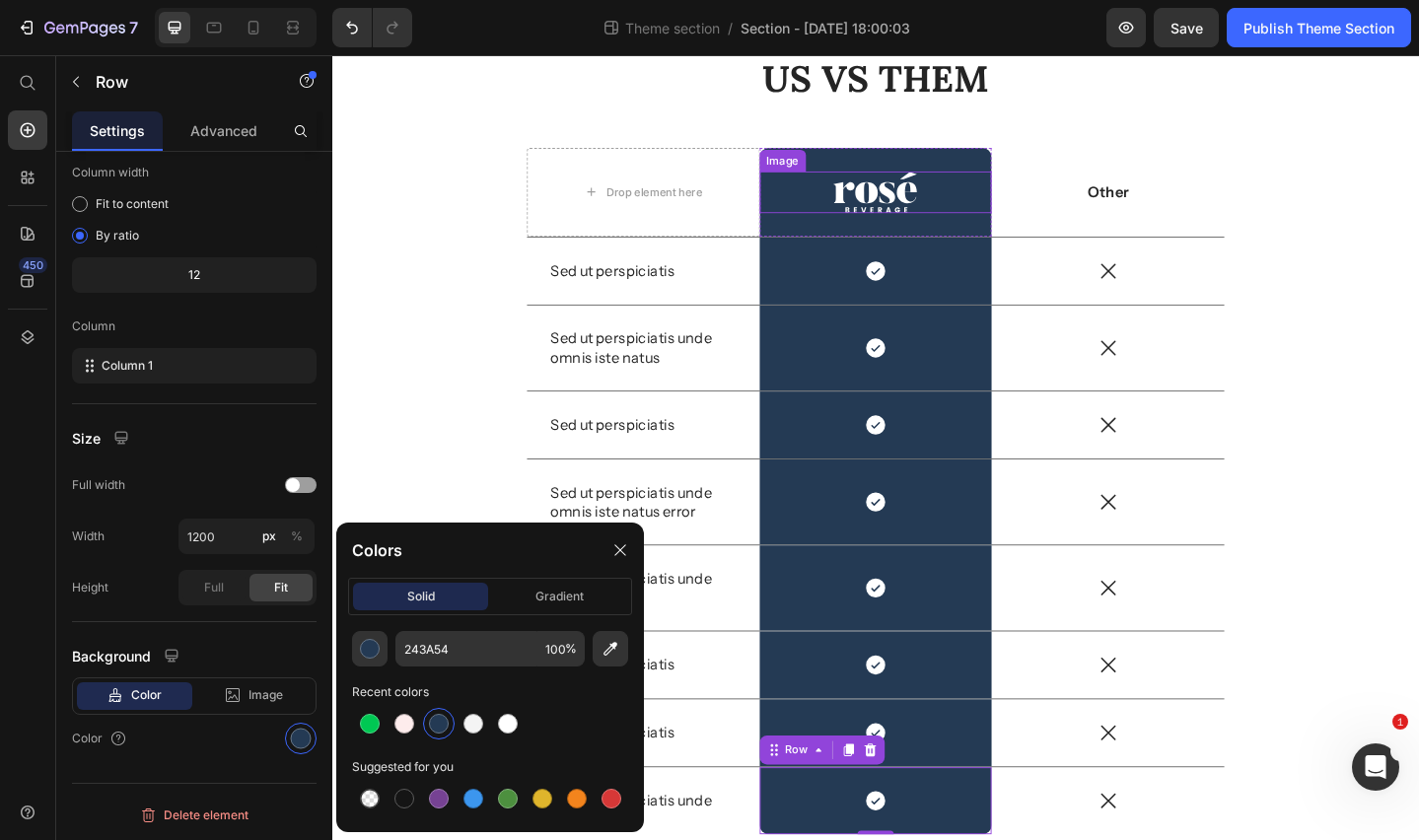 click at bounding box center [924, 204] 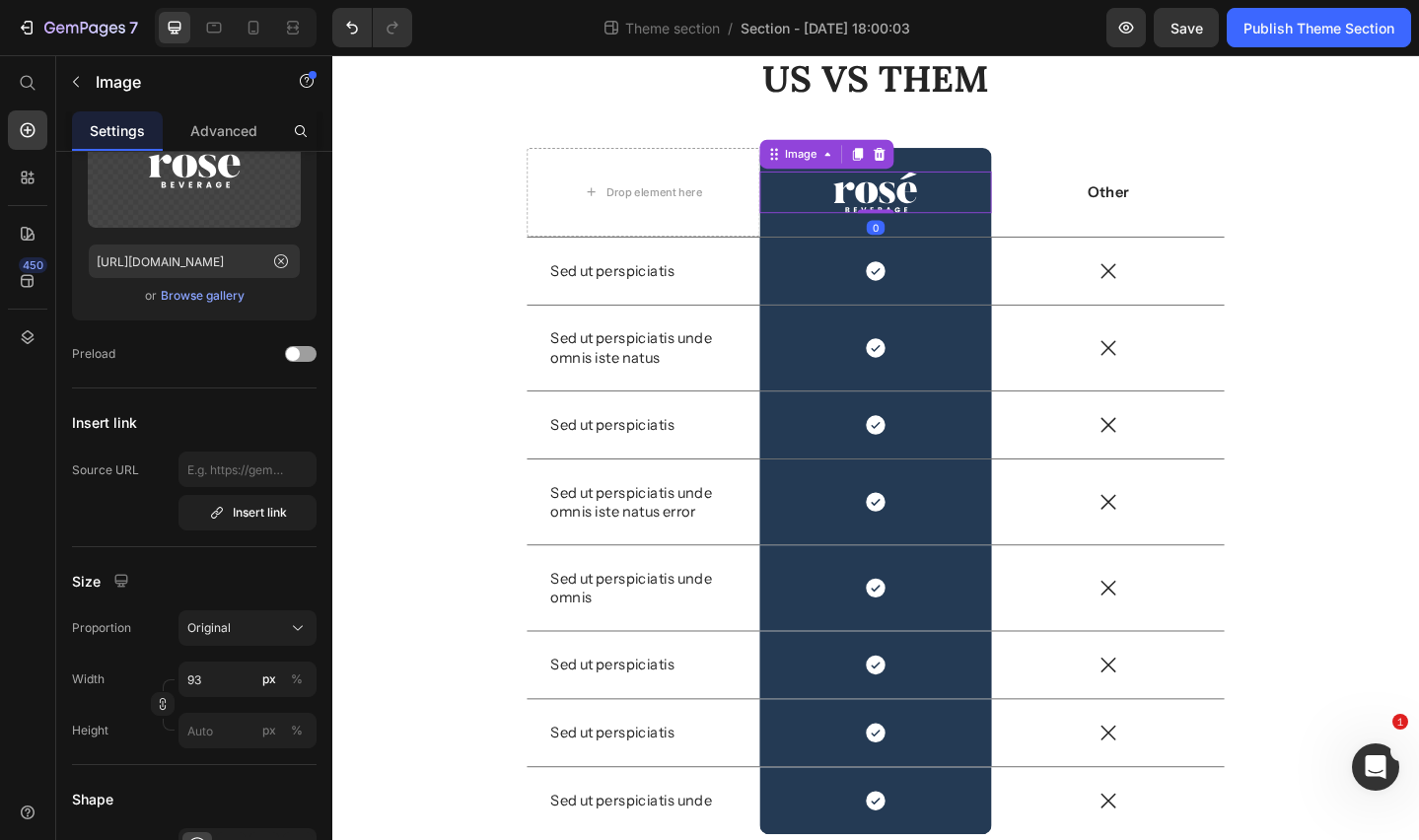 scroll, scrollTop: 0, scrollLeft: 0, axis: both 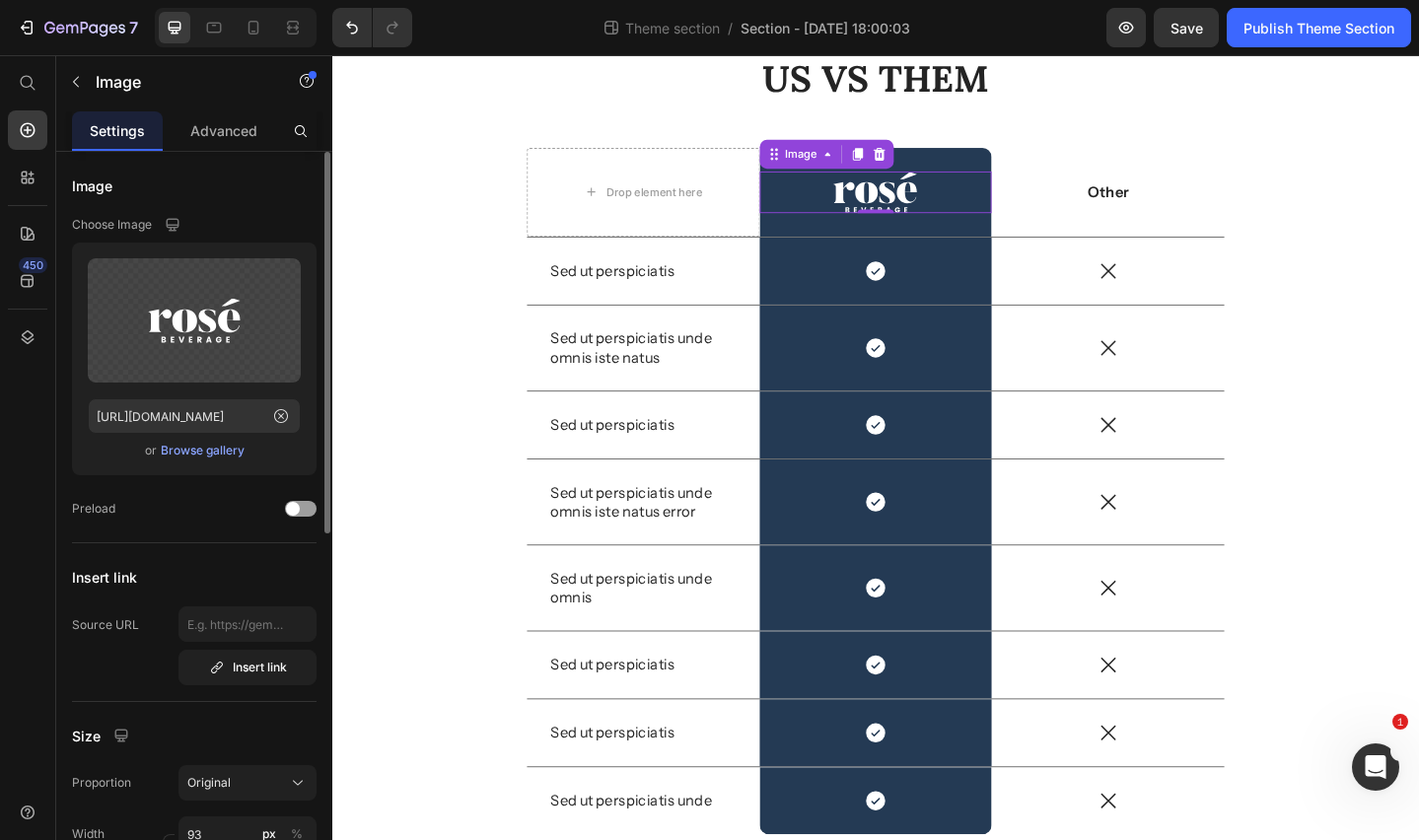 click on "Browse gallery" at bounding box center (202, 451) 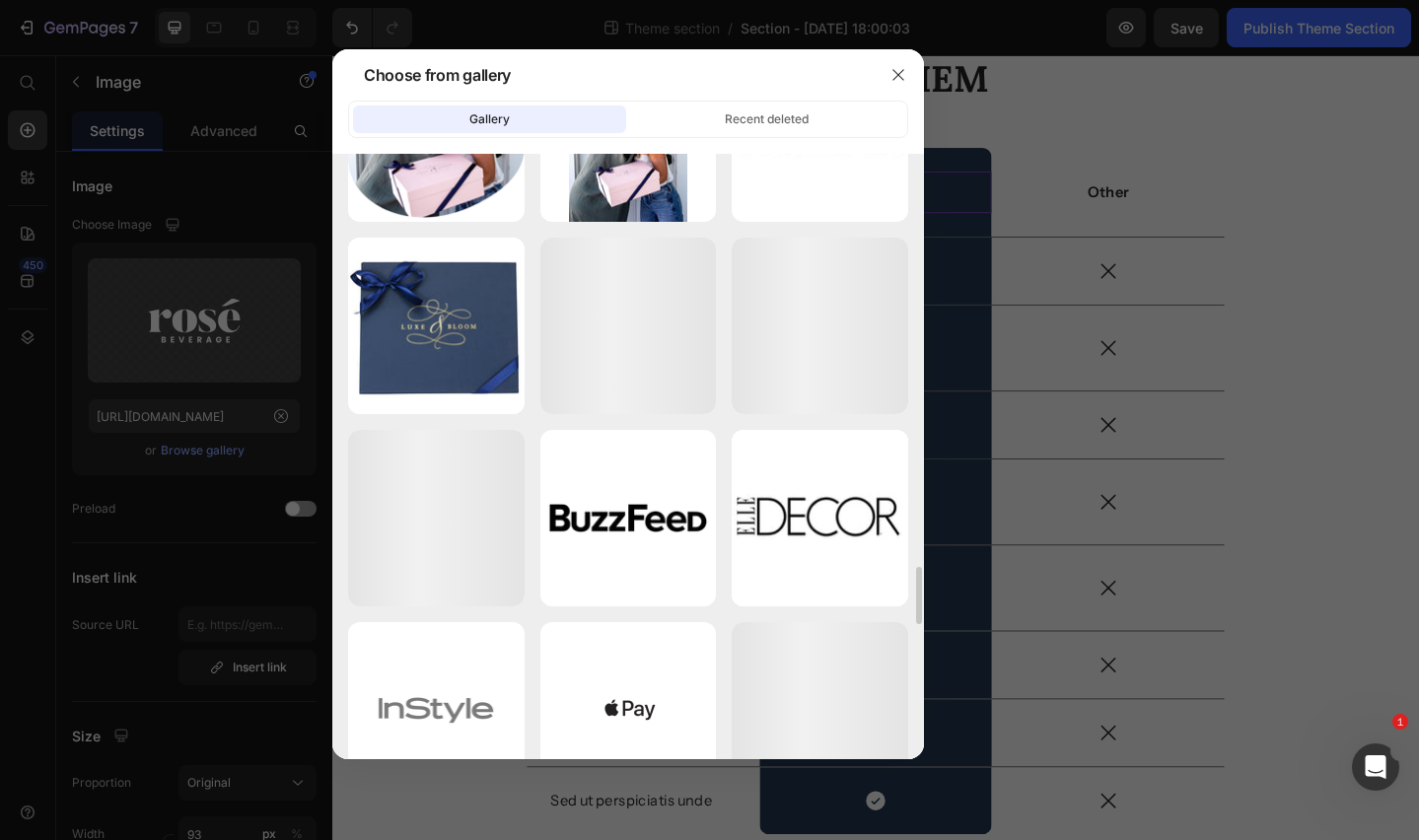 scroll, scrollTop: 4345, scrollLeft: 0, axis: vertical 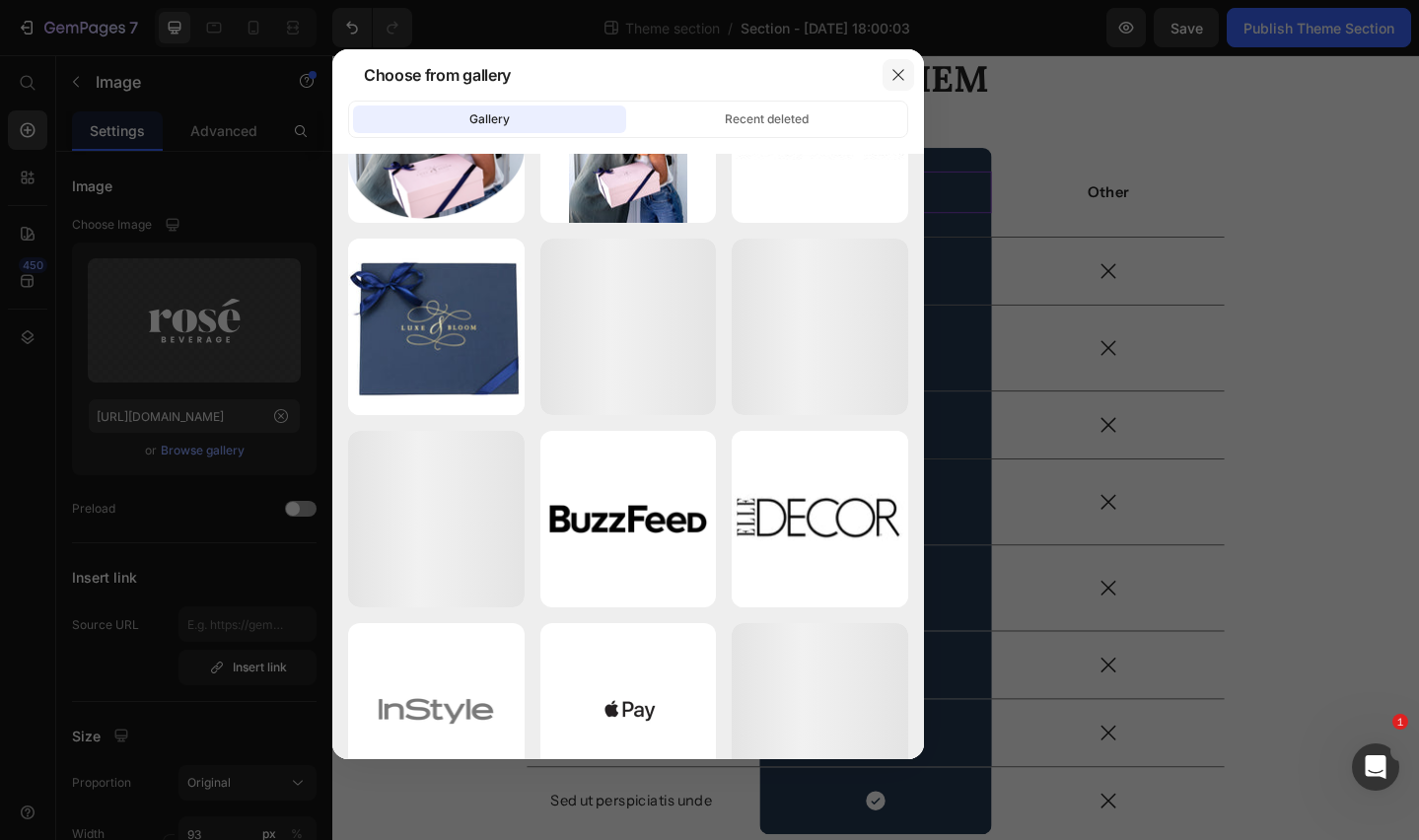 click 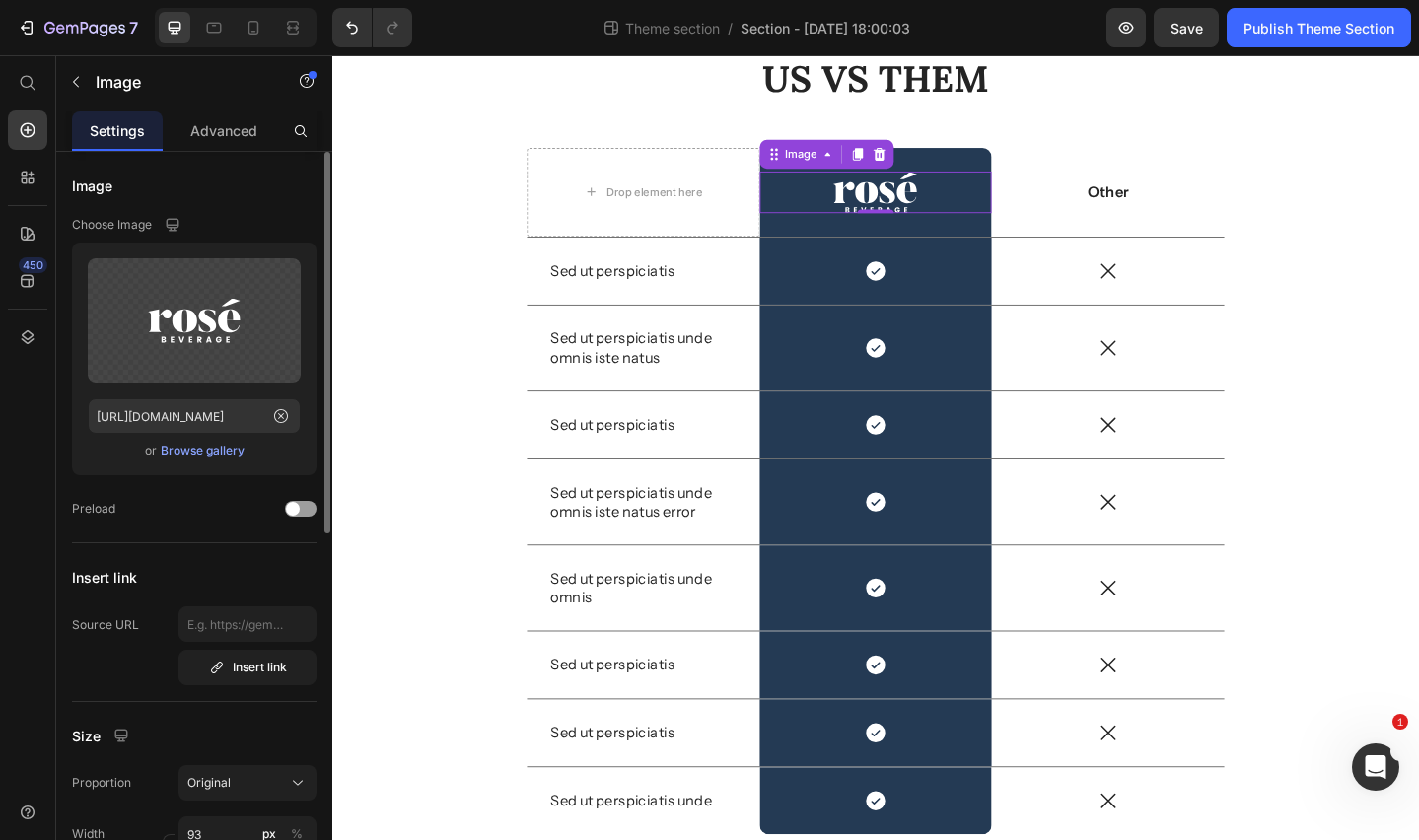 click on "Browse gallery" at bounding box center (202, 451) 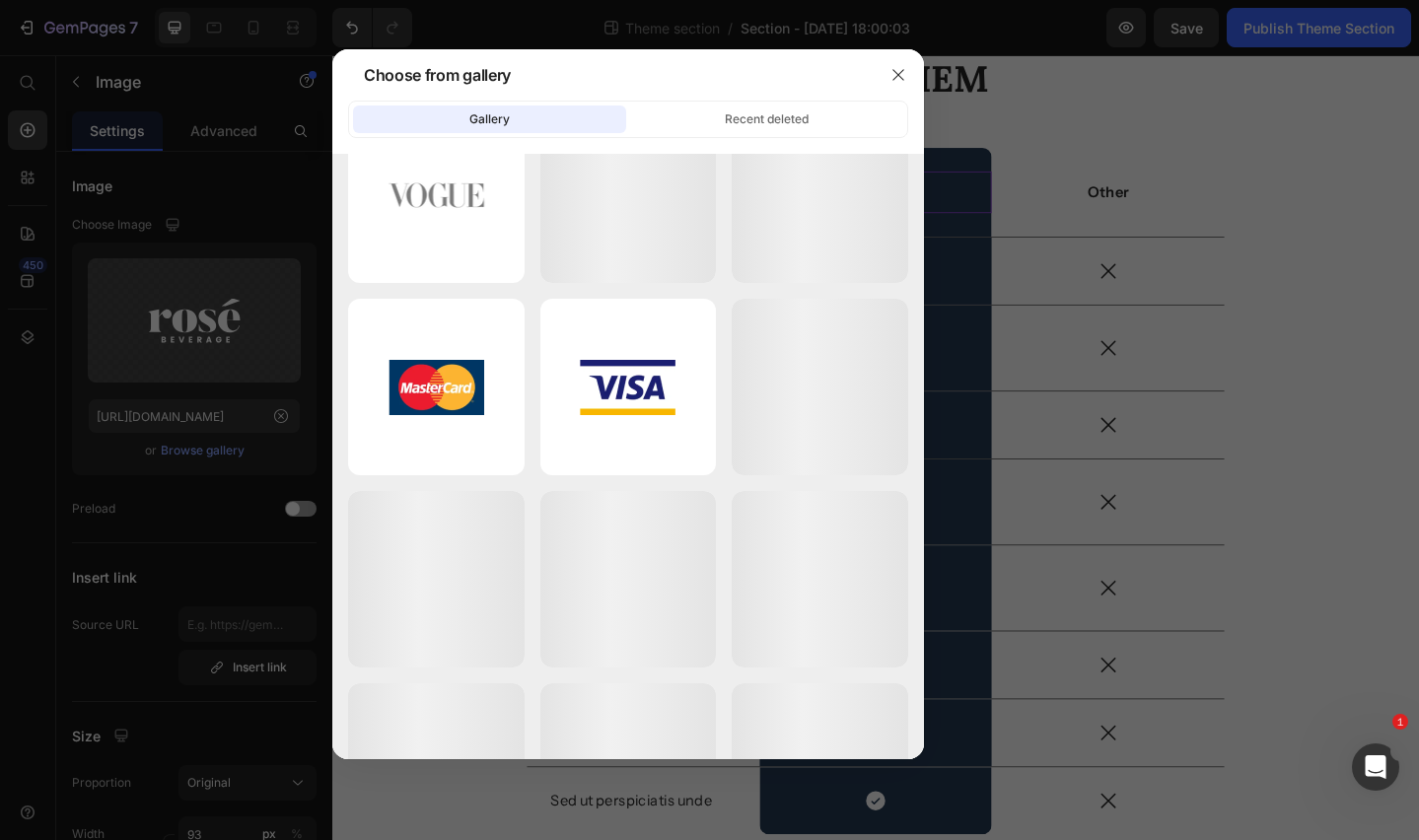scroll, scrollTop: 5744, scrollLeft: 0, axis: vertical 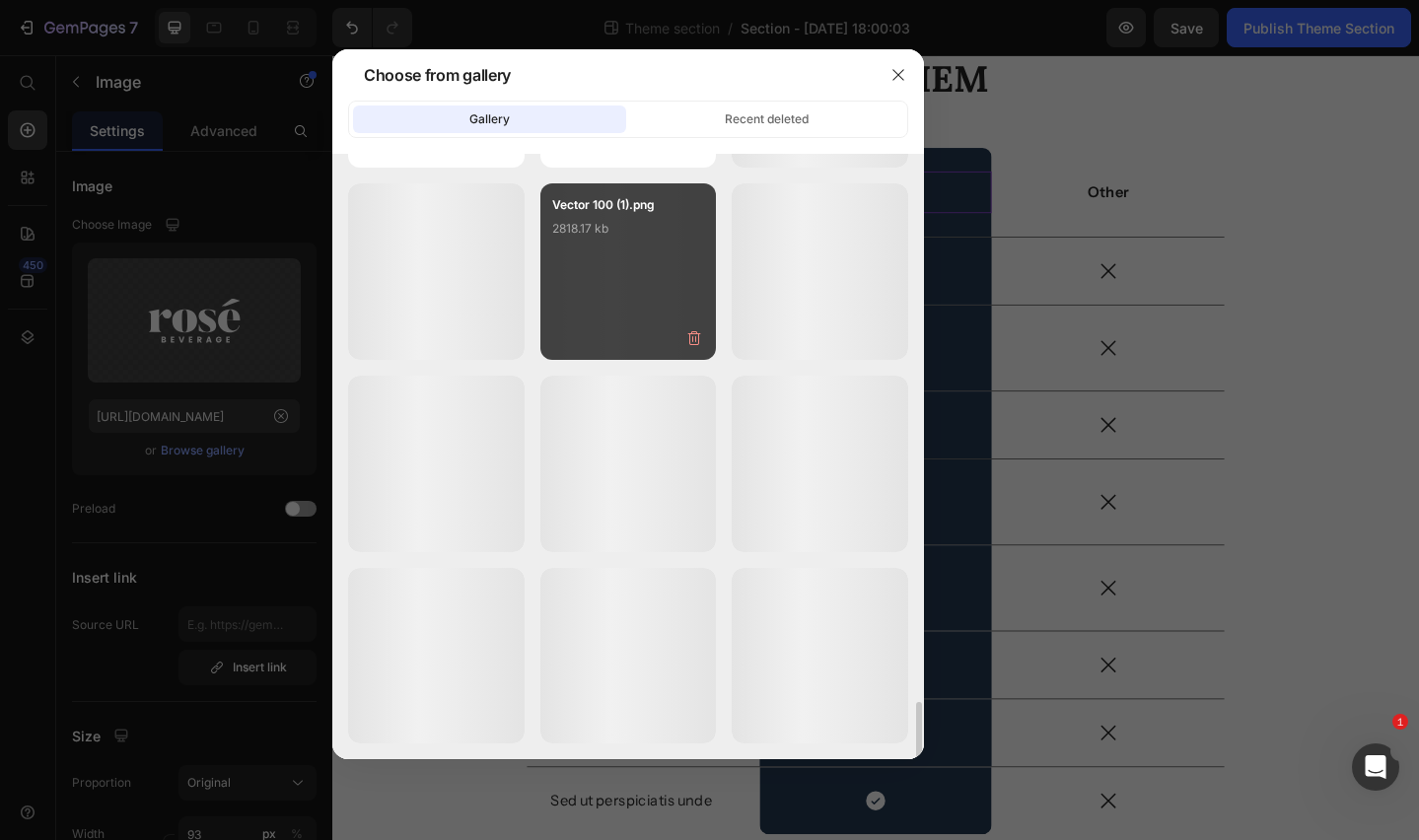 click on "Vector 100 (1).png 2818.17 kb" at bounding box center (628, 271) 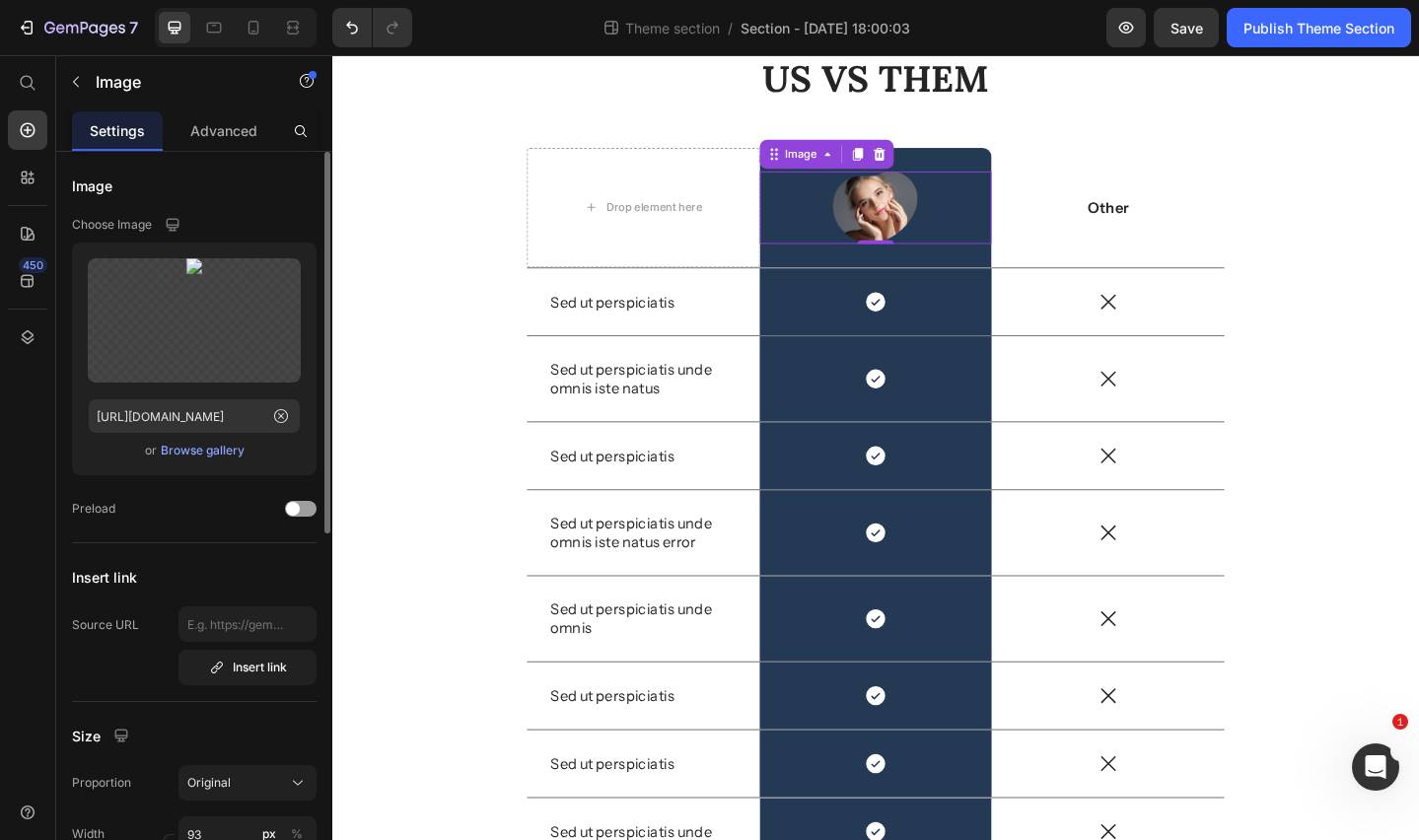 click on "Browse gallery" at bounding box center [202, 451] 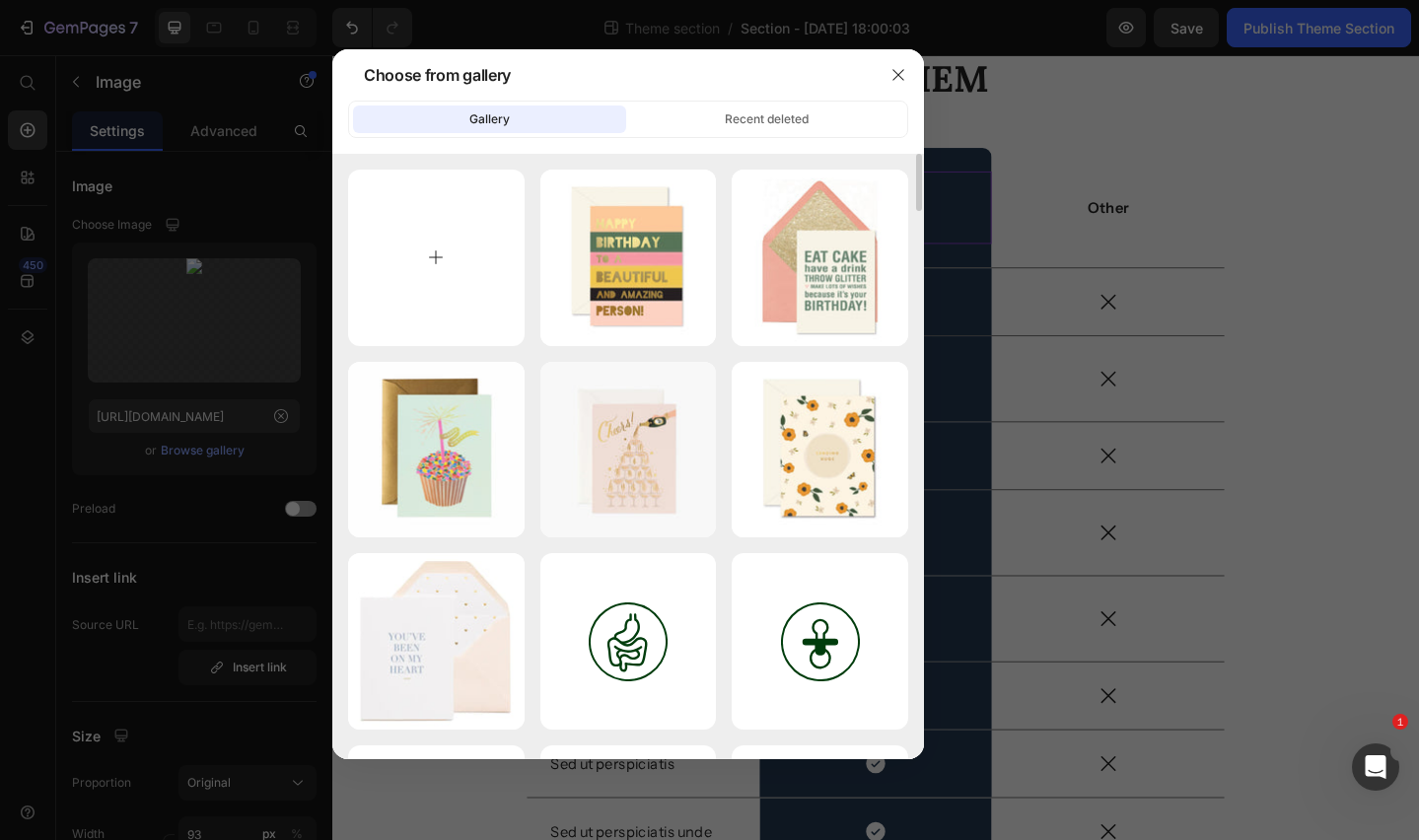 scroll, scrollTop: 6, scrollLeft: 0, axis: vertical 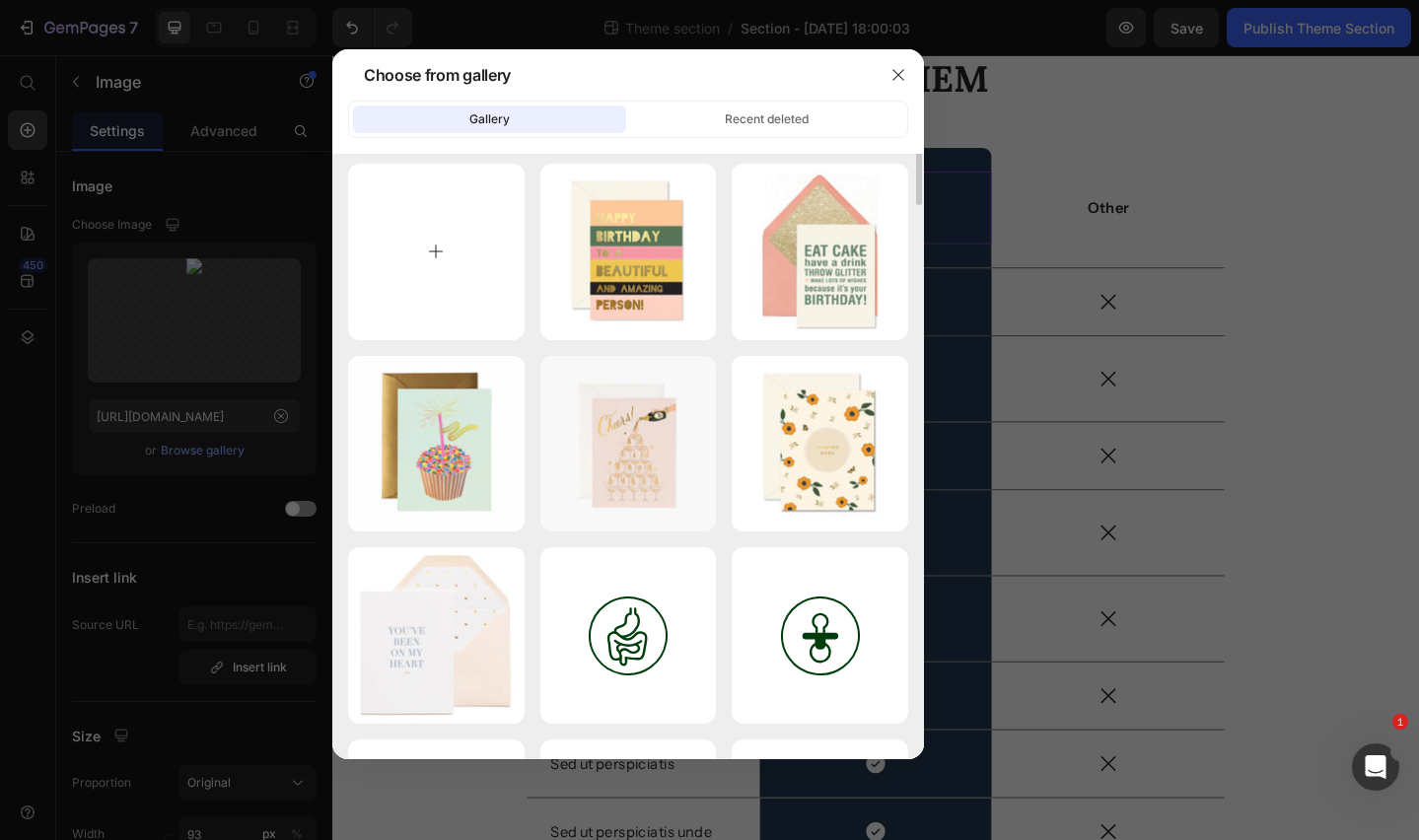 click at bounding box center [436, 251] 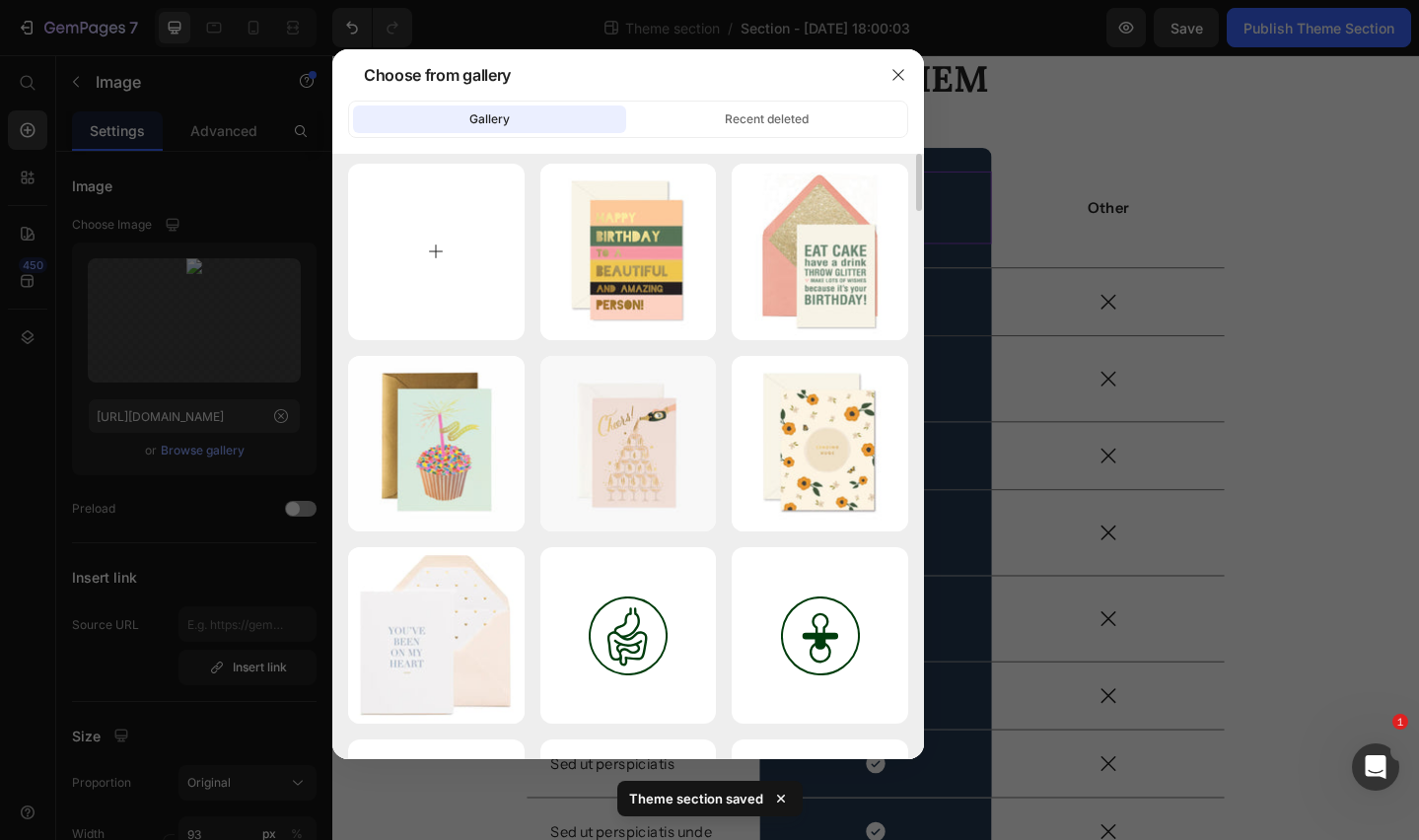 click at bounding box center (436, 251) 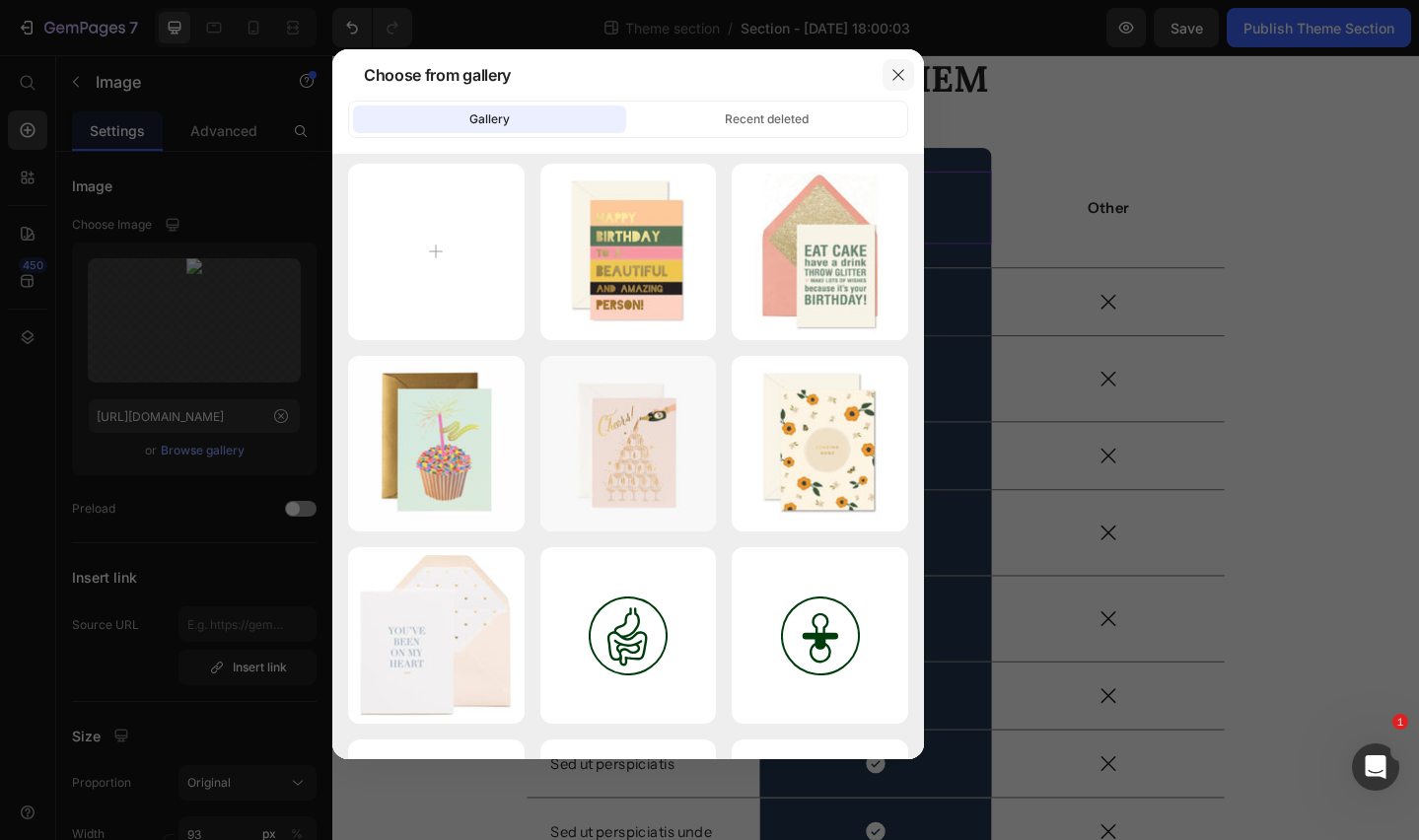 click 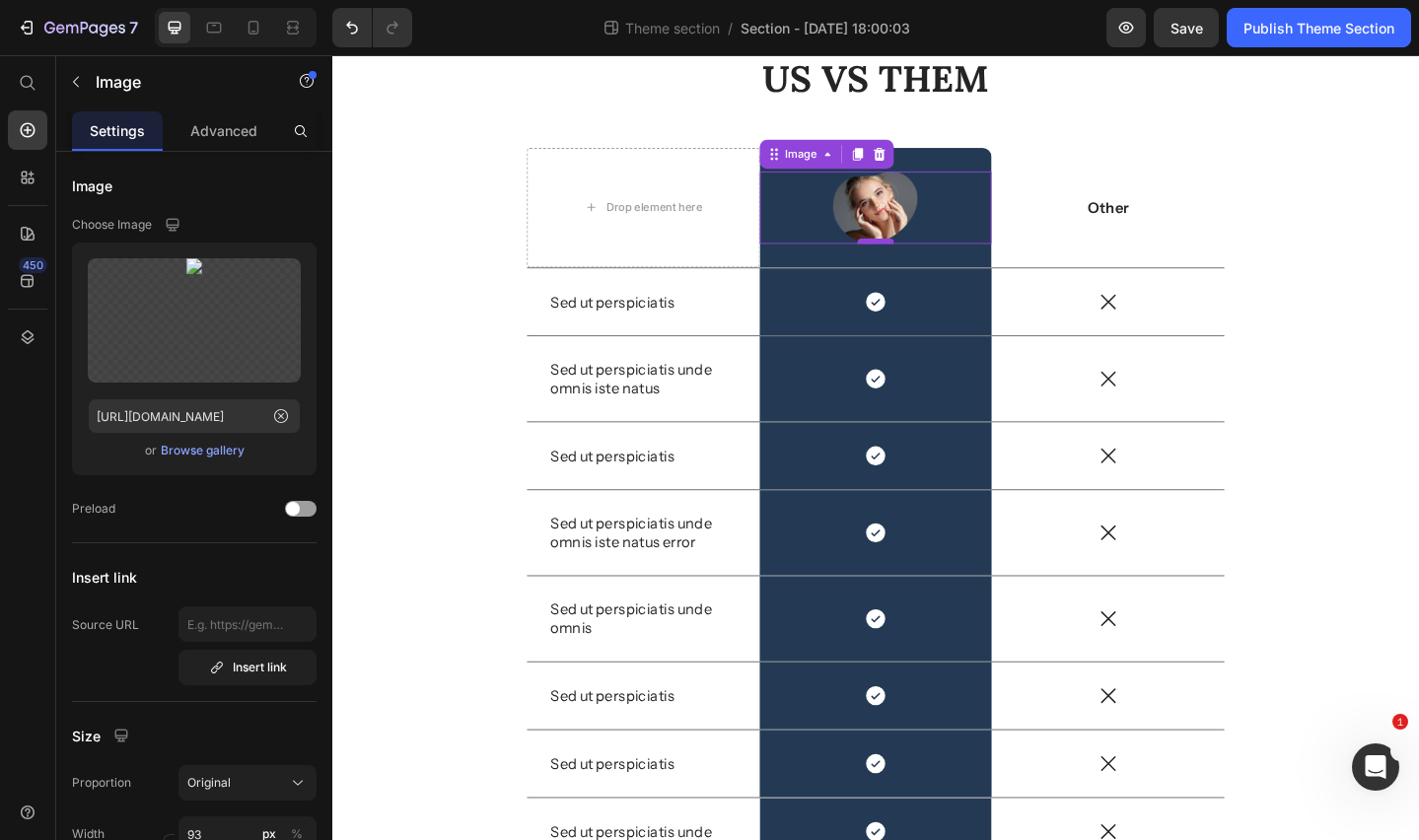 click at bounding box center (924, 257) 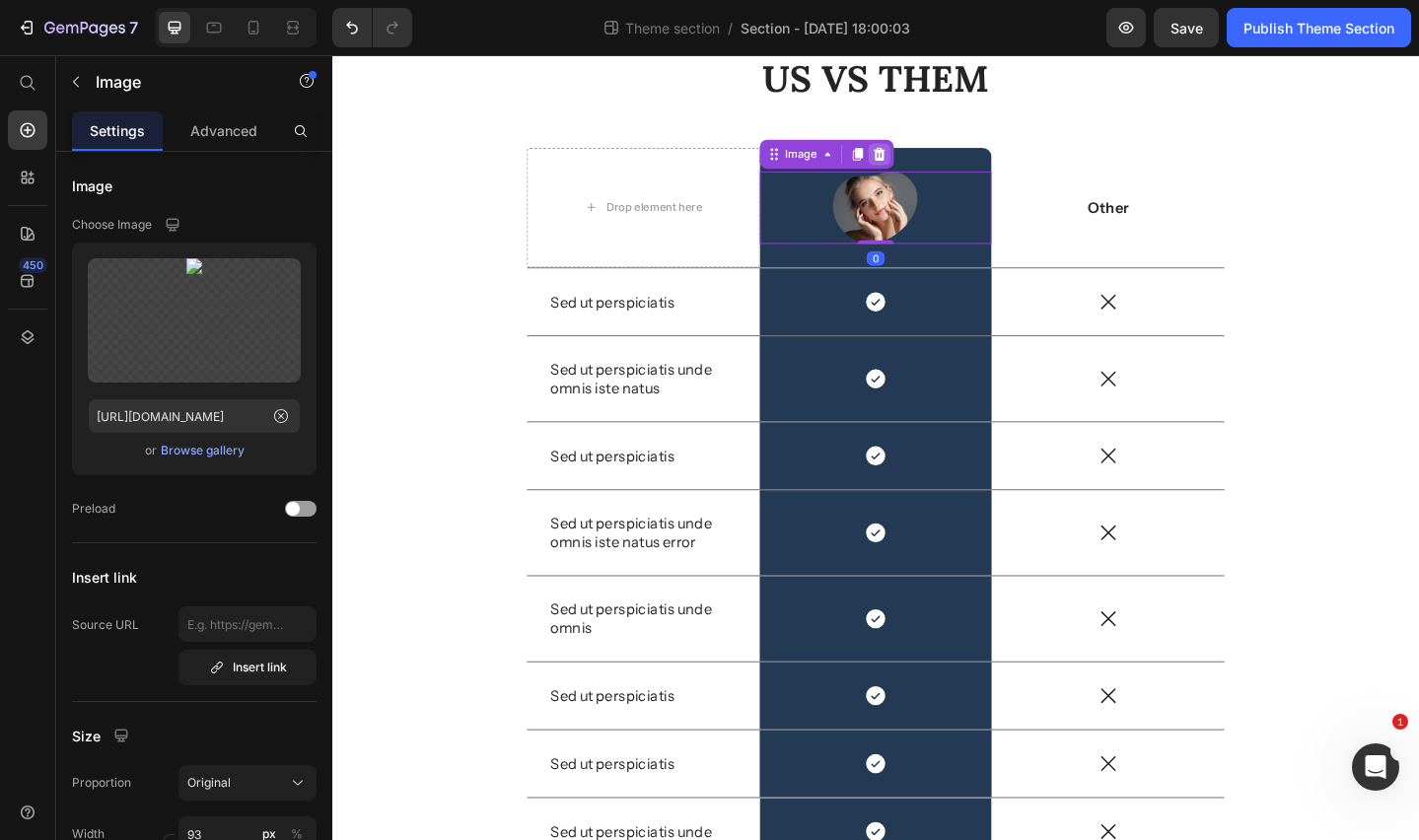 click 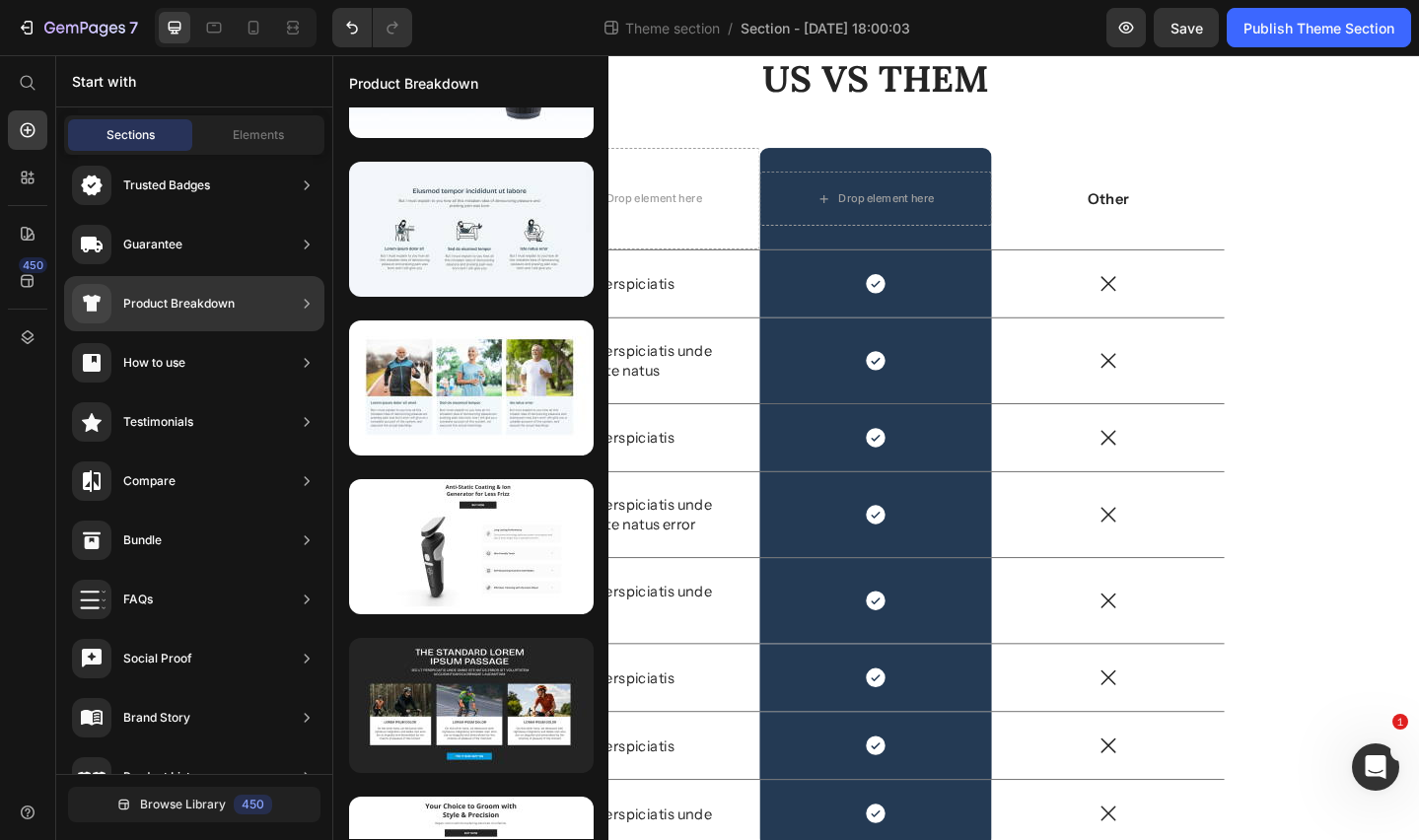 scroll, scrollTop: 0, scrollLeft: 0, axis: both 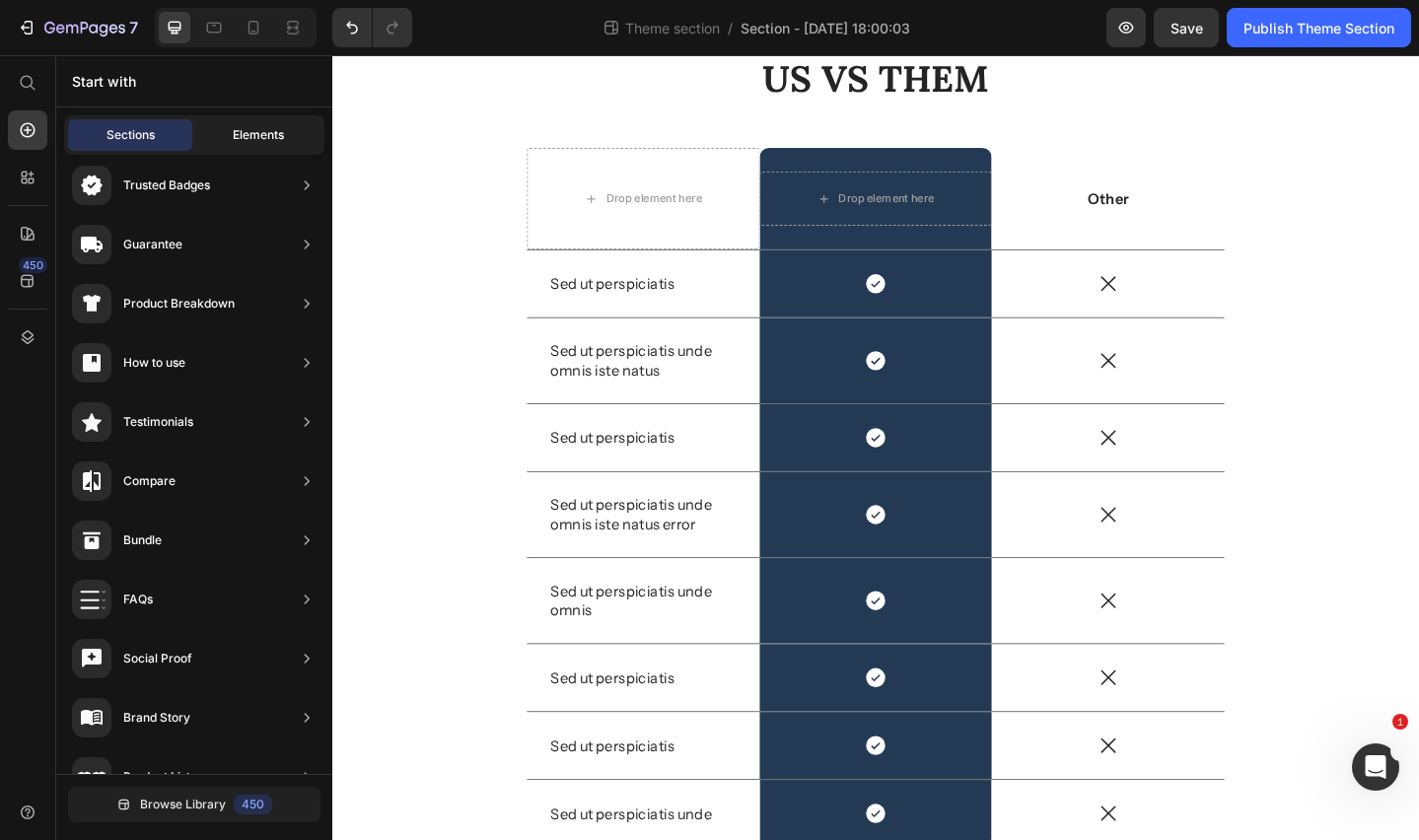 click on "Elements" at bounding box center [258, 135] 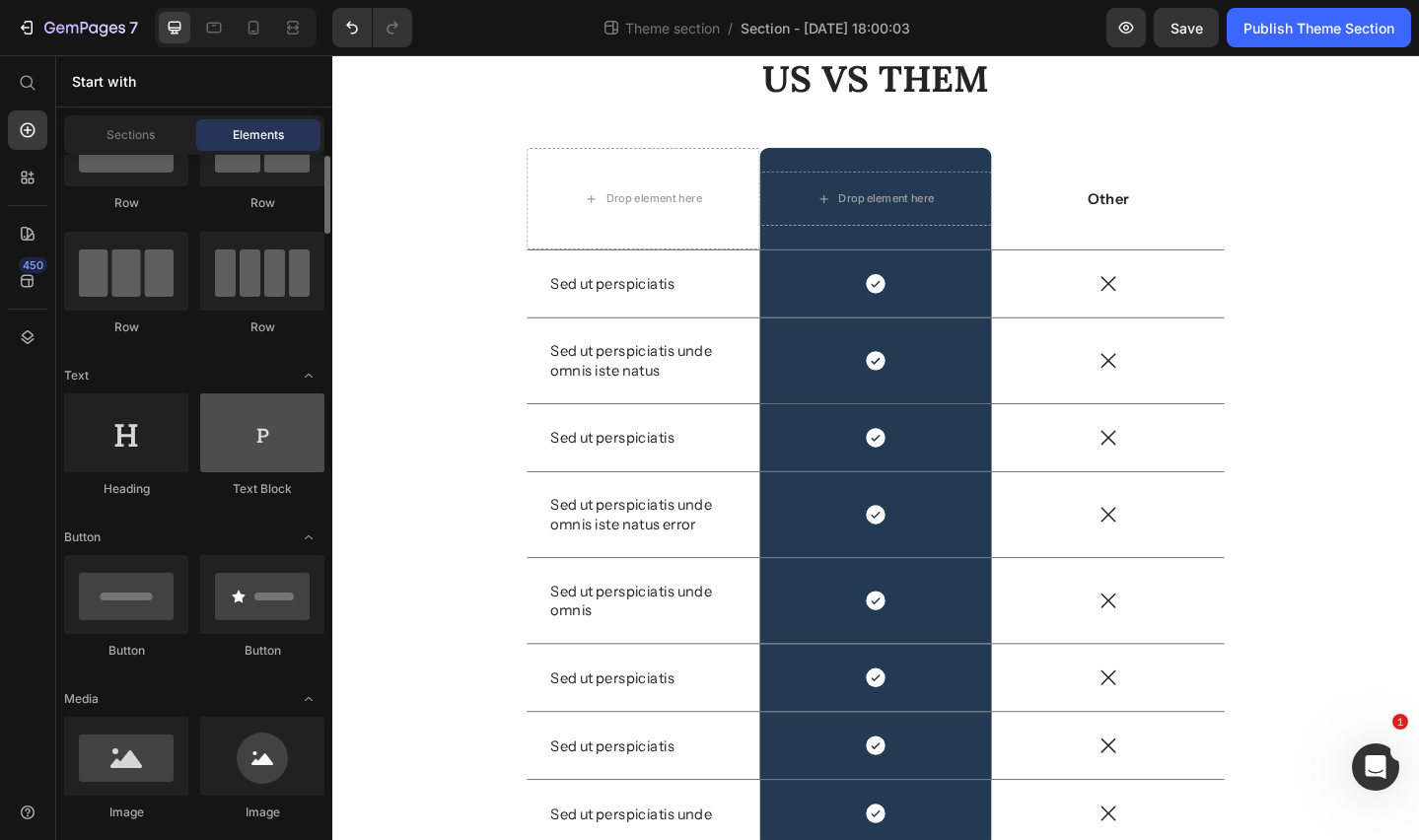 scroll, scrollTop: 101, scrollLeft: 0, axis: vertical 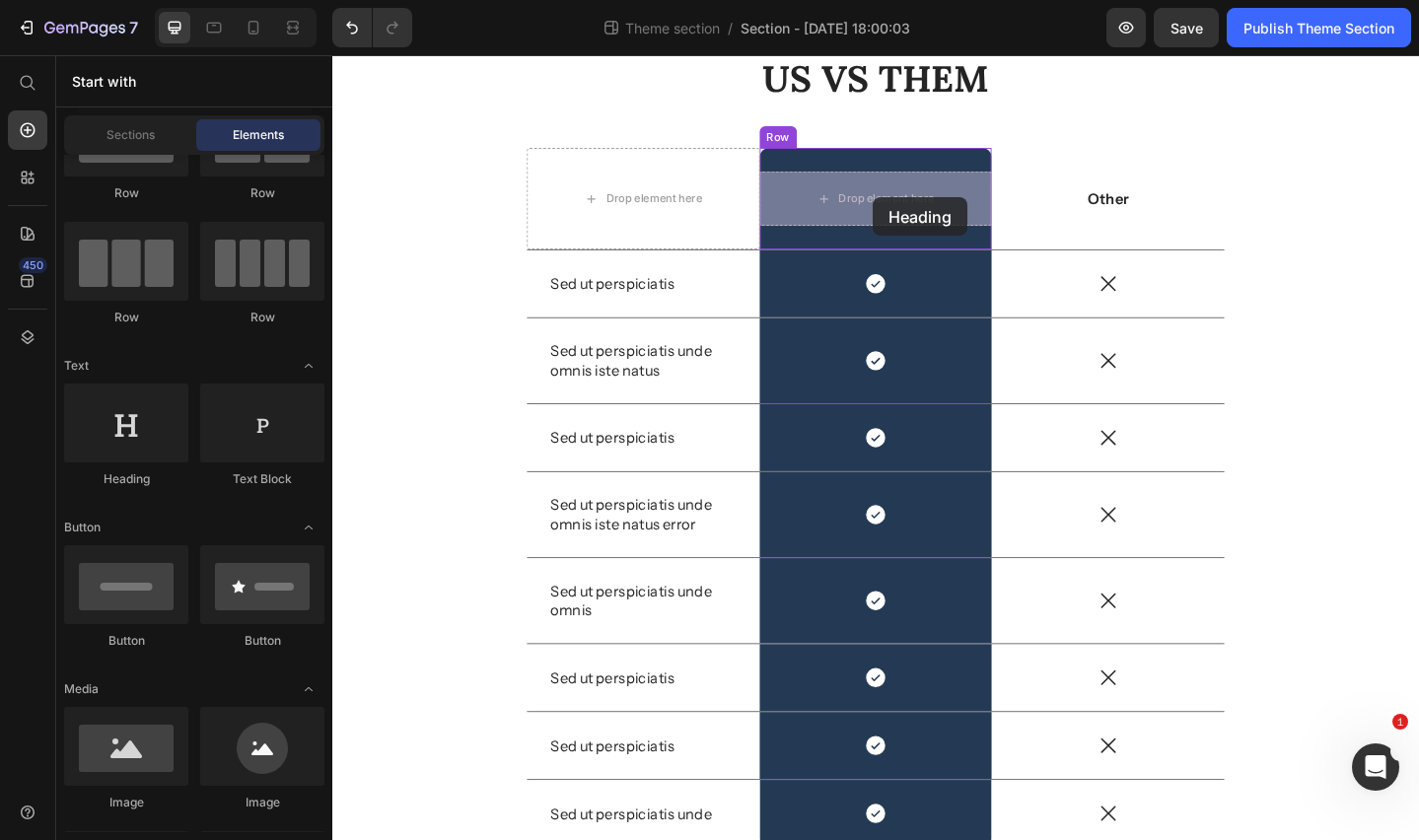 drag, startPoint x: 462, startPoint y: 497, endPoint x: 921, endPoint y: 210, distance: 541.341 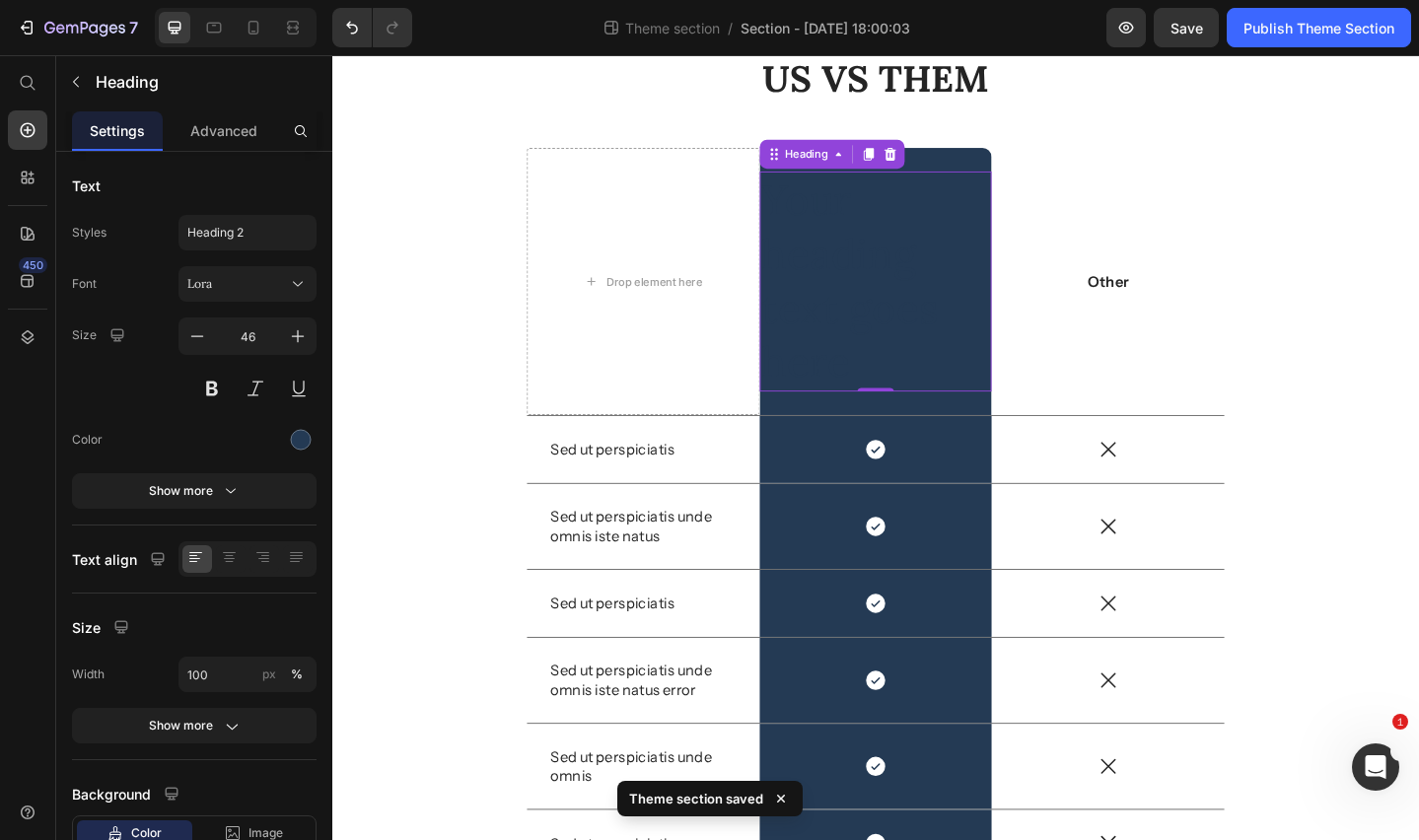 click on "Your heading text goes here" at bounding box center (924, 301) 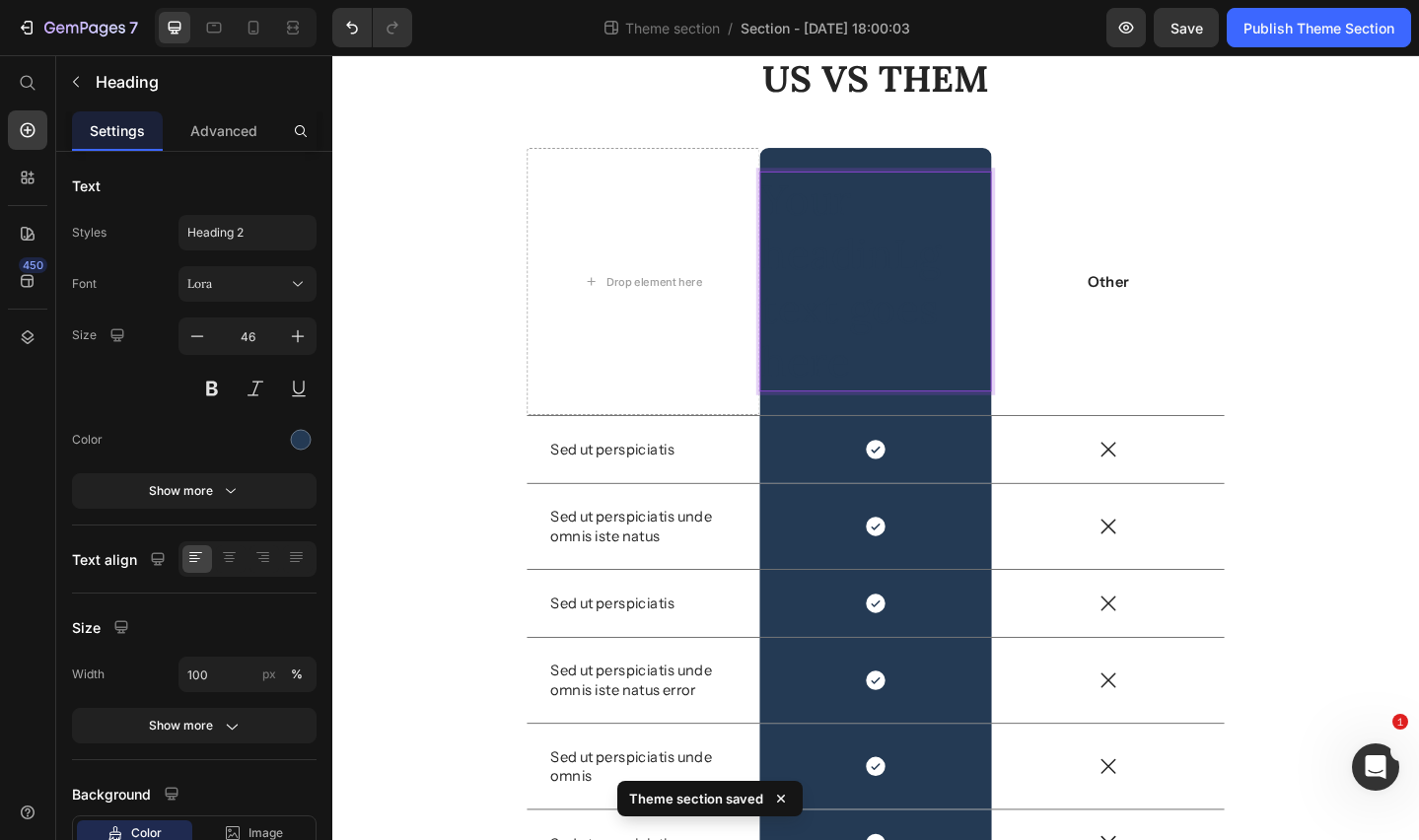 click on "Your headinLg text goes here" at bounding box center (924, 301) 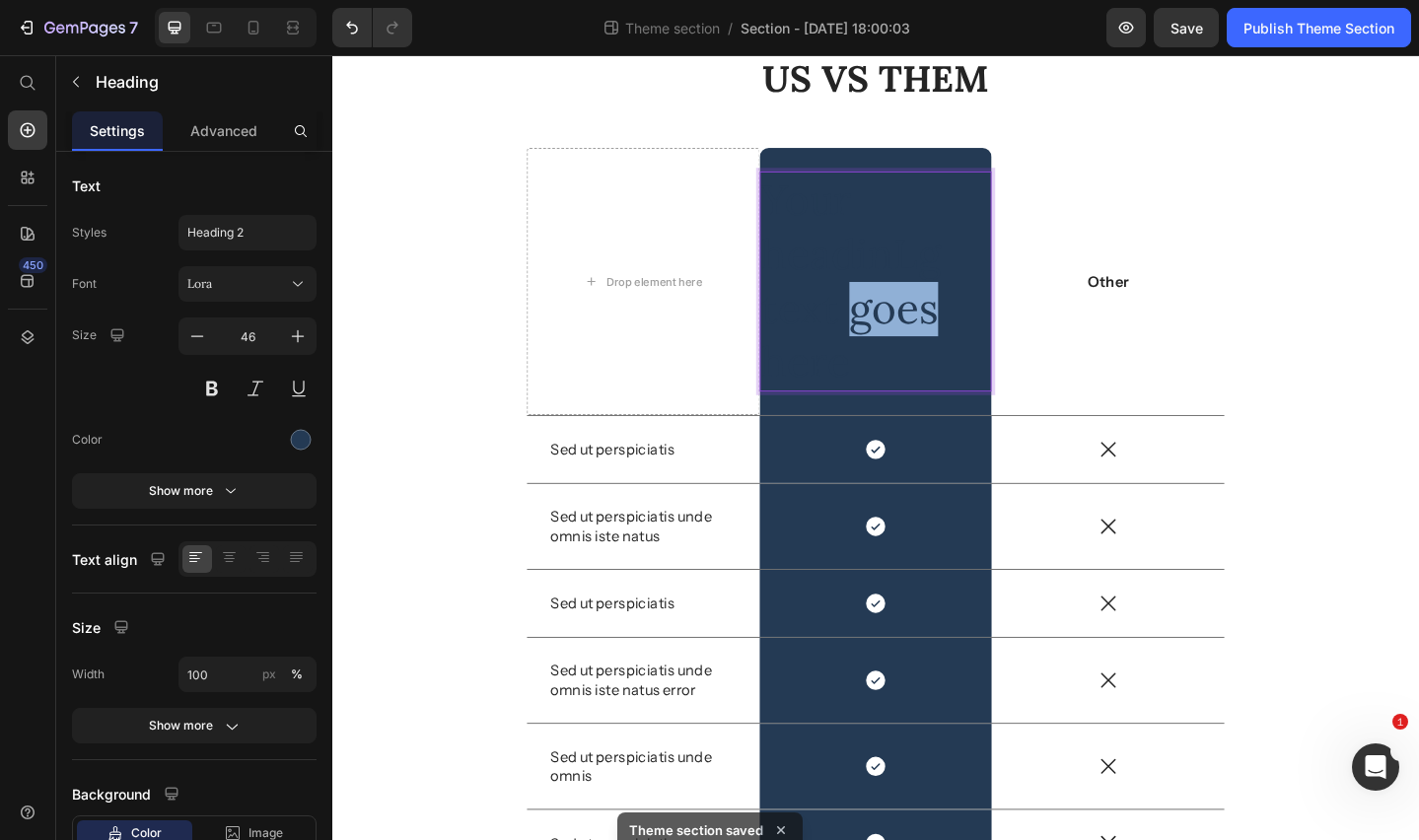 click on "Your headinLg text goes here" at bounding box center [924, 301] 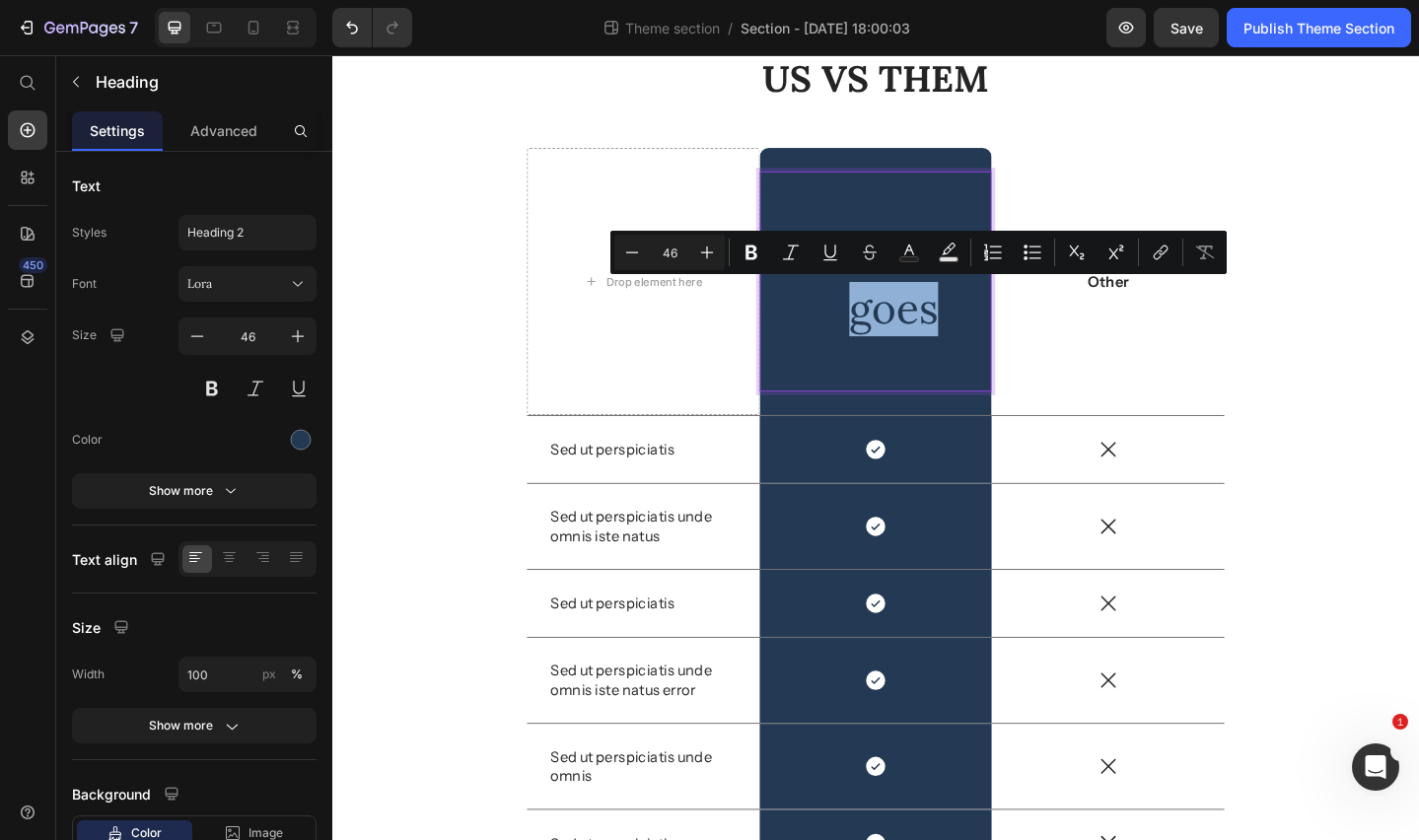 click on "Your headinLg text goes here" at bounding box center [924, 301] 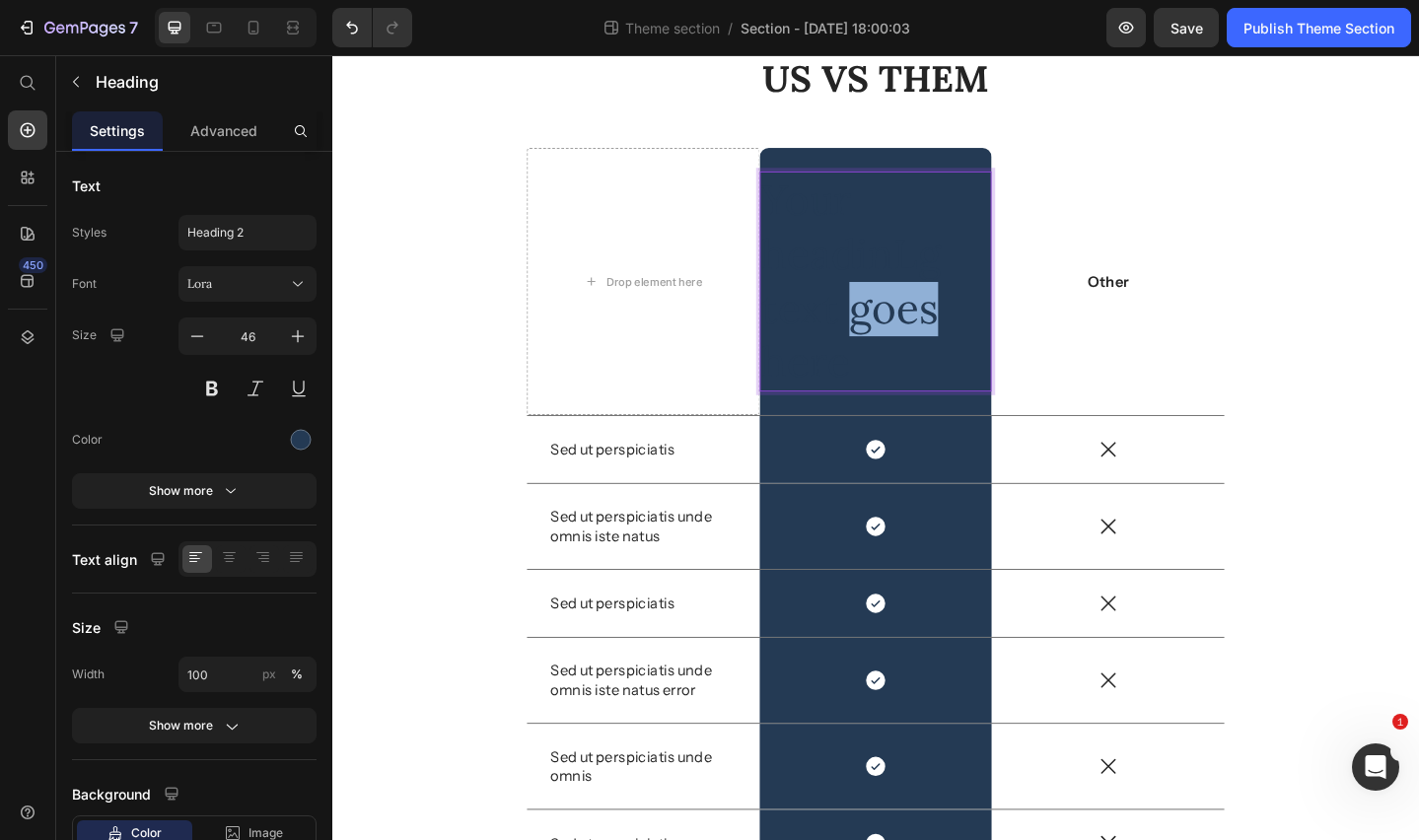 click on "Your headinLg text goes here" at bounding box center [924, 301] 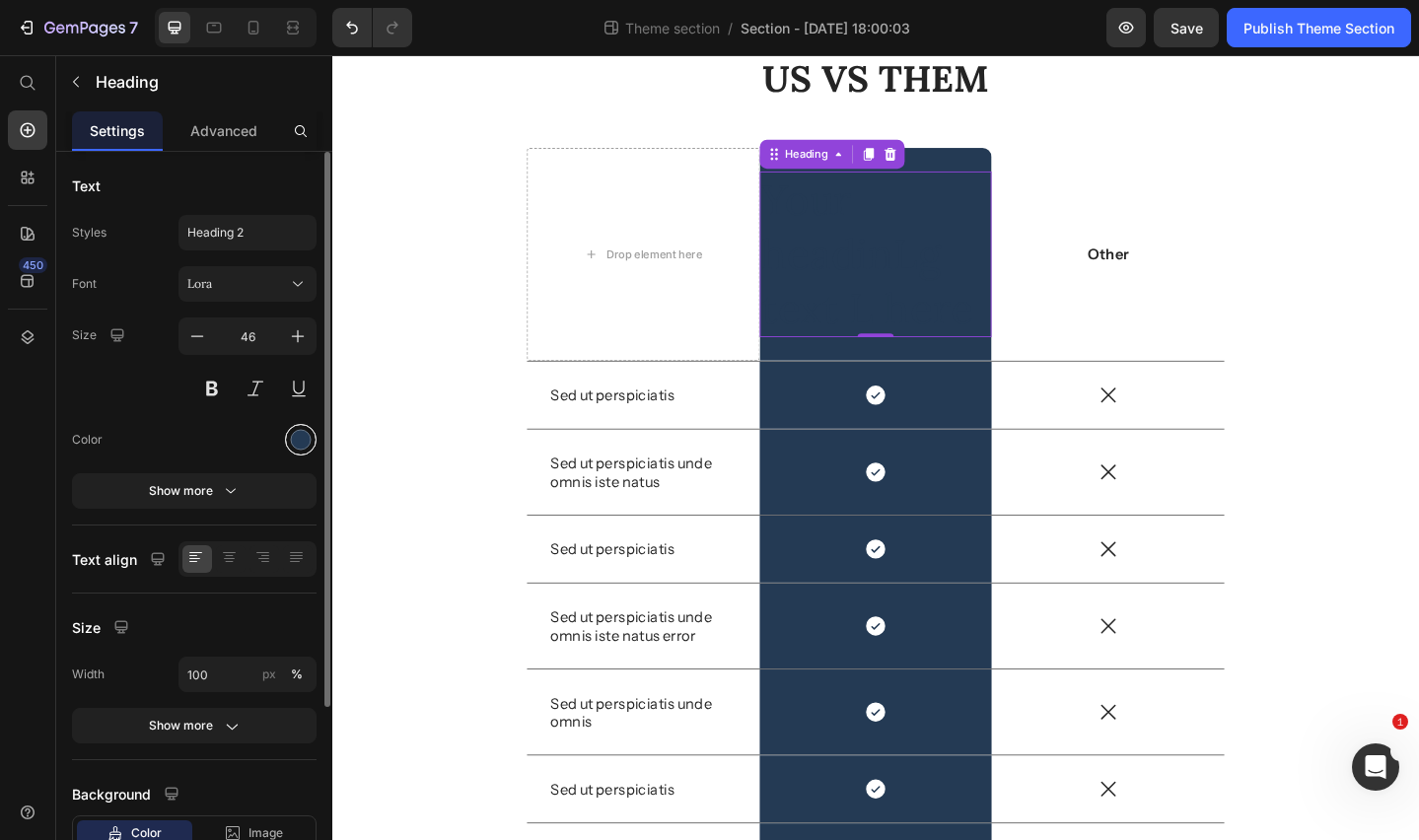 click at bounding box center (301, 440) 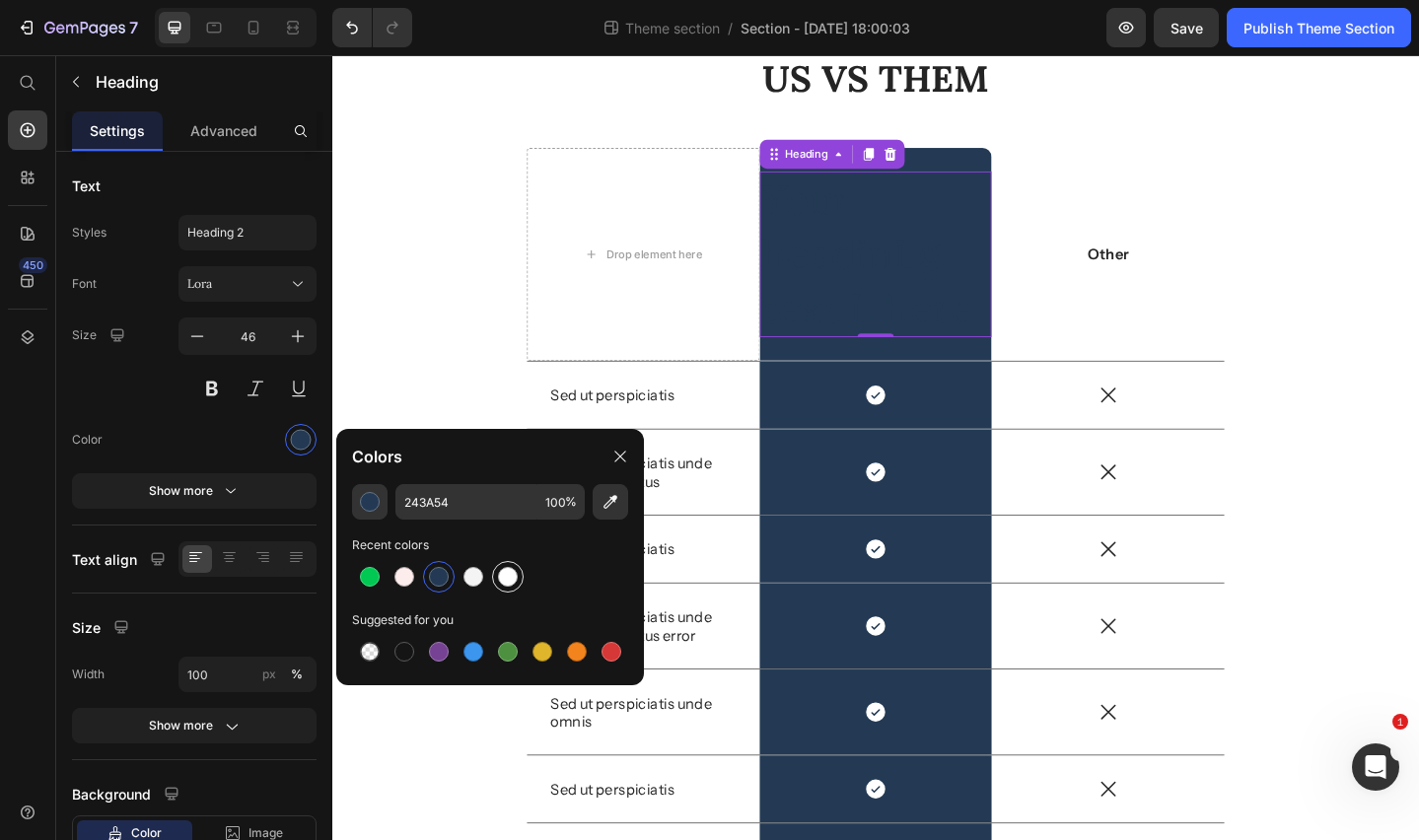 click at bounding box center (508, 577) 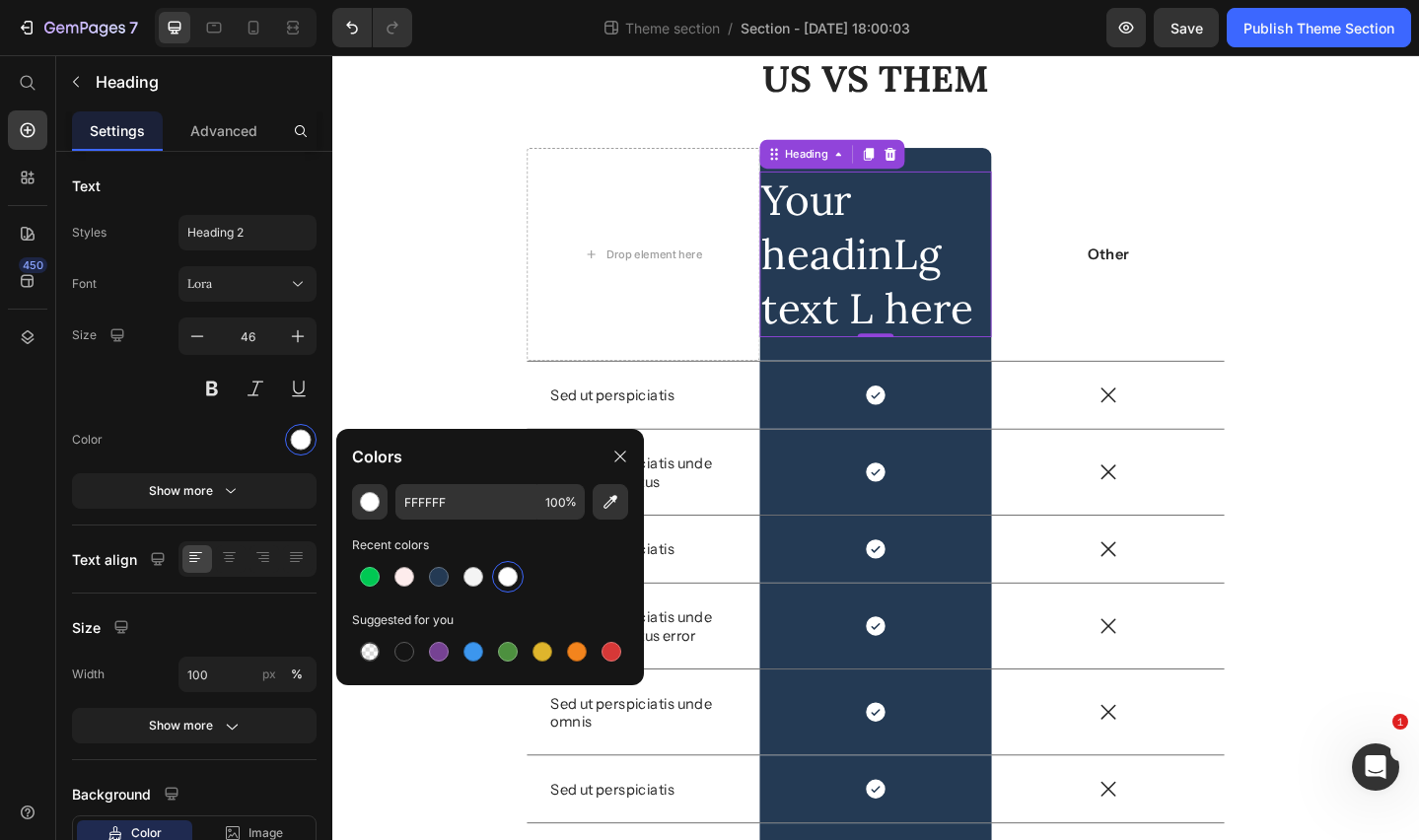 click on "Your headinLg text L here" at bounding box center (924, 271) 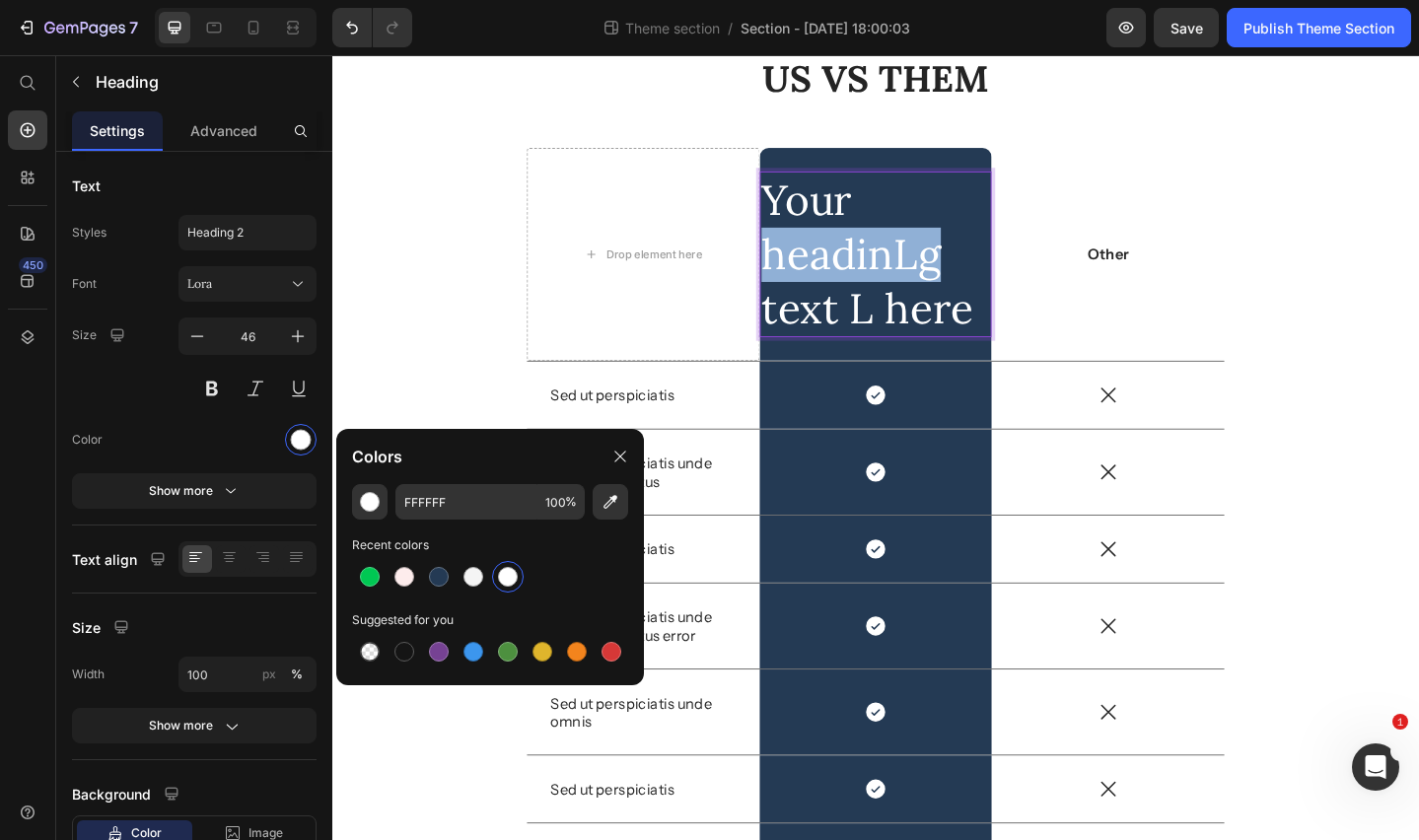 click on "Your headinLg text L here" at bounding box center [924, 271] 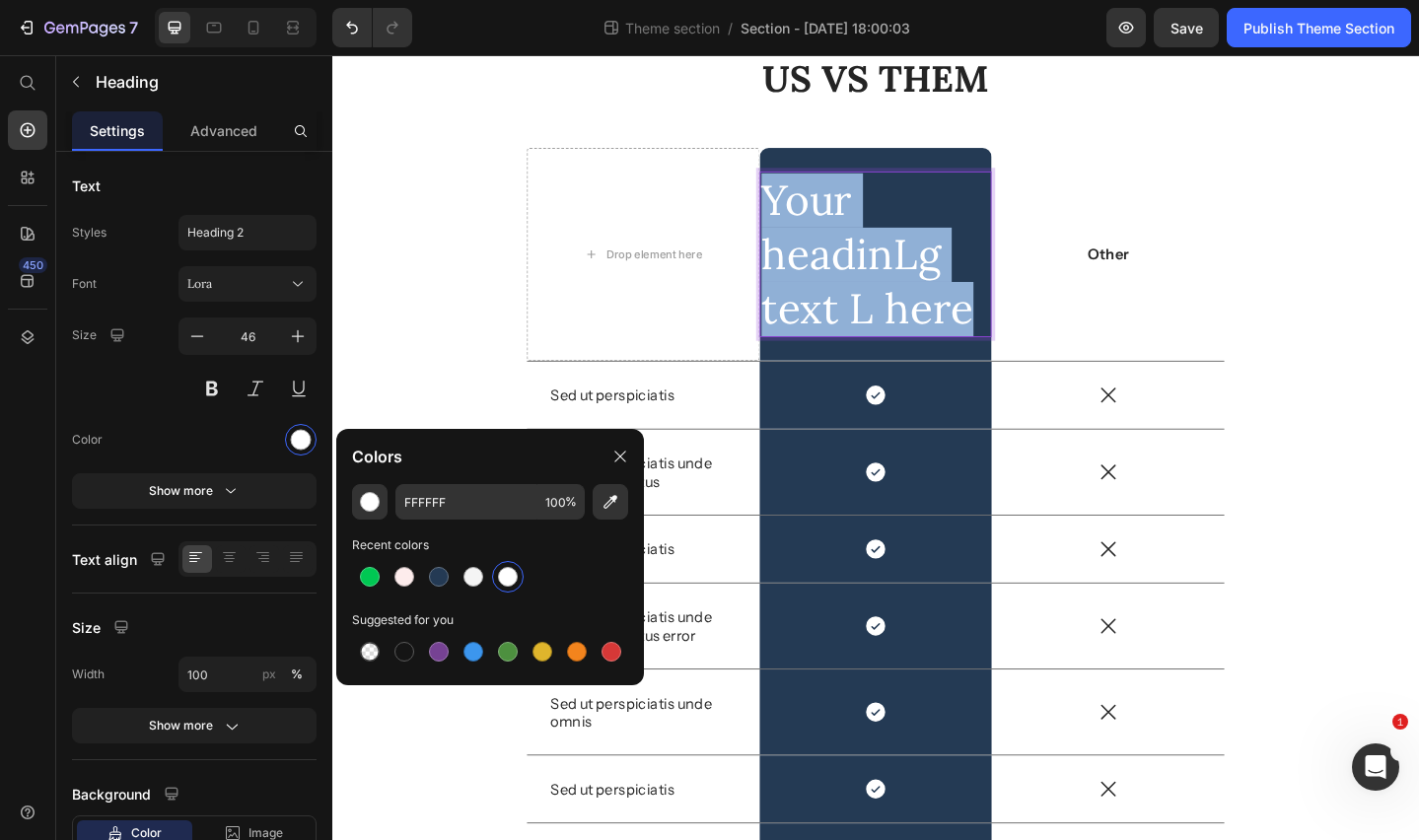click on "Your headinLg text L here" at bounding box center (924, 271) 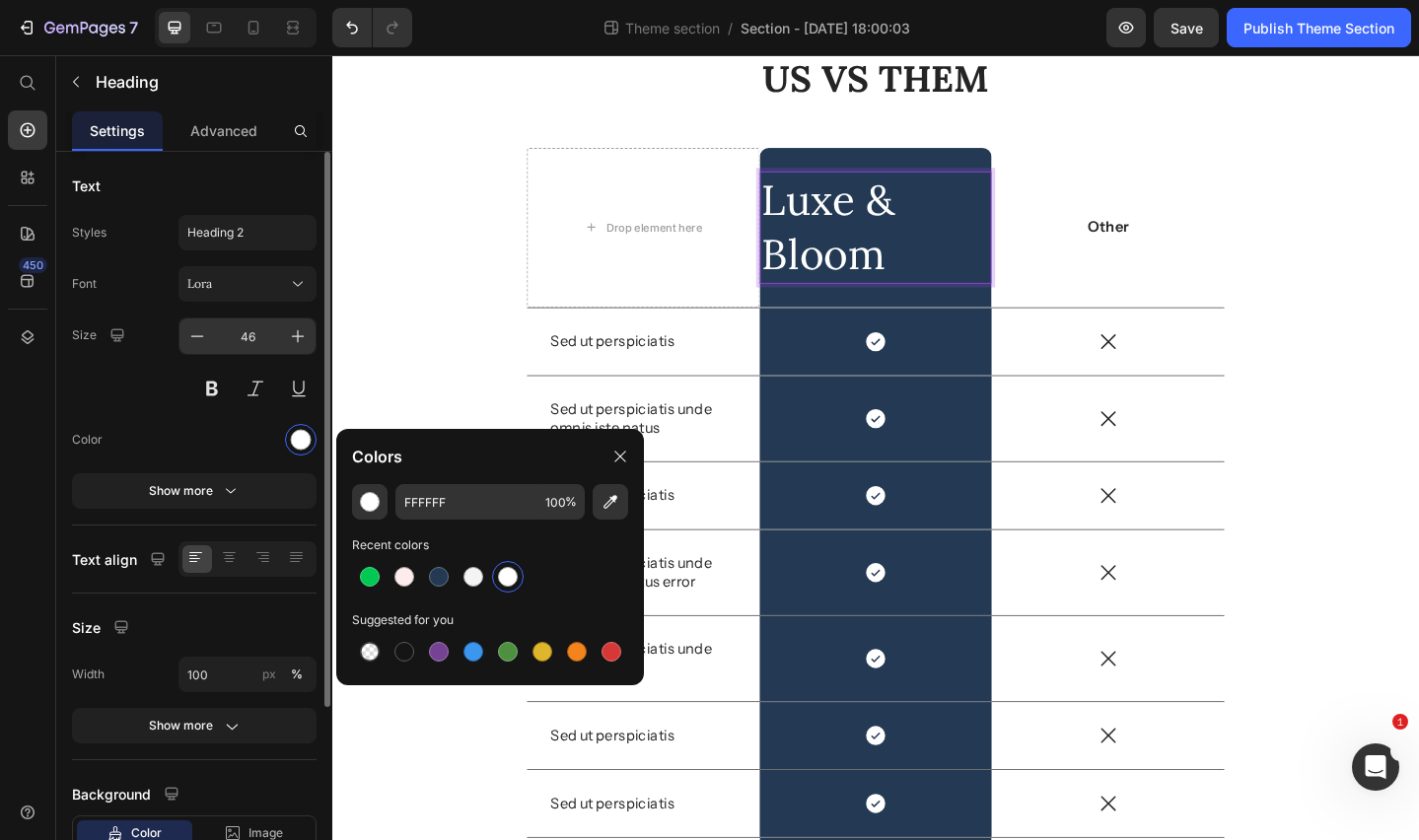 click on "46" at bounding box center (248, 336) 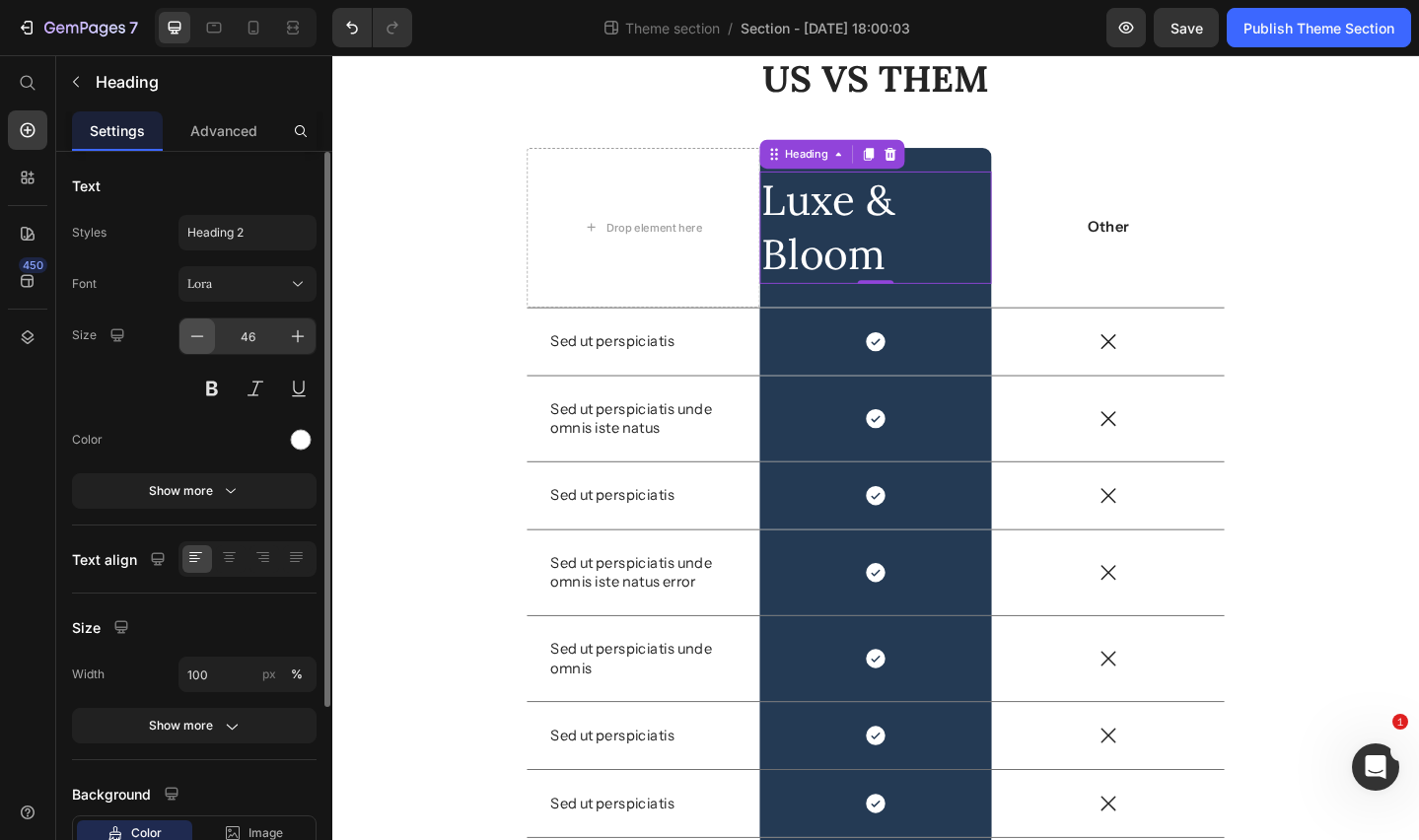 click 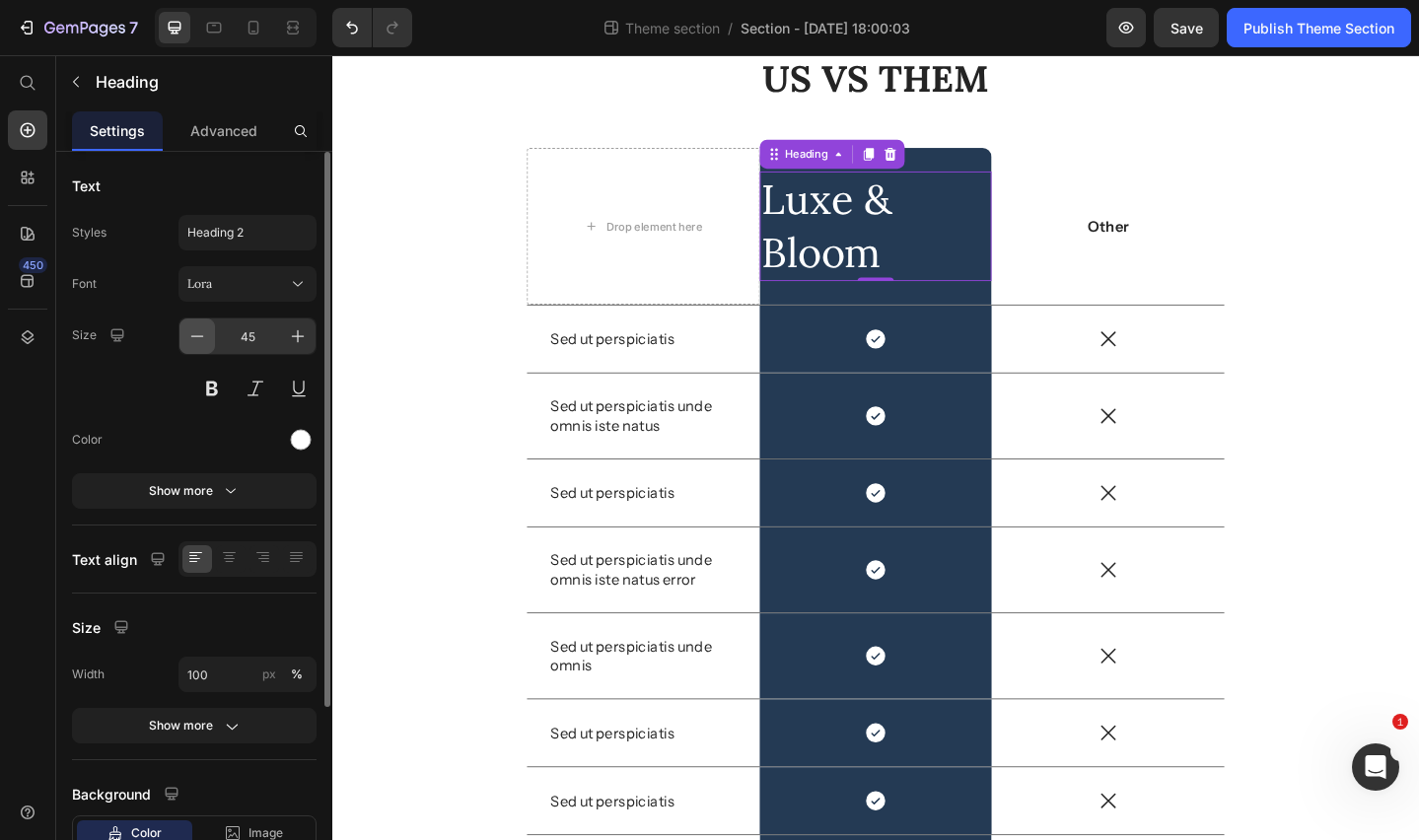 click 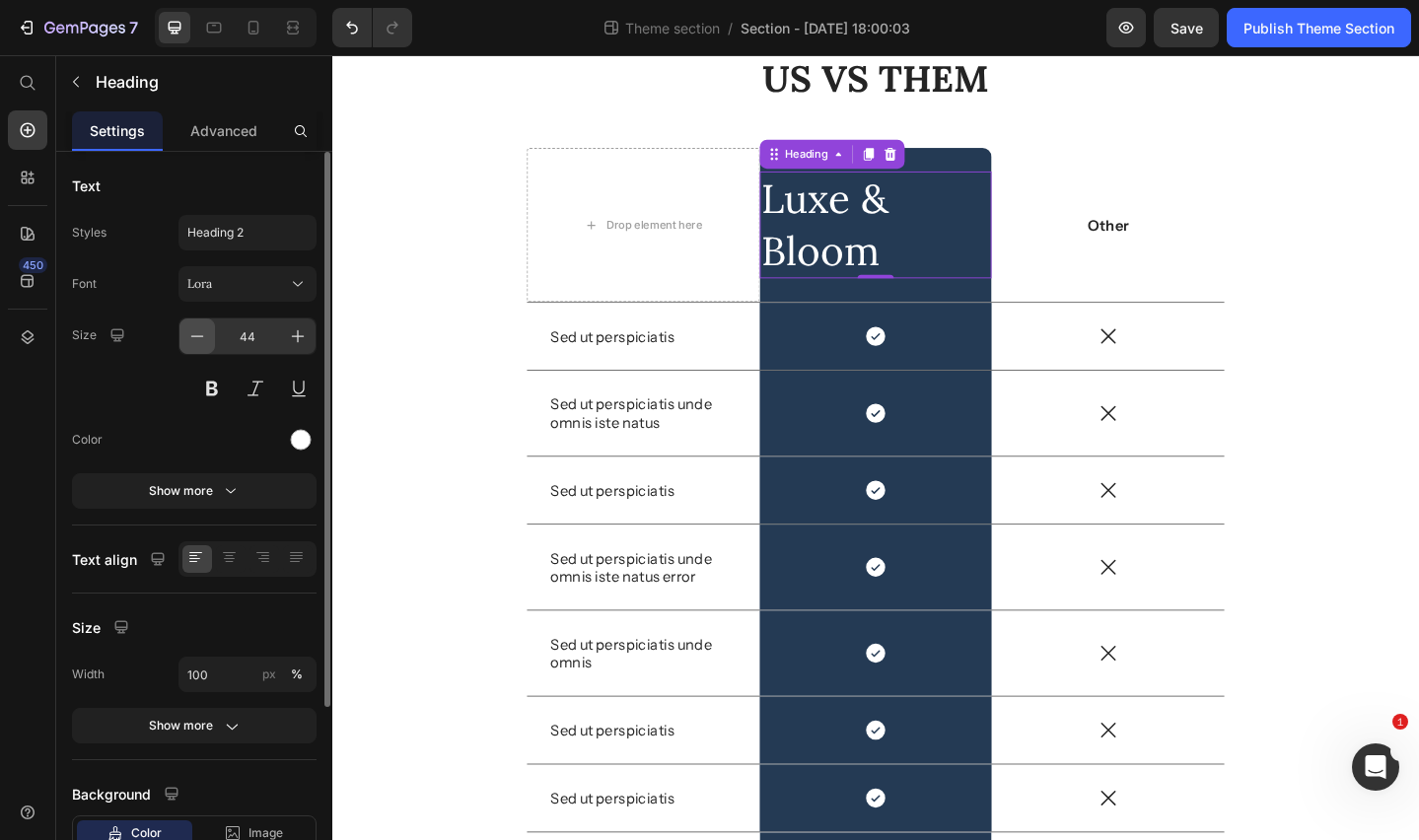 click 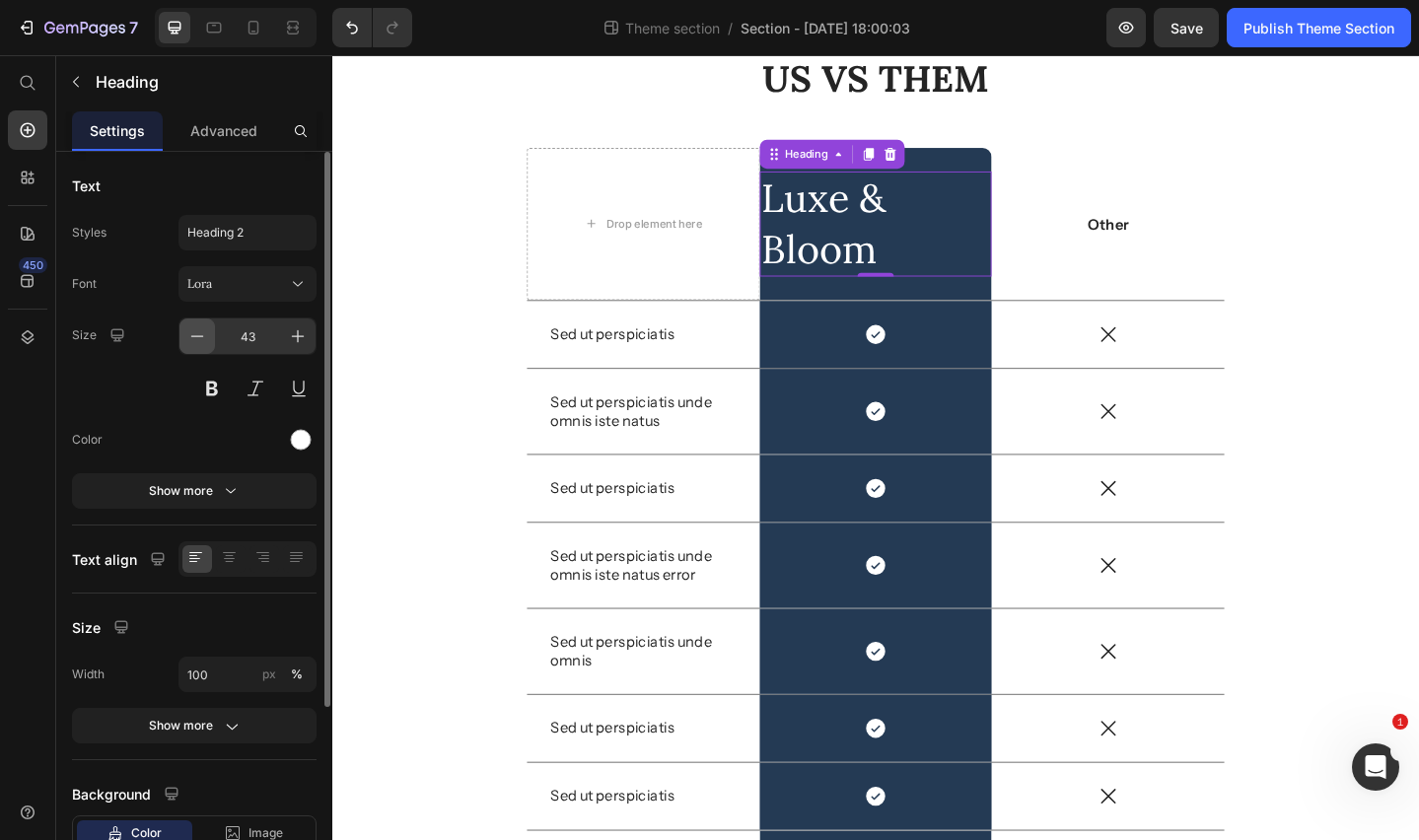 click 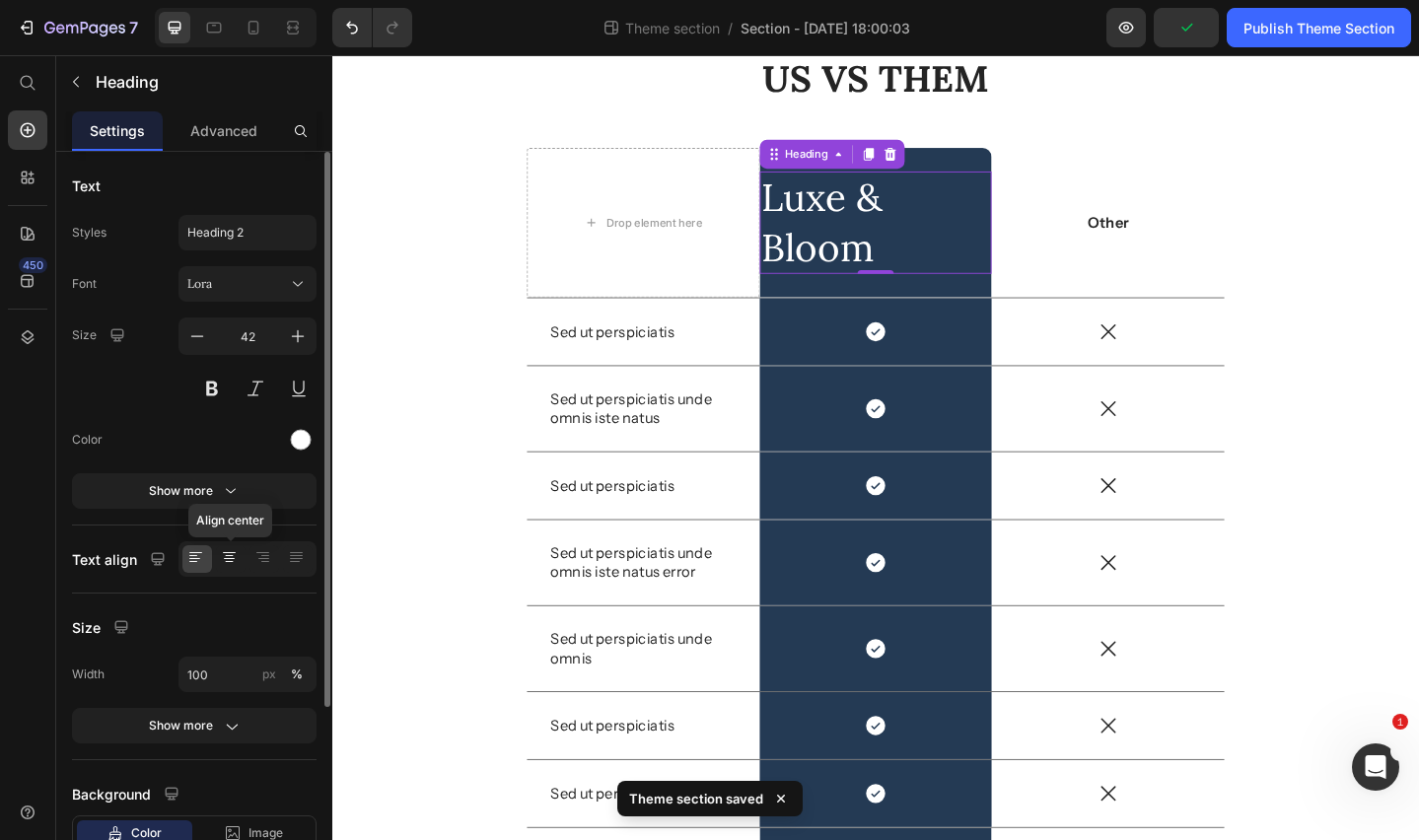 click 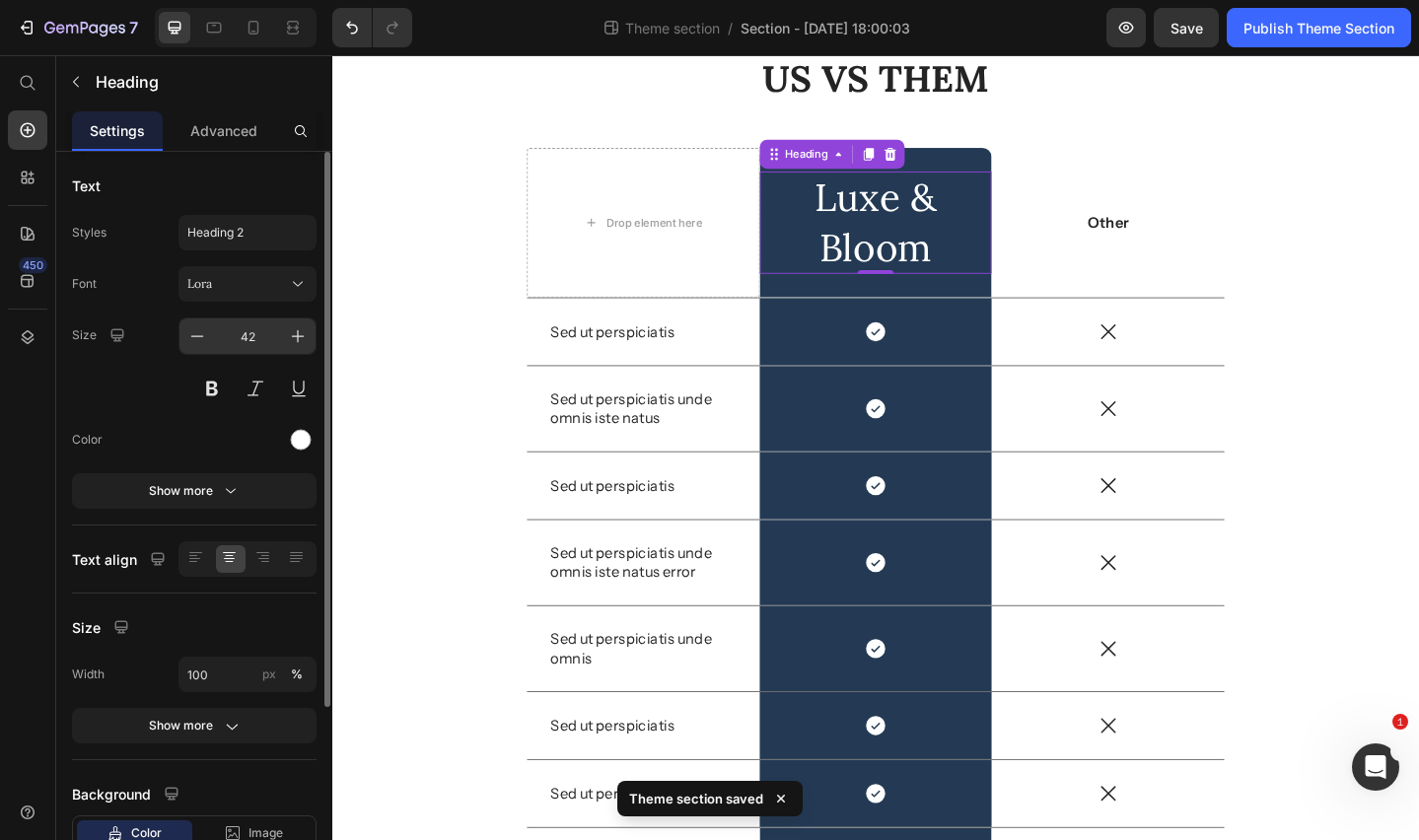 click on "42" at bounding box center [248, 336] 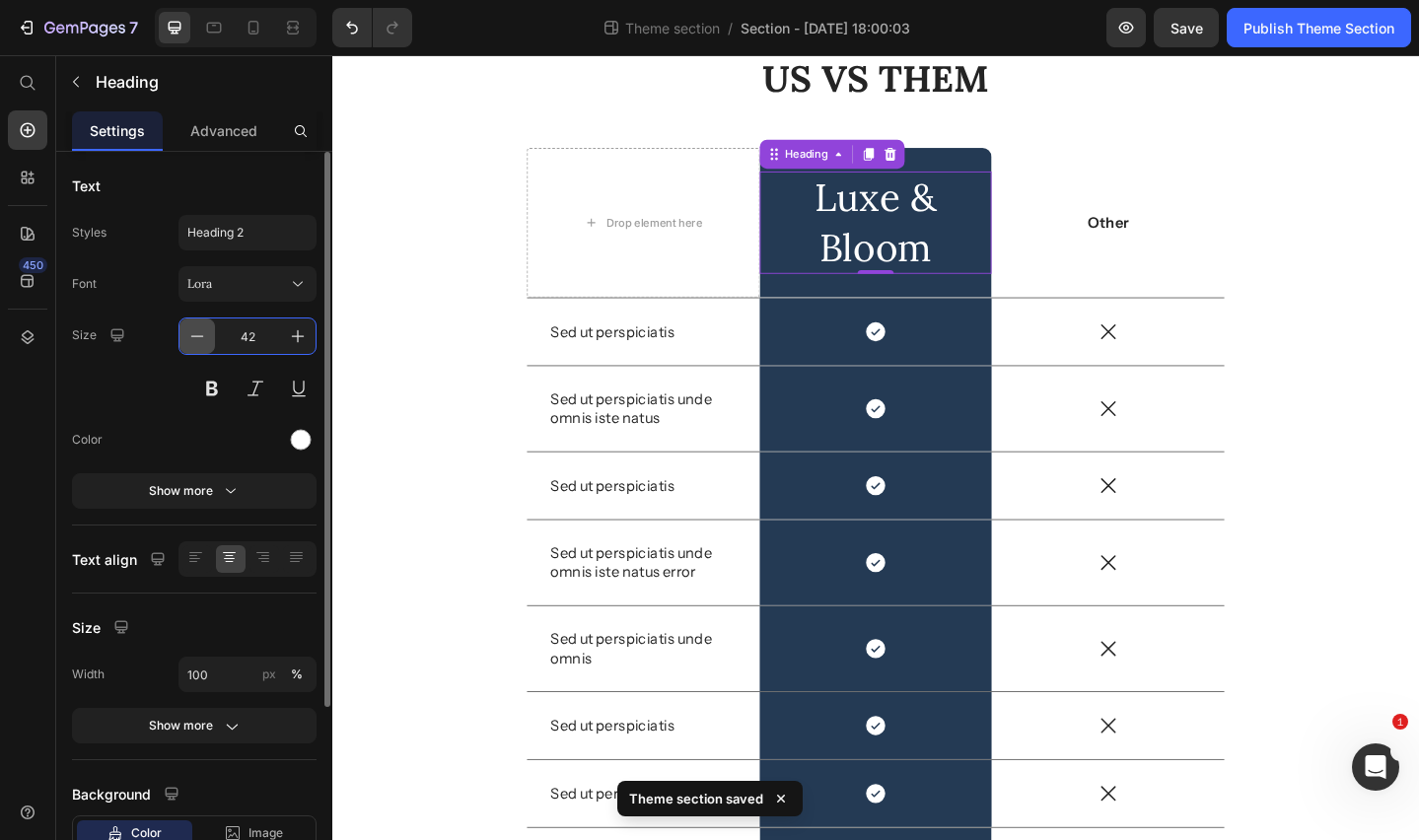 click 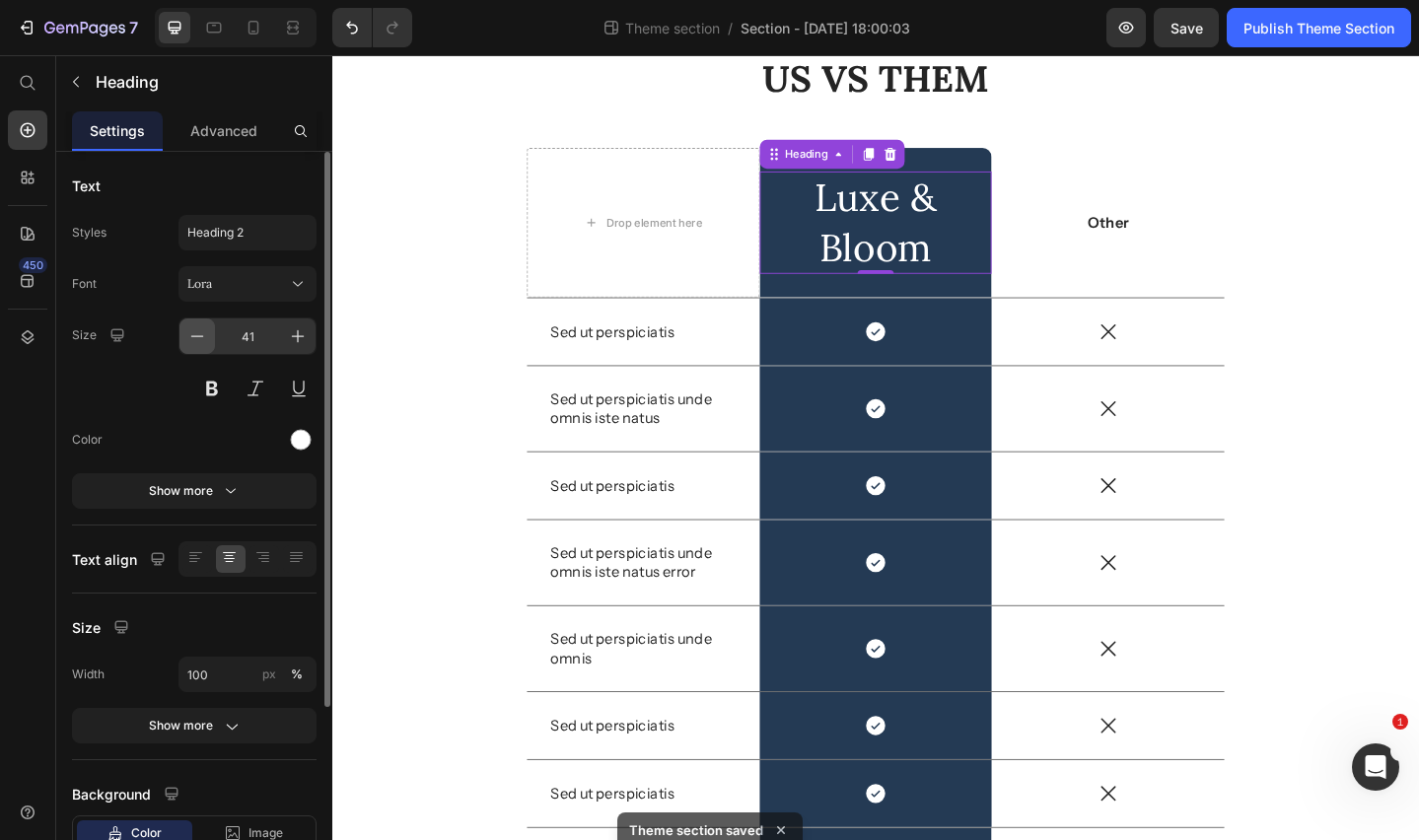 click 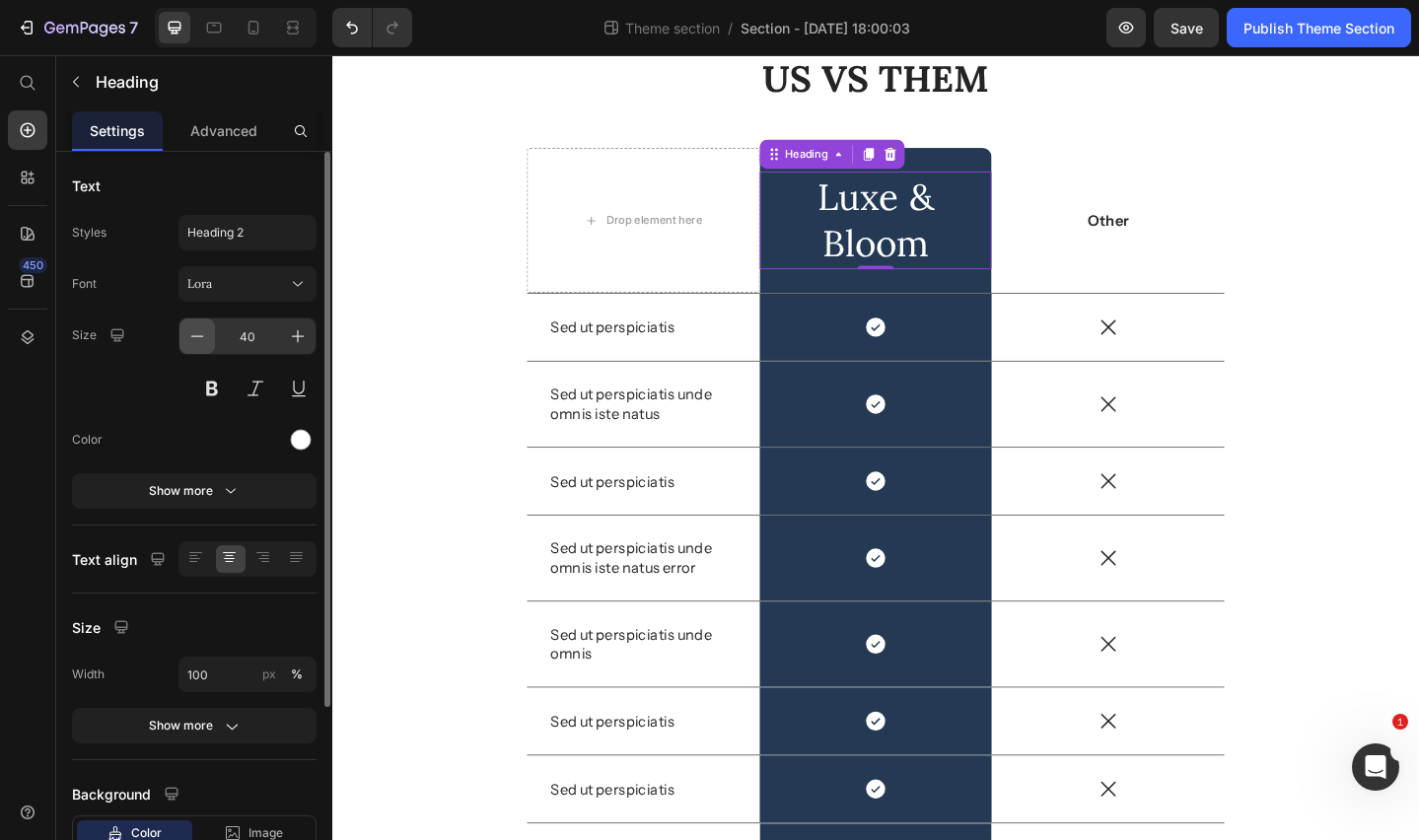 click 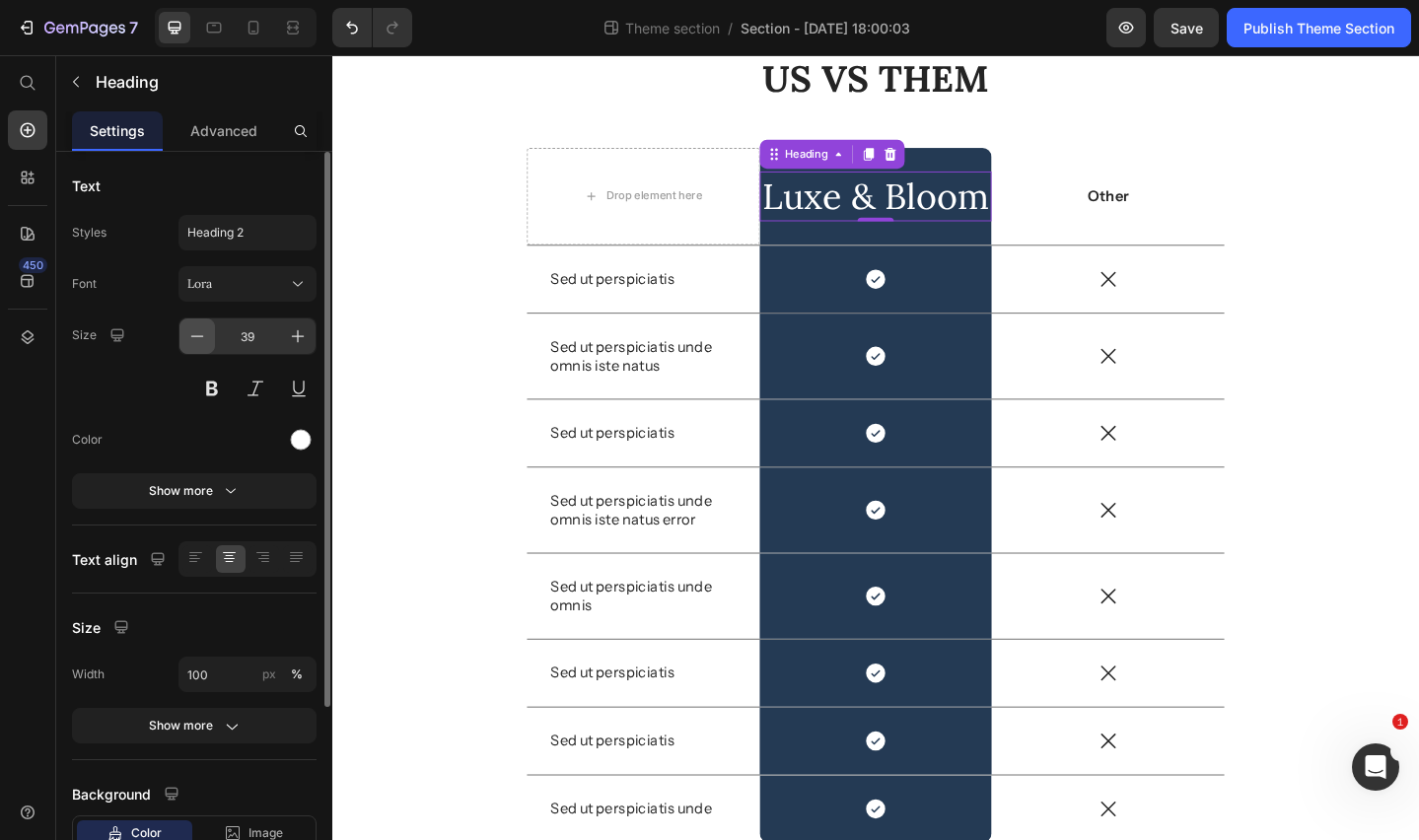 click 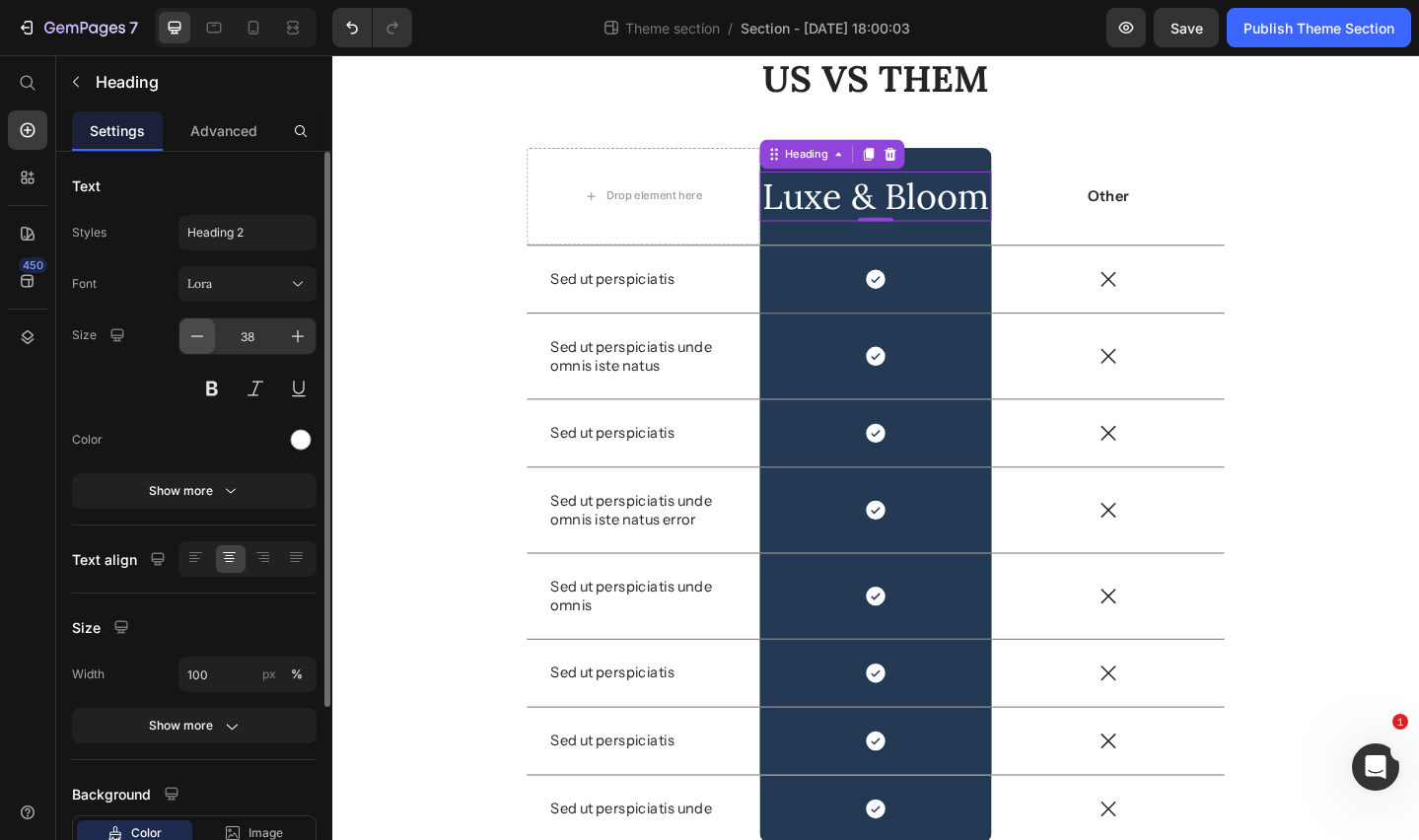 click 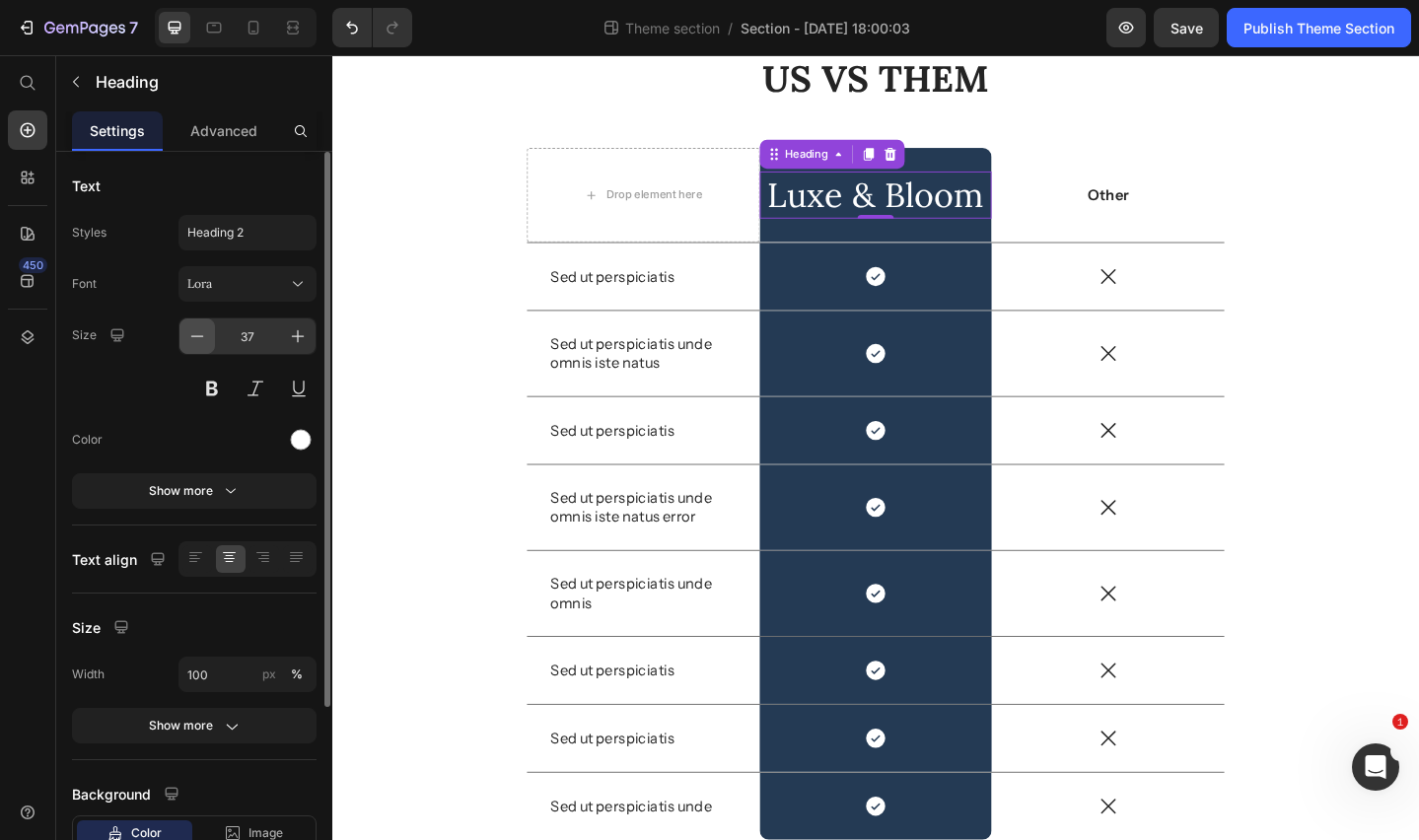 click 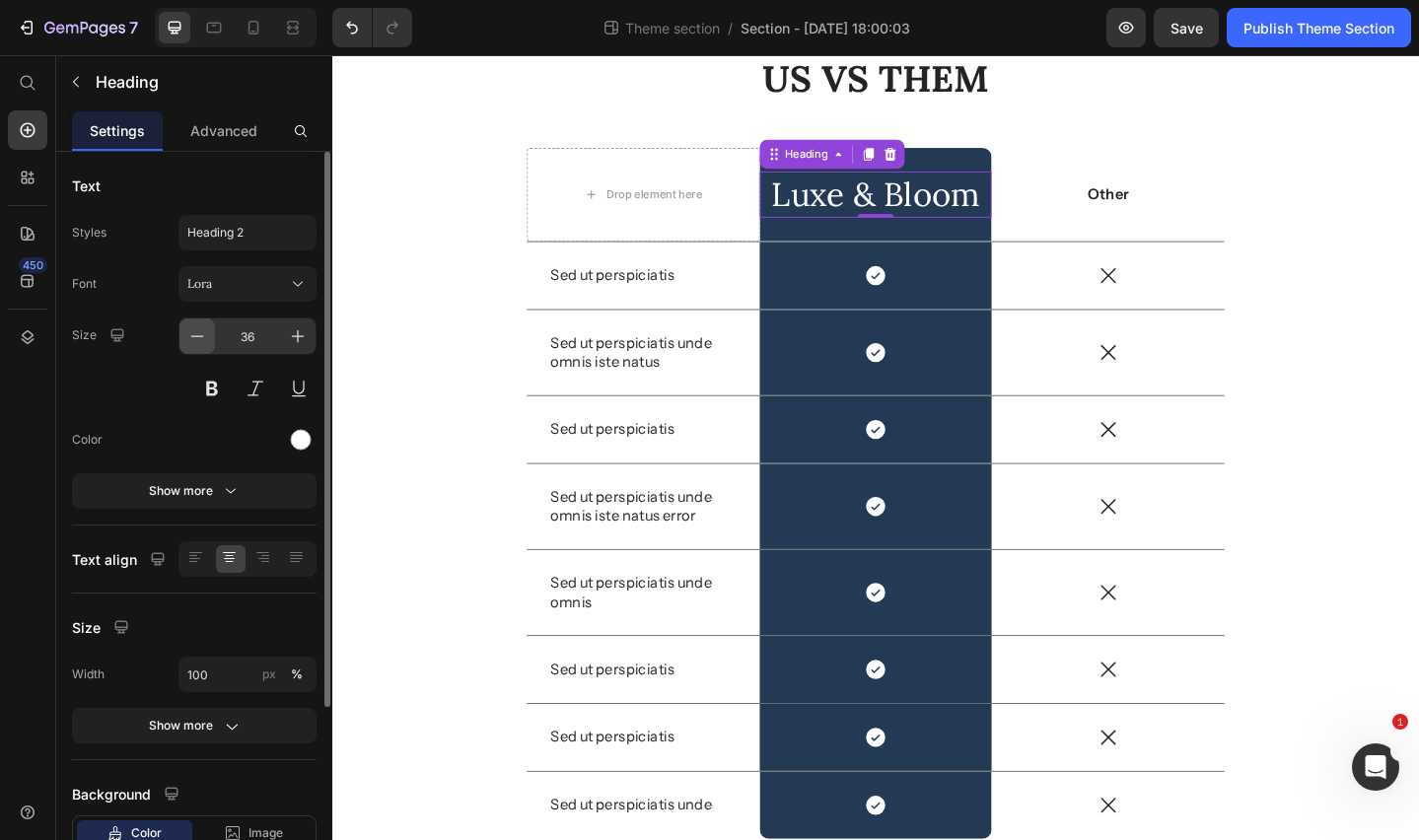 click 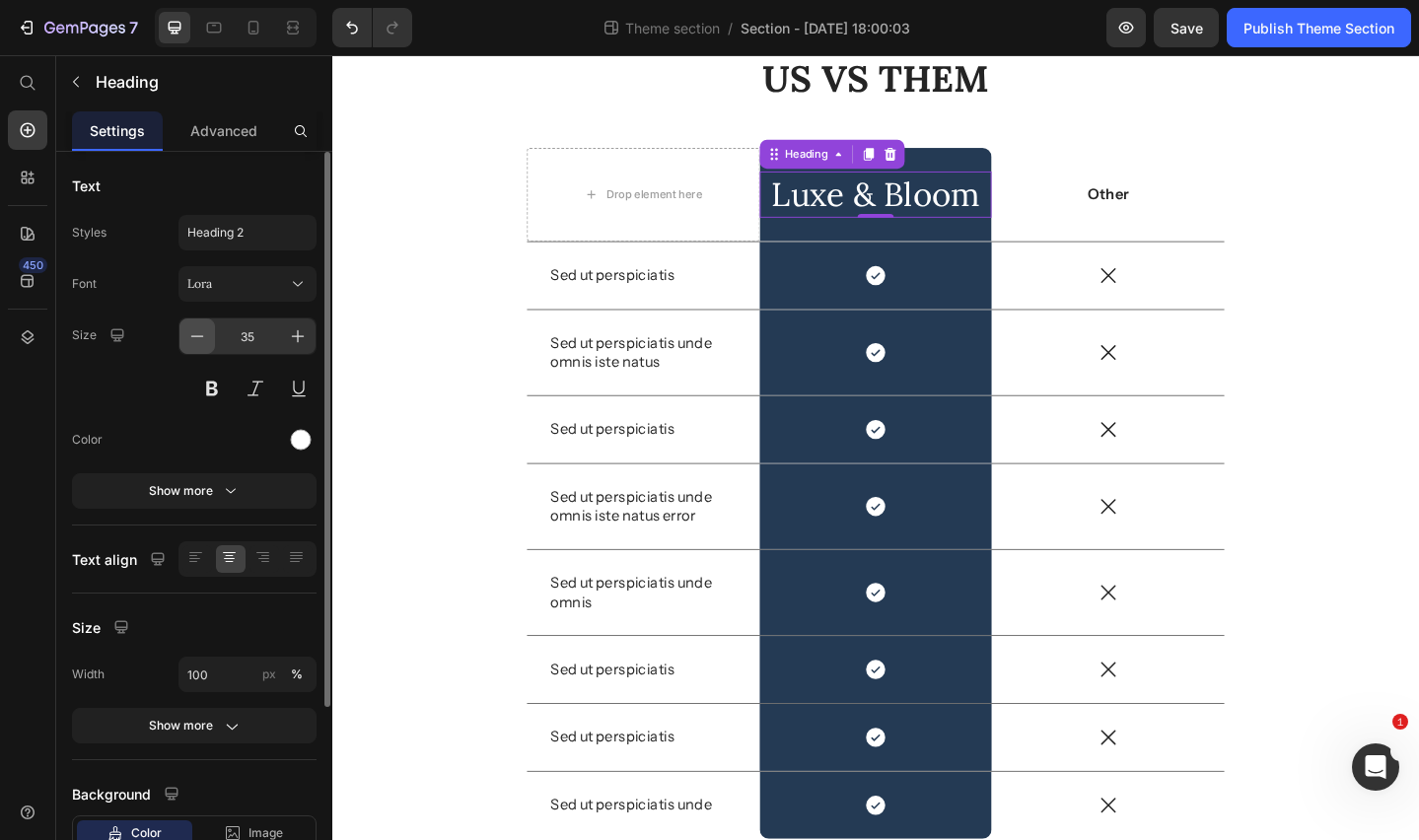 click 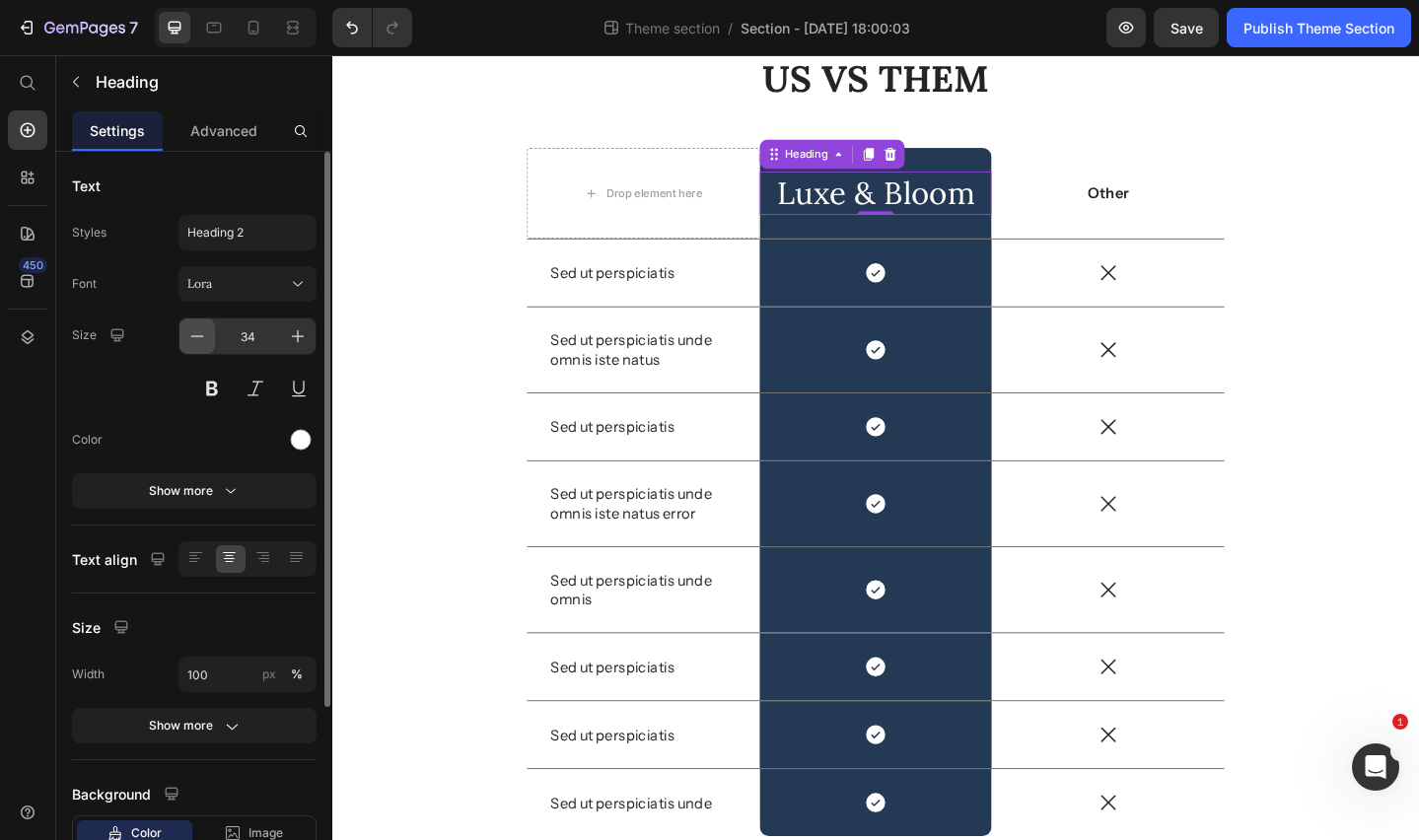 click 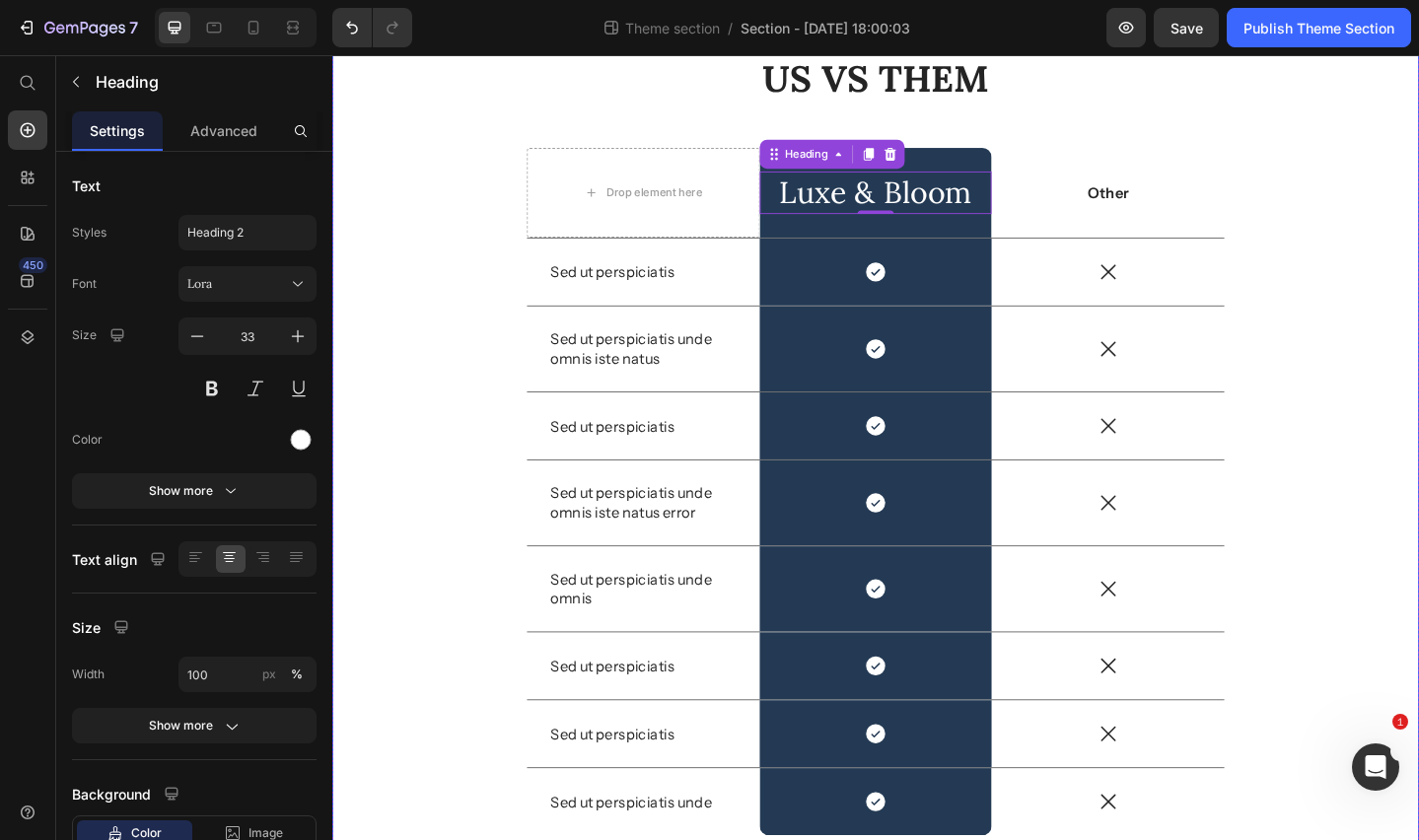 drag, startPoint x: 1353, startPoint y: 249, endPoint x: 1160, endPoint y: 198, distance: 199.62465 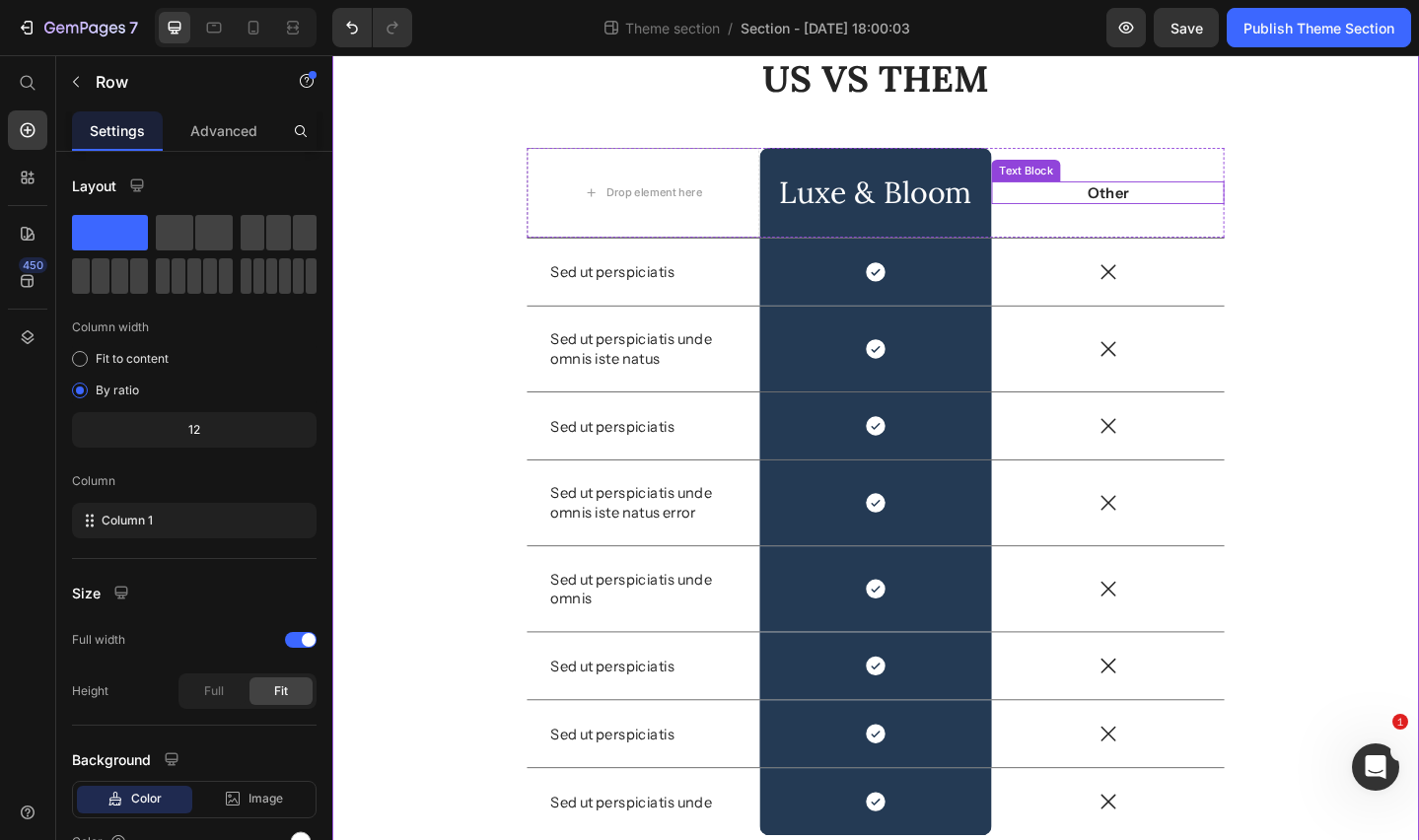 click on "Other" at bounding box center (1176, 204) 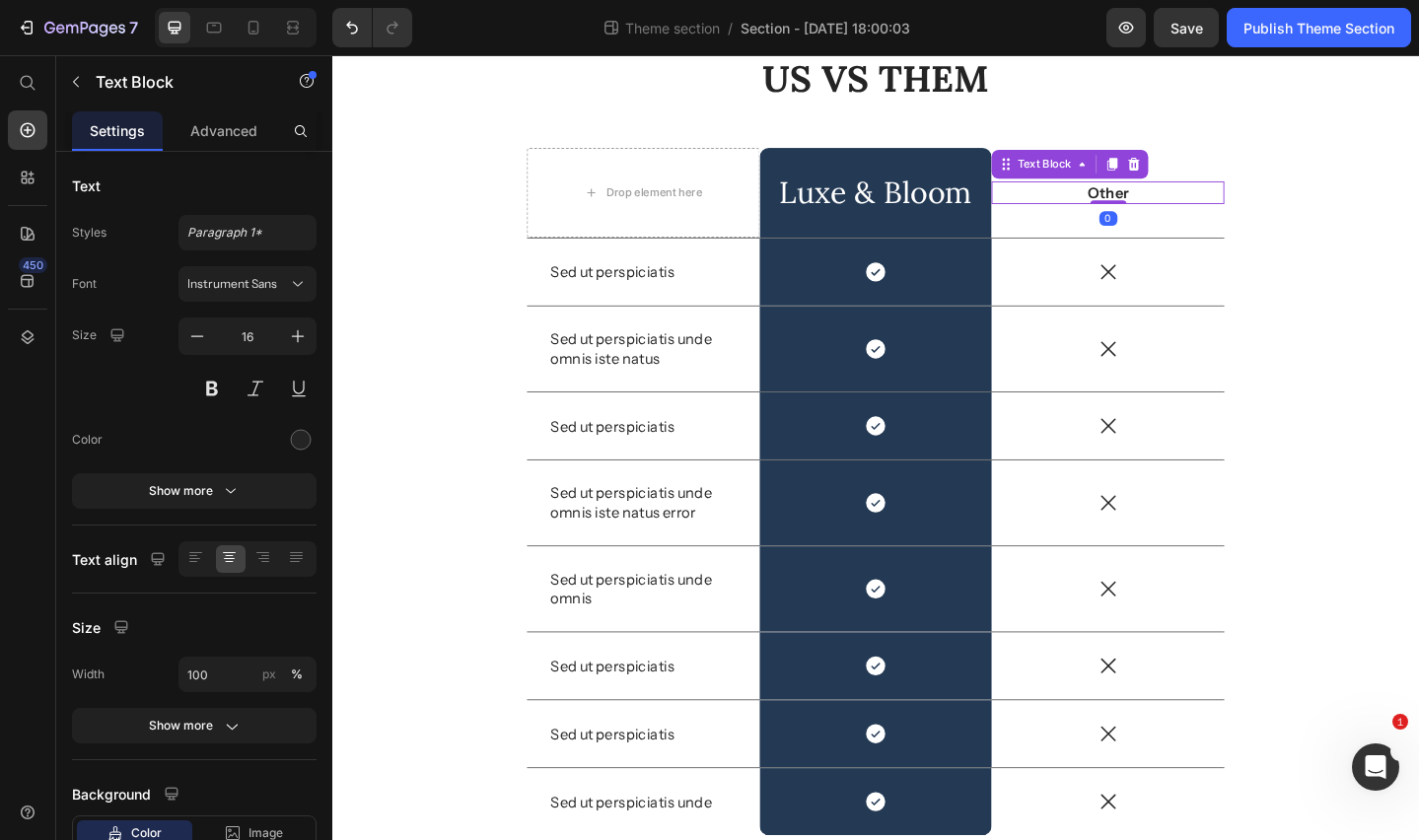 click on "Other" at bounding box center (1176, 204) 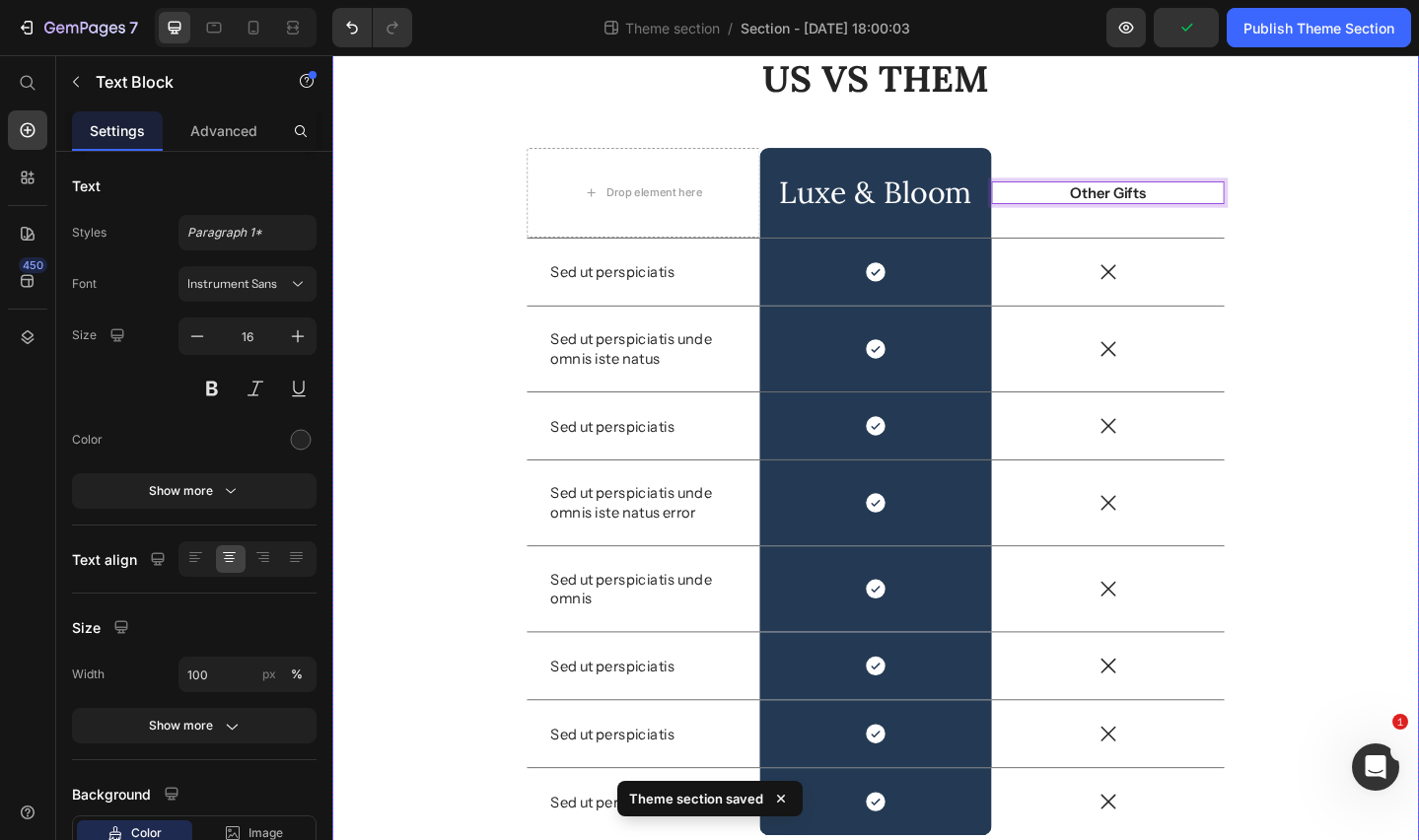 click on "US VS THEM Heading
Drop element here Luxe & Bloom Heading Row Other Gifts Text Block   0 Row Sed ut perspiciatis Text Block
Icon Row
Icon Row Sed ut perspiciatis unde omnis iste natus  Text Block
Icon Row
Icon Row Sed ut perspiciatis Text Block
Icon Row
Icon Row Sed ut perspiciatis unde omnis iste natus error  Text Block
Icon Row
Icon Row Sed ut perspiciatis unde omnis Text Block
Icon Row
Icon Row Sed ut perspiciatis Text Block
Icon Row
Icon Row Sed ut perspiciatis Text Block
Icon Row
Icon Row Sed ut perspiciatis unde Text Block
Icon Row
Icon Row Row" at bounding box center [924, 494] 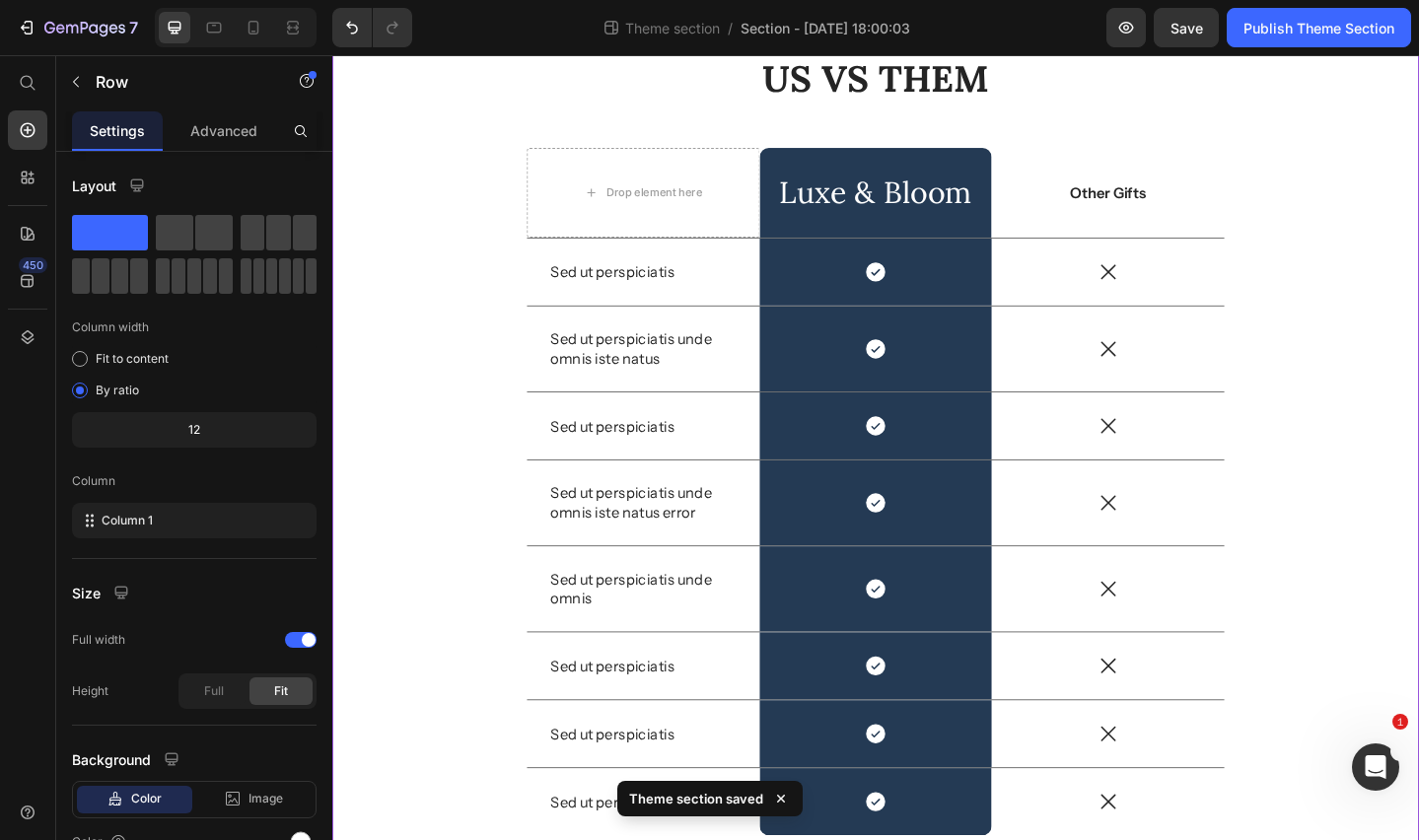 scroll, scrollTop: 0, scrollLeft: 0, axis: both 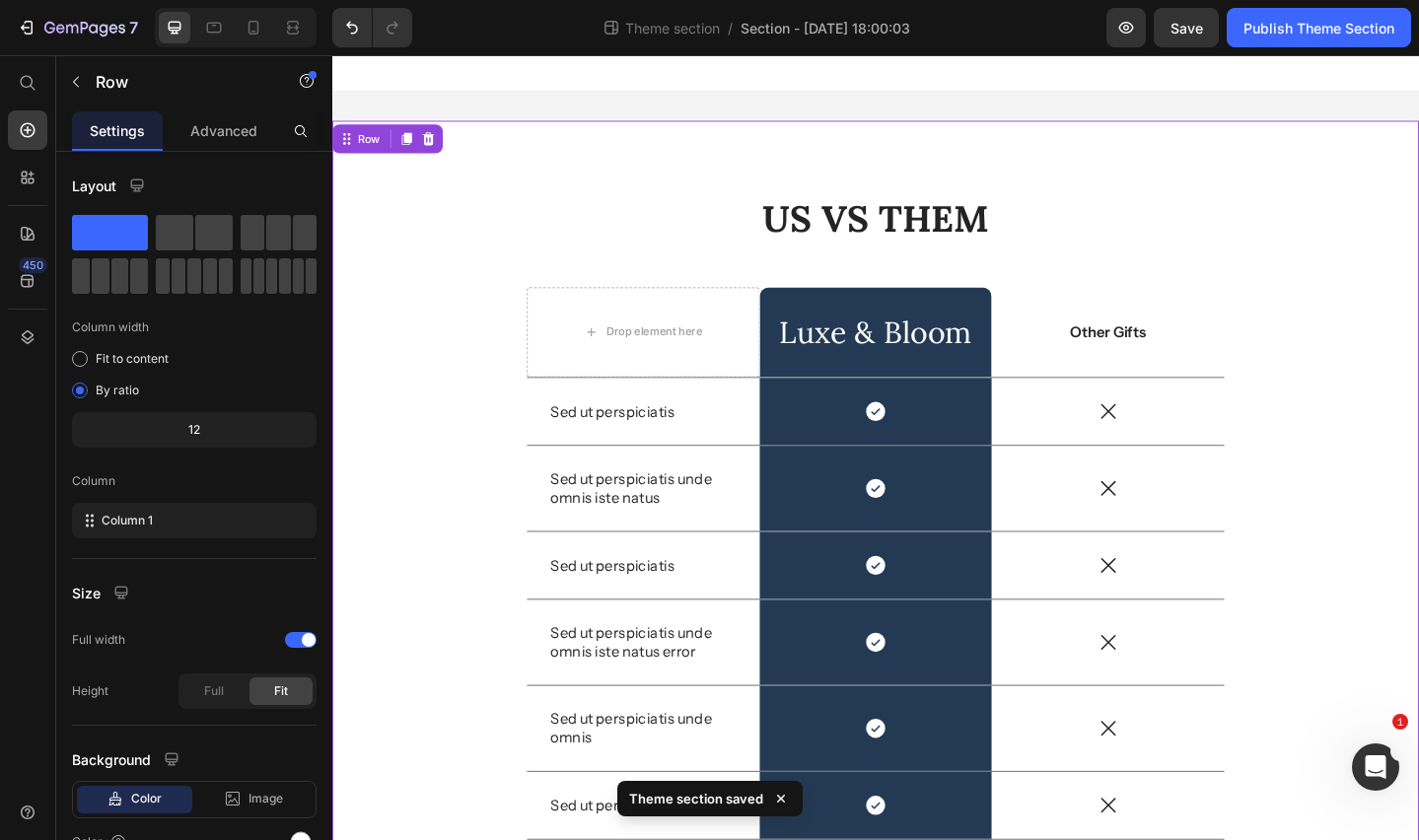 click on "US VS THEM Heading
Drop element here Luxe & Bloom Heading Row Other Gifts Text Block Row Sed ut perspiciatis Text Block
Icon Row
Icon Row Sed ut perspiciatis unde omnis iste natus  Text Block
Icon Row
Icon Row Sed ut perspiciatis Text Block
Icon Row
Icon Row Sed ut perspiciatis unde omnis iste natus error  Text Block
Icon Row
Icon Row Sed ut perspiciatis unde omnis Text Block
Icon Row
Icon Row Sed ut perspiciatis Text Block
Icon Row
Icon Row Sed ut perspiciatis Text Block
Icon Row
Icon Row Sed ut perspiciatis unde Text Block
Icon Row
Icon Row Row" at bounding box center [924, 646] 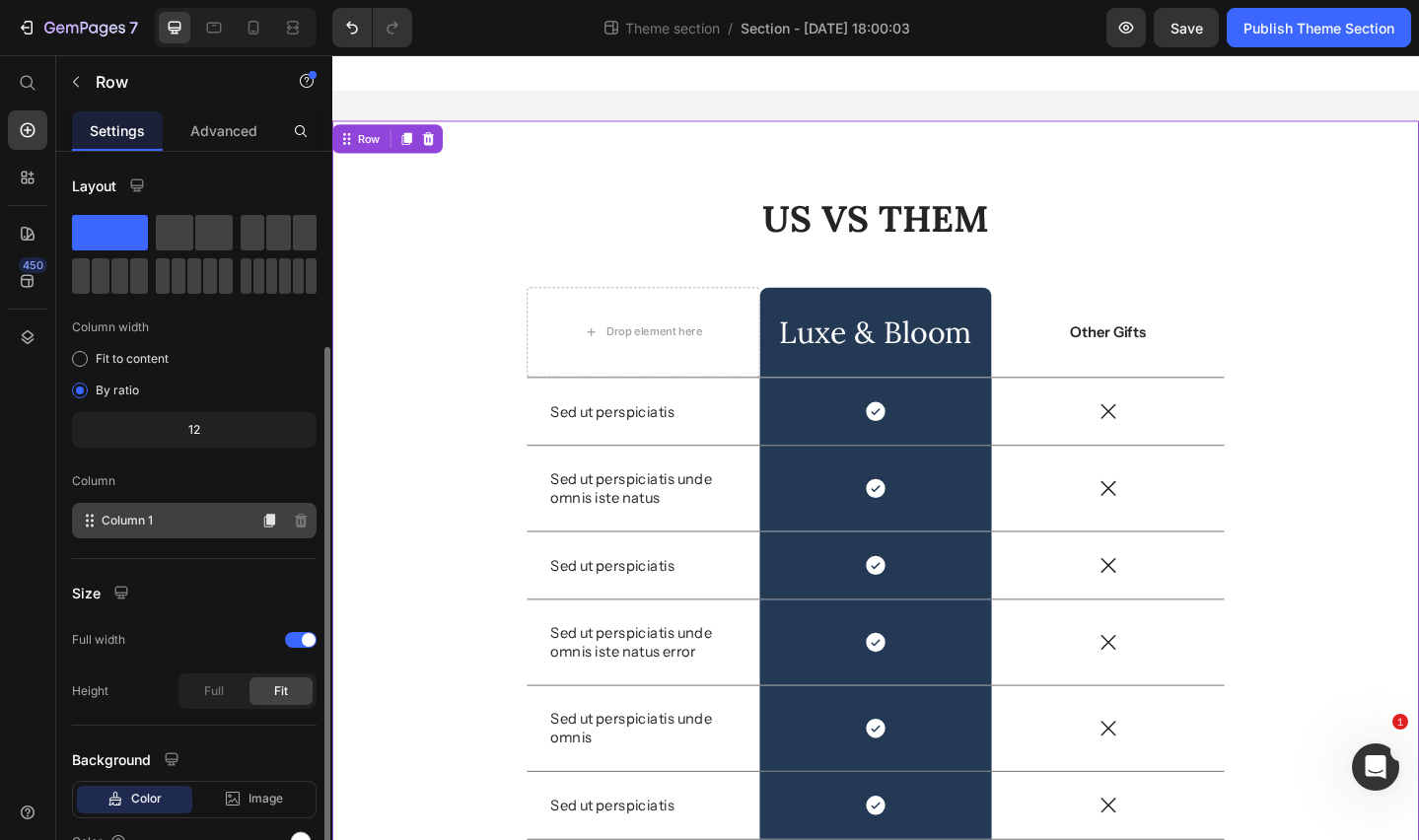 scroll, scrollTop: 104, scrollLeft: 0, axis: vertical 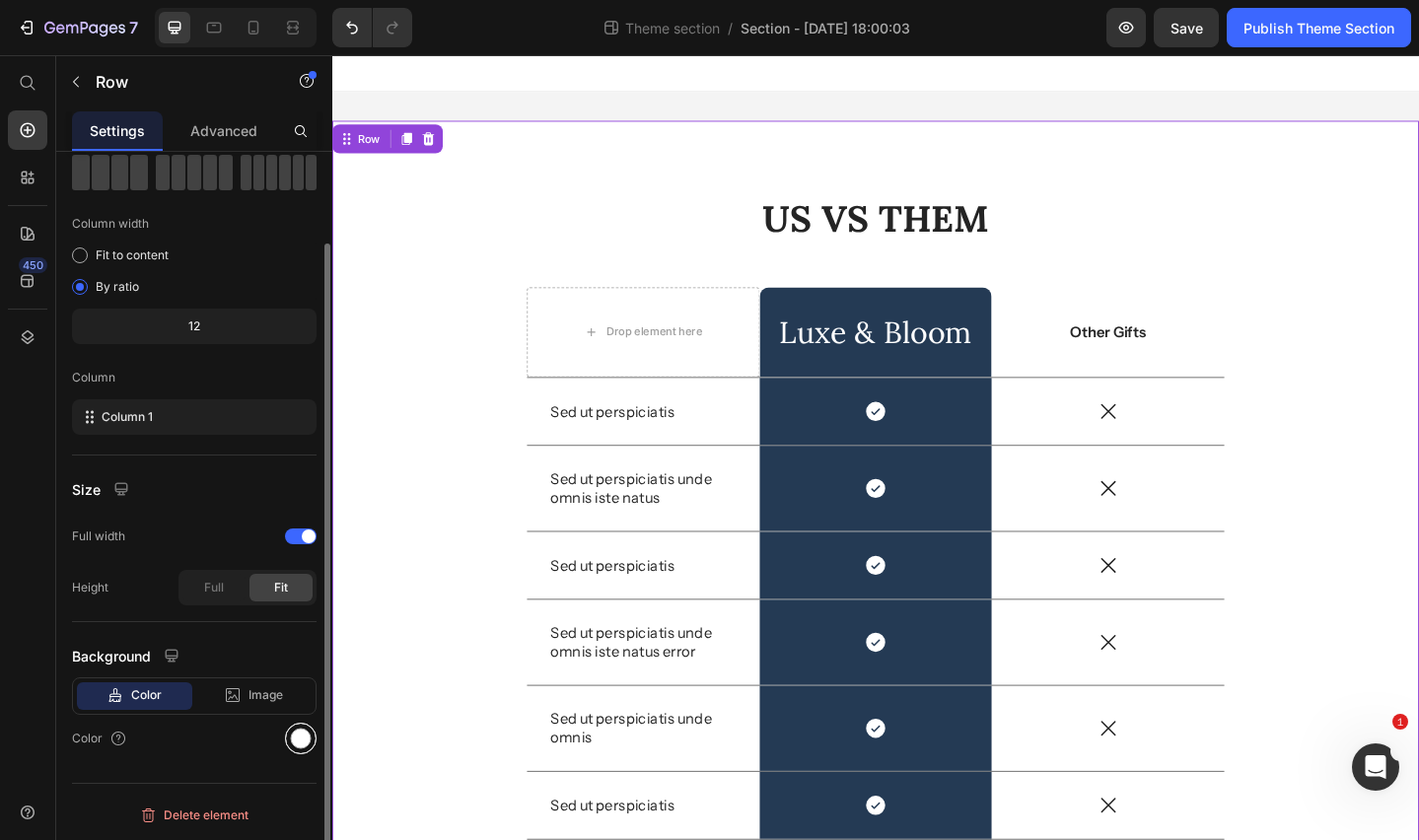 click at bounding box center (301, 738) 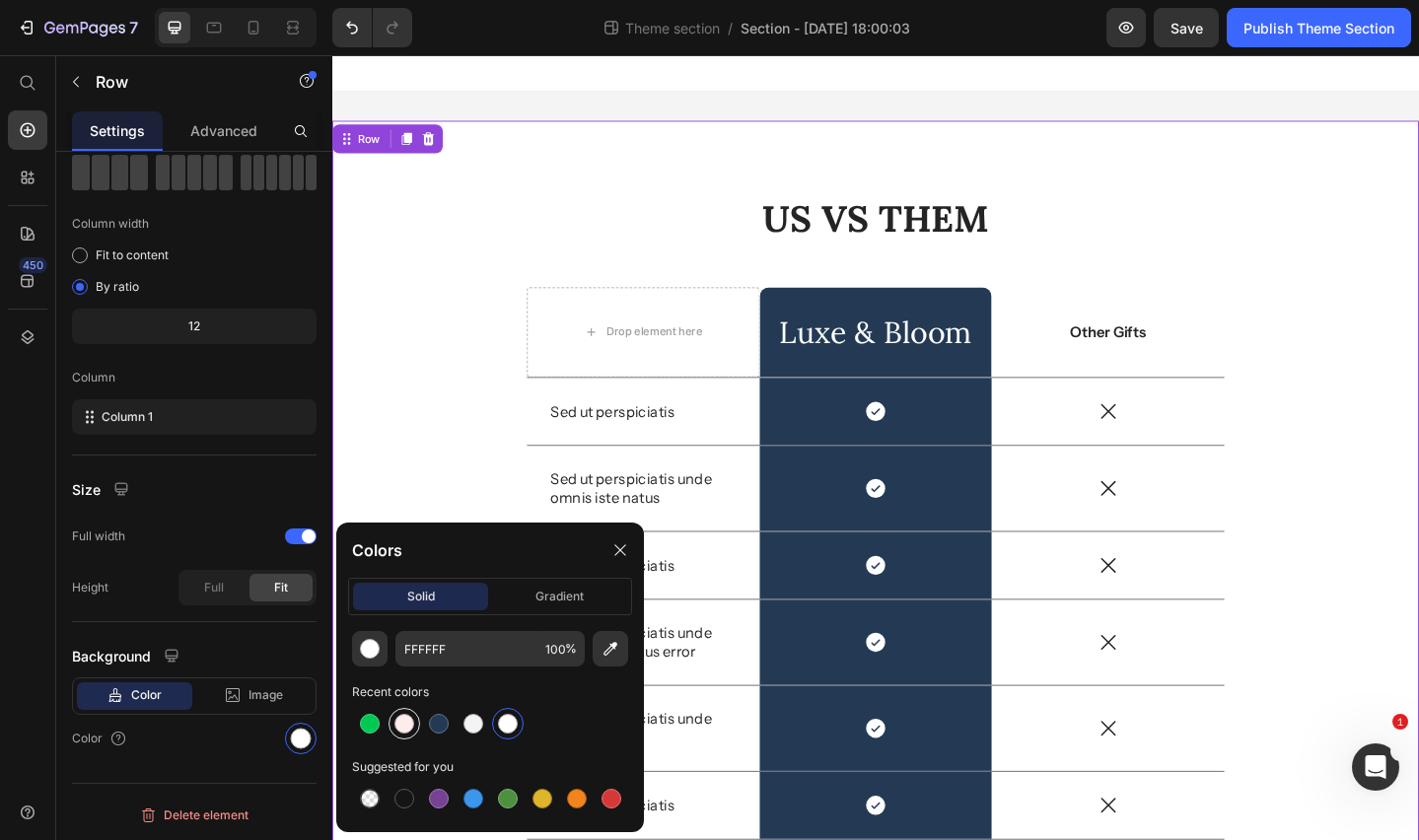 click at bounding box center [404, 724] 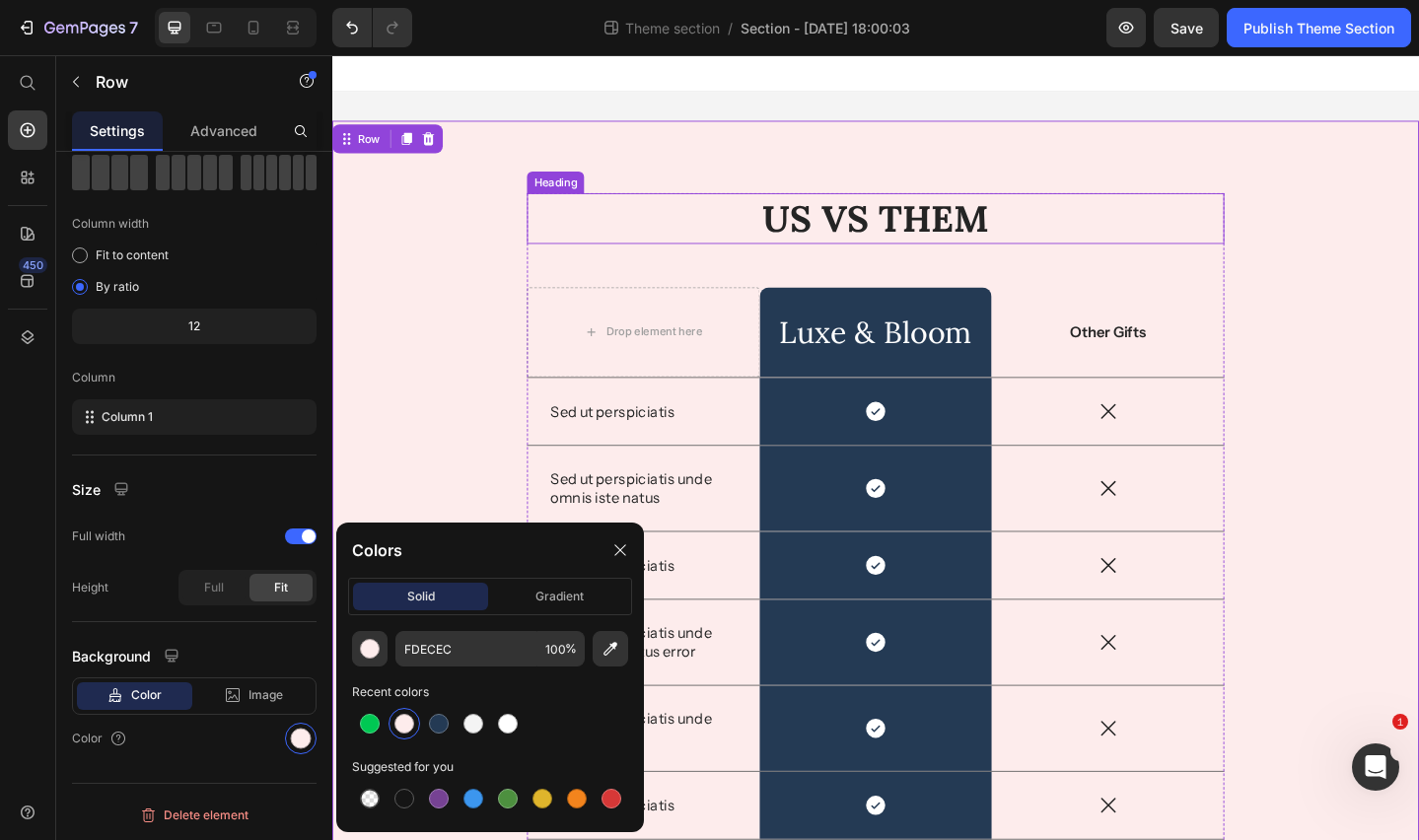 click on "US VS THEM" at bounding box center (924, 233) 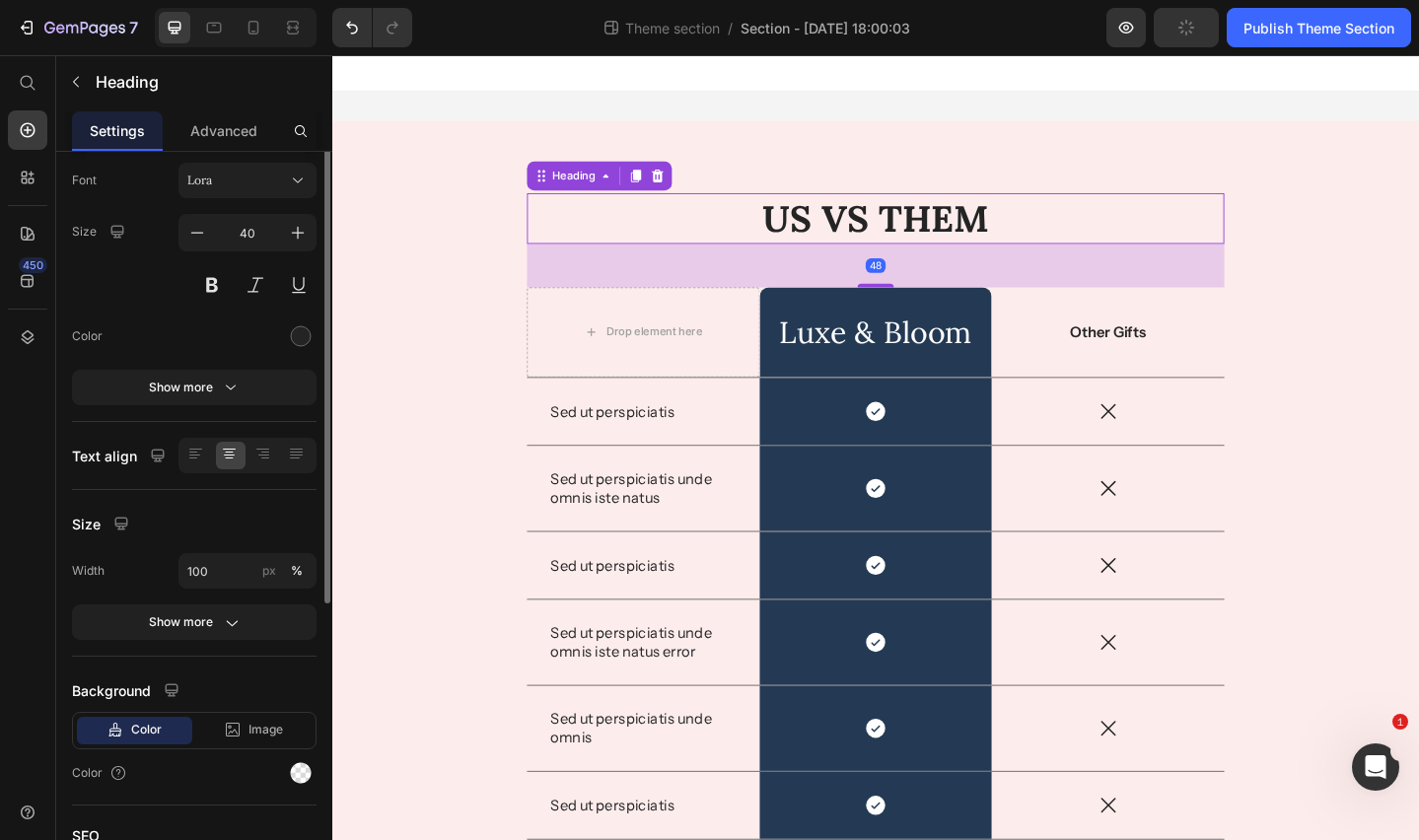 scroll, scrollTop: 1, scrollLeft: 0, axis: vertical 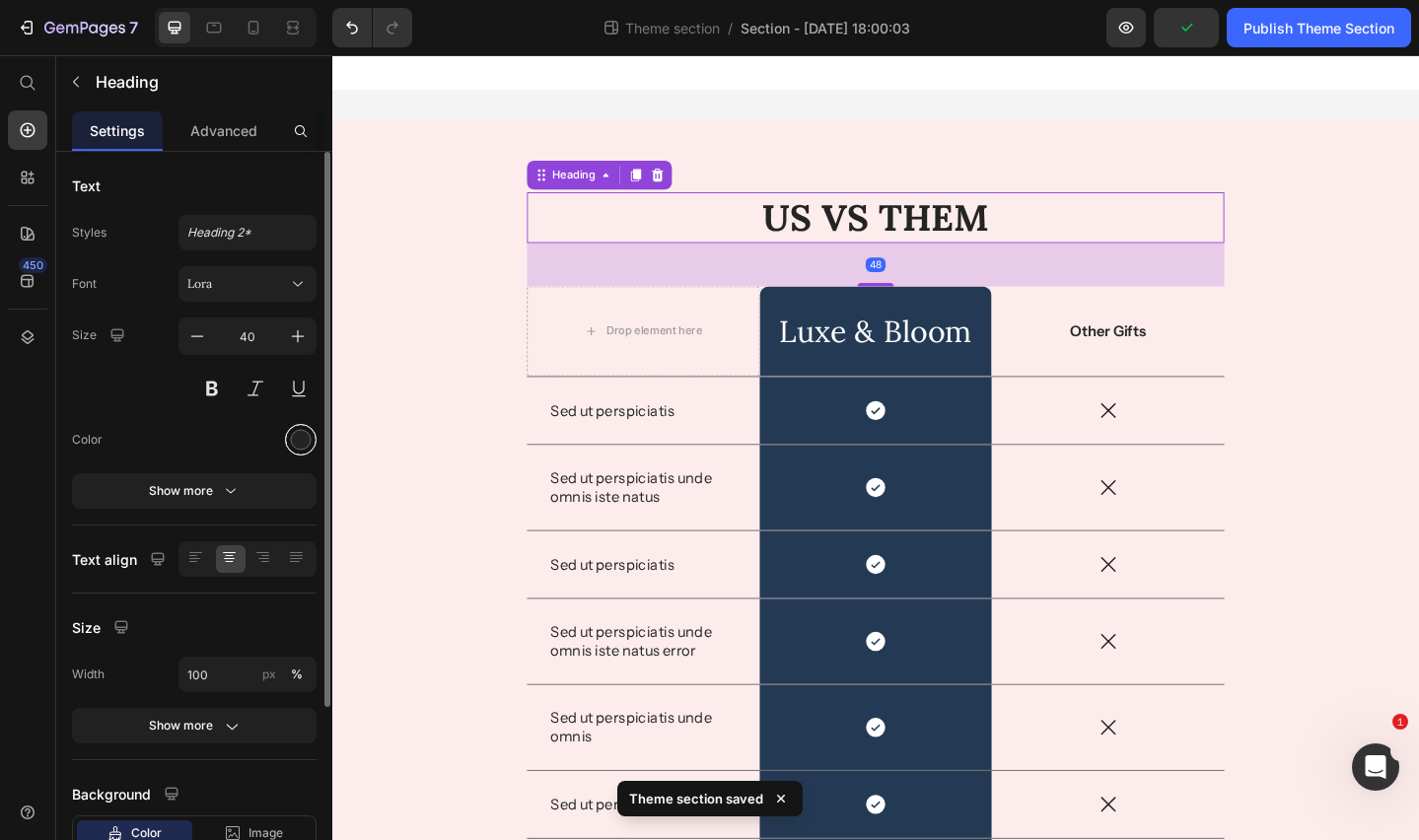 click at bounding box center (301, 440) 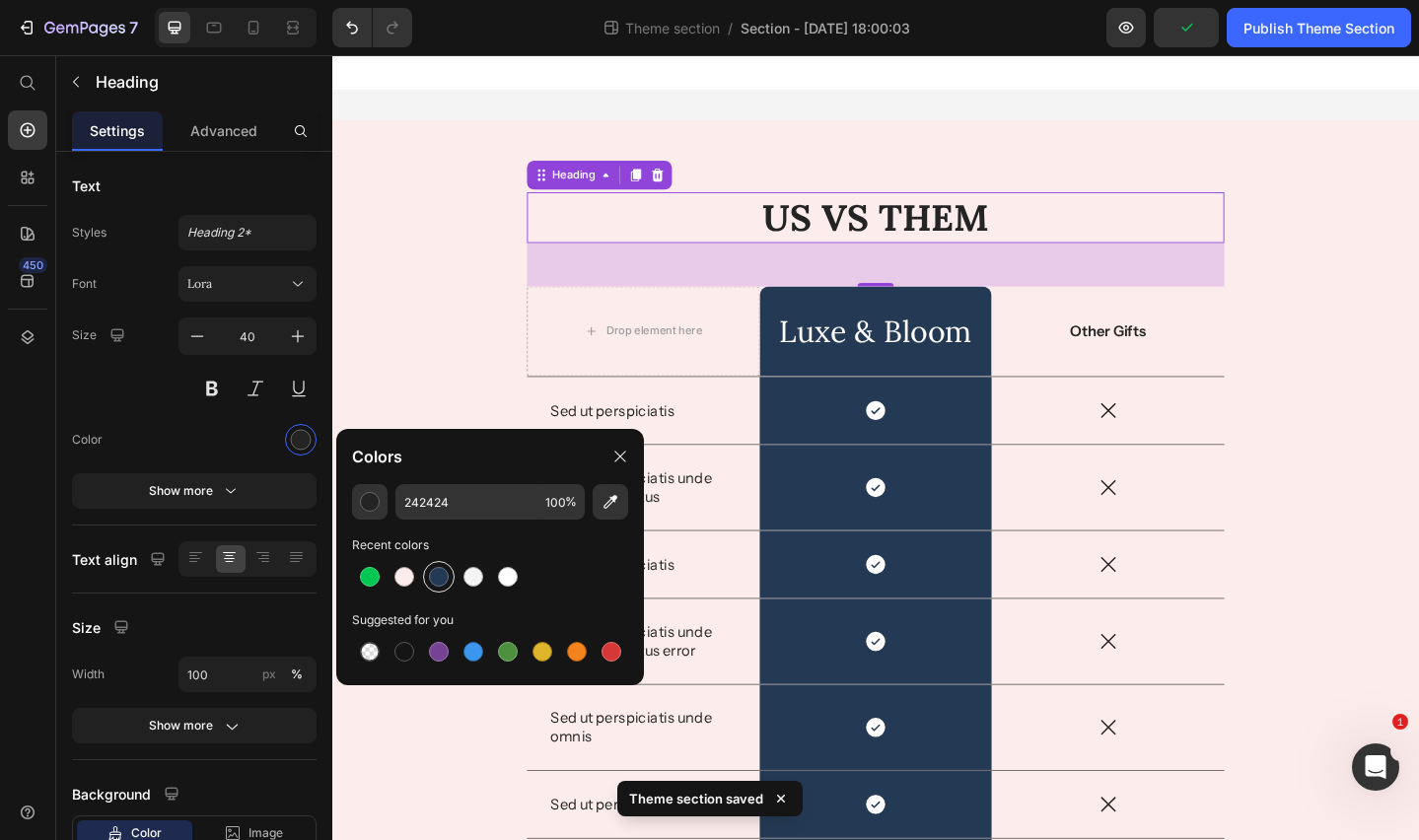 click at bounding box center [439, 577] 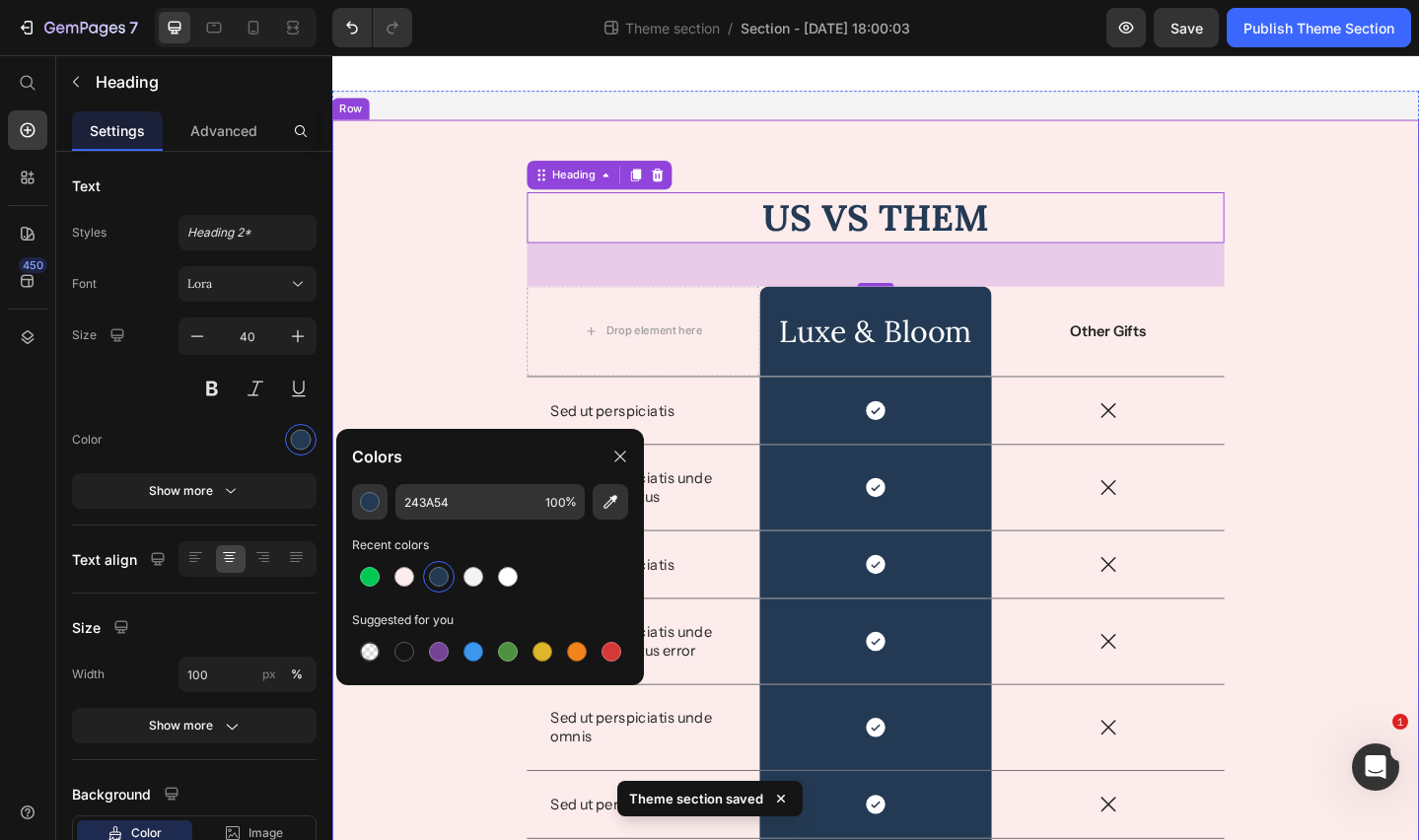 click on "US VS THEM Heading   48
Drop element here Luxe & Bloom Heading Row Other Gifts Text Block Row Sed ut perspiciatis Text Block
Icon Row
Icon Row Sed ut perspiciatis unde omnis iste natus  Text Block
Icon Row
Icon Row Sed ut perspiciatis Text Block
Icon Row
Icon Row Sed ut perspiciatis unde omnis iste natus error  Text Block
Icon Row
Icon Row Sed ut perspiciatis unde omnis Text Block
Icon Row
Icon Row Sed ut perspiciatis Text Block
Icon Row
Icon Row Sed ut perspiciatis Text Block
Icon Row
Icon Row Sed ut perspiciatis unde Text Block
Icon Row
Icon Row Row" at bounding box center [924, 645] 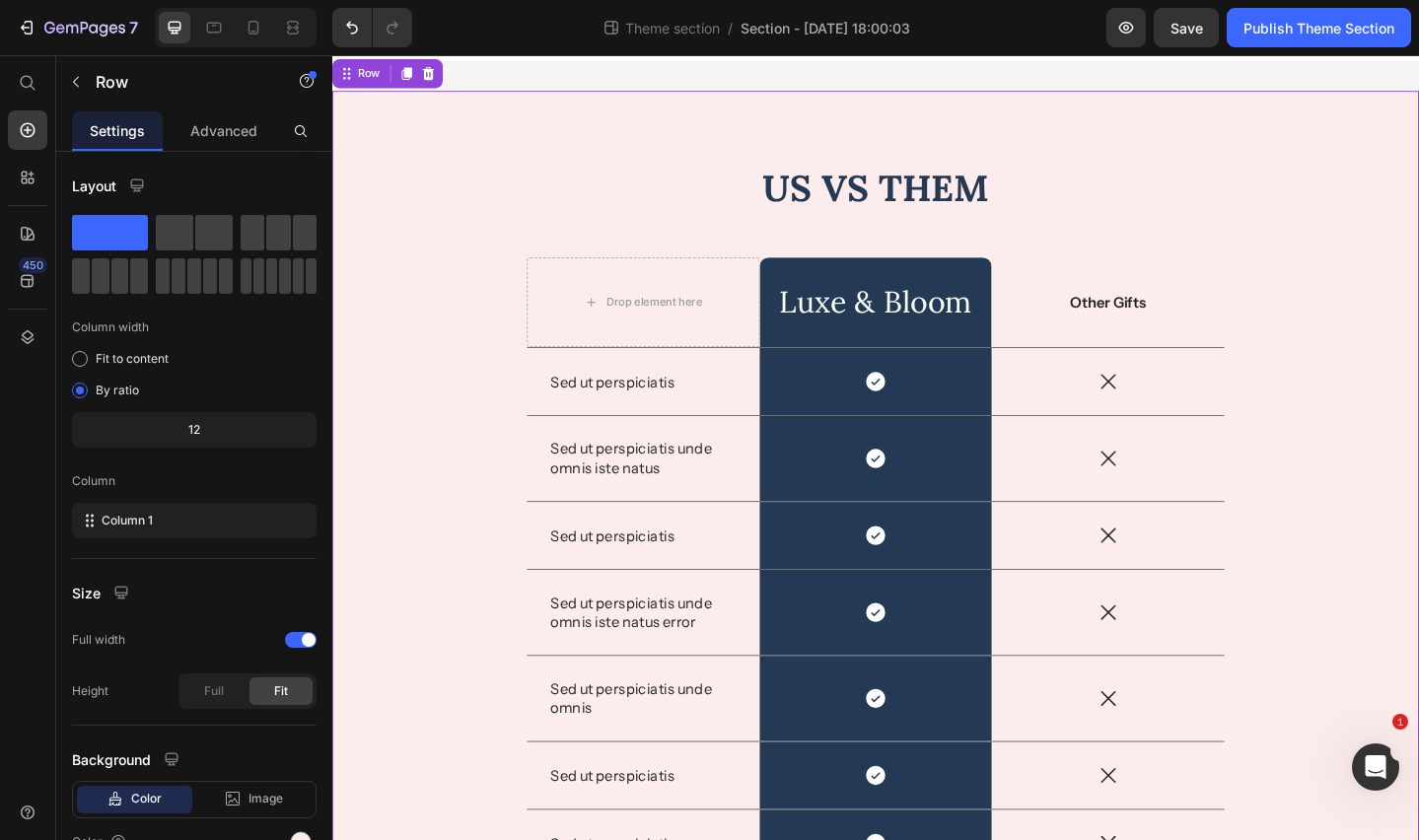 scroll, scrollTop: 0, scrollLeft: 0, axis: both 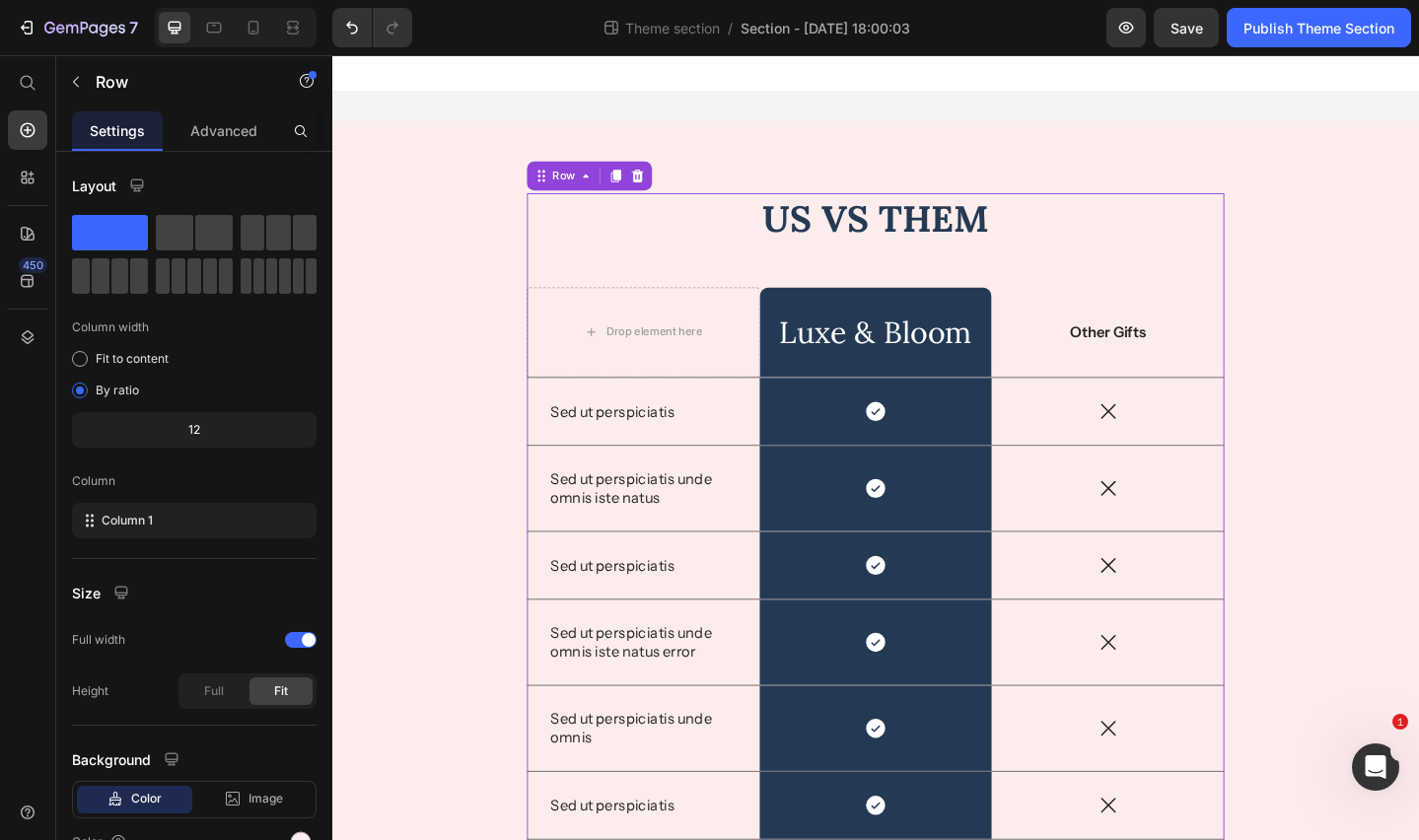 click on "US VS THEM Heading
Drop element here Luxe & Bloom Heading Row Other Gifts Text Block Row Sed ut perspiciatis Text Block
Icon Row
Icon Row Sed ut perspiciatis unde omnis iste natus  Text Block
Icon Row
Icon Row Sed ut perspiciatis Text Block
Icon Row
Icon Row Sed ut perspiciatis unde omnis iste natus error  Text Block
Icon Row
Icon Row Sed ut perspiciatis unde omnis Text Block
Icon Row
Icon Row Sed ut perspiciatis Text Block
Icon Row
Icon Row Sed ut perspiciatis Text Block
Icon Row
Icon Row Sed ut perspiciatis unde Text Block
Icon Row
Icon Row" at bounding box center [924, 638] 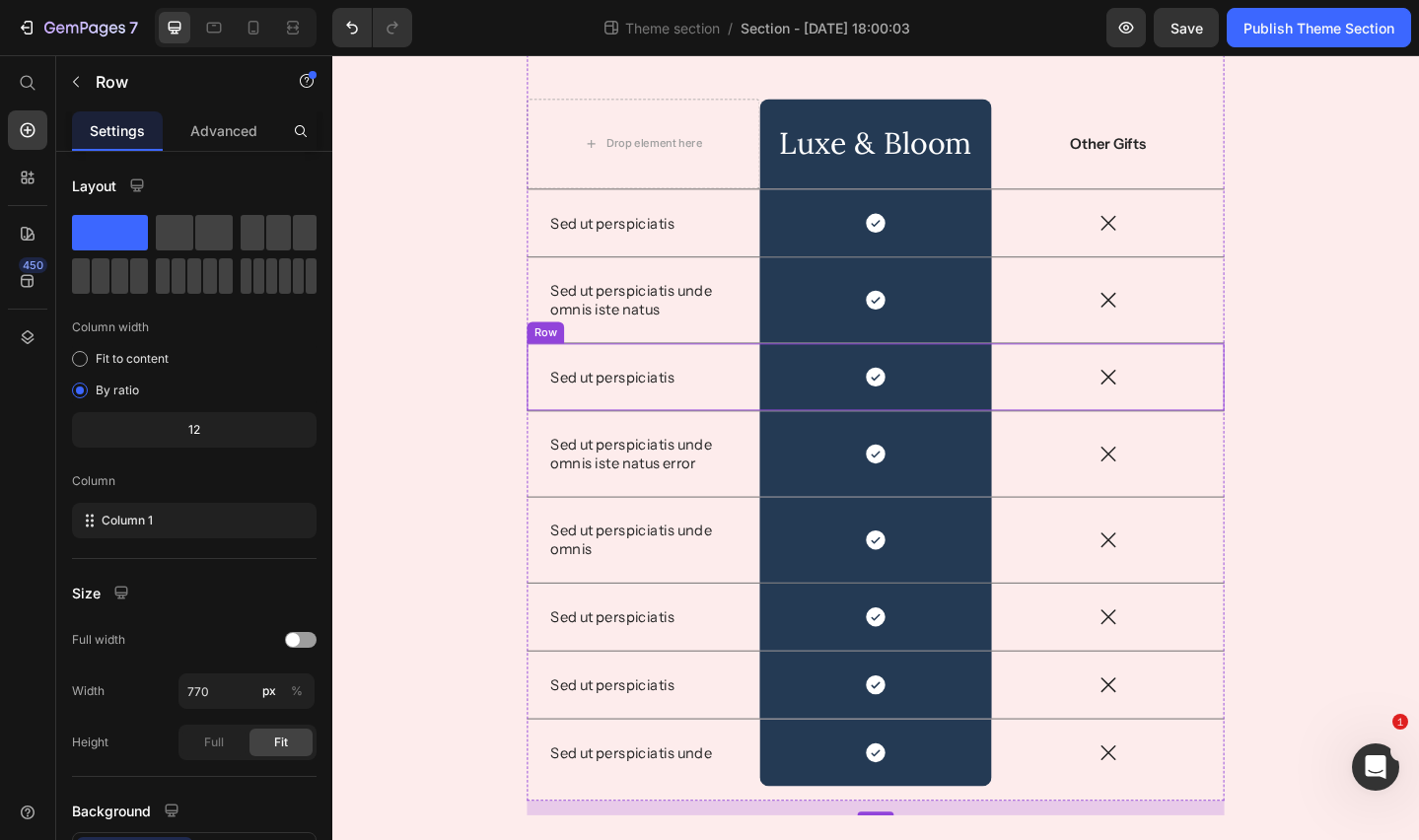 scroll, scrollTop: 232, scrollLeft: 0, axis: vertical 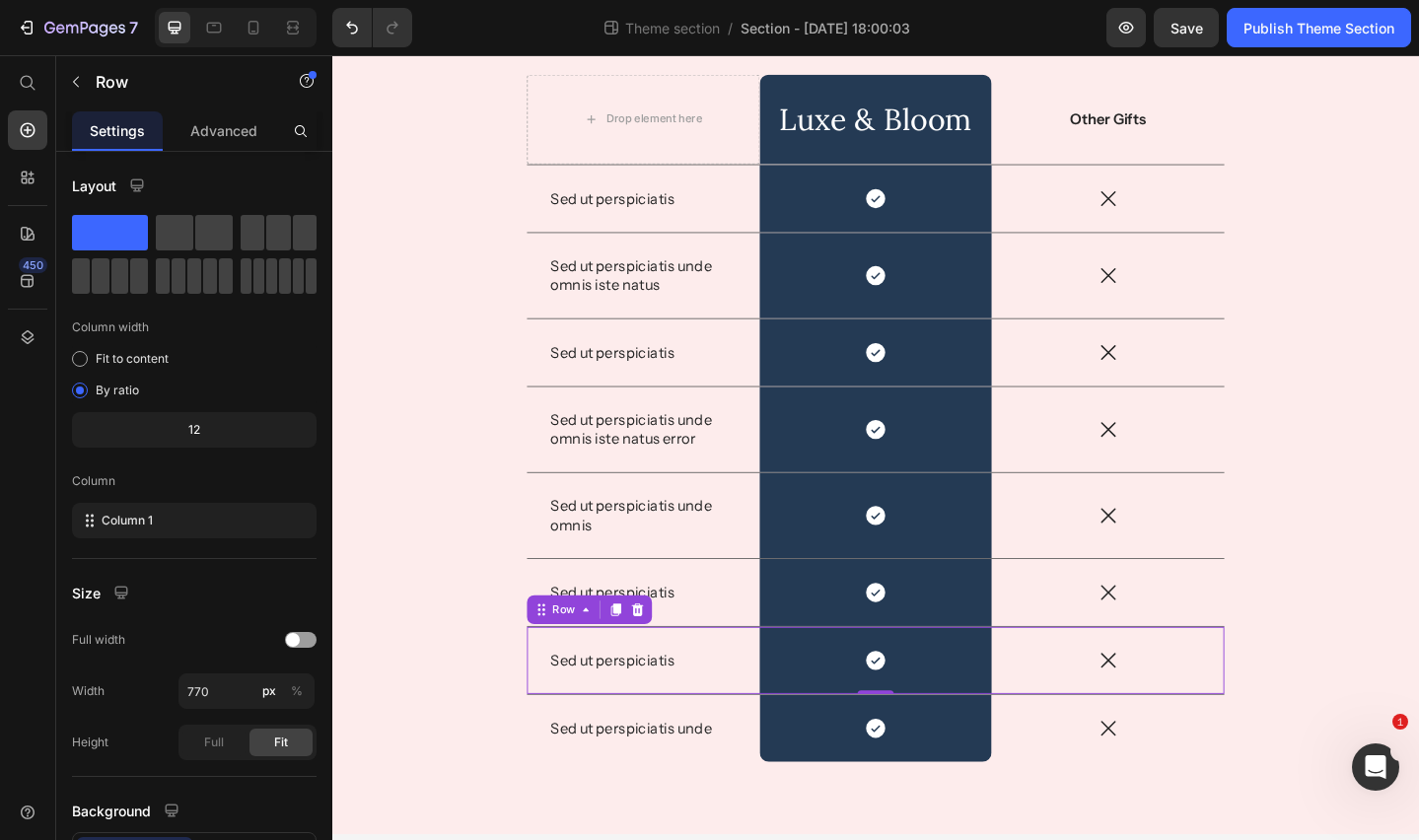 click on "Sed ut perspiciatis Text Block" at bounding box center (671, 714) 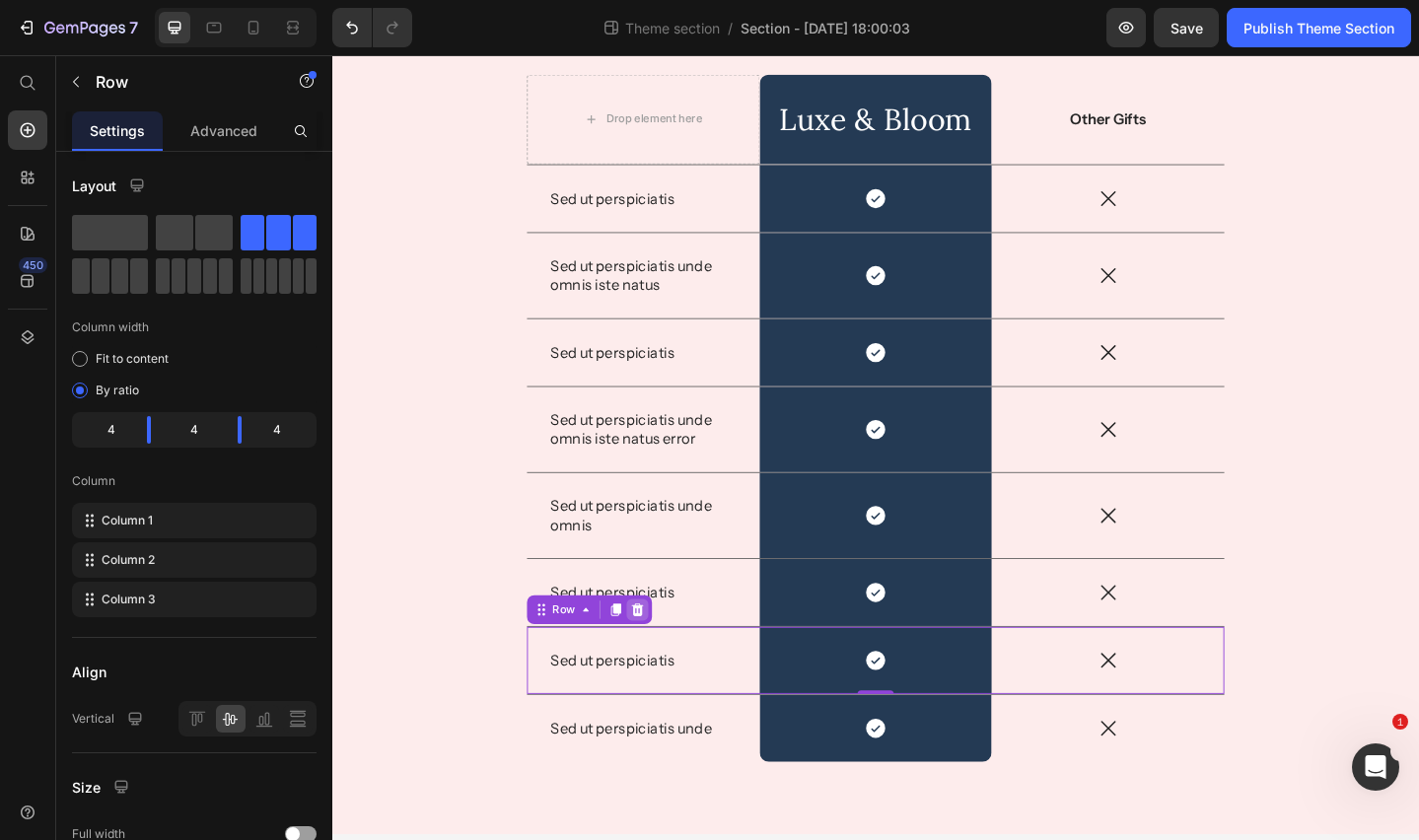 click 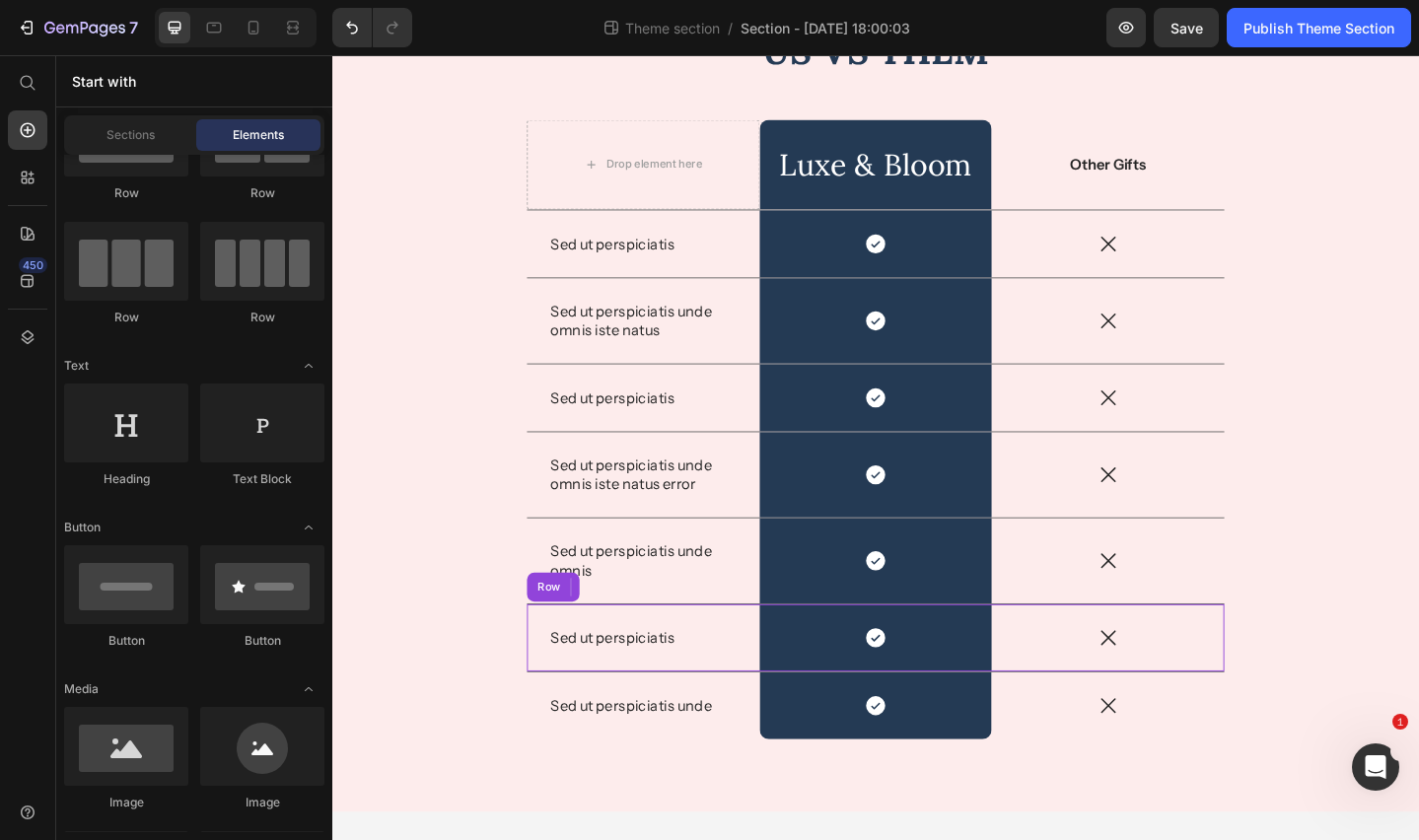 click on "Sed ut perspiciatis Text Block" at bounding box center (671, 689) 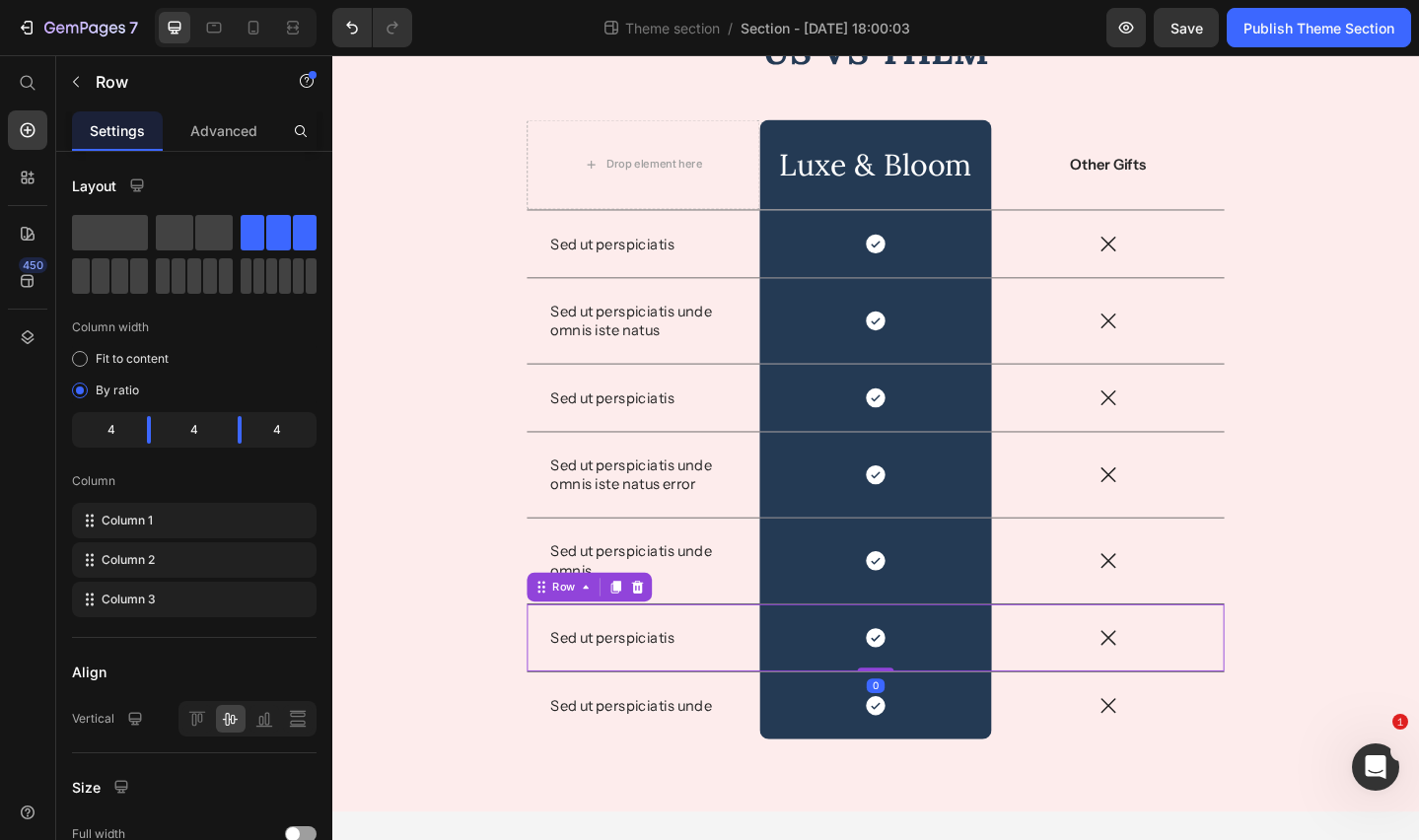 drag, startPoint x: 669, startPoint y: 635, endPoint x: 680, endPoint y: 635, distance: 11 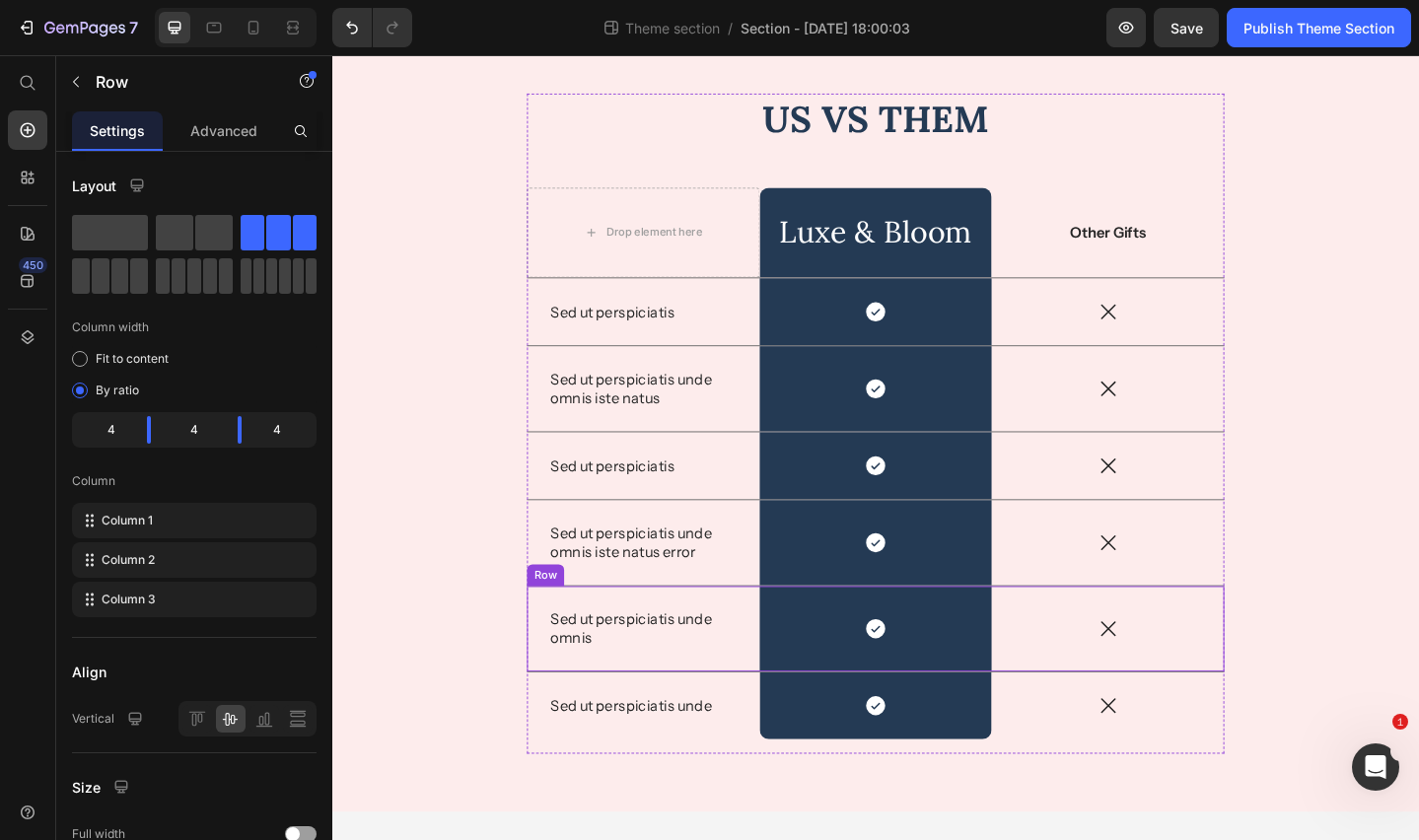scroll, scrollTop: 108, scrollLeft: 0, axis: vertical 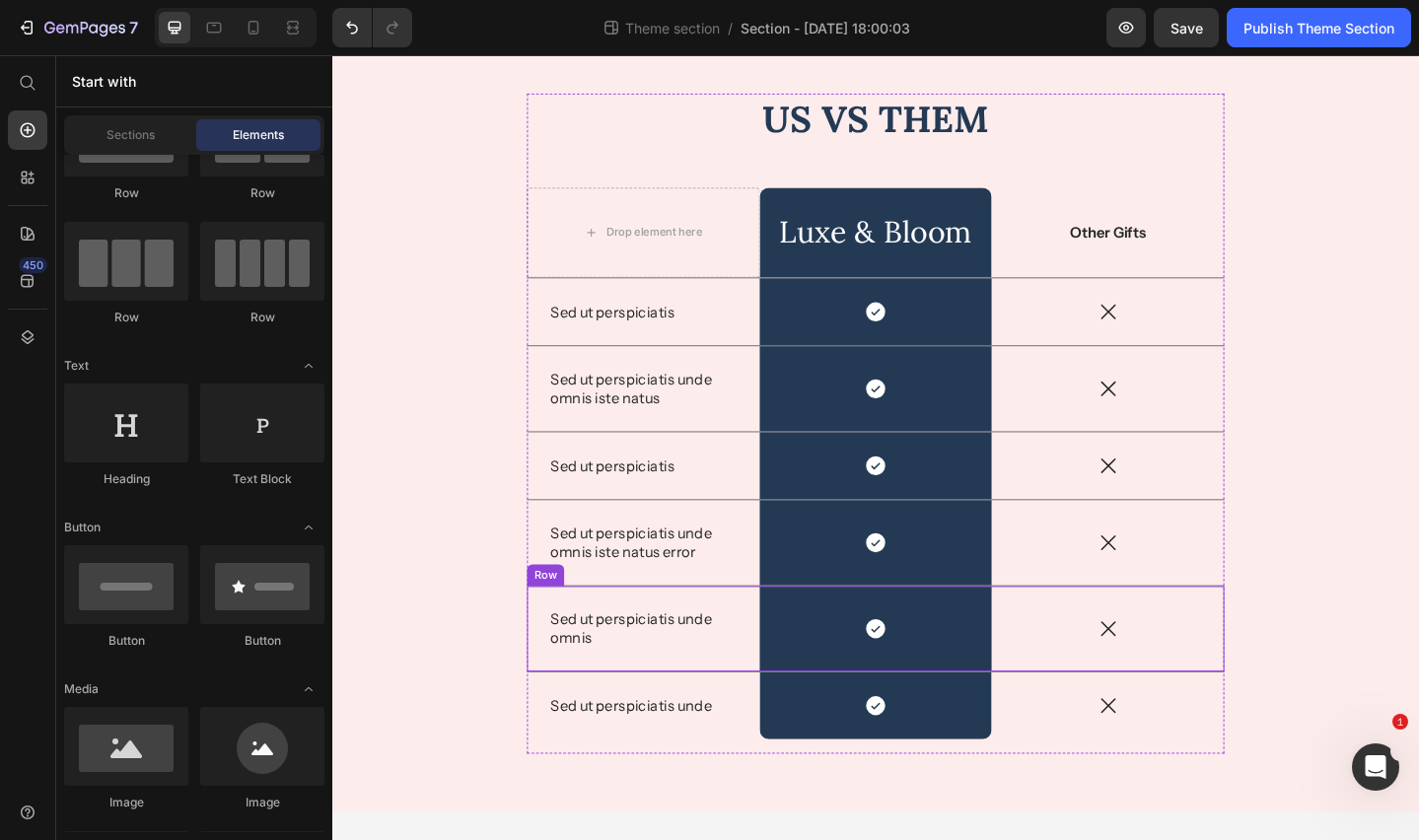 click on "Sed ut perspiciatis unde omnis Text Block" at bounding box center (671, 679) 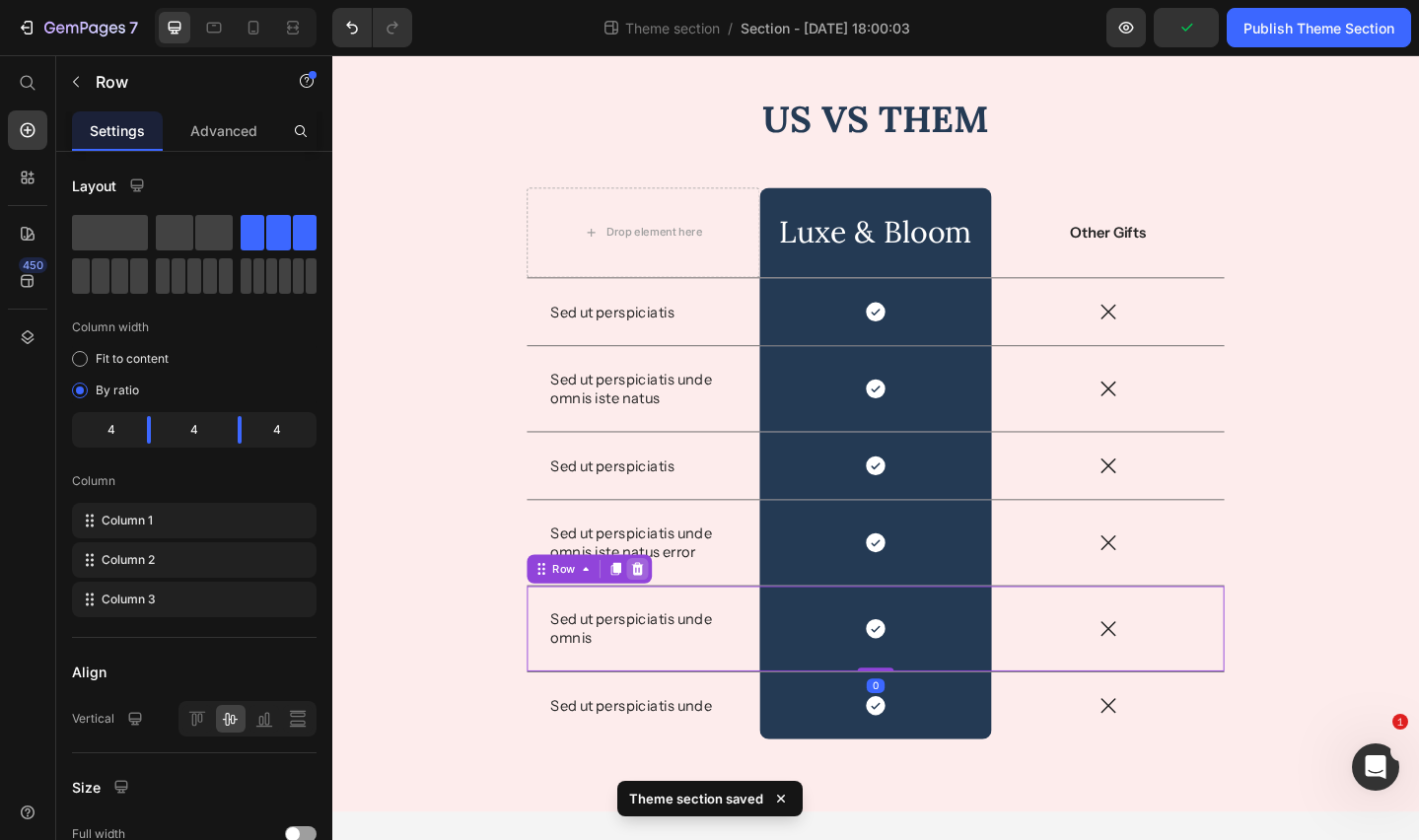 click 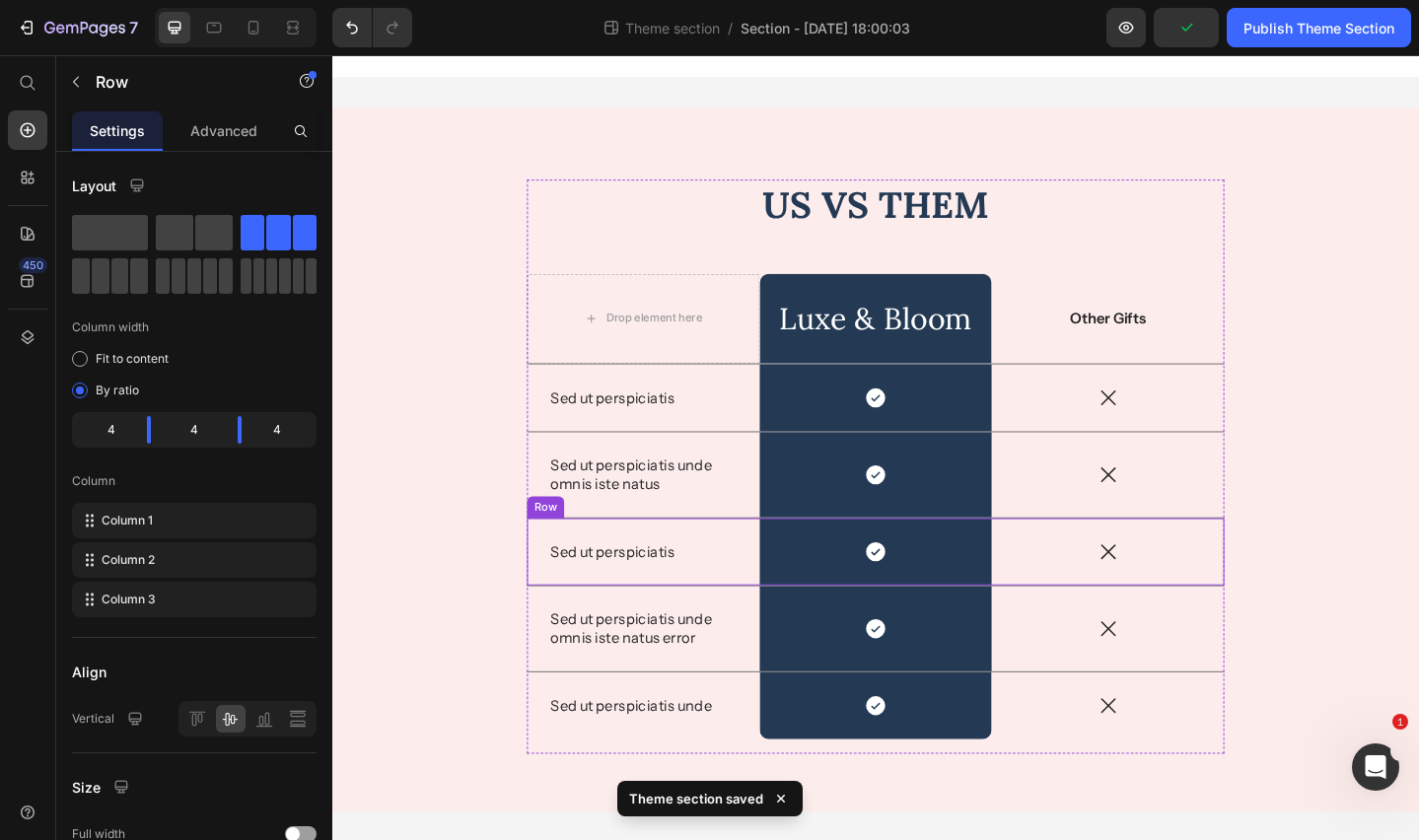 scroll, scrollTop: 15, scrollLeft: 0, axis: vertical 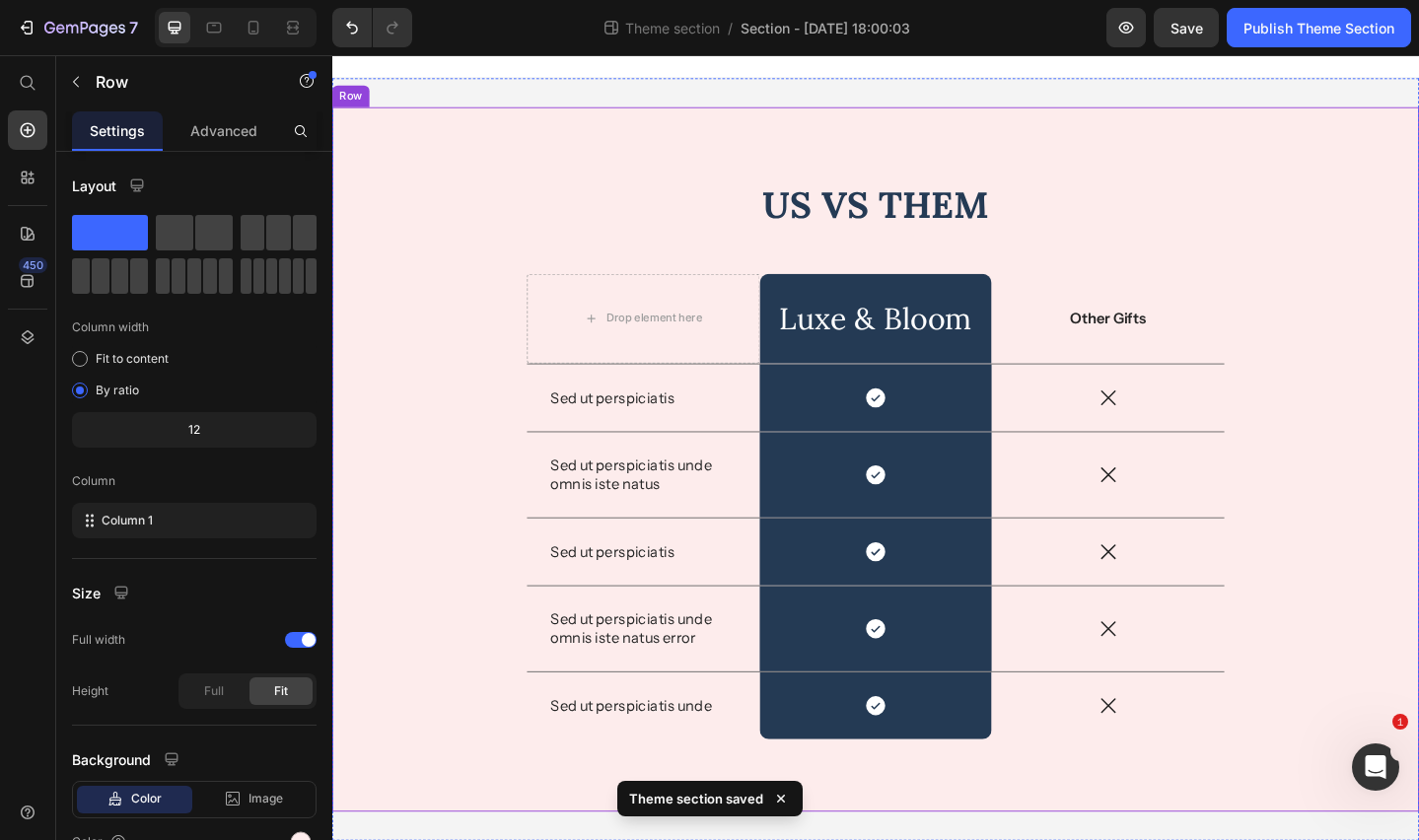 click on "US VS THEM Heading
Drop element here Luxe & Bloom Heading Row Other Gifts Text Block Row Sed ut perspiciatis Text Block
Icon Row
Icon Row Sed ut perspiciatis unde omnis iste natus  Text Block
Icon Row
Icon Row Sed ut perspiciatis Text Block
Icon Row
Icon Row Sed ut perspiciatis unde omnis iste natus error  Text Block
Icon Row
Icon Row Sed ut perspiciatis unde Text Block
Icon Row
Icon Row Row" at bounding box center [924, 511] 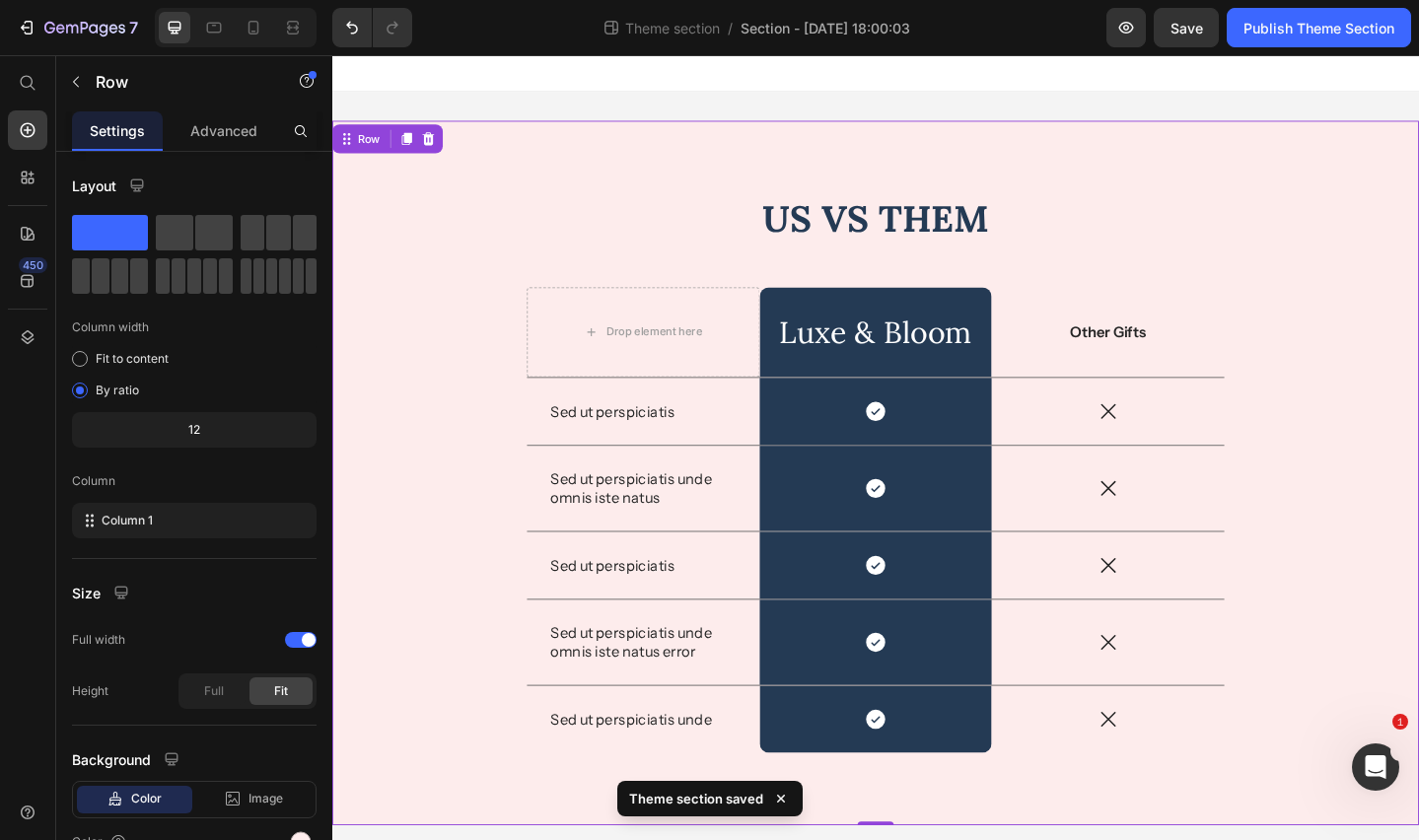 scroll, scrollTop: 15, scrollLeft: 0, axis: vertical 